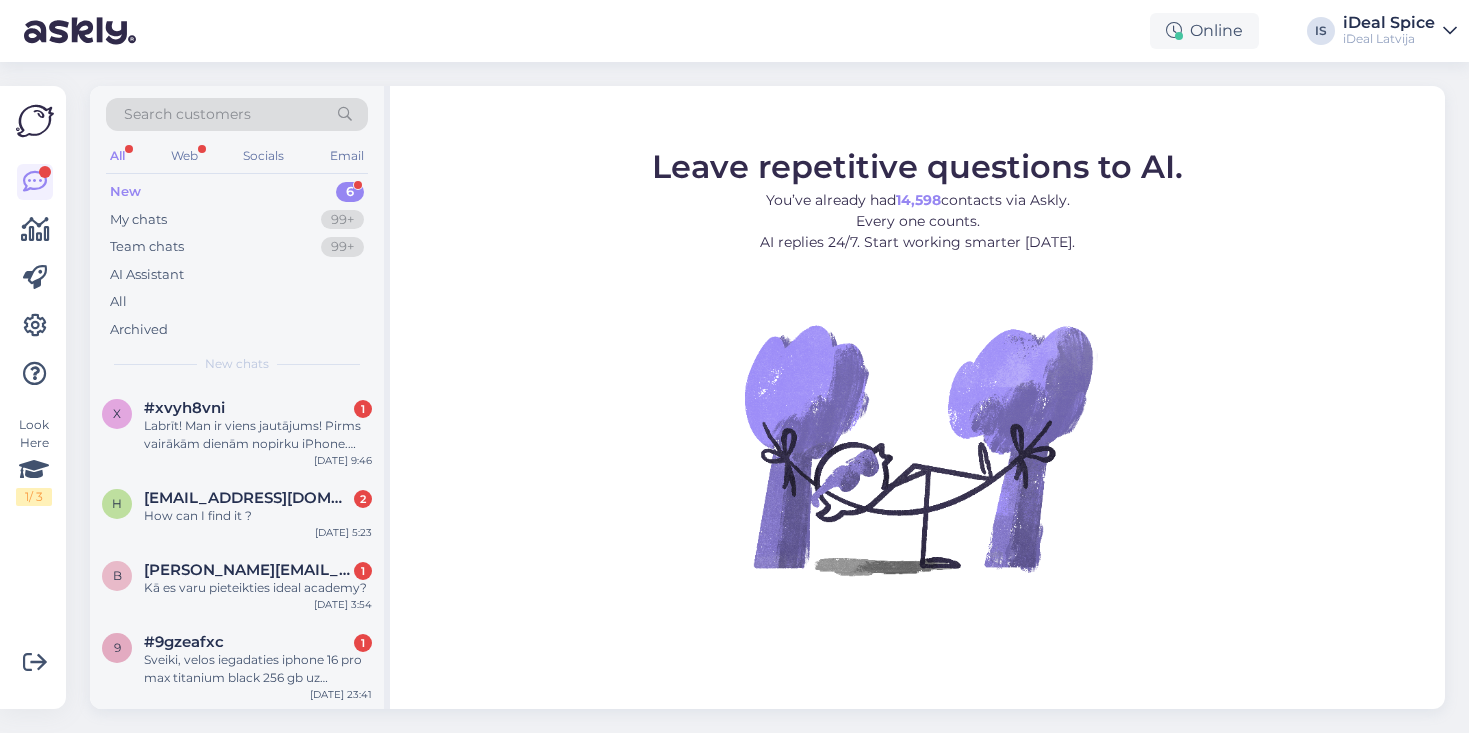 scroll, scrollTop: 0, scrollLeft: 0, axis: both 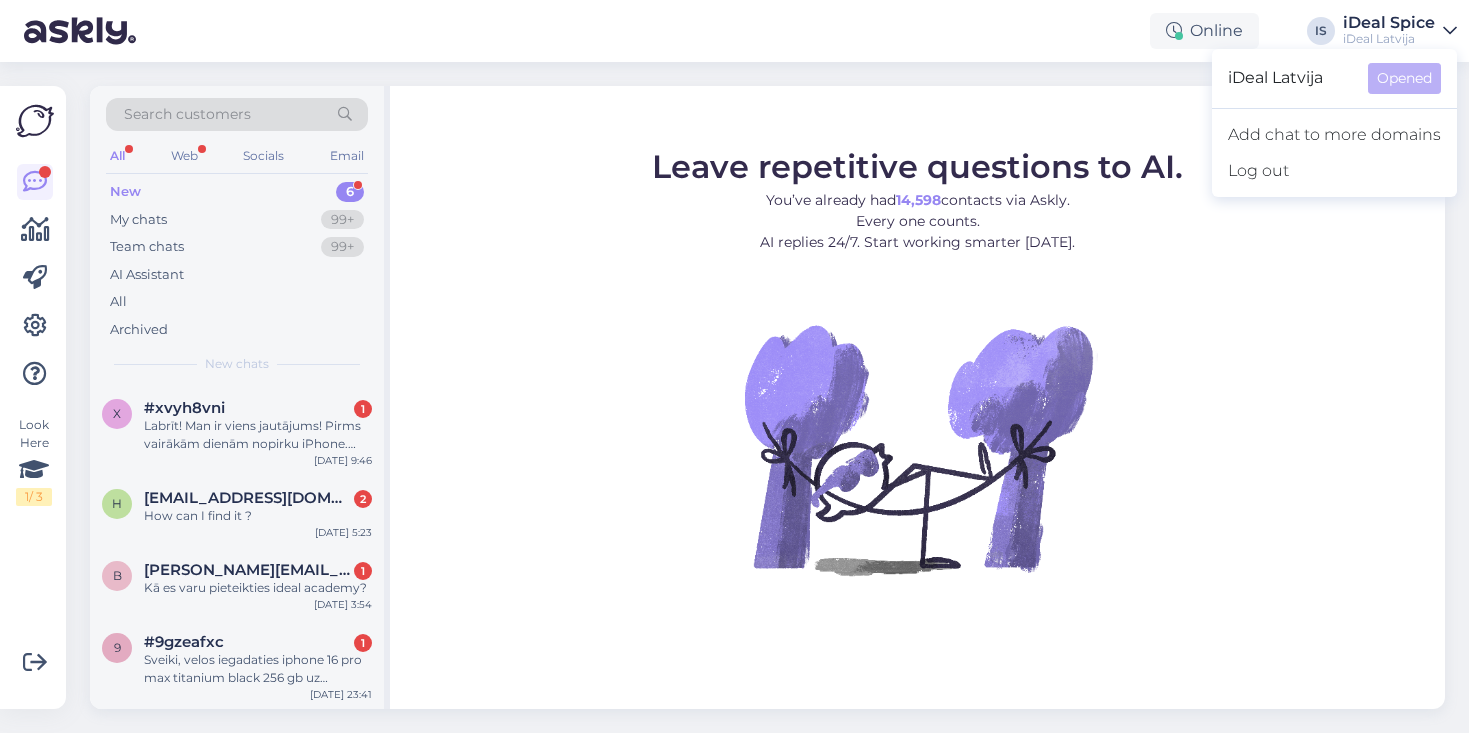 click on "iDeal Latvija" at bounding box center [1389, 39] 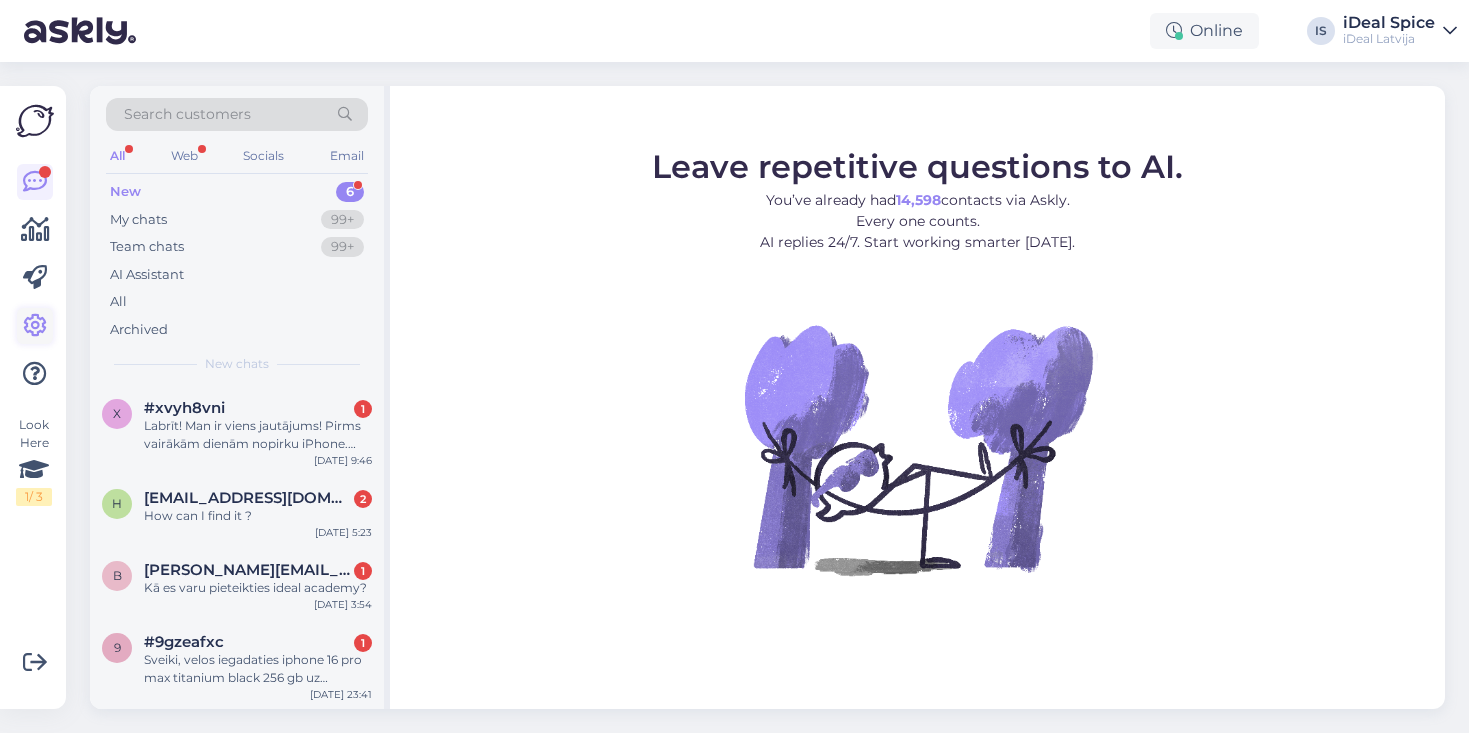 click at bounding box center (35, 326) 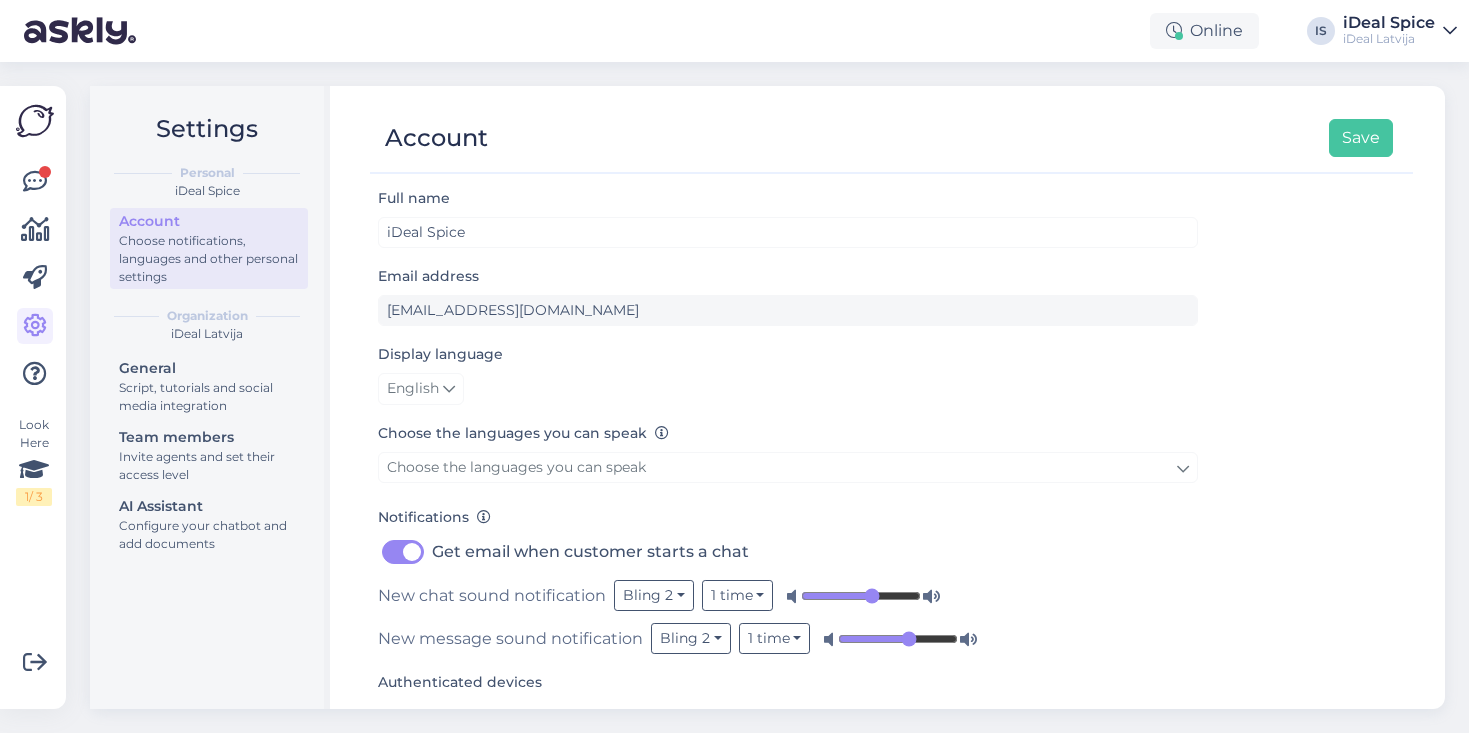 click on "Settings Personal iDeal Spice Account Choose notifications, languages and other personal settings Organization iDeal Latvija General Script, tutorials and social media integration Team members Invite agents and set their access level AI Assistant Configure your chatbot and add documents" at bounding box center [210, 397] 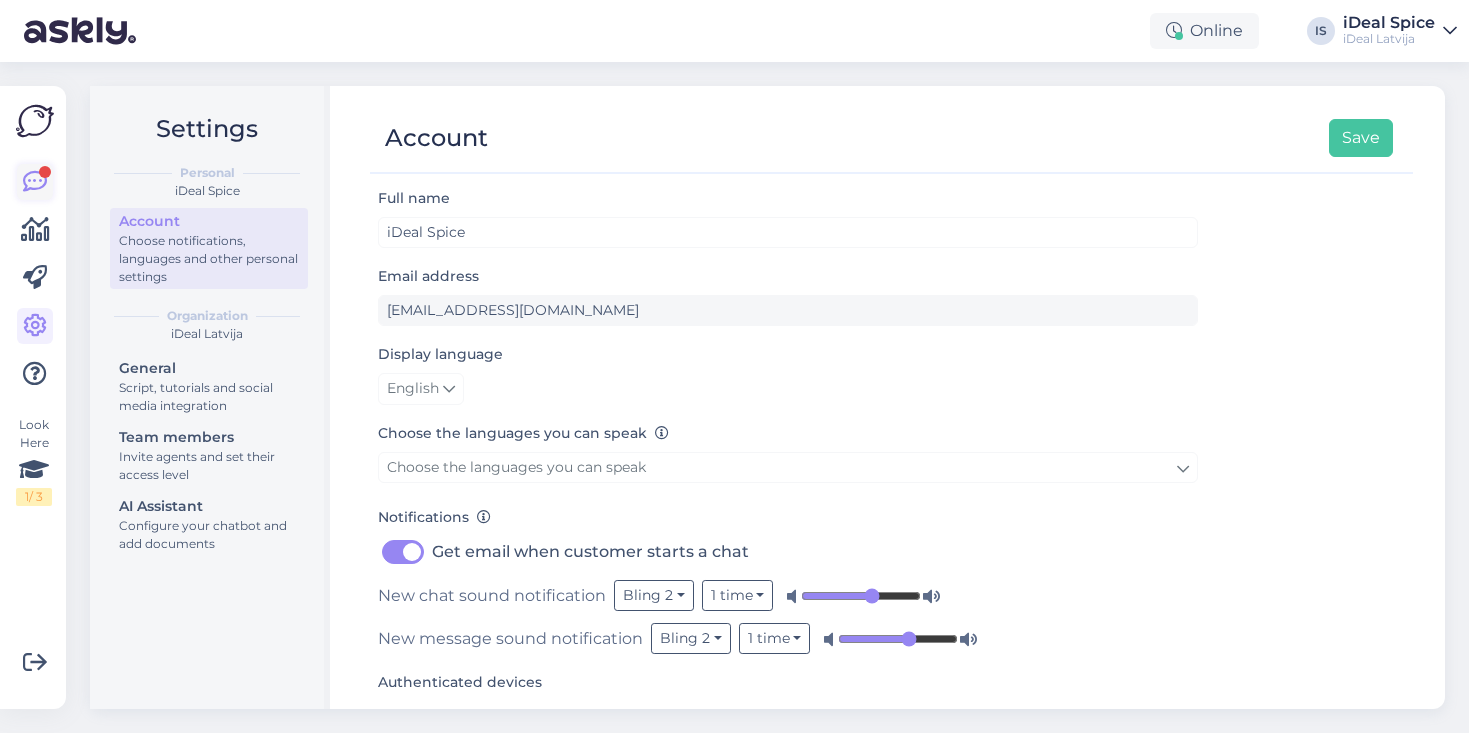 click at bounding box center (35, 182) 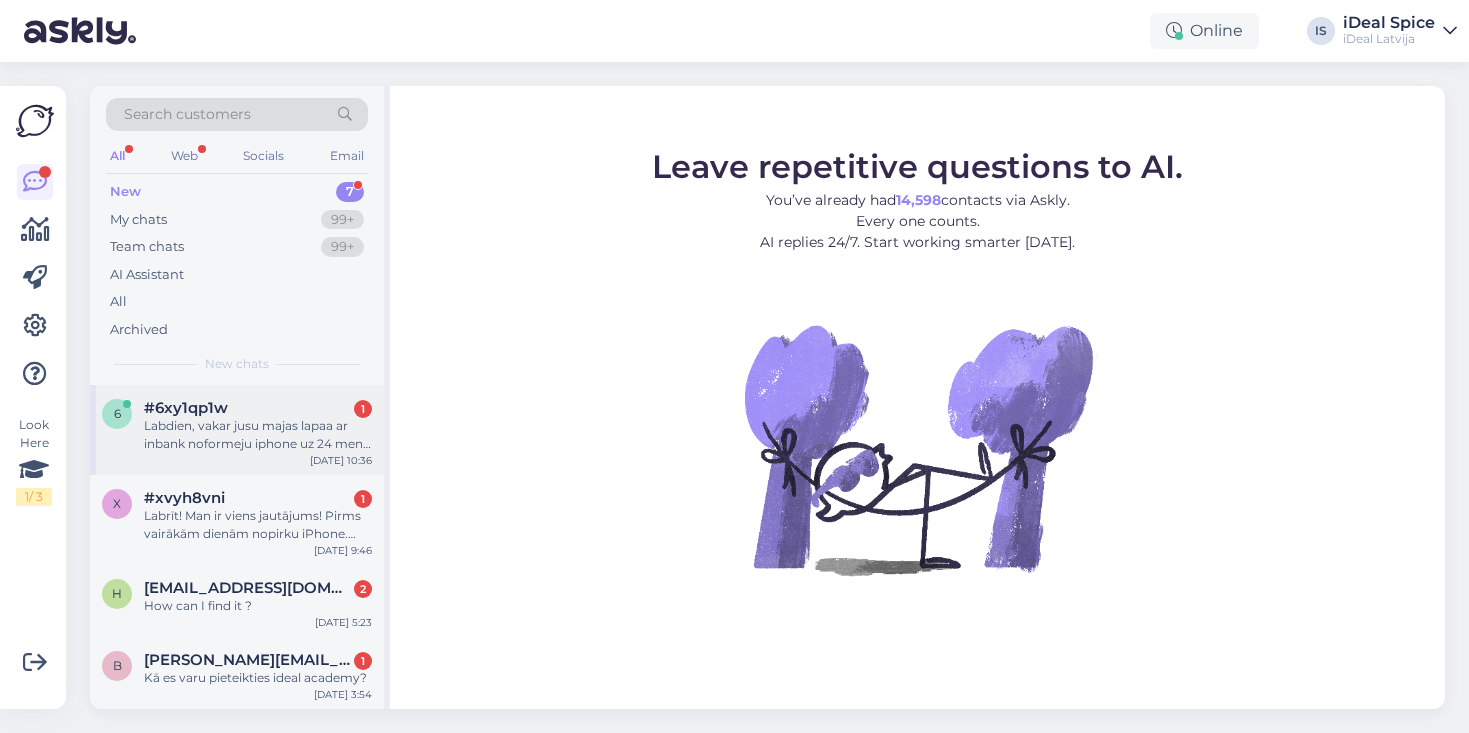 click on "Labdien, vakar jusu majas lapaa ar inbank noformeju iphone uz 24 men, bet e-pasta neesmu neko sanemusi!! Cik dienās parasti tiek izsūtīts telefons?" at bounding box center (258, 435) 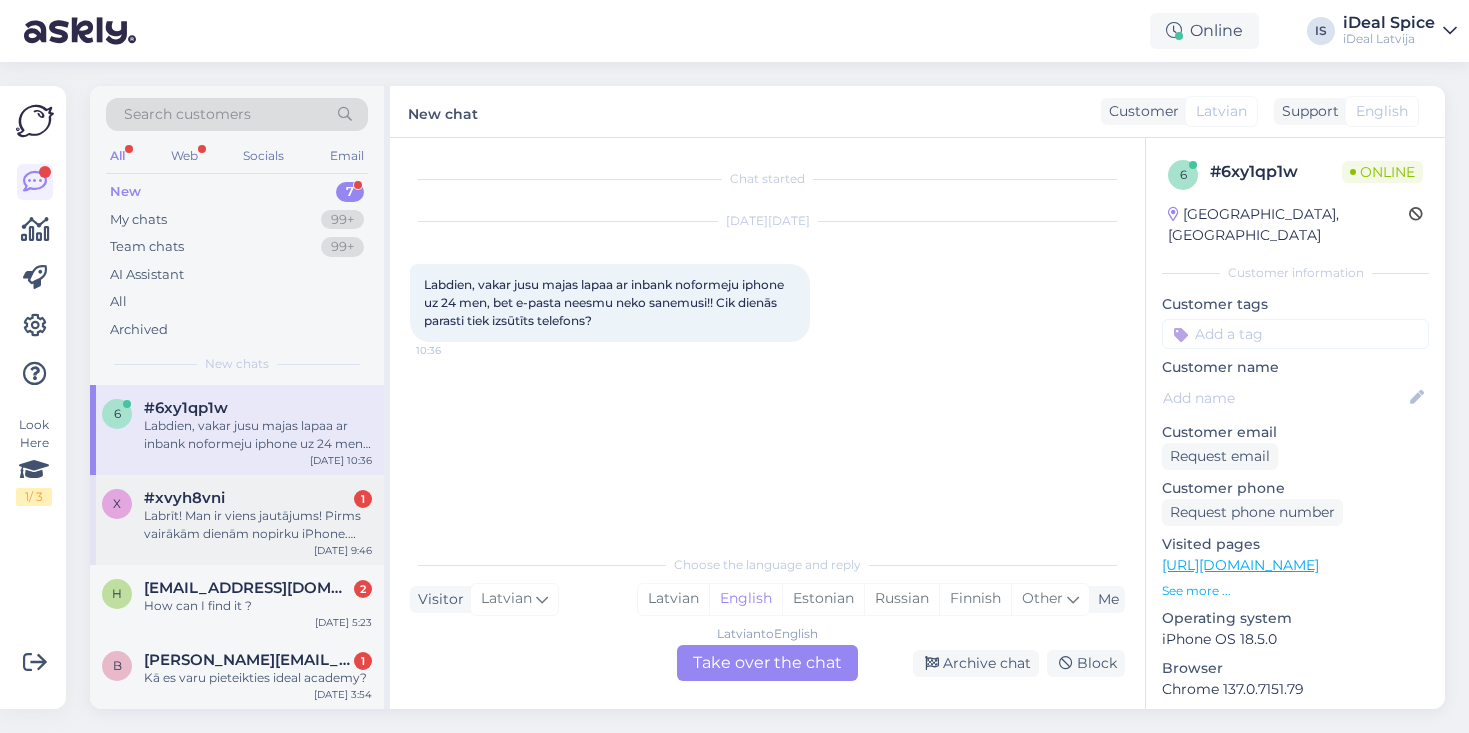 click on "Labrīt! Man ir viens jautājums! Pirms vairākām dienām nopirku iPhone. Sakiet, vai ir iespējams abonēt "Ģimenes" pakalpojumu līdz 5 personām?" at bounding box center (258, 525) 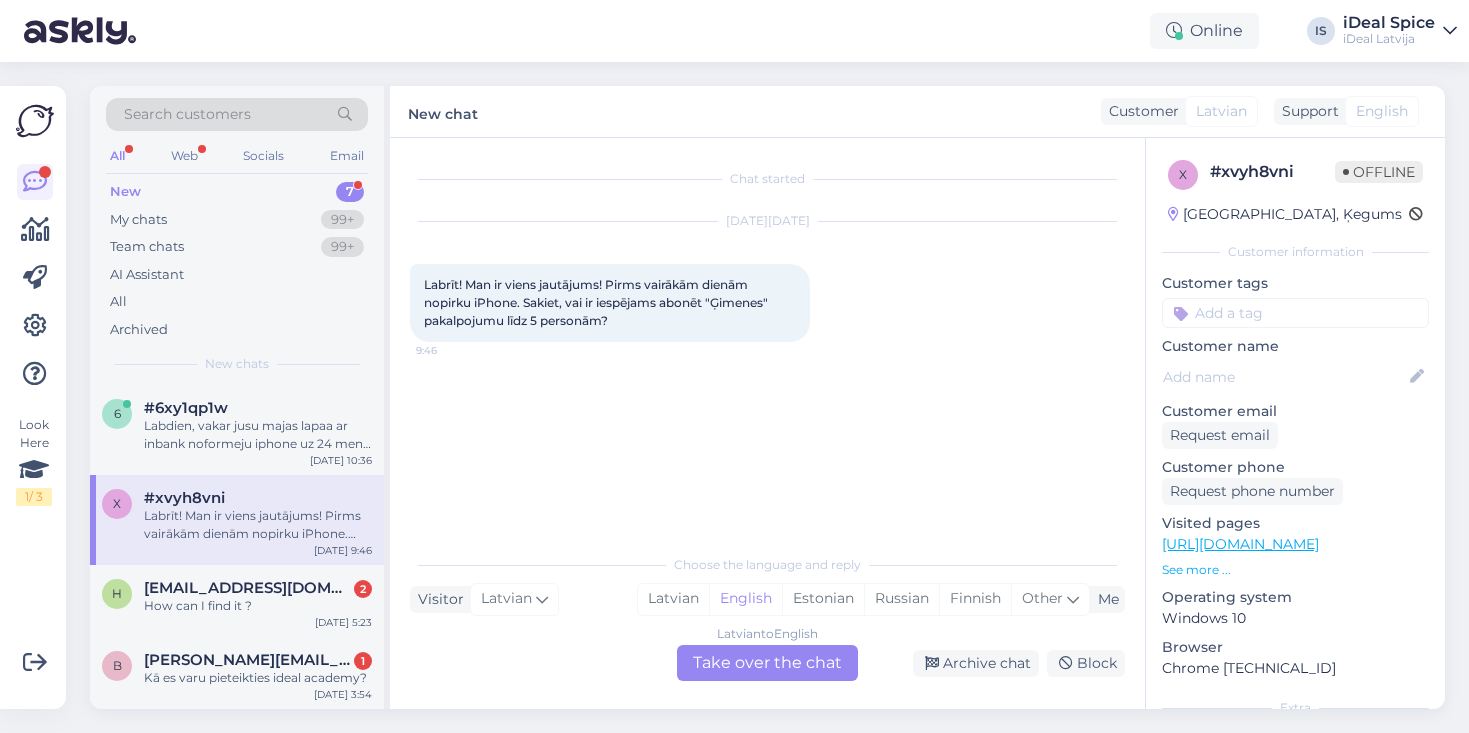click on "Latvian  to  English Take over the chat" at bounding box center [767, 663] 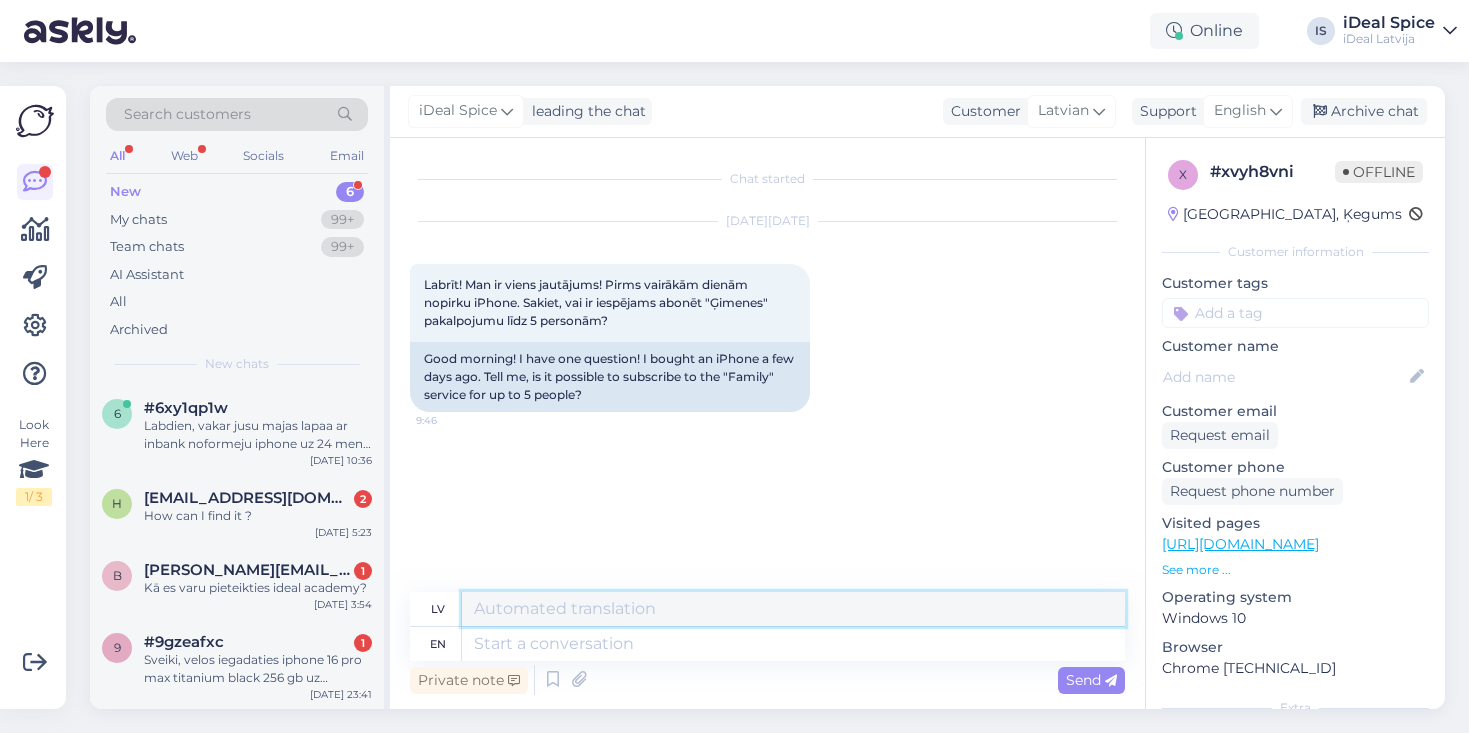 click at bounding box center (793, 609) 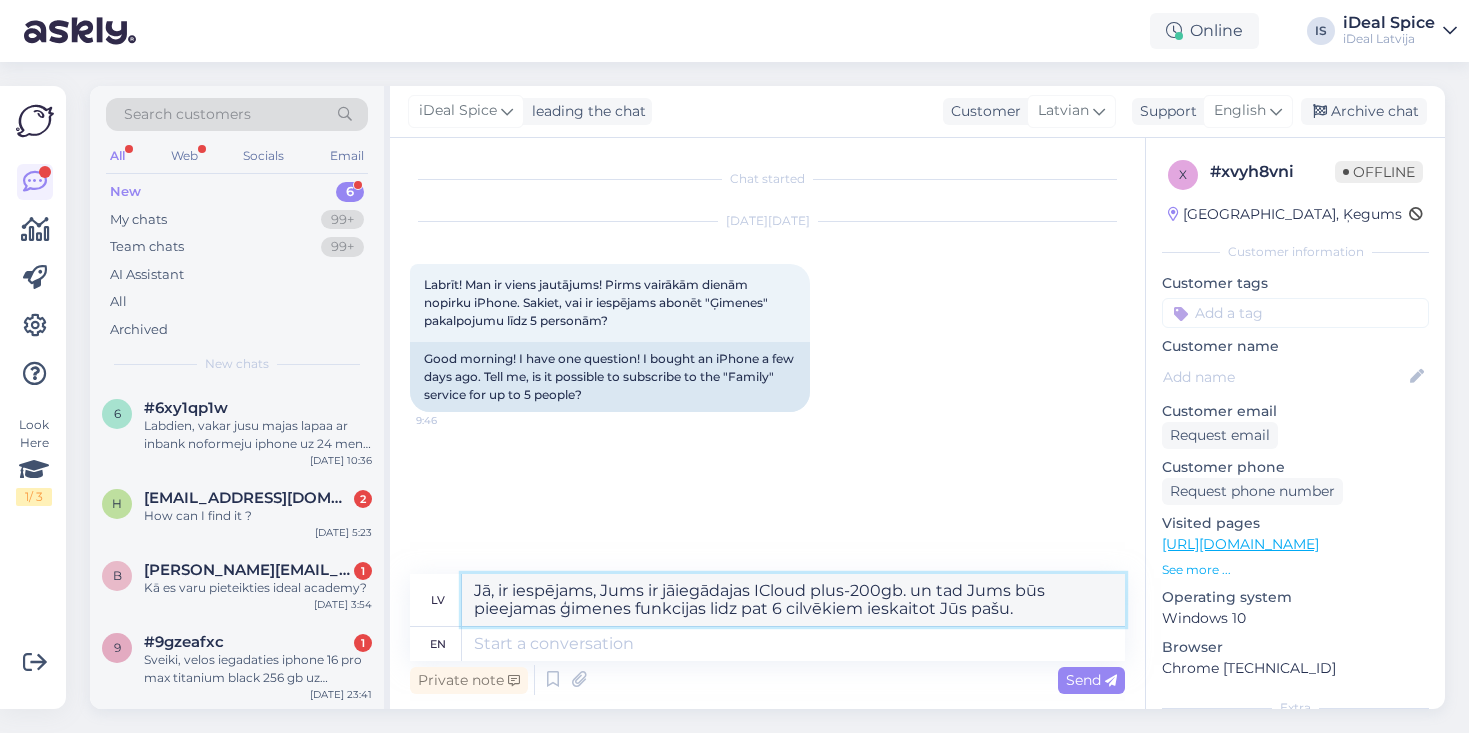 click on "Jā, ir iespējams, Jums ir jāiegādajas ICloud plus-200gb. un tad Jums būs pieejamas ģimenes funkcijas lidz pat 6 cilvēkiem ieskaitot Jūs pašu." at bounding box center (793, 600) 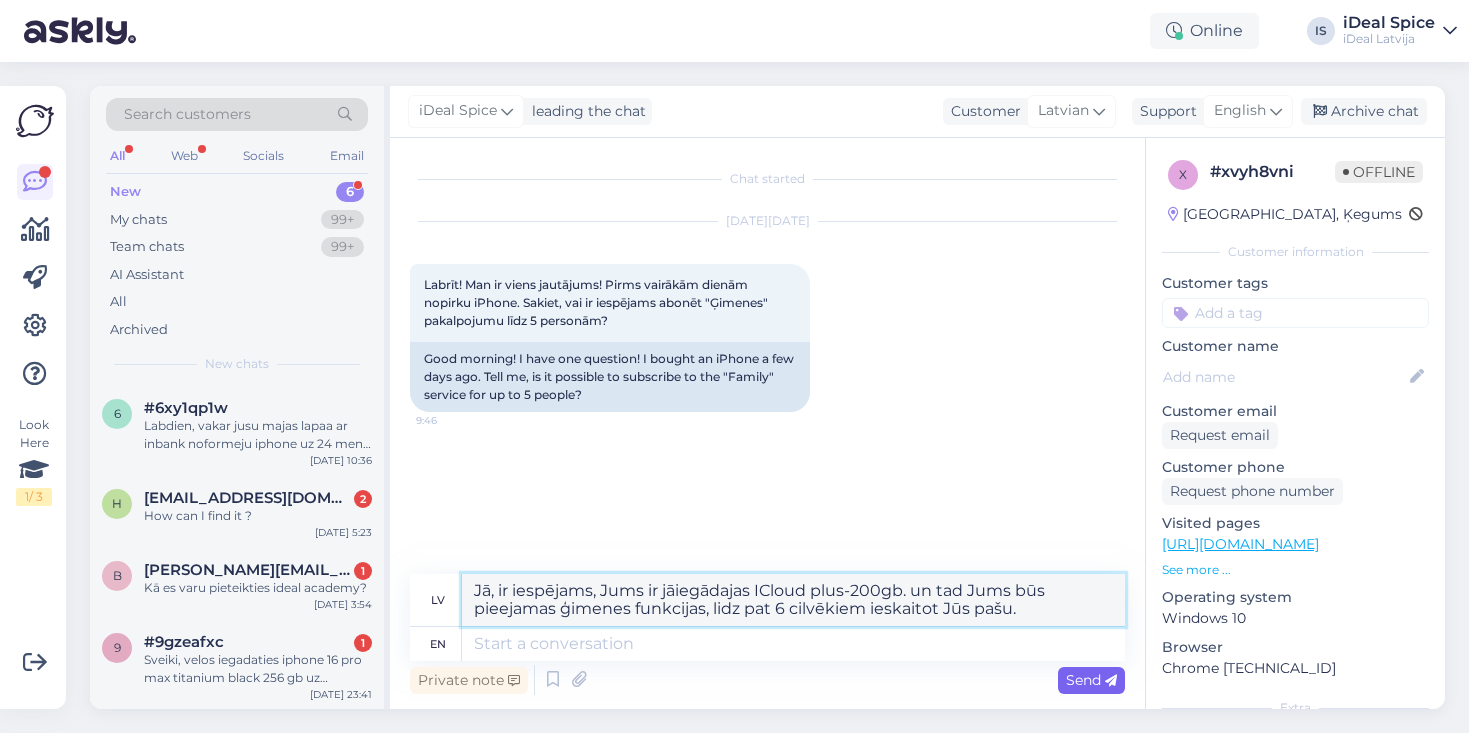 type on "Jā, ir iespējams, Jums ir jāiegādajas ICloud plus-200gb. un tad Jums būs pieejamas ģimenes funkcijas, lidz pat 6 cilvēkiem ieskaitot Jūs pašu." 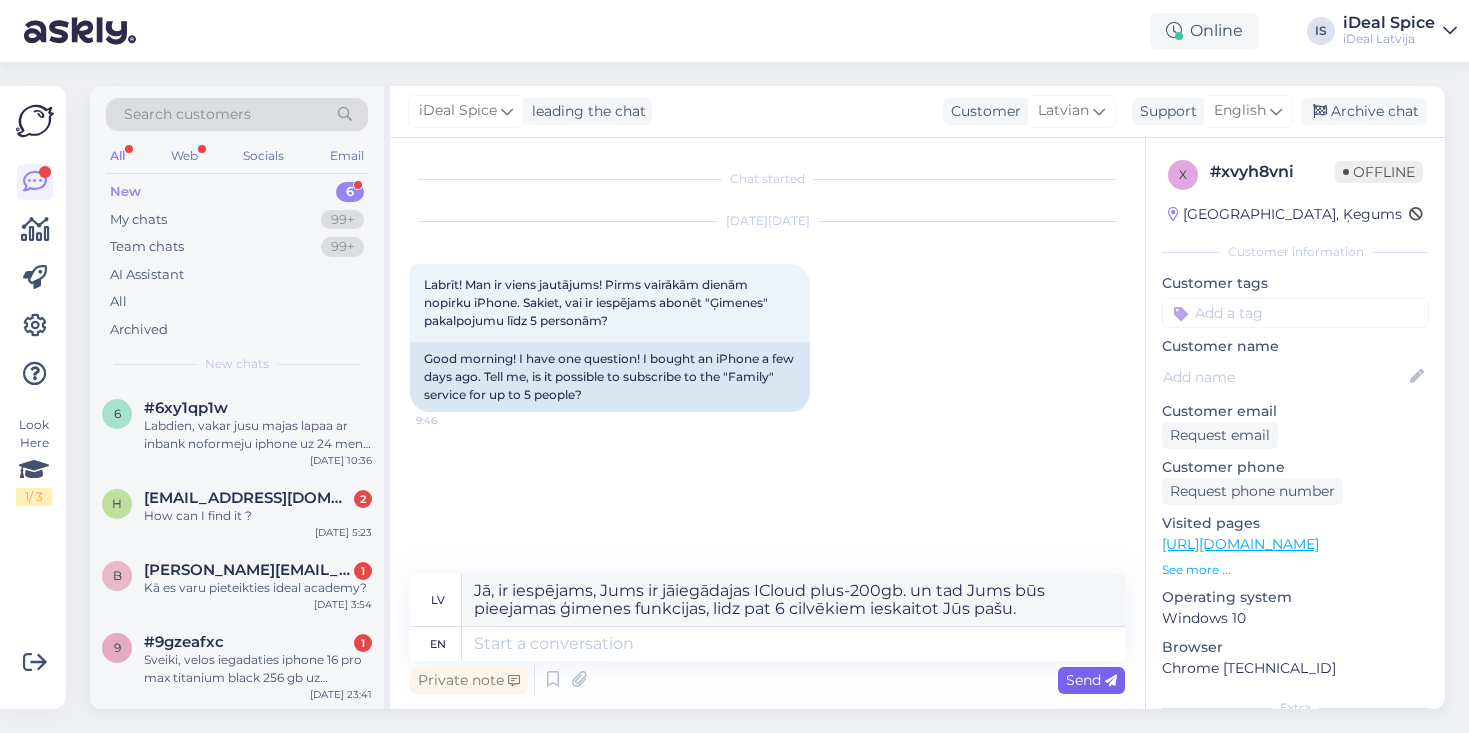 click on "Send" at bounding box center [1091, 680] 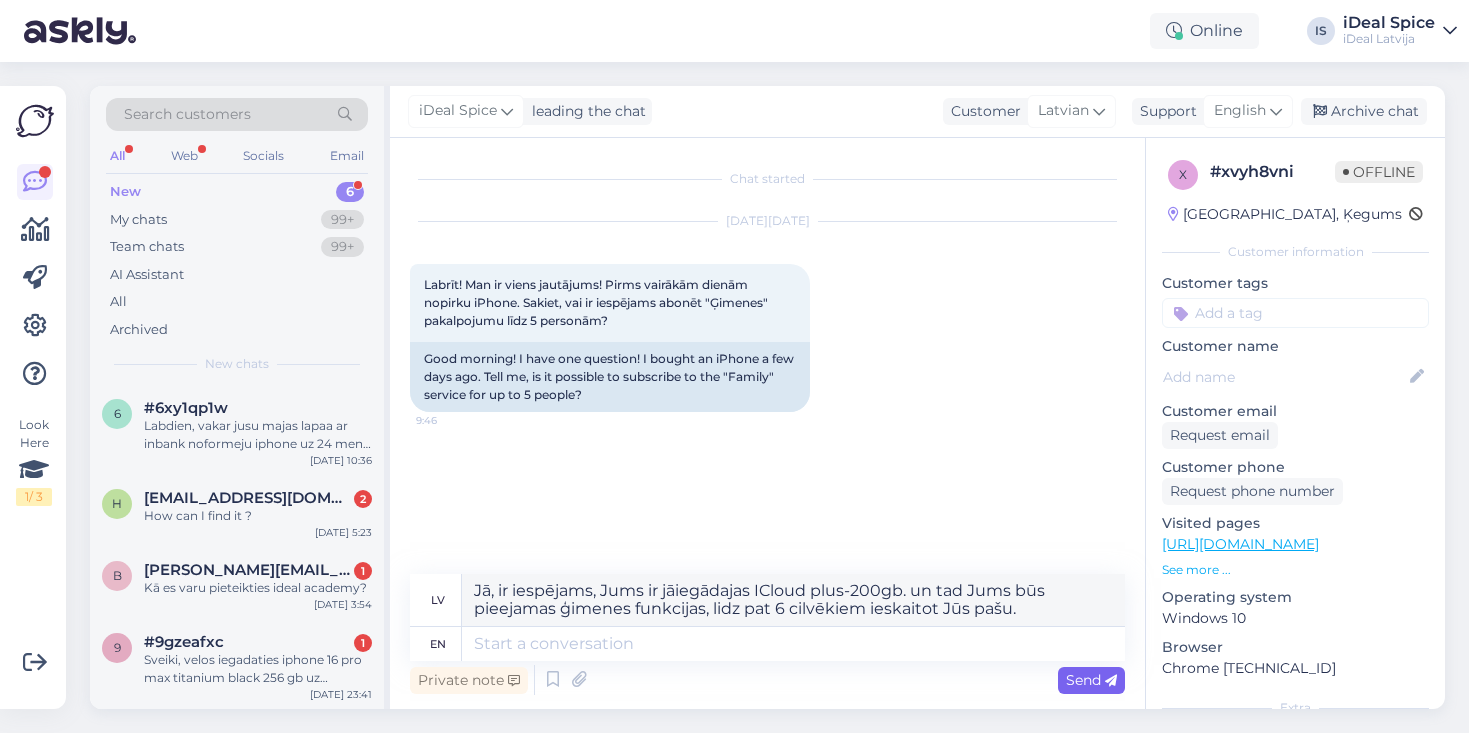 click on "Send" at bounding box center [1091, 680] 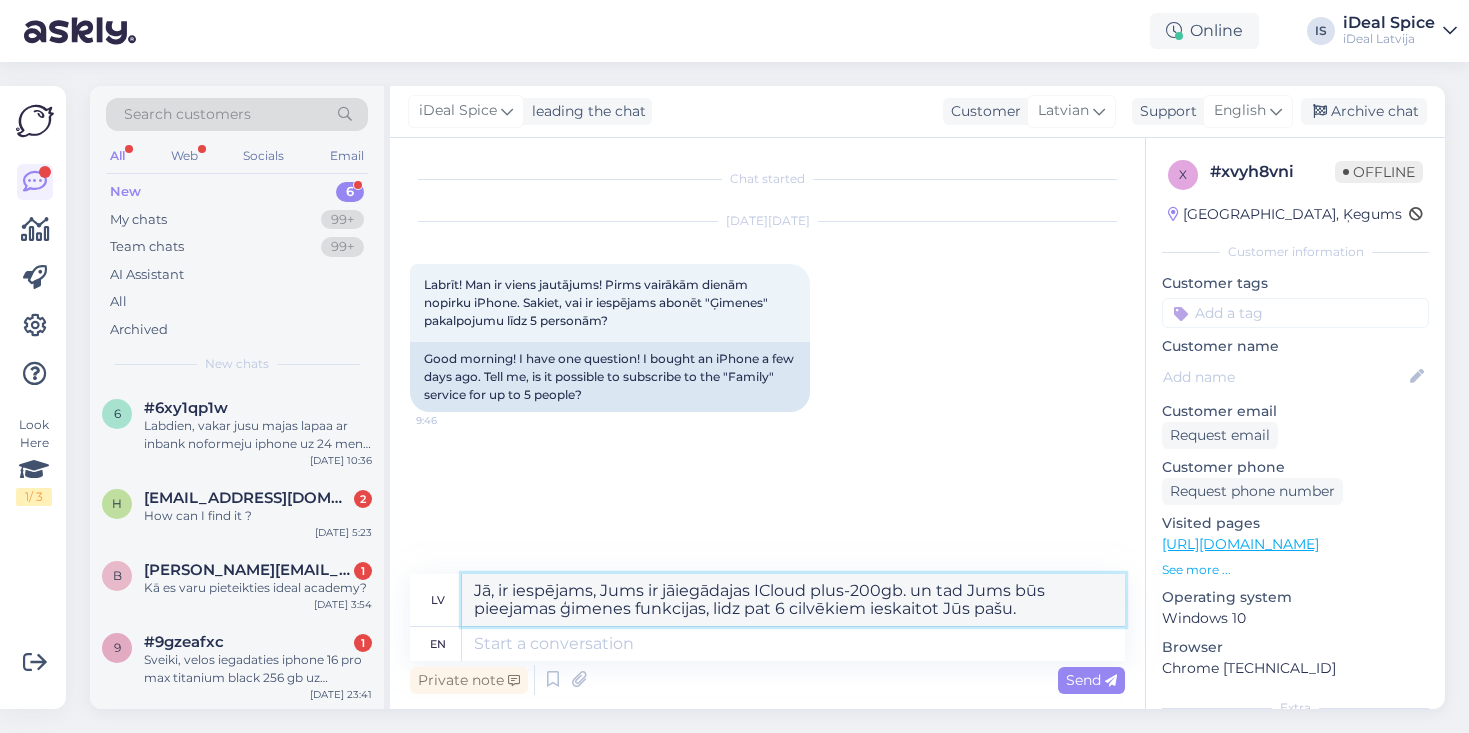 click on "Jā, ir iespējams, Jums ir jāiegādajas ICloud plus-200gb. un tad Jums būs pieejamas ģimenes funkcijas, lidz pat 6 cilvēkiem ieskaitot Jūs pašu." at bounding box center [793, 600] 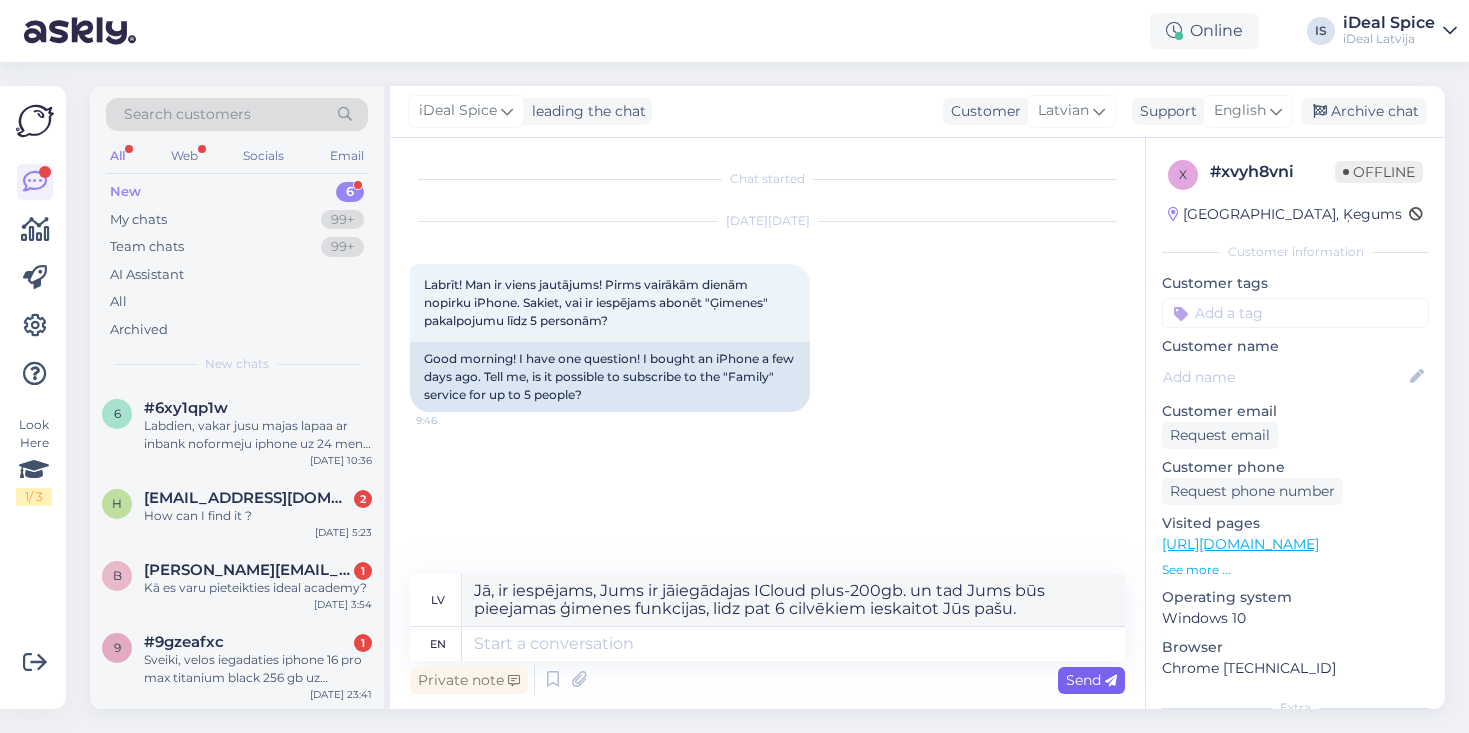 click at bounding box center [1111, 681] 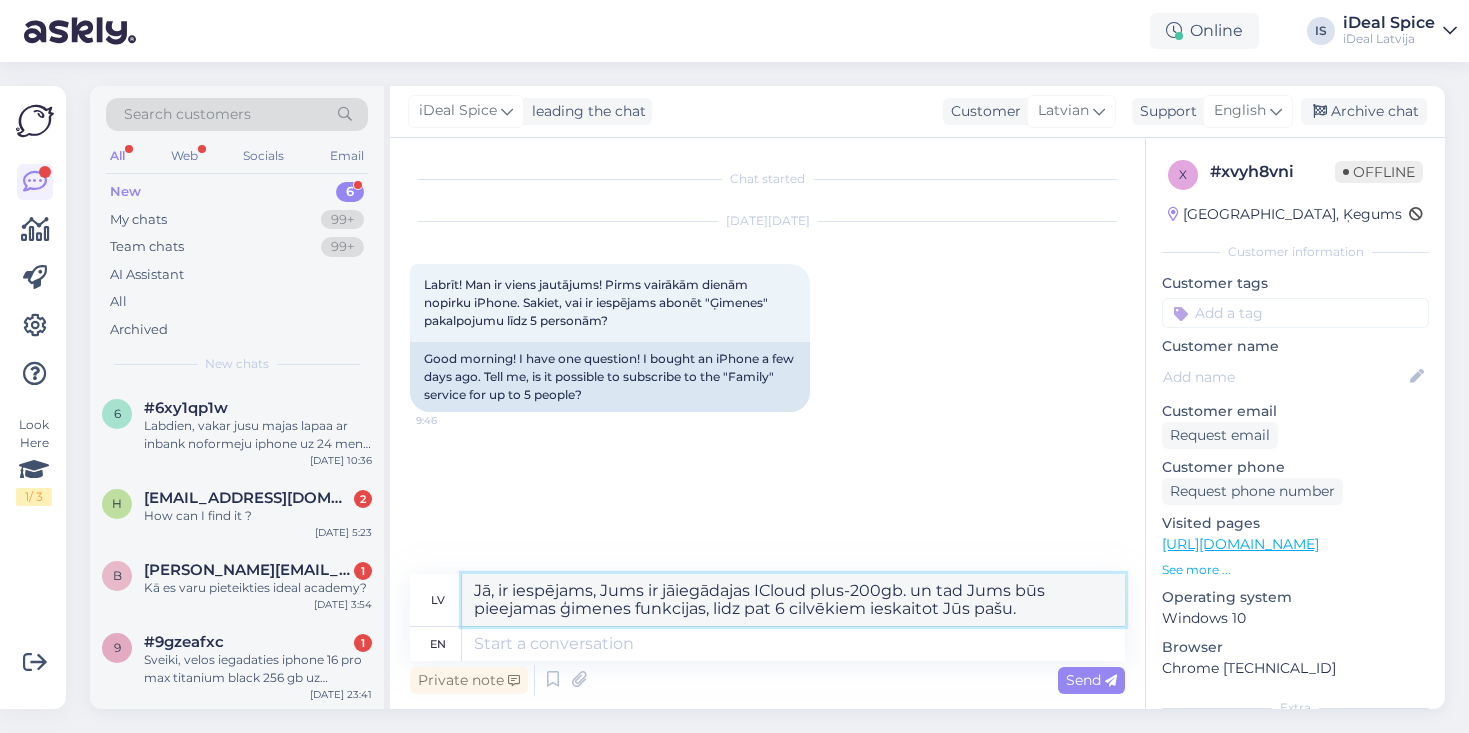 drag, startPoint x: 475, startPoint y: 594, endPoint x: 1025, endPoint y: 608, distance: 550.17816 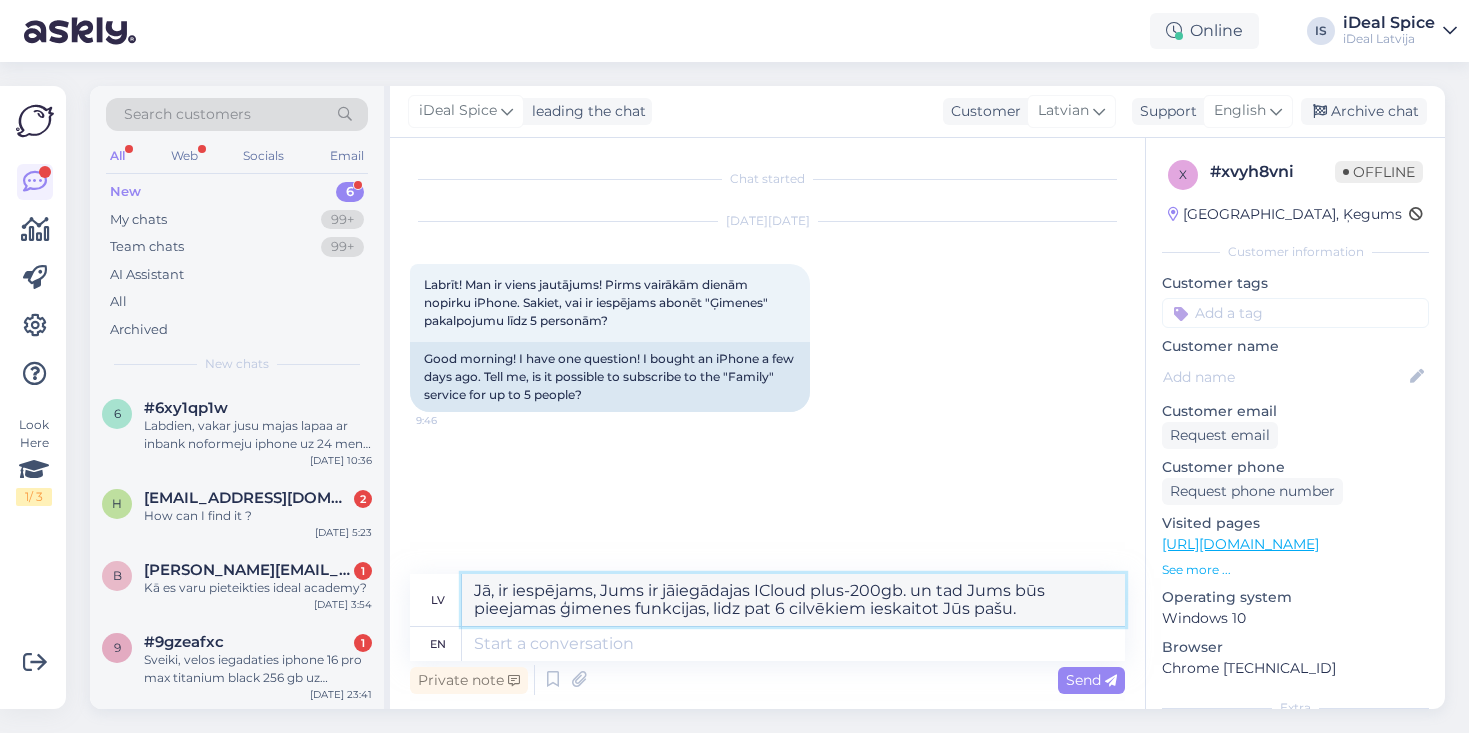 click on "Jā, ir iespējams, Jums ir jāiegādajas ICloud plus-200gb. un tad Jums būs pieejamas ģimenes funkcijas, lidz pat 6 cilvēkiem ieskaitot Jūs pašu." at bounding box center [793, 600] 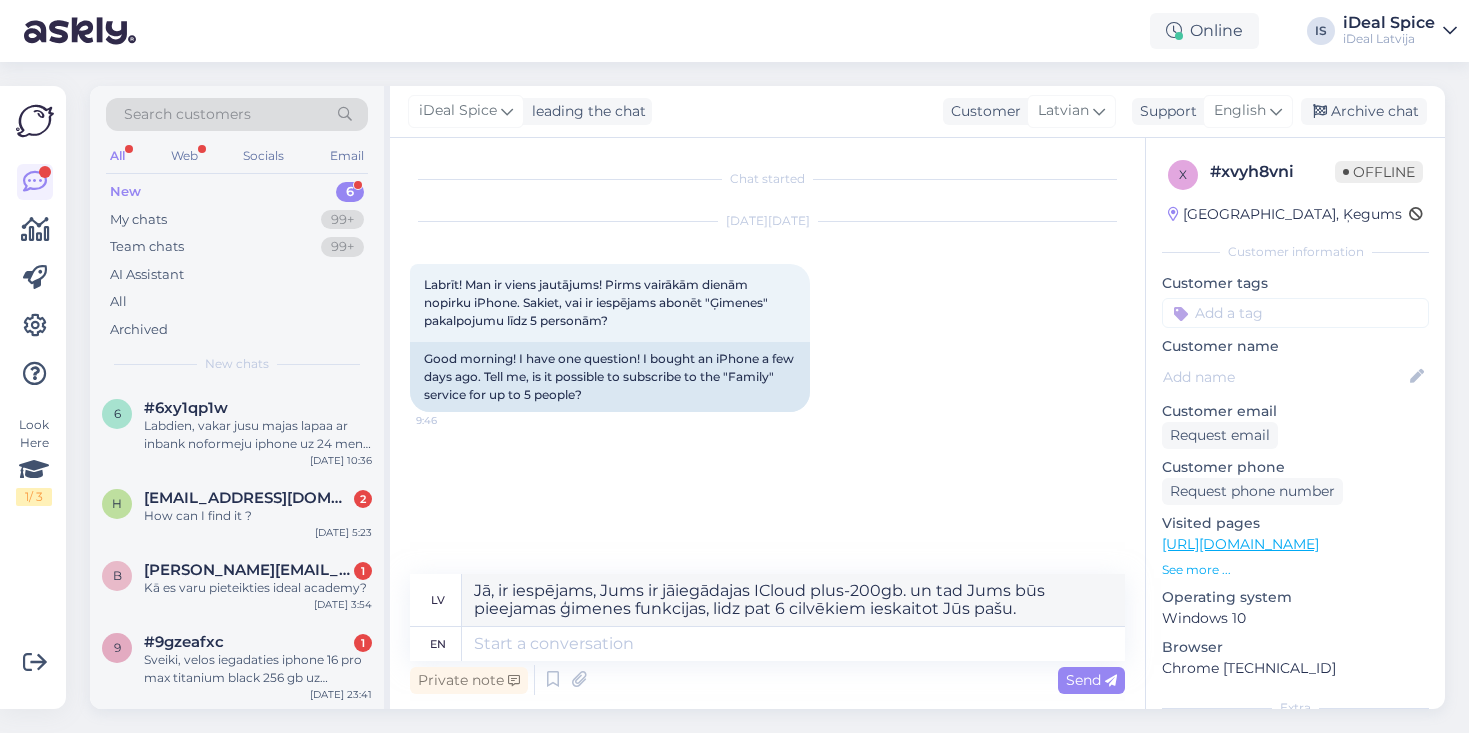 click on "Chat started [DATE] Labrīt! Man ir viens jautājums! Pirms vairākām dienām nopirku iPhone. Sakiet, vai ir iespējams abonēt "Ģimenes" pakalpojumu līdz 5 personām? 9:46  Good morning! I have one question! I bought an iPhone a few days ago. Tell me, is it possible to subscribe to the "Family" service for up to 5 people?" at bounding box center [776, 357] 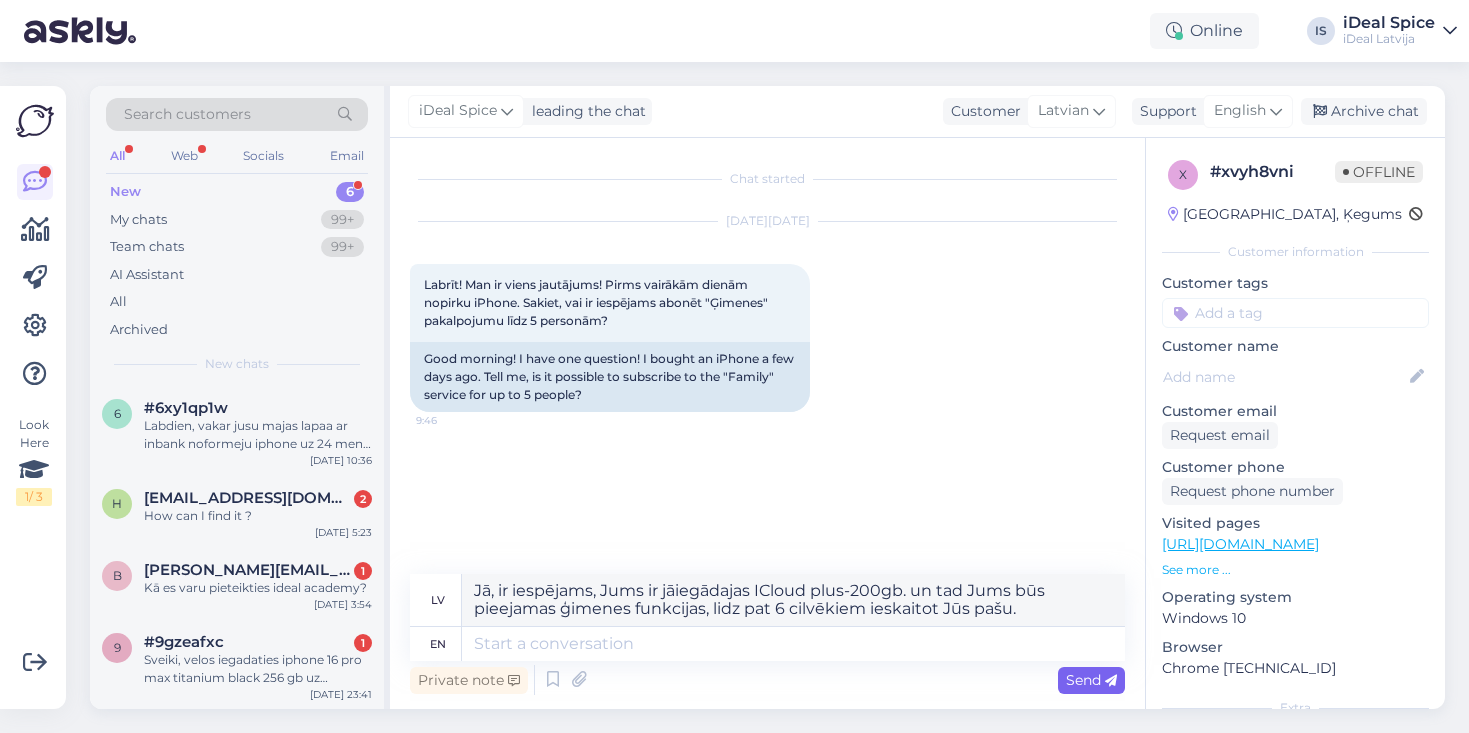 click on "Send" at bounding box center (1091, 680) 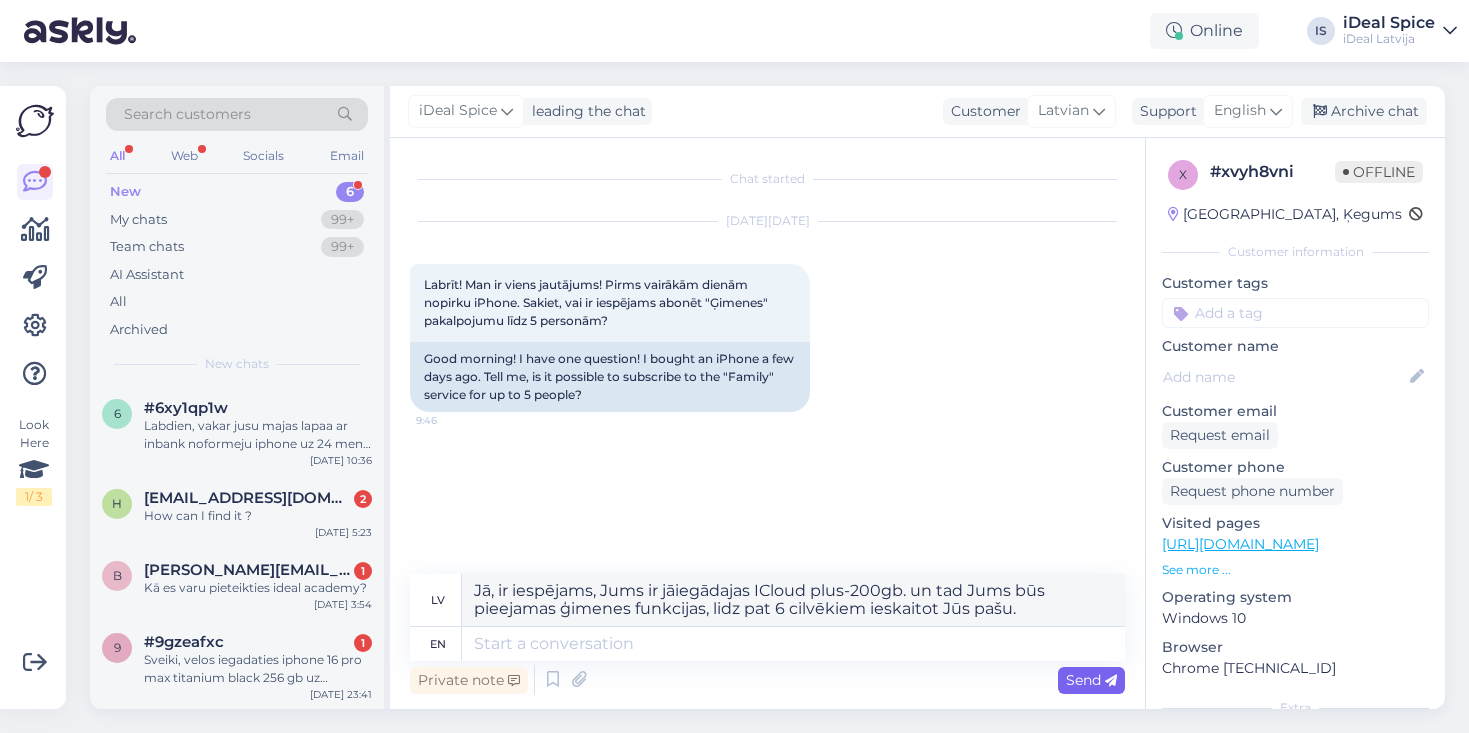 click on "Send" at bounding box center (1091, 680) 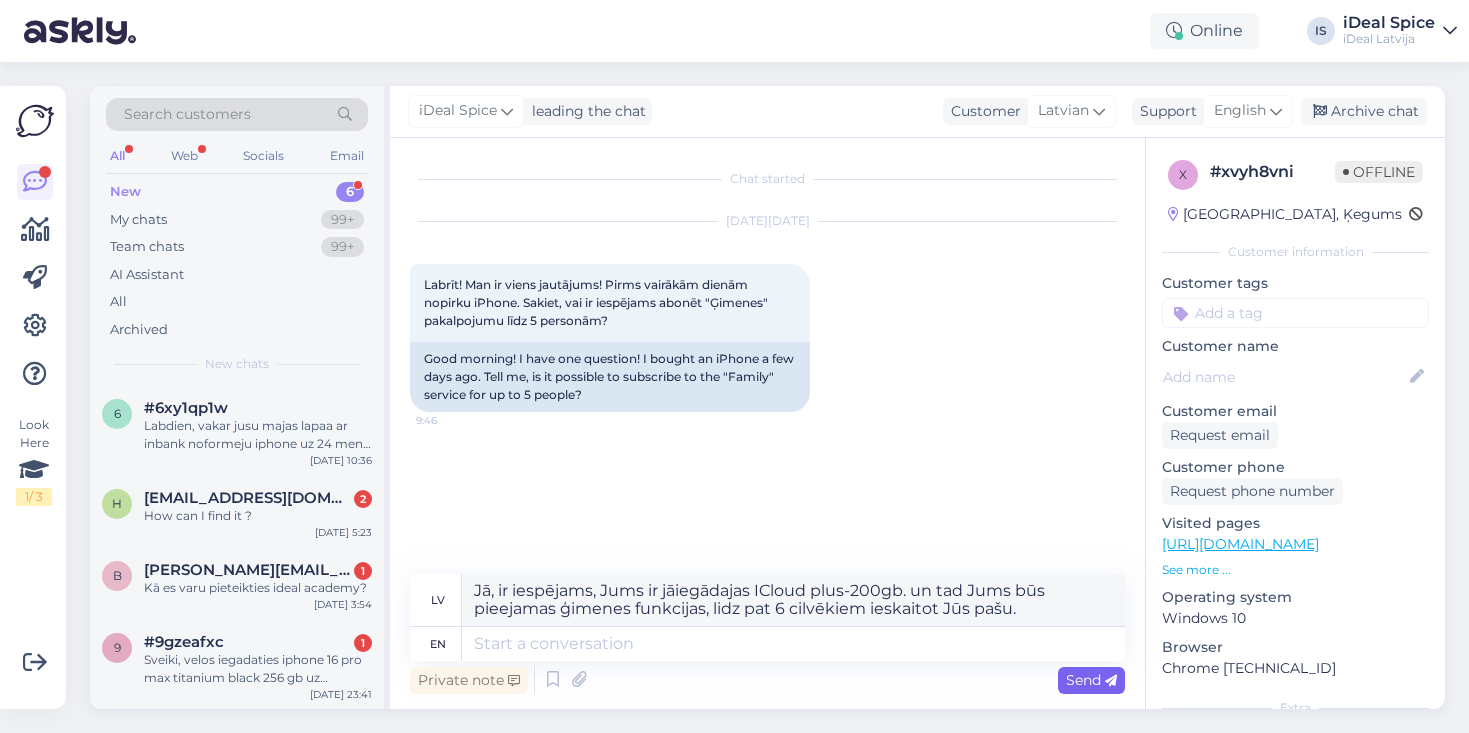 click on "Send" at bounding box center (1091, 680) 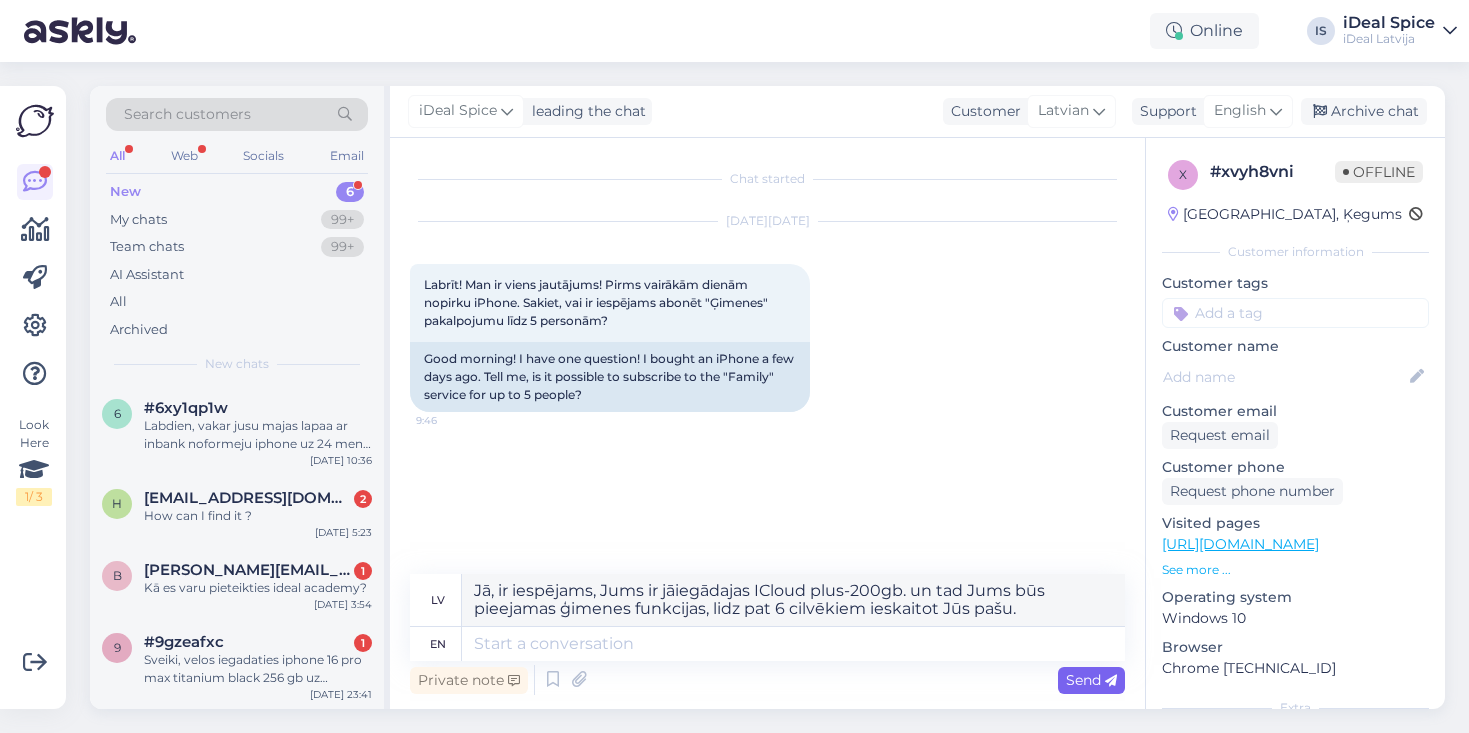 click on "Send" at bounding box center (1091, 680) 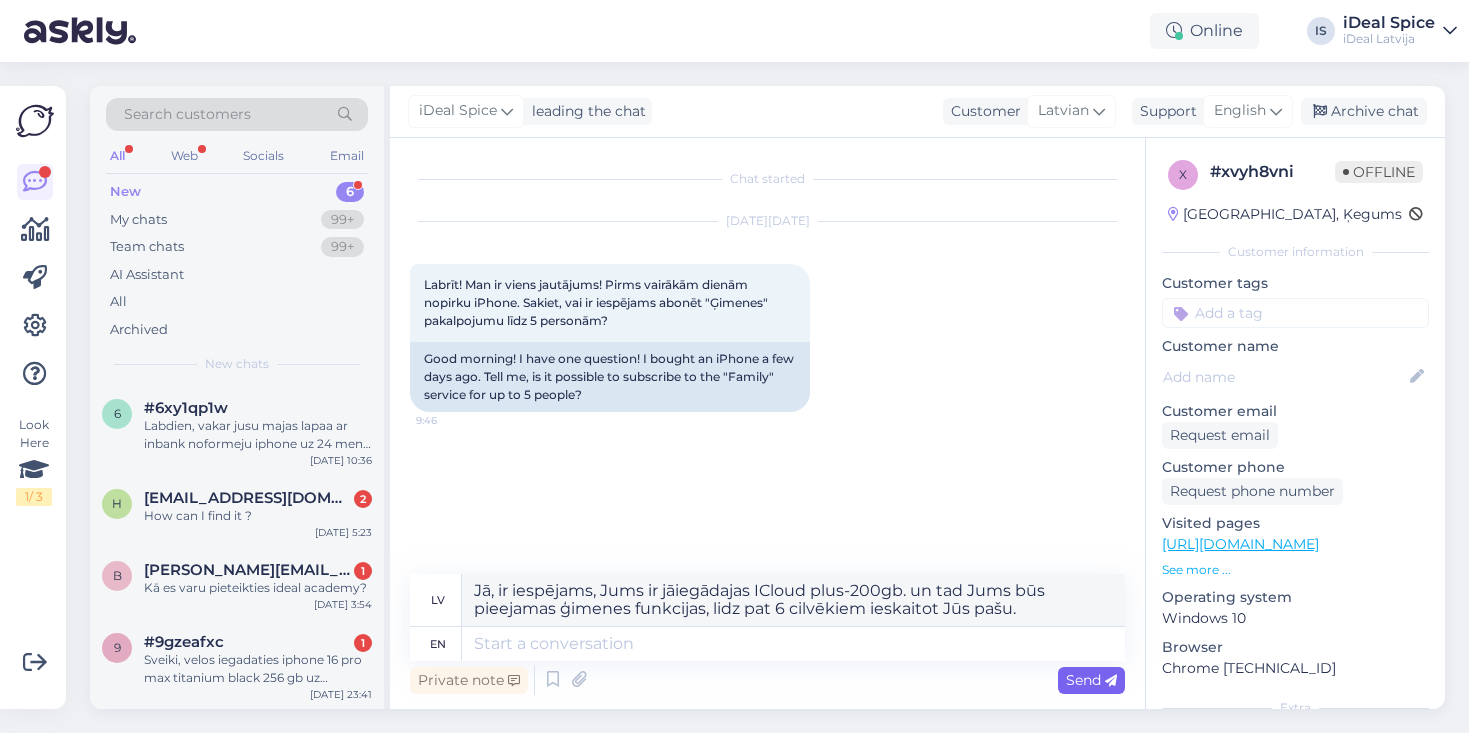 click on "Send" at bounding box center [1091, 680] 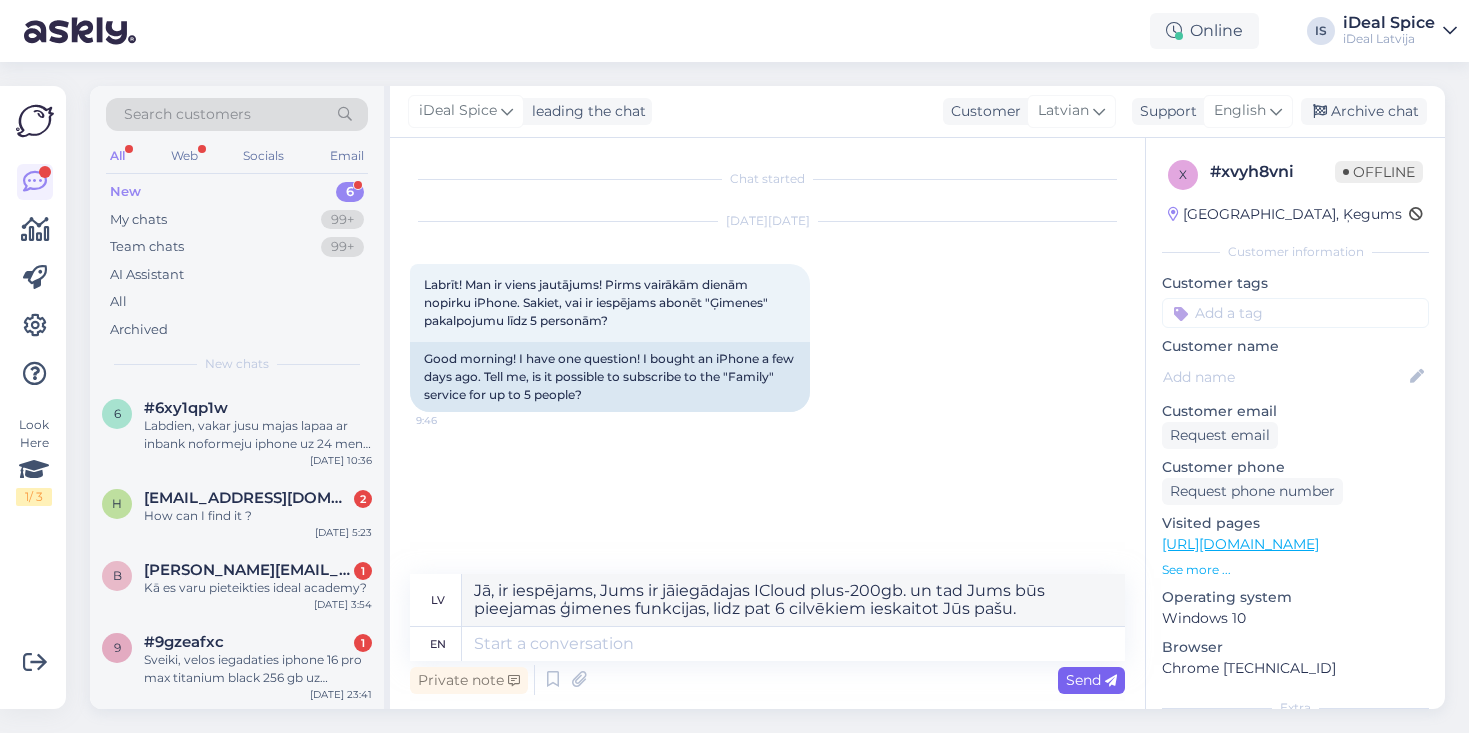 click on "Send" at bounding box center (1091, 680) 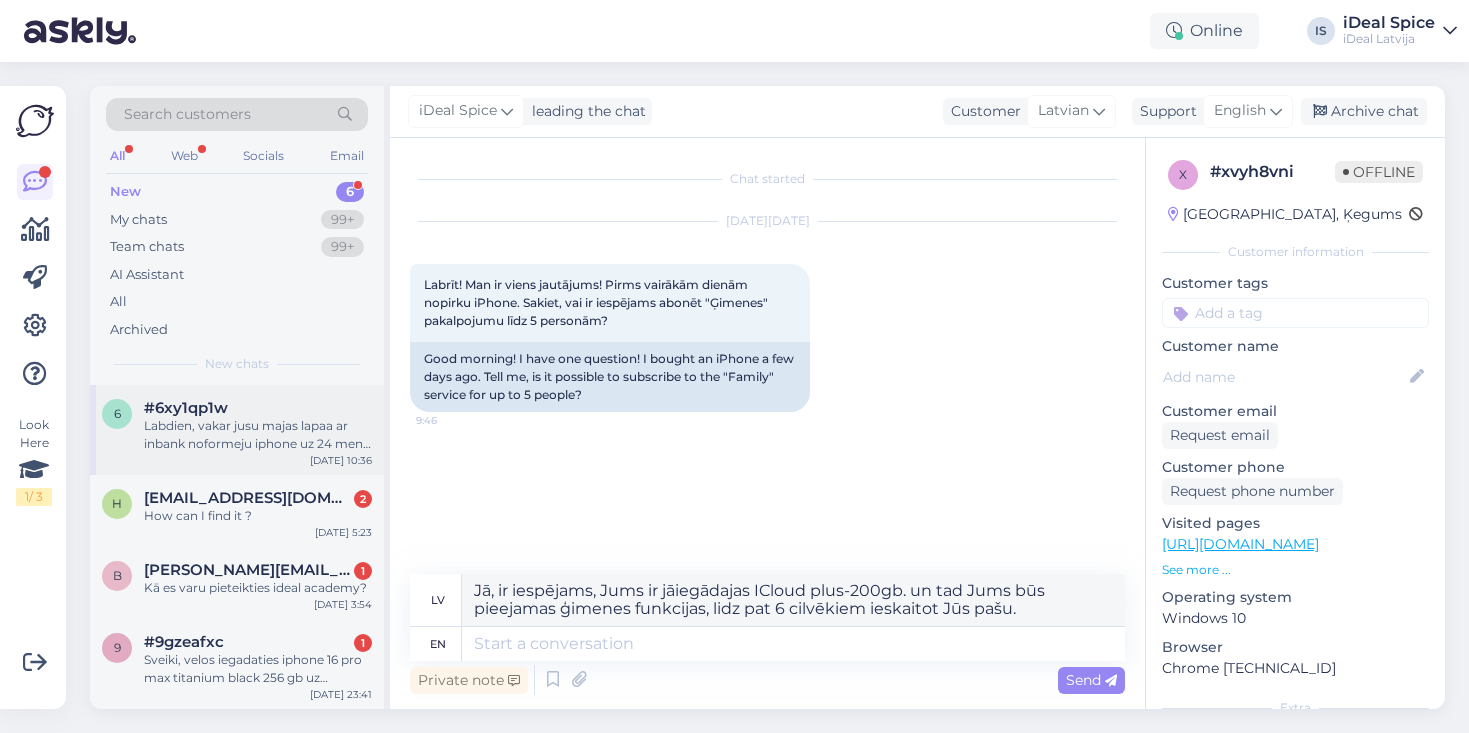 click on "Labdien, vakar jusu majas lapaa ar inbank noformeju iphone uz 24 men, bet e-pasta neesmu neko sanemusi!! Cik dienās parasti tiek izsūtīts telefons?" at bounding box center [258, 435] 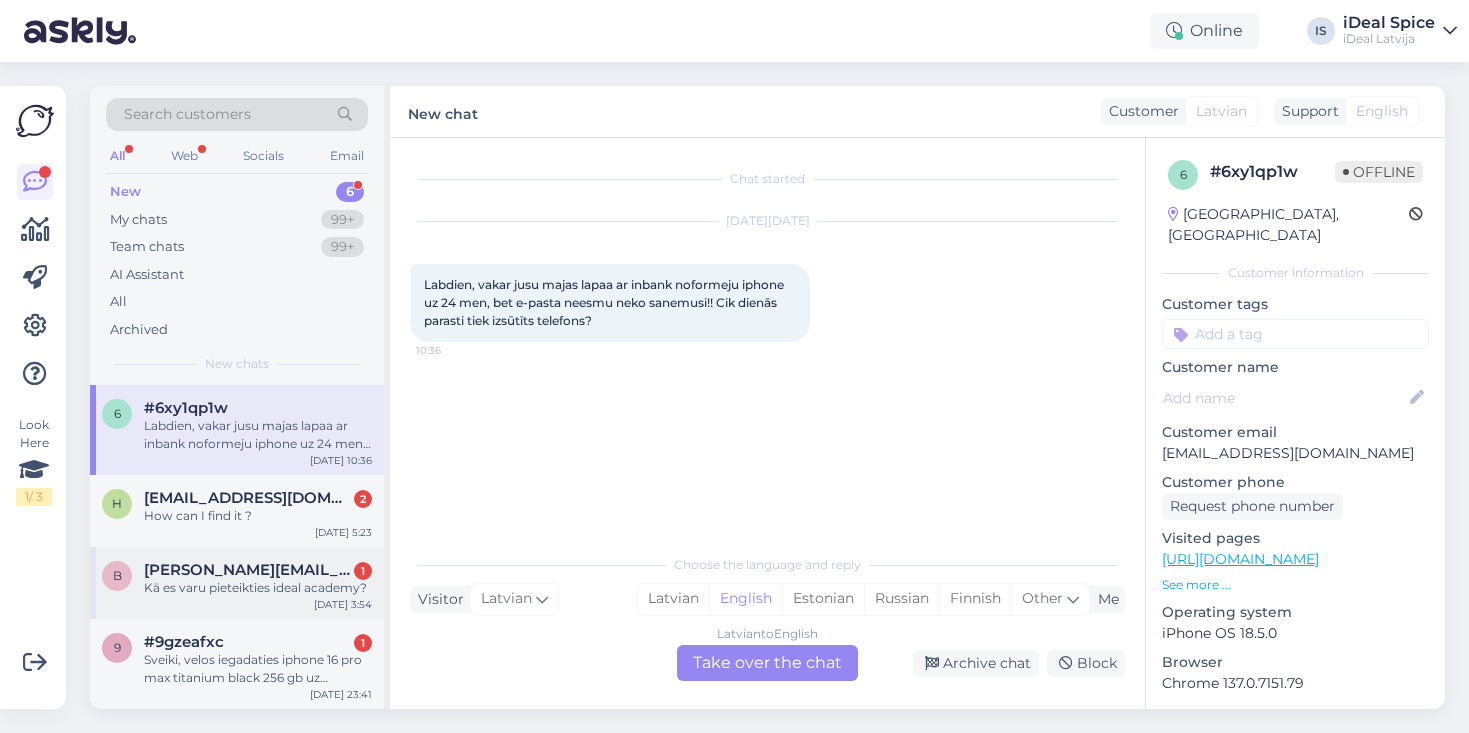scroll, scrollTop: 0, scrollLeft: 0, axis: both 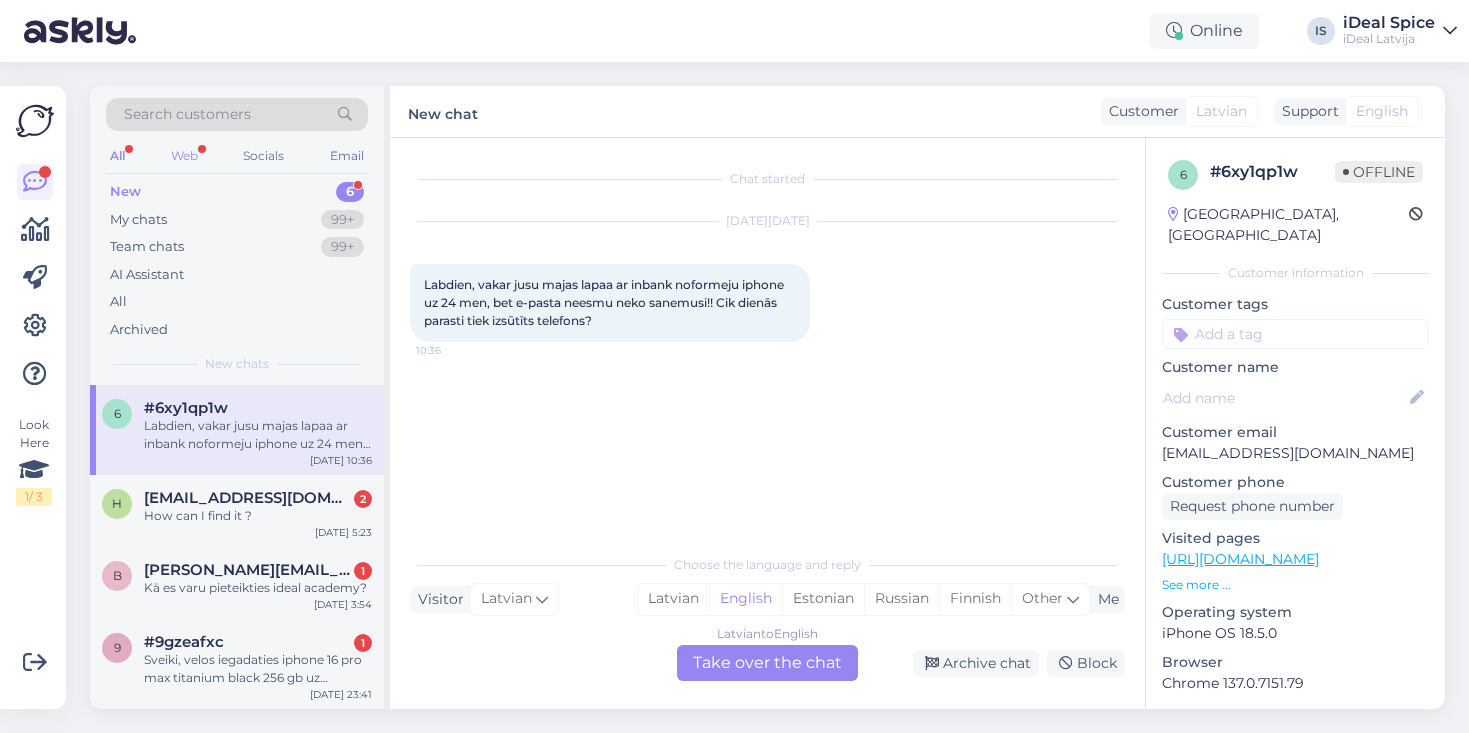 click on "Web" at bounding box center (184, 156) 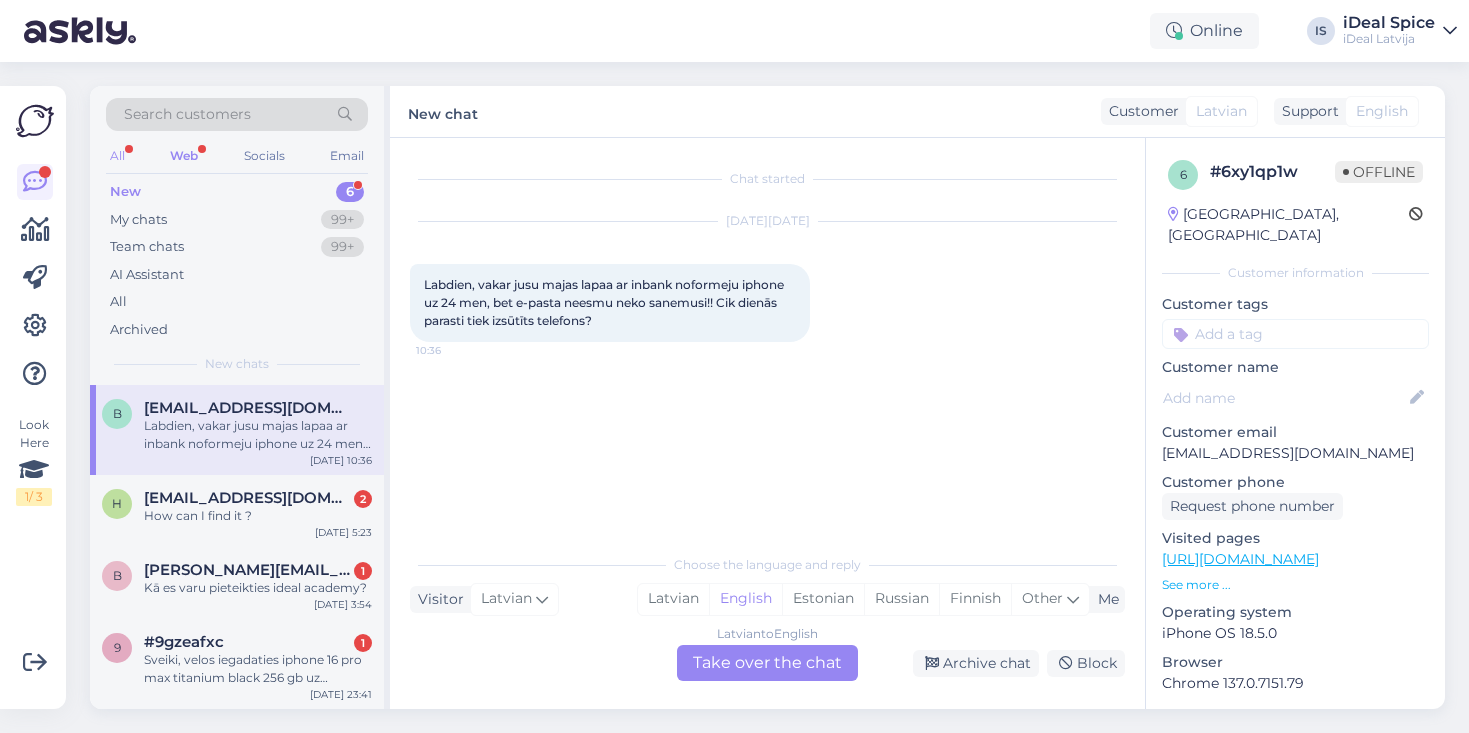 click on "All" at bounding box center [117, 156] 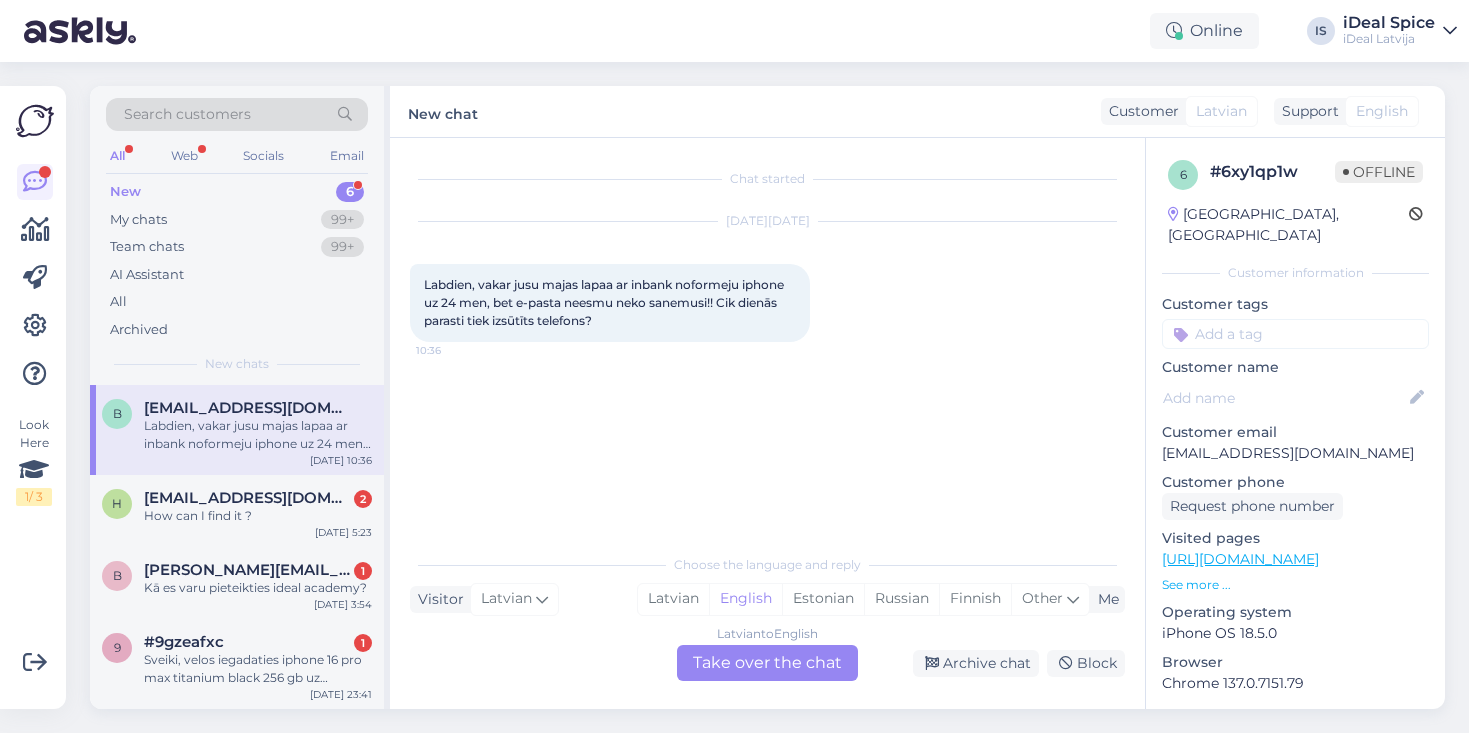 scroll, scrollTop: 38, scrollLeft: 0, axis: vertical 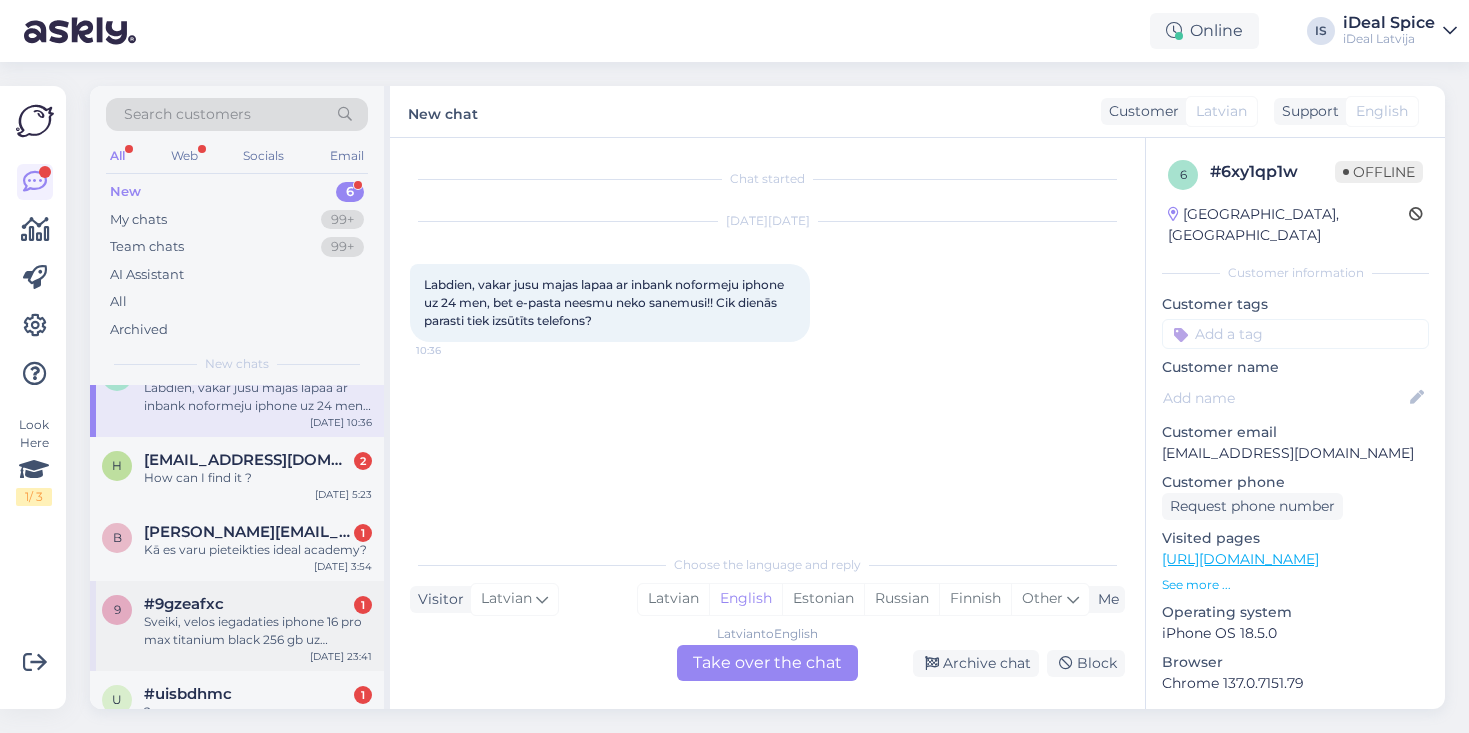 click on "Sveiki, velos iegadaties iphone 16 pro max titanium black 256 gb uz nomaksu. Viena vieta rakstits ka menesa maksajums ir lidz 50€ bet zemak tas ir uzrakstits ka 80€." at bounding box center [258, 631] 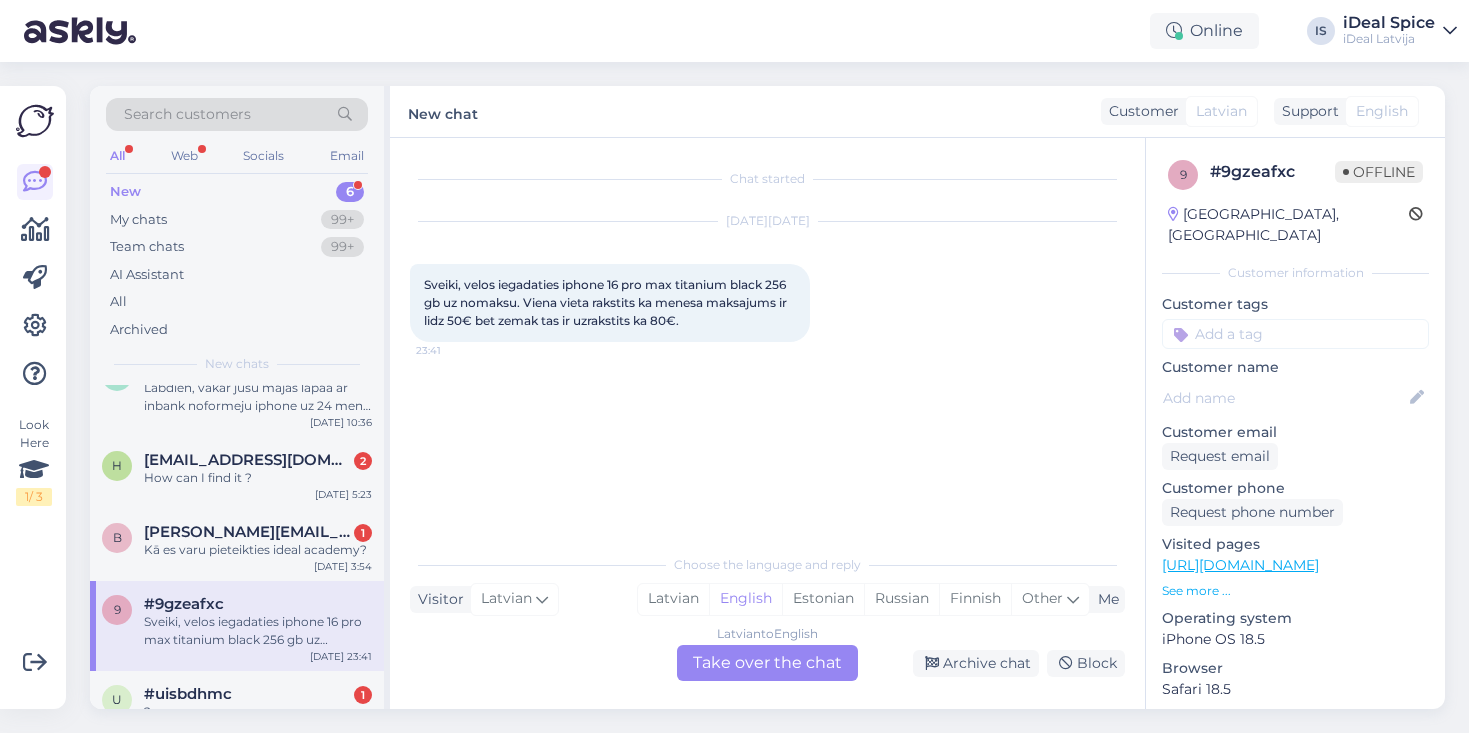 click on "Latvian  to  English Take over the chat" at bounding box center [767, 663] 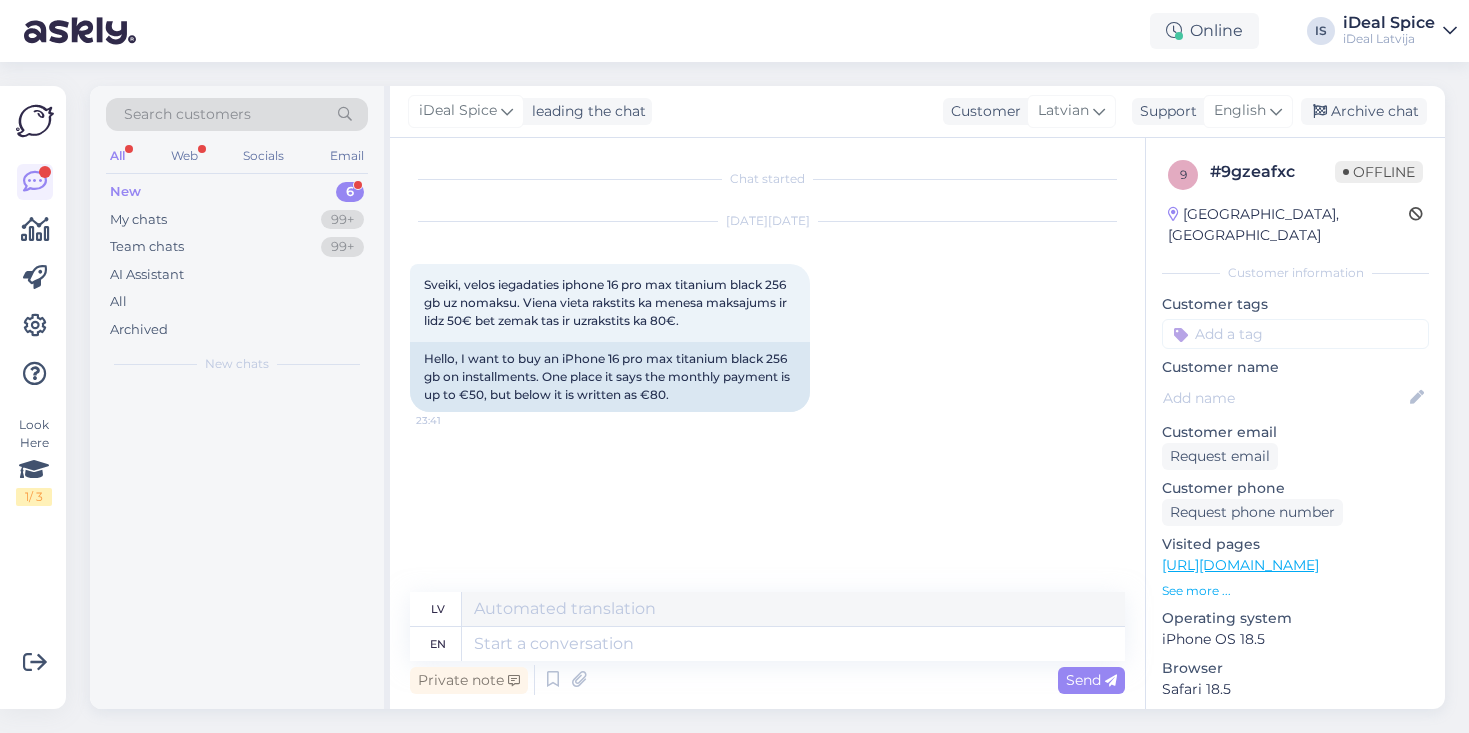 scroll, scrollTop: 0, scrollLeft: 0, axis: both 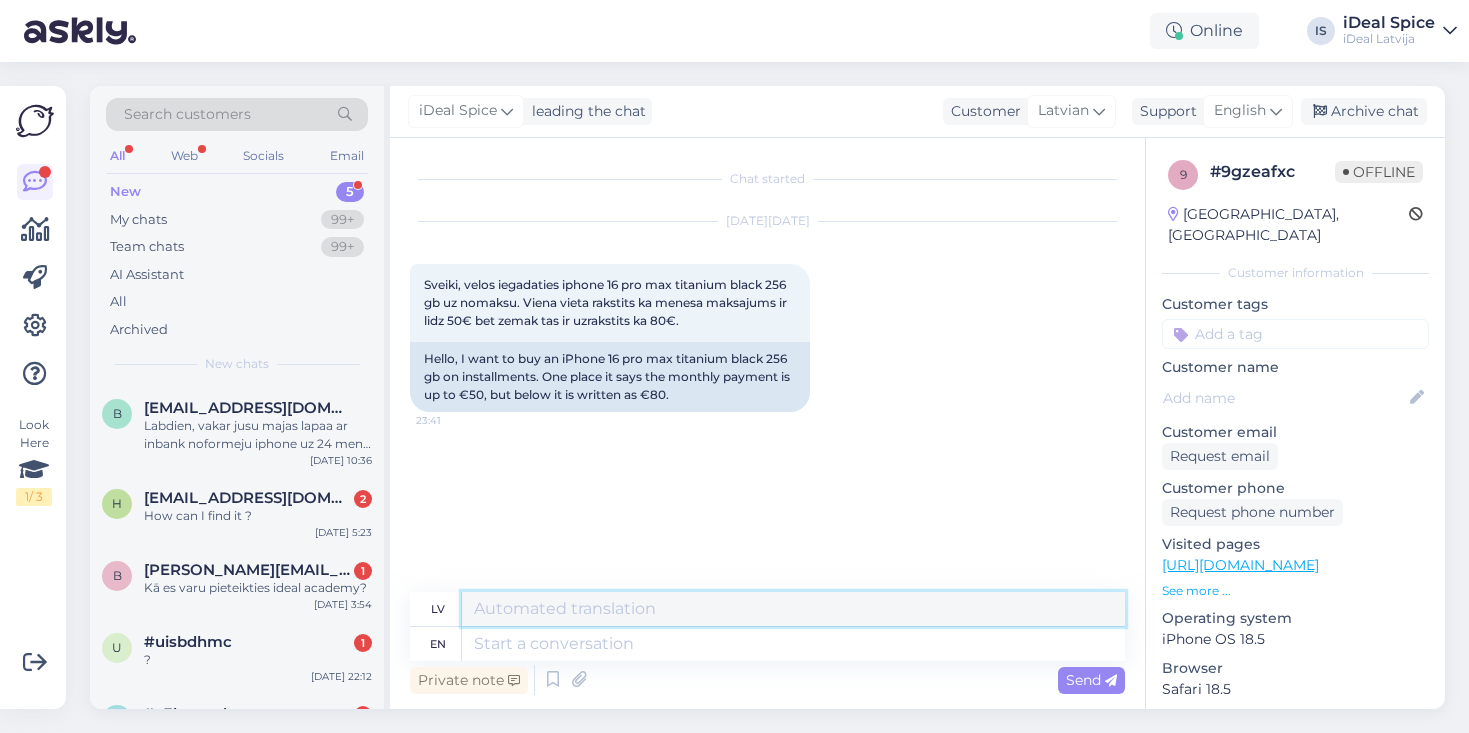 click at bounding box center (793, 609) 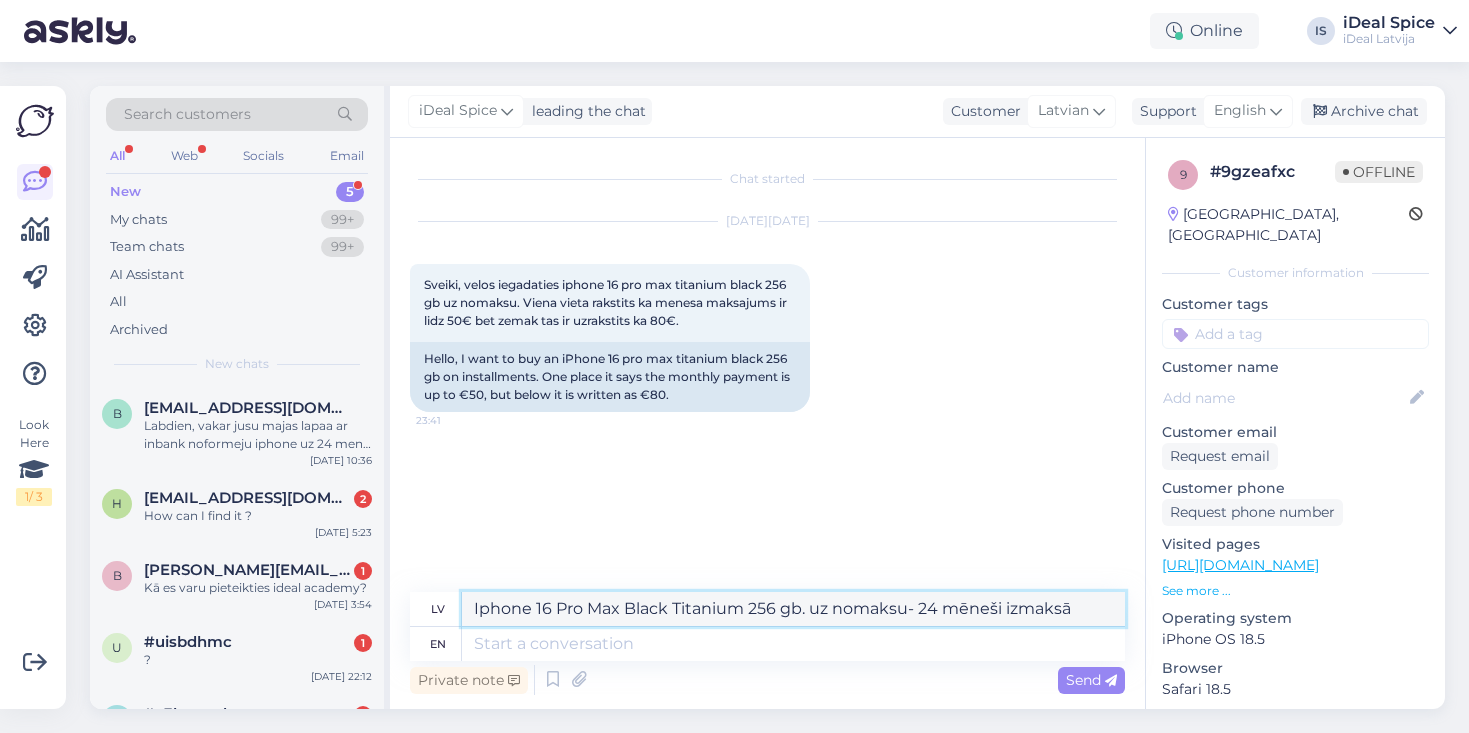 drag, startPoint x: 1087, startPoint y: 613, endPoint x: 909, endPoint y: 611, distance: 178.01123 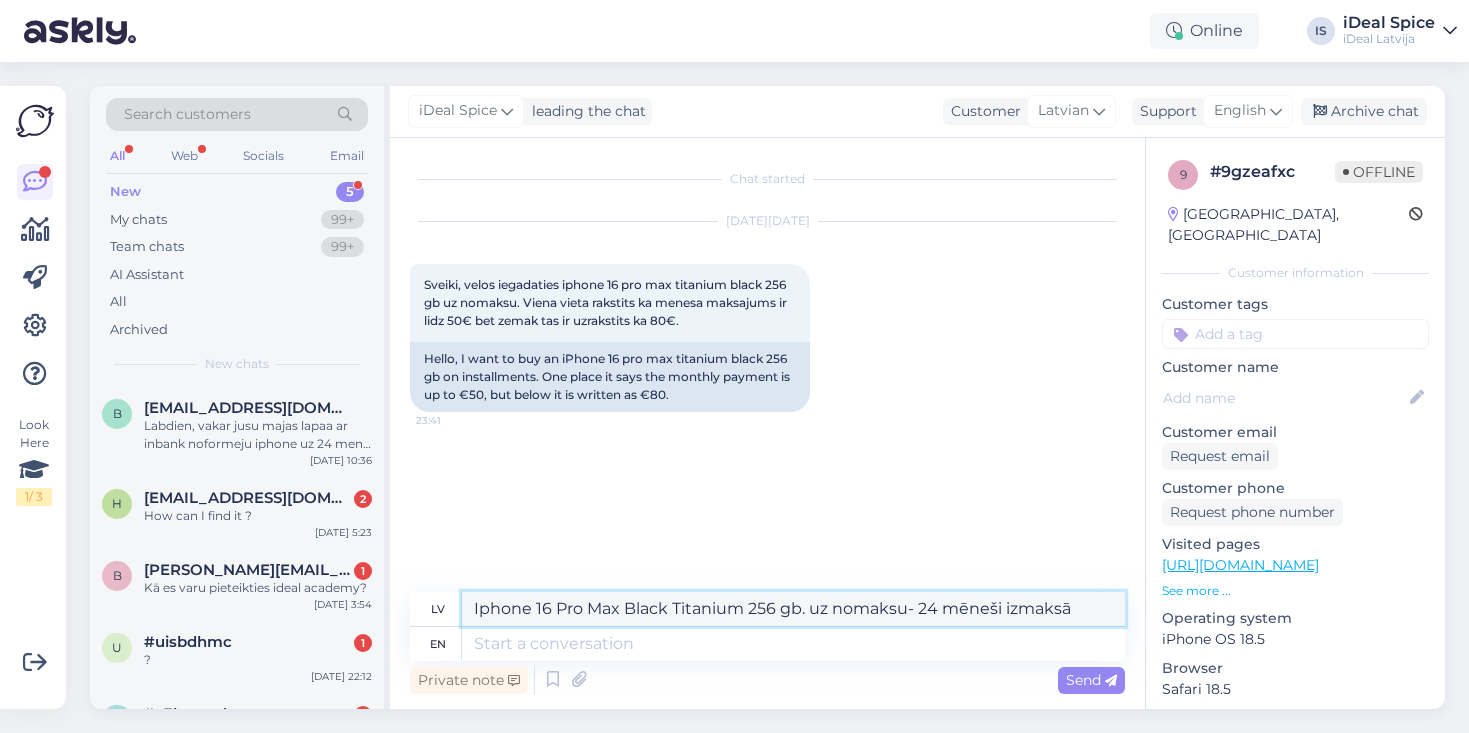 click on "Iphone 16 Pro Max Black Titanium 256 gb. uz nomaksu- 24 mēneši izmaksā" at bounding box center (793, 609) 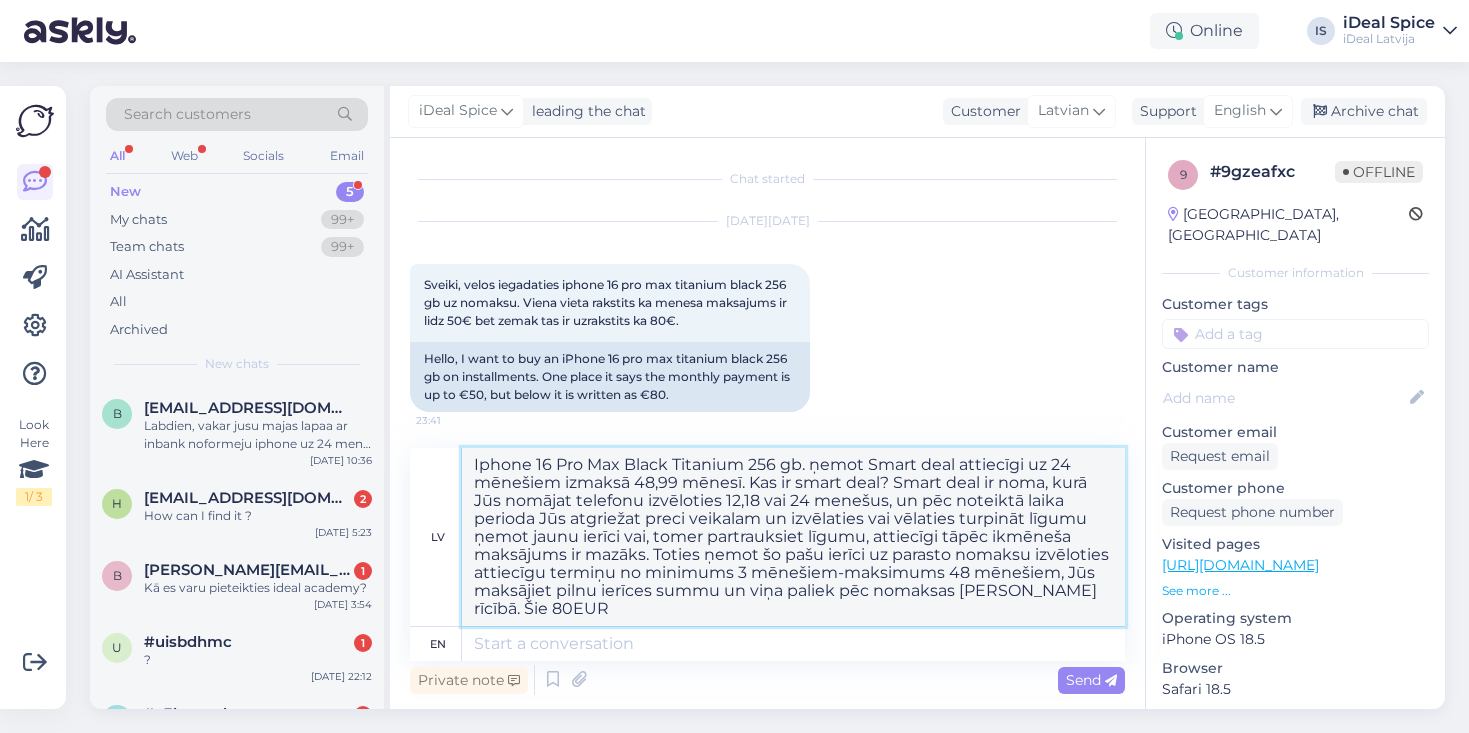drag, startPoint x: 1056, startPoint y: 591, endPoint x: 1080, endPoint y: 607, distance: 28.84441 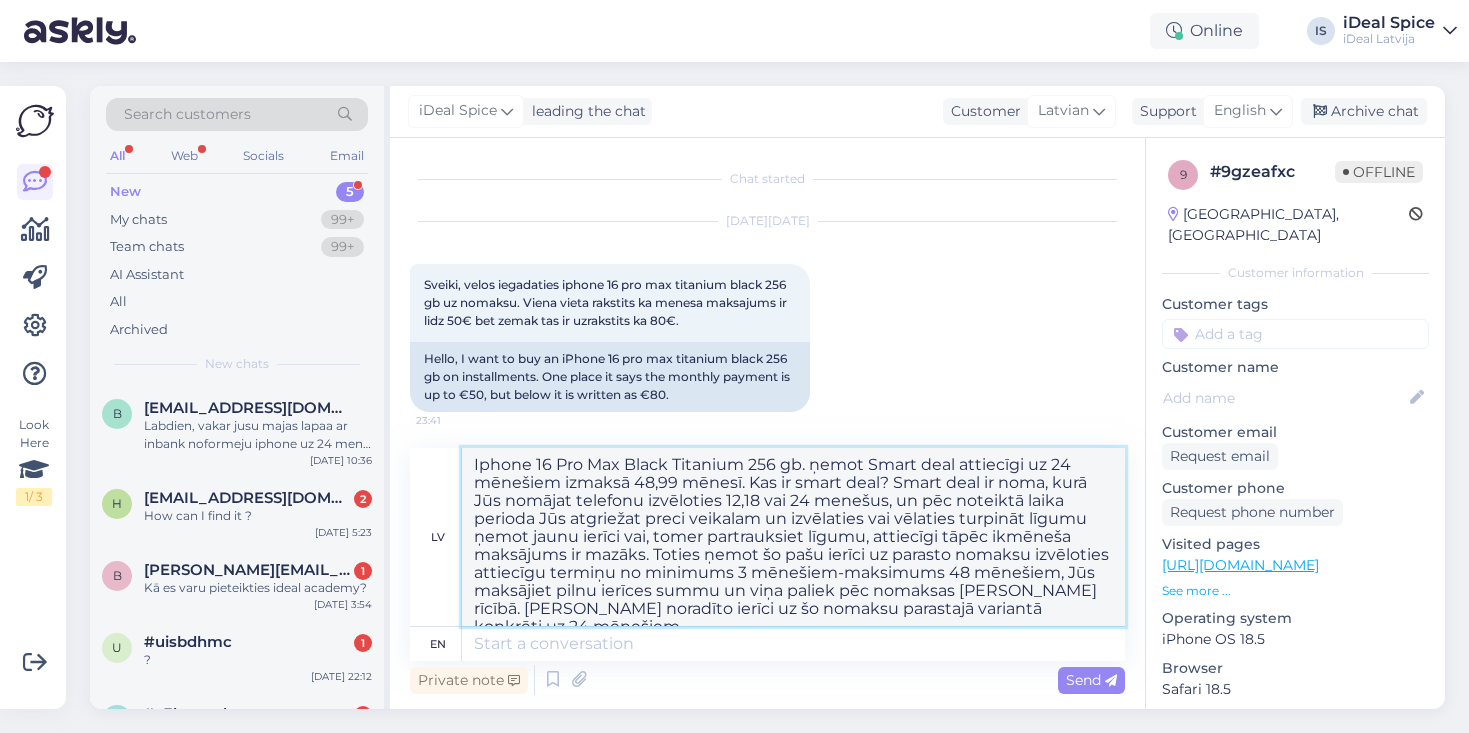 click on "Iphone 16 Pro Max Black Titanium 256 gb. ņemot Smart deal attiecīgi uz 24 mēnešiem izmaksā 48,99 mēnesī. Kas ir smart deal? Smart deal ir noma, kurā Jūs nomājat telefonu izvēloties 12,18 vai 24 menešus, un pēc noteiktā laika perioda Jūs atgriežat preci veikalam un izvēlaties vai vēlaties turpināt līgumu ņemot jaunu ierīci vai, tomer partrauksiet līgumu, attiecīgi tāpēc ikmēneša maksājums ir mazāks. Toties ņemot šo pašu ierīci uz parasto nomaksu izvēloties attiecīgu termiņu no minimums 3 mēnešiem-maksimums 48 mēnešiem, Jūs maksājiet pilnu ierīces summu un viņa paliek pēc nomaksas [PERSON_NAME] rīcībā. [PERSON_NAME] noradīto ierīci uz šo nomaksu parastajā variantā konkrēti uz 24 mēnešiem" at bounding box center [793, 537] 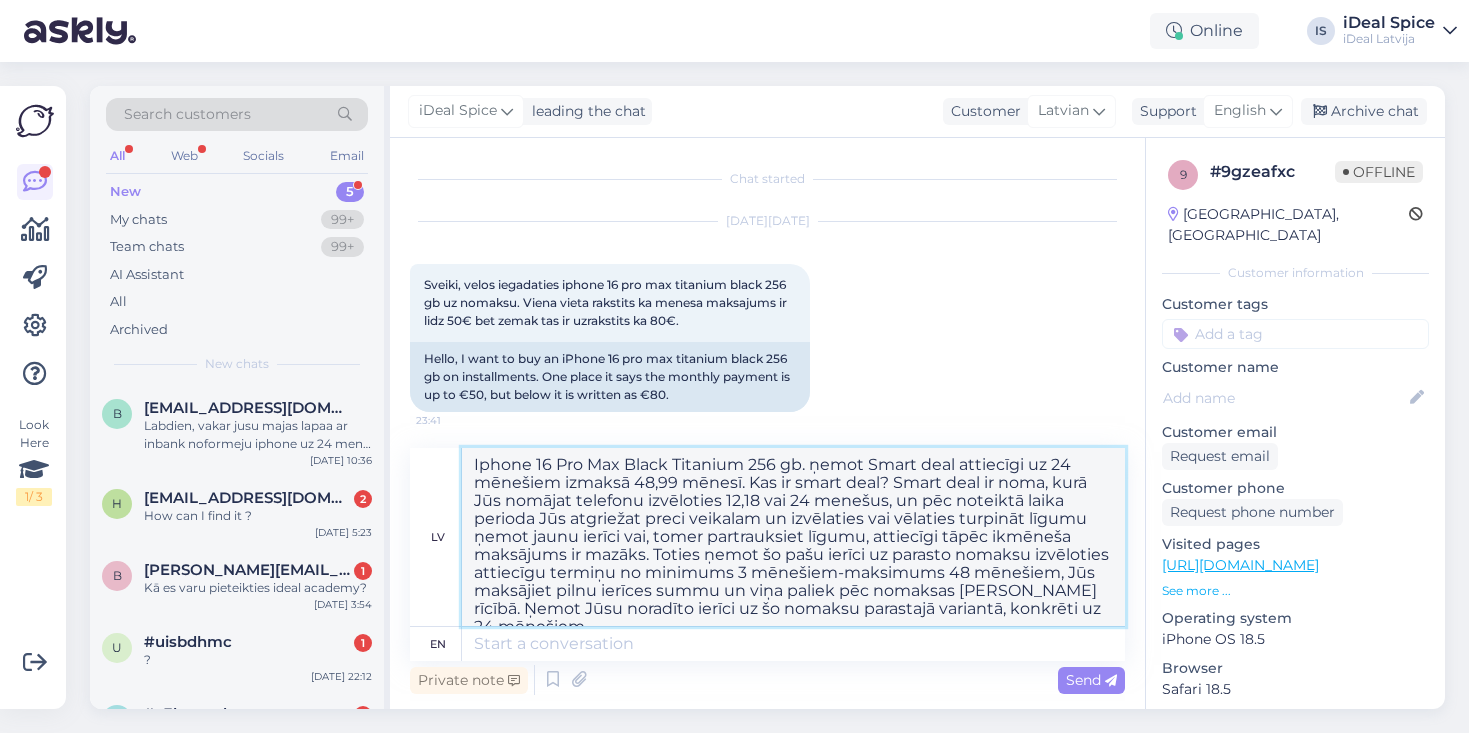click on "Iphone 16 Pro Max Black Titanium 256 gb. ņemot Smart deal attiecīgi uz 24 mēnešiem izmaksā 48,99 mēnesī. Kas ir smart deal? Smart deal ir noma, kurā Jūs nomājat telefonu izvēloties 12,18 vai 24 menešus, un pēc noteiktā laika perioda Jūs atgriežat preci veikalam un izvēlaties vai vēlaties turpināt līgumu ņemot jaunu ierīci vai, tomer partrauksiet līgumu, attiecīgi tāpēc ikmēneša maksājums ir mazāks. Toties ņemot šo pašu ierīci uz parasto nomaksu izvēloties attiecīgu termiņu no minimums 3 mēnešiem-maksimums 48 mēnešiem, Jūs maksājiet pilnu ierīces summu un viņa paliek pēc nomaksas [PERSON_NAME] rīcībā. Ņemot Jūsu noradīto ierīci uz šo nomaksu parastajā variantā, konkrēti uz 24 mēnešiem" at bounding box center (793, 537) 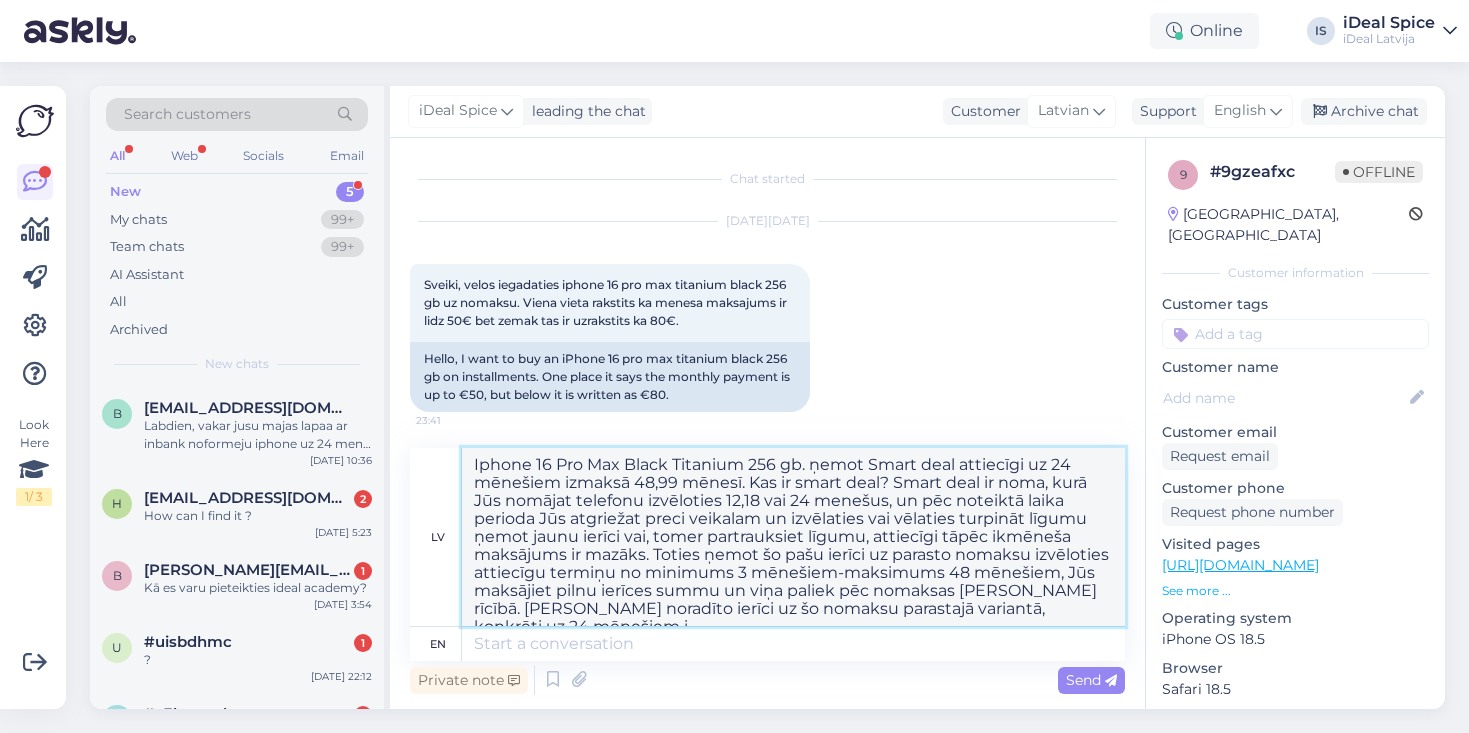 scroll, scrollTop: 8, scrollLeft: 0, axis: vertical 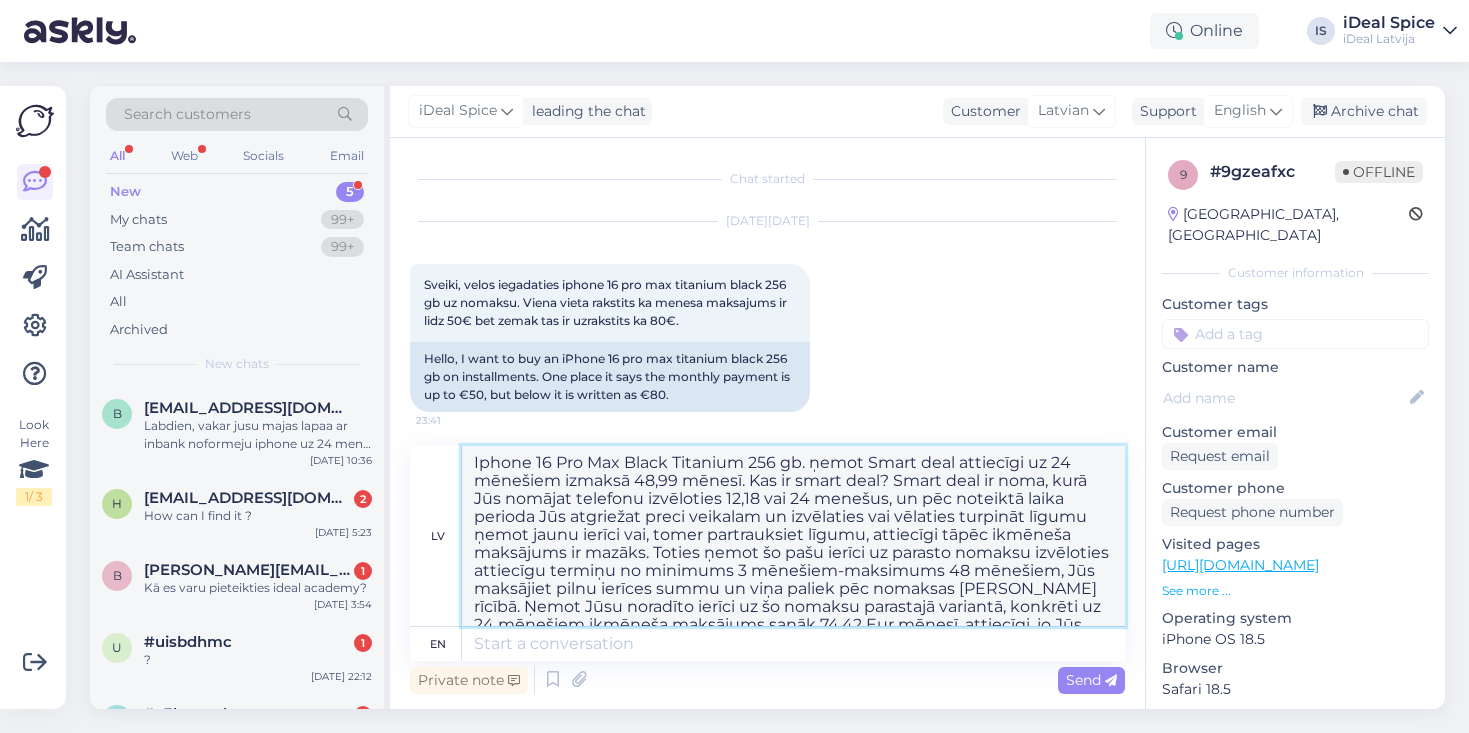 click on "Iphone 16 Pro Max Black Titanium 256 gb. ņemot Smart deal attiecīgi uz 24 mēnešiem izmaksā 48,99 mēnesī. Kas ir smart deal? Smart deal ir noma, kurā Jūs nomājat telefonu izvēloties 12,18 vai 24 menešus, un pēc noteiktā laika perioda Jūs atgriežat preci veikalam un izvēlaties vai vēlaties turpināt līgumu ņemot jaunu ierīci vai, tomer partrauksiet līgumu, attiecīgi tāpēc ikmēneša maksājums ir mazāks. Toties ņemot šo pašu ierīci uz parasto nomaksu izvēloties attiecīgu termiņu no minimums 3 mēnešiem-maksimums 48 mēnešiem, Jūs maksājiet pilnu ierīces summu un viņa paliek pēc nomaksas [PERSON_NAME] rīcībā. Ņemot Jūsu noradīto ierīci uz šo nomaksu parastajā variantā, konkrēti uz 24 mēnešiem ikmēneša maksājums sanāk 74,42 Eur mēnesī, attiecīgi, jo Jūs izvēlaties maksāt ilgāku laika termiņu, ierices ikmeneša maksājums samazinās, bet, ja ņemat īsāku laika termiņu, tad ierīces ikmeneša maksājums būs lielāks." at bounding box center [793, 536] 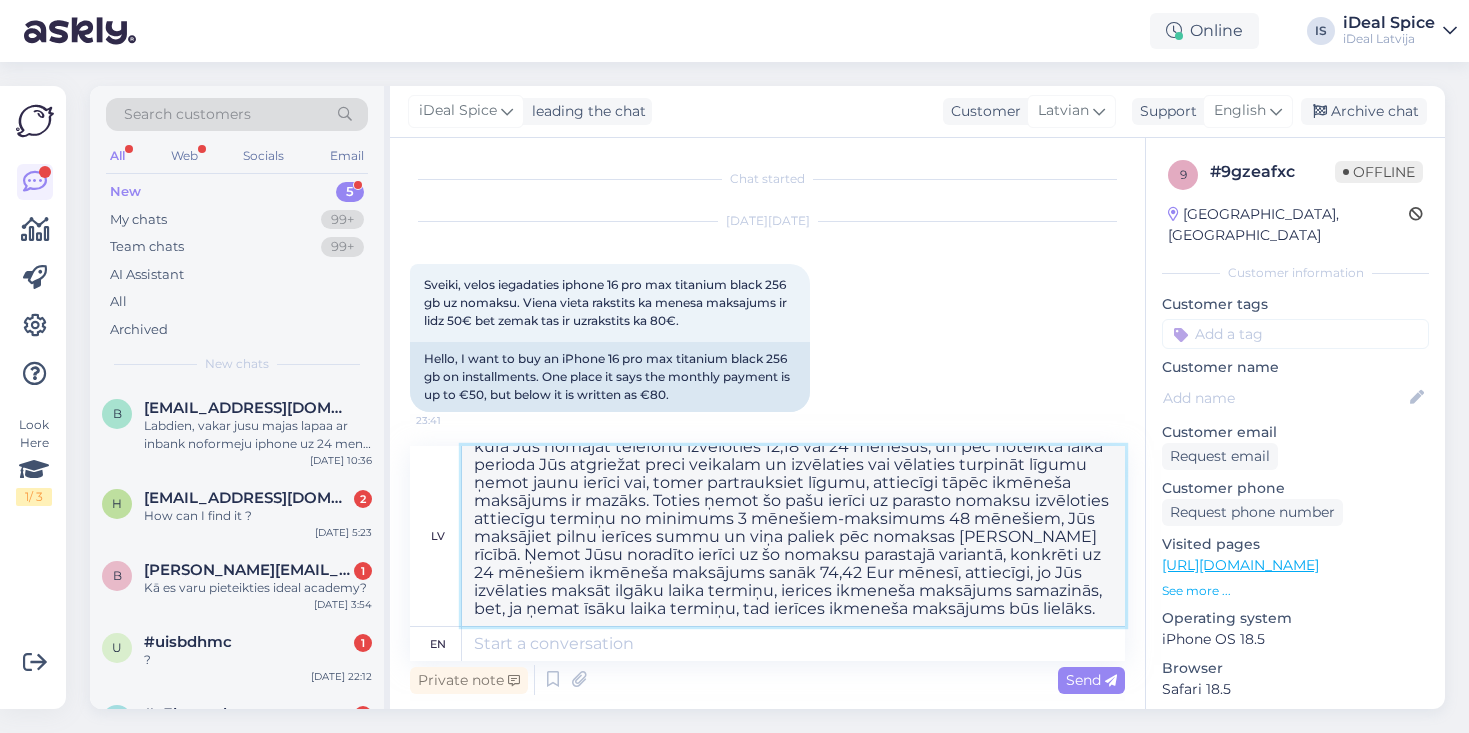 scroll, scrollTop: 51, scrollLeft: 0, axis: vertical 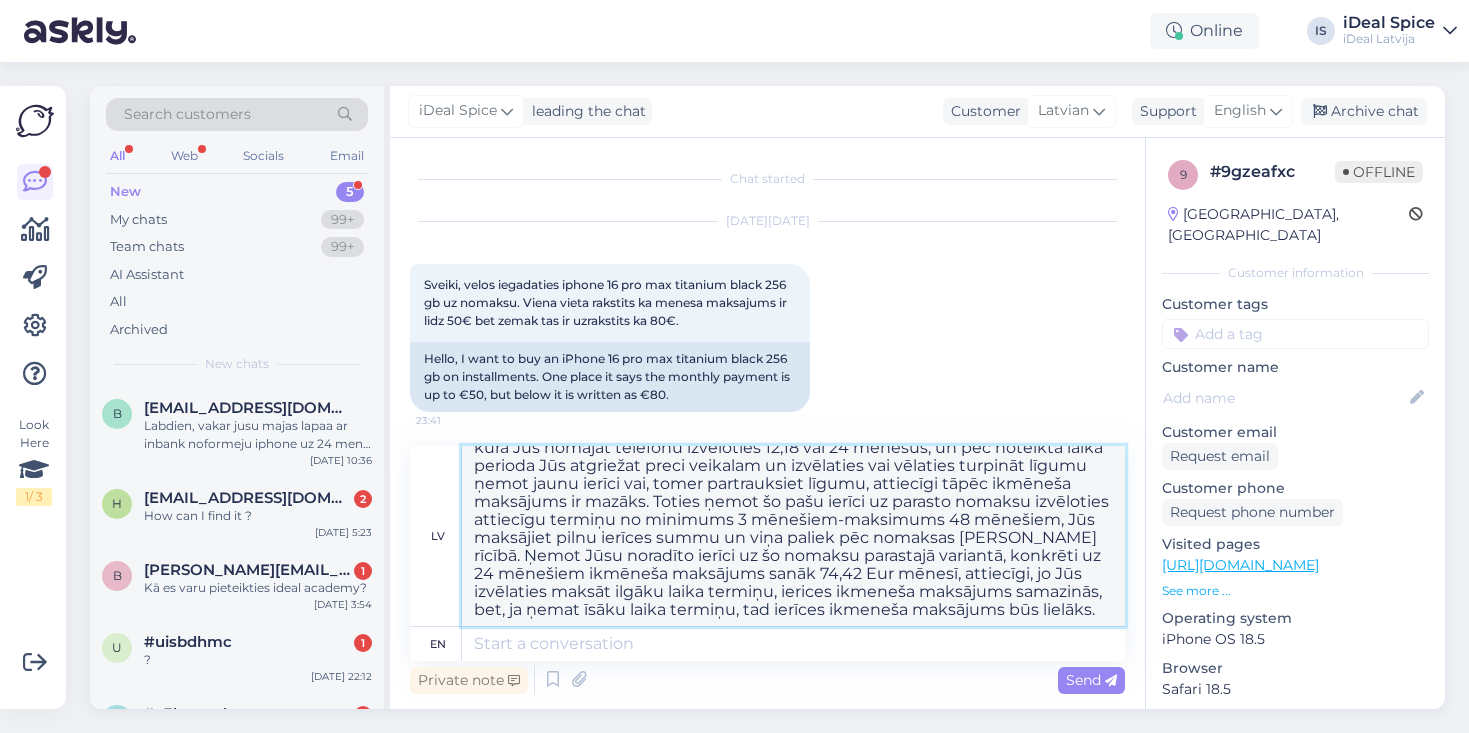 click on "Iphone 16 Pro Max Black Titanium 256 gb. ņemot Smart deal attiecīgi uz 24 mēnešiem izmaksā 48,99Eur mēnesī. Kas ir smart deal? Smart deal ir noma, kurā Jūs nomājat telefonu izvēloties 12,18 vai 24 menešus, un pēc noteiktā laika perioda Jūs atgriežat preci veikalam un izvēlaties vai vēlaties turpināt līgumu ņemot jaunu ierīci vai, tomer partrauksiet līgumu, attiecīgi tāpēc ikmēneša maksājums ir mazāks. Toties ņemot šo pašu ierīci uz parasto nomaksu izvēloties attiecīgu termiņu no minimums 3 mēnešiem-maksimums 48 mēnešiem, Jūs maksājiet pilnu ierīces summu un viņa paliek pēc nomaksas [PERSON_NAME] rīcībā. Ņemot Jūsu noradīto ierīci uz šo nomaksu parastajā variantā, konkrēti uz 24 mēnešiem ikmēneša maksājums sanāk 74,42 Eur mēnesī, attiecīgi, jo Jūs izvēlaties maksāt ilgāku laika termiņu, ierices ikmeneša maksājums samazinās, bet, ja ņemat īsāku laika termiņu, tad ierīces ikmeneša maksājums būs lielāks." at bounding box center [793, 536] 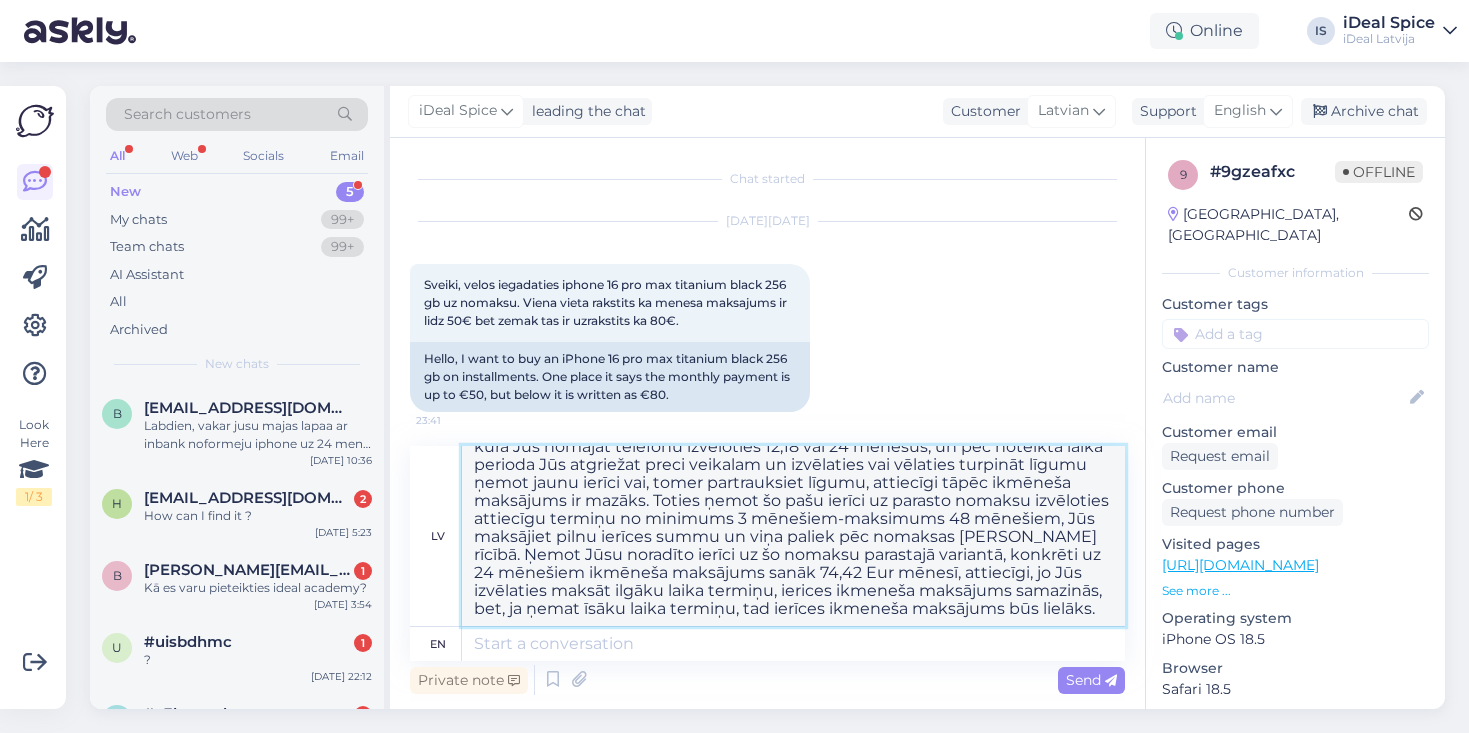 scroll, scrollTop: 52, scrollLeft: 0, axis: vertical 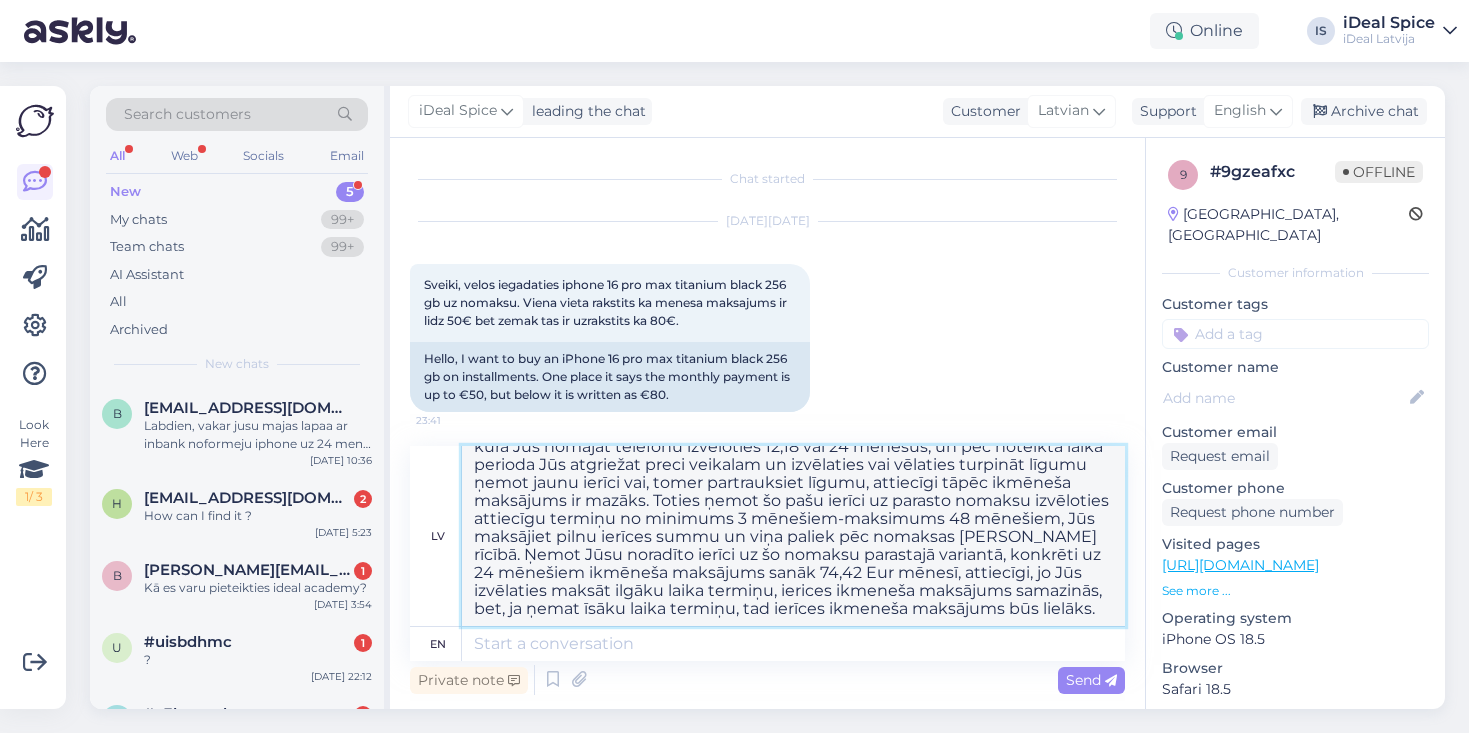 click on "Iphone 16 Pro Max Black Titanium 256 gb. ņemot Smart deal attiecīgi uz 24 mēnešiem izmaksā 48,99Eur mēnesī. Kas ir smart deal? Smart deal ir noma, kurā Jūs nomājat telefonu izvēloties 12,18 vai 24 menešus, un pēc noteiktā laika perioda Jūs atgriežat preci veikalam un izvēlaties vai vēlaties turpināt līgumu ņemot jaunu ierīci vai, tomer partrauksiet līgumu, attiecīgi tāpēc ikmēneša maksājums ir mazāks. Toties ņemot šo pašu ierīci uz parasto nomaksu izvēloties attiecīgu termiņu no minimums 3 mēnešiem-maksimums 48 mēnešiem, Jūs maksājiet pilnu ierīces summu un viņa paliek pēc nomaksas [PERSON_NAME] rīcībā. Ņemot Jūsu noradīto ierīci uz šo nomaksu parastajā variantā, konkrēti uz 24 mēnešiem ikmēneša maksājums sanāk 74,42 Eur mēnesī, attiecīgi, jo Jūs izvēlaties maksāt ilgāku laika termiņu, ierices ikmeneša maksājums samazinās, bet, ja ņemat īsāku laika termiņu, tad ierīces ikmeneša maksājums būs lielāks." at bounding box center (793, 536) 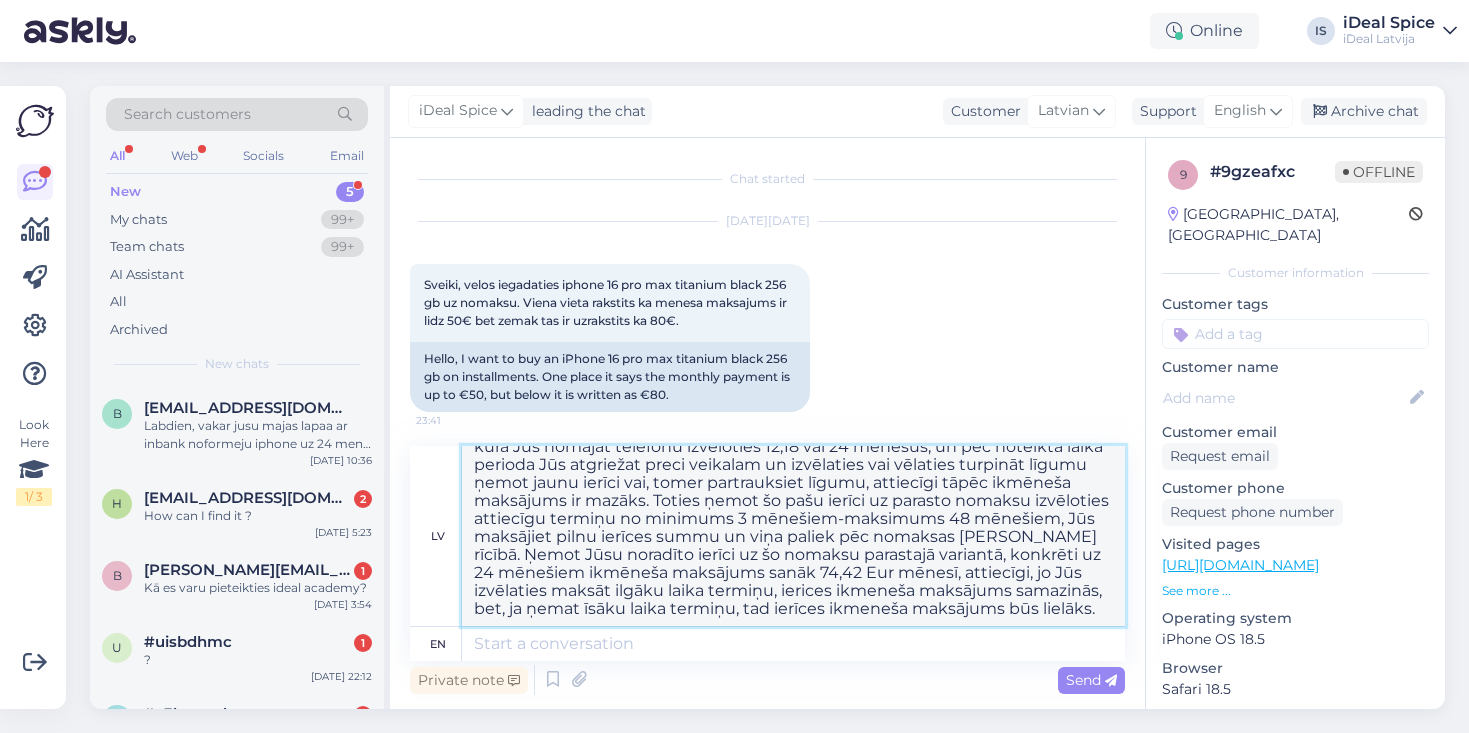 scroll, scrollTop: 52, scrollLeft: 0, axis: vertical 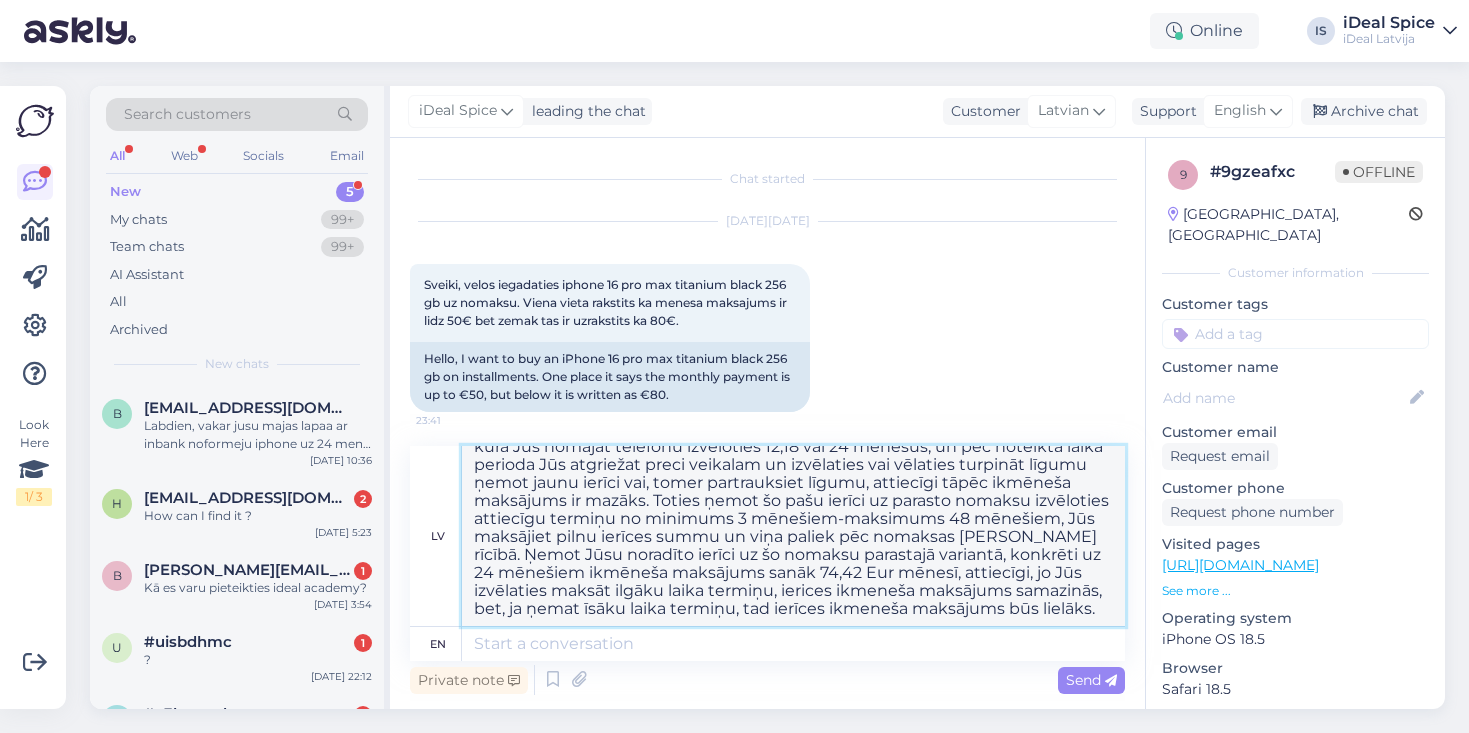 click on "Iphone 16 Pro Max Black Titanium 256 gb. ņemot Smart deal attiecīgi uz 24 mēnešiem izmaksā 48,99Eur mēnesī. Kas ir smart deal? Smart deal ir noma, kurā Jūs nomājat telefonu izvēloties 12,18 vai 24 menešus, un pēc noteiktā laika perioda Jūs atgriežat preci veikalam un izvēlaties vai vēlaties turpināt līgumu ņemot jaunu ierīci vai, tomer partrauksiet līgumu, attiecīgi tāpēc ikmēneša maksājums ir mazāks. Toties ņemot šo pašu ierīci uz parasto nomaksu izvēloties attiecīgu termiņu no minimums 3 mēnešiem-maksimums 48 mēnešiem, Jūs maksājiet pilnu ierīces summu un viņa paliek pēc nomaksas [PERSON_NAME] rīcībā. Ņemot Jūsu noradīto ierīci uz šo nomaksu parastajā variantā, konkrēti uz 24 mēnešiem ikmēneša maksājums sanāk 74,42 Eur mēnesī, attiecīgi, jo Jūs izvēlaties maksāt ilgāku laika termiņu, ierices ikmeneša maksājums samazinās, bet, ja ņemat īsāku laika termiņu, tad ierīces ikmeneša maksājums būs lielāks." at bounding box center (793, 536) 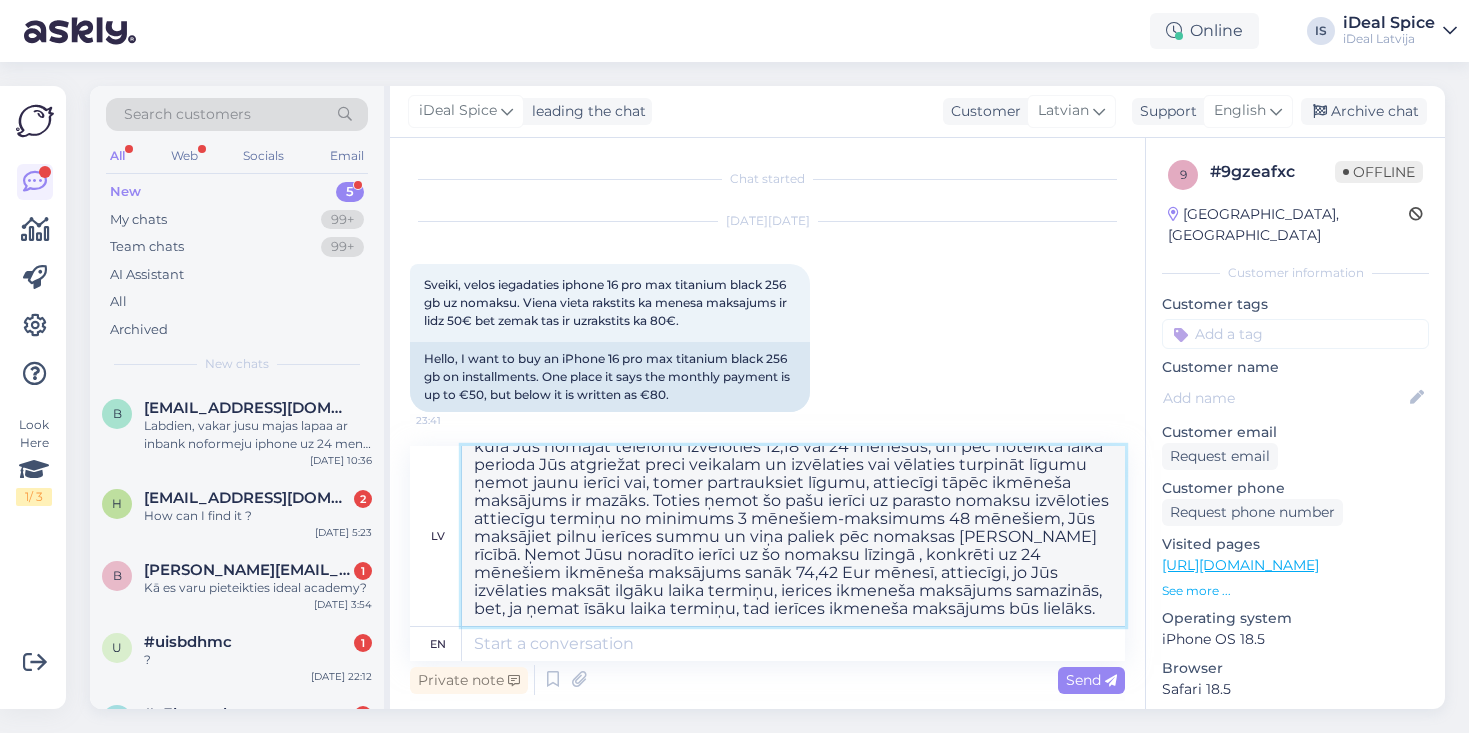 drag, startPoint x: 633, startPoint y: 554, endPoint x: 751, endPoint y: 553, distance: 118.004234 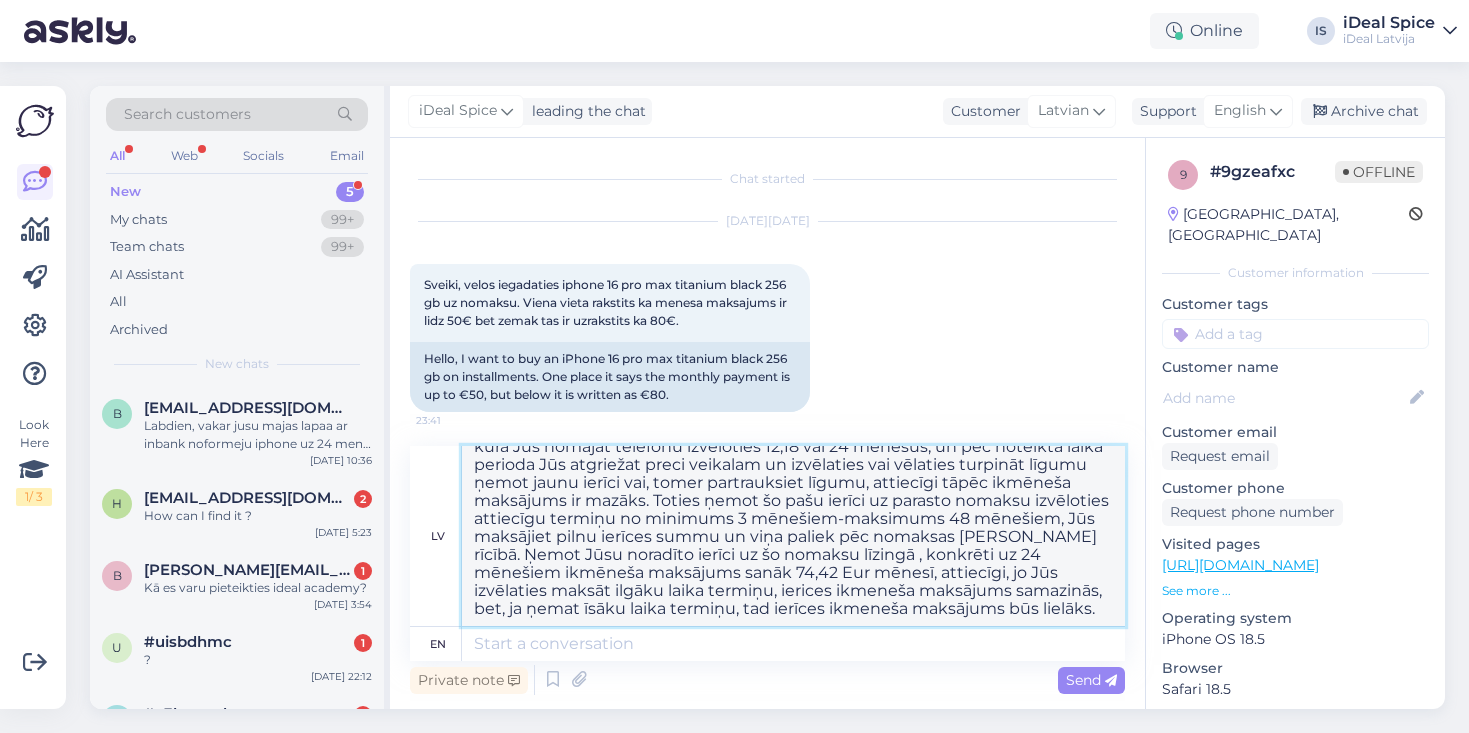 click on "Iphone 16 Pro Max Black Titanium 256 gb. ņemot Smart deal attiecīgi uz 24 mēnešiem izmaksā 48,99Eur mēnesī. Kas ir smart deal? Smart deal ir noma, kurā Jūs nomājat telefonu izvēloties 12,18 vai 24 menešus, un pēc noteiktā laika perioda Jūs atgriežat preci veikalam un izvēlaties vai vēlaties turpināt līgumu ņemot jaunu ierīci vai, tomer partrauksiet līgumu, attiecīgi tāpēc ikmēneša maksājums ir mazāks. Toties ņemot šo pašu ierīci uz parasto nomaksu izvēloties attiecīgu termiņu no minimums 3 mēnešiem-maksimums 48 mēnešiem, Jūs maksājiet pilnu ierīces summu un viņa paliek pēc nomaksas [PERSON_NAME] rīcībā. Ņemot Jūsu noradīto ierīci uz šo nomaksu līzingā , konkrēti uz 24 mēnešiem ikmēneša maksājums sanāk 74,42 Eur mēnesī, attiecīgi, jo Jūs izvēlaties maksāt ilgāku laika termiņu, ierices ikmeneša maksājums samazinās, bet, ja ņemat īsāku laika termiņu, tad ierīces ikmeneša maksājums būs lielāks." at bounding box center [793, 536] 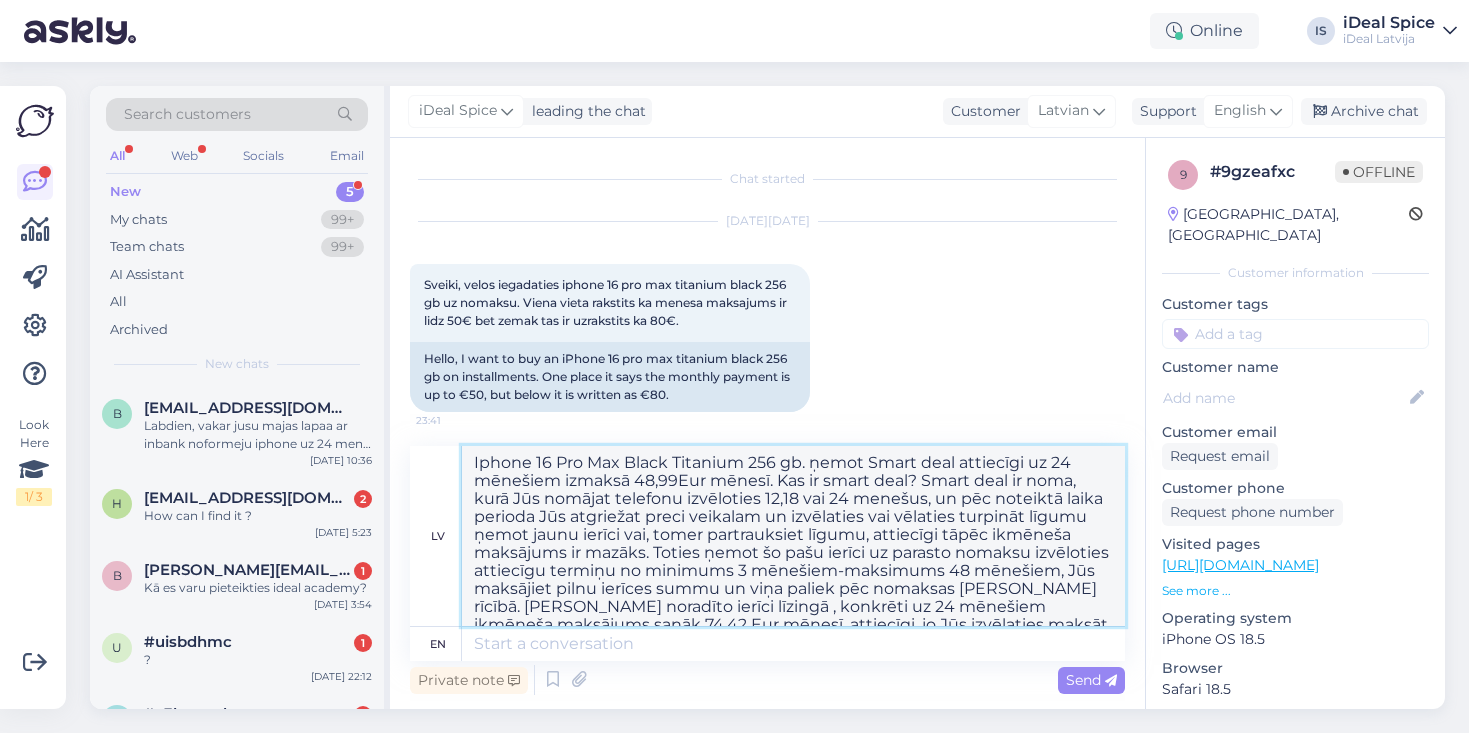 scroll, scrollTop: 2, scrollLeft: 0, axis: vertical 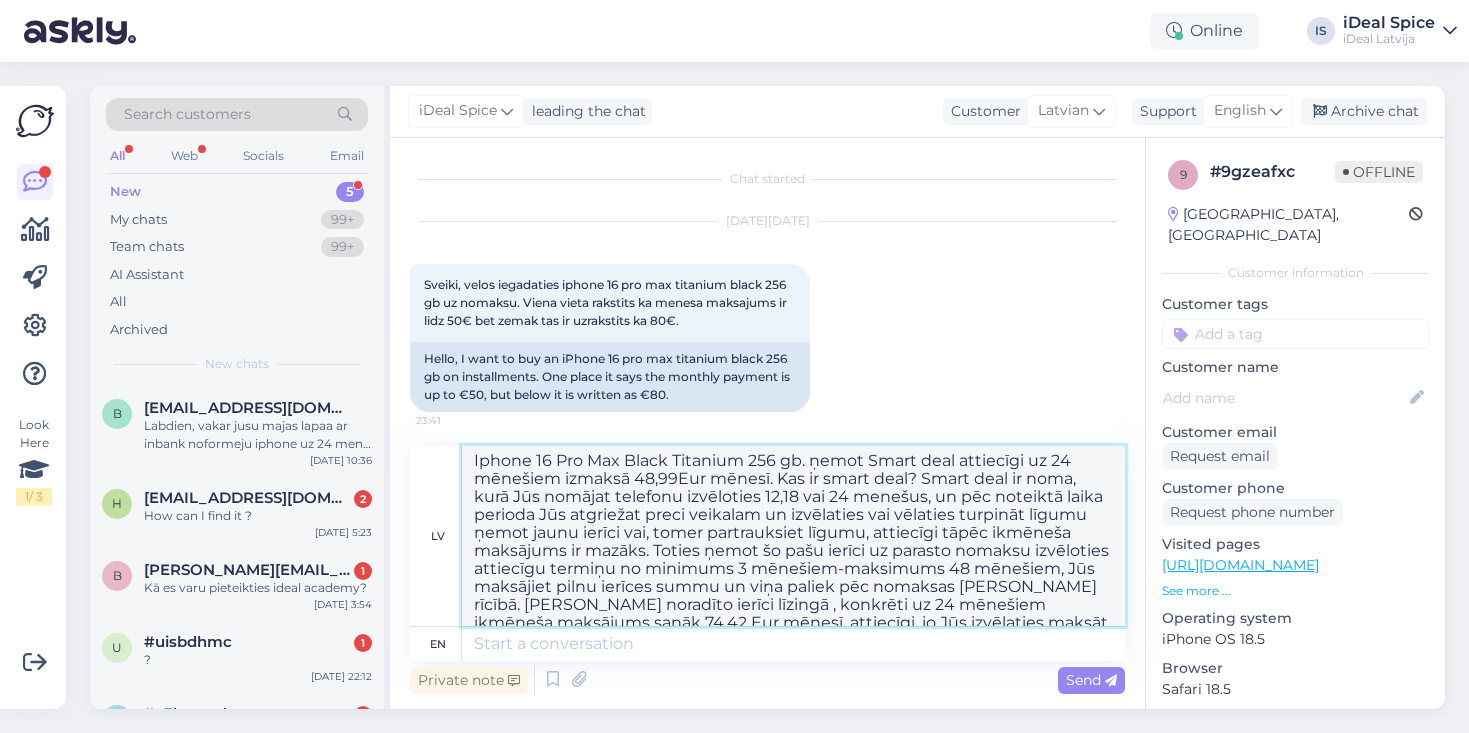 drag, startPoint x: 873, startPoint y: 553, endPoint x: 1032, endPoint y: 553, distance: 159 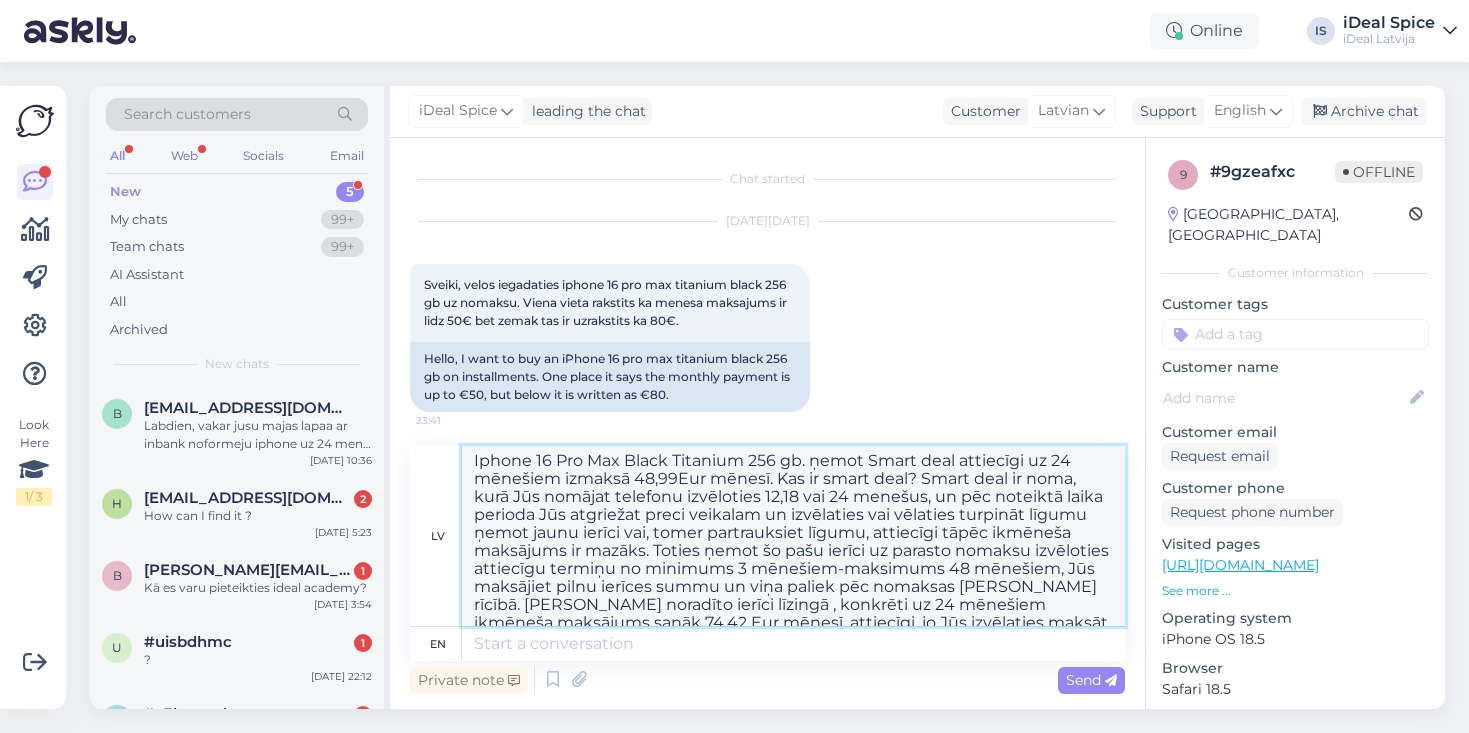 click on "Iphone 16 Pro Max Black Titanium 256 gb. ņemot Smart deal attiecīgi uz 24 mēnešiem izmaksā 48,99Eur mēnesī. Kas ir smart deal? Smart deal ir noma, kurā Jūs nomājat telefonu izvēloties 12,18 vai 24 menešus, un pēc noteiktā laika perioda Jūs atgriežat preci veikalam un izvēlaties vai vēlaties turpināt līgumu ņemot jaunu ierīci vai, tomer partrauksiet līgumu, attiecīgi tāpēc ikmēneša maksājums ir mazāks. Toties ņemot šo pašu ierīci uz parasto nomaksu izvēloties attiecīgu termiņu no minimums 3 mēnešiem-maksimums 48 mēnešiem, Jūs maksājiet pilnu ierīces summu un viņa paliek pēc nomaksas [PERSON_NAME] rīcībā. [PERSON_NAME] noradīto ierīci līzingā , konkrēti uz 24 mēnešiem ikmēneša maksājums sanāk 74,42 Eur mēnesī, attiecīgi, jo Jūs izvēlaties maksāt ilgāku laika termiņu, ierices ikmeneša maksājums samazinās, bet, ja ņemat īsāku laika termiņu, tad ierīces ikmeneša maksājums būs lielāks." at bounding box center (793, 536) 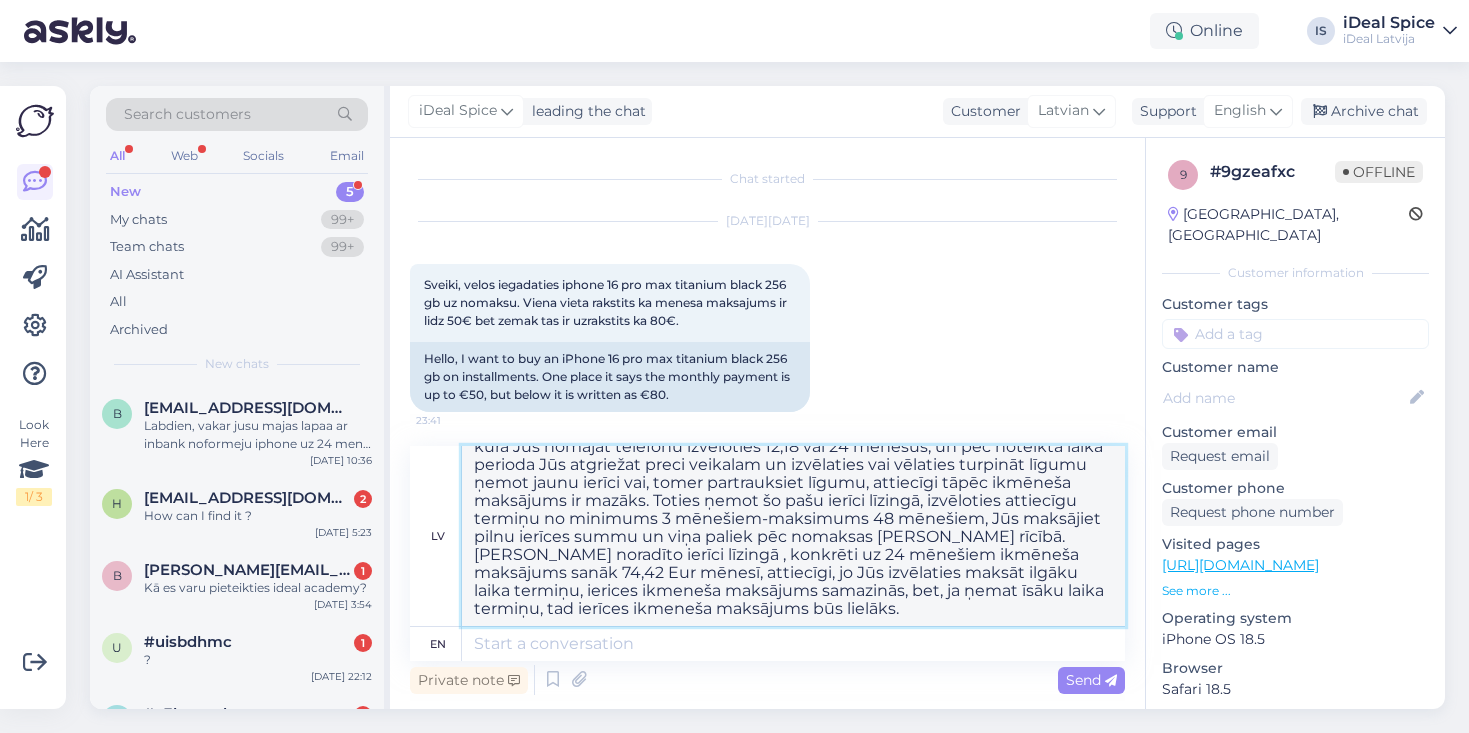 scroll, scrollTop: 52, scrollLeft: 0, axis: vertical 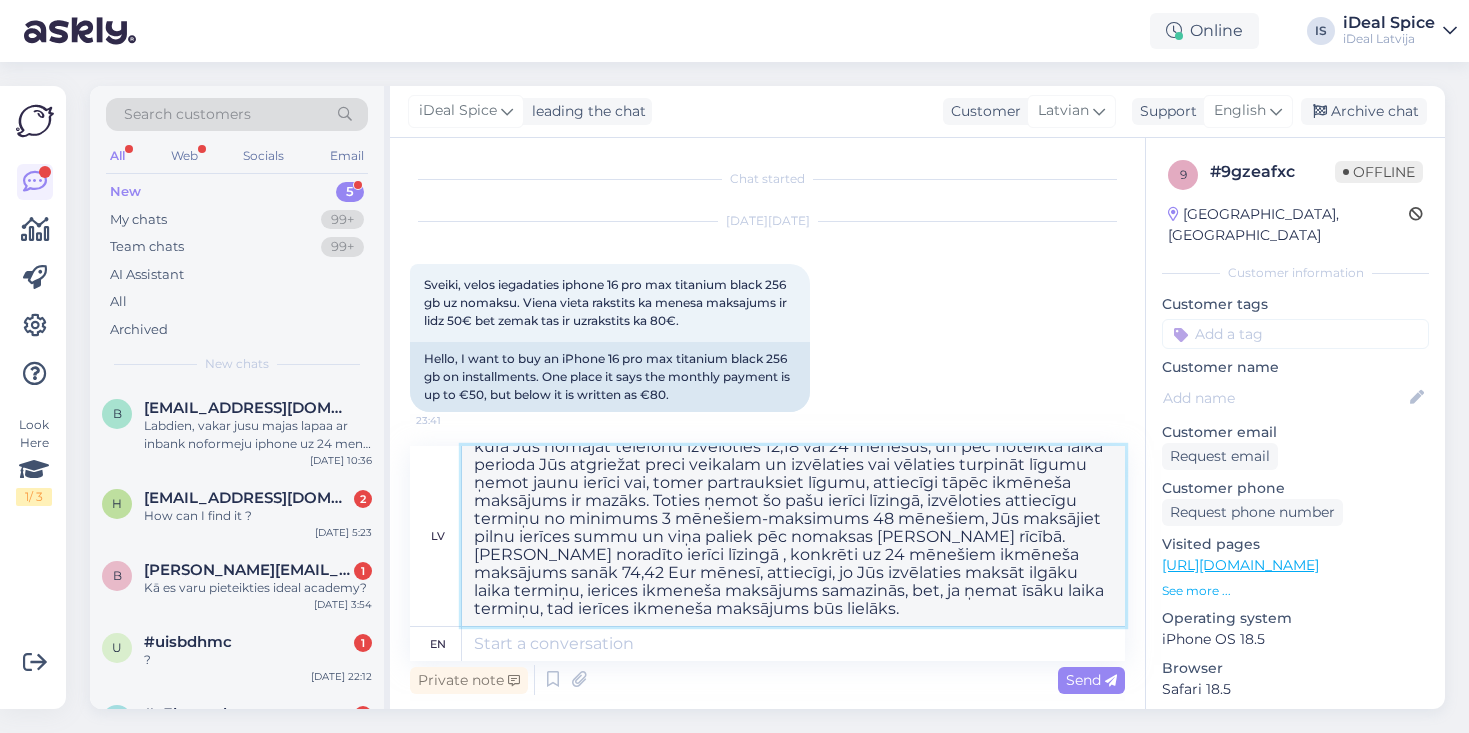 click on "Iphone 16 Pro Max Black Titanium 256 gb. ņemot Smart deal attiecīgi uz 24 mēnešiem izmaksā 48,99Eur mēnesī. Kas ir smart deal? Smart deal ir noma, kurā Jūs nomājat telefonu izvēloties 12,18 vai 24 menešus, un pēc noteiktā laika perioda Jūs atgriežat preci veikalam un izvēlaties vai vēlaties turpināt līgumu ņemot jaunu ierīci vai, tomer partrauksiet līgumu, attiecīgi tāpēc ikmēneša maksājums ir mazāks. Toties ņemot šo pašu ierīci līzingā, izvēloties attiecīgu termiņu no minimums 3 mēnešiem-maksimums 48 mēnešiem, Jūs maksājiet pilnu ierīces summu un viņa paliek pēc nomaksas [PERSON_NAME] rīcībā. [PERSON_NAME] noradīto ierīci līzingā , konkrēti uz 24 mēnešiem ikmēneša maksājums sanāk 74,42 Eur mēnesī, attiecīgi, jo Jūs izvēlaties maksāt ilgāku laika termiņu, ierices ikmeneša maksājums samazinās, bet, ja ņemat īsāku laika termiņu, tad ierīces ikmeneša maksājums būs lielāks." at bounding box center (793, 536) 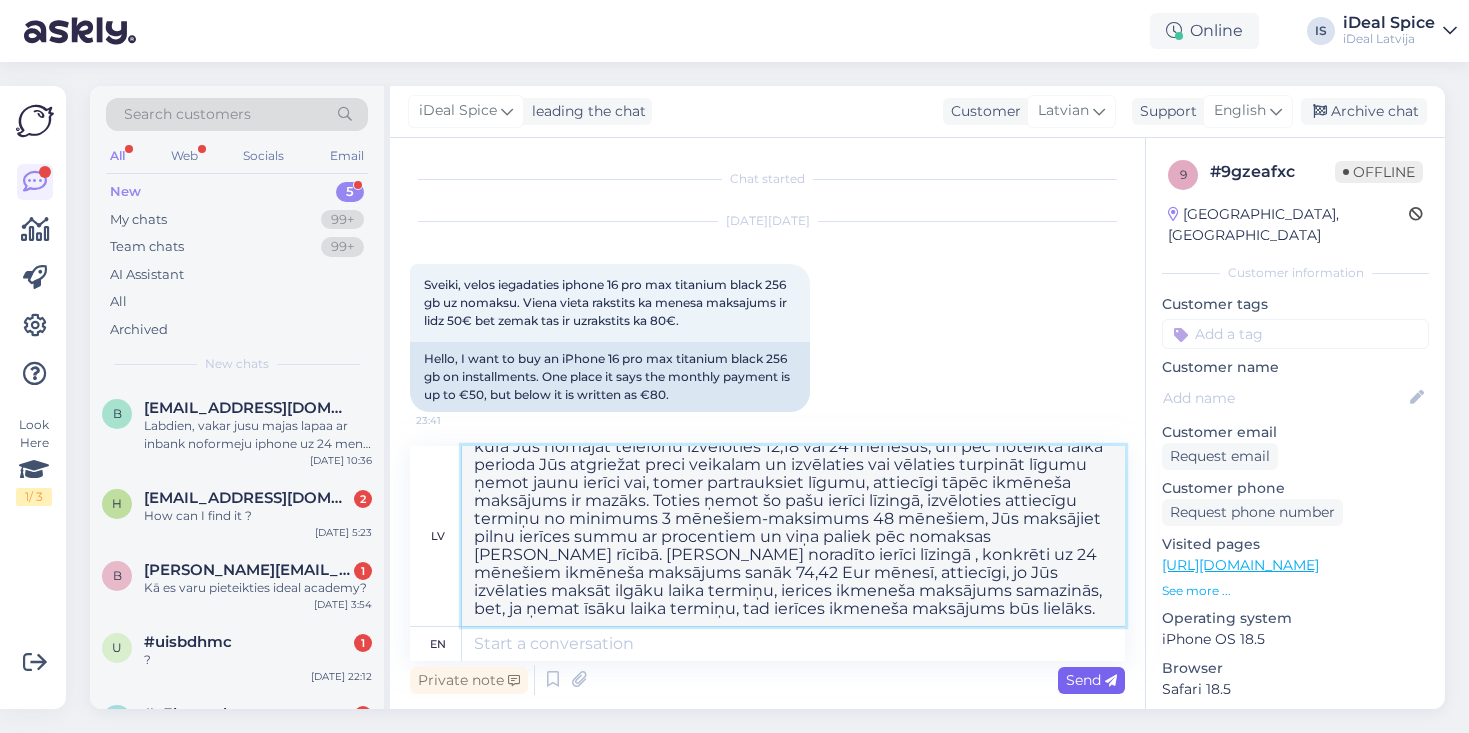 scroll, scrollTop: 52, scrollLeft: 0, axis: vertical 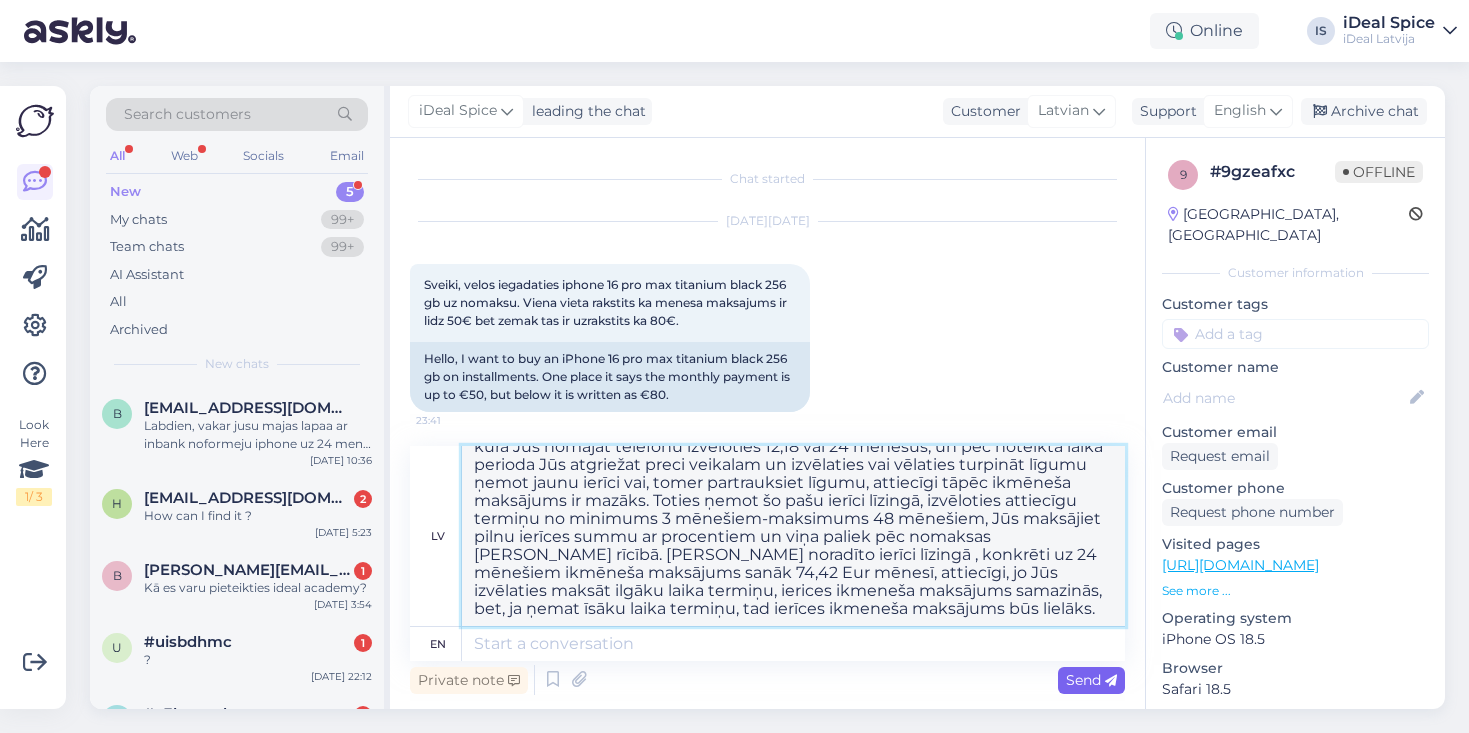 type on "Iphone 16 Pro Max Black Titanium 256 gb. ņemot Smart deal attiecīgi uz 24 mēnešiem izmaksā 48,99Eur mēnesī. Kas ir smart deal? Smart deal ir noma, kurā Jūs nomājat telefonu izvēloties 12,18 vai 24 menešus, un pēc noteiktā laika perioda Jūs atgriežat preci veikalam un izvēlaties vai vēlaties turpināt līgumu ņemot jaunu ierīci vai, tomer partrauksiet līgumu, attiecīgi tāpēc ikmēneša maksājums ir mazāks. Toties ņemot šo pašu ierīci līzingā, izvēloties attiecīgu termiņu no minimums 3 mēnešiem-maksimums 48 mēnešiem, Jūs maksājiet pilnu ierīces summu ar procentiem un viņa paliek pēc nomaksas [PERSON_NAME] rīcībā. [PERSON_NAME] noradīto ierīci līzingā , konkrēti uz 24 mēnešiem ikmēneša maksājums sanāk 74,42 Eur mēnesī, attiecīgi, jo Jūs izvēlaties maksāt ilgāku laika termiņu, ierices ikmeneša maksājums samazinās, bet, ja ņemat īsāku laika termiņu, tad ierīces ikmeneša maksājums būs lielāks." 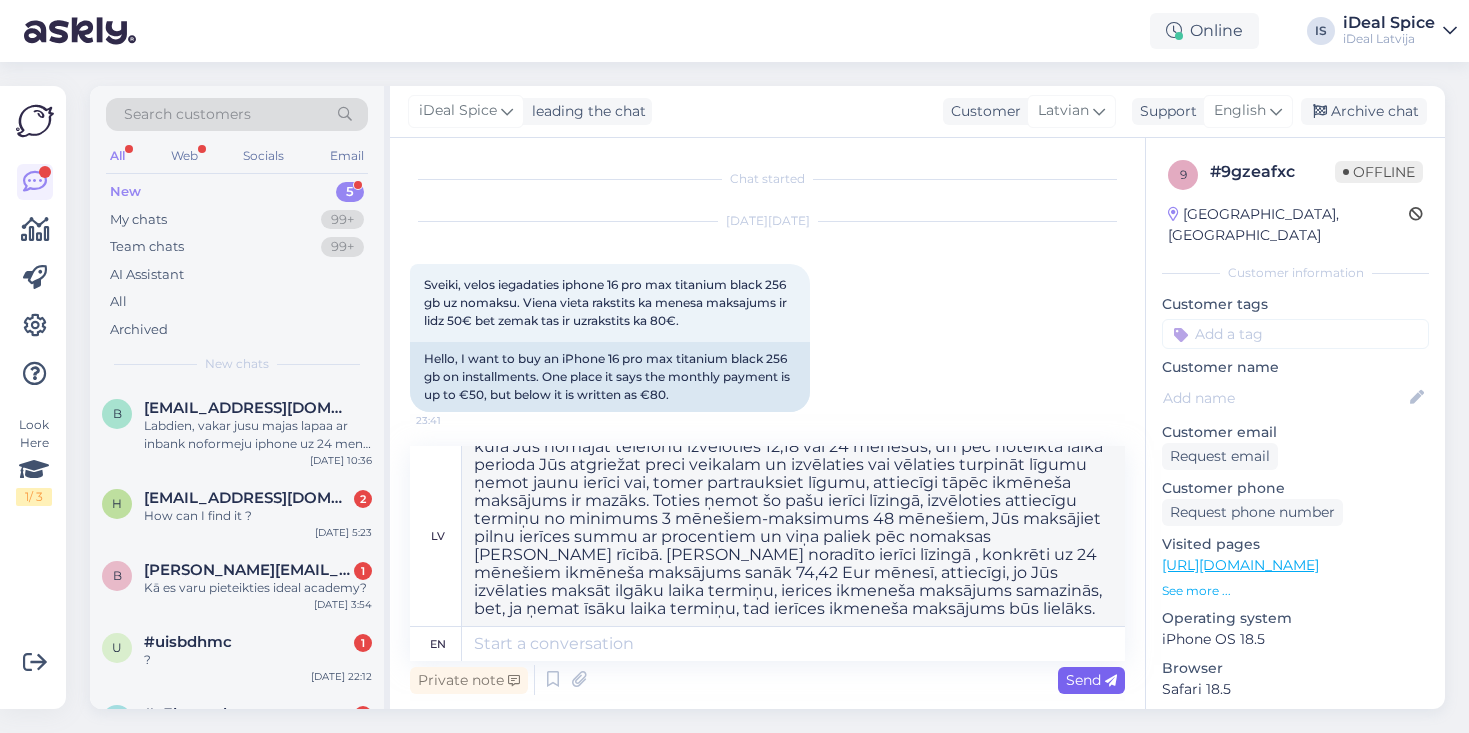 click on "Send" at bounding box center [1091, 680] 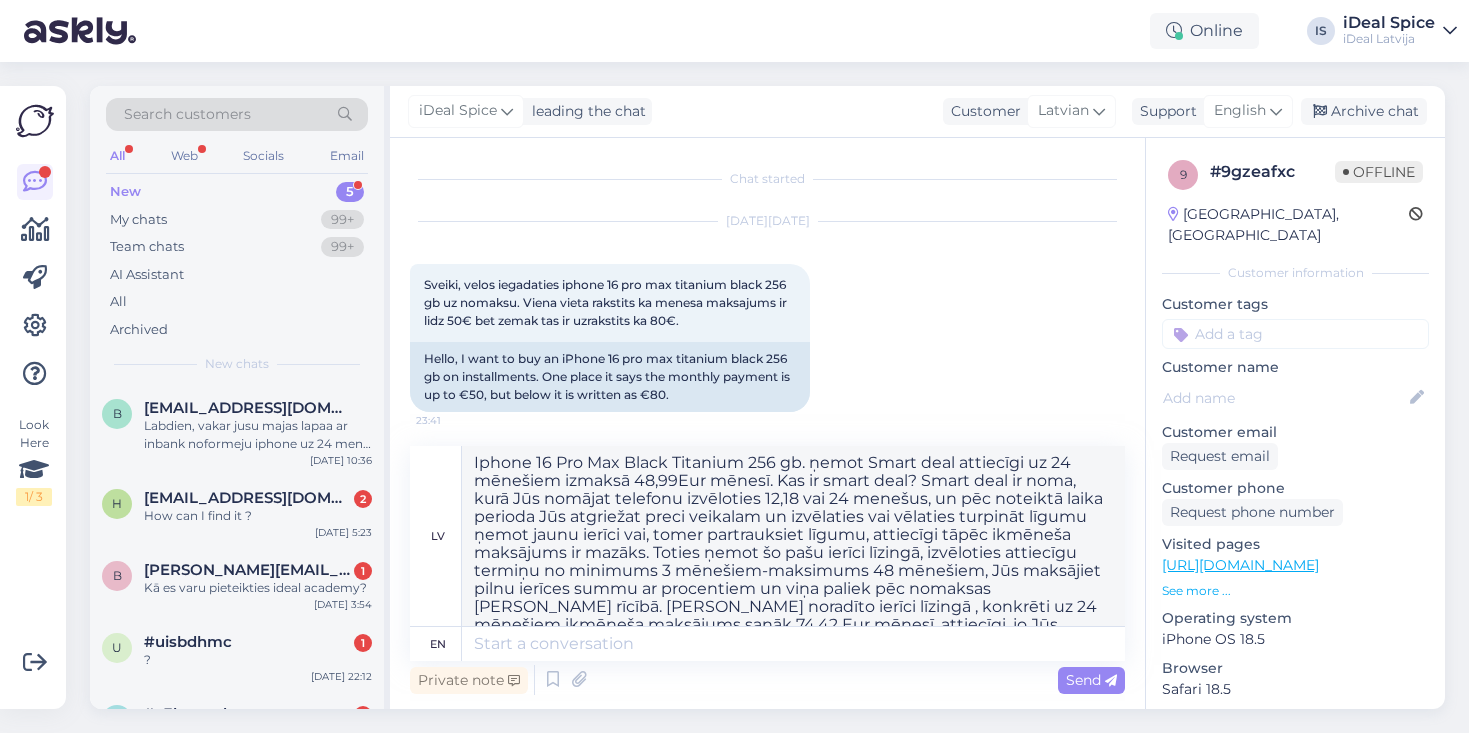 scroll, scrollTop: 0, scrollLeft: 0, axis: both 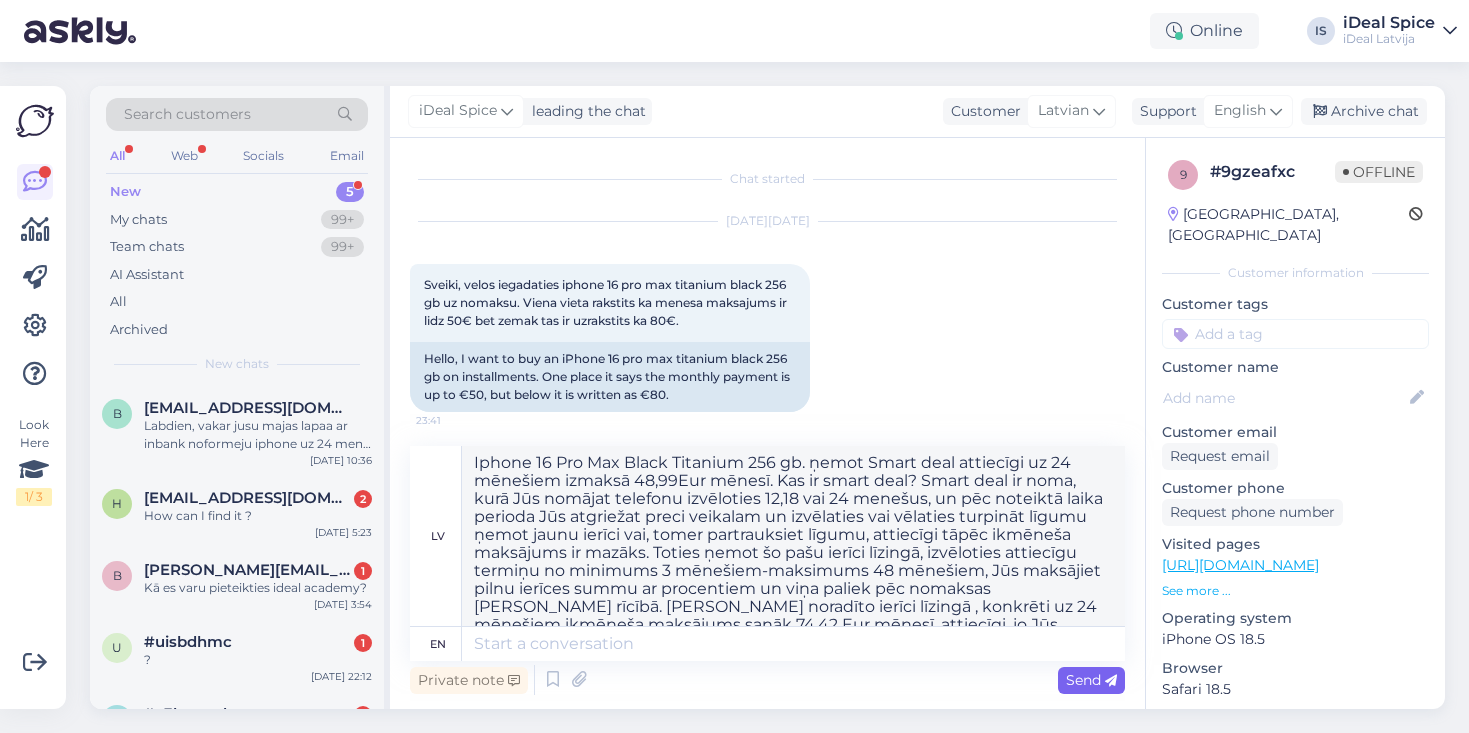 click at bounding box center (1111, 681) 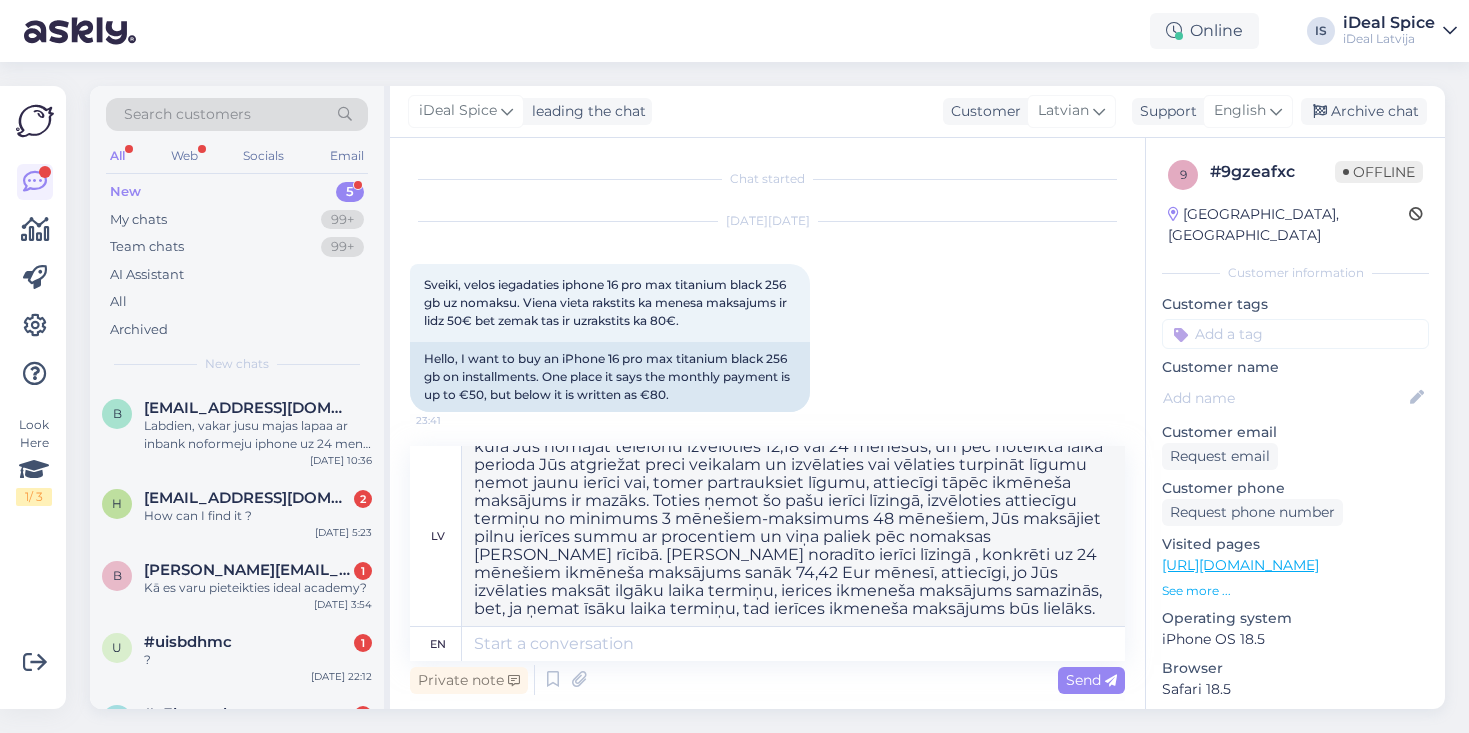 scroll, scrollTop: 52, scrollLeft: 0, axis: vertical 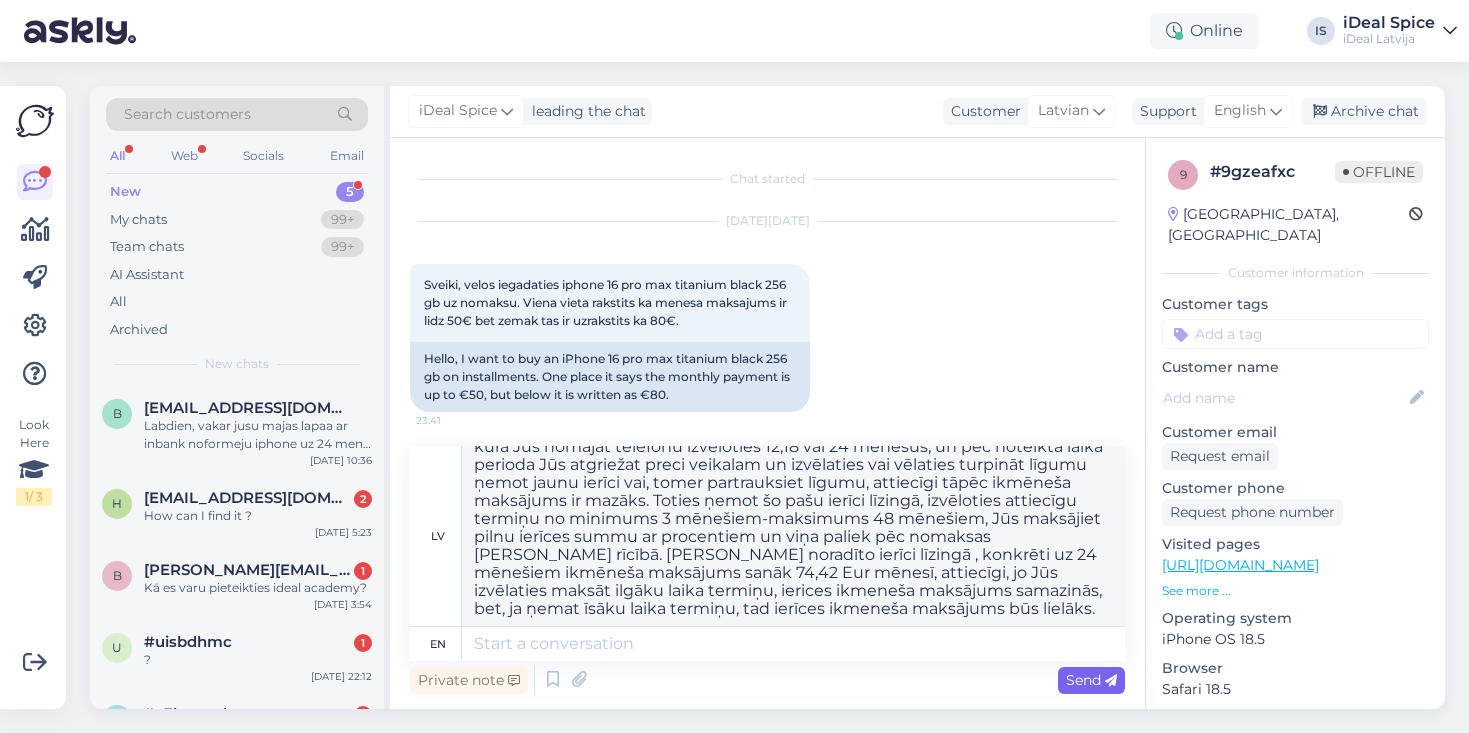 click on "Send" at bounding box center (1091, 680) 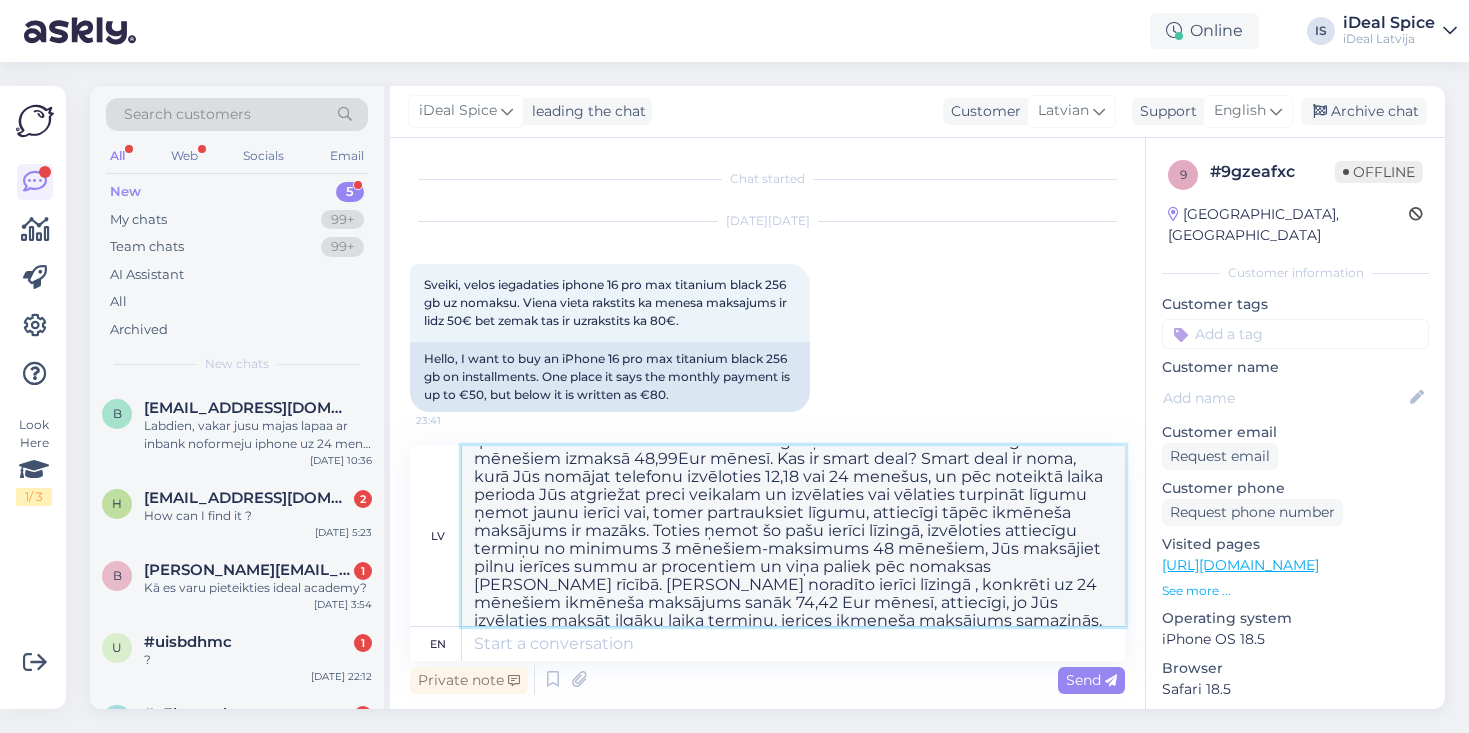 scroll, scrollTop: 0, scrollLeft: 0, axis: both 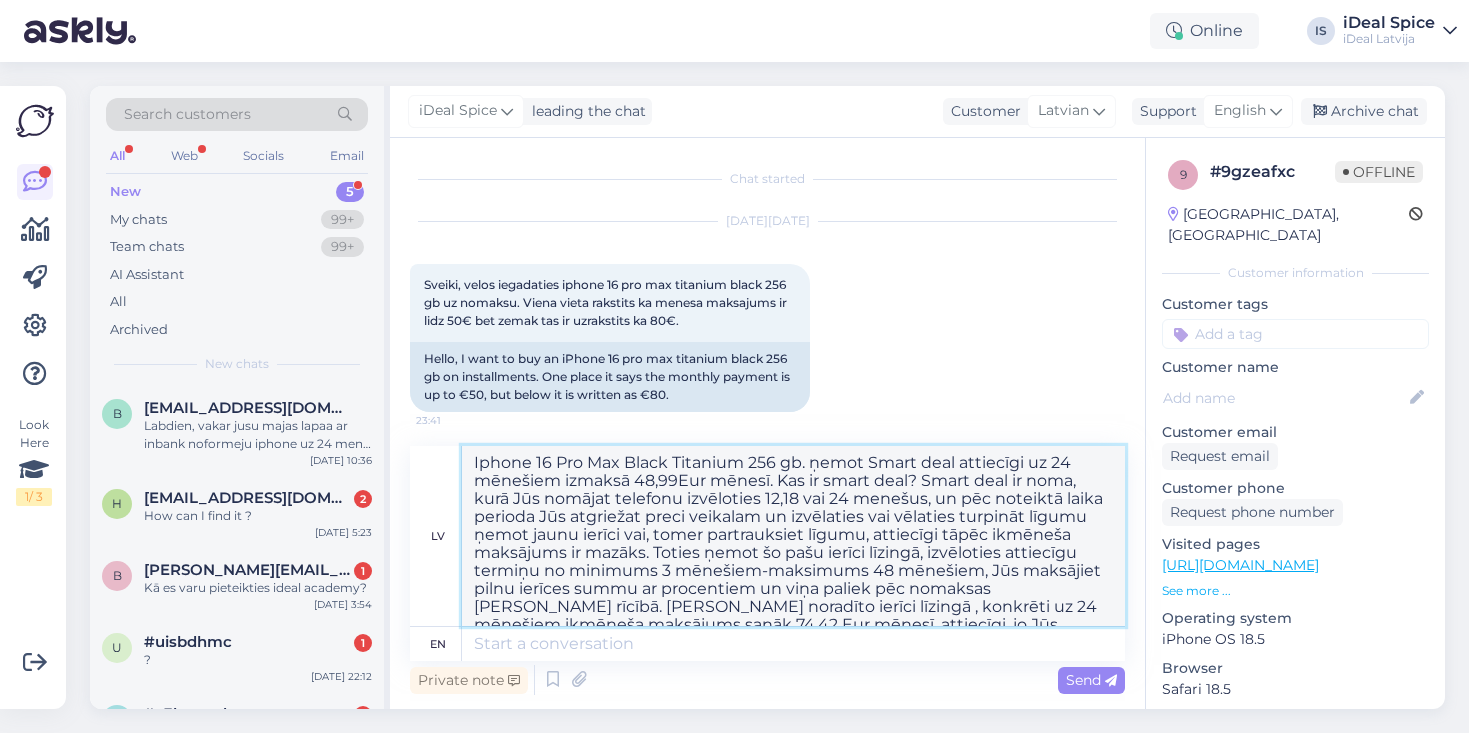 drag, startPoint x: 914, startPoint y: 615, endPoint x: 466, endPoint y: 435, distance: 482.80844 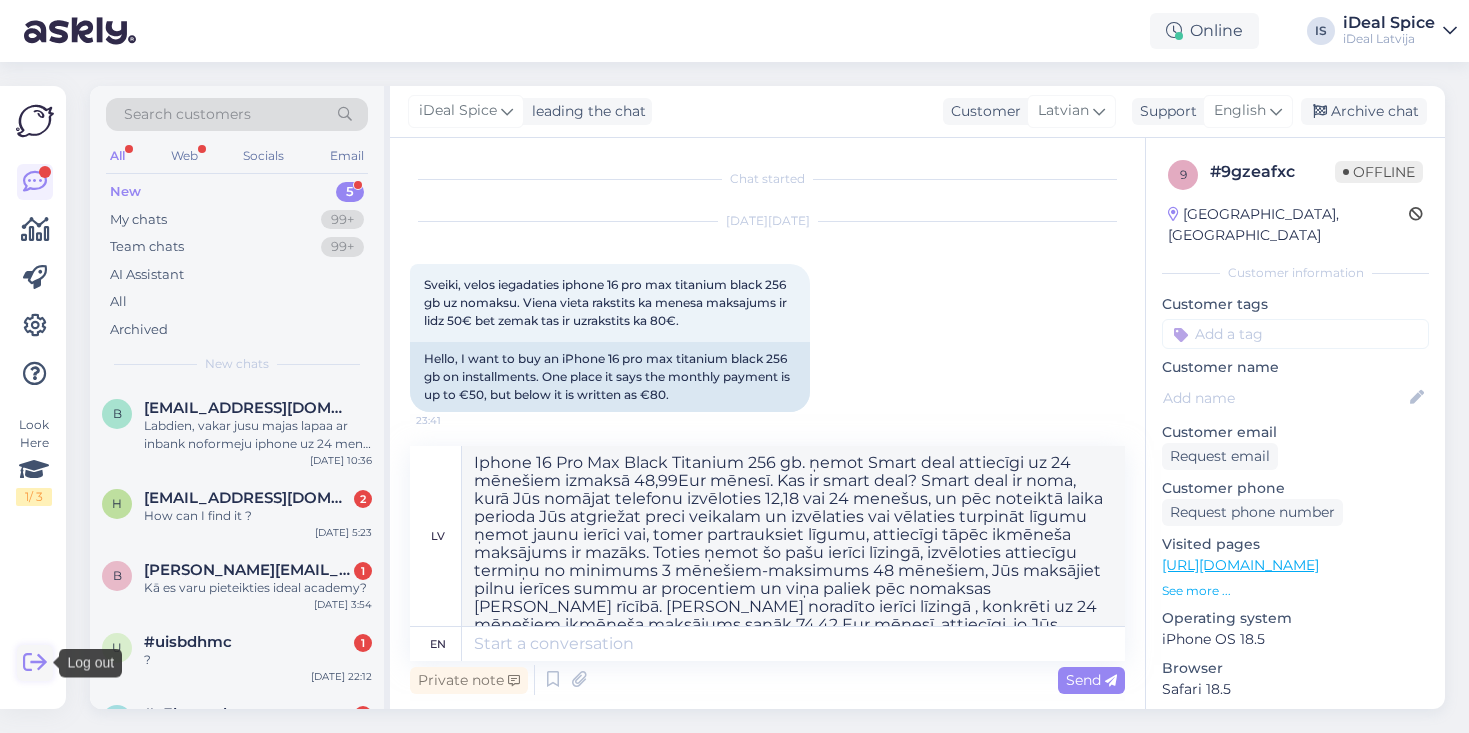 click at bounding box center (35, 663) 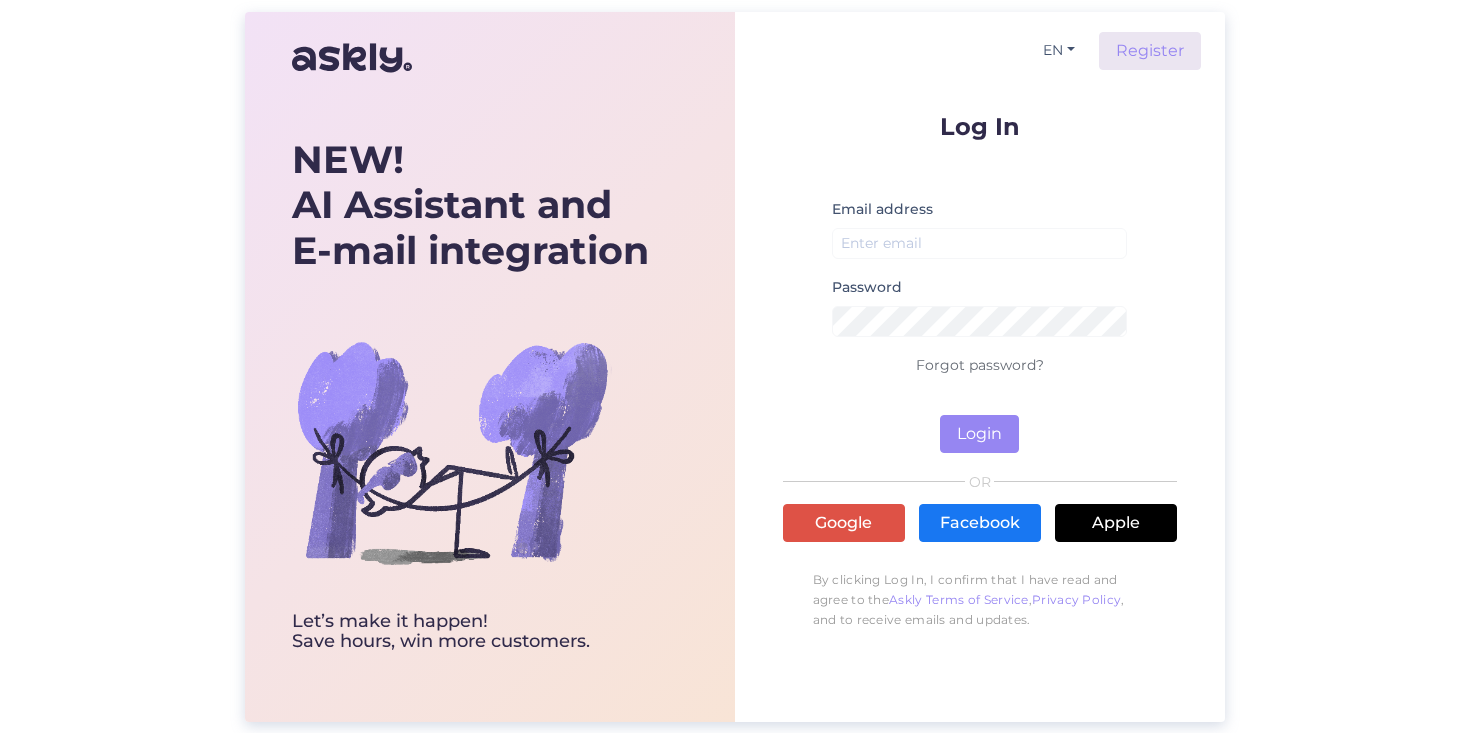 scroll, scrollTop: 0, scrollLeft: 0, axis: both 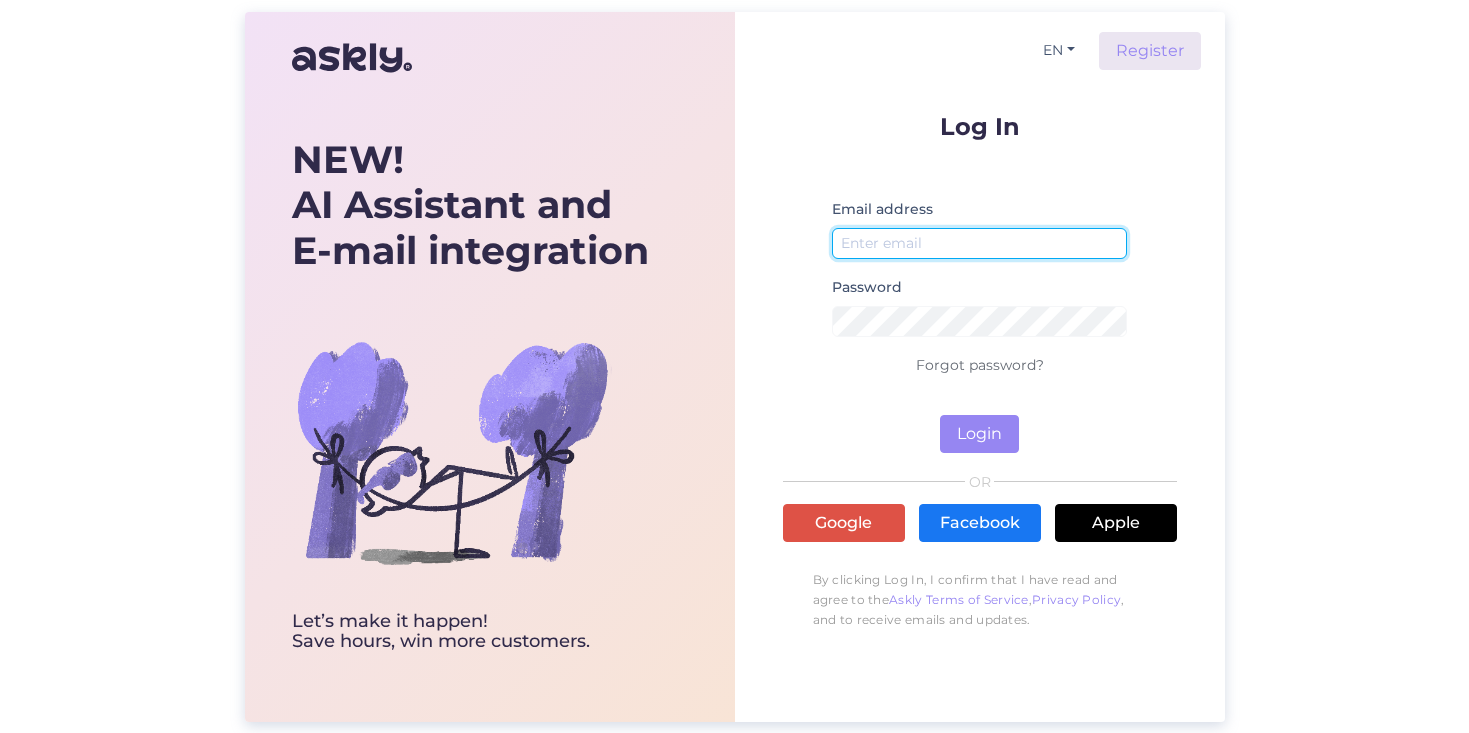type on "[EMAIL_ADDRESS][DOMAIN_NAME]" 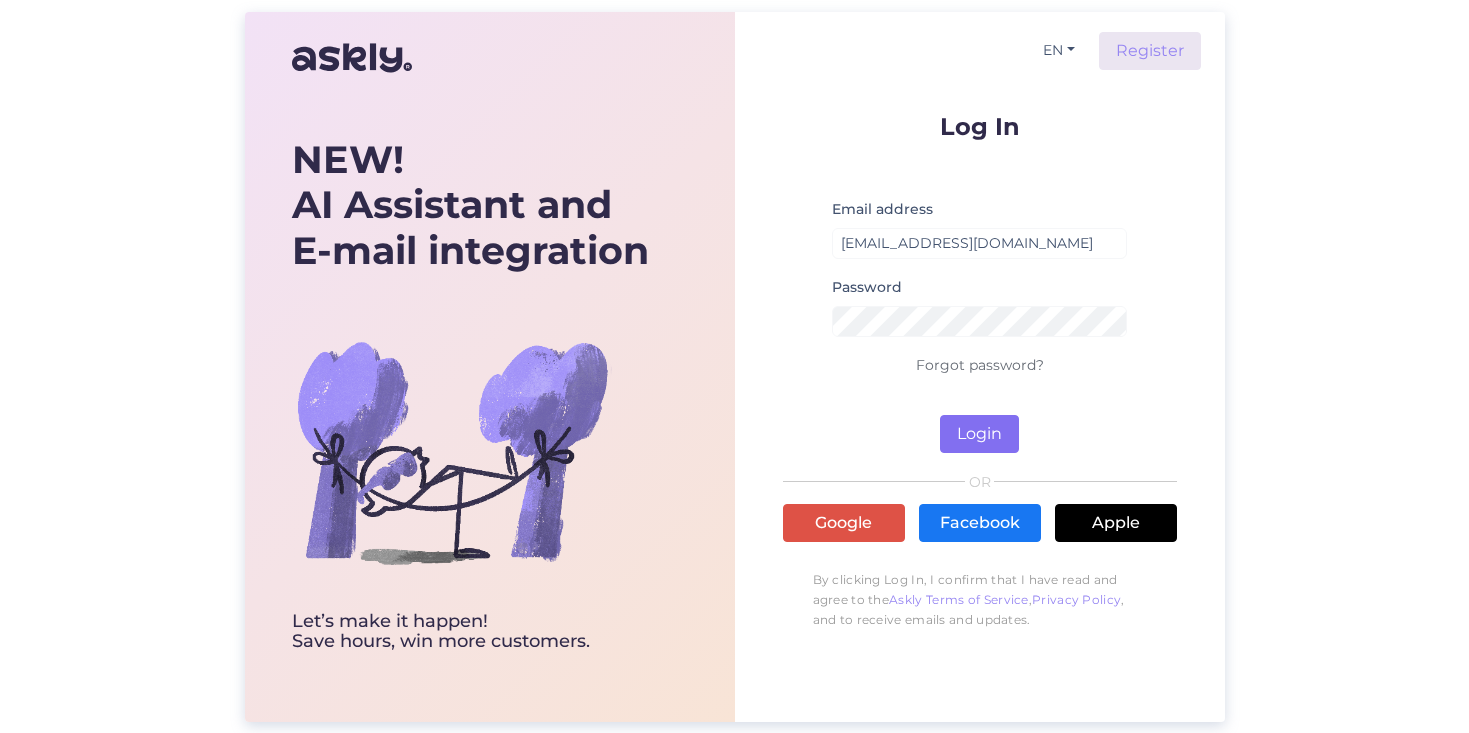 click on "Login" at bounding box center [979, 434] 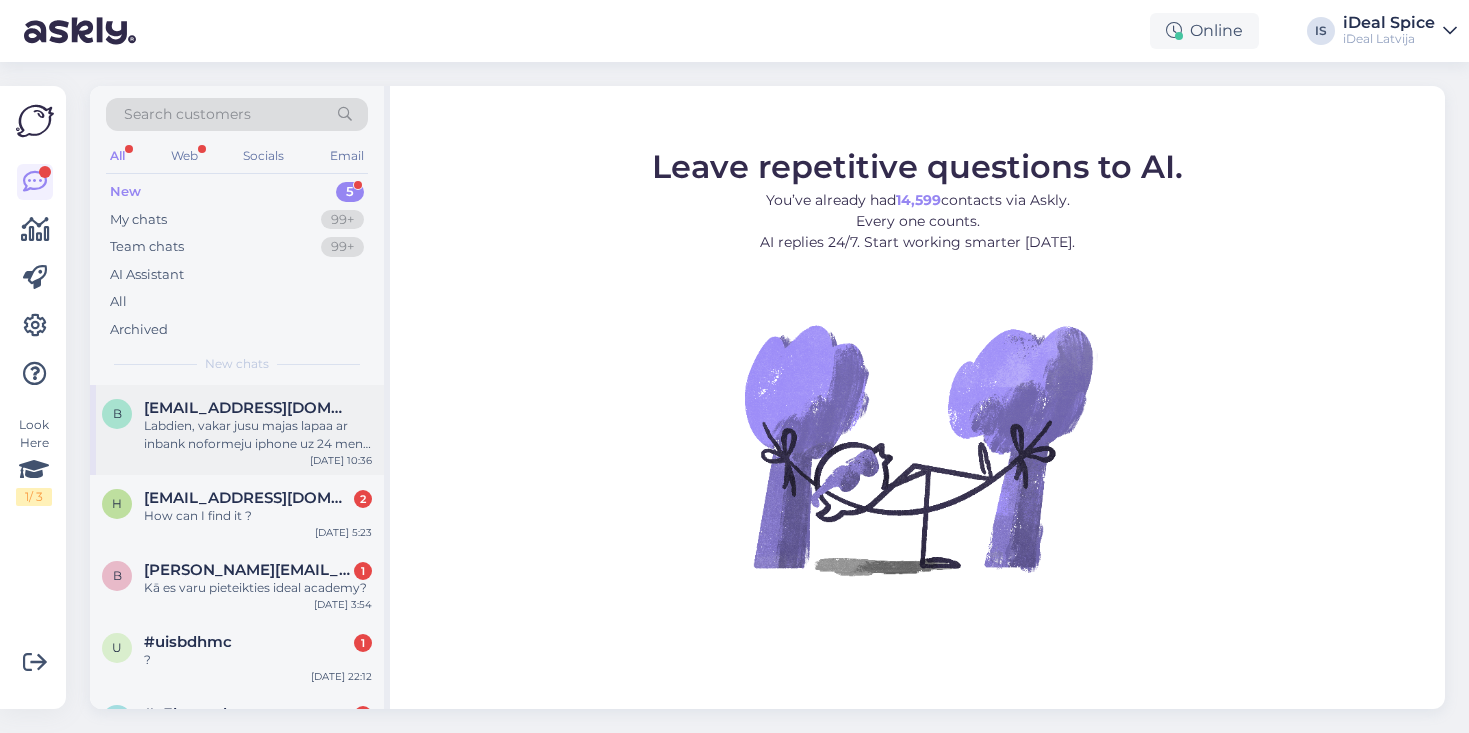 click on "Labdien, vakar jusu majas lapaa ar inbank noformeju iphone uz 24 men, bet e-pasta neesmu neko sanemusi!! Cik dienās parasti tiek izsūtīts telefons?" at bounding box center (258, 435) 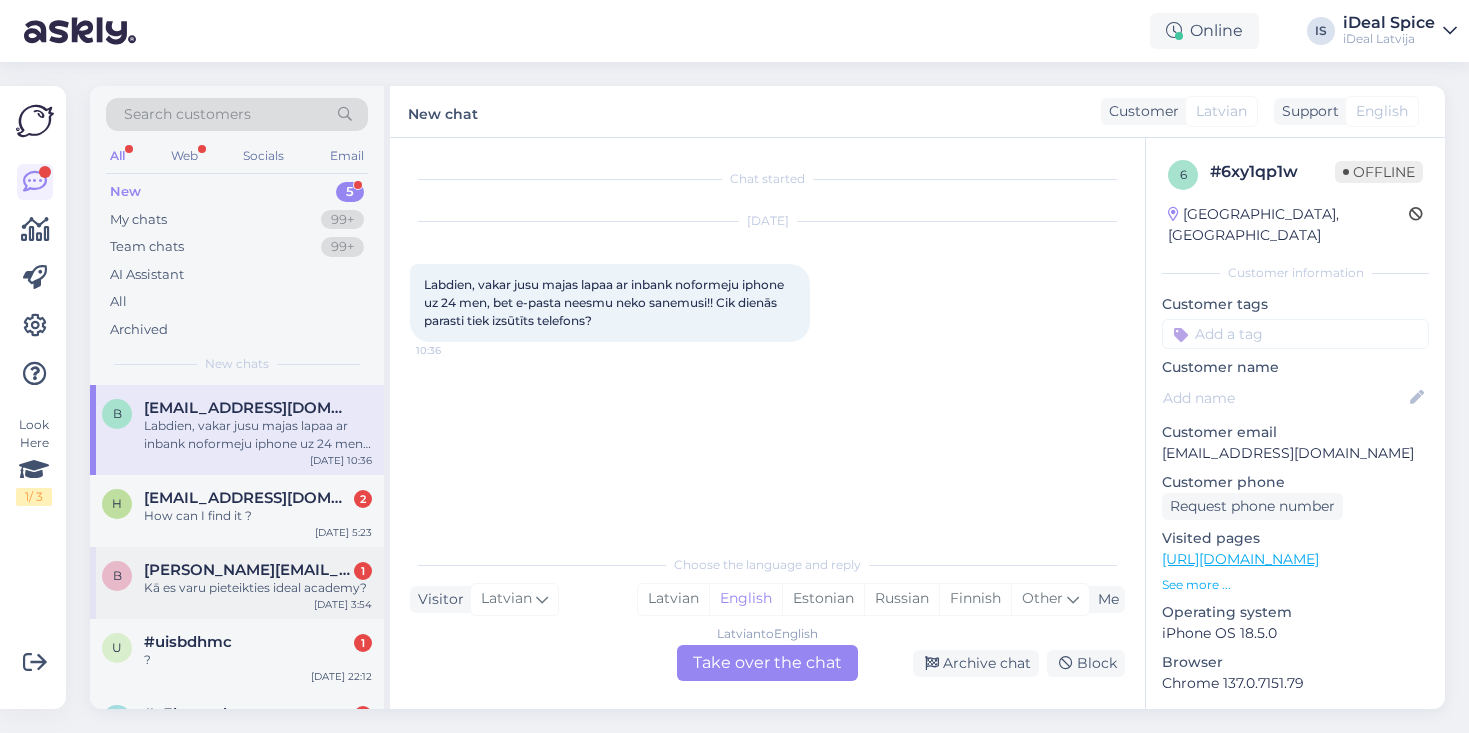 scroll, scrollTop: 0, scrollLeft: 0, axis: both 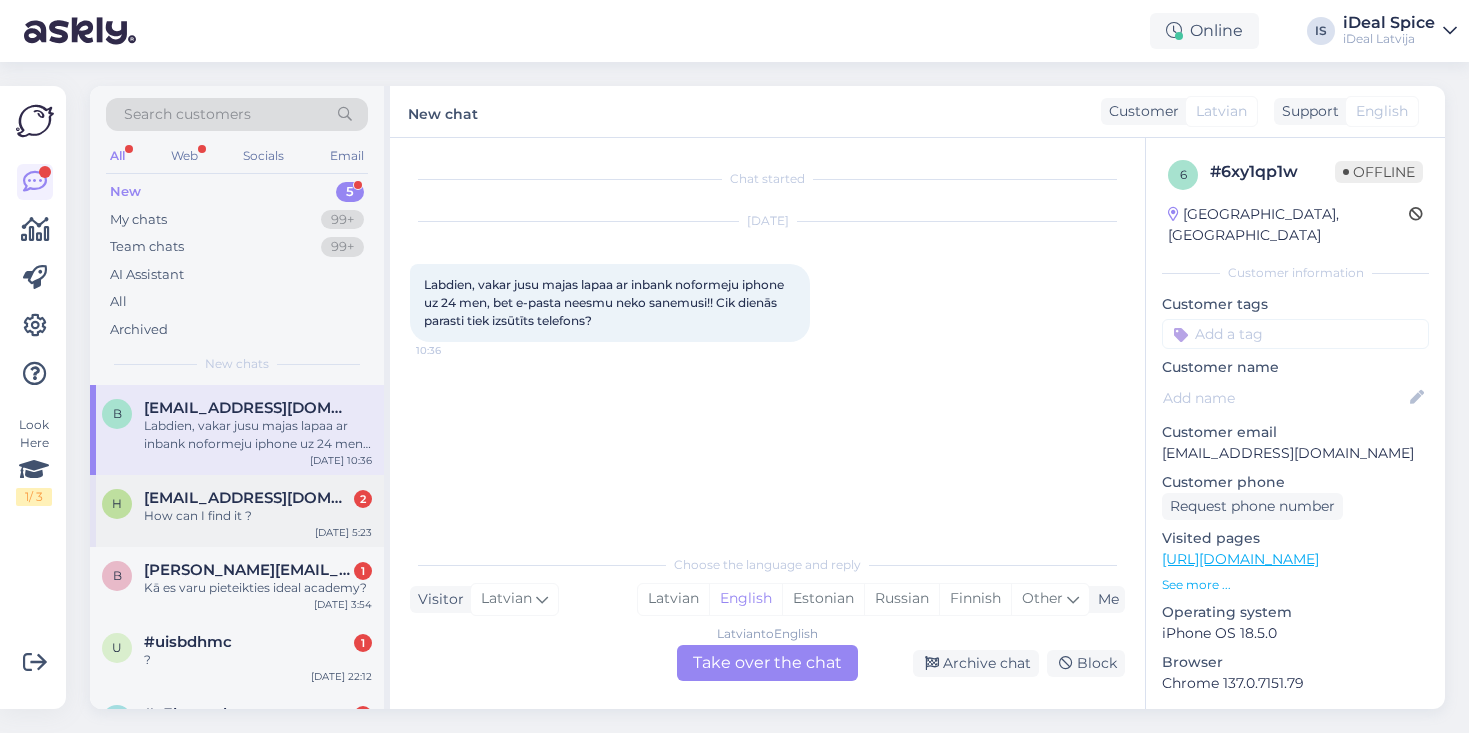 click on "How can I find it ?" at bounding box center [258, 516] 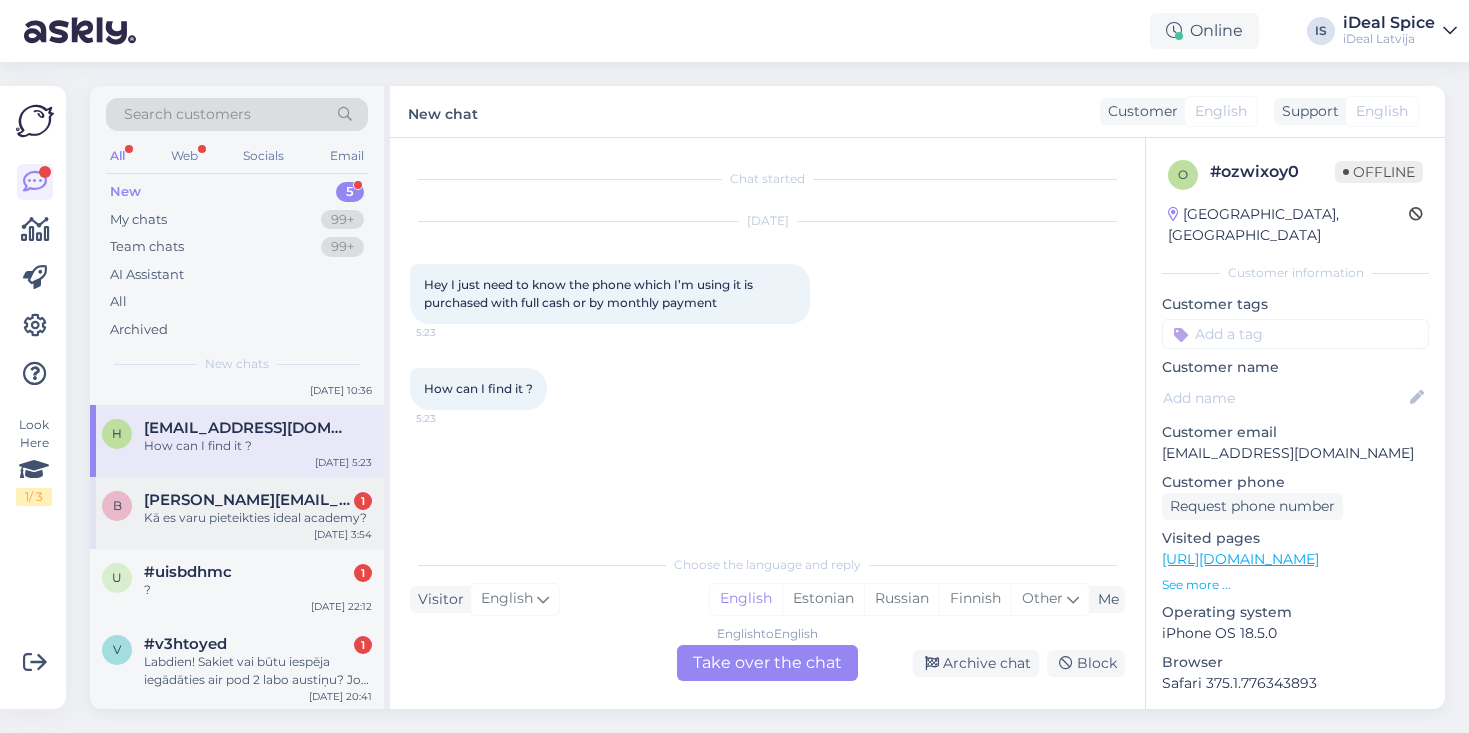scroll, scrollTop: 69, scrollLeft: 0, axis: vertical 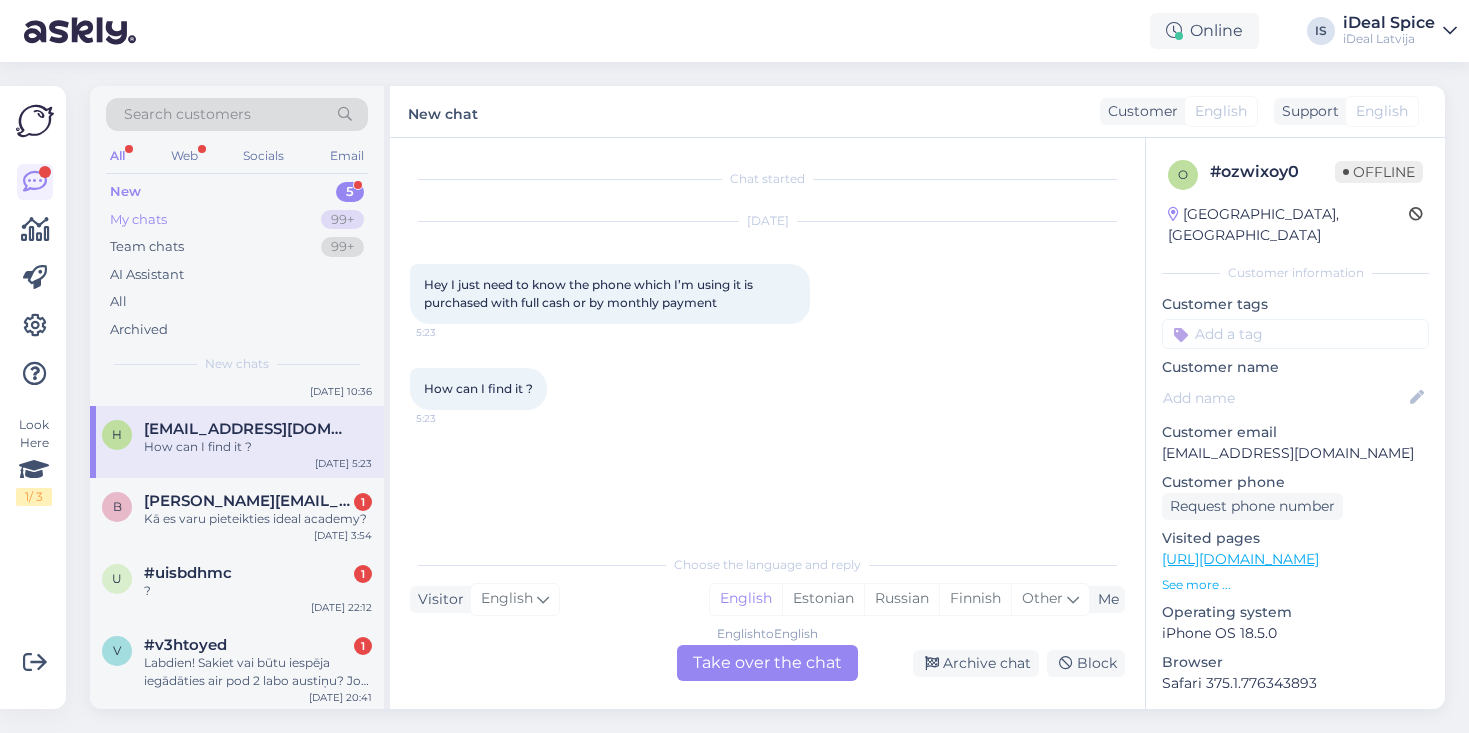click on "My chats" at bounding box center (138, 220) 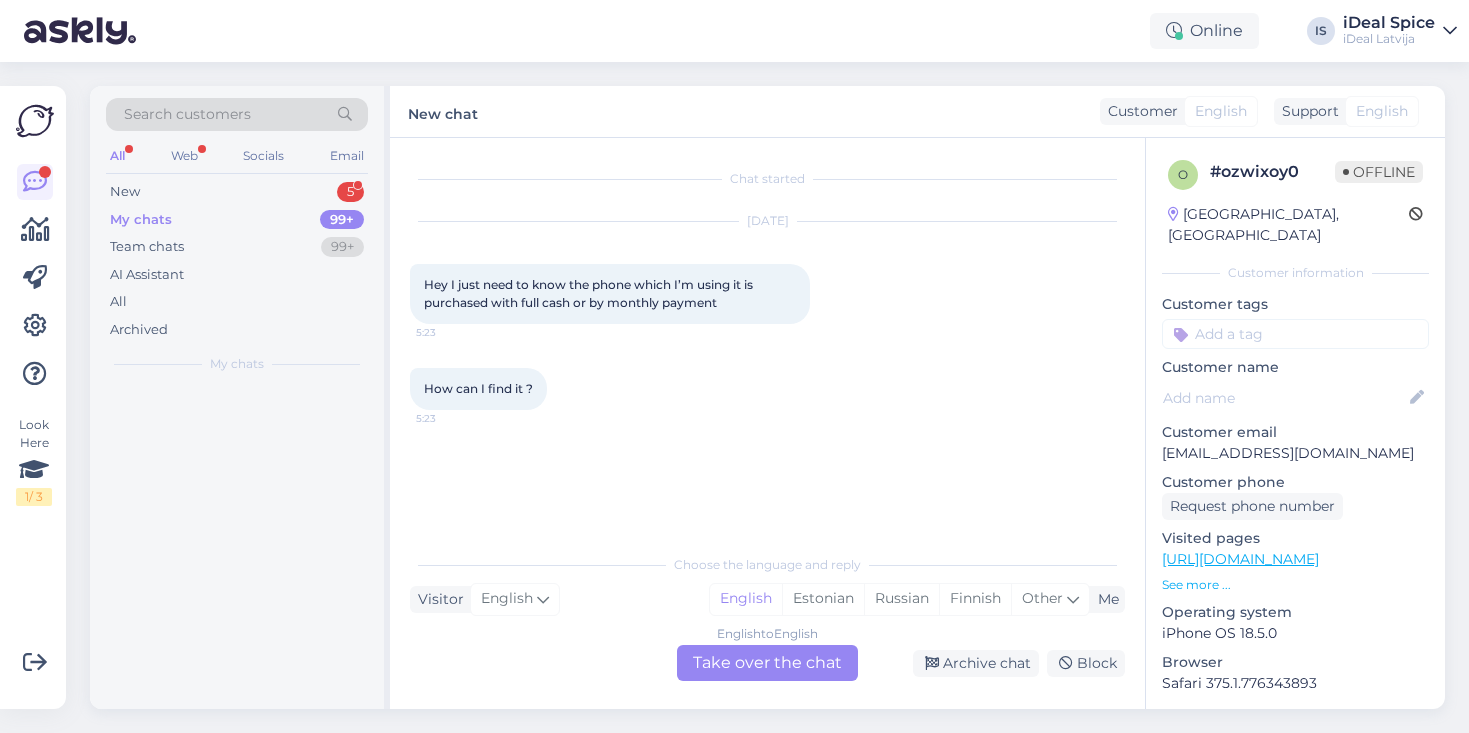 scroll, scrollTop: 0, scrollLeft: 0, axis: both 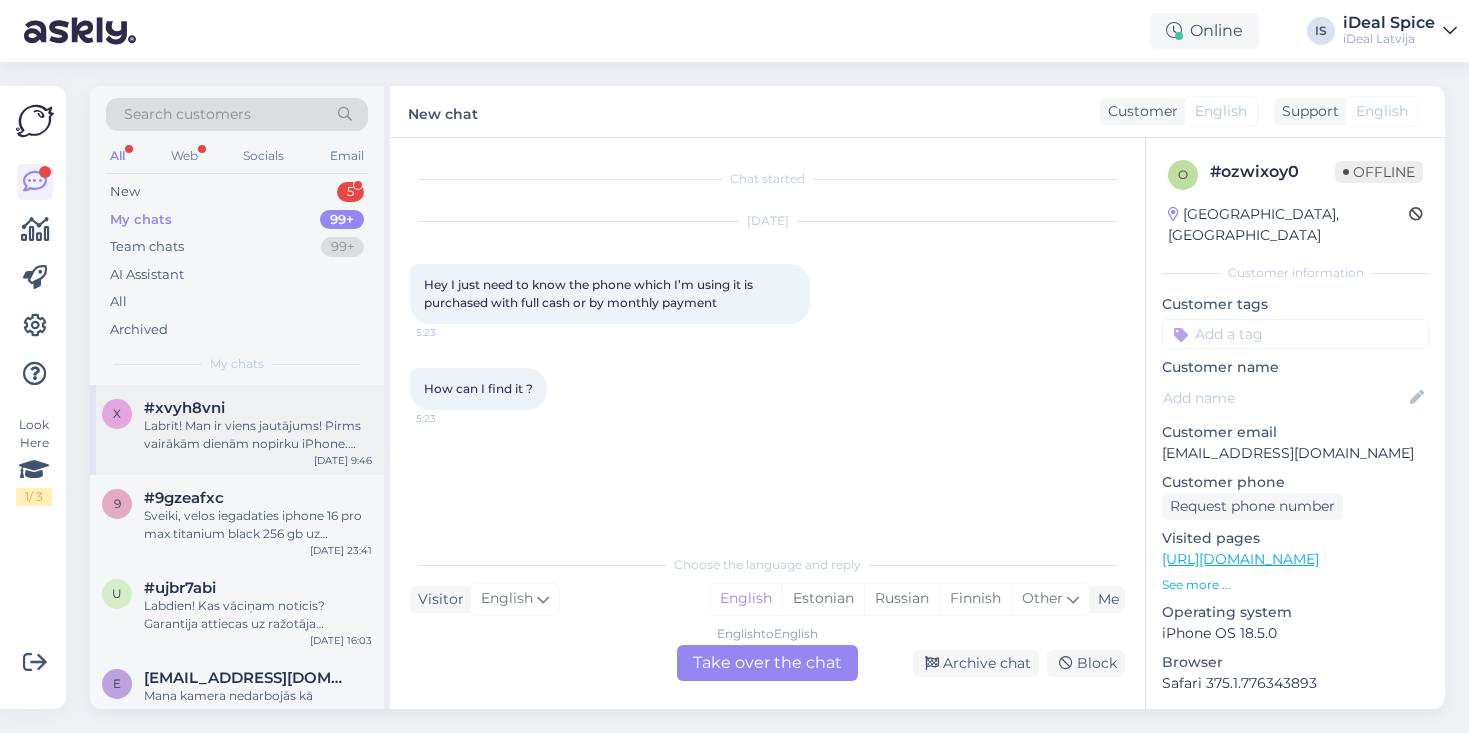 click on "Labrīt! Man ir viens jautājums! Pirms vairākām dienām nopirku iPhone. Sakiet, vai ir iespējams abonēt "Ģimenes" pakalpojumu līdz 5 personām?" at bounding box center [258, 435] 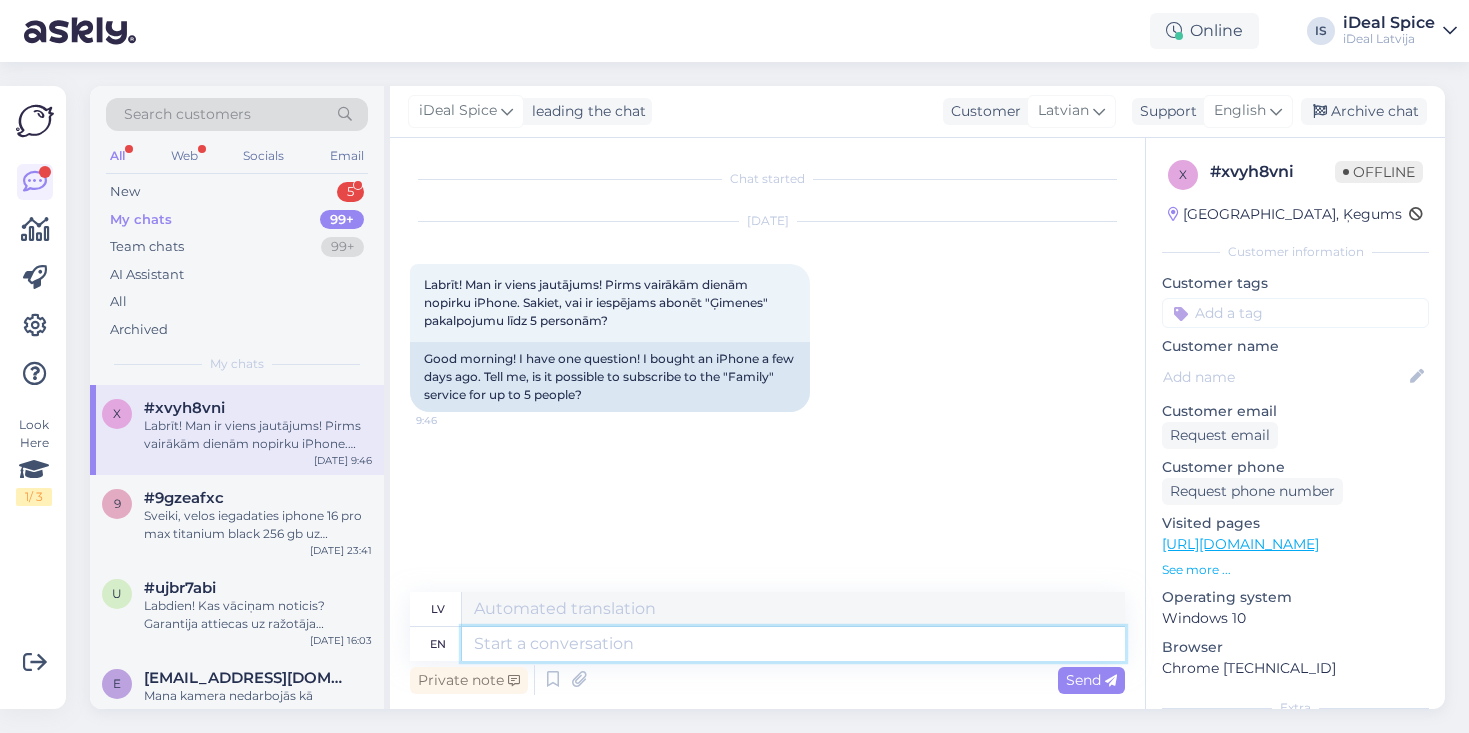 click at bounding box center [793, 644] 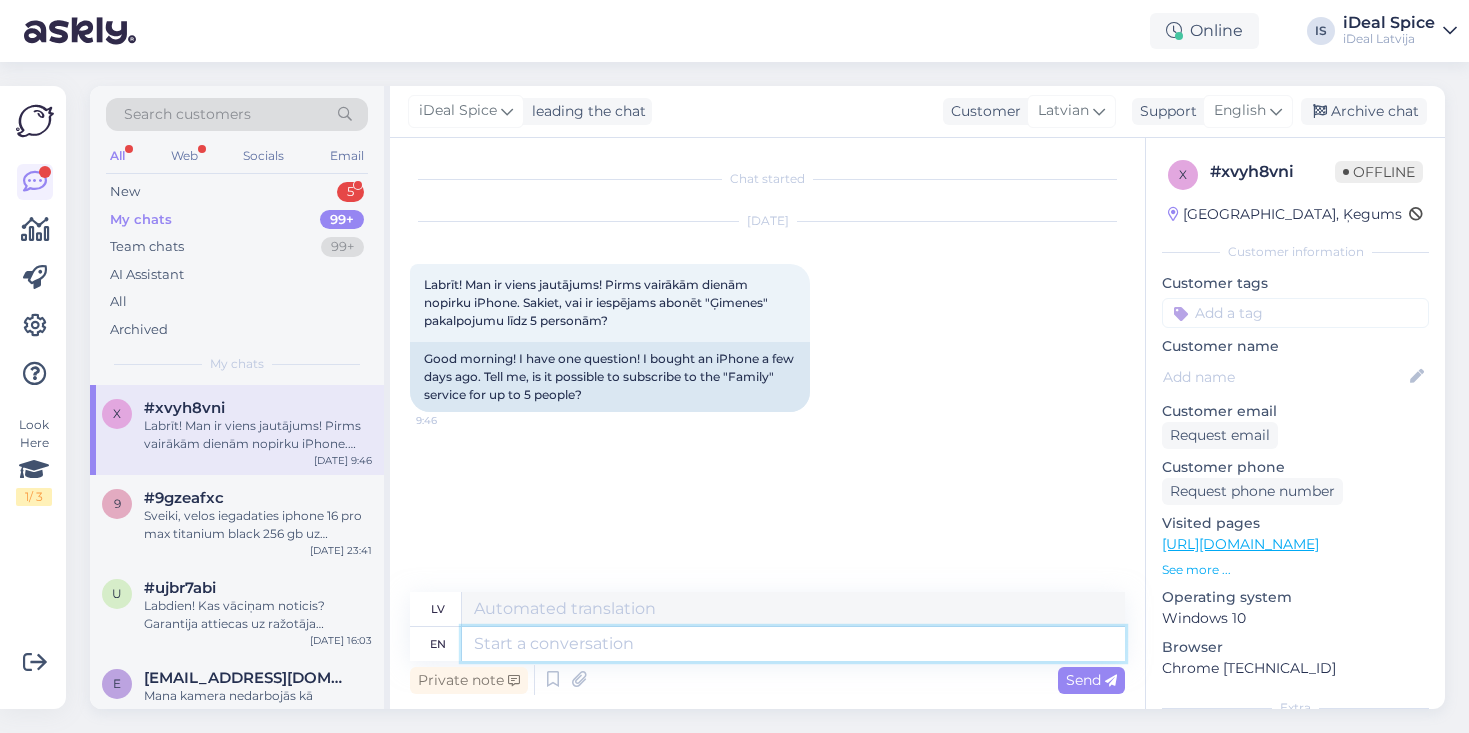 type on "." 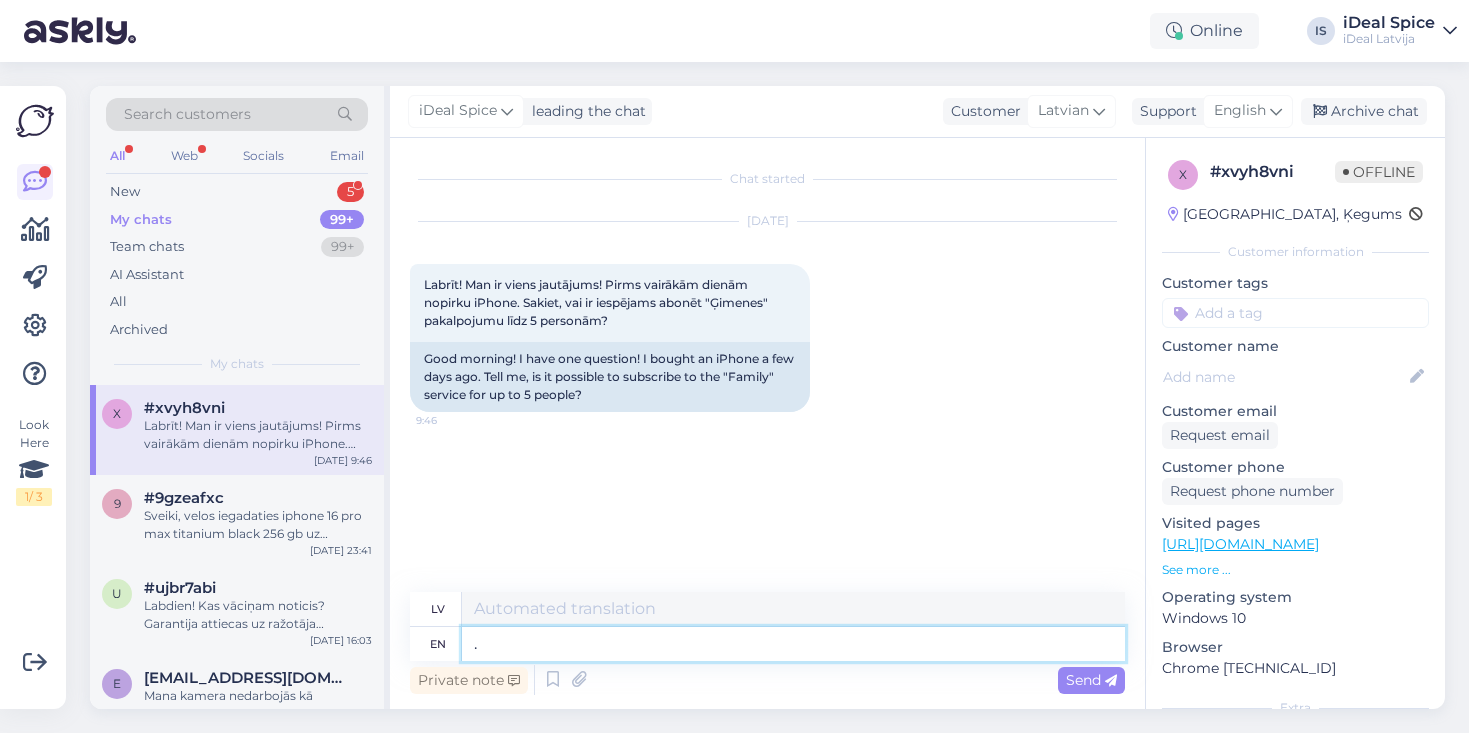 type on "." 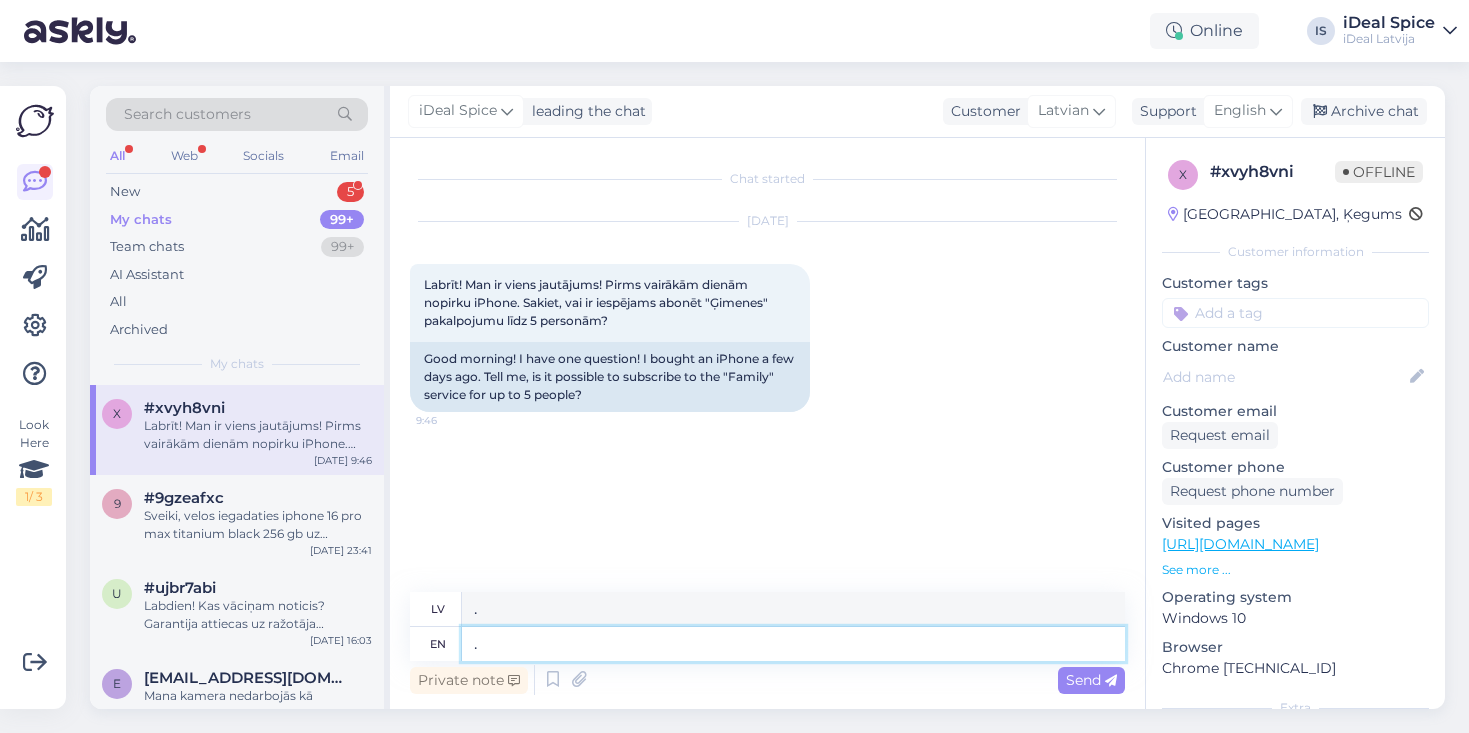 type 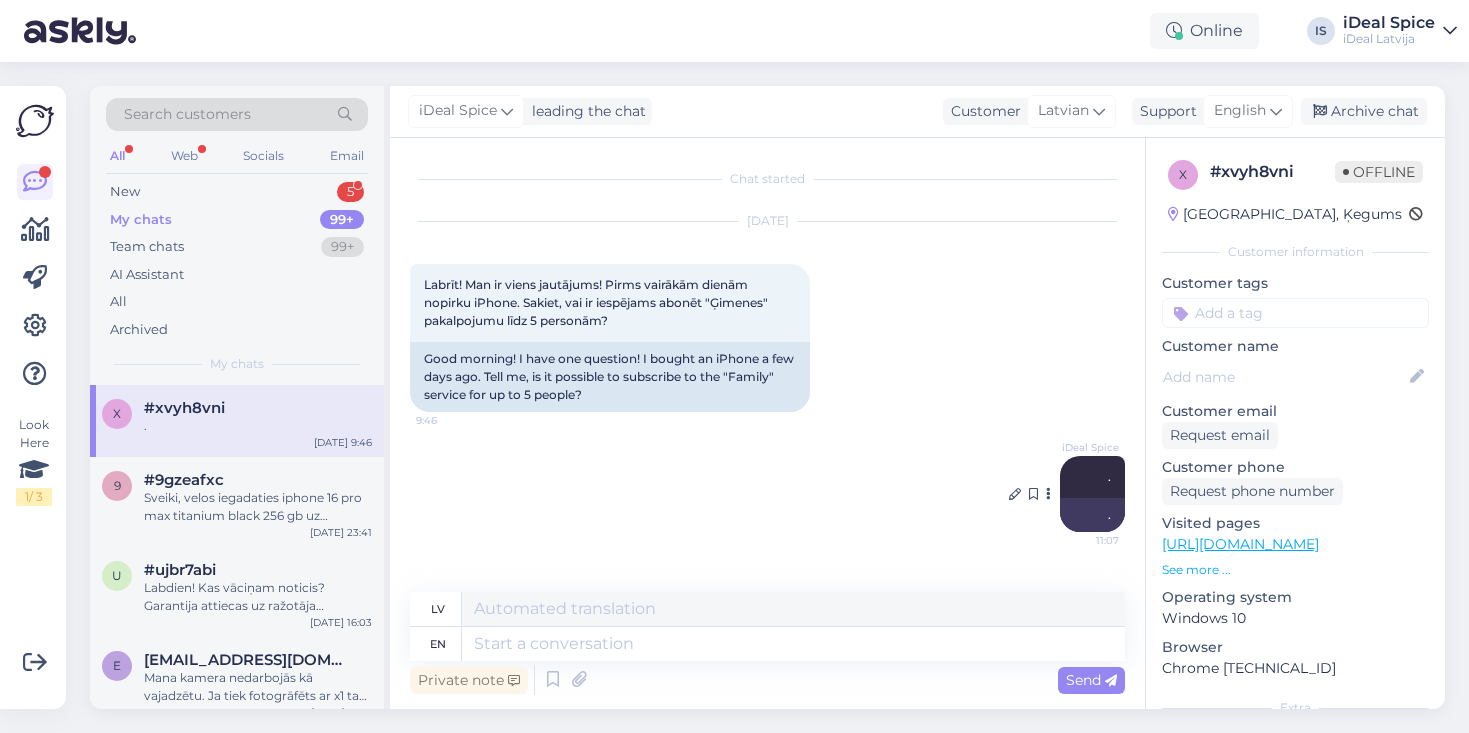 click at bounding box center [1048, 494] 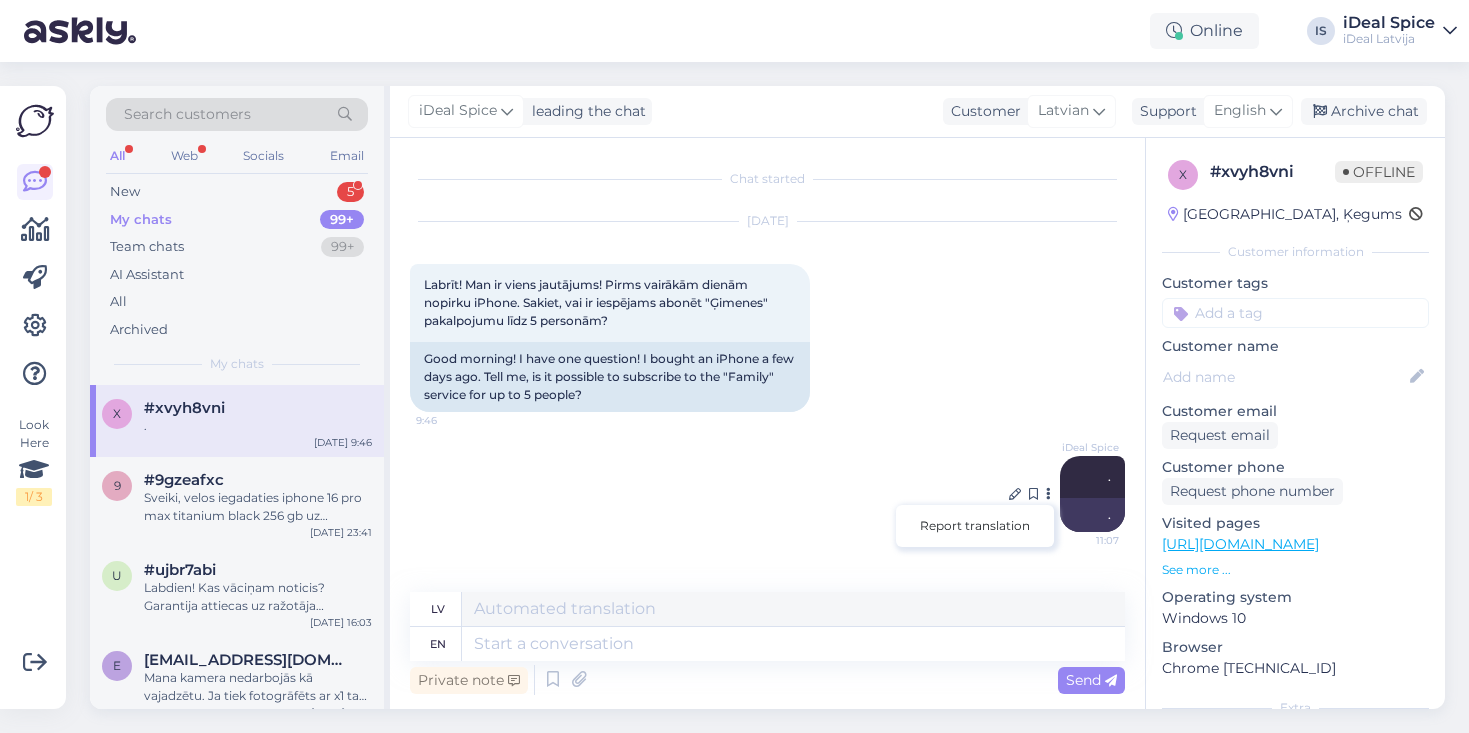 click on "Chat started Jul 18 2025 Labrīt! Man ir viens jautājums! Pirms vairākām dienām nopirku iPhone. Sakiet, vai ir iespējams abonēt "Ģimenes" pakalpojumu līdz 5 personām? 9:46  Good morning! I have one question! I bought an iPhone a few days ago. Tell me, is it possible to subscribe to the "Family" service for up to 5 people? iDeal Spice . 11:07  . Report translation lv en Private note Send" at bounding box center (767, 423) 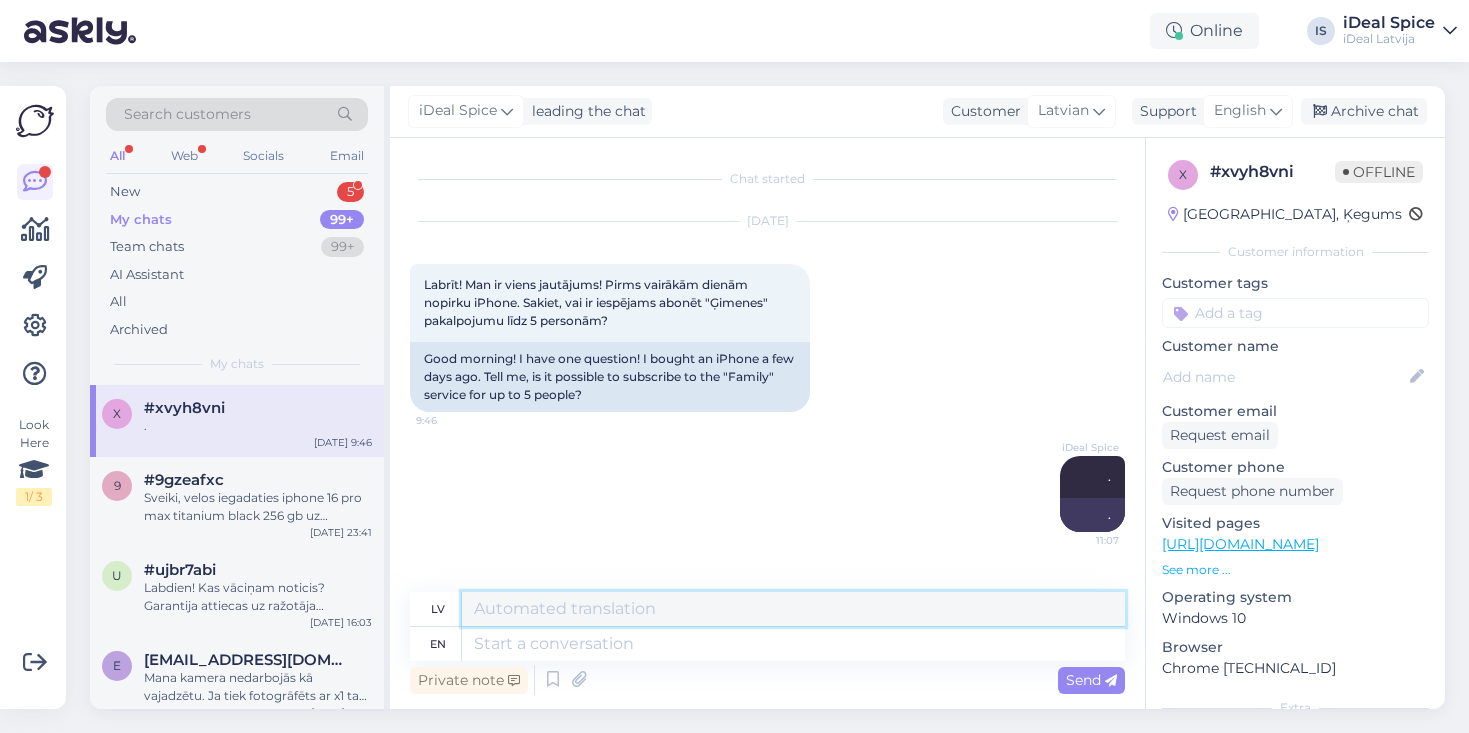 click at bounding box center [793, 609] 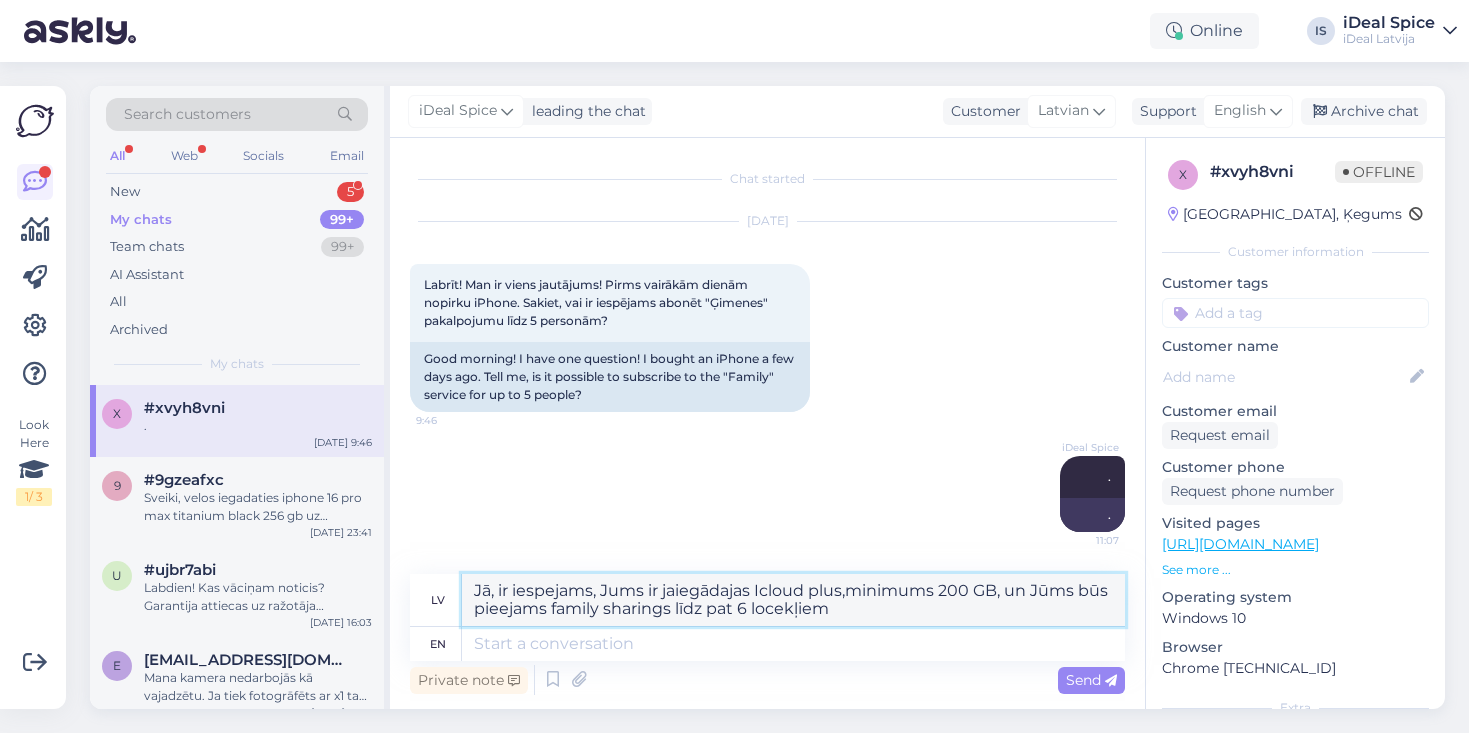 click on "Jā, ir iespejams, Jums ir jaiegādajas Icloud plus,minimums 200 GB, un Jūms būs pieejams family sharings līdz pat 6 locekļiem" at bounding box center (793, 600) 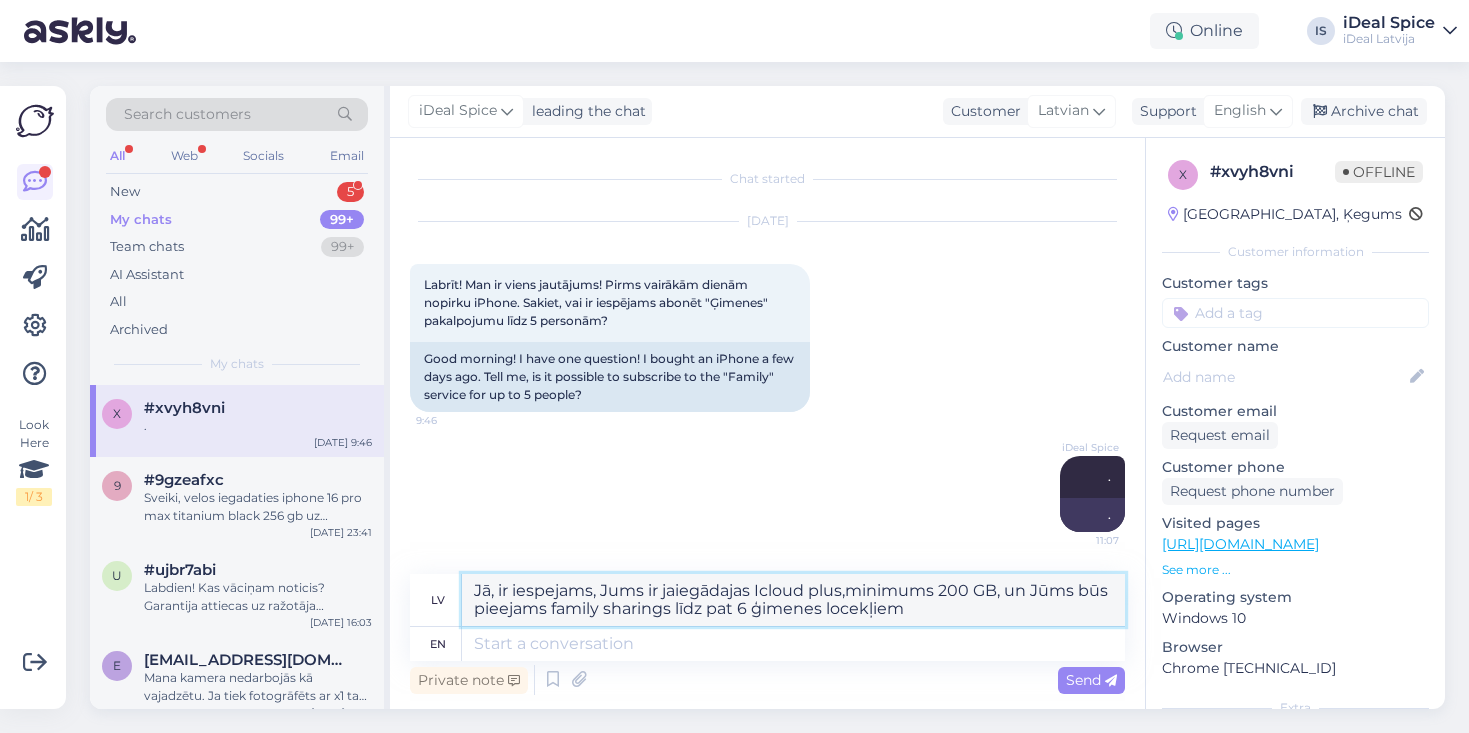 click on "Jā, ir iespejams, Jums ir jaiegādajas Icloud plus,minimums 200 GB, un Jūms būs pieejams family sharings līdz pat 6 ģimenes locekļiem" at bounding box center [793, 600] 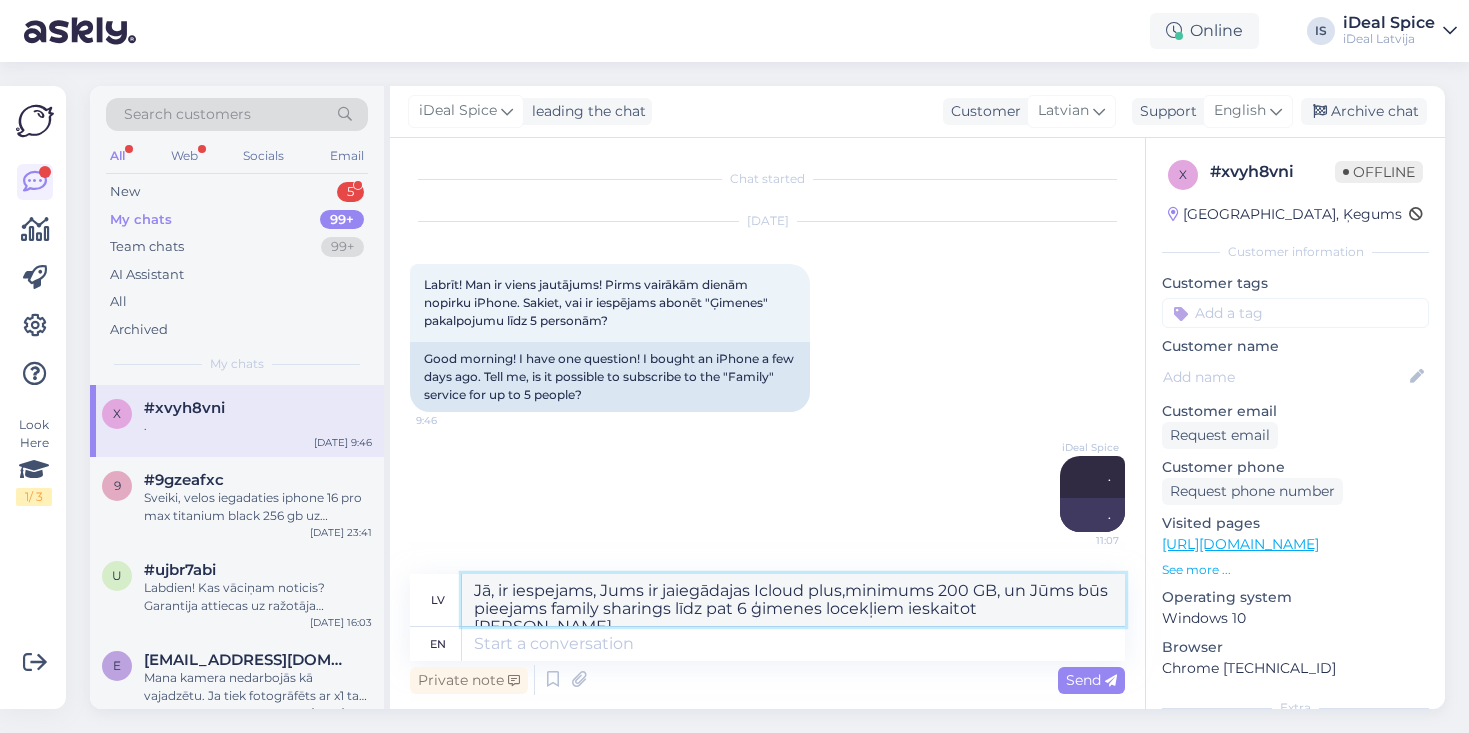 click on "Jā, ir iespejams, Jums ir jaiegādajas Icloud plus,minimums 200 GB, un Jūms būs pieejams family sharings līdz pat 6 ģimenes locekļiem ieskaitot Jūs pašu." at bounding box center (793, 600) 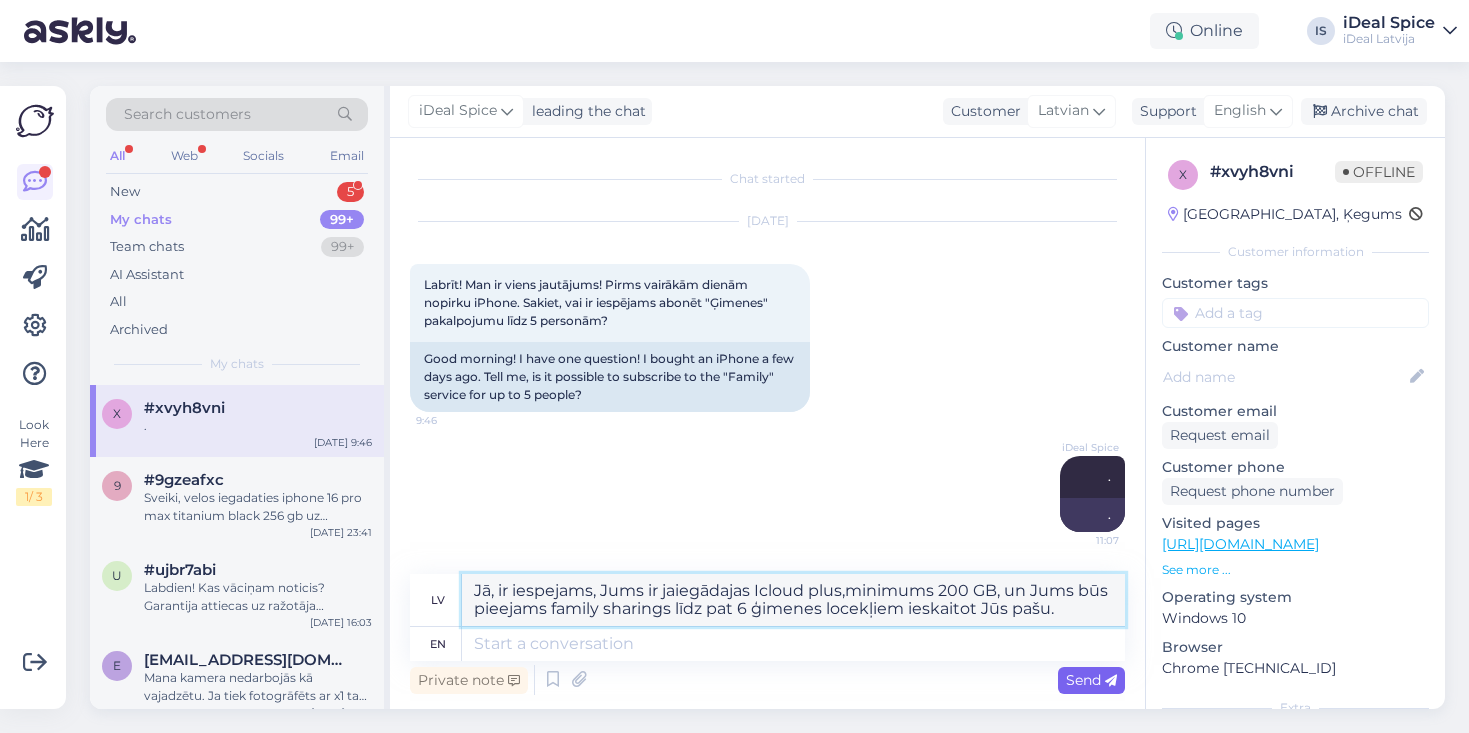 type on "Jā, ir iespejams, Jums ir jaiegādajas Icloud plus,minimums 200 GB, un Jums būs pieejams family sharings līdz pat 6 ģimenes locekļiem ieskaitot Jūs pašu." 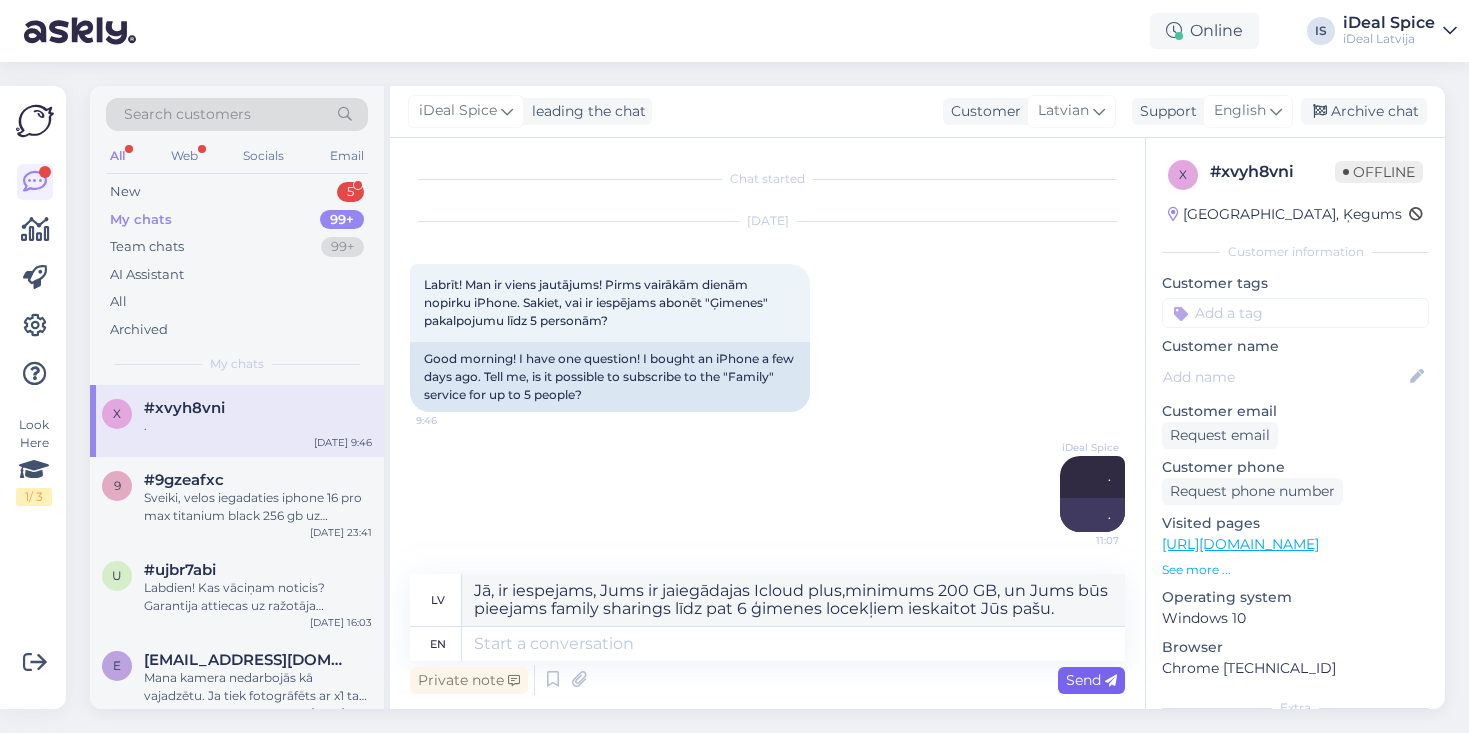 click on "Send" at bounding box center [1091, 680] 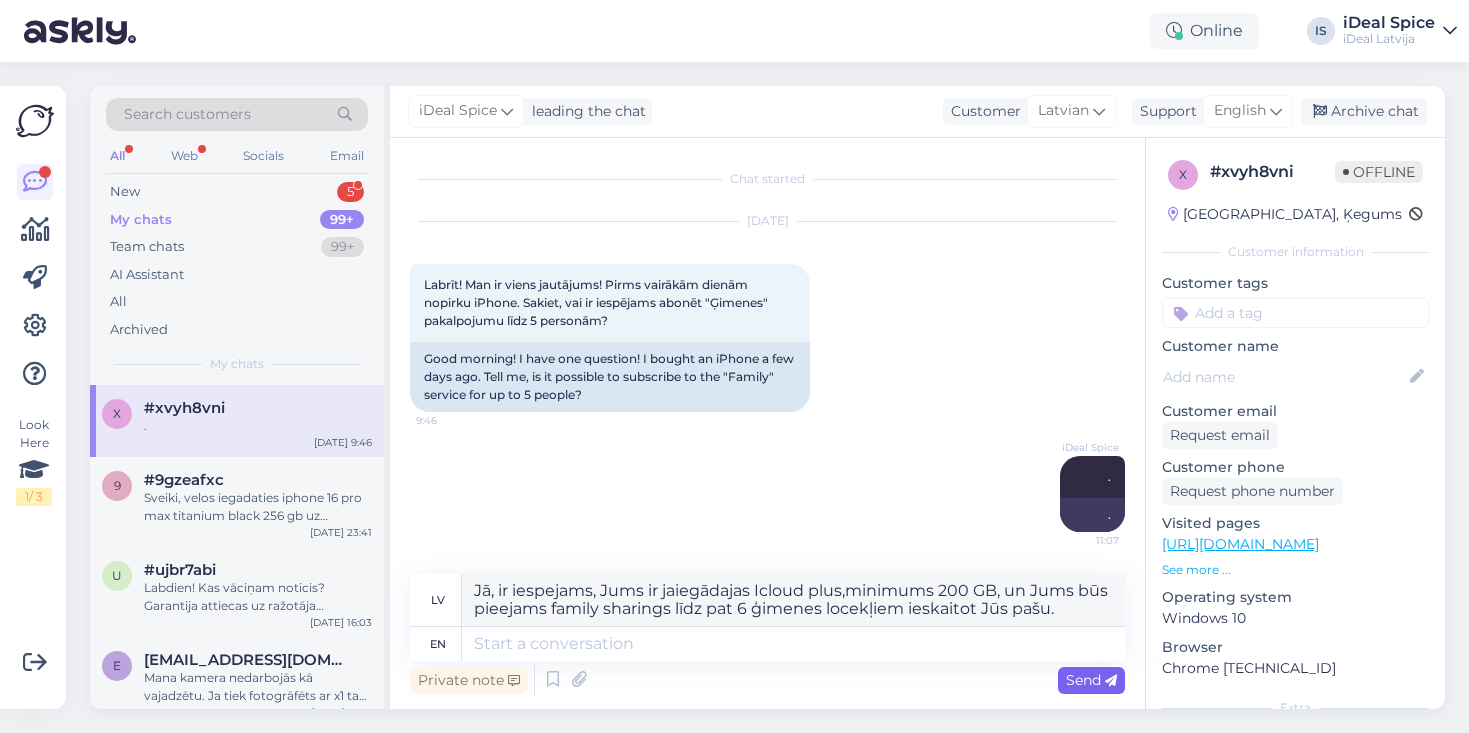 click on "Send" at bounding box center (1091, 680) 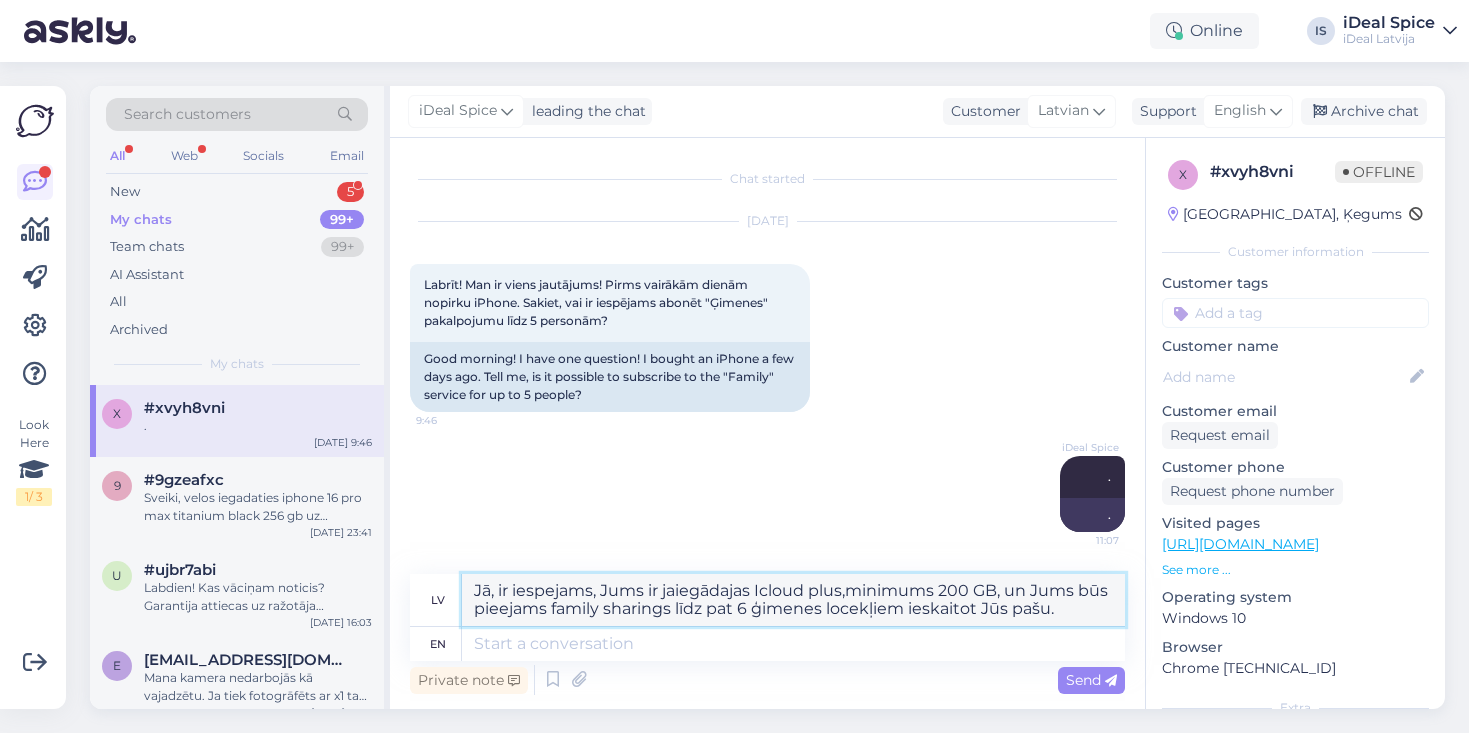 drag, startPoint x: 474, startPoint y: 587, endPoint x: 1074, endPoint y: 624, distance: 601.1398 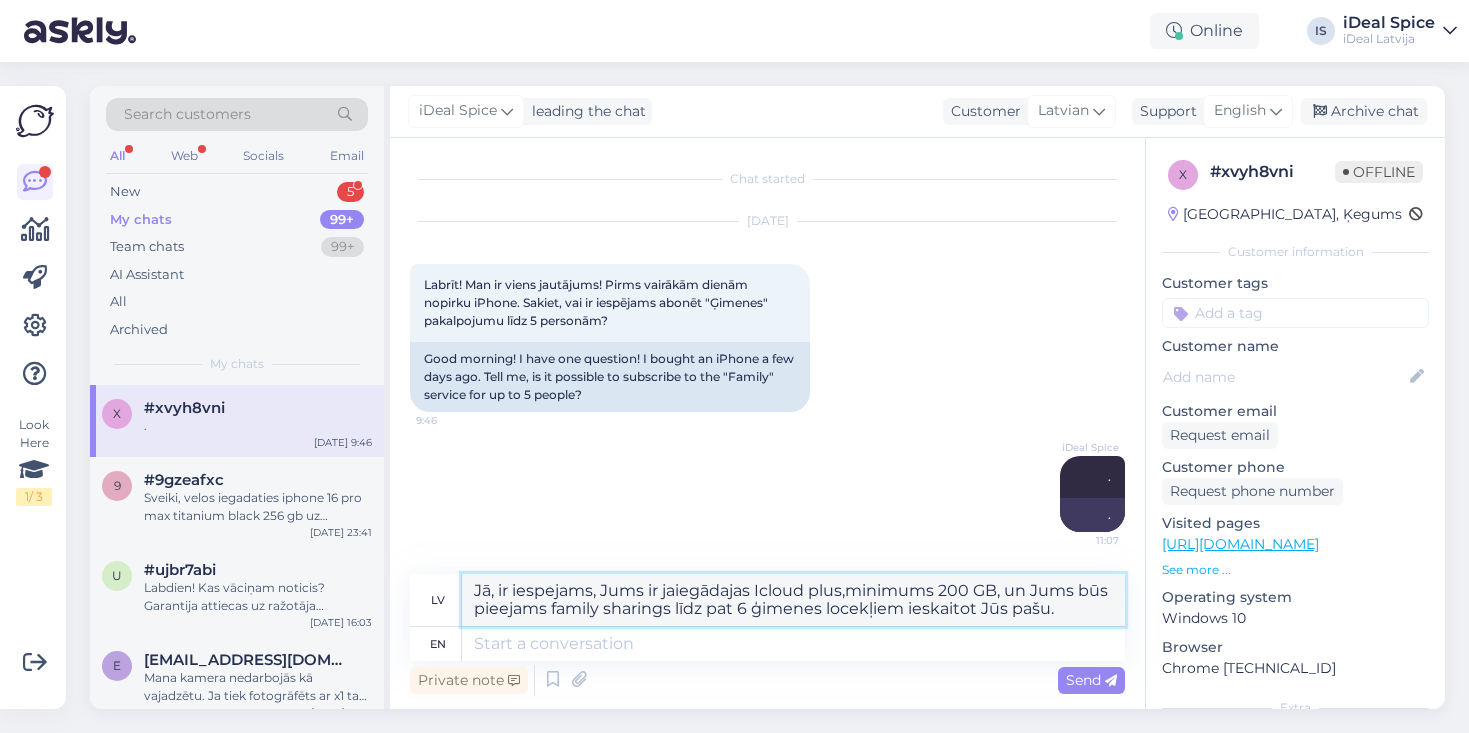 click on "Jā, ir iespejams, Jums ir jaiegādajas Icloud plus,minimums 200 GB, un Jums būs pieejams family sharings līdz pat 6 ģimenes locekļiem ieskaitot Jūs pašu." at bounding box center [793, 600] 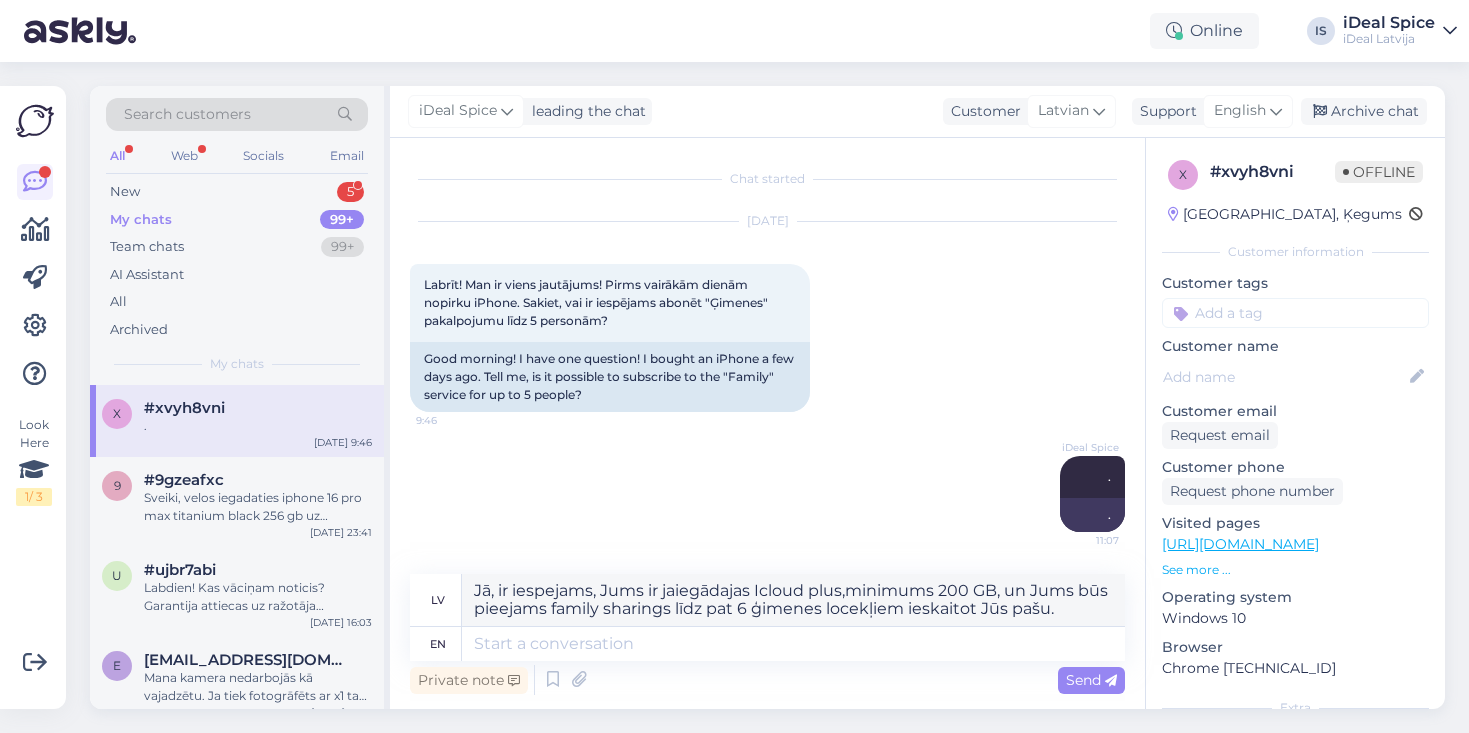 click on "Jā, ir iespejams, Jums ir jaiegādajas Icloud plus,minimums 200 GB, un Jums būs pieejams family sharings līdz pat 6 ģimenes locekļiem ieskaitot Jūs pašu." at bounding box center [793, 600] 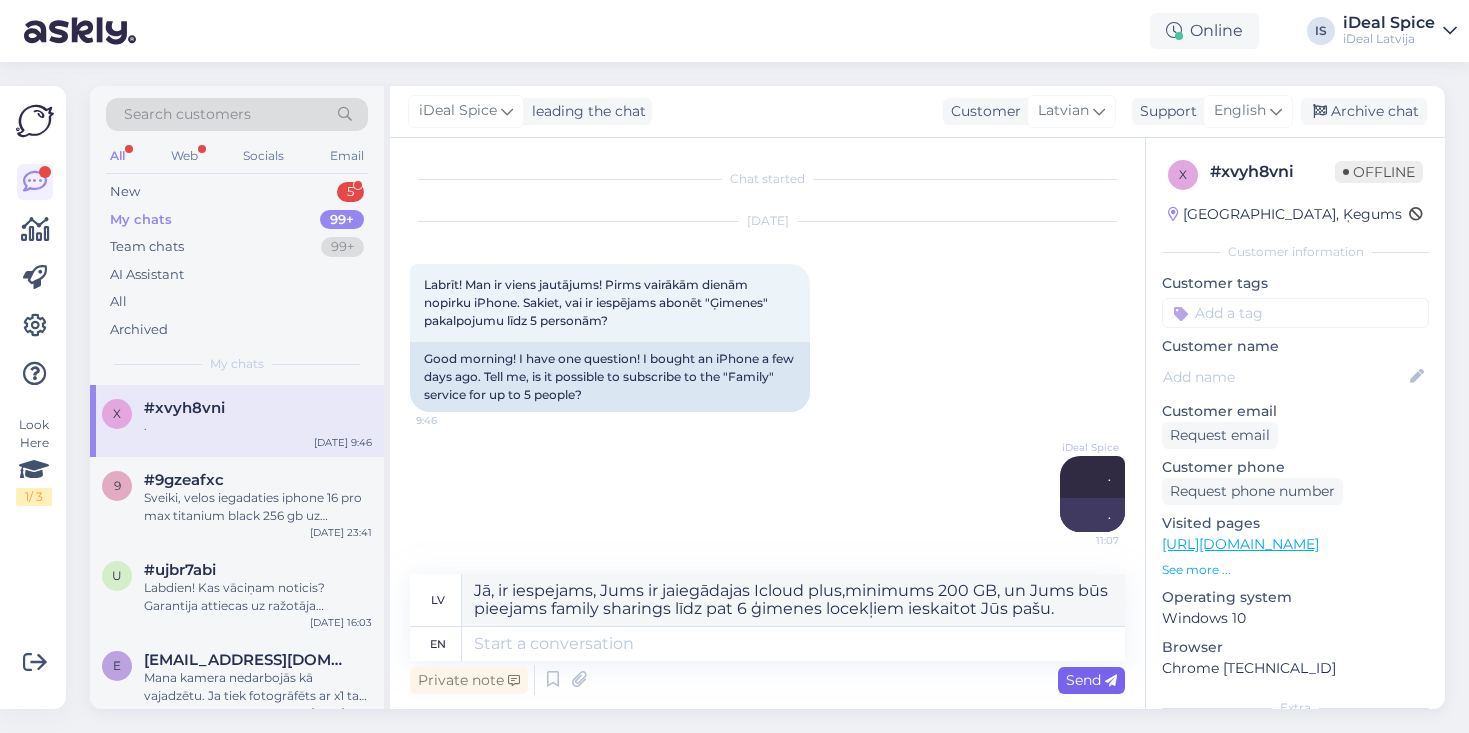 click on "Send" at bounding box center [1091, 680] 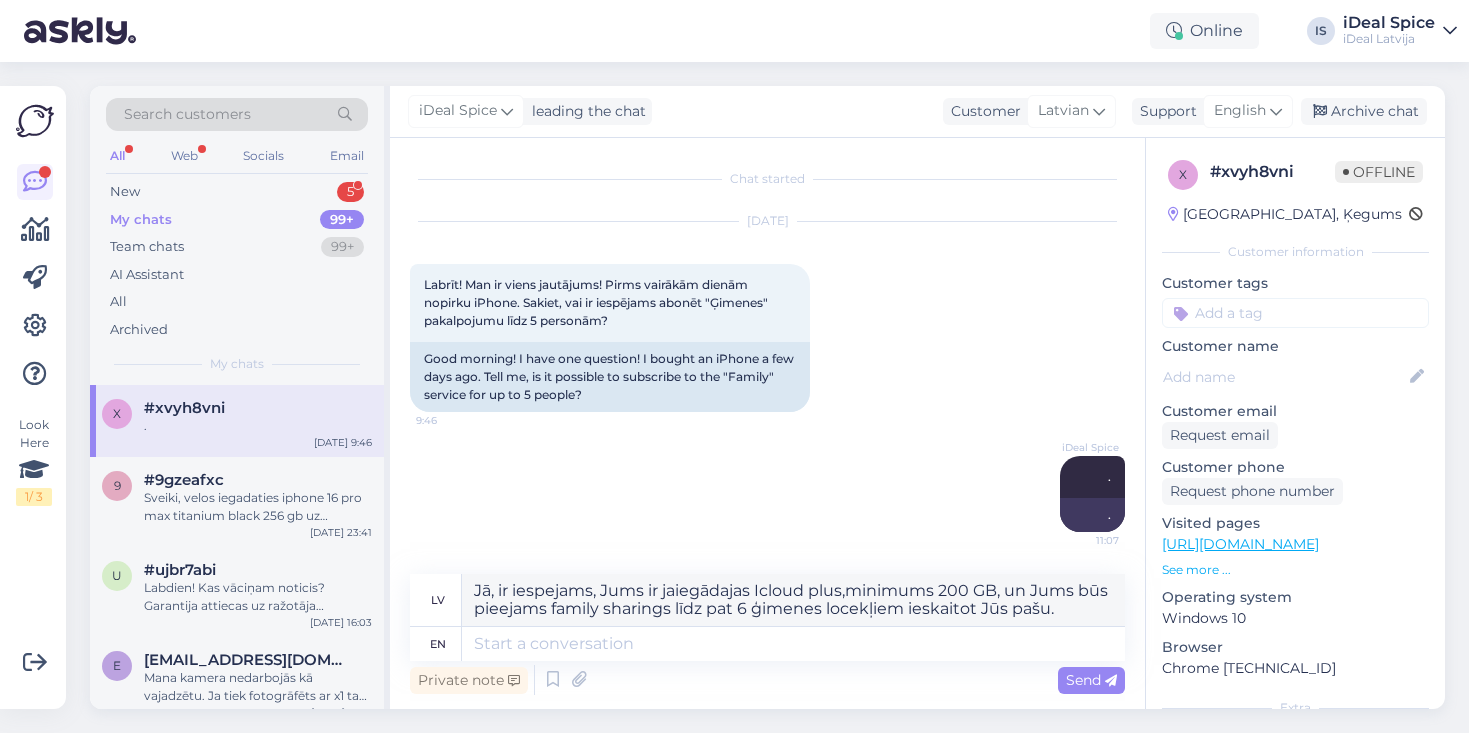 click on "lv" at bounding box center (438, 600) 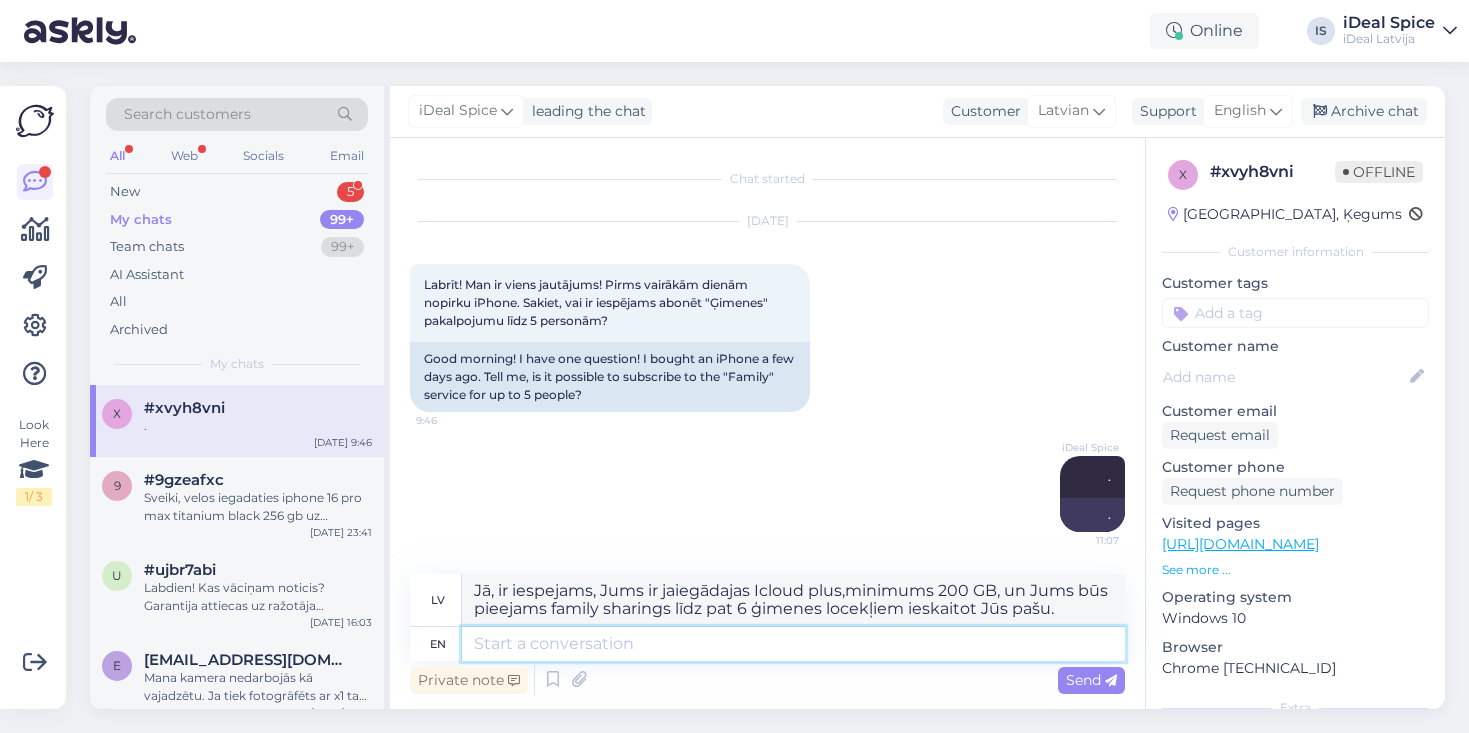 click at bounding box center [793, 644] 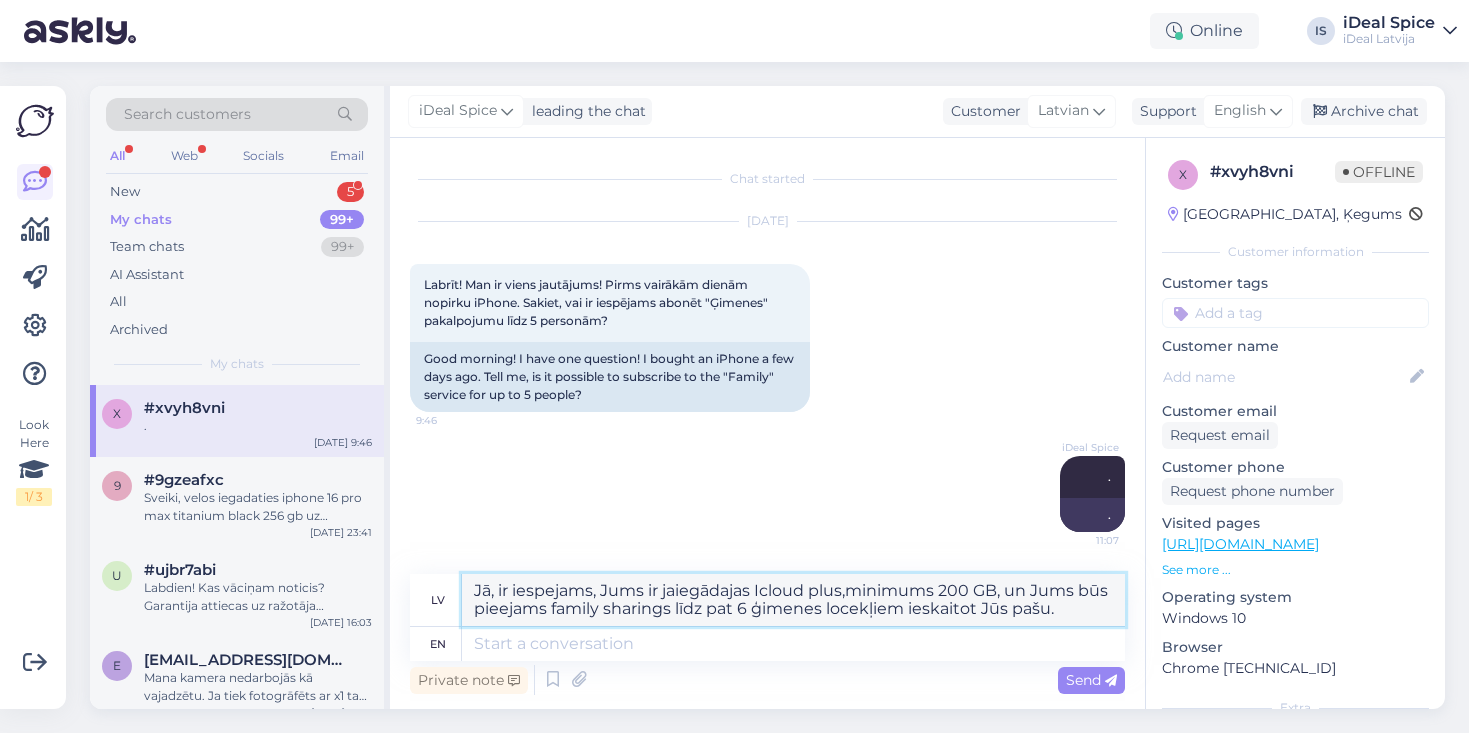 drag, startPoint x: 476, startPoint y: 591, endPoint x: 822, endPoint y: 625, distance: 347.6665 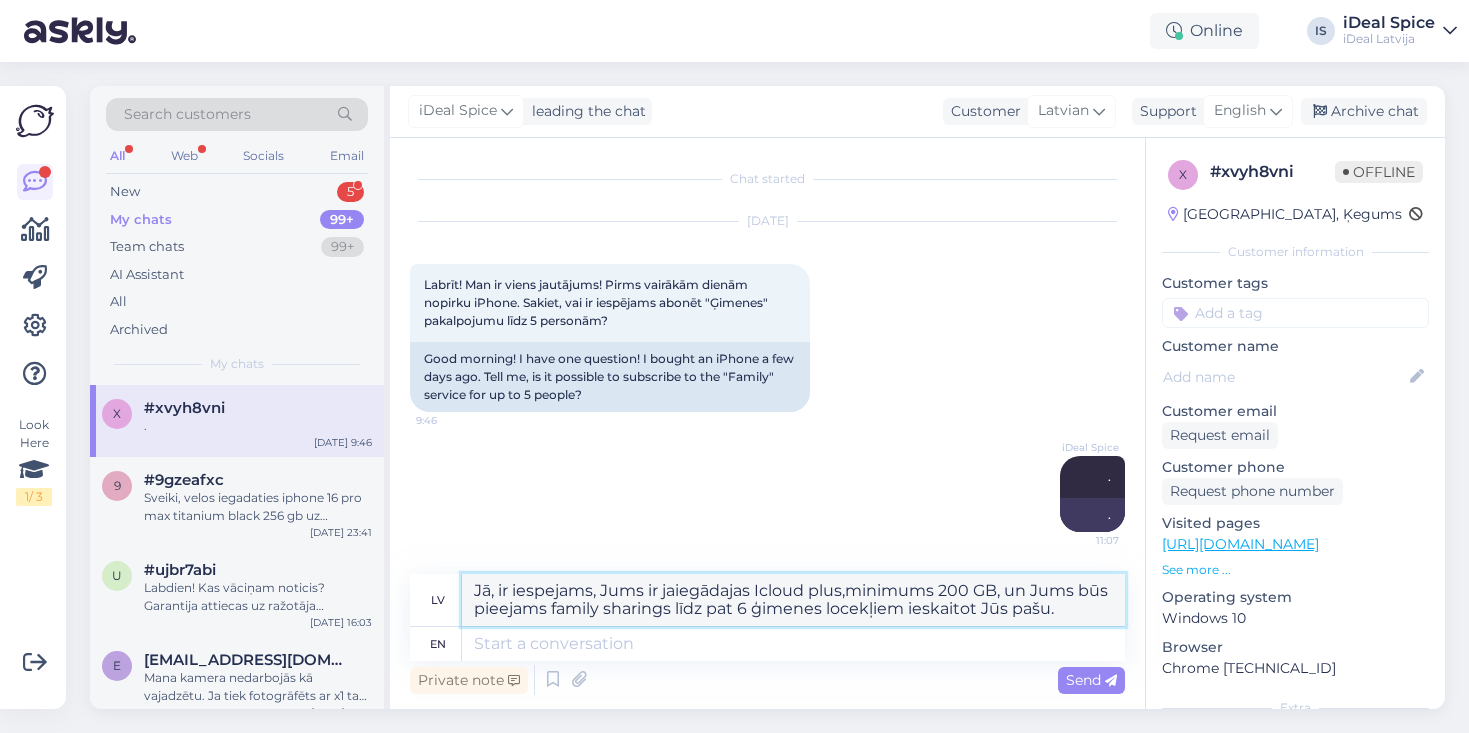 click on "Jā, ir iespejams, Jums ir jaiegādajas Icloud plus,minimums 200 GB, un Jums būs pieejams family sharings līdz pat 6 ģimenes locekļiem ieskaitot Jūs pašu." at bounding box center (793, 600) 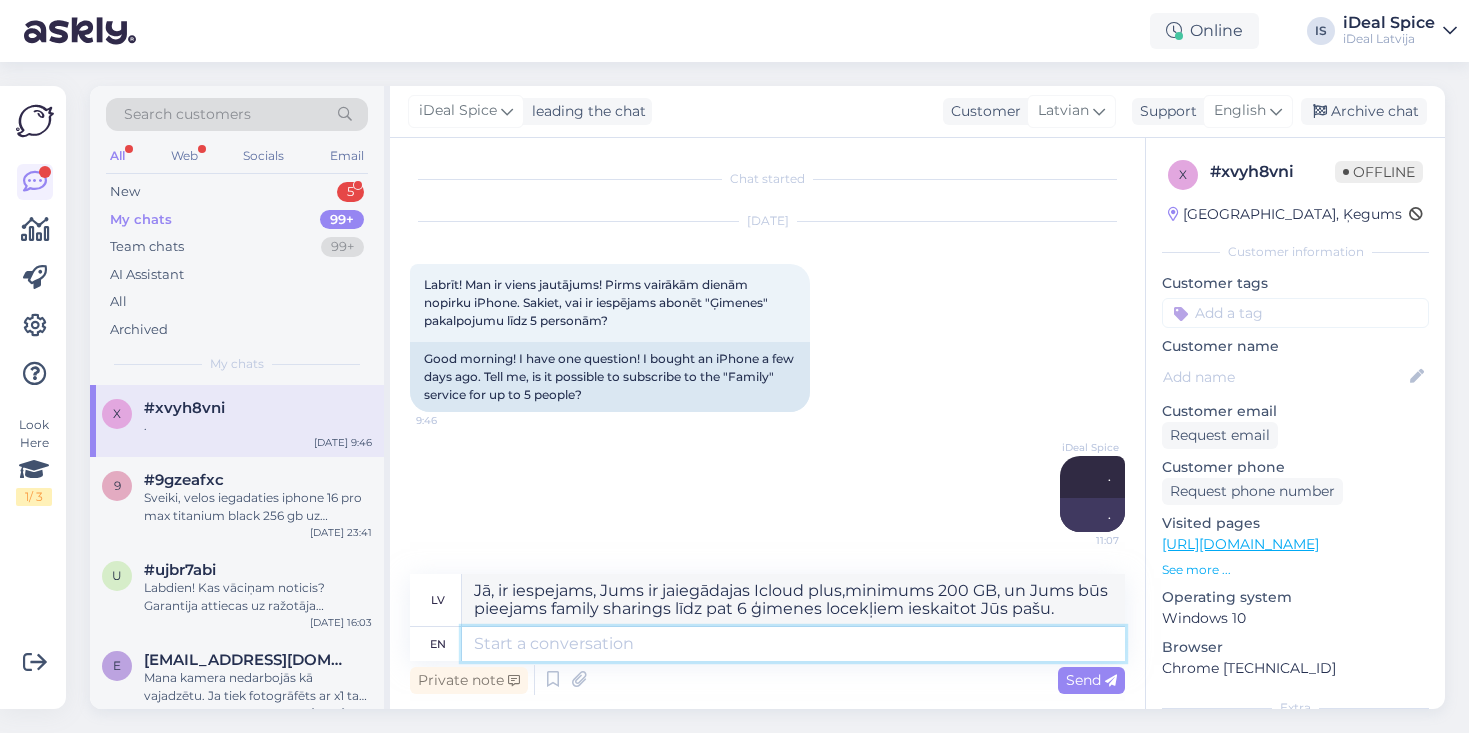 click at bounding box center [793, 644] 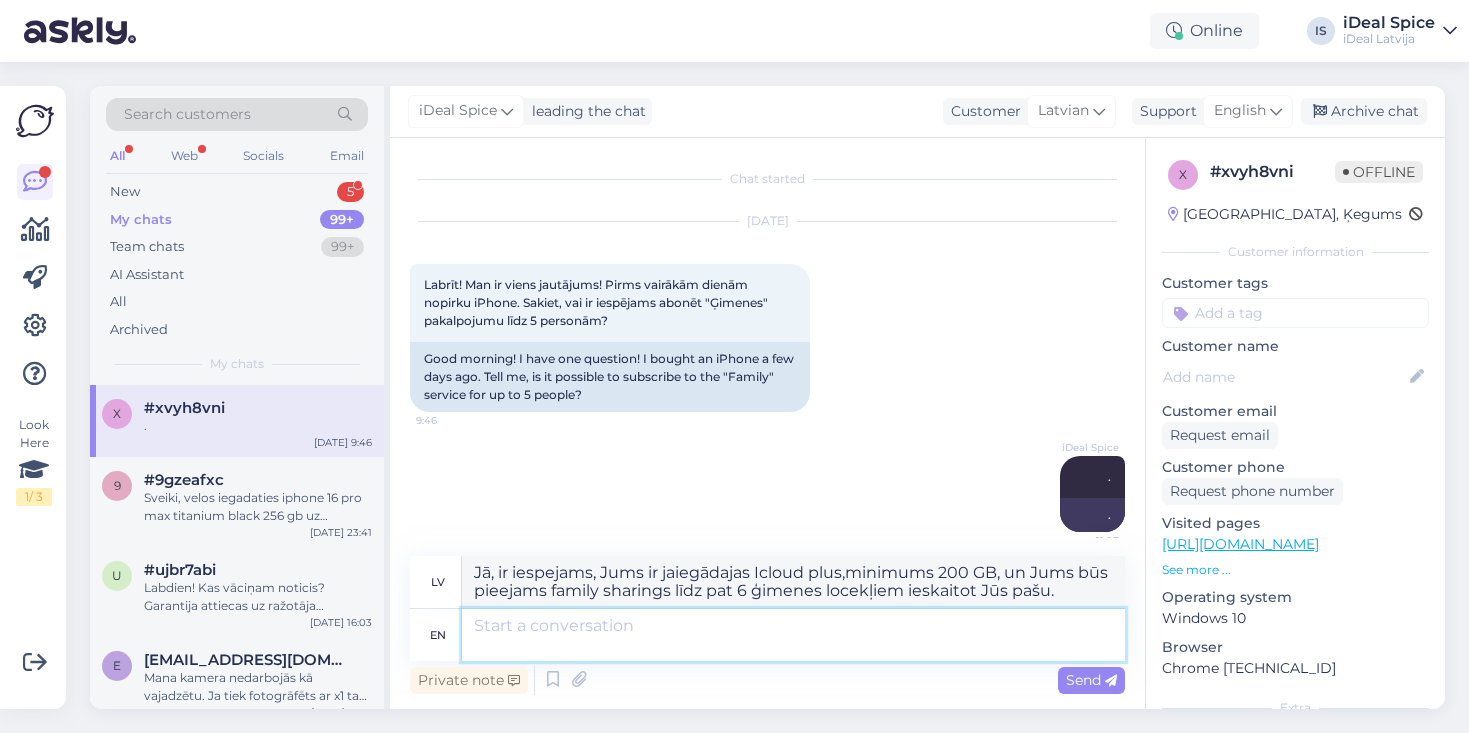 type on "Jā, ir iespejams, Jums ir jaiegādajas Icloud plus,minimums 200 GB, un Jums būs pieejams family sharings līdz pat 6 ģimenes locekļiem ieskaitot Jūs pašu." 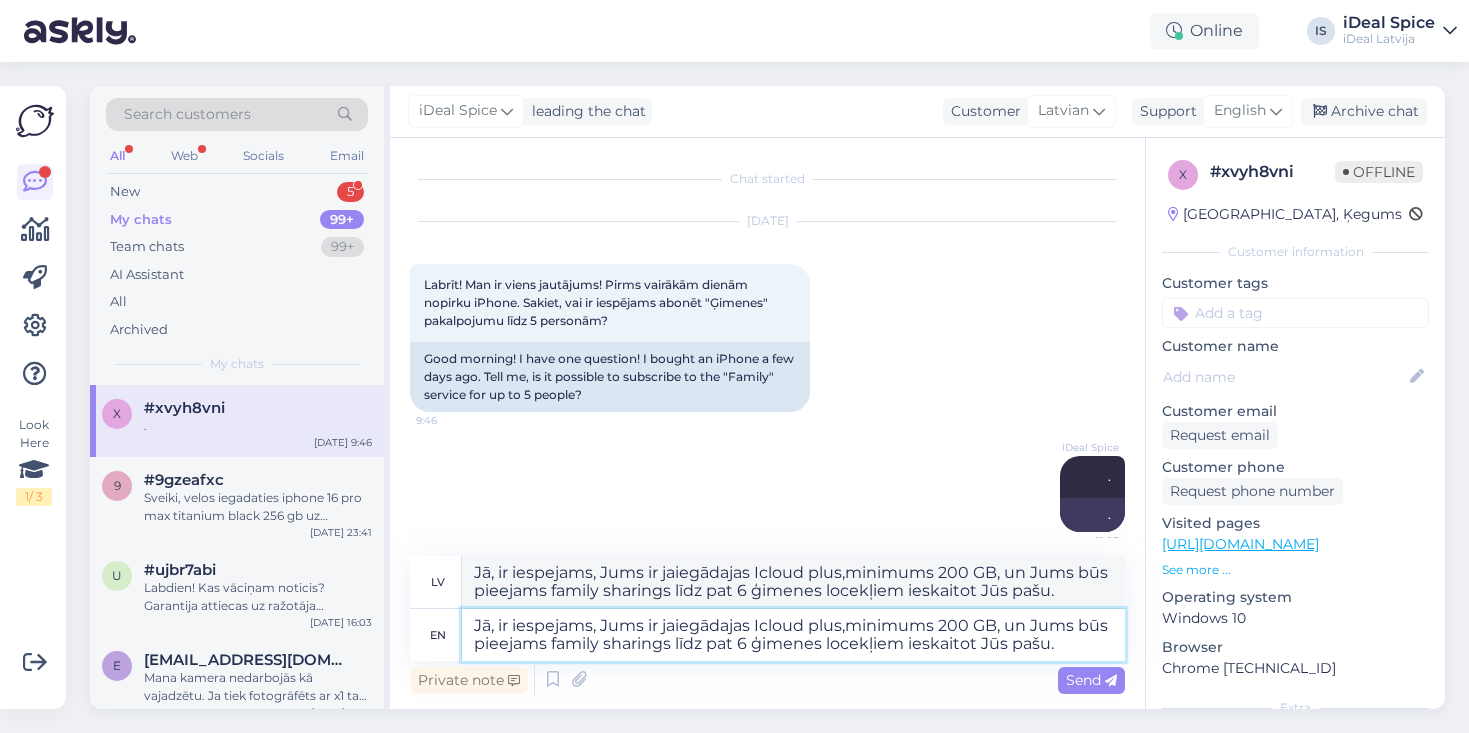 type on "Jā, ir iespejams, Jums ir jaiegādajas Icloud plus,minimums 200 GB, un Jums būs pieejams family sharings līdz pat 6 ģimenes locekļiem jūs pašu." 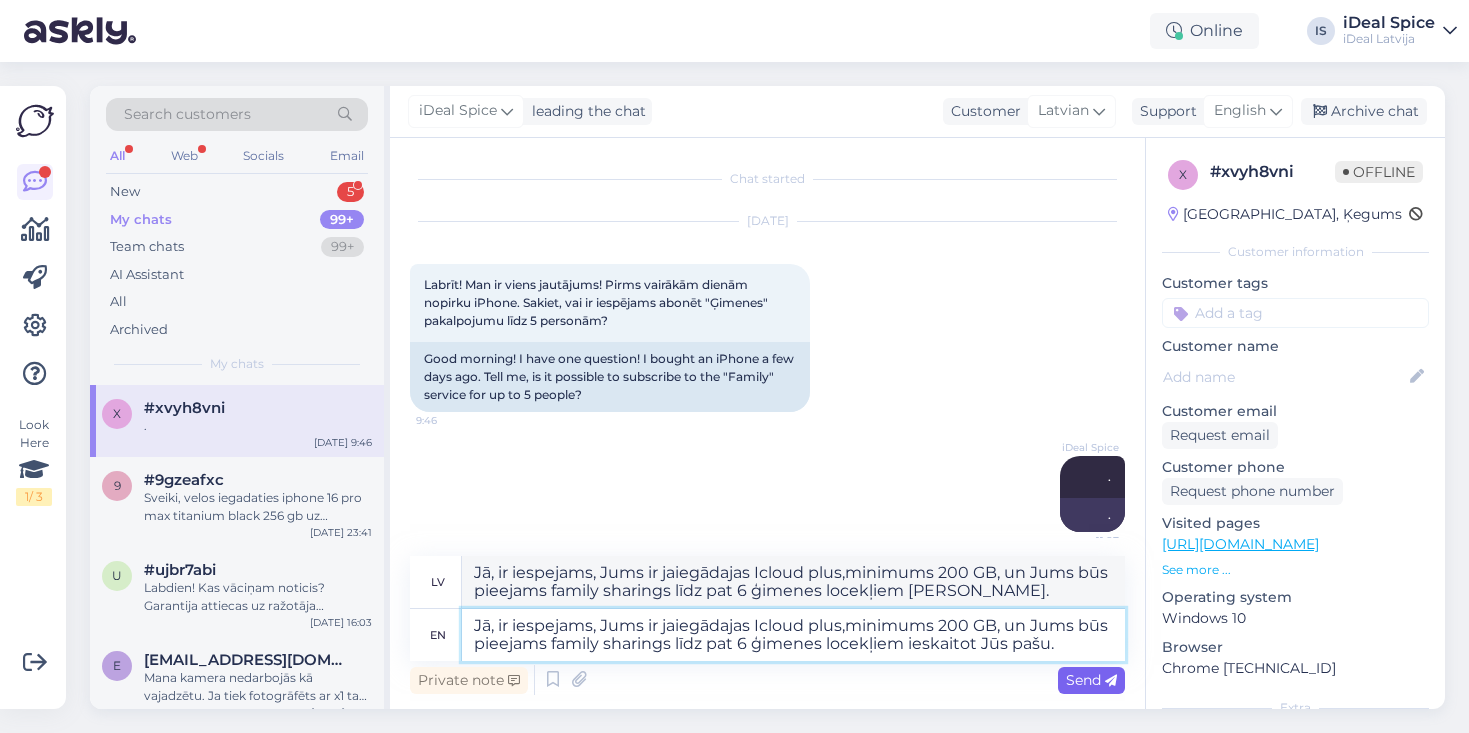 type on "Jā, ir iespejams, Jums ir jaiegādajas Icloud plus,minimums 200 GB, un Jums būs pieejams family sharings līdz pat 6 ģimenes locekļiem ieskaitot Jūs pašu." 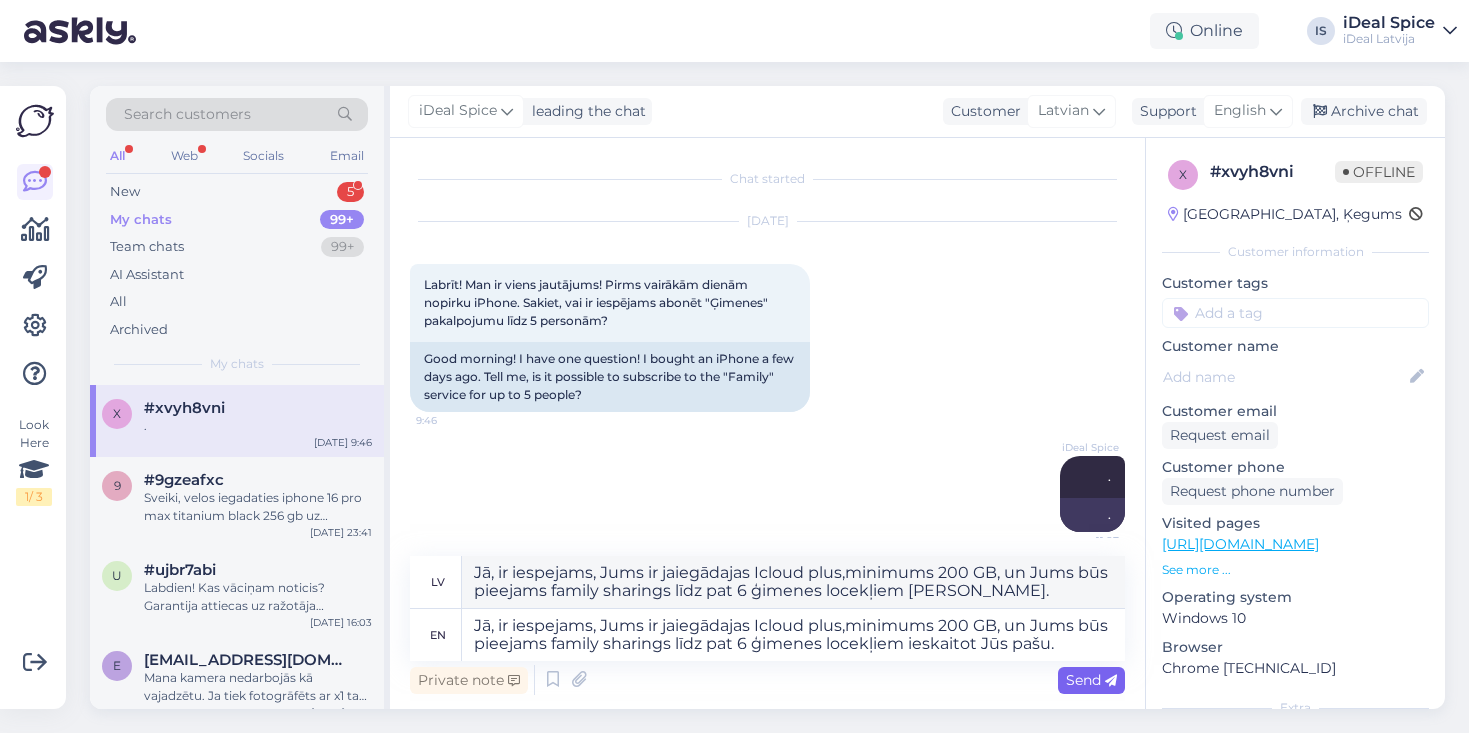 click on "Send" at bounding box center [1091, 680] 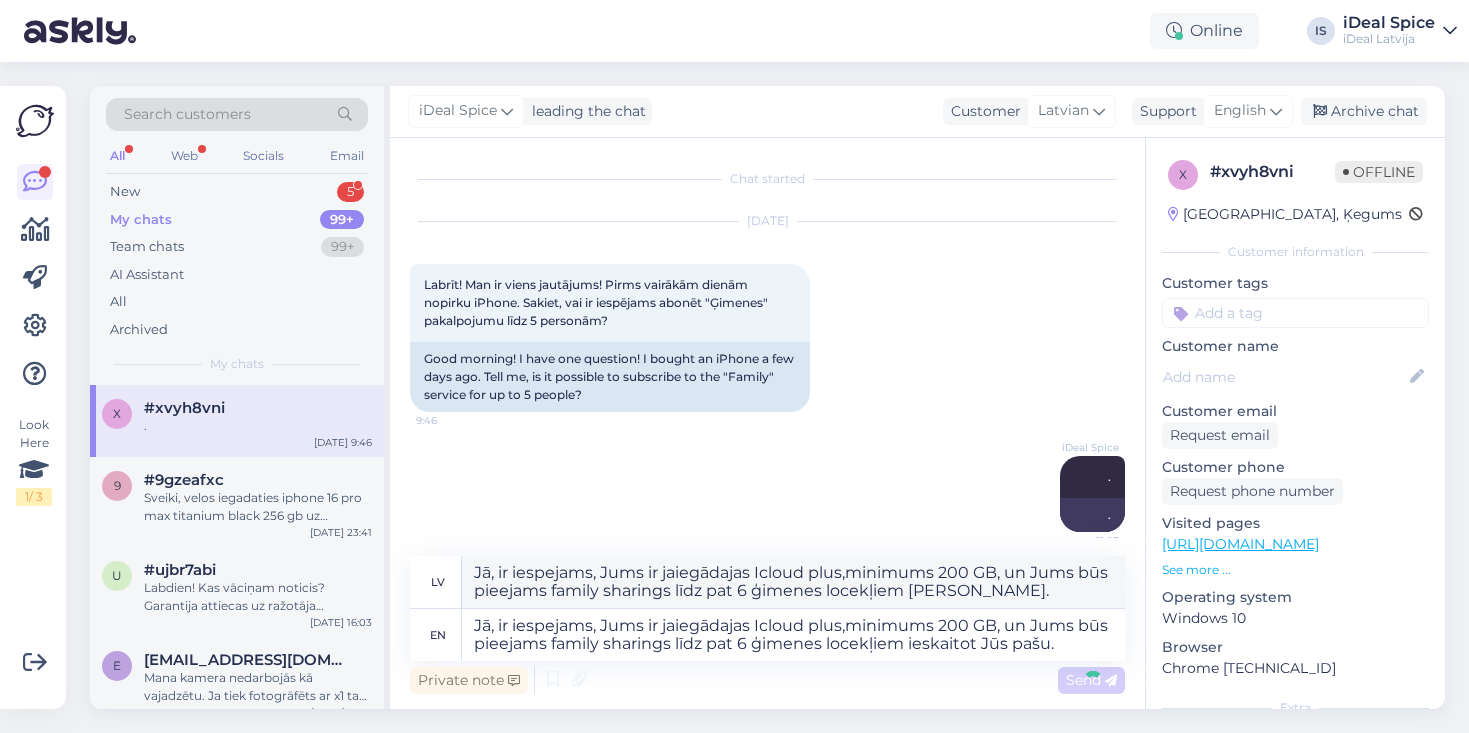type 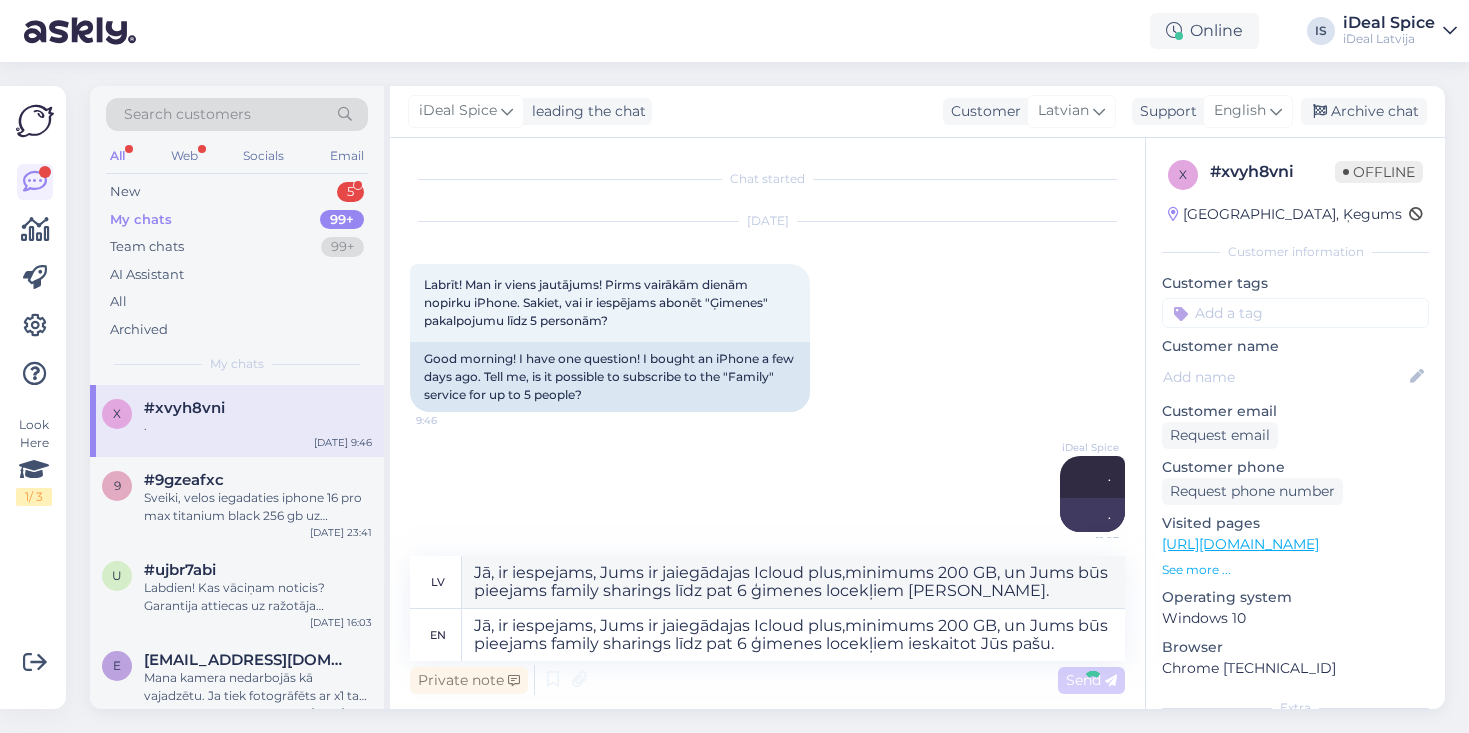 type 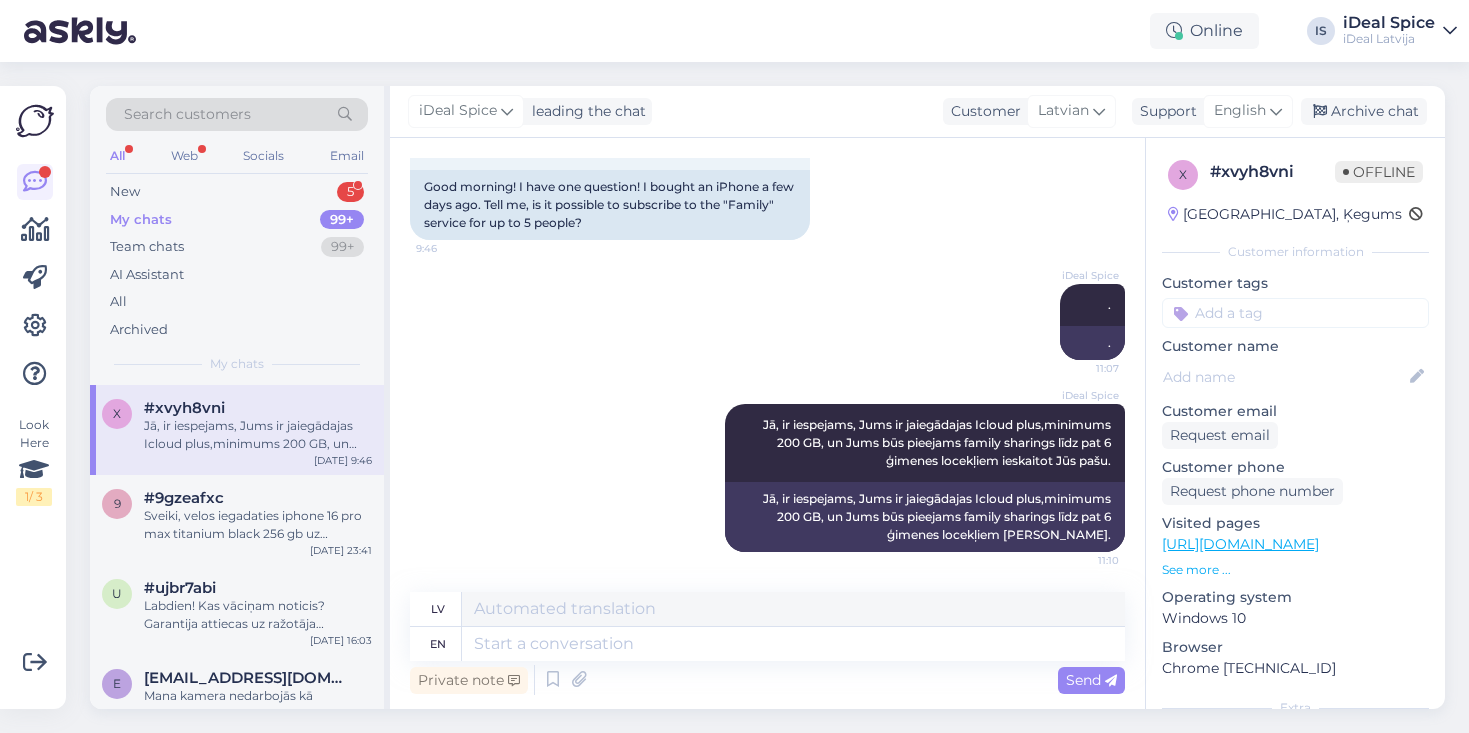 scroll, scrollTop: 172, scrollLeft: 0, axis: vertical 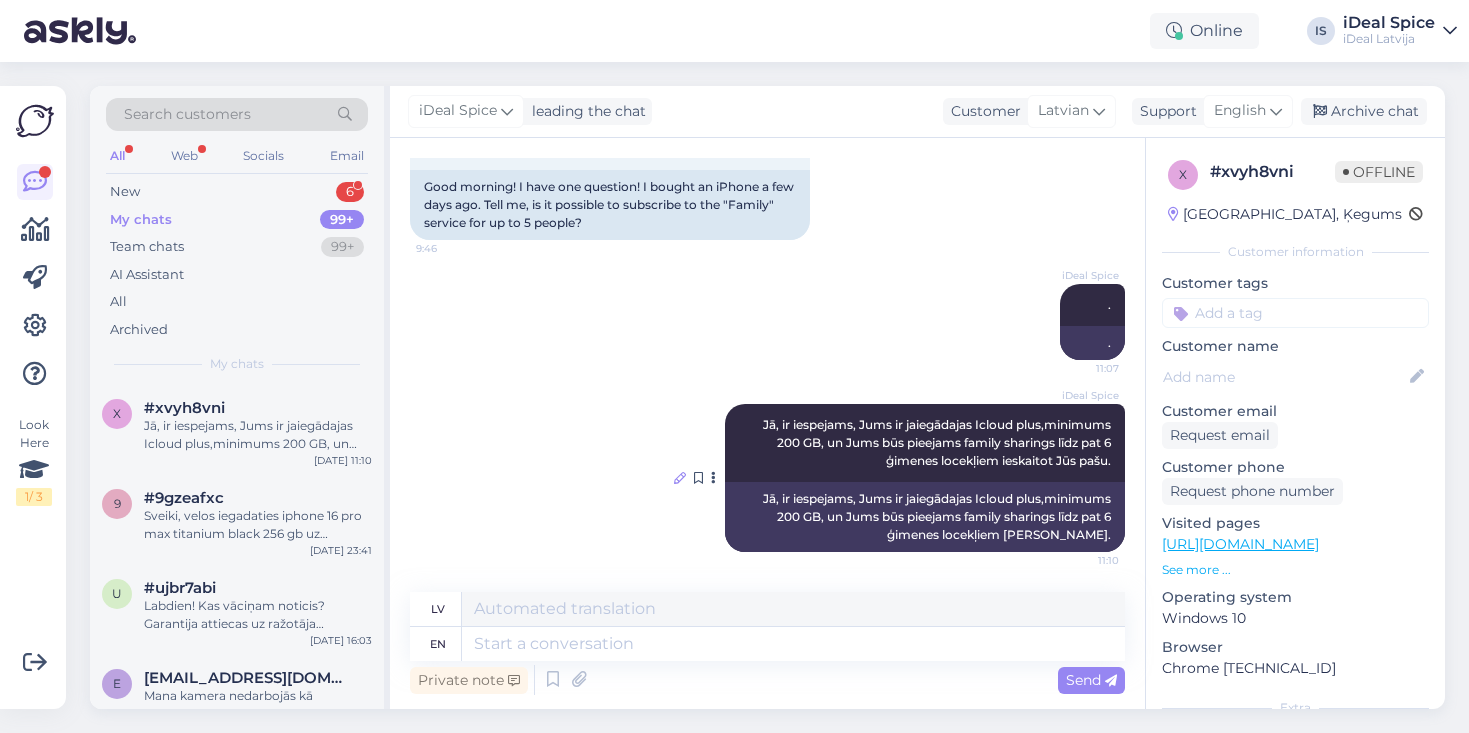 click at bounding box center (680, 478) 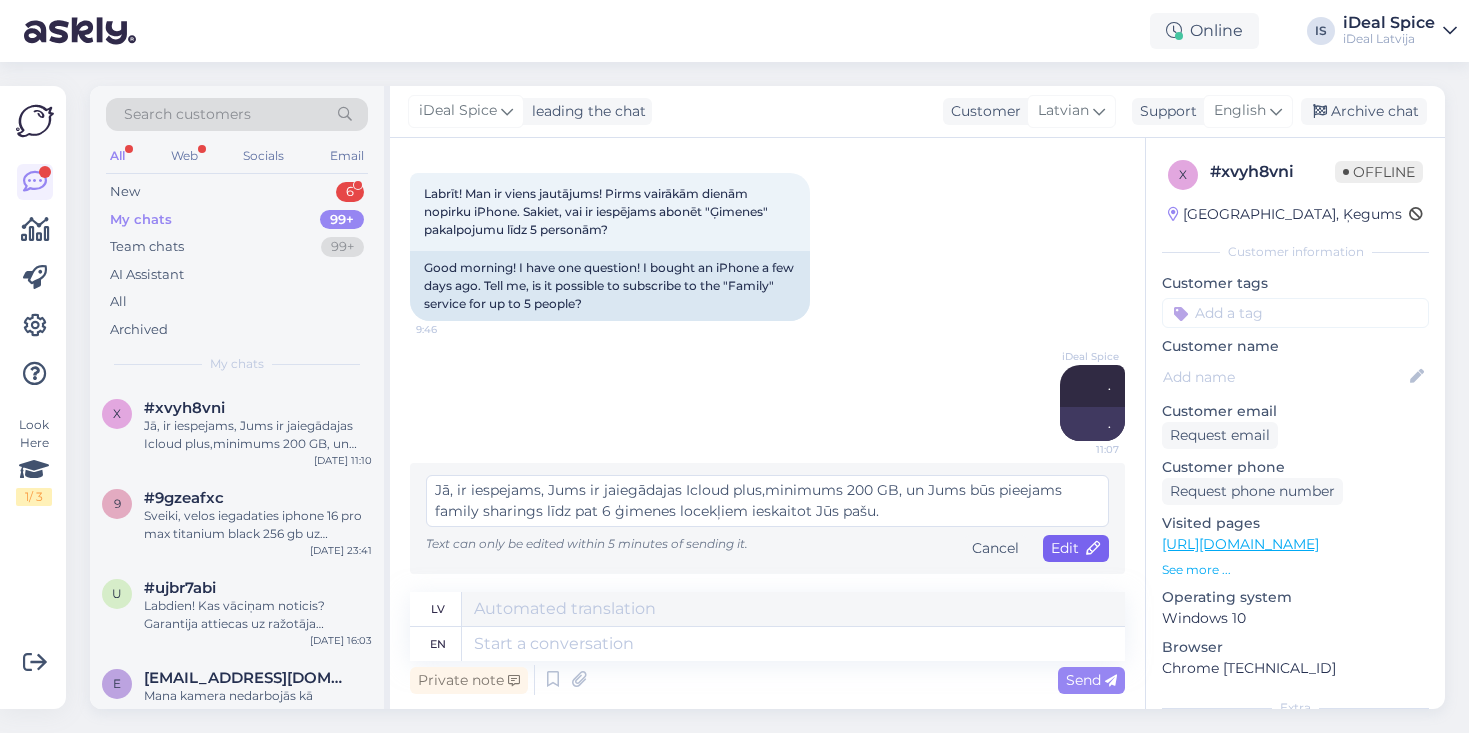 click on "Edit" at bounding box center [1076, 548] 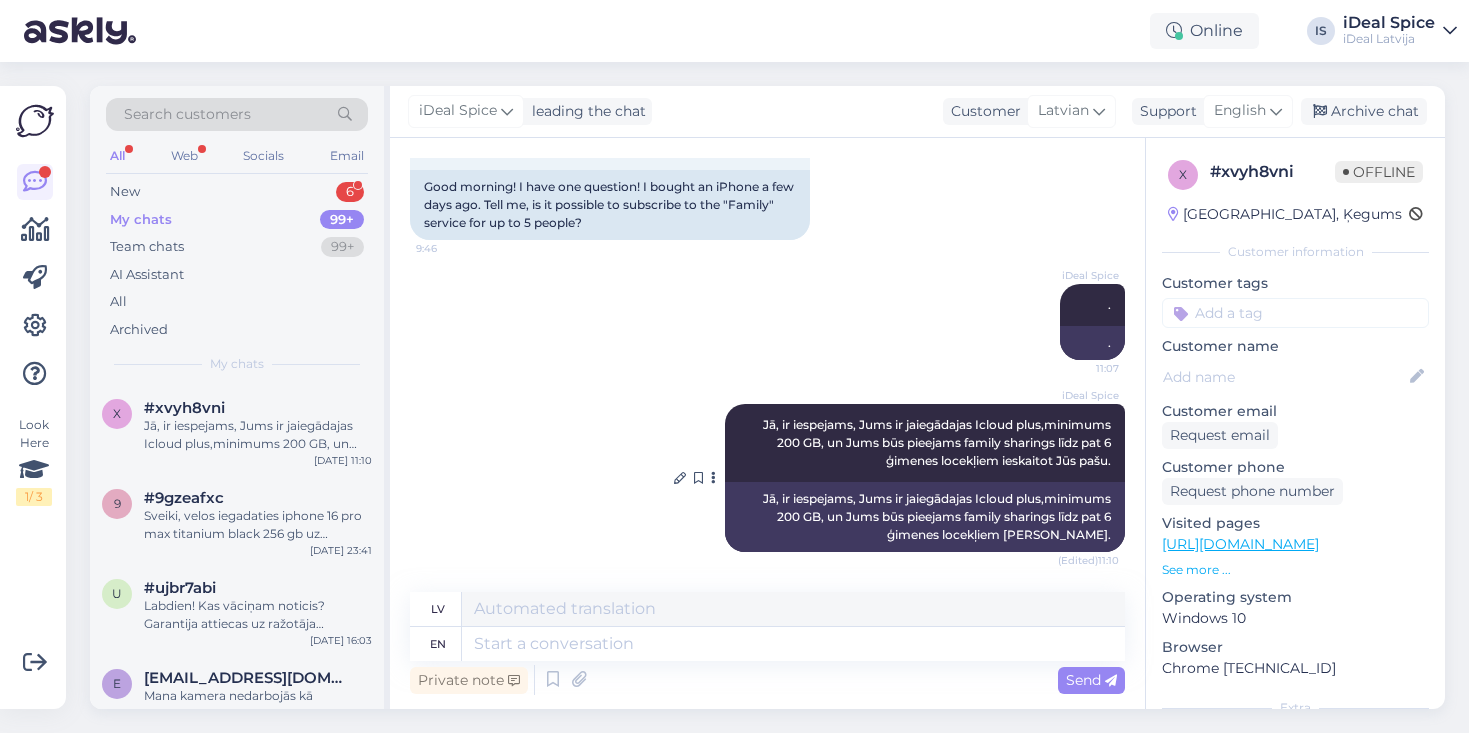 click at bounding box center [713, 478] 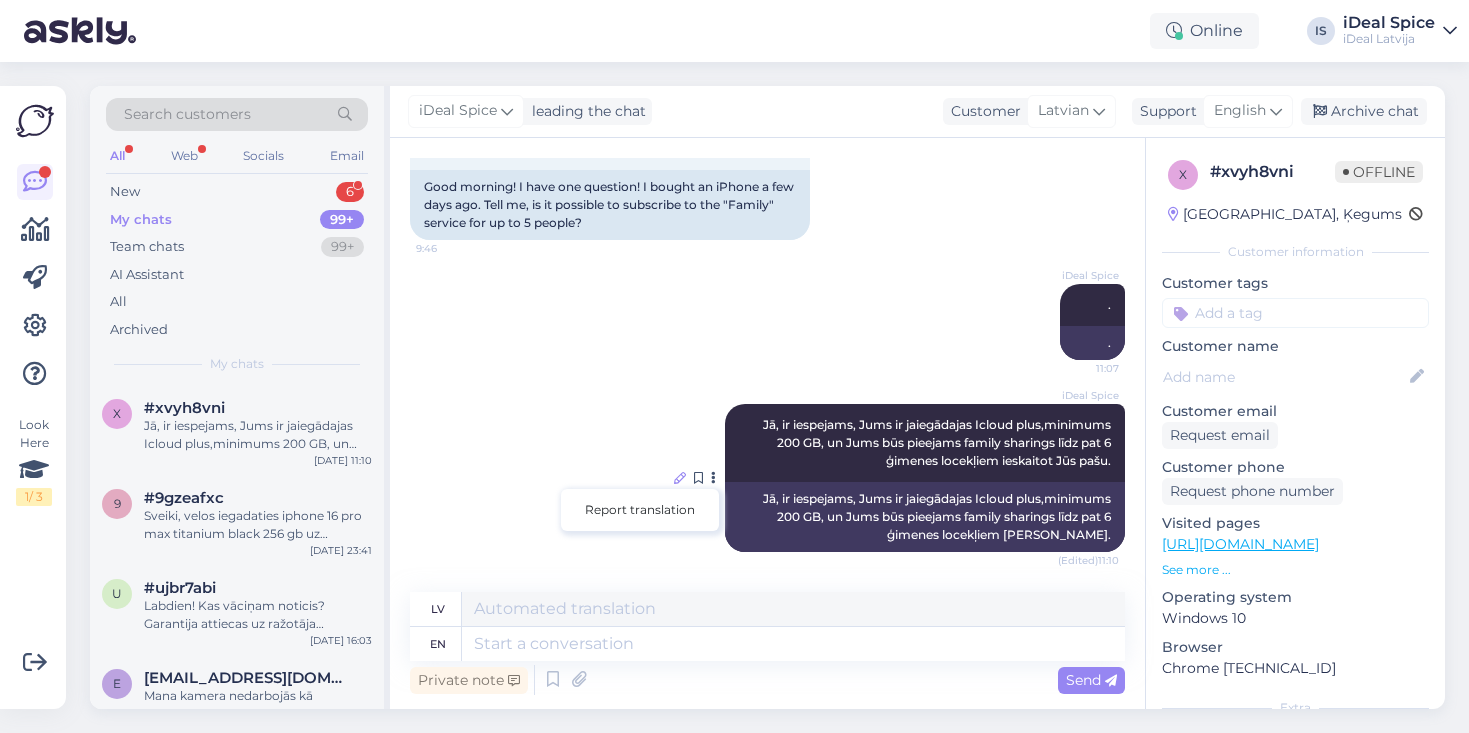 click at bounding box center [680, 478] 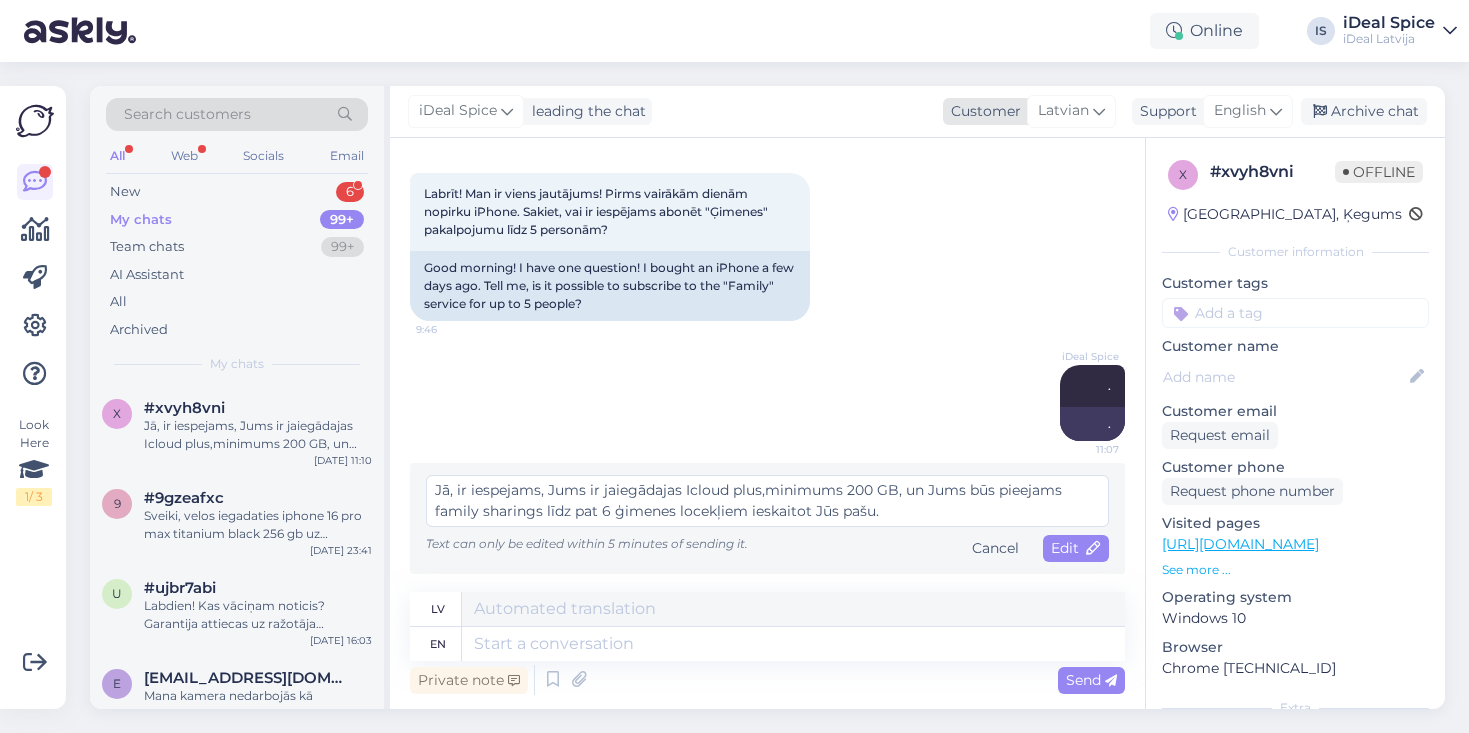 click at bounding box center (1099, 111) 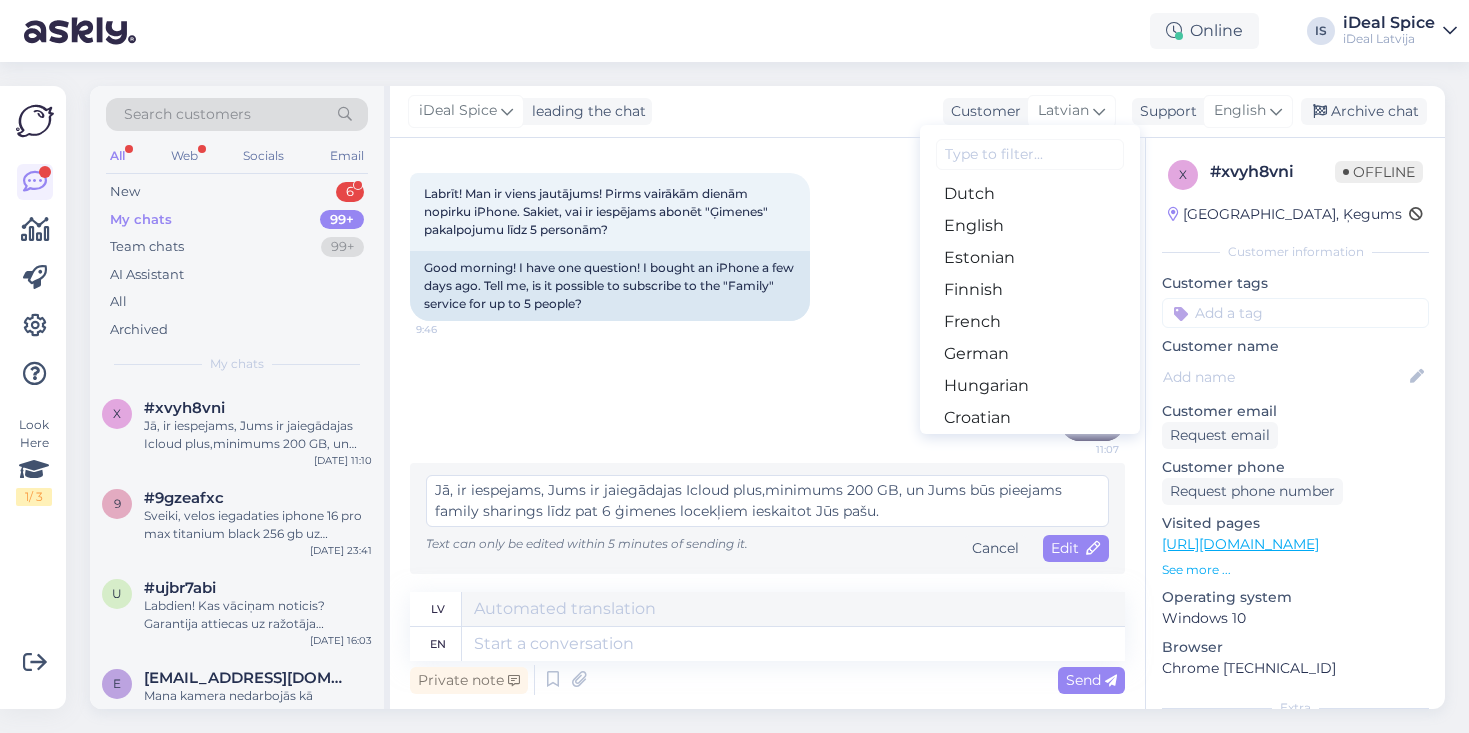 scroll, scrollTop: 217, scrollLeft: 0, axis: vertical 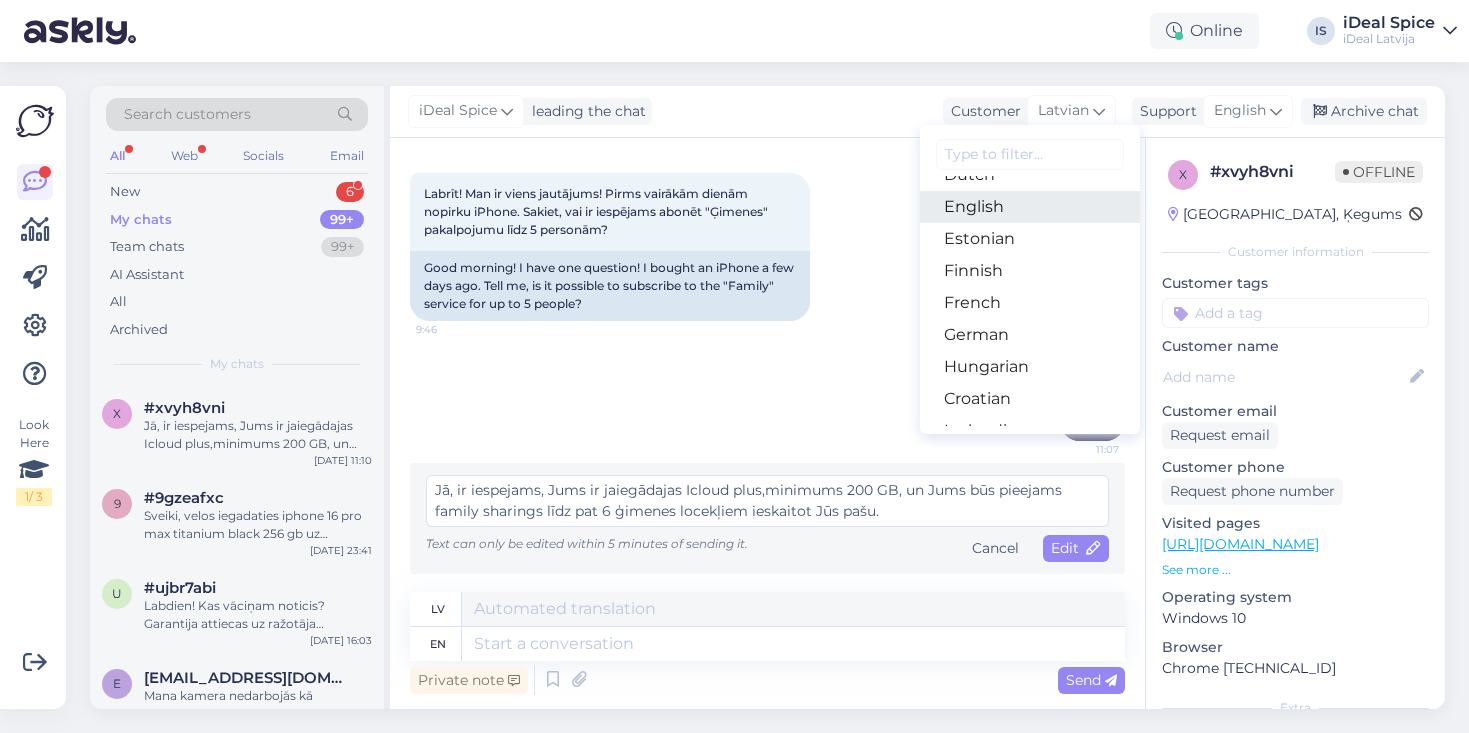 click on "English" at bounding box center (1030, 207) 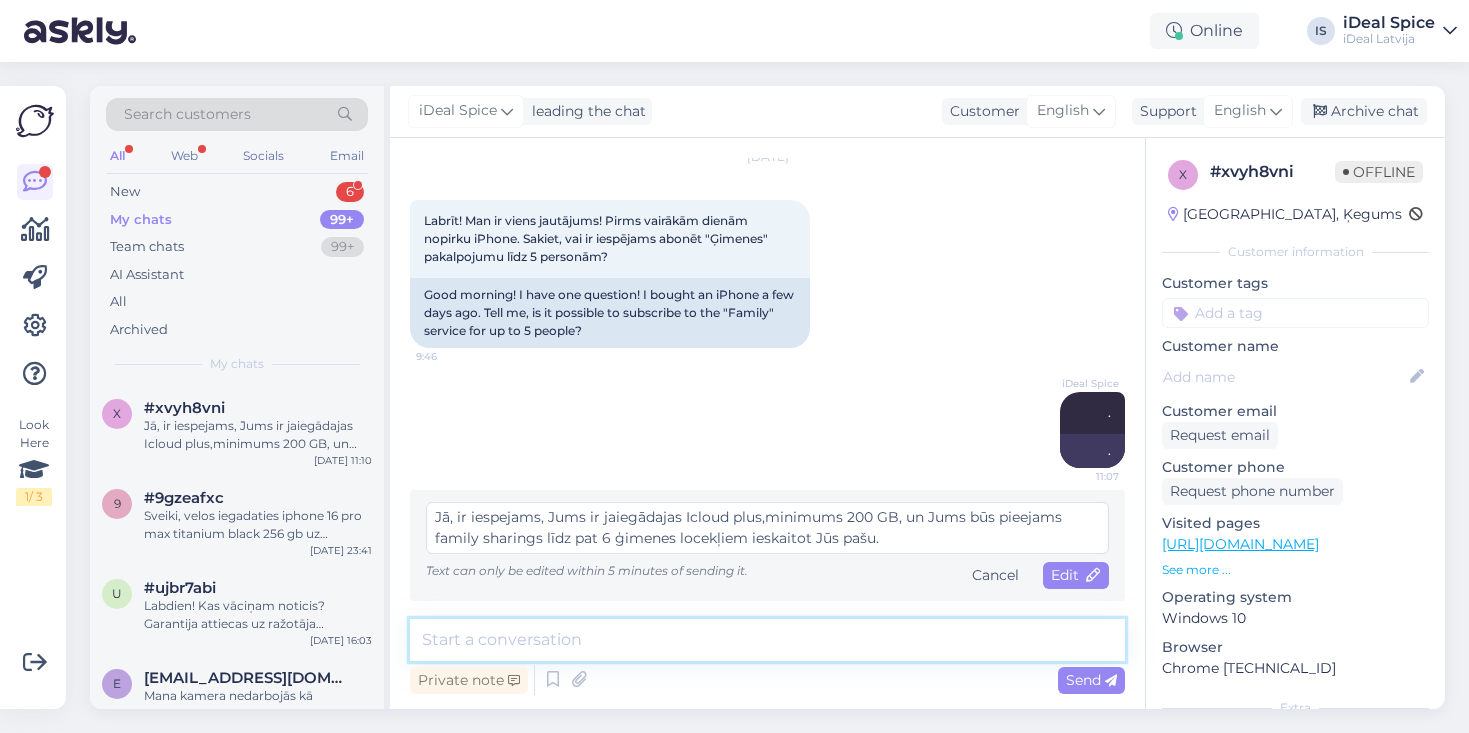 click at bounding box center (767, 640) 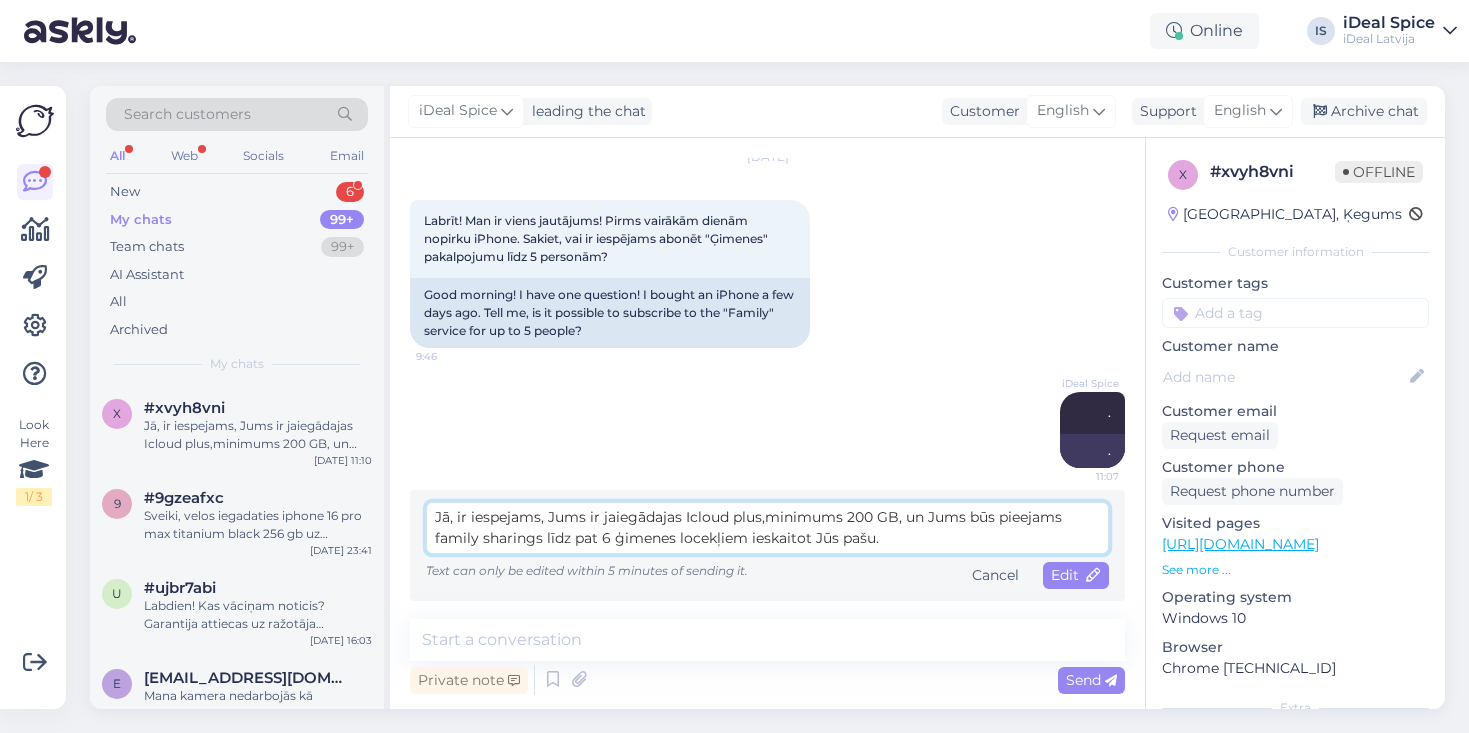 scroll, scrollTop: 64, scrollLeft: 0, axis: vertical 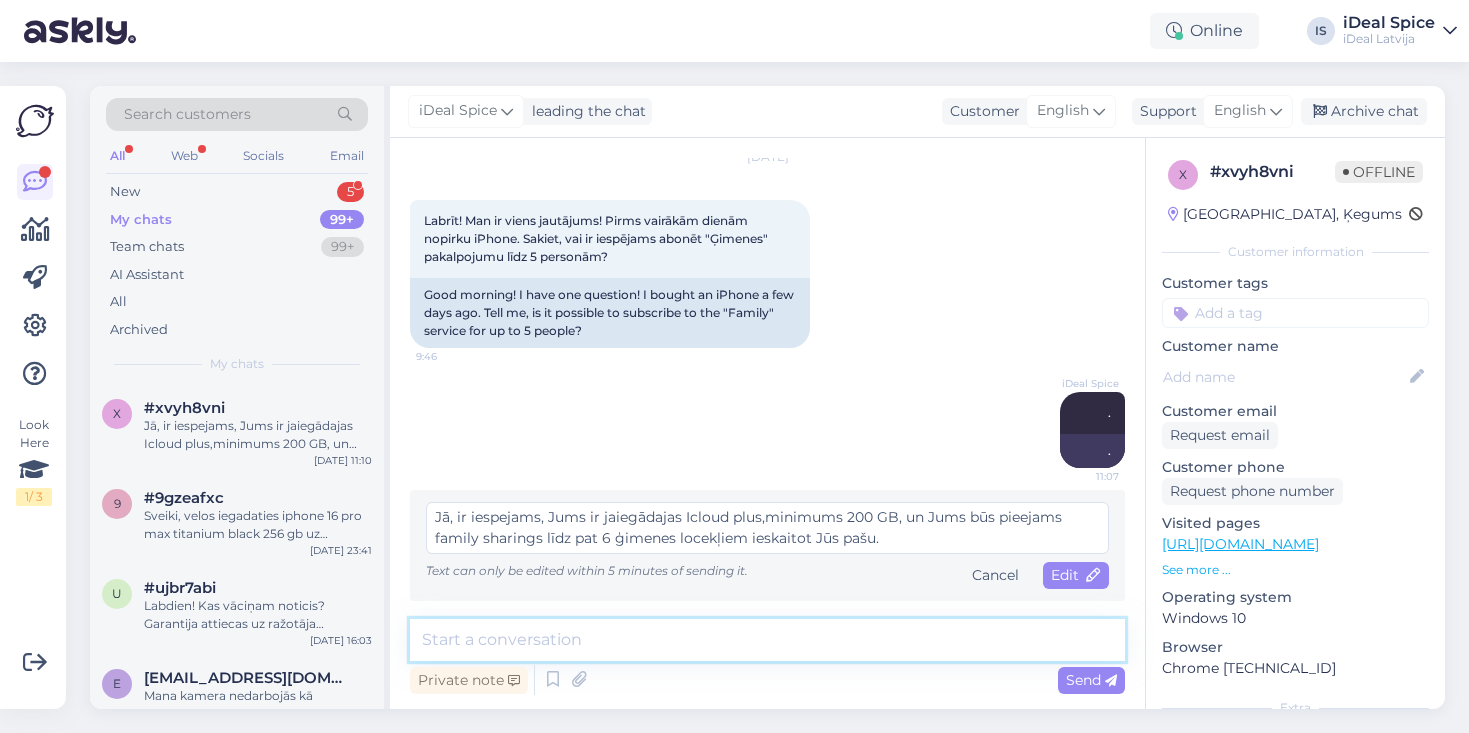 click at bounding box center [767, 640] 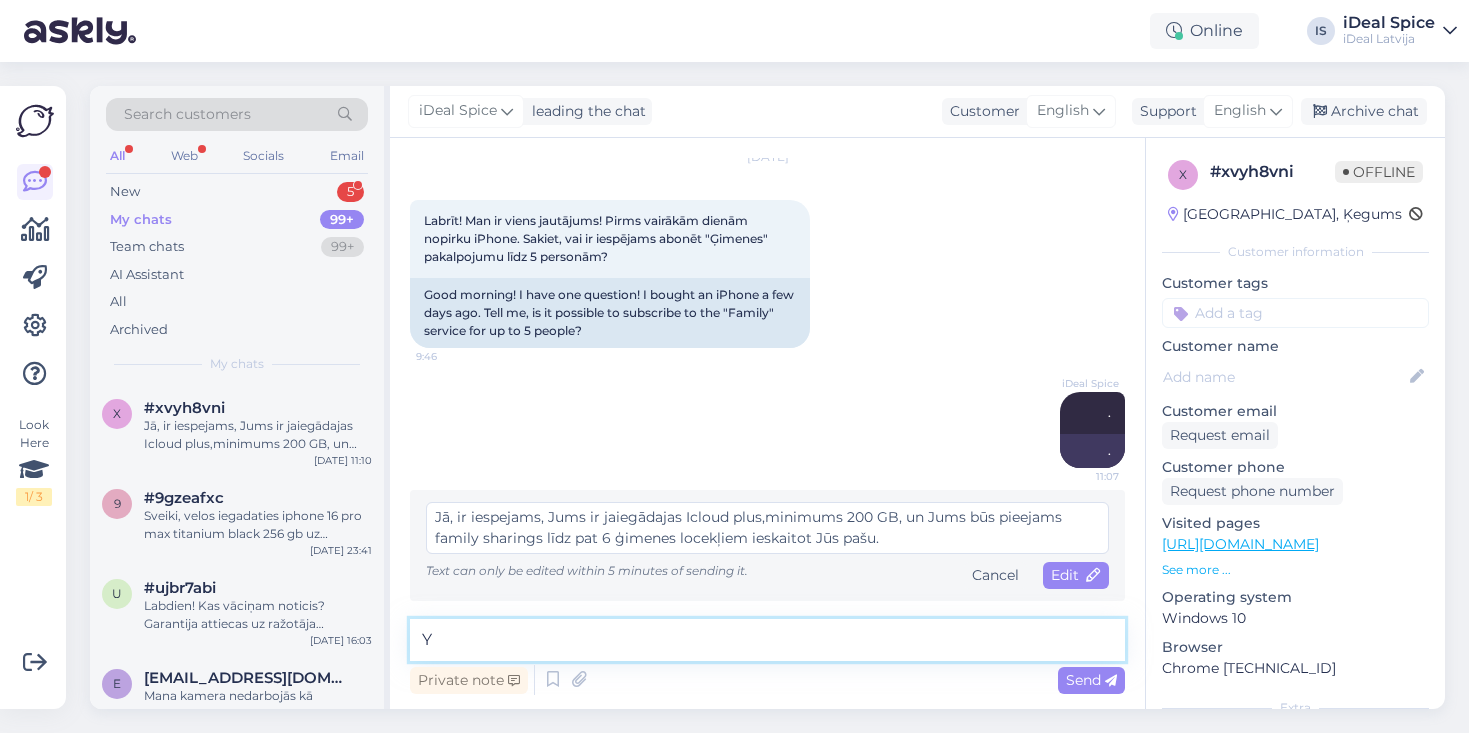 type 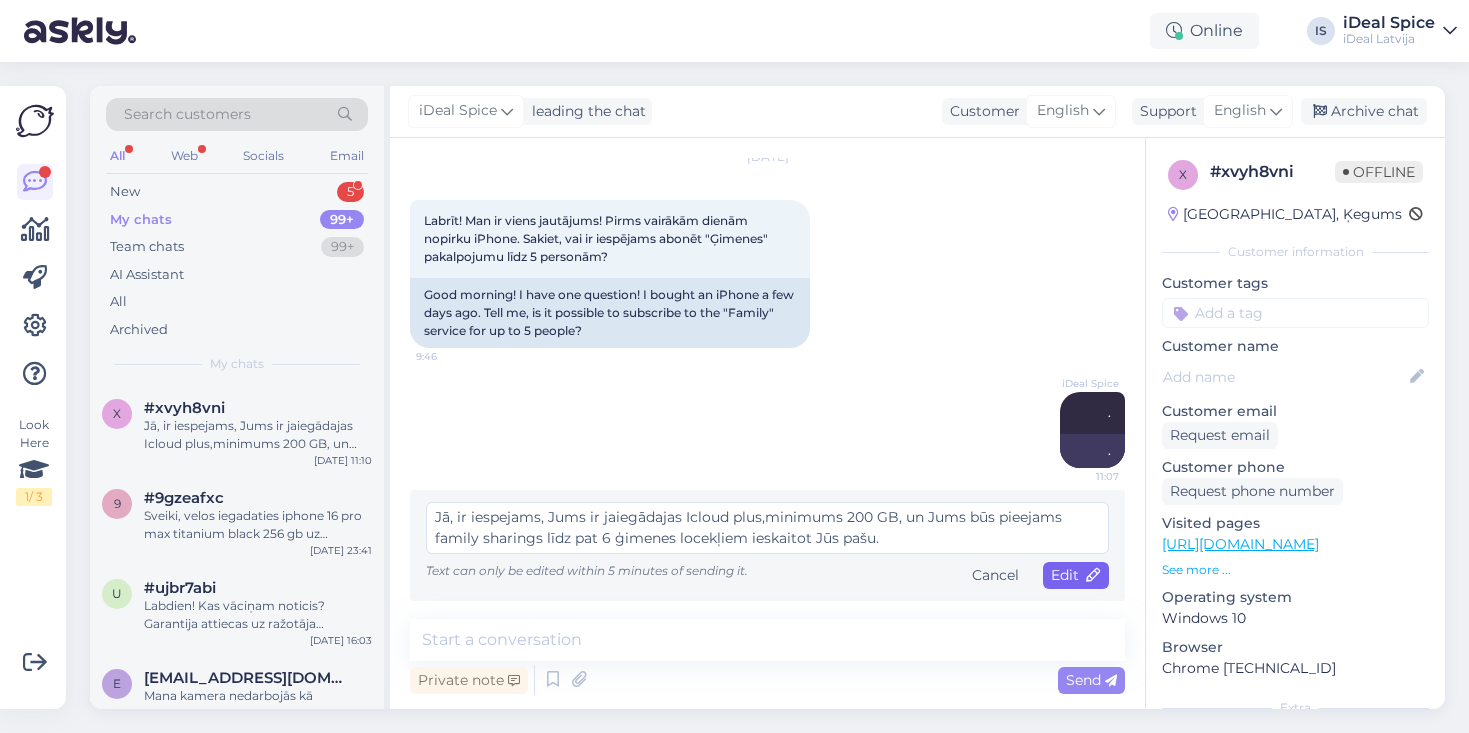 click on "Edit" at bounding box center (1076, 575) 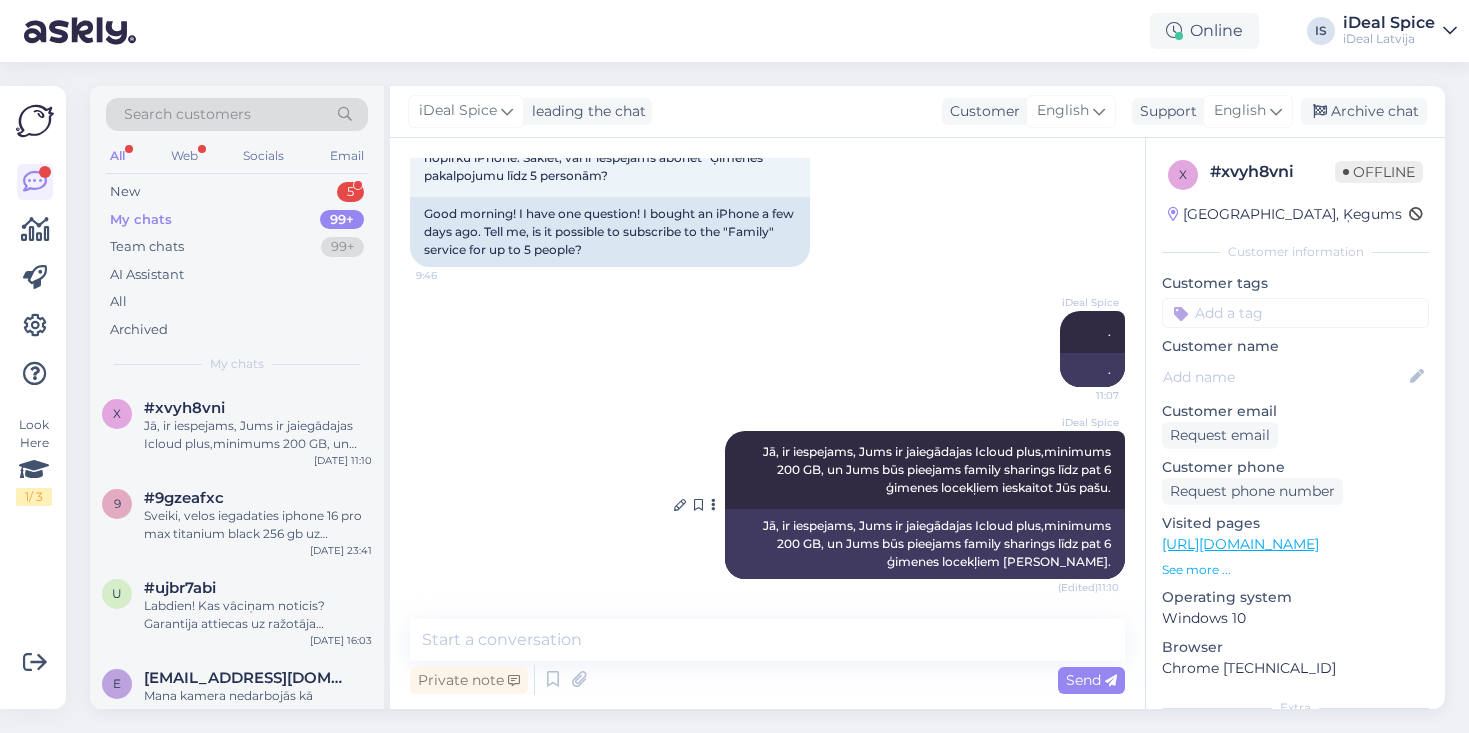 scroll, scrollTop: 145, scrollLeft: 0, axis: vertical 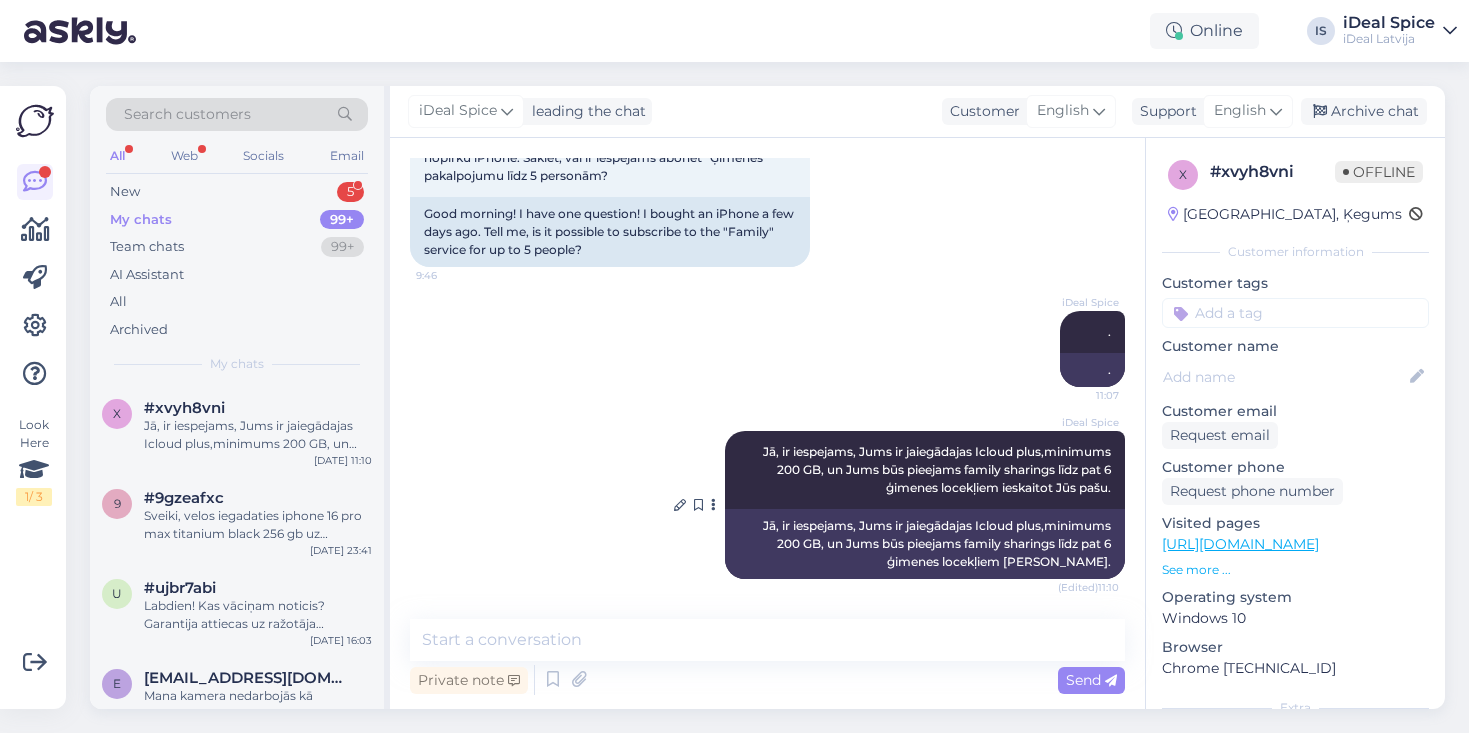 click at bounding box center (713, 505) 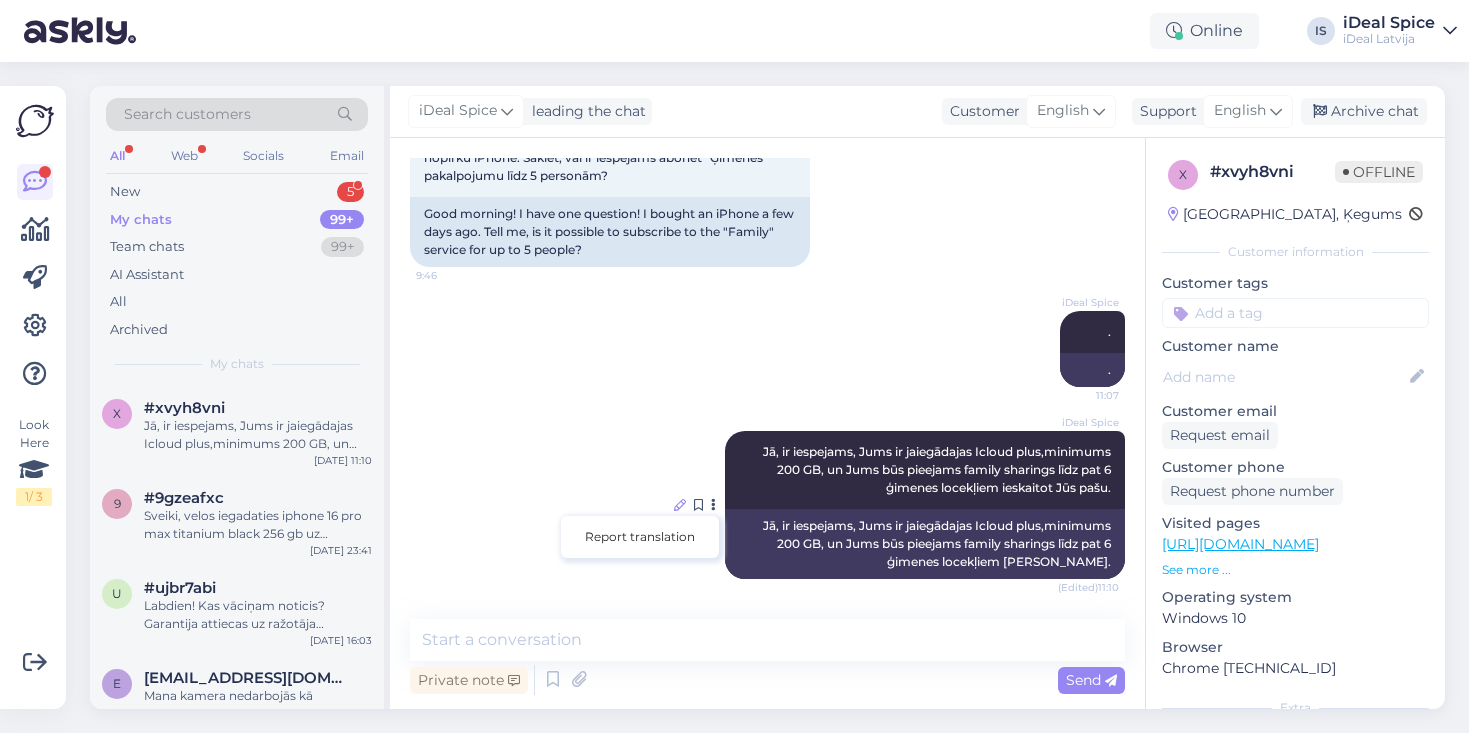 click at bounding box center (680, 505) 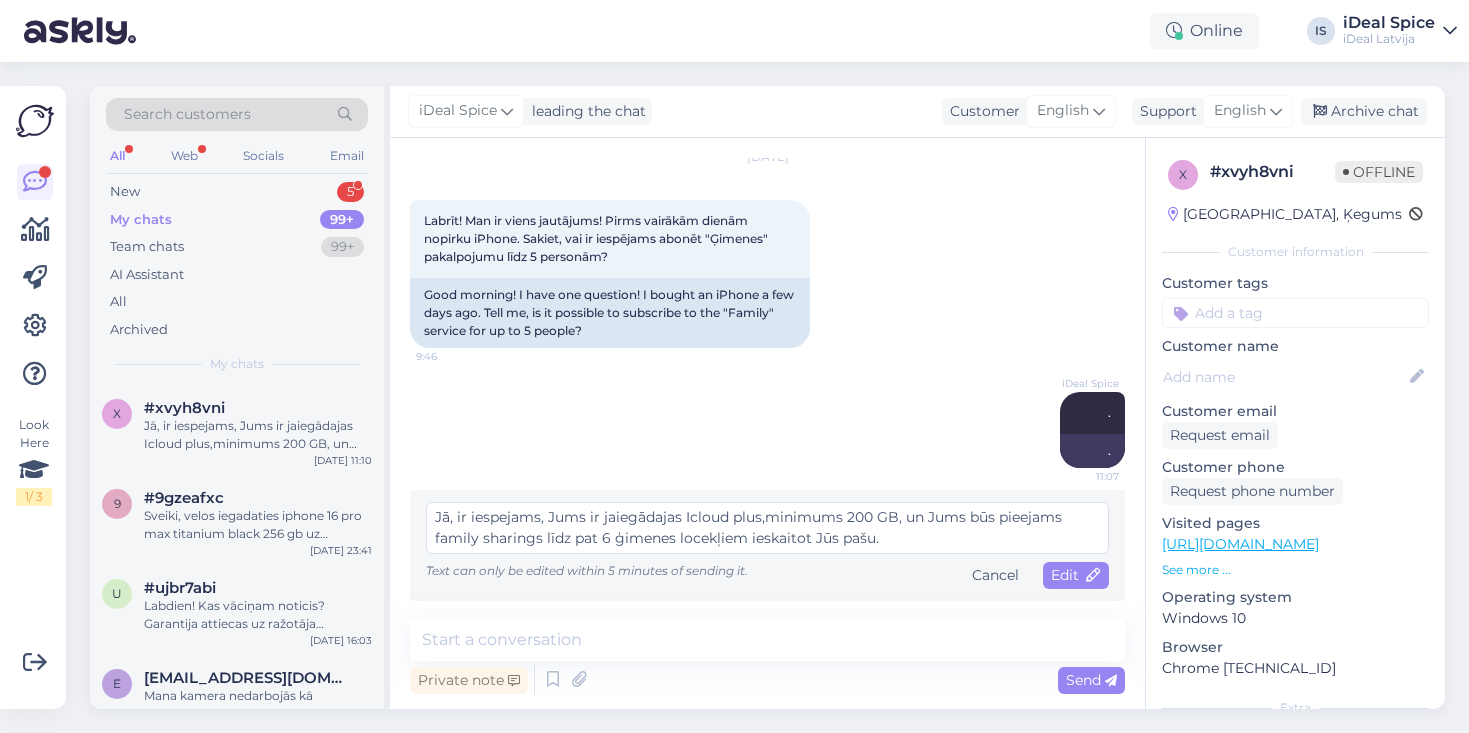 drag, startPoint x: 893, startPoint y: 537, endPoint x: 430, endPoint y: 522, distance: 463.24292 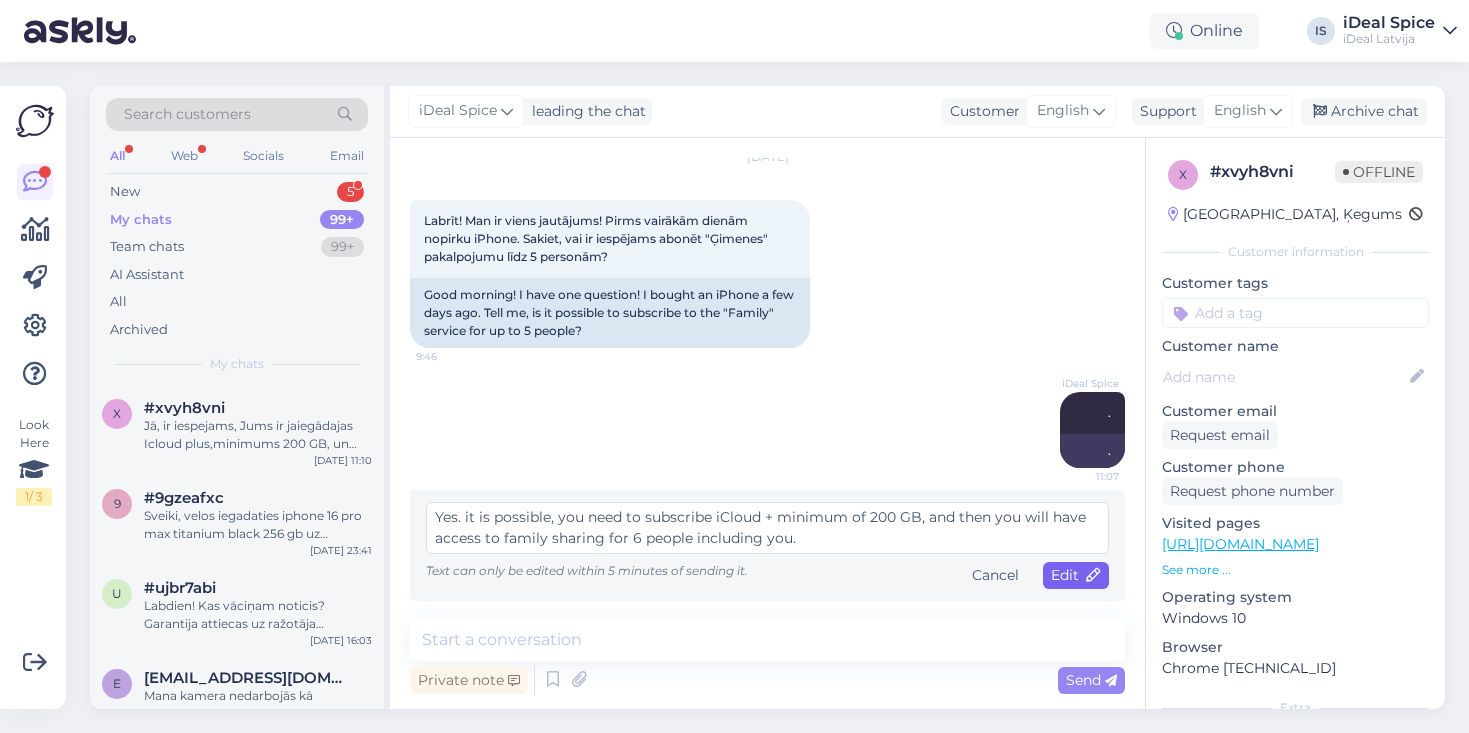 type on "Yes. it is possible, you need to subscribe iCloud + minimum of 200 GB, and then you will have access to family sharing for 6 people including you." 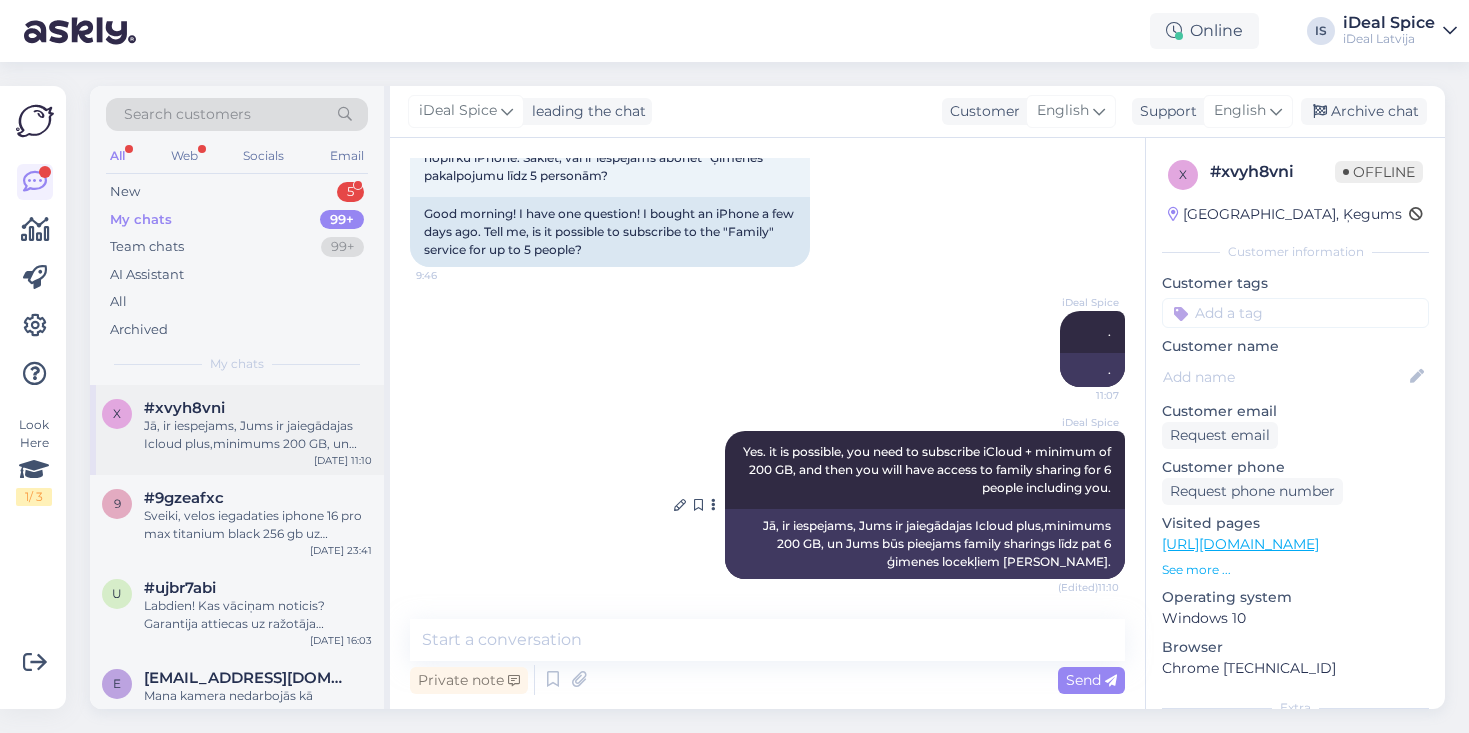 scroll, scrollTop: 145, scrollLeft: 0, axis: vertical 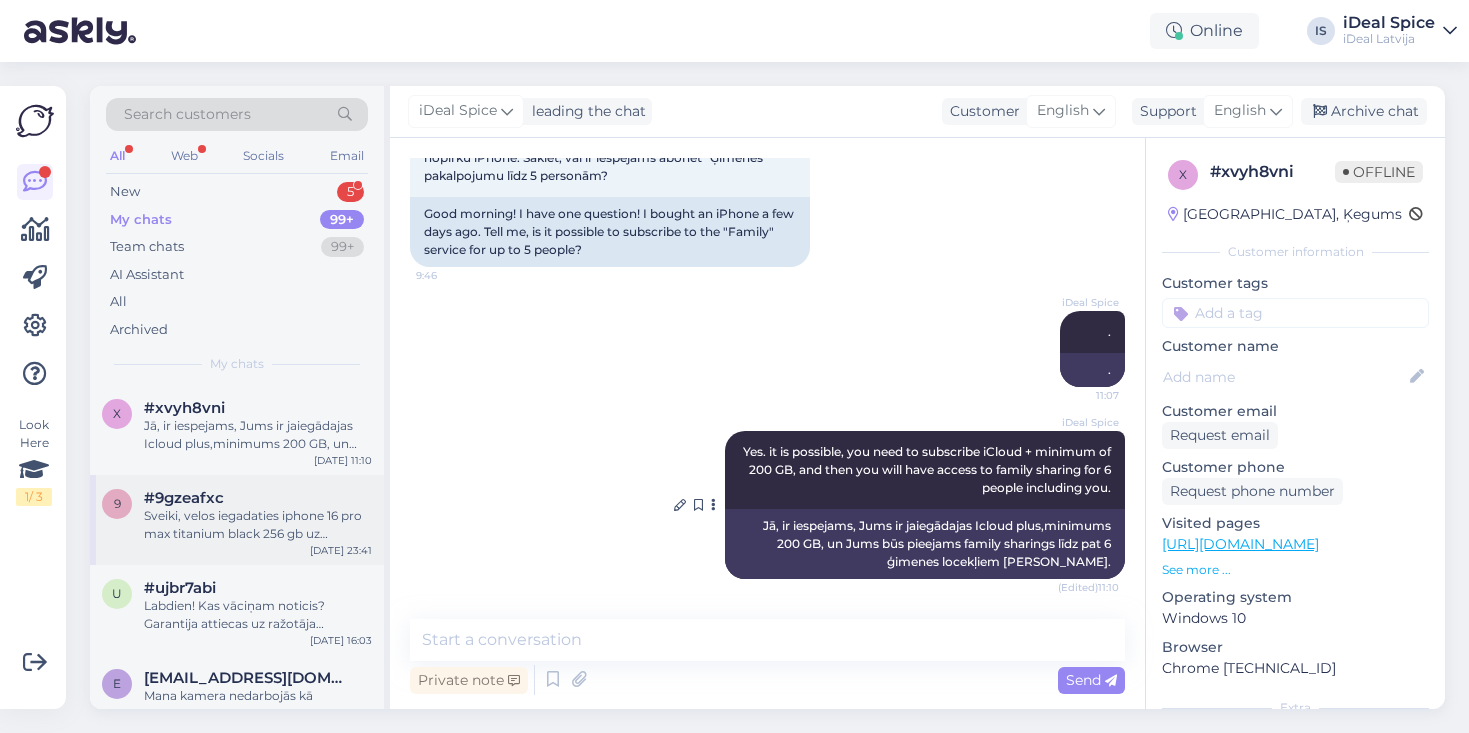 click on "Sveiki, velos iegadaties iphone 16 pro max titanium black 256 gb uz nomaksu. Viena vieta rakstits ka menesa maksajums ir lidz 50€ bet zemak tas ir uzrakstits ka 80€." at bounding box center [258, 525] 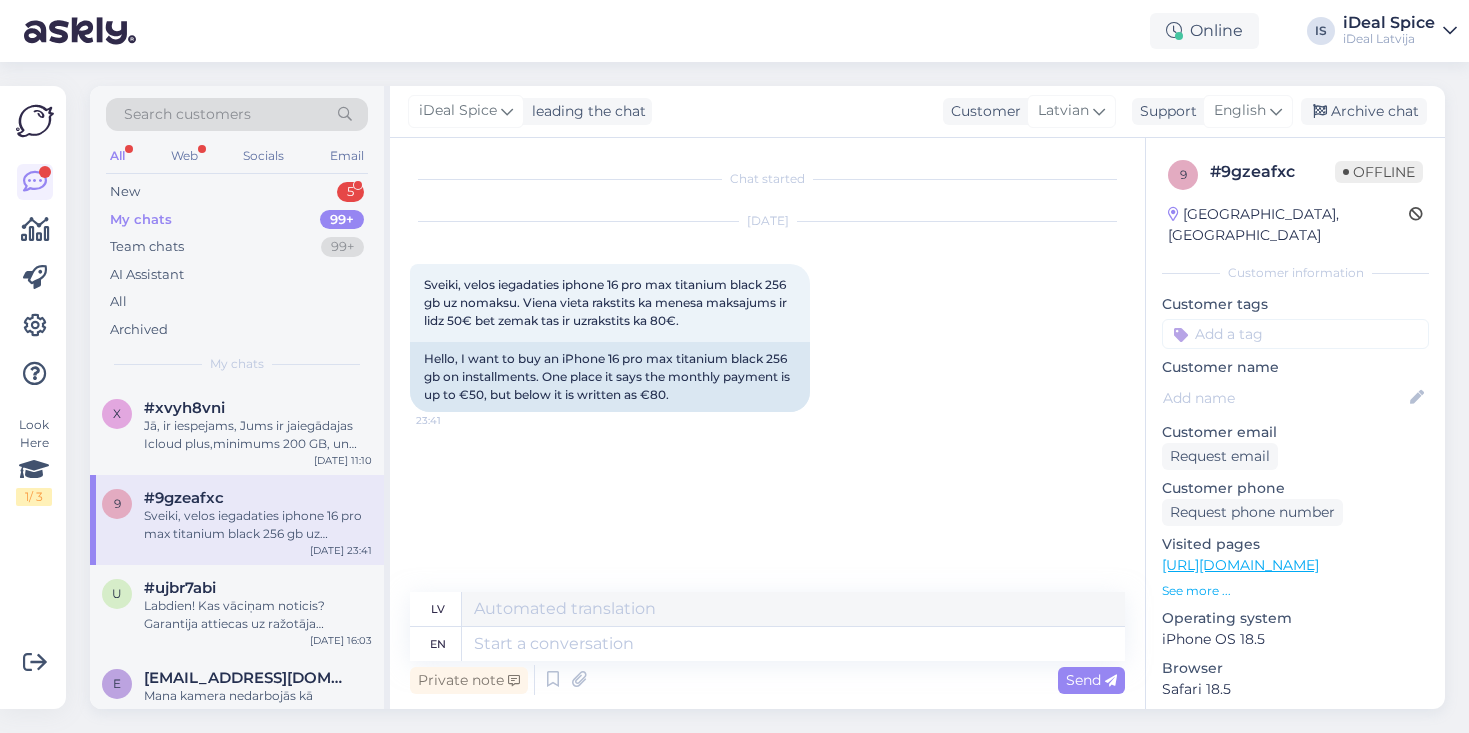 scroll, scrollTop: 0, scrollLeft: 0, axis: both 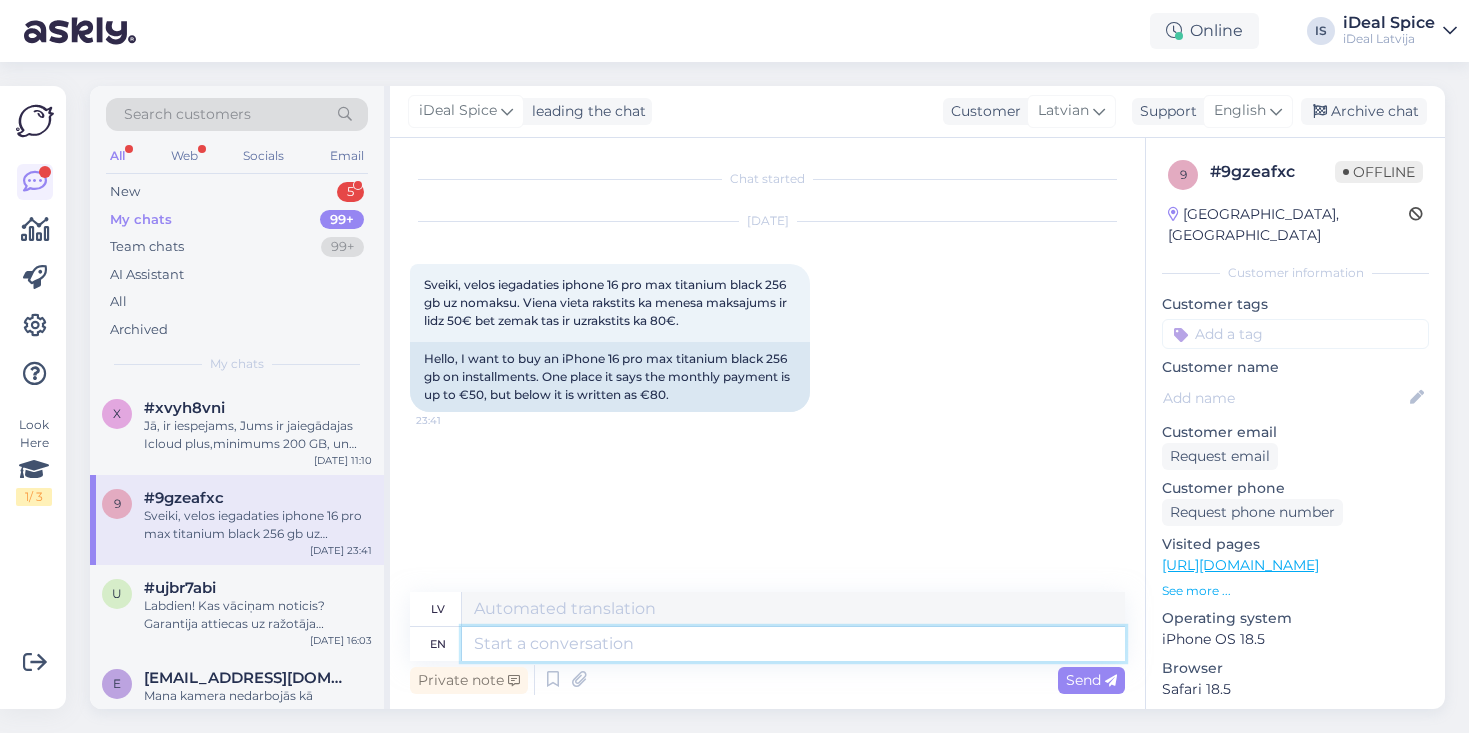 click at bounding box center (793, 644) 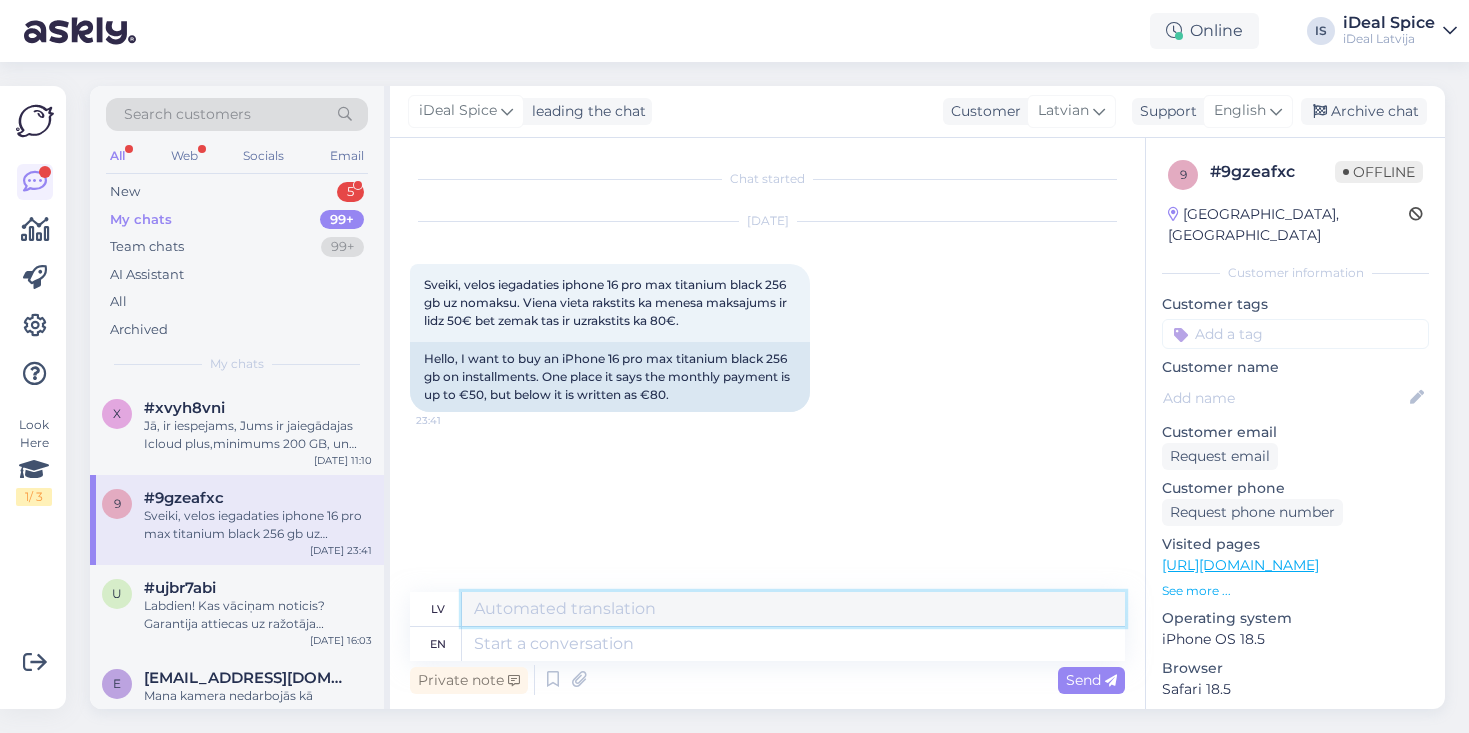click at bounding box center [793, 609] 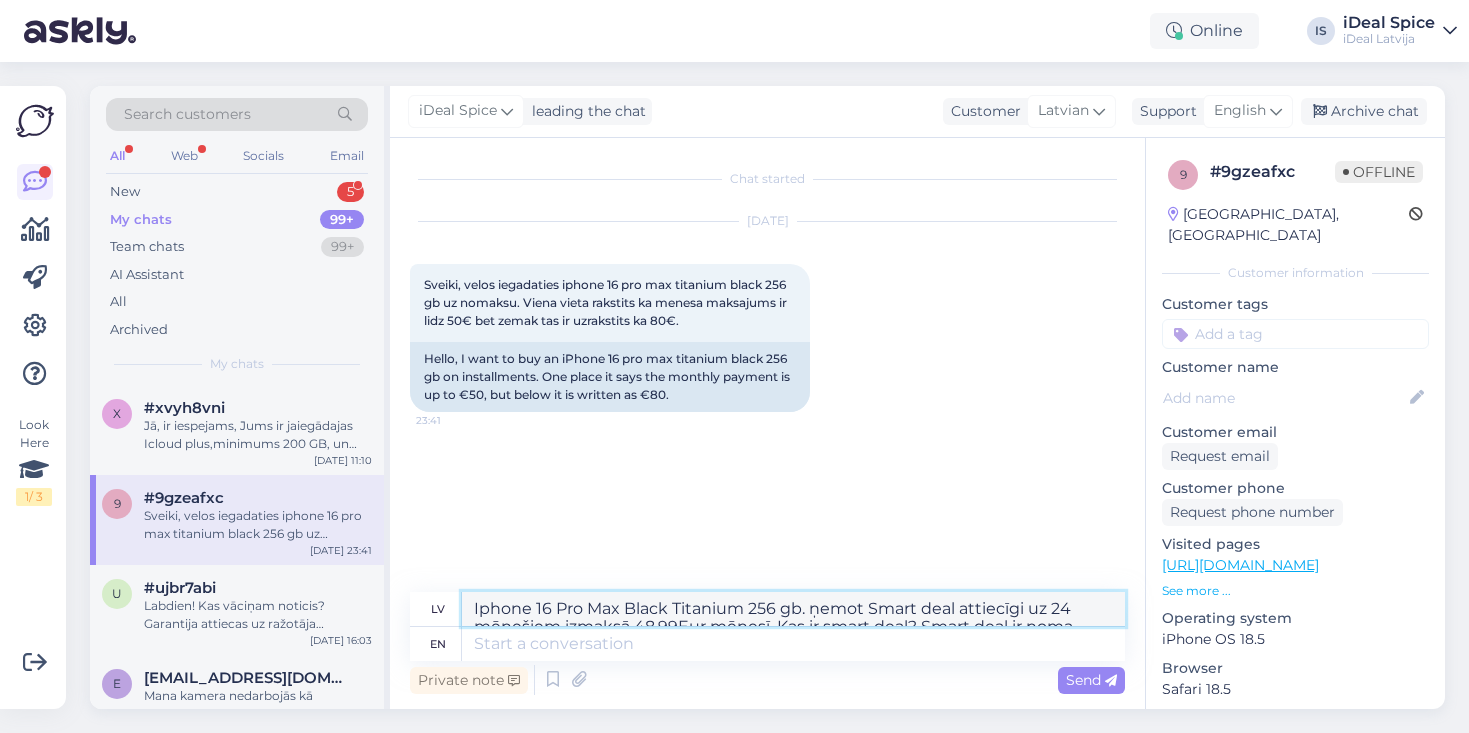 scroll, scrollTop: 52, scrollLeft: 0, axis: vertical 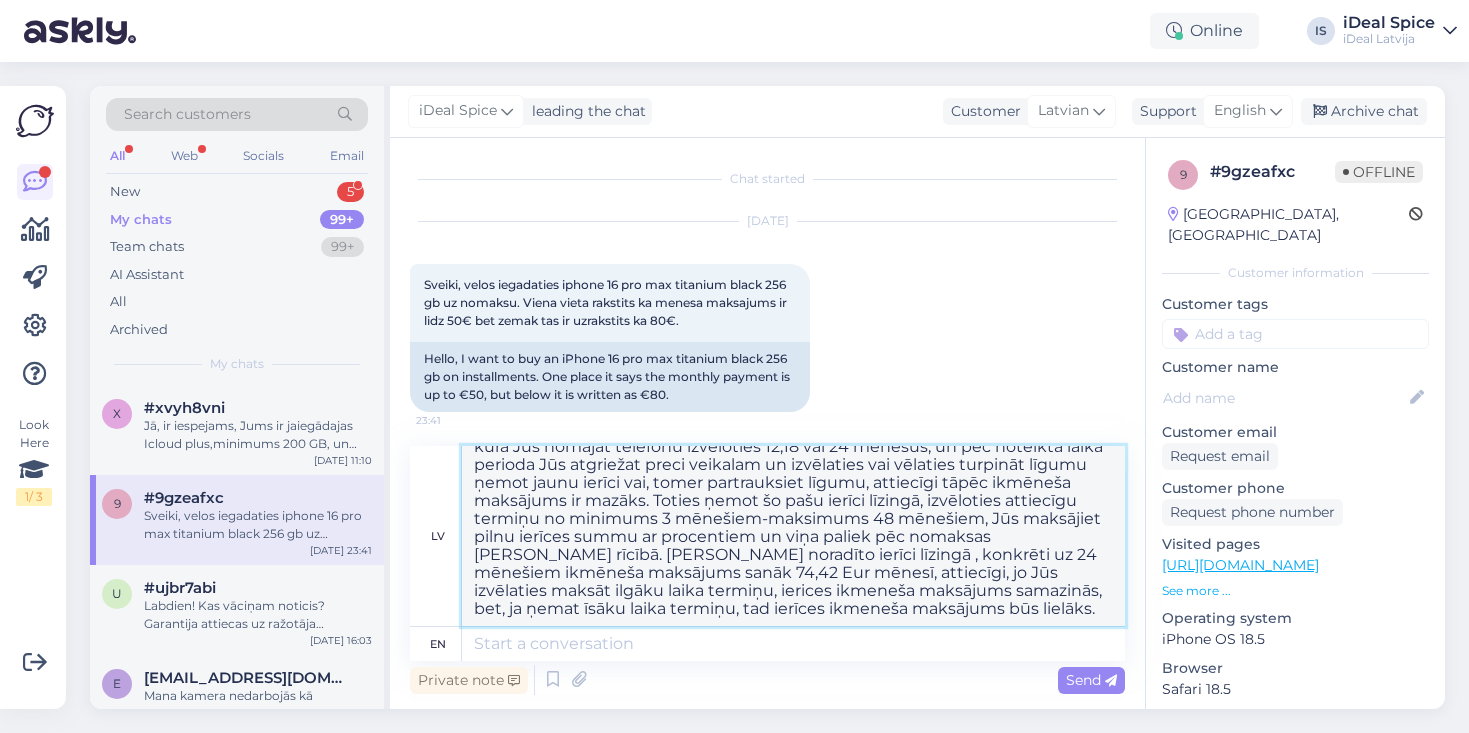 type on "Iphone 16 Pro Max Black Titanium 256 gb. ņemot Smart deal attiecīgi uz 24 mēnešiem izmaksā 48,99Eur mēnesī. Kas ir smart deal? Smart deal ir noma, kurā Jūs nomājat telefonu izvēloties 12,18 vai 24 menešus, un pēc noteiktā laika perioda Jūs atgriežat preci veikalam un izvēlaties vai vēlaties turpināt līgumu ņemot jaunu ierīci vai, tomer partrauksiet līgumu, attiecīgi tāpēc ikmēneša maksājums ir mazāks. Toties ņemot šo pašu ierīci līzingā, izvēloties attiecīgu termiņu no minimums 3 mēnešiem-maksimums 48 mēnešiem, Jūs maksājiet pilnu ierīces summu ar procentiem un viņa paliek pēc nomaksas [PERSON_NAME] rīcībā. [PERSON_NAME] noradīto ierīci līzingā , konkrēti uz 24 mēnešiem ikmēneša maksājums sanāk 74,42 Eur mēnesī, attiecīgi, jo Jūs izvēlaties maksāt ilgāku laika termiņu, ierices ikmeneša maksājums samazinās, bet, ja ņemat īsāku laika termiņu, tad ierīces ikmeneša maksājums būs lielāks." 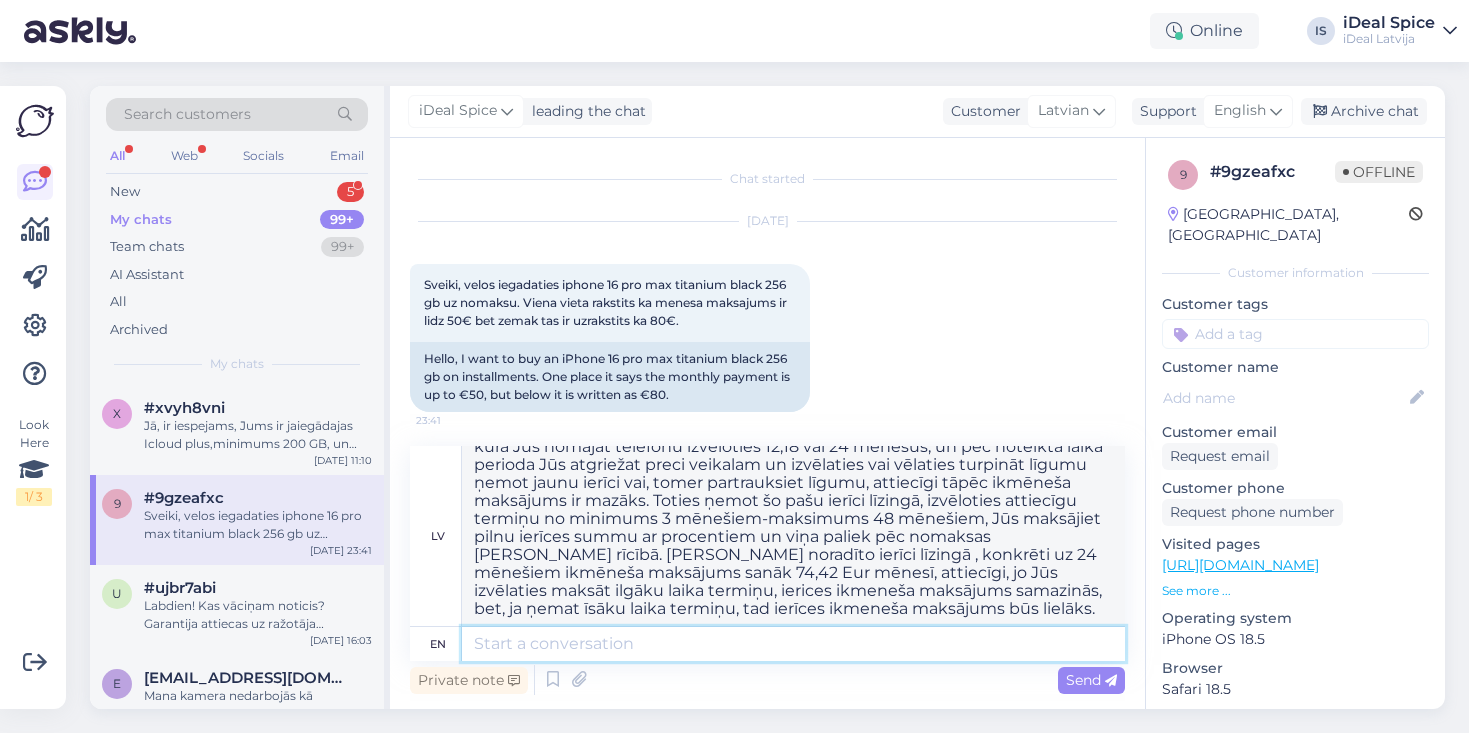 click at bounding box center [793, 644] 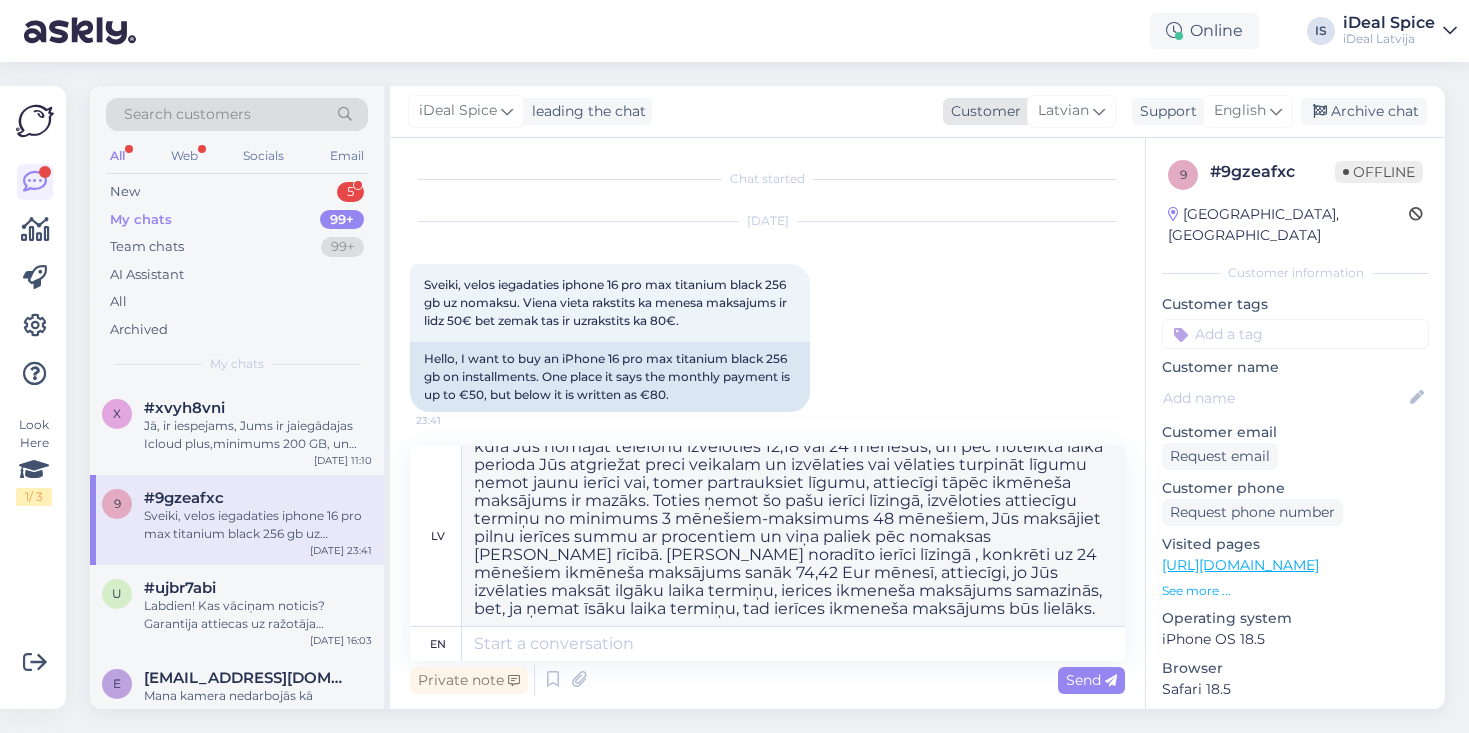 click on "Latvian" at bounding box center [1063, 111] 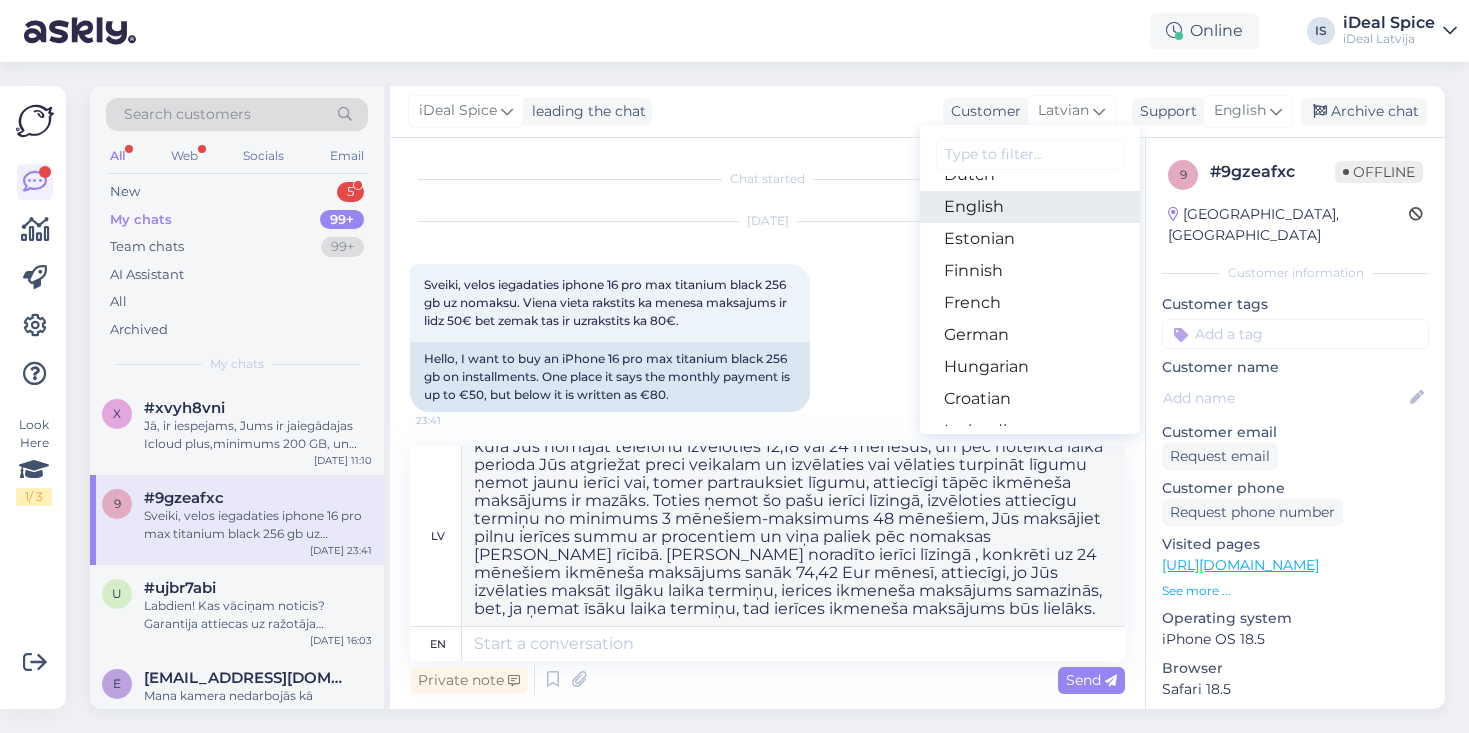 click on "English" at bounding box center [1030, 207] 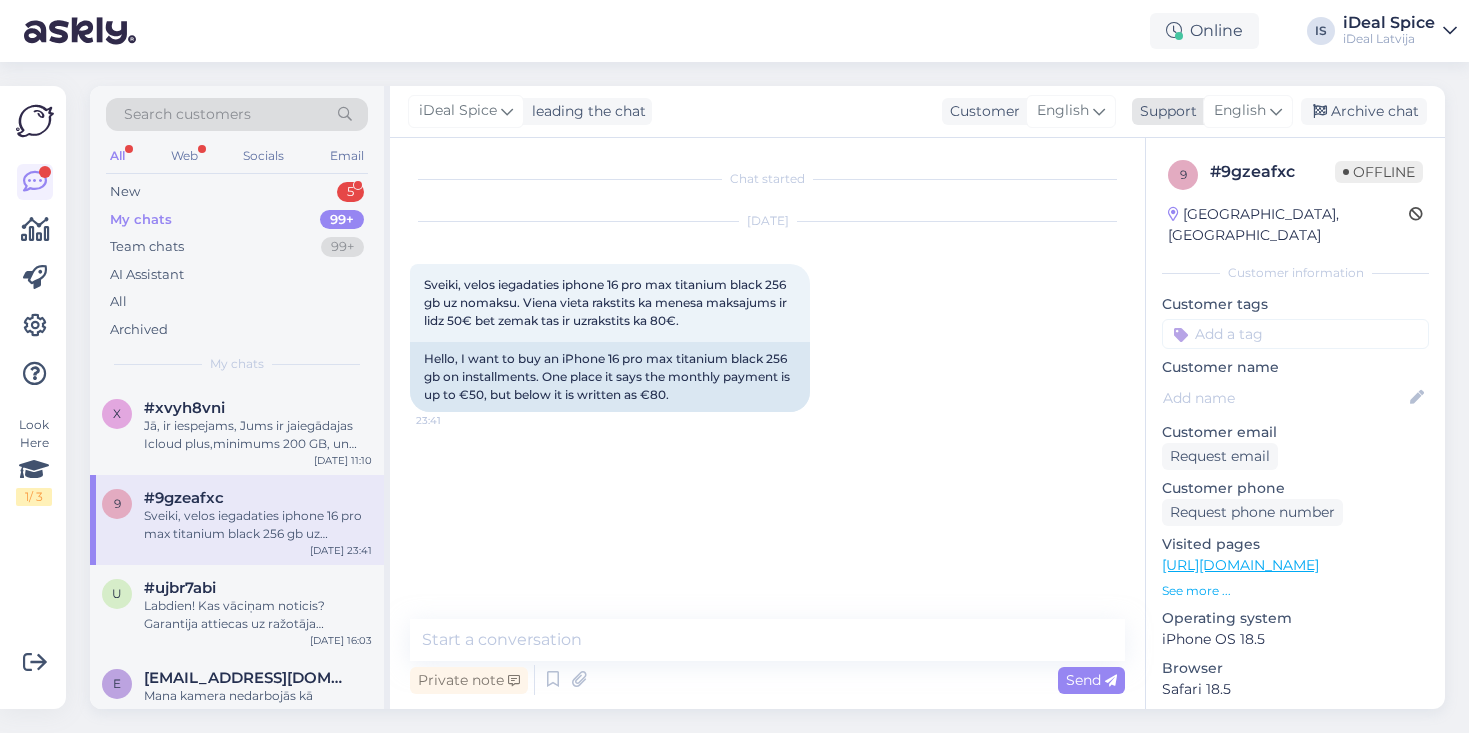 click on "English" at bounding box center [1240, 111] 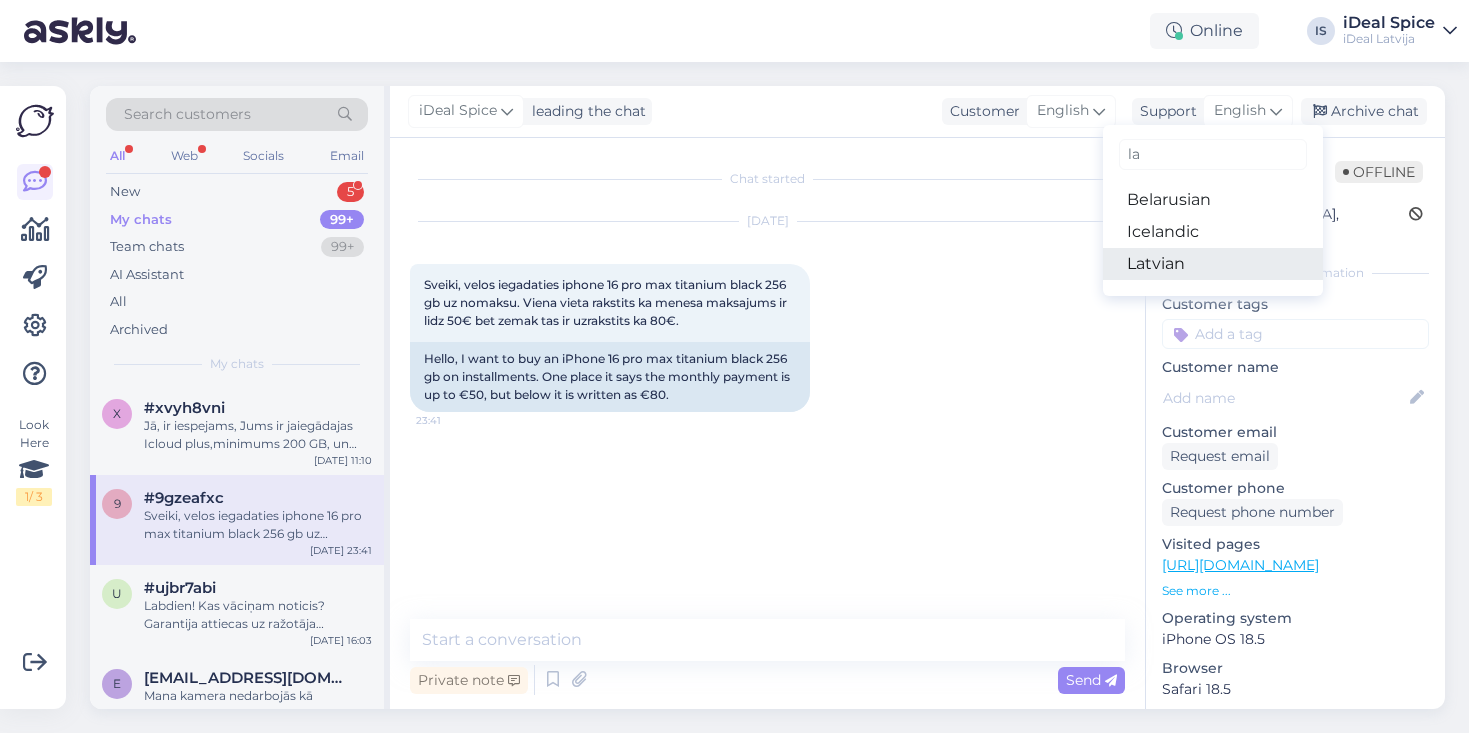 type on "la" 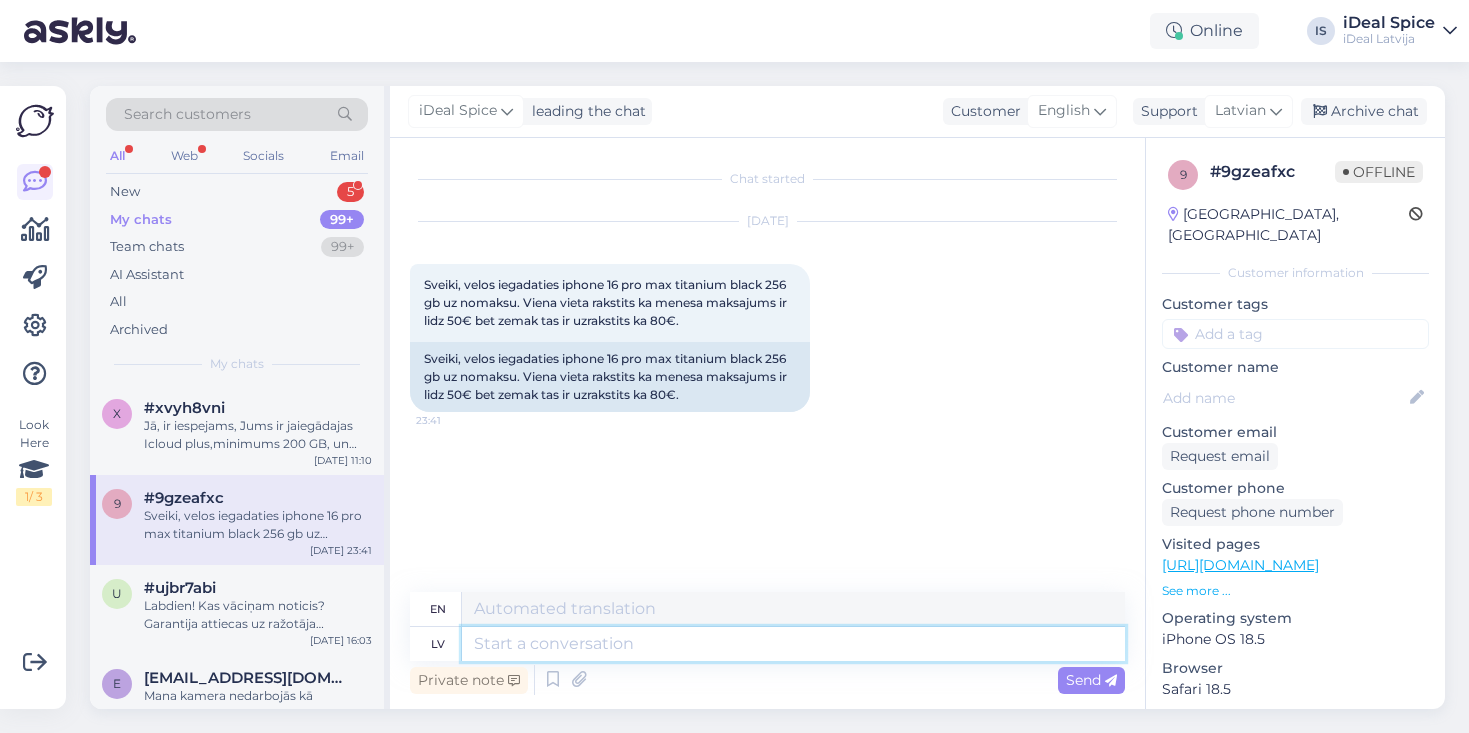 click at bounding box center [793, 644] 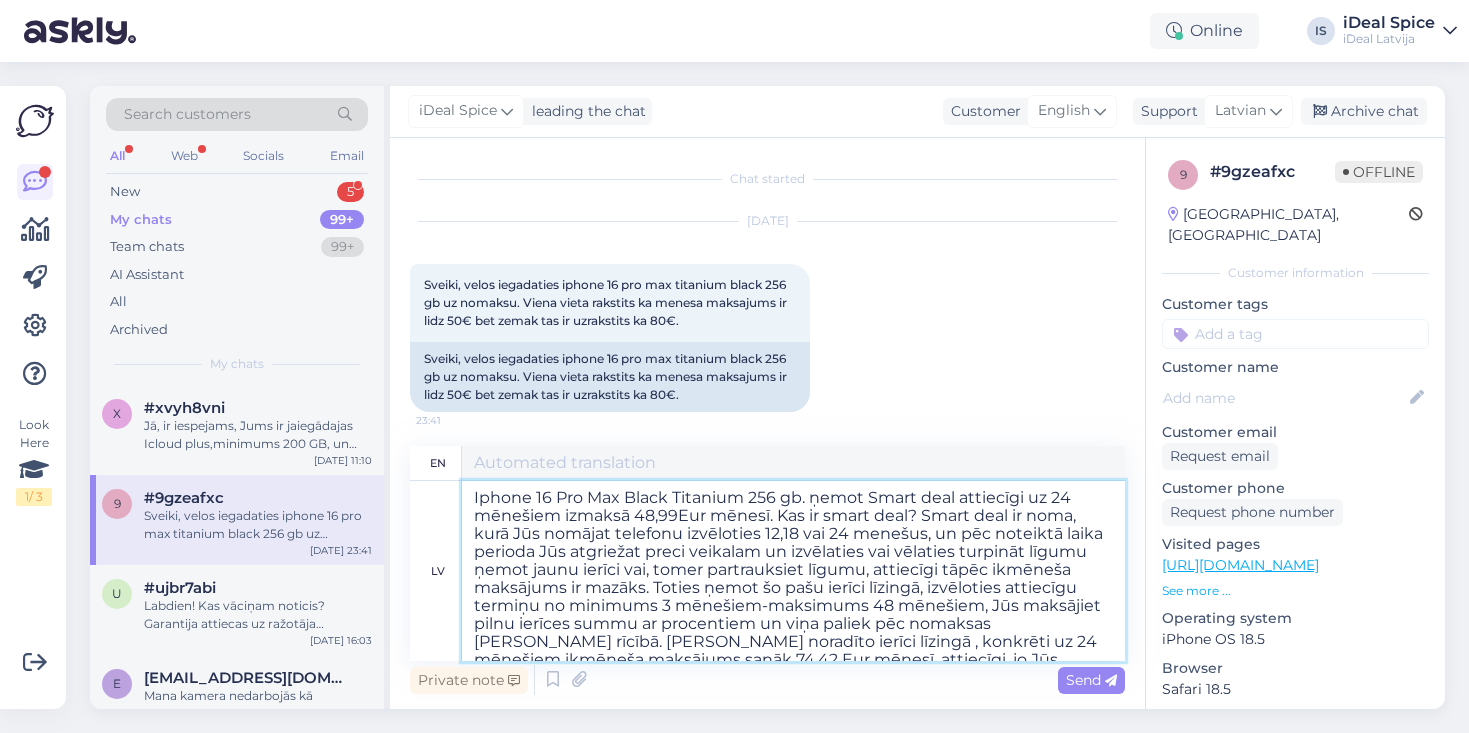 scroll, scrollTop: 52, scrollLeft: 0, axis: vertical 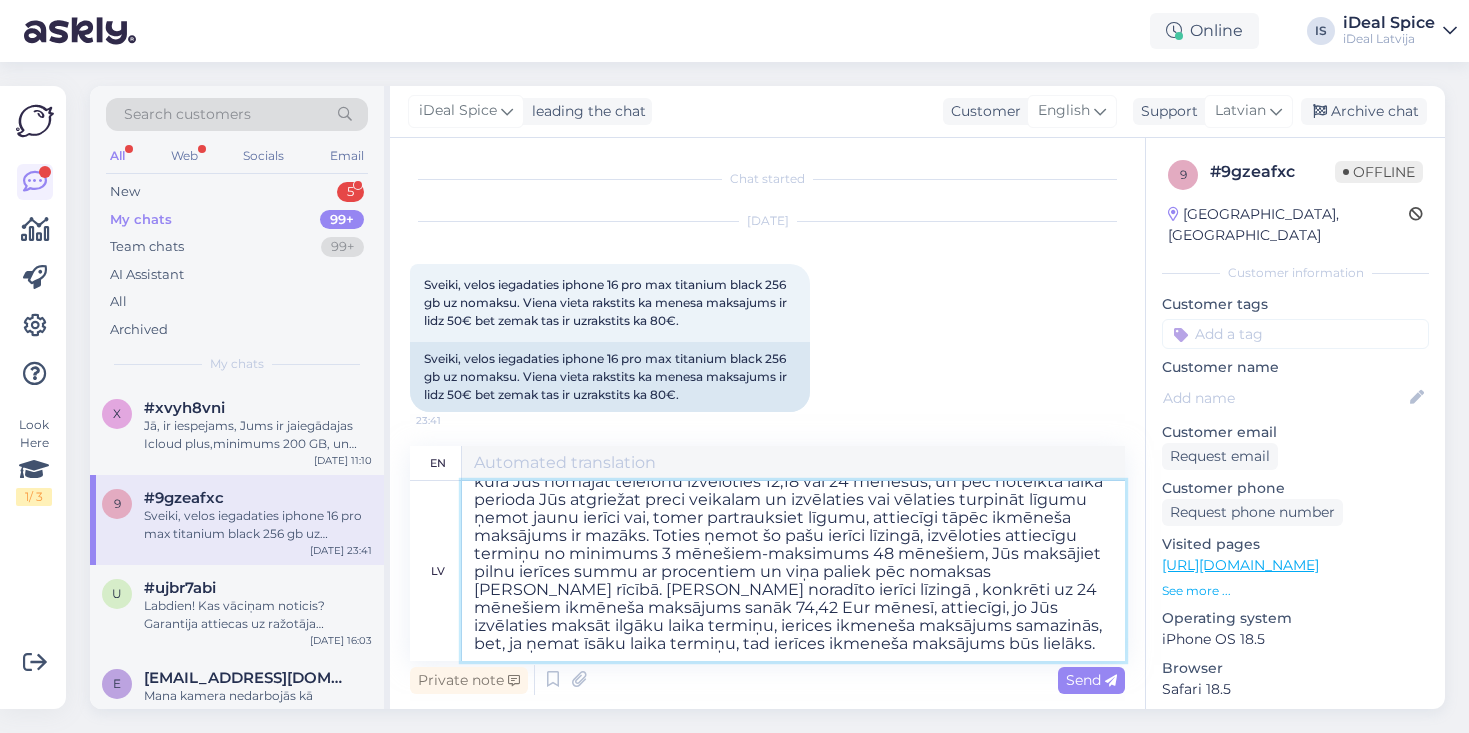 type on "Iphone 16 Pro Max Black Titanium 256 GB. taking a Smart deal for 24 months costs 48.99 Eur per month. What is a smart deal? A smart deal is a lease in which you rent a phone for 12, 18 or 24 months, and after a certain period of time you return the product to the store and choose whether you want to continue the contract by taking a new device or, however, terminate the contract, respectively, therefore the monthly payment is lower. However, taking the same device on lease, choosing the appropriate term from a minimum of 3 months to a maximum of 48 months, you pay the full amount of the device with interest and it remains at your disposal after payment. Taking your specified device on lease, specifically for 24 months, the monthly payment is 74.42 Eur per month, respectively, because you choose to pay for a longer term, the monthly payment for the device decreases, but if you take a shorter term, the monthly payment for the device will be higher." 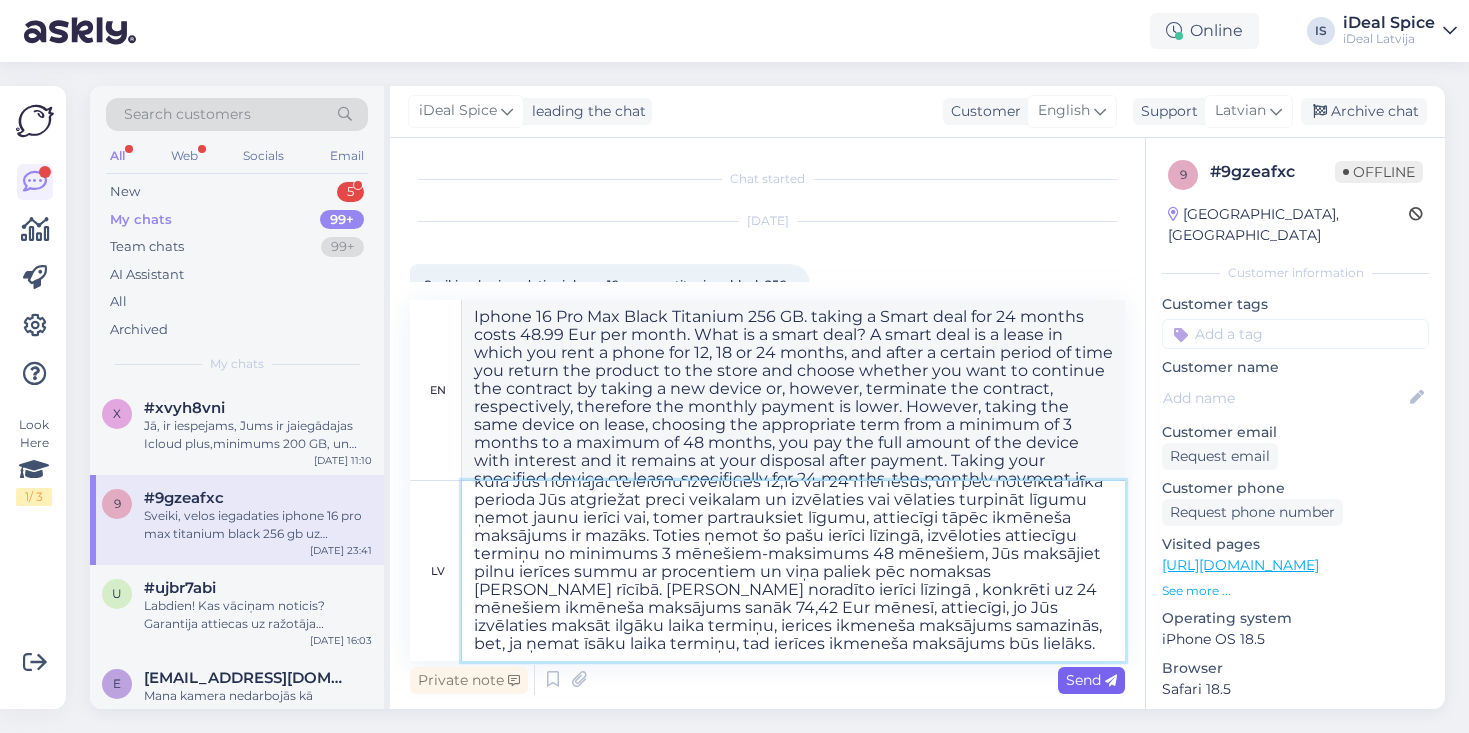 type on "Iphone 16 Pro Max Black Titanium 256 gb. ņemot Smart deal attiecīgi uz 24 mēnešiem izmaksā 48,99Eur mēnesī. Kas ir smart deal? Smart deal ir noma, kurā Jūs nomājat telefonu izvēloties 12,18 vai 24 menešus, un pēc noteiktā laika perioda Jūs atgriežat preci veikalam un izvēlaties vai vēlaties turpināt līgumu ņemot jaunu ierīci vai, tomer partrauksiet līgumu, attiecīgi tāpēc ikmēneša maksājums ir mazāks. Toties ņemot šo pašu ierīci līzingā, izvēloties attiecīgu termiņu no minimums 3 mēnešiem-maksimums 48 mēnešiem, Jūs maksājiet pilnu ierīces summu ar procentiem un viņa paliek pēc nomaksas [PERSON_NAME] rīcībā. [PERSON_NAME] noradīto ierīci līzingā , konkrēti uz 24 mēnešiem ikmēneša maksājums sanāk 74,42 Eur mēnesī, attiecīgi, jo Jūs izvēlaties maksāt ilgāku laika termiņu, ierices ikmeneša maksājums samazinās, bet, ja ņemat īsāku laika termiņu, tad ierīces ikmeneša maksājums būs lielāks." 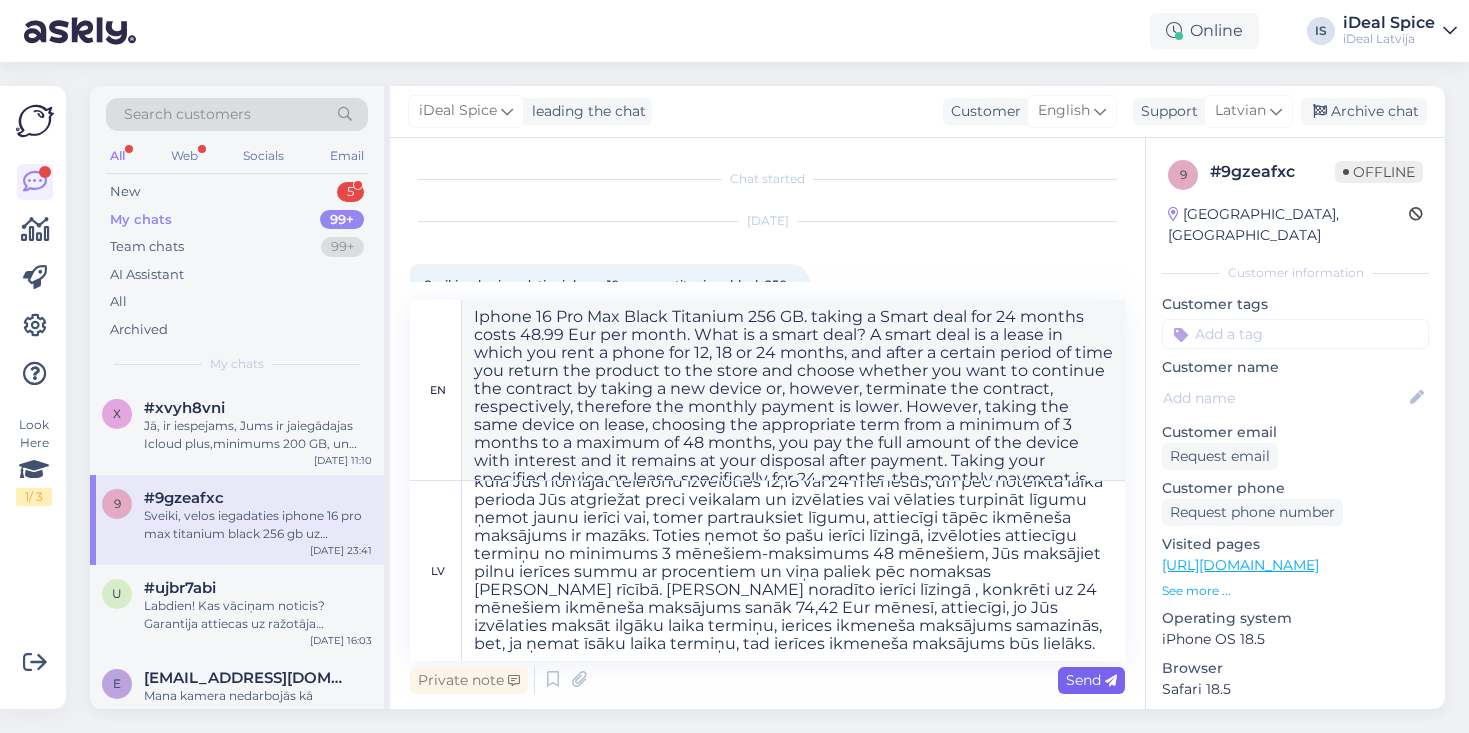 click on "Send" at bounding box center (1091, 680) 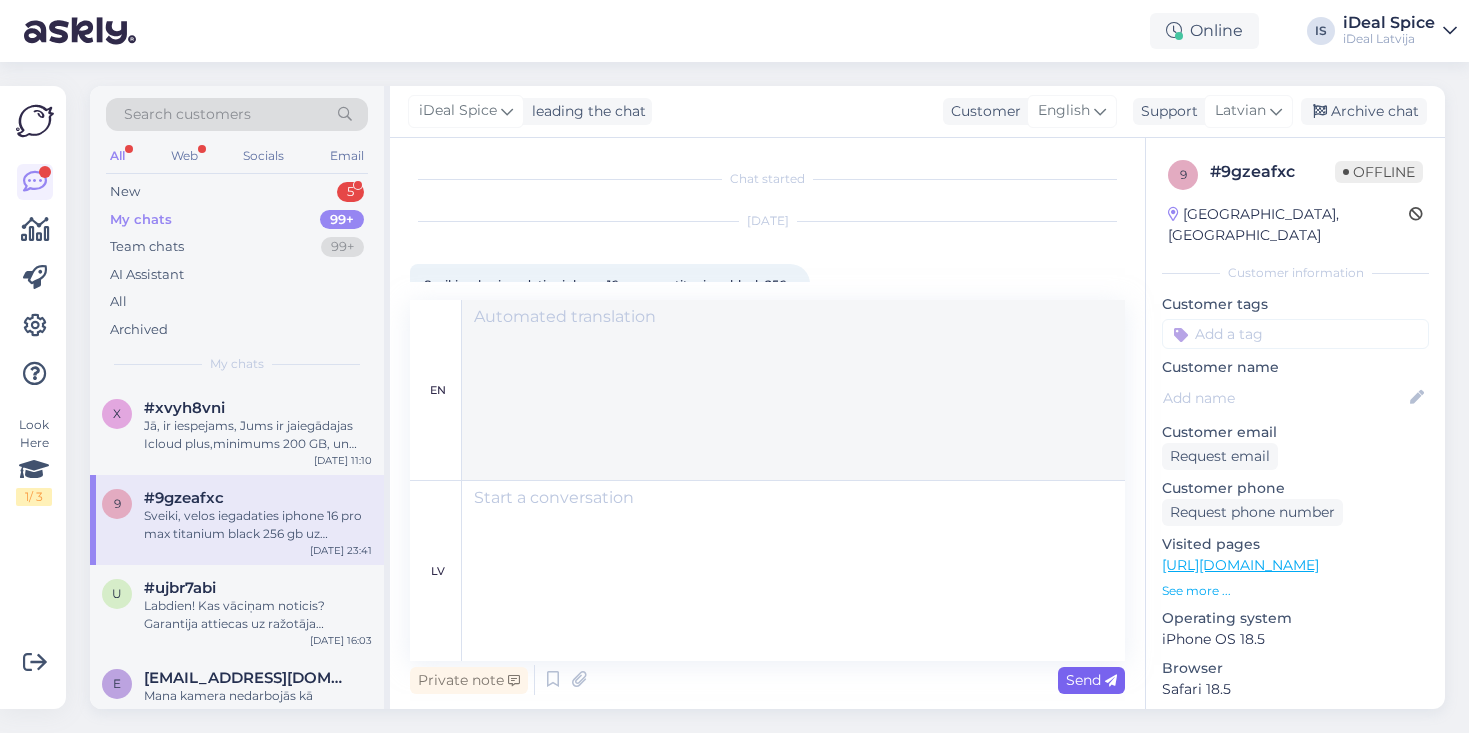 scroll, scrollTop: 580, scrollLeft: 0, axis: vertical 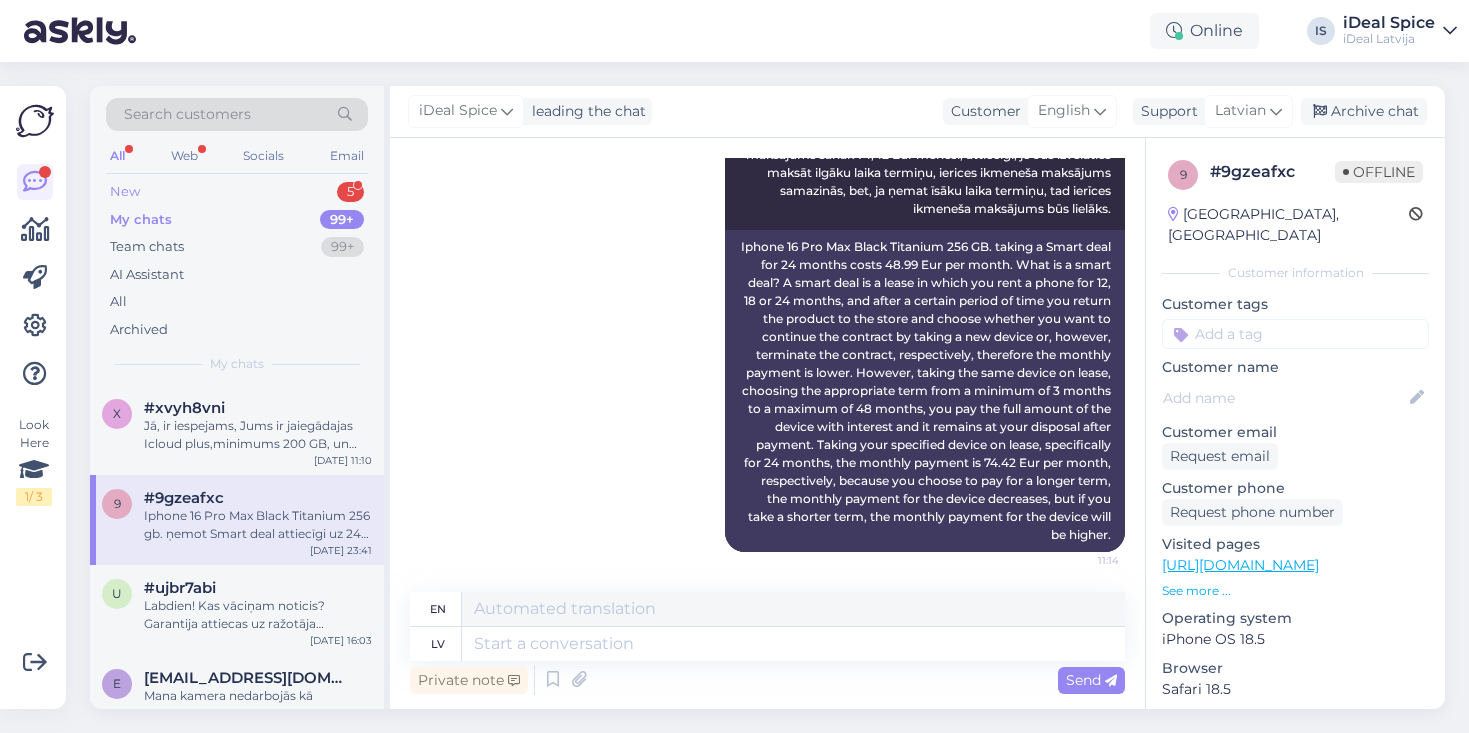 click on "New 5" at bounding box center [237, 192] 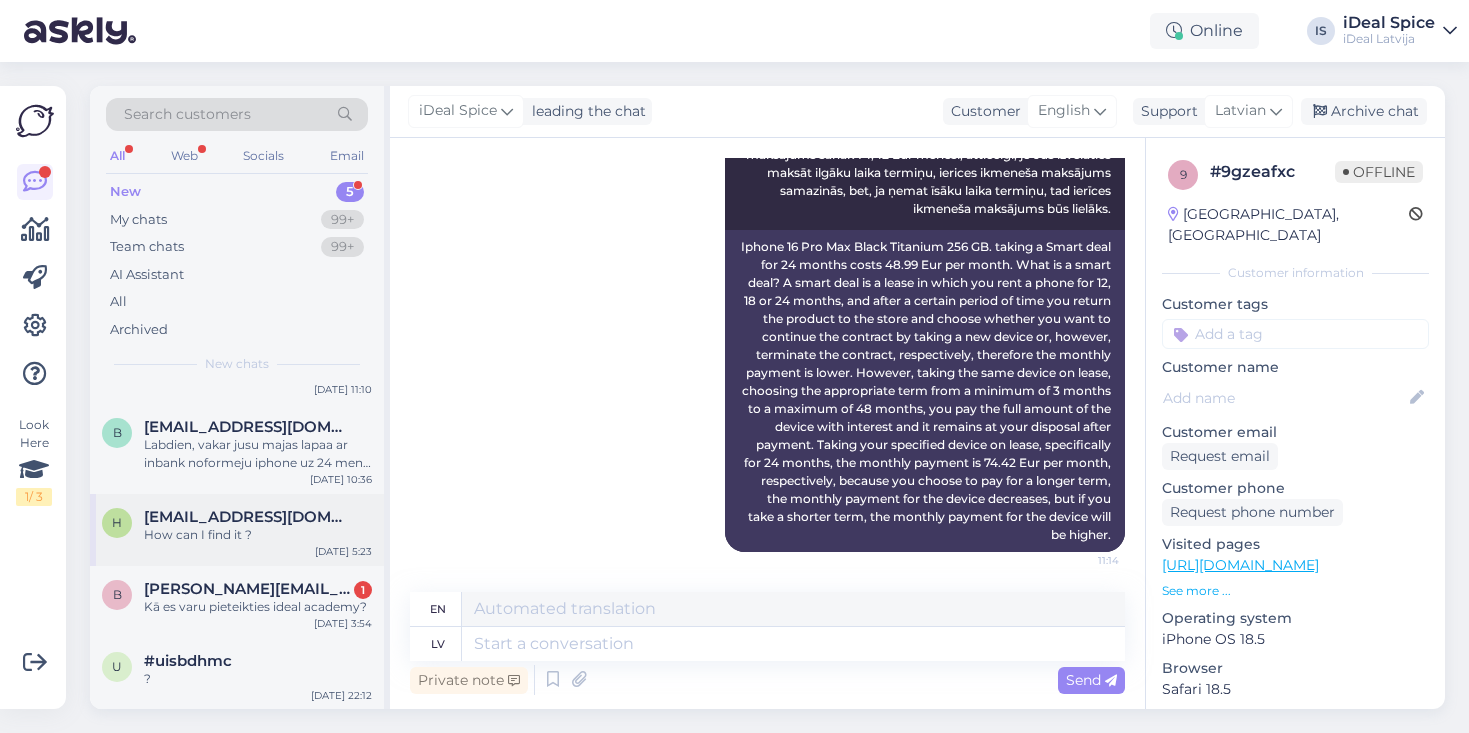 scroll, scrollTop: 69, scrollLeft: 0, axis: vertical 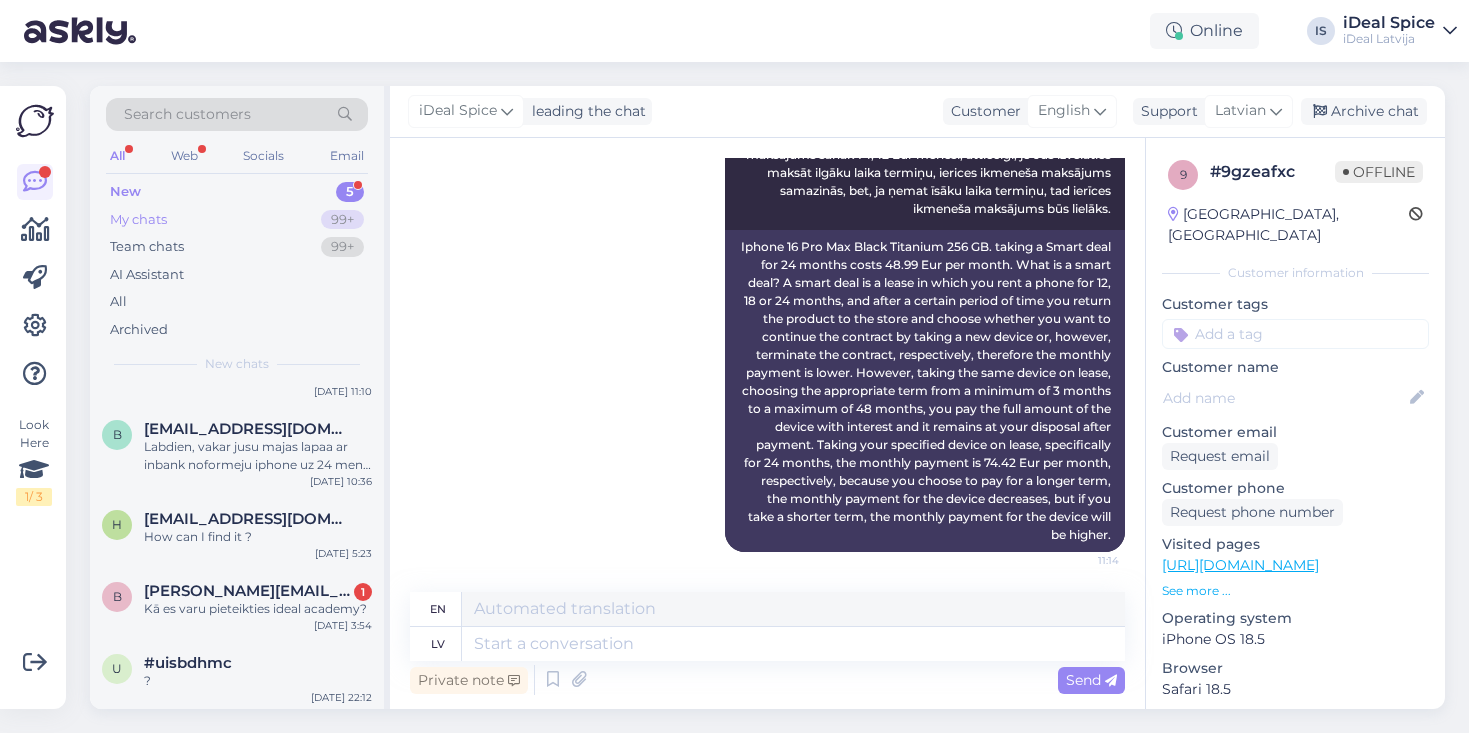 click on "My chats 99+" at bounding box center [237, 220] 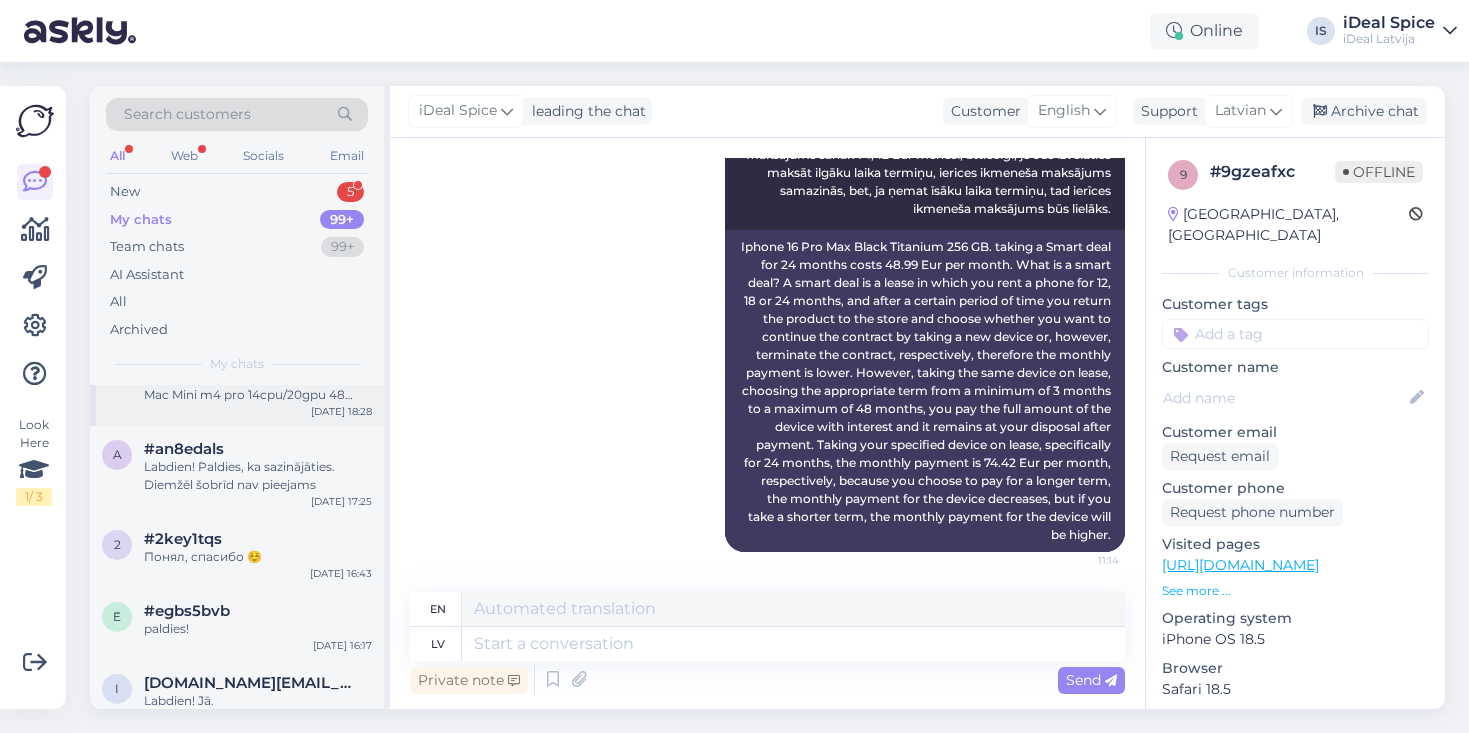 scroll, scrollTop: 14359, scrollLeft: 0, axis: vertical 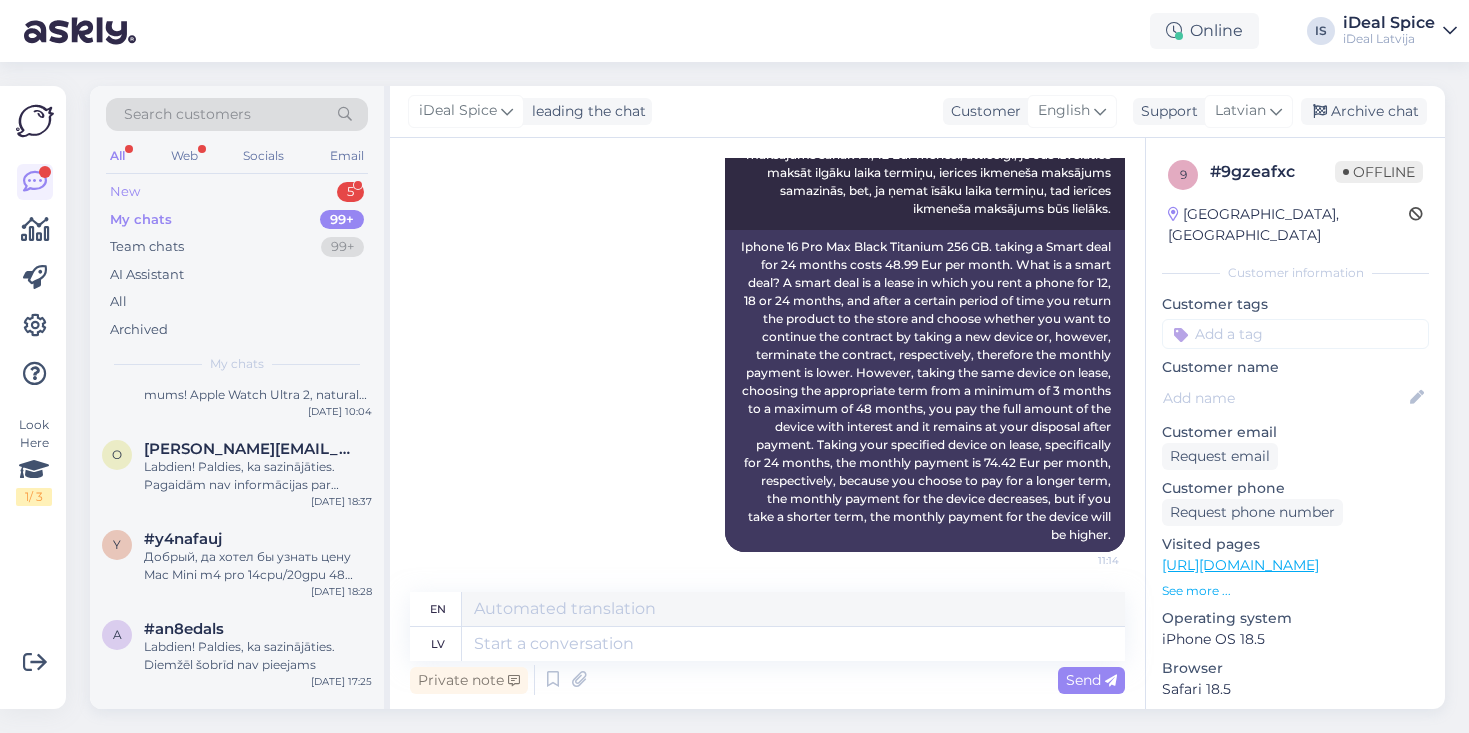 click on "New 5" at bounding box center (237, 192) 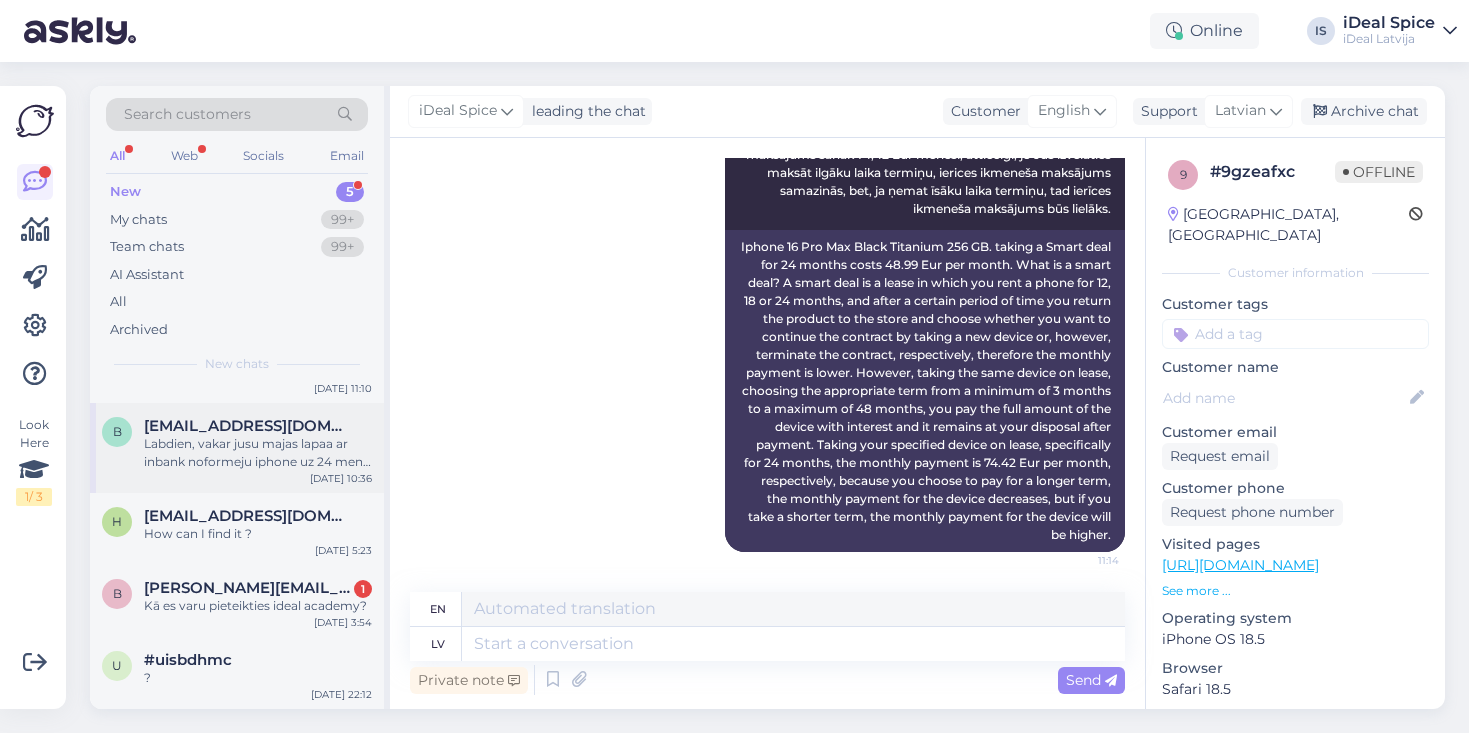 scroll, scrollTop: 69, scrollLeft: 0, axis: vertical 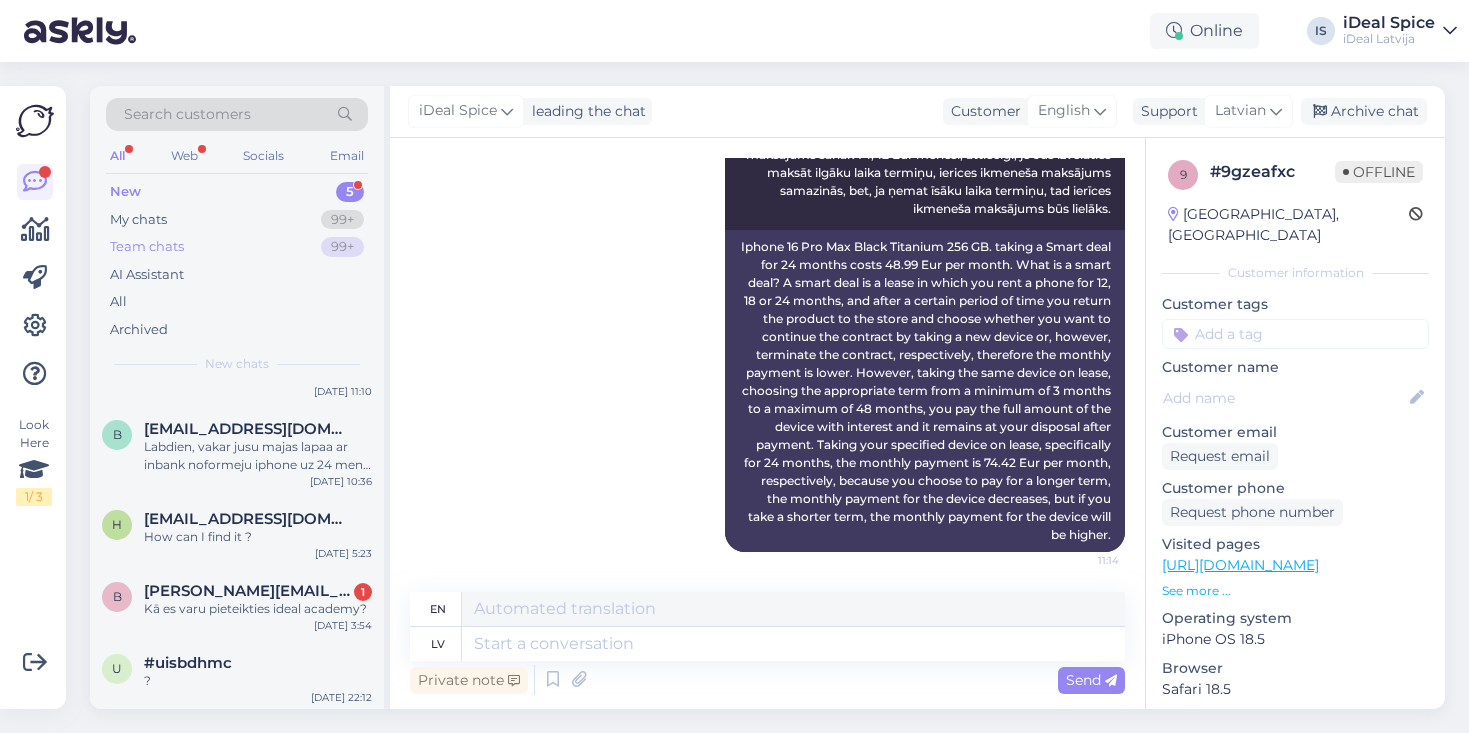 click on "Team chats 99+" at bounding box center [237, 247] 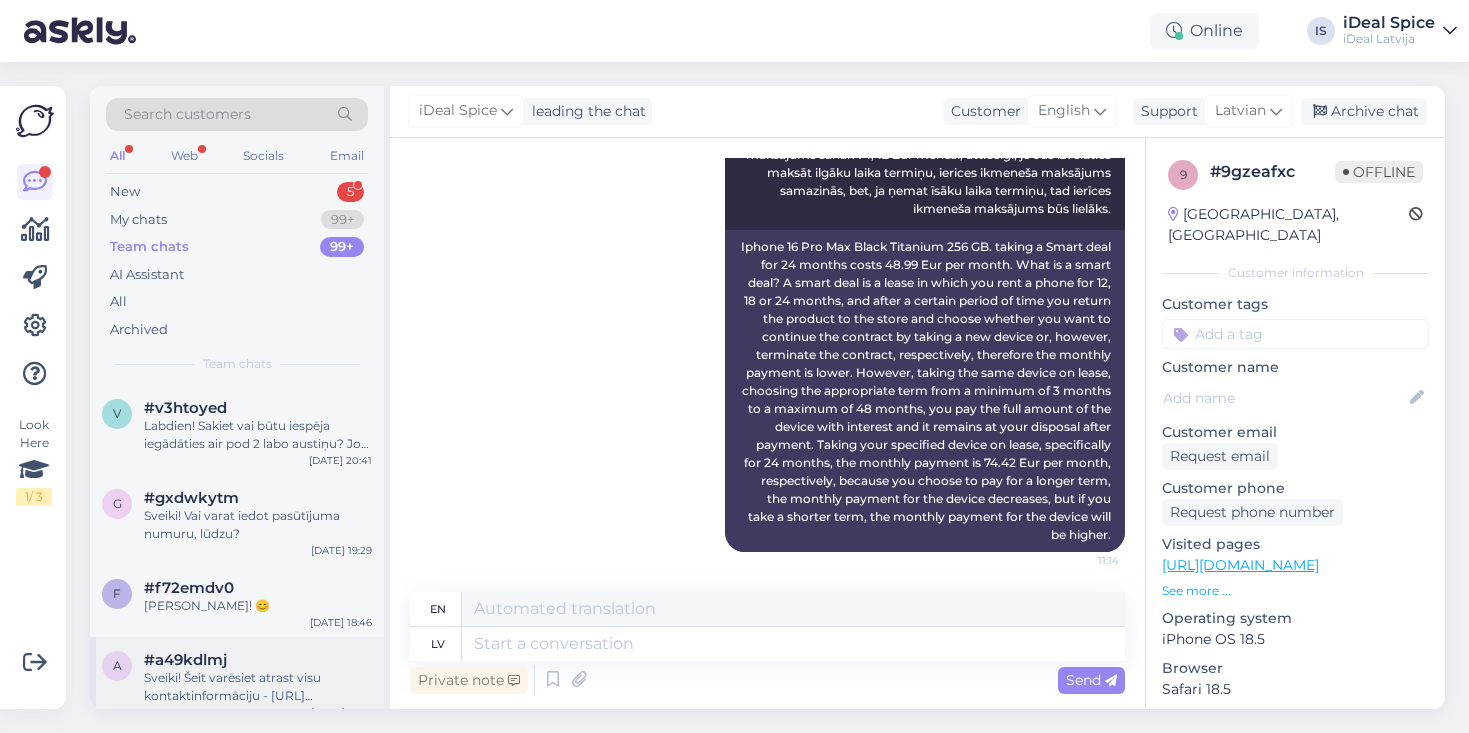 scroll, scrollTop: 0, scrollLeft: 0, axis: both 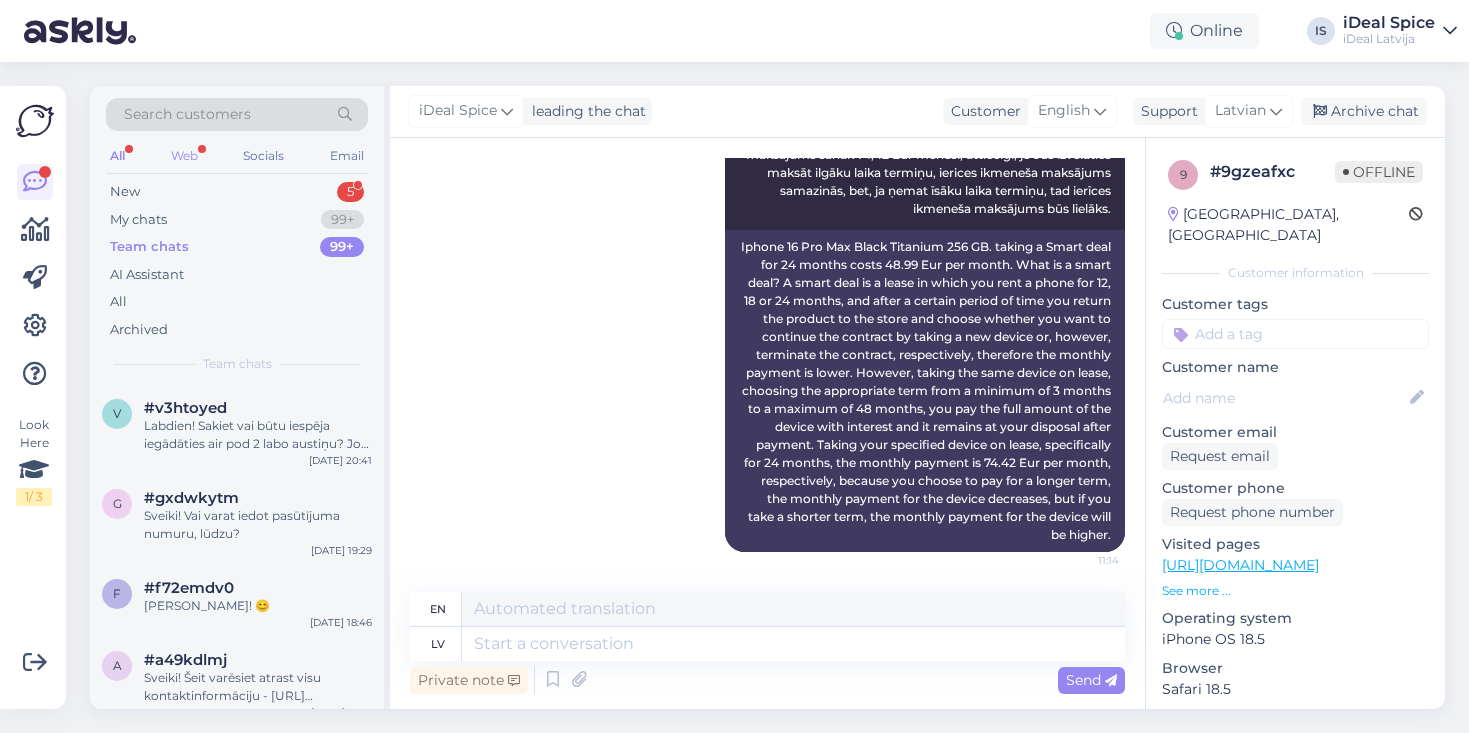 click on "Web" at bounding box center [184, 156] 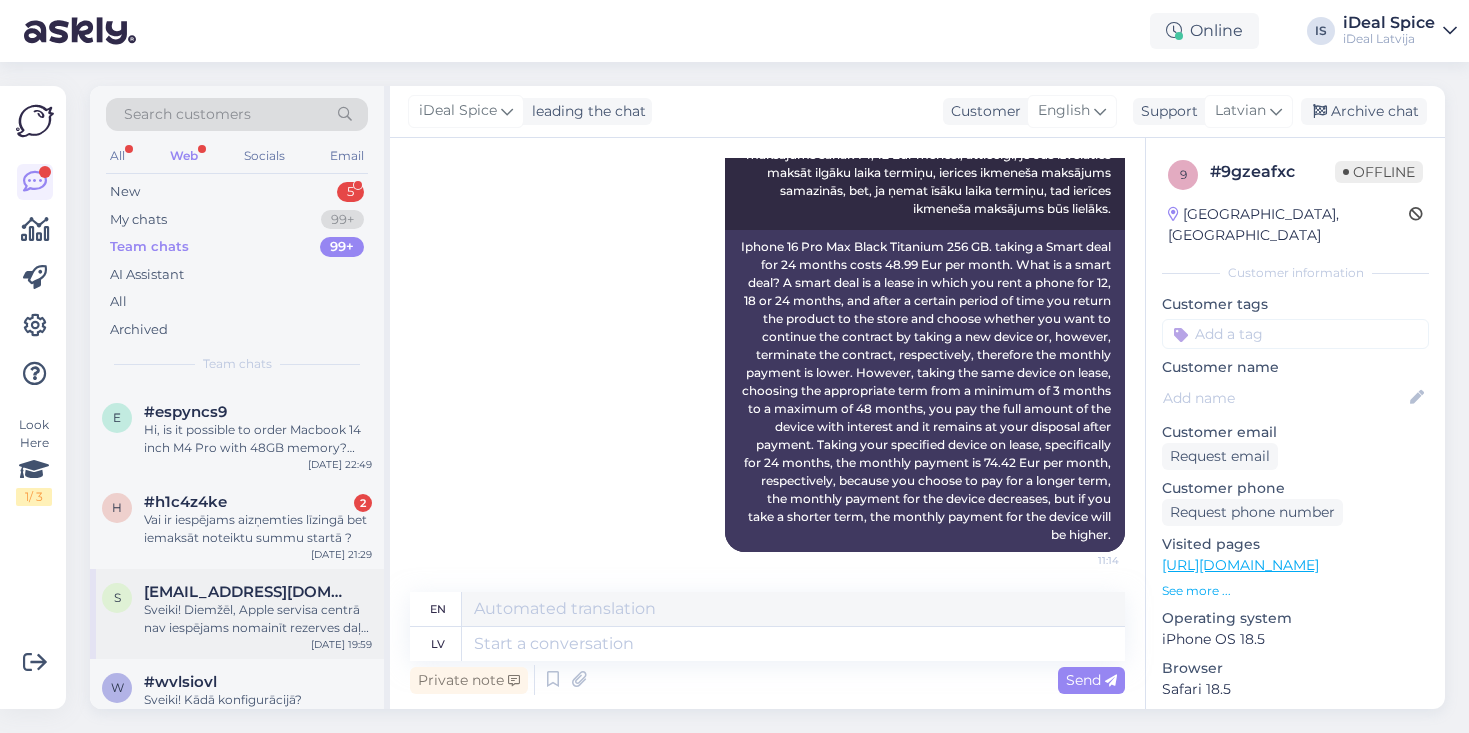 scroll, scrollTop: 666, scrollLeft: 0, axis: vertical 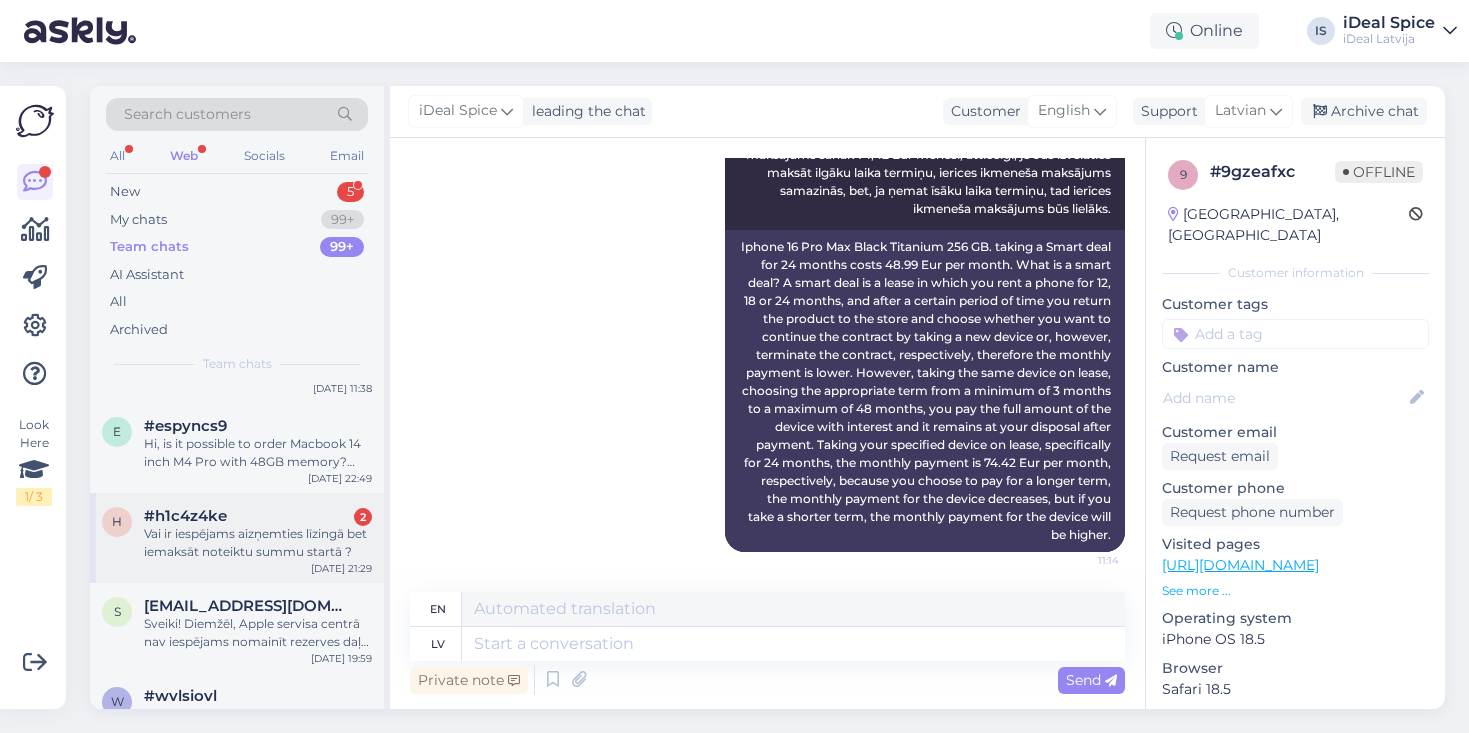 click on "Vai ir iespējams aizņemties līzingā bet iemaksāt noteiktu summu startā ?" at bounding box center (258, 543) 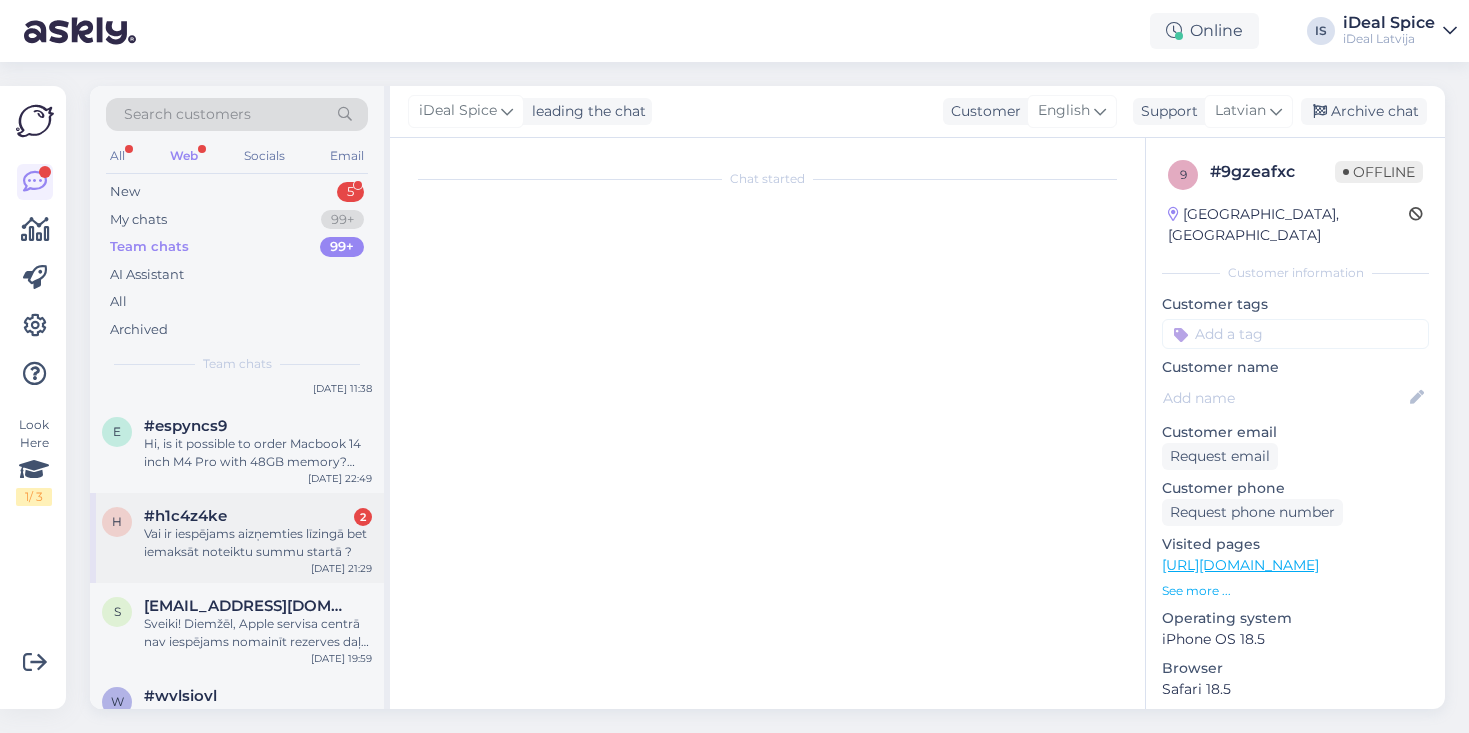 scroll, scrollTop: 688, scrollLeft: 0, axis: vertical 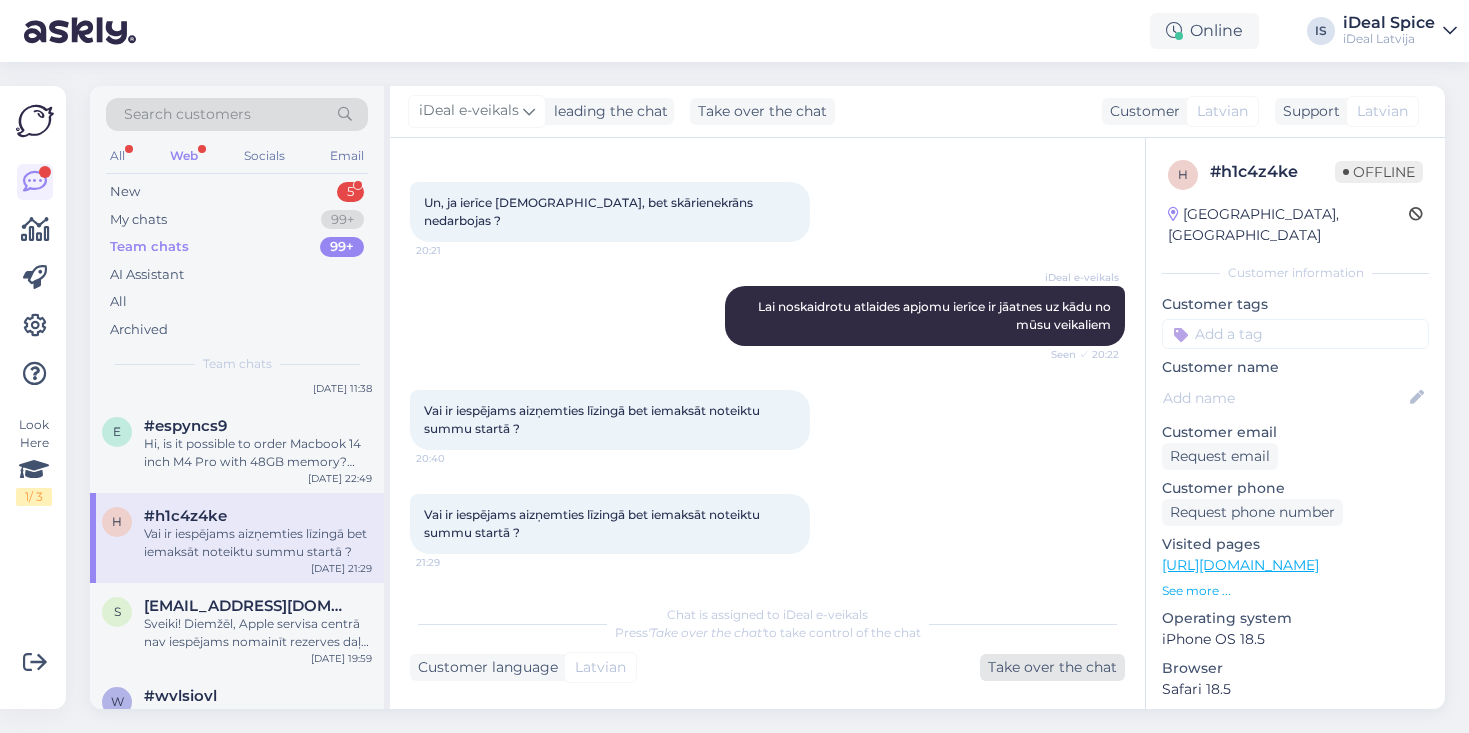 click on "Take over the chat" at bounding box center [1052, 667] 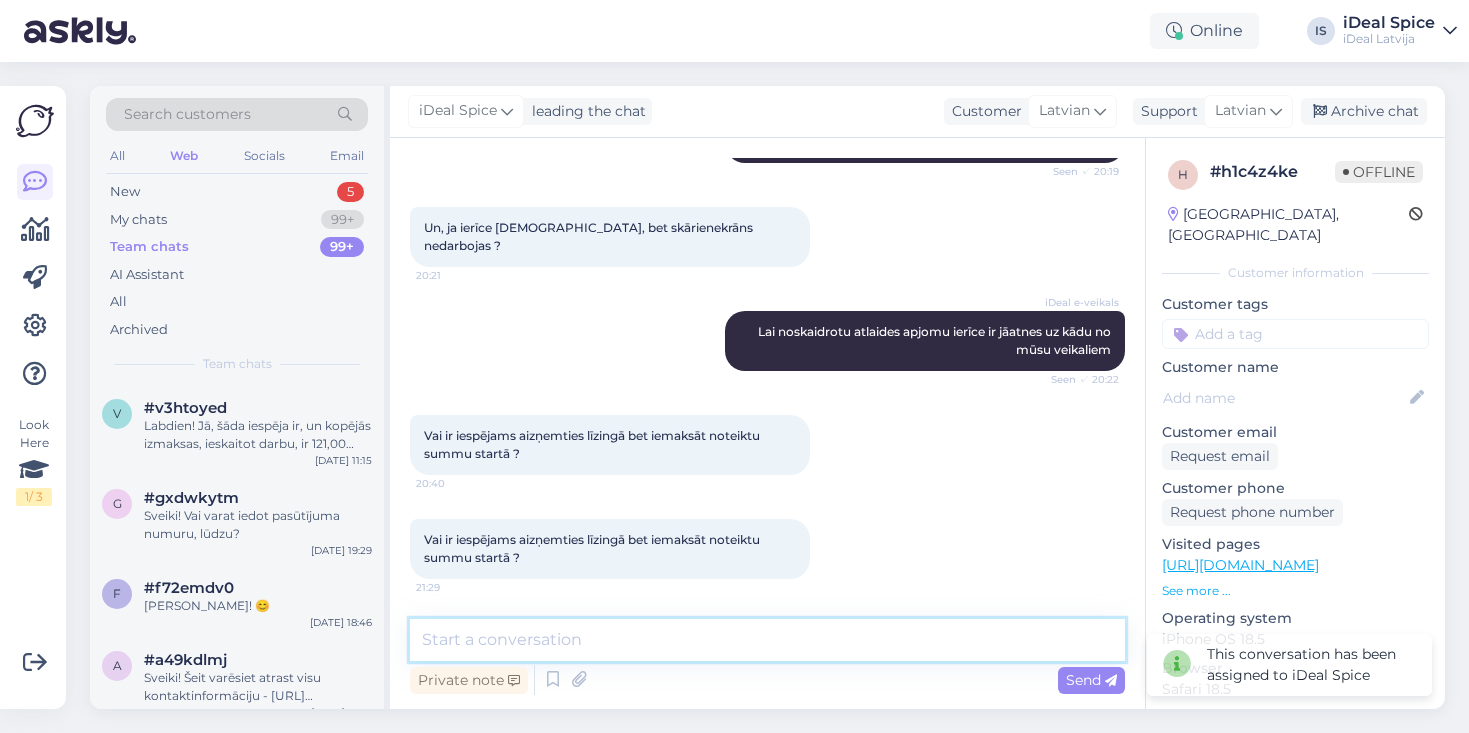 click at bounding box center [767, 640] 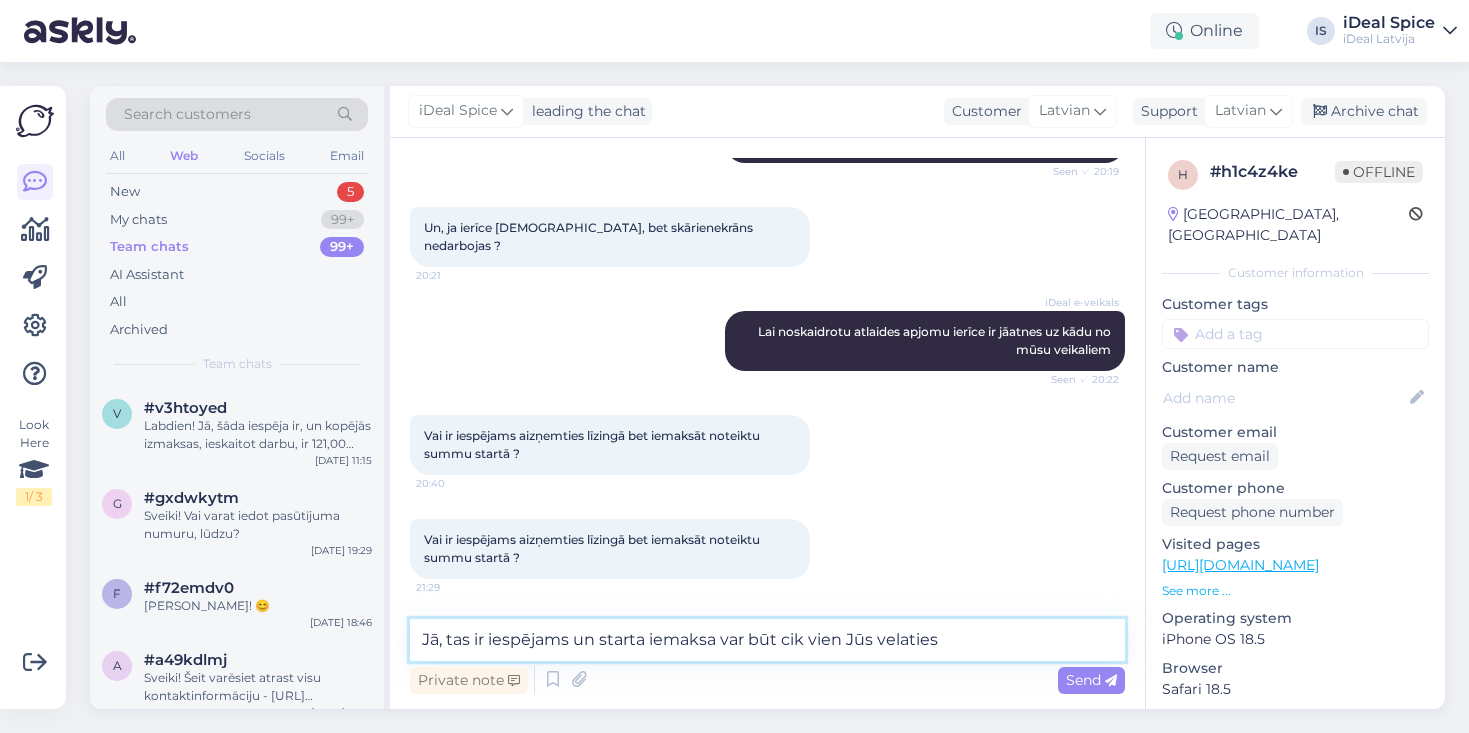 click on "Jā, tas ir iespējams un starta iemaksa var būt cik vien Jūs velaties" at bounding box center (767, 640) 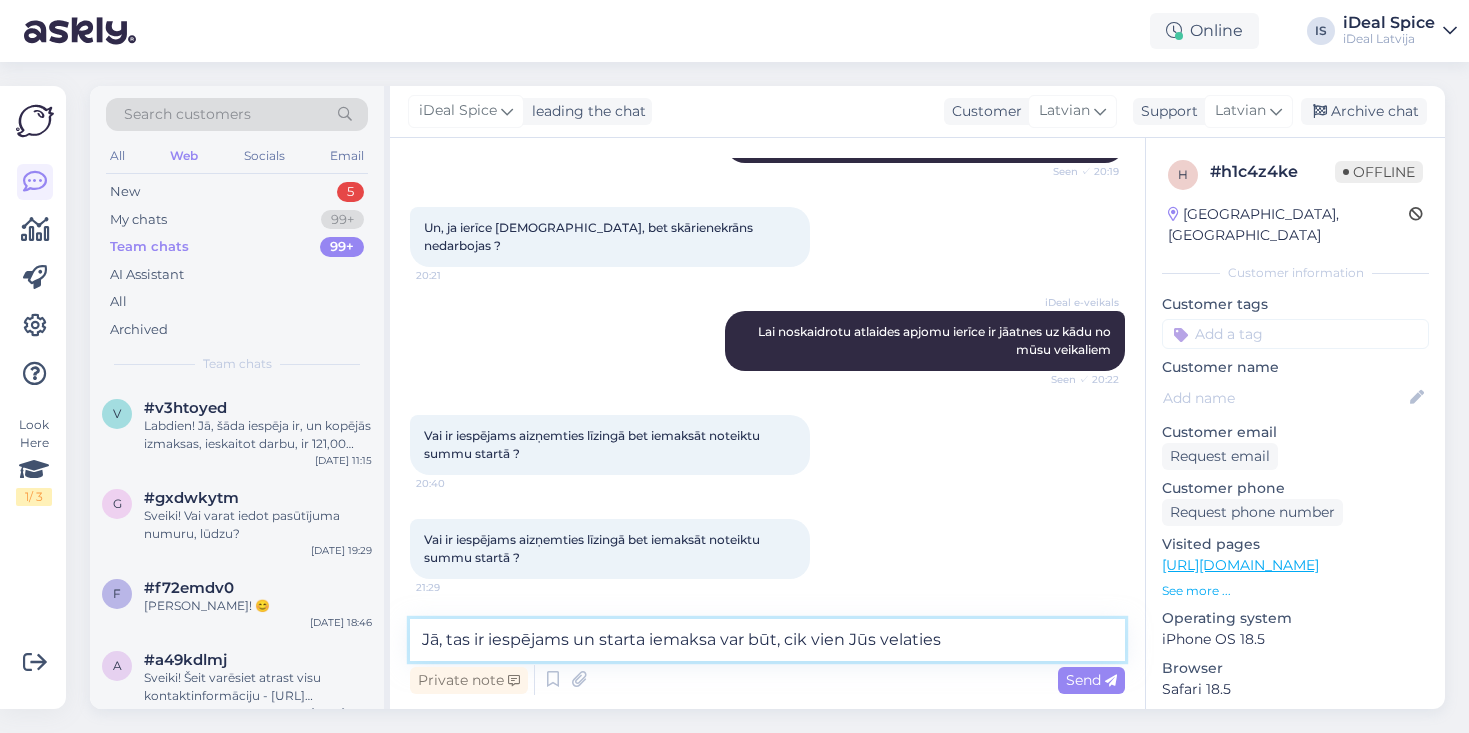 click on "Jā, tas ir iespējams un starta iemaksa var būt, cik vien Jūs velaties" at bounding box center [767, 640] 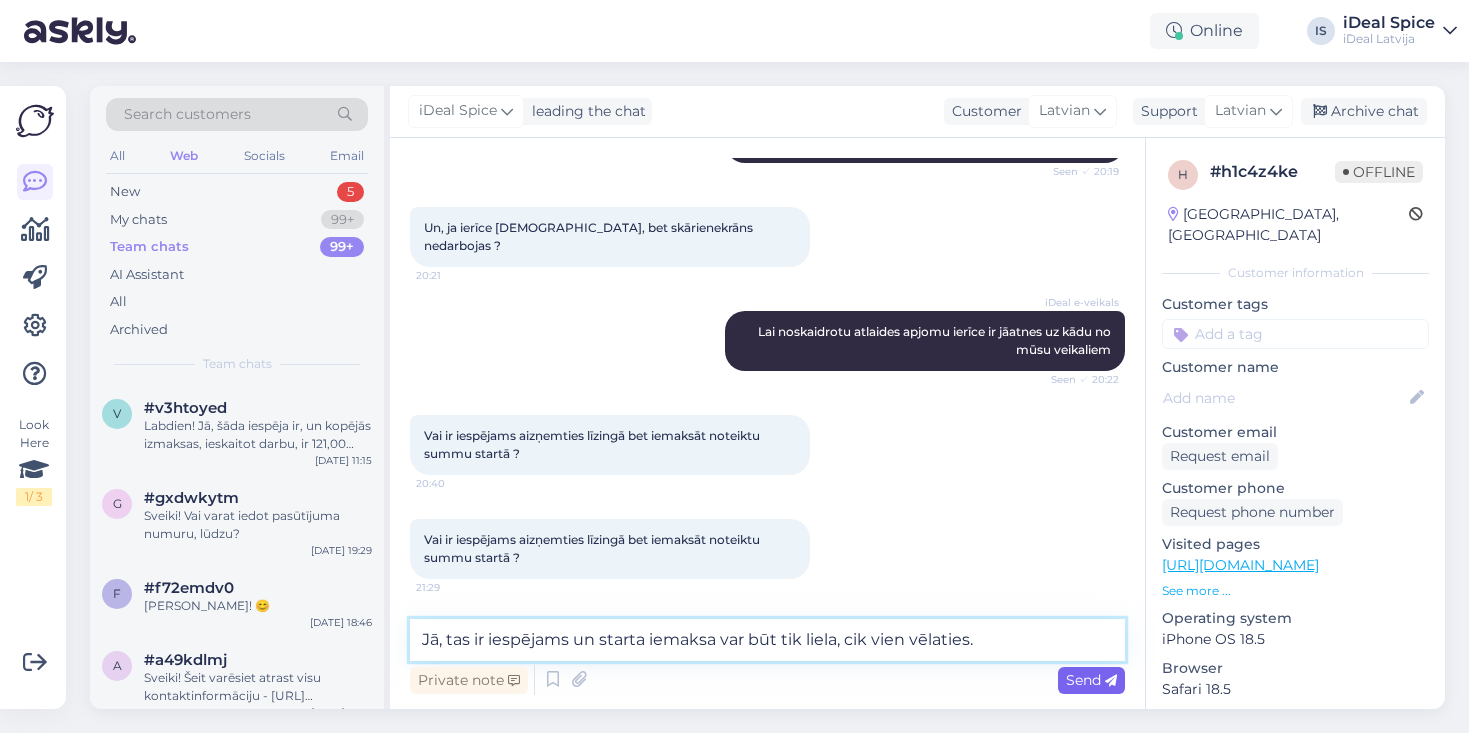 type on "Jā, tas ir iespējams un starta iemaksa var būt tik liela, cik vien vēlaties." 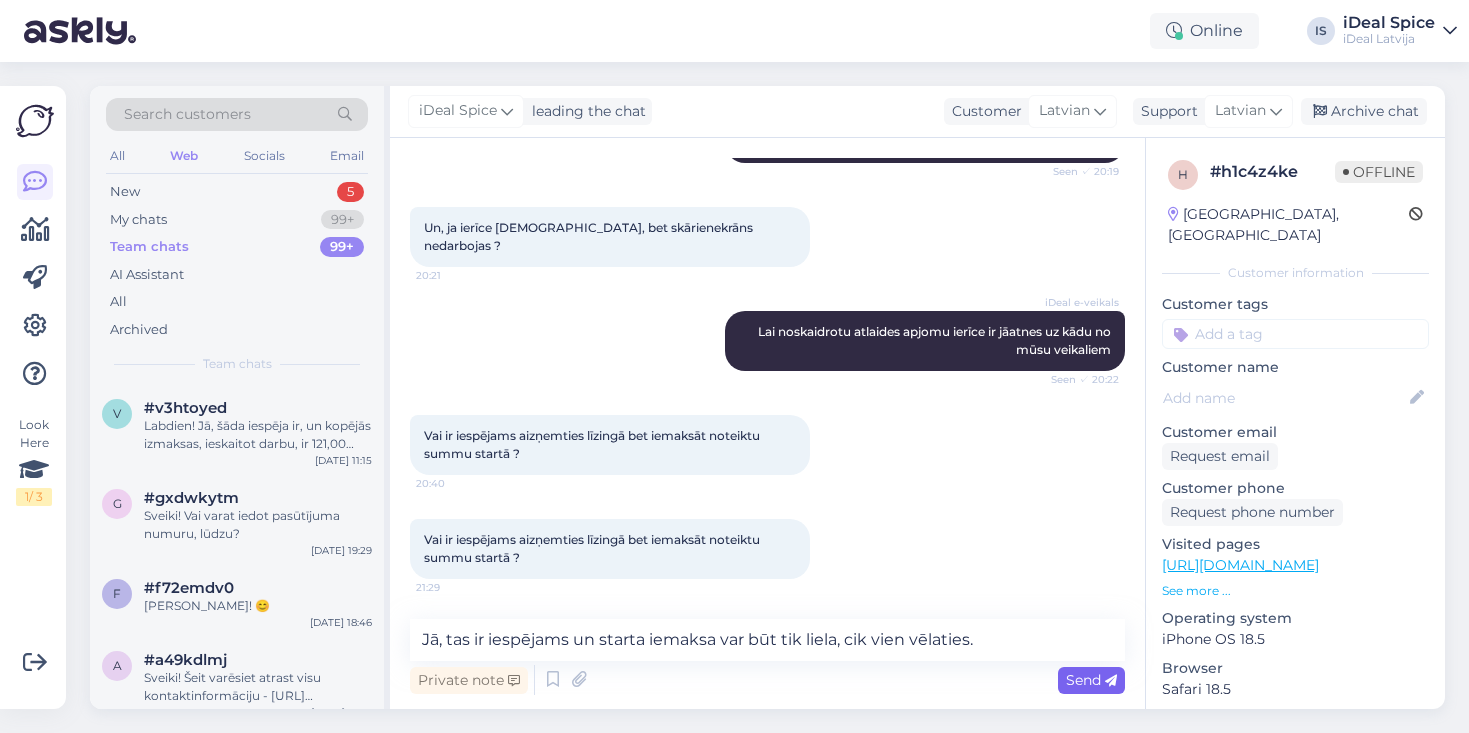 click on "Send" at bounding box center [1091, 680] 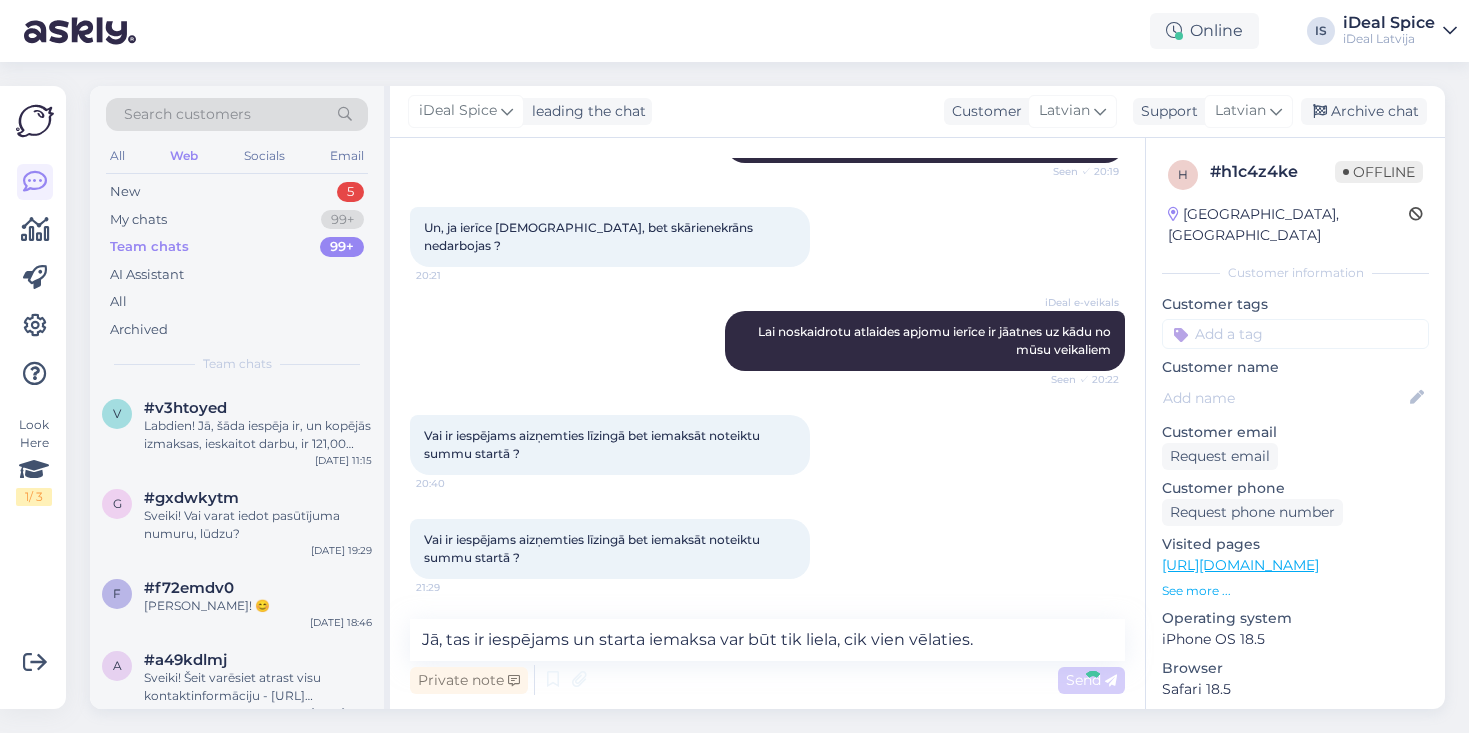 type 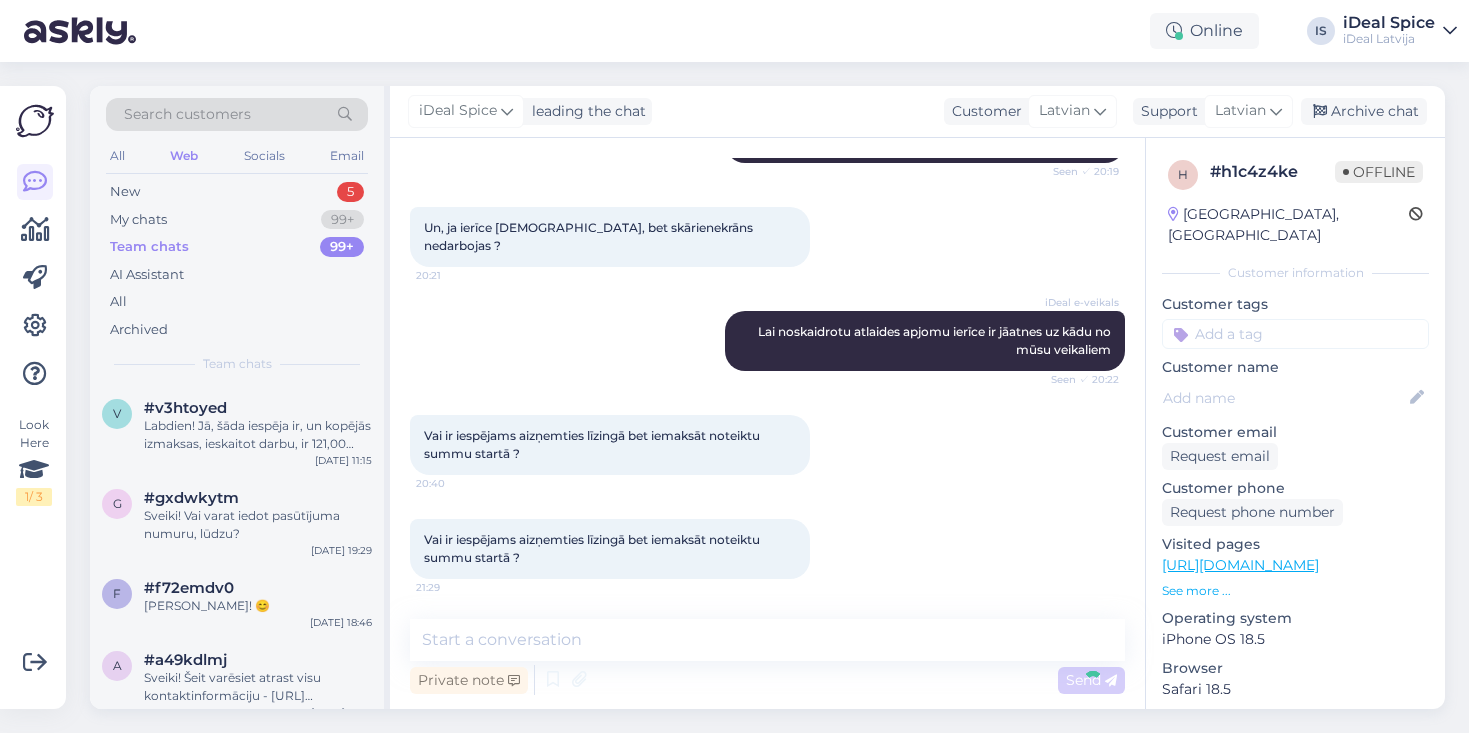 scroll, scrollTop: 809, scrollLeft: 0, axis: vertical 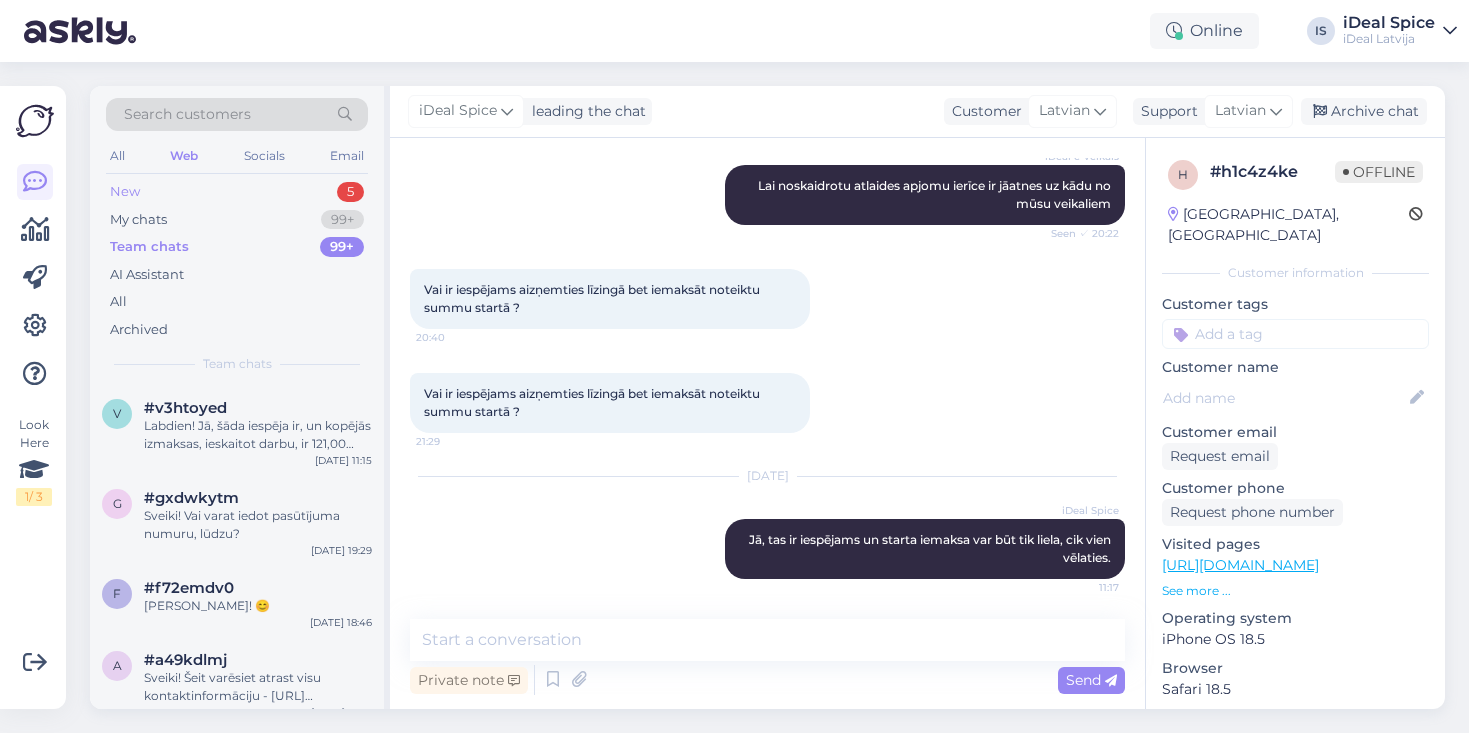 click on "New 5" at bounding box center [237, 192] 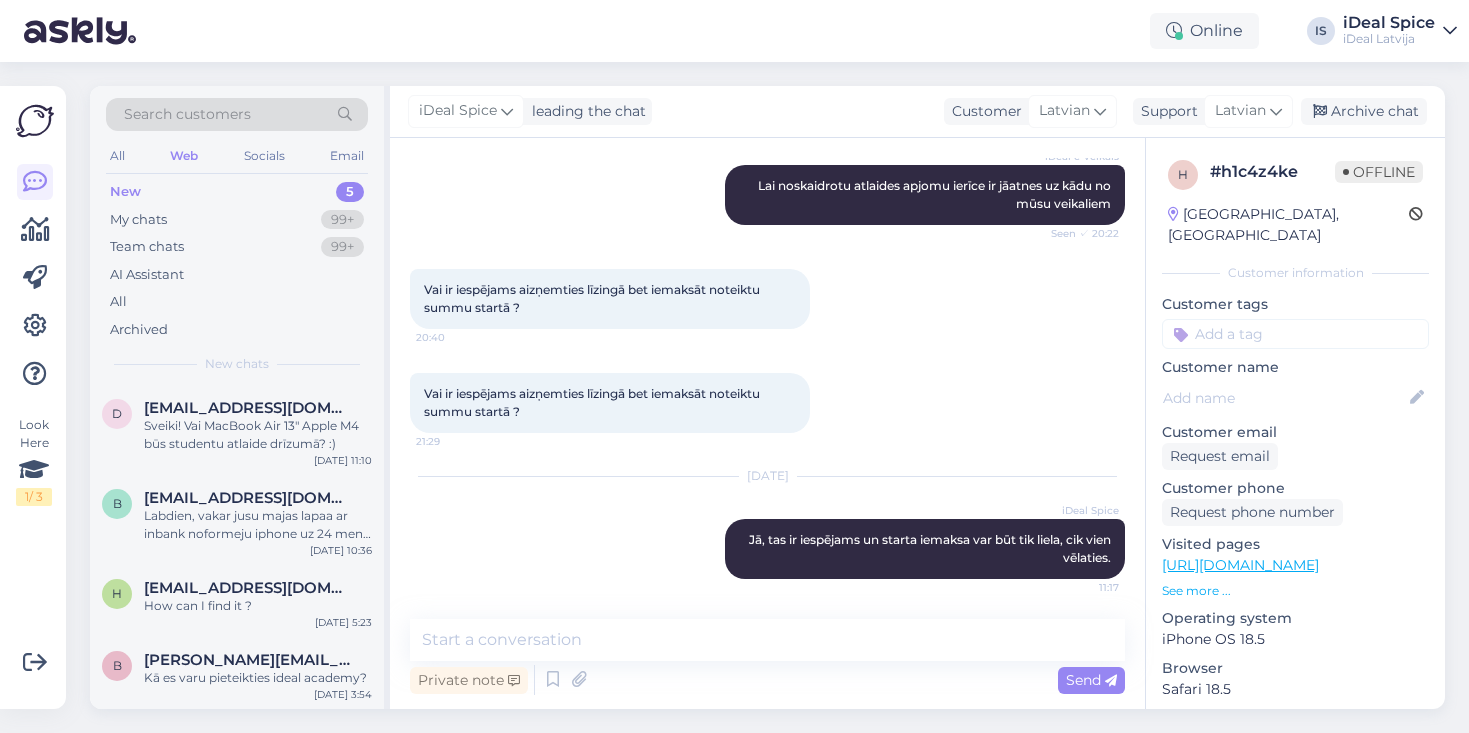 scroll, scrollTop: 0, scrollLeft: 0, axis: both 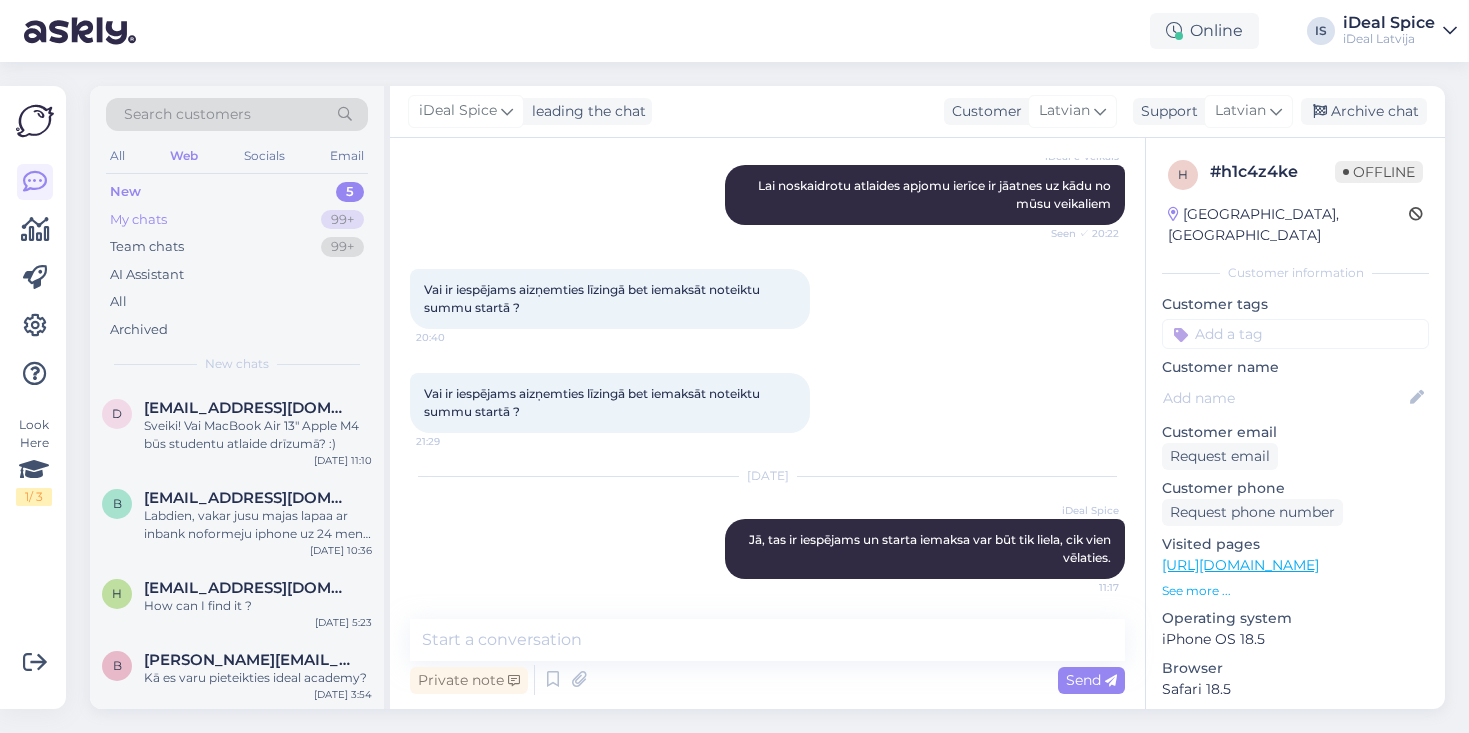 click on "My chats 99+" at bounding box center (237, 220) 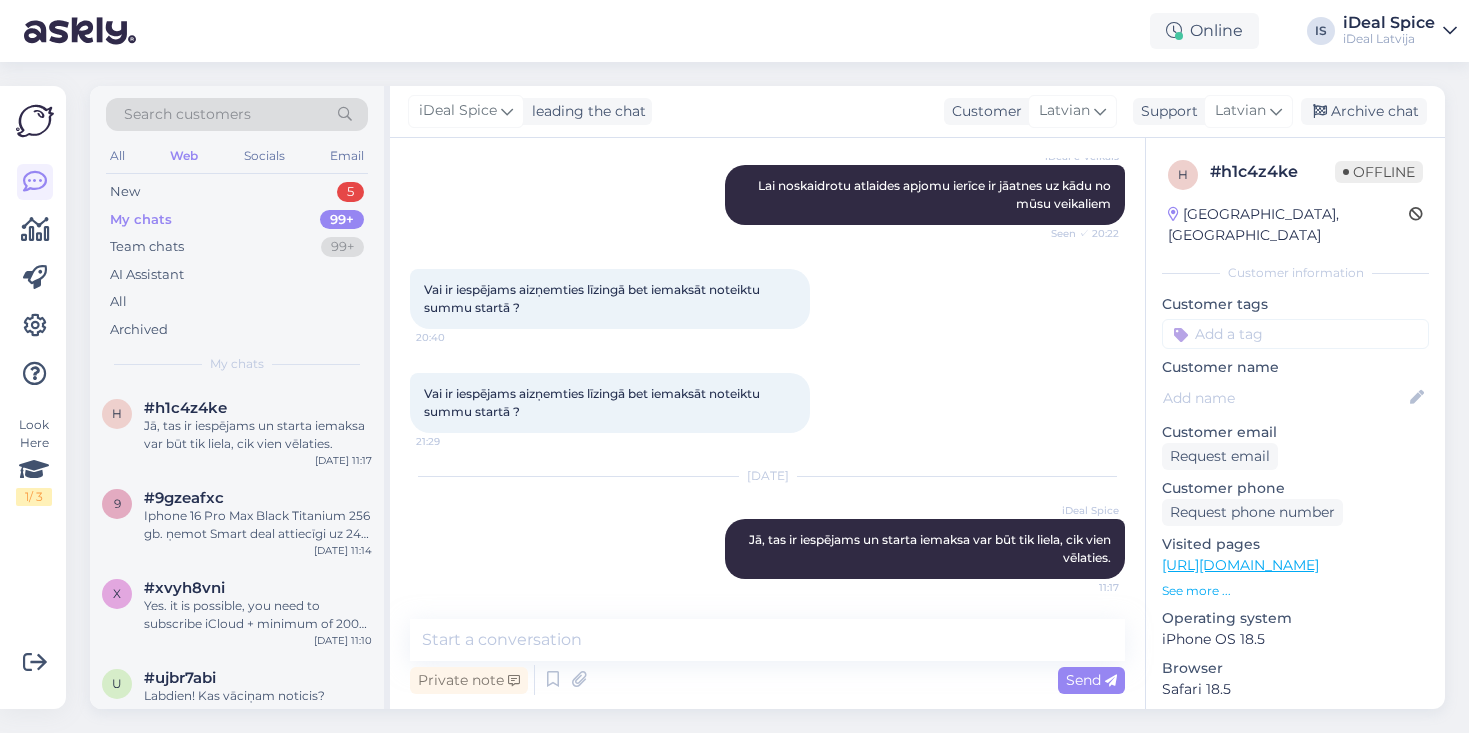 scroll, scrollTop: 0, scrollLeft: 0, axis: both 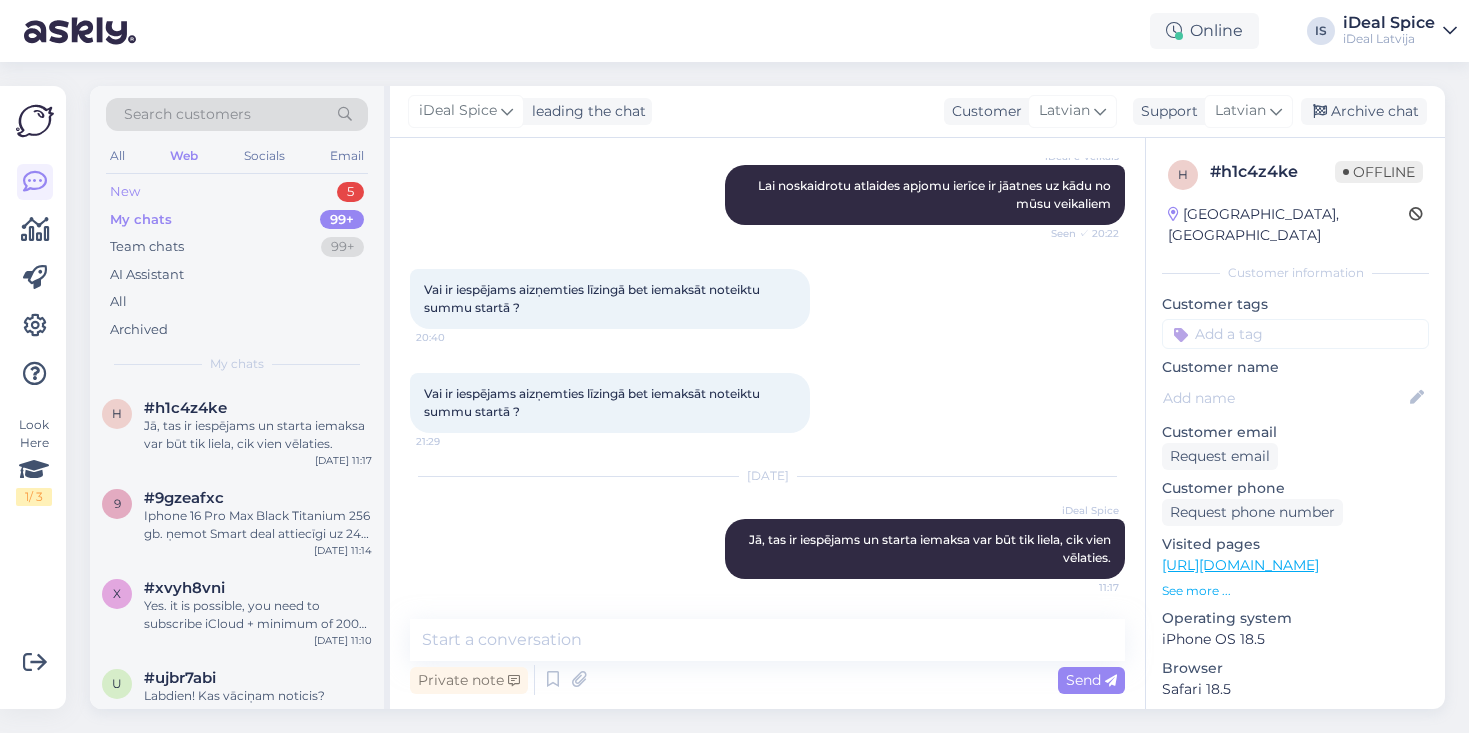click on "New 5" at bounding box center (237, 192) 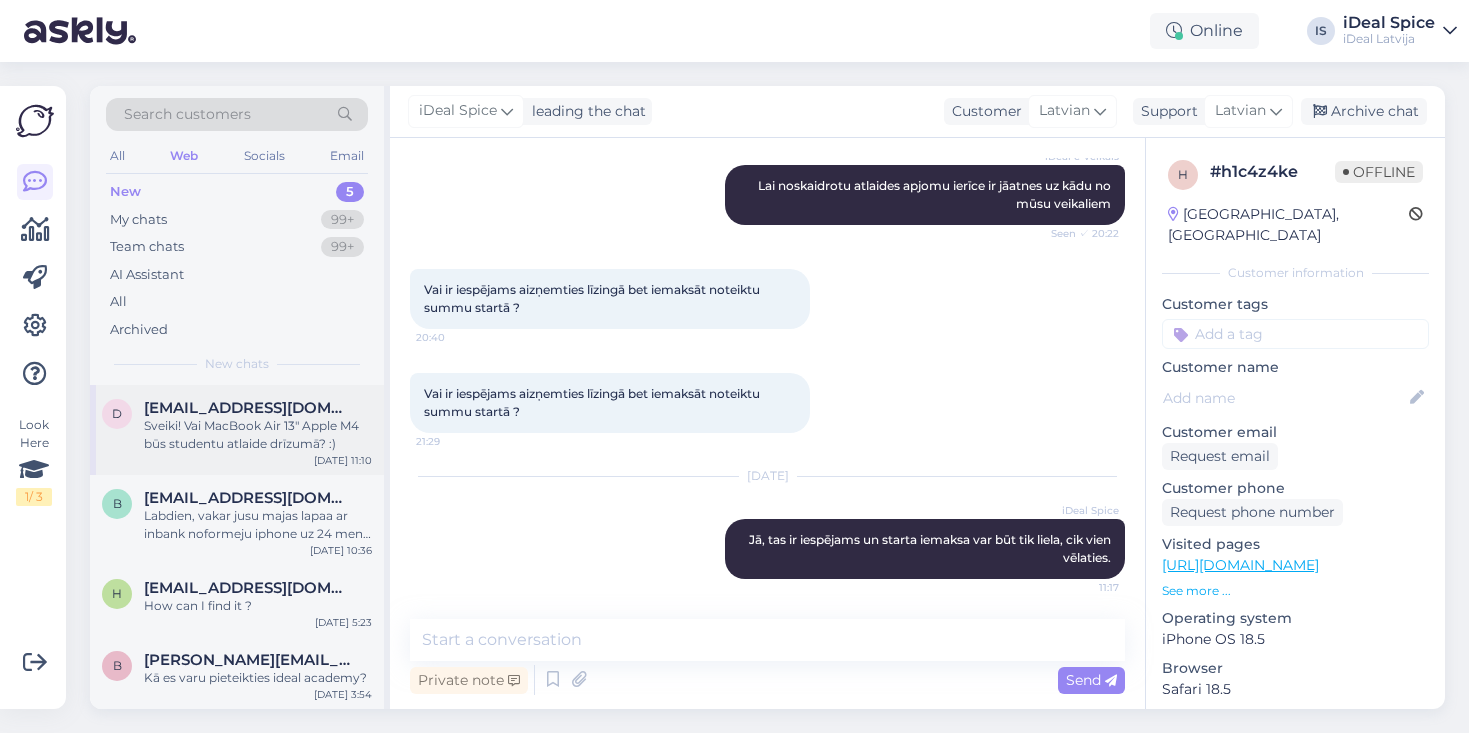 click on "Sveiki! Vai MacBook Air 13" Apple M4 būs studentu atlaide drīzumā? :)" at bounding box center (258, 435) 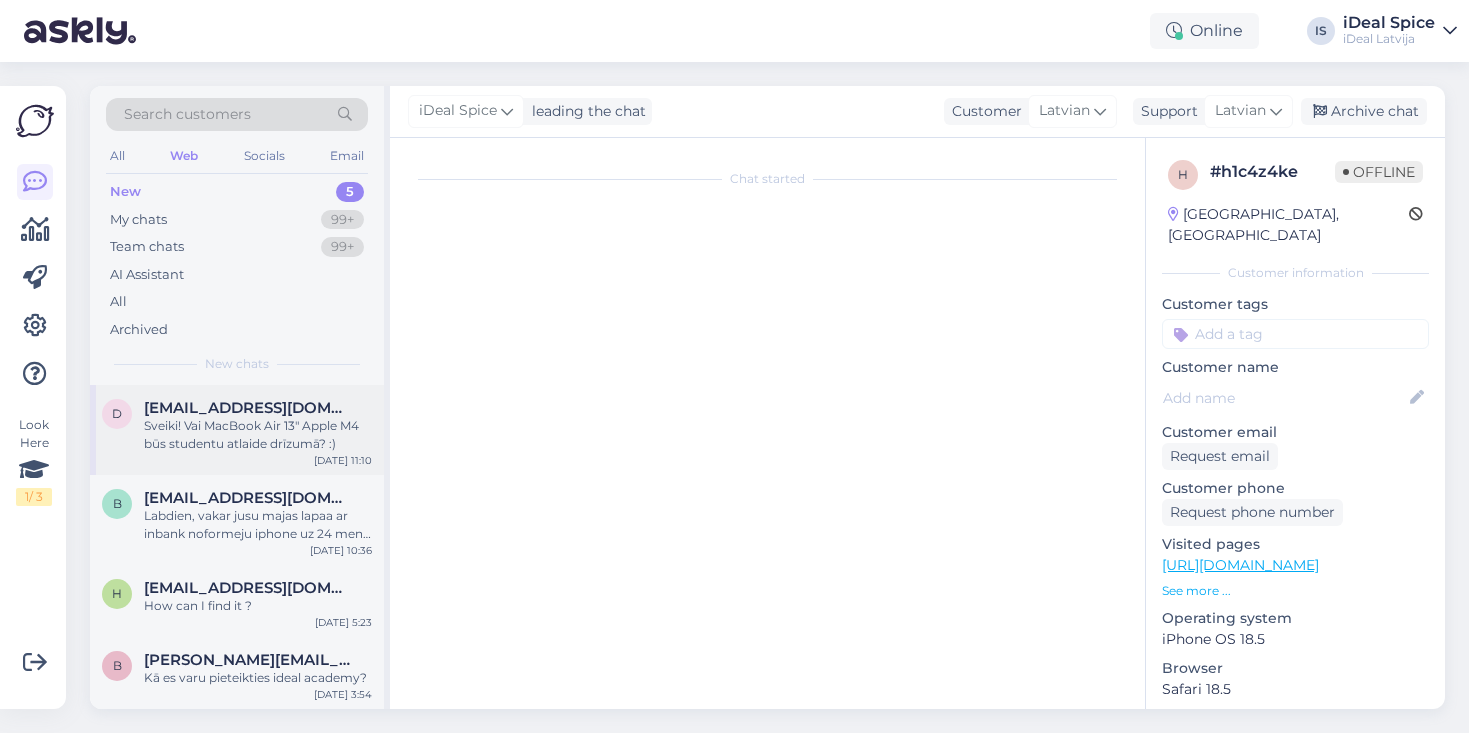 scroll, scrollTop: 0, scrollLeft: 0, axis: both 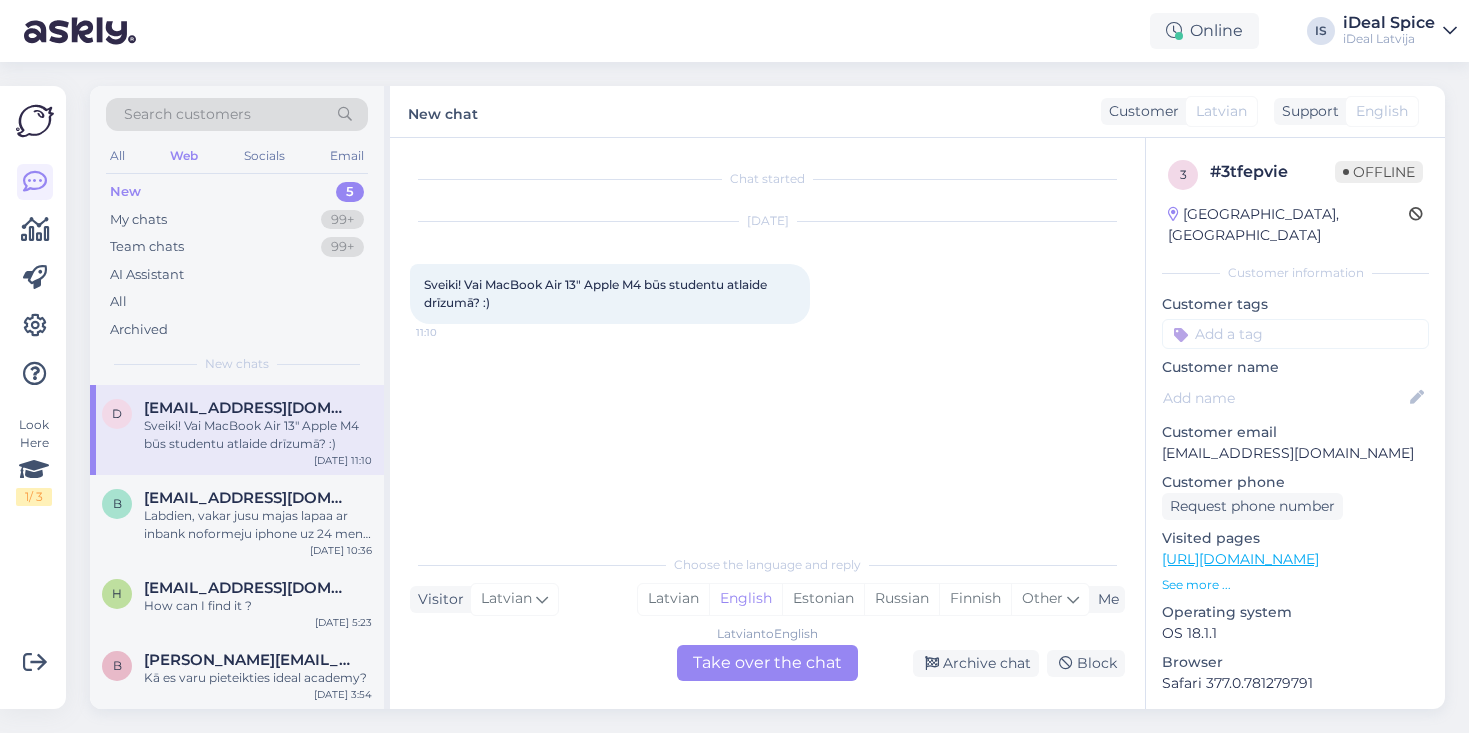 click on "Latvian  to  English Take over the chat" at bounding box center (767, 663) 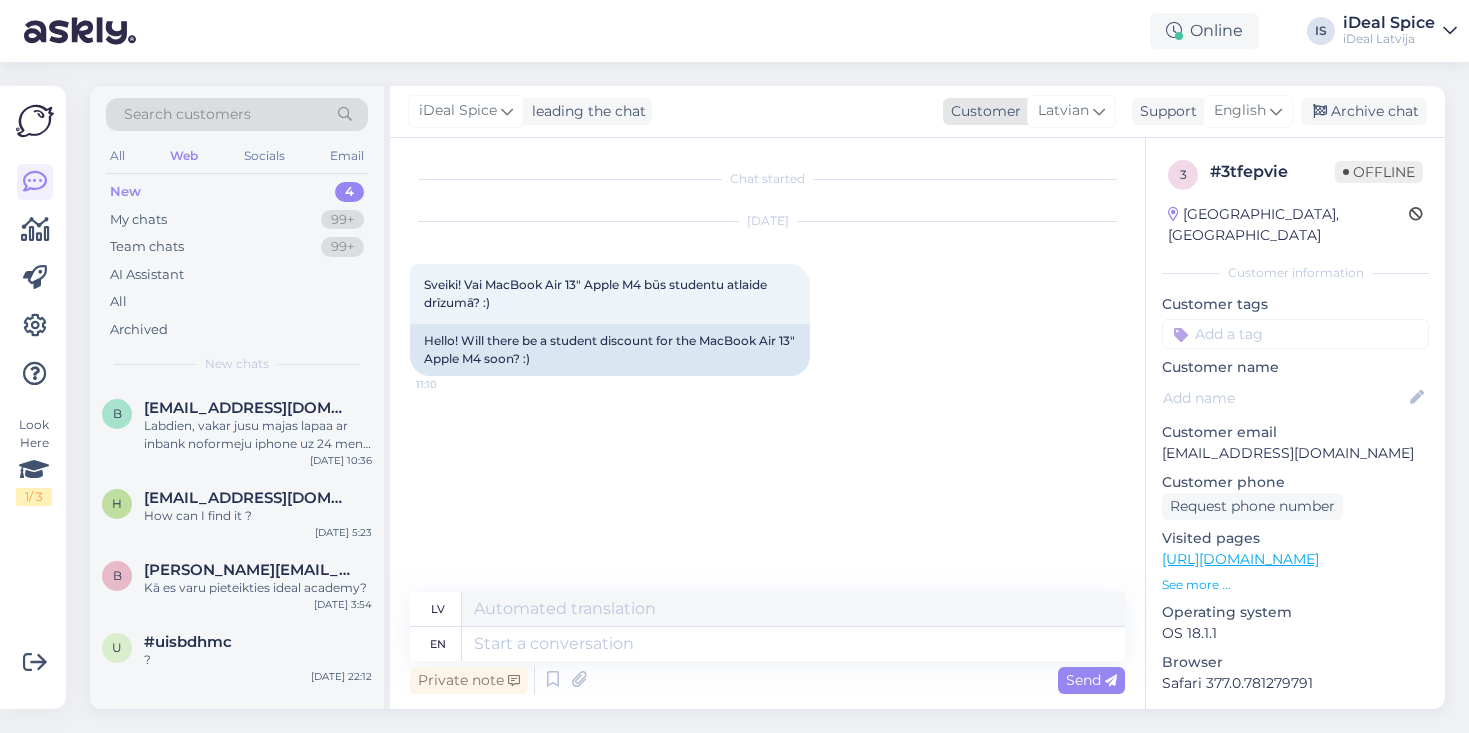 click on "Latvian" at bounding box center [1063, 111] 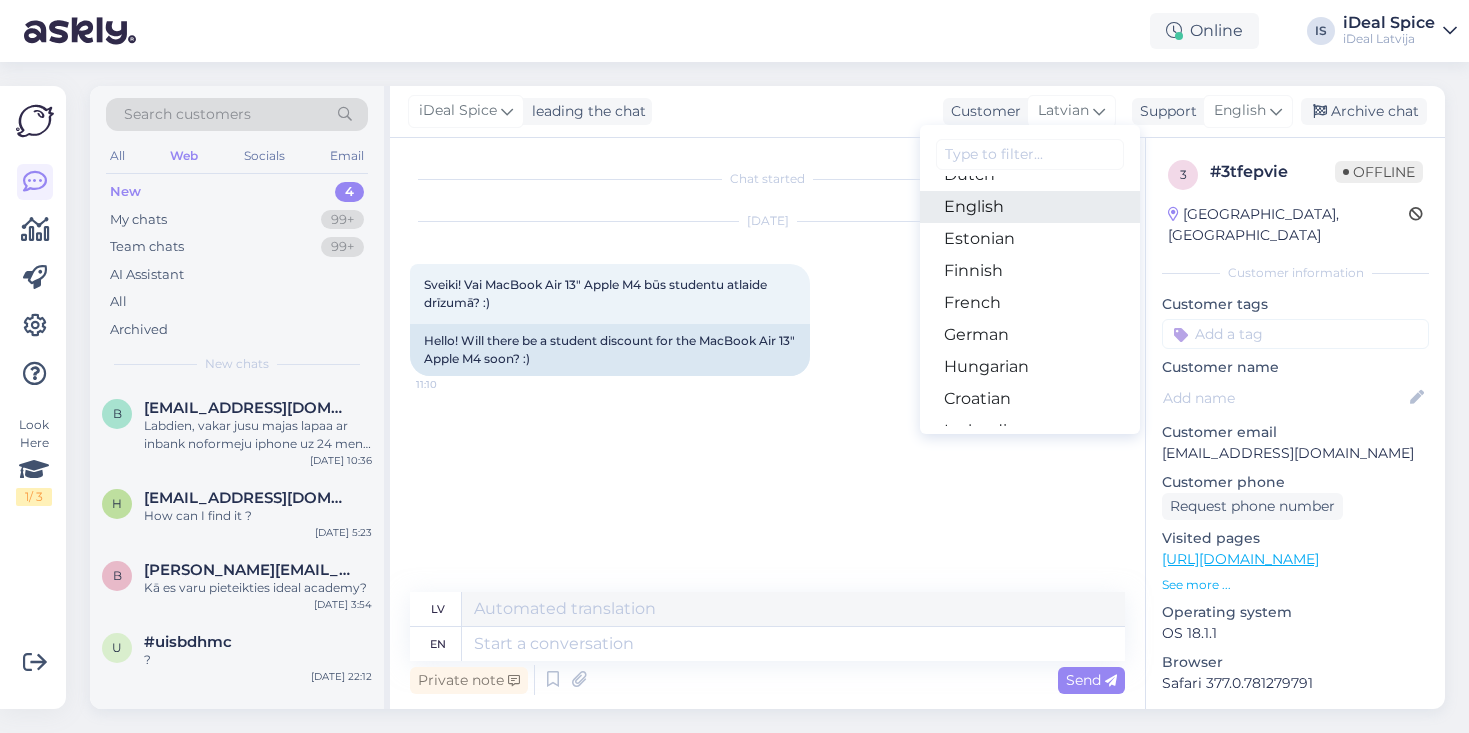 click on "English" at bounding box center (1030, 207) 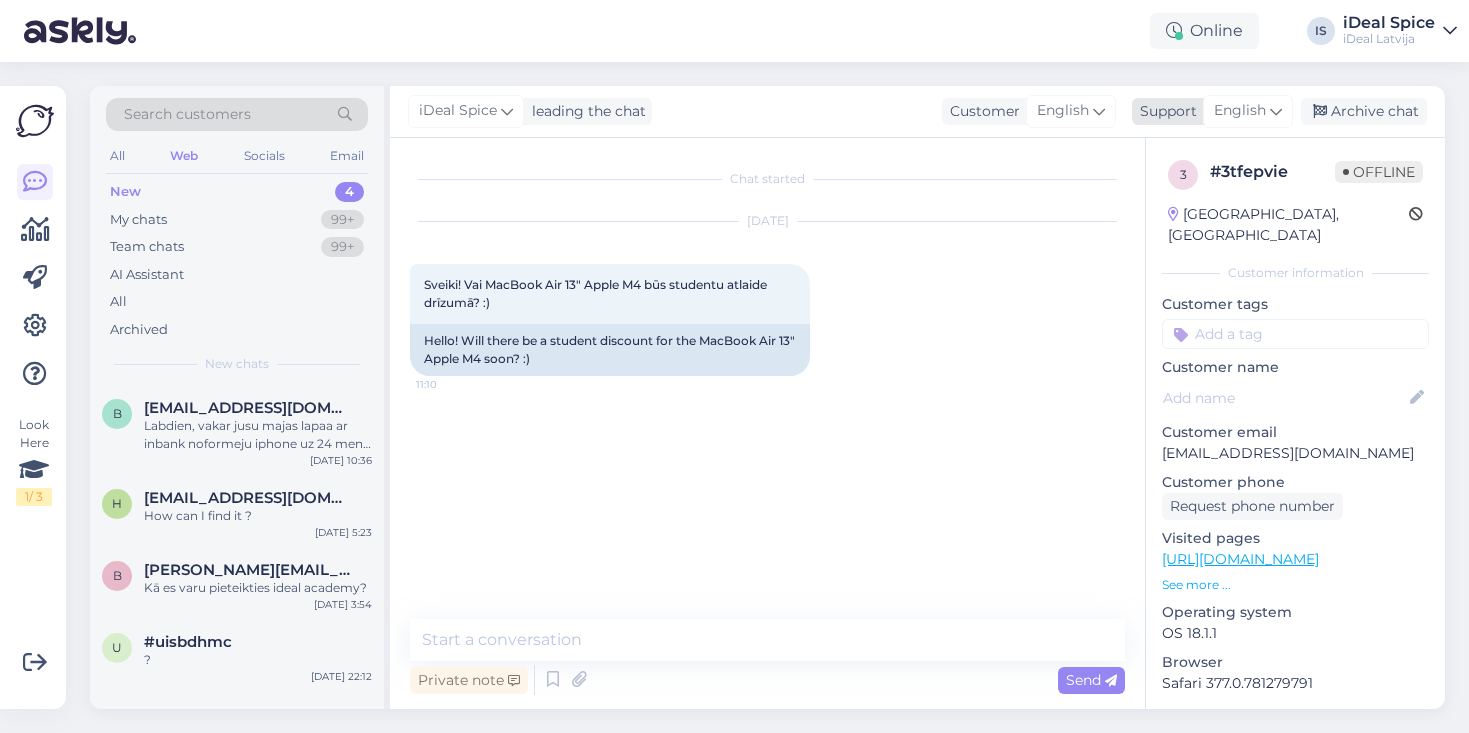 click on "English" at bounding box center (1240, 111) 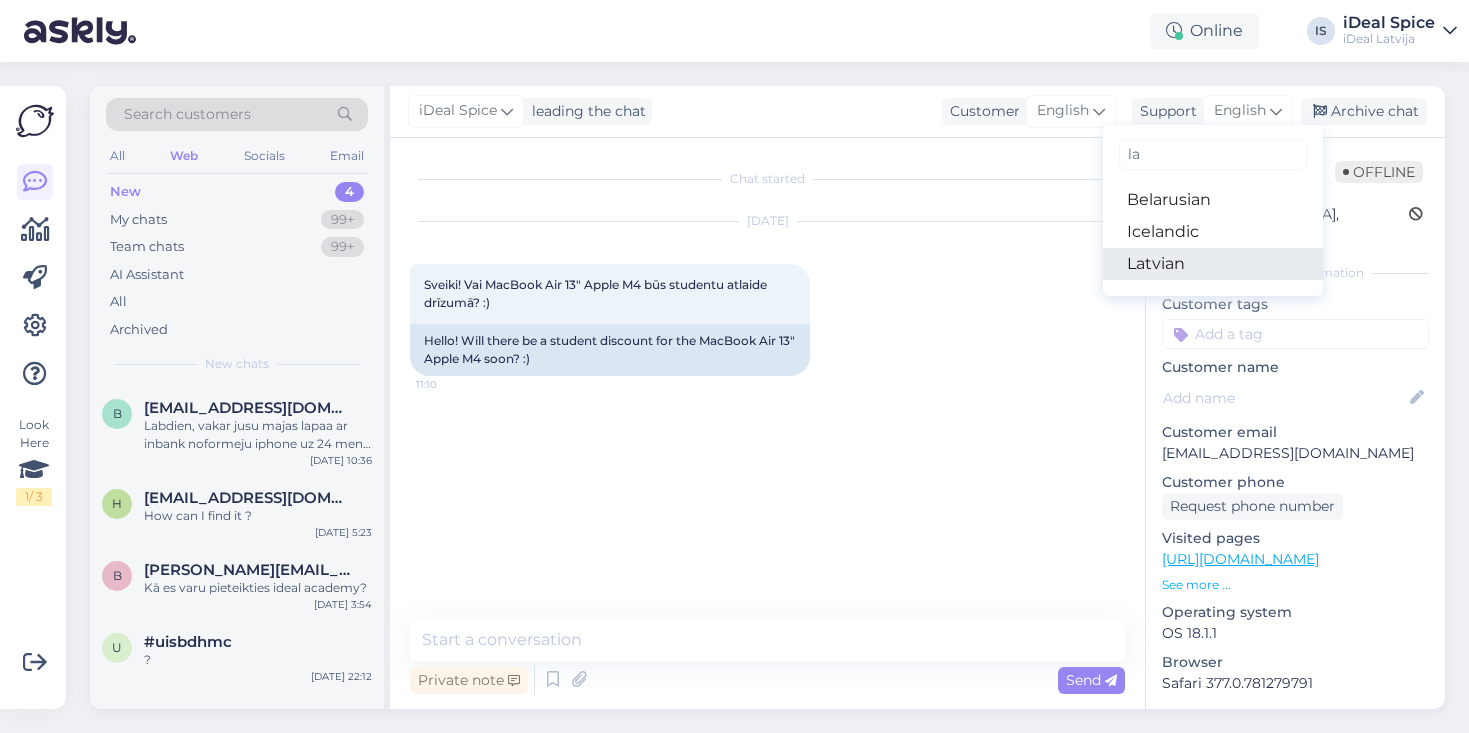 click on "Latvian" at bounding box center [1213, 264] 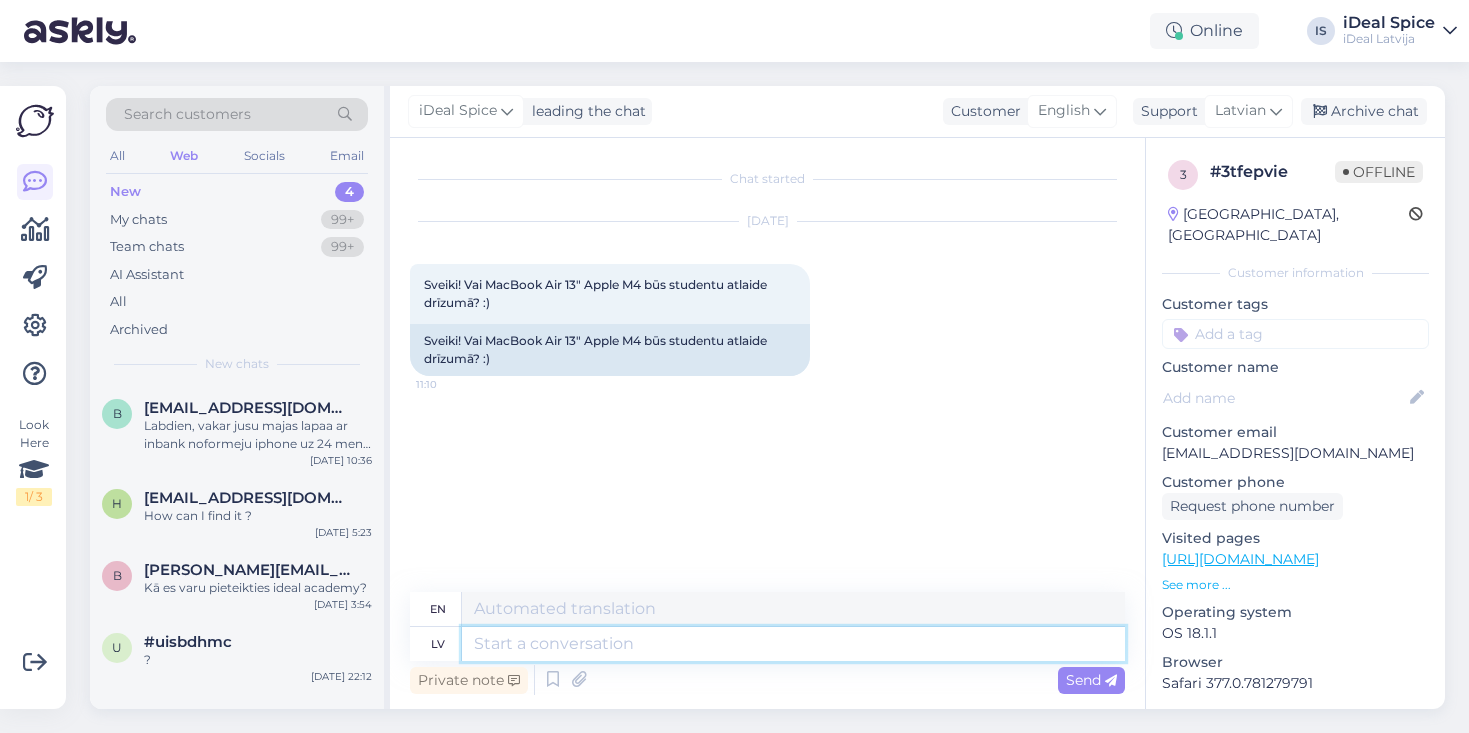 click at bounding box center [793, 644] 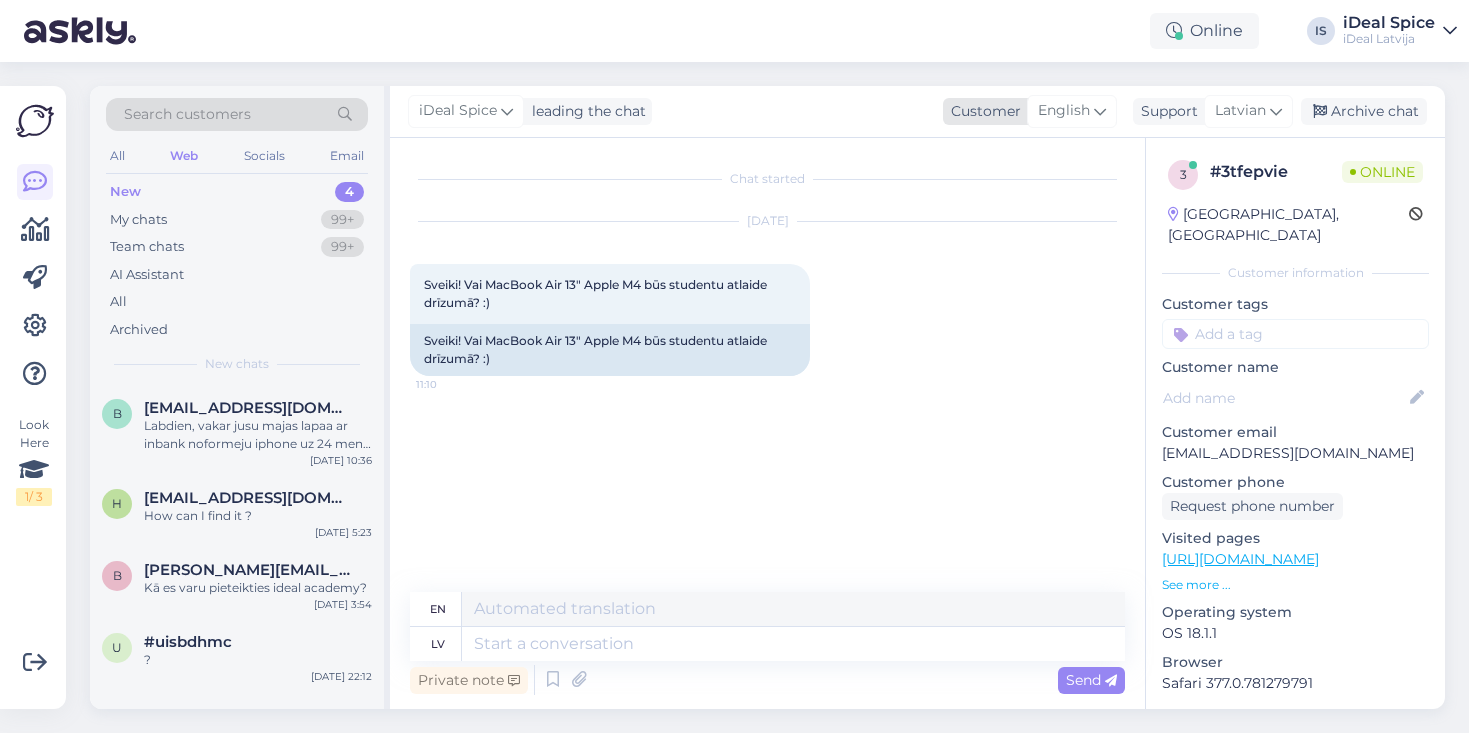 click at bounding box center [1100, 111] 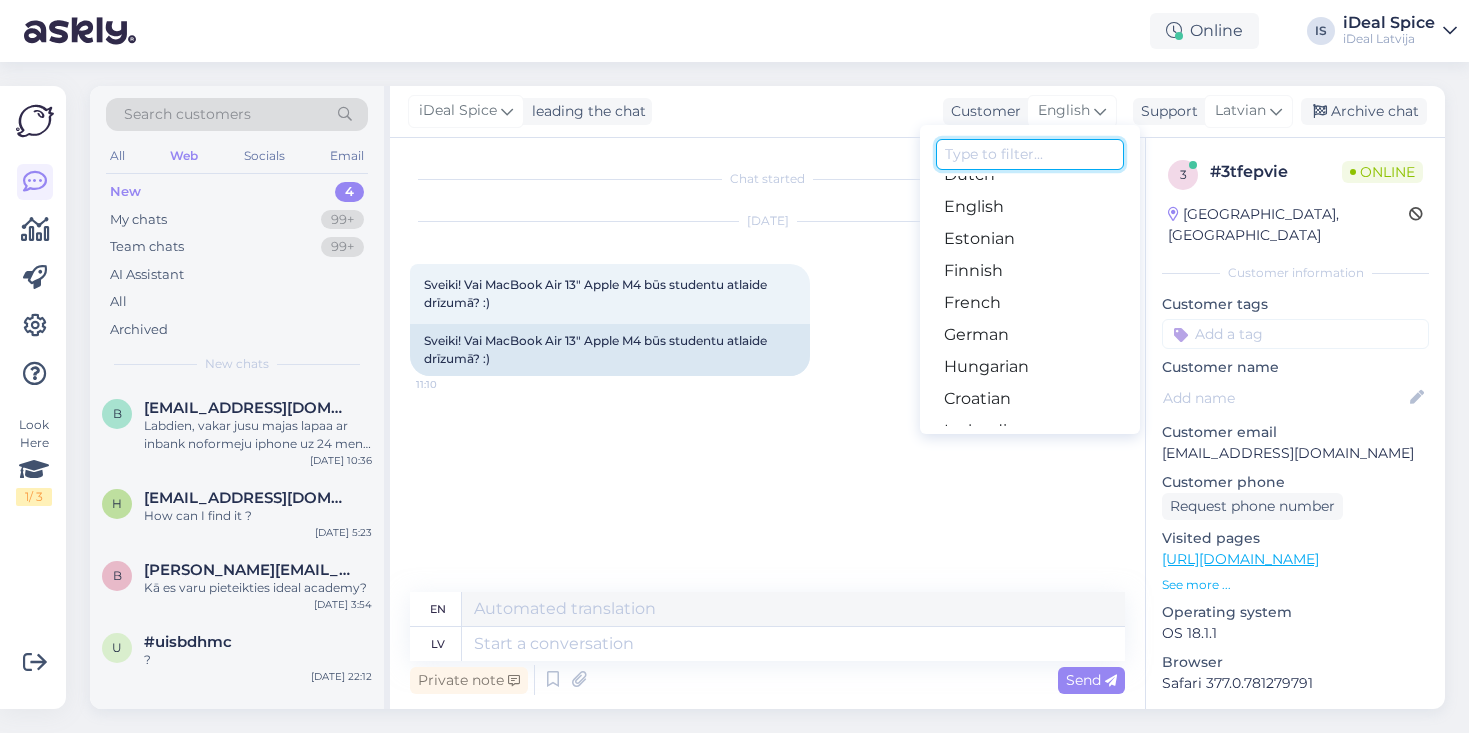 click at bounding box center [1030, 154] 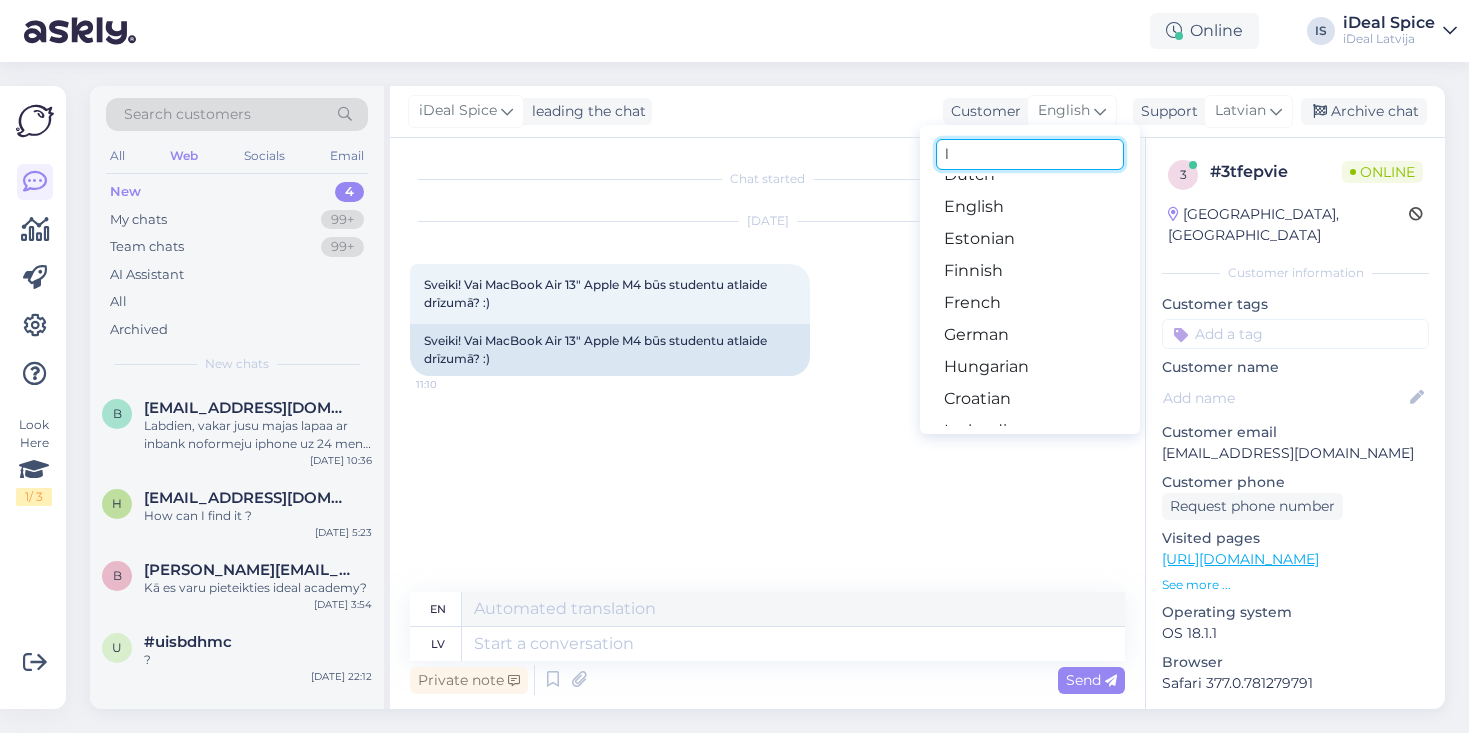 scroll, scrollTop: 118, scrollLeft: 0, axis: vertical 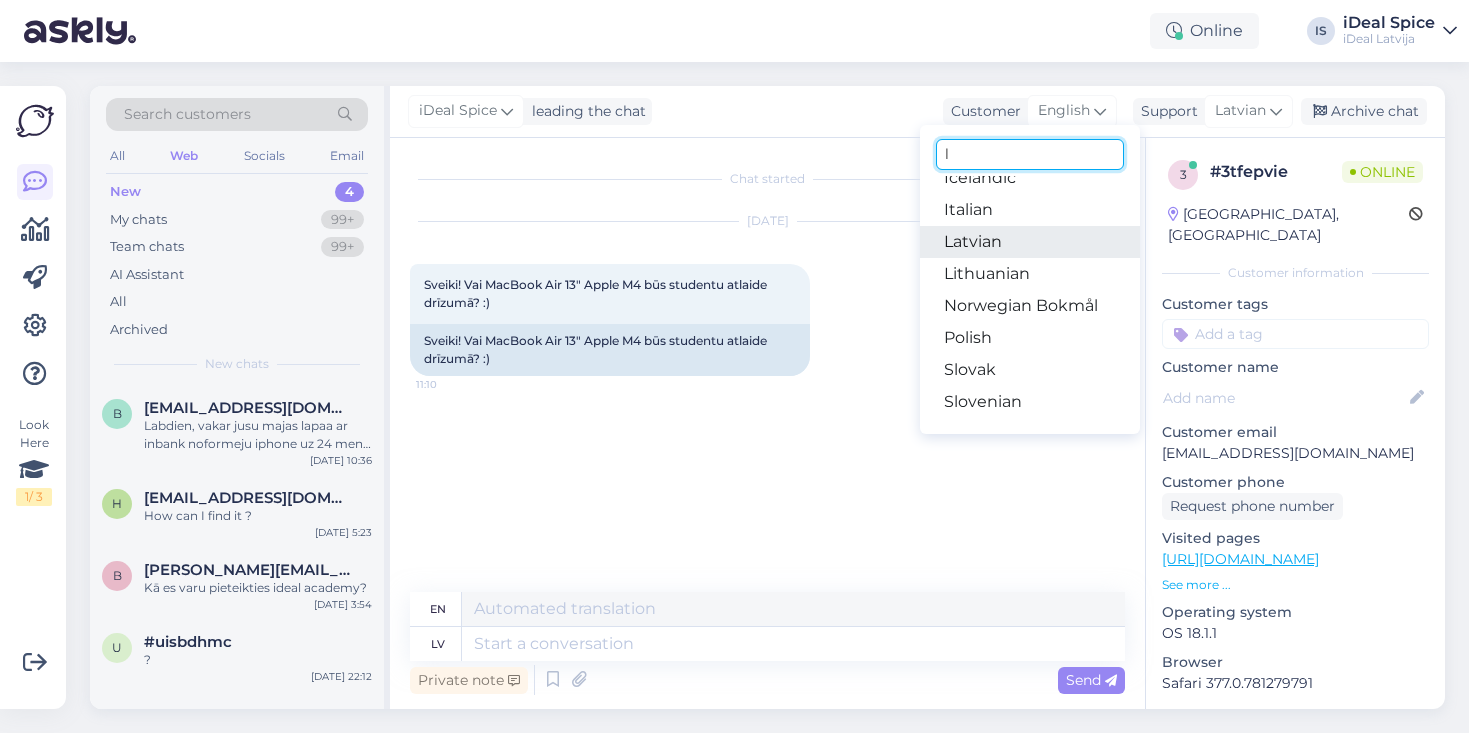 type on "l" 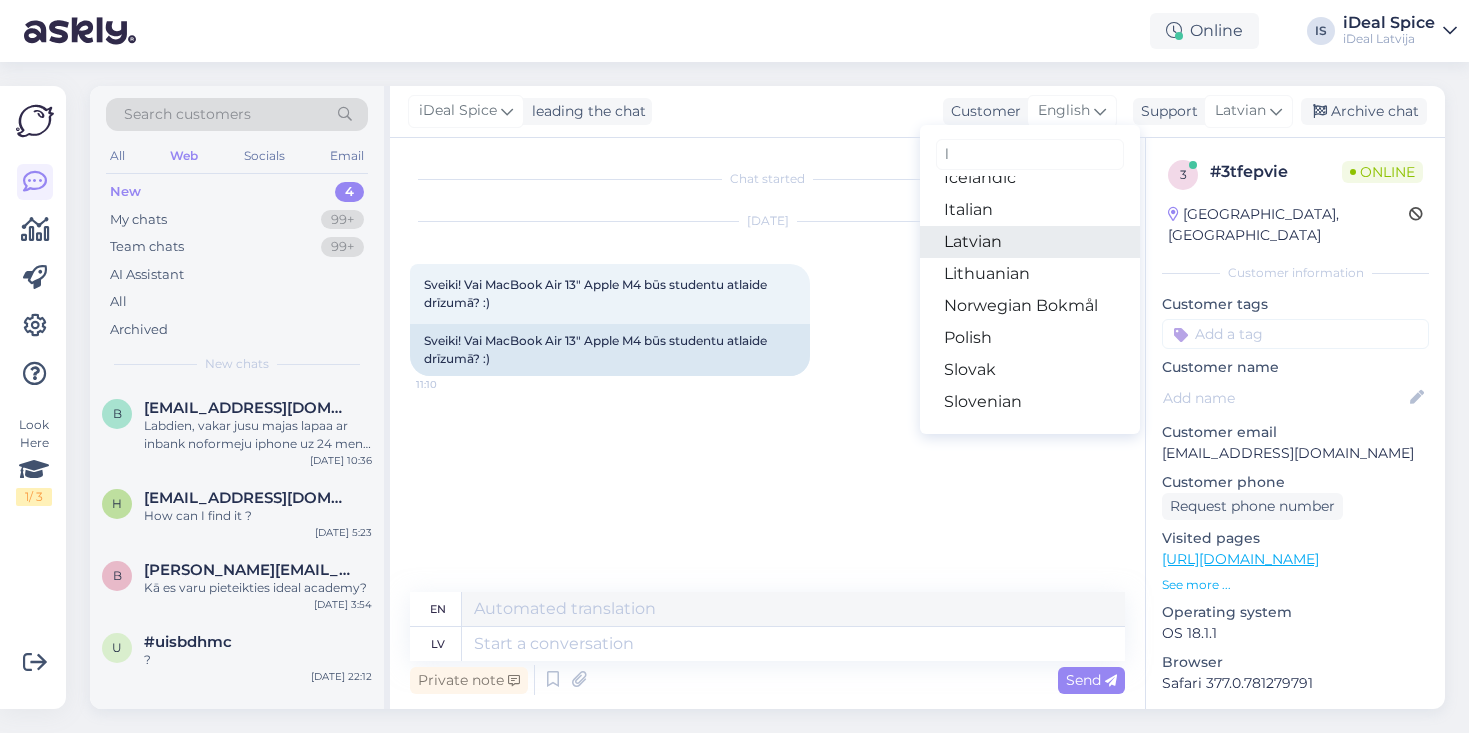 click on "Latvian" at bounding box center (1030, 242) 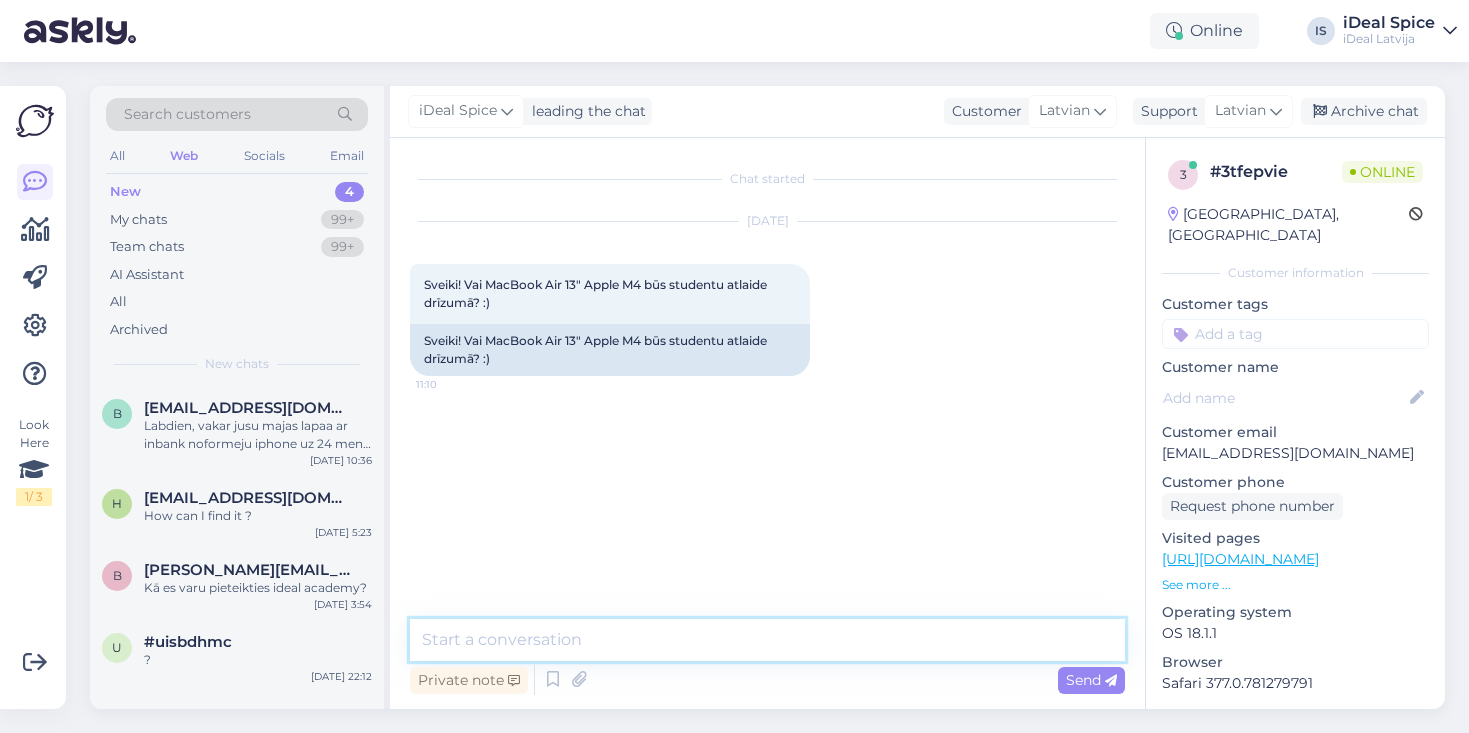 click at bounding box center [767, 640] 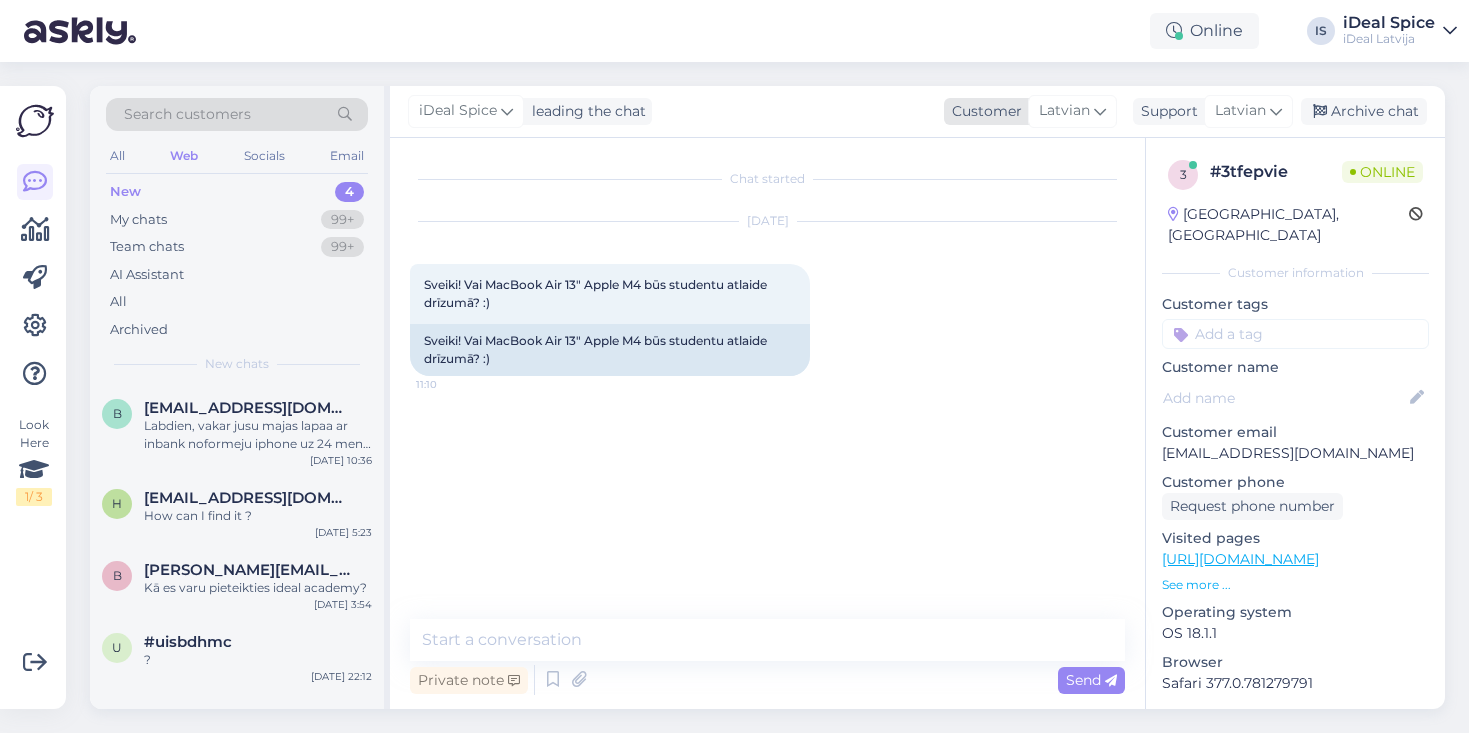 click on "Latvian" at bounding box center [1072, 111] 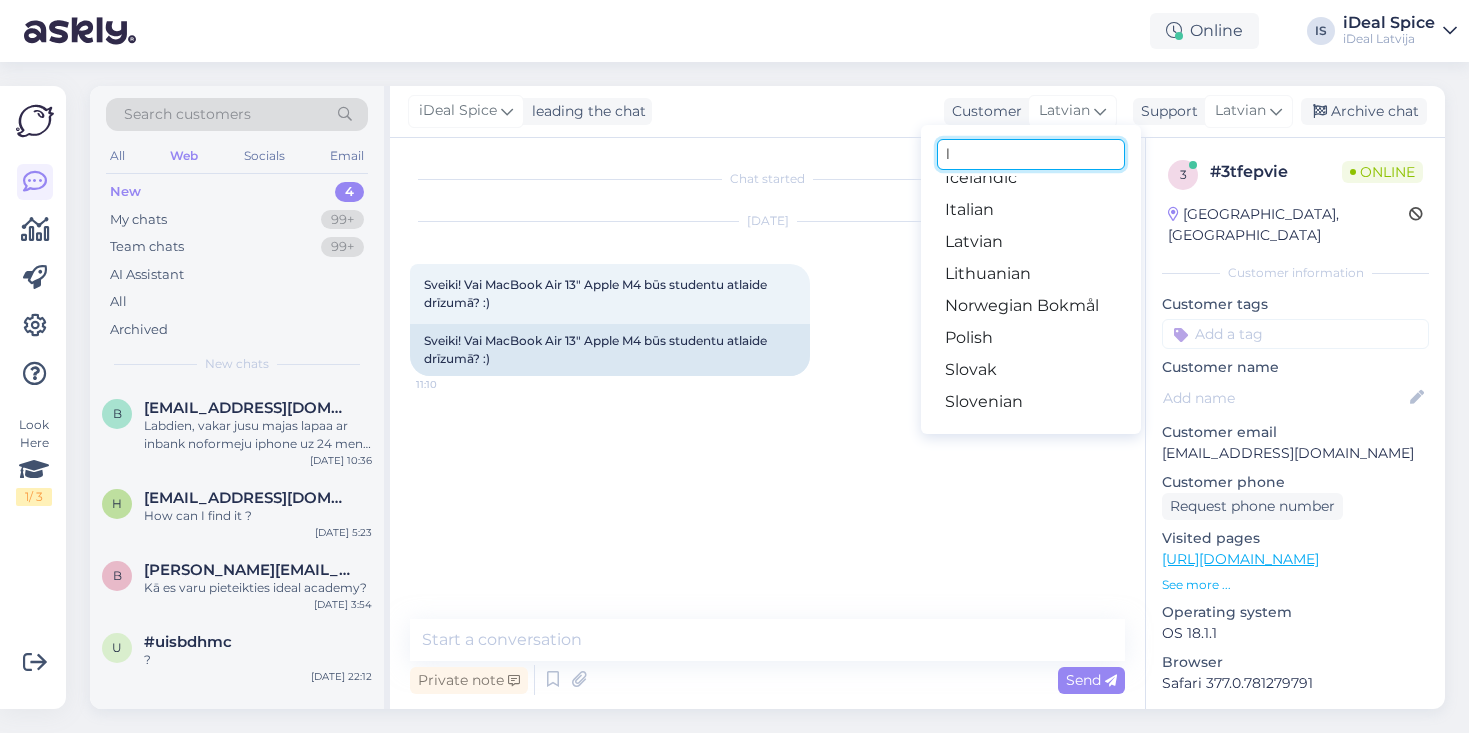 click on "l" at bounding box center (1031, 154) 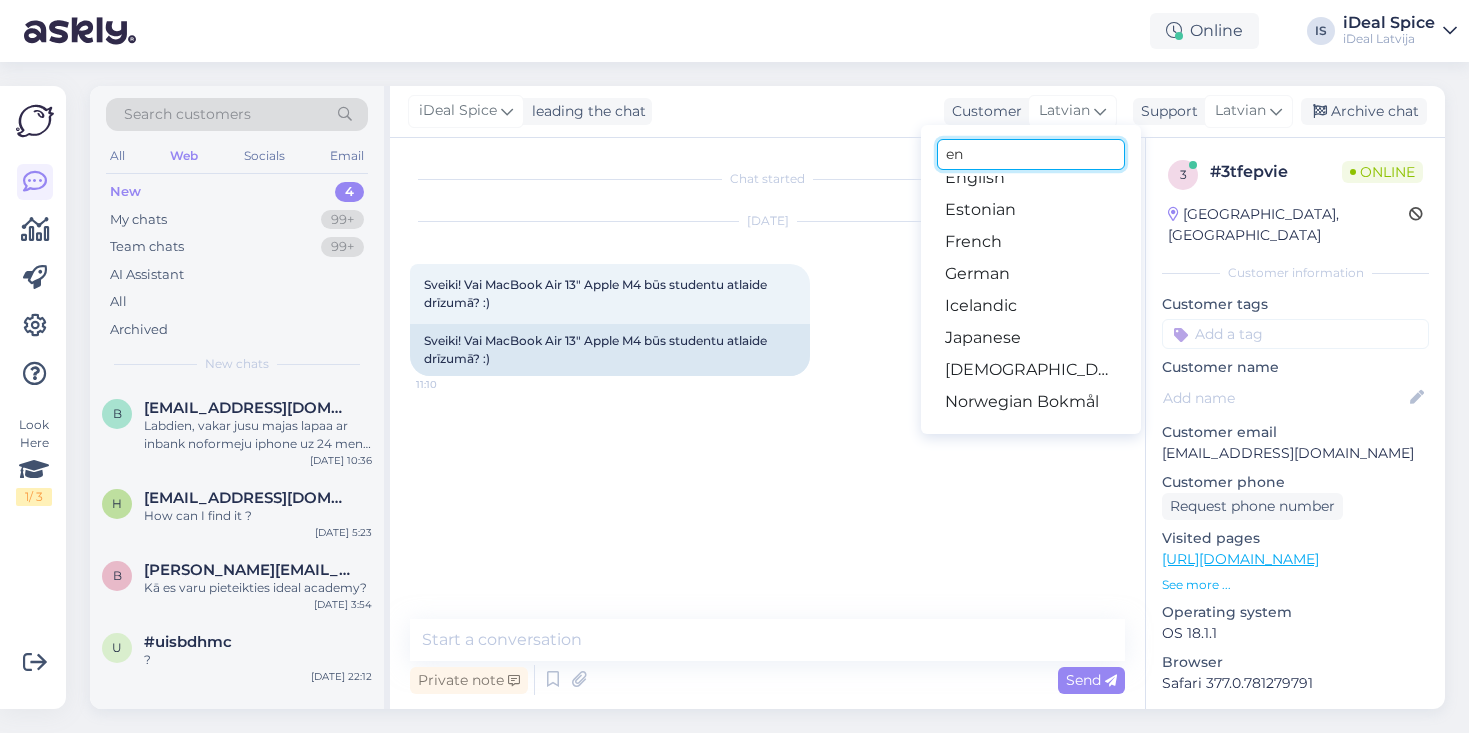 scroll, scrollTop: 0, scrollLeft: 0, axis: both 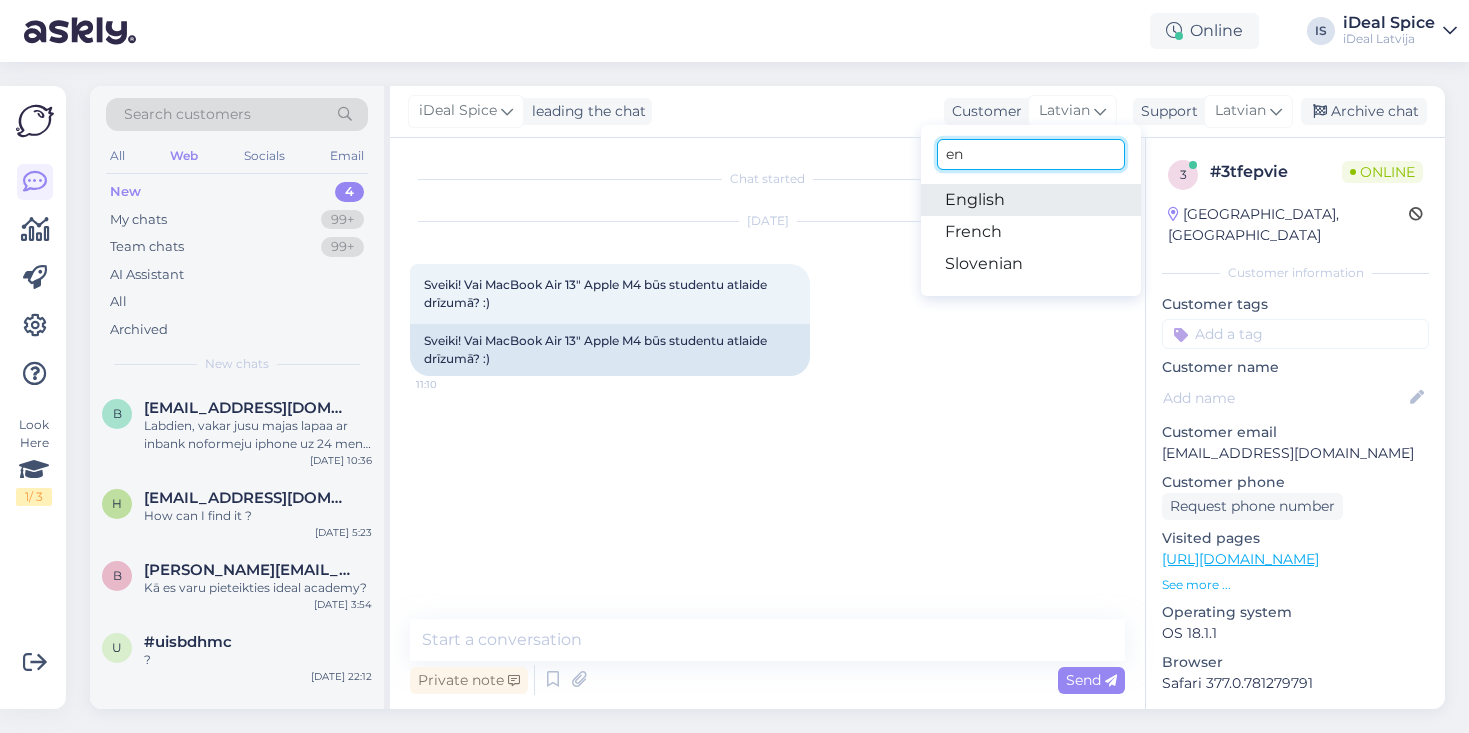 type on "en" 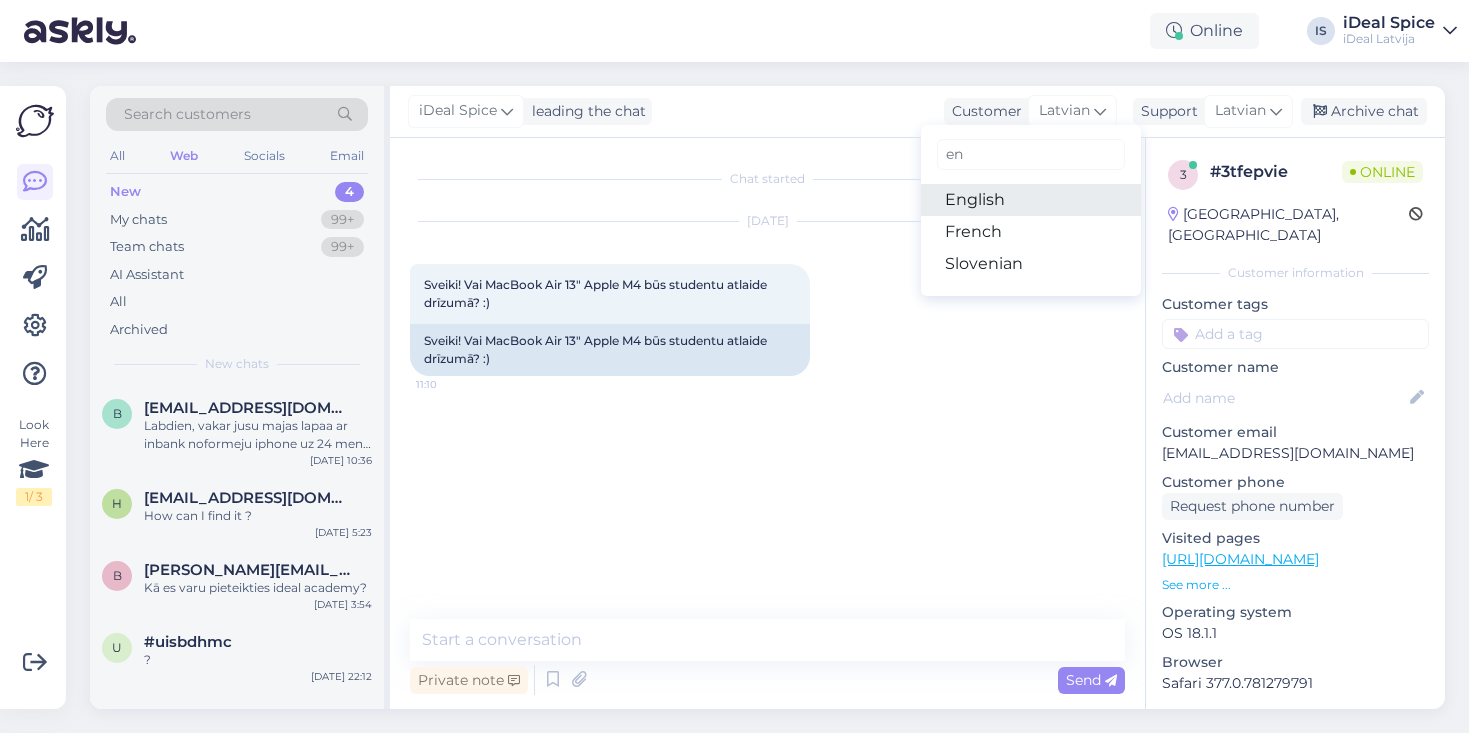 click on "English" at bounding box center (1031, 200) 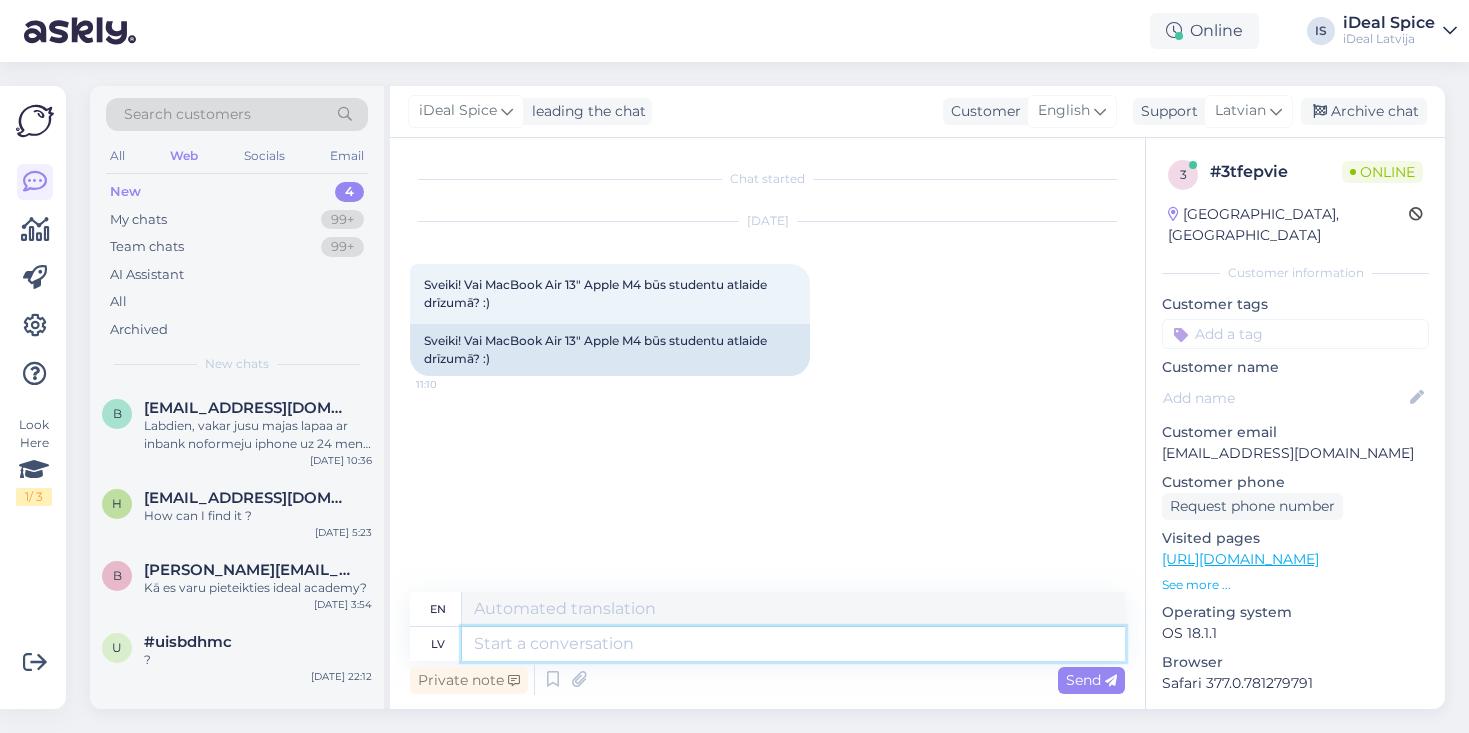 click at bounding box center (793, 644) 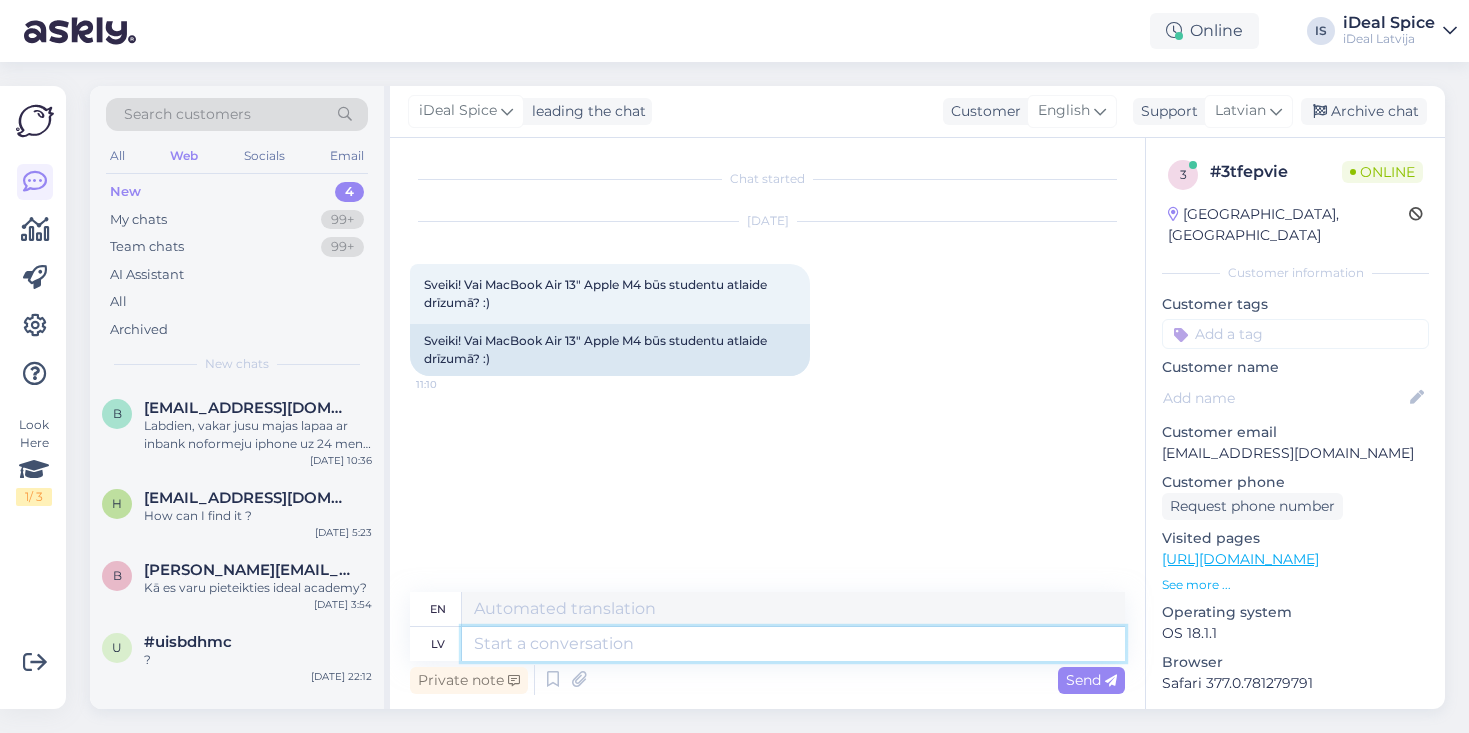 type on "J" 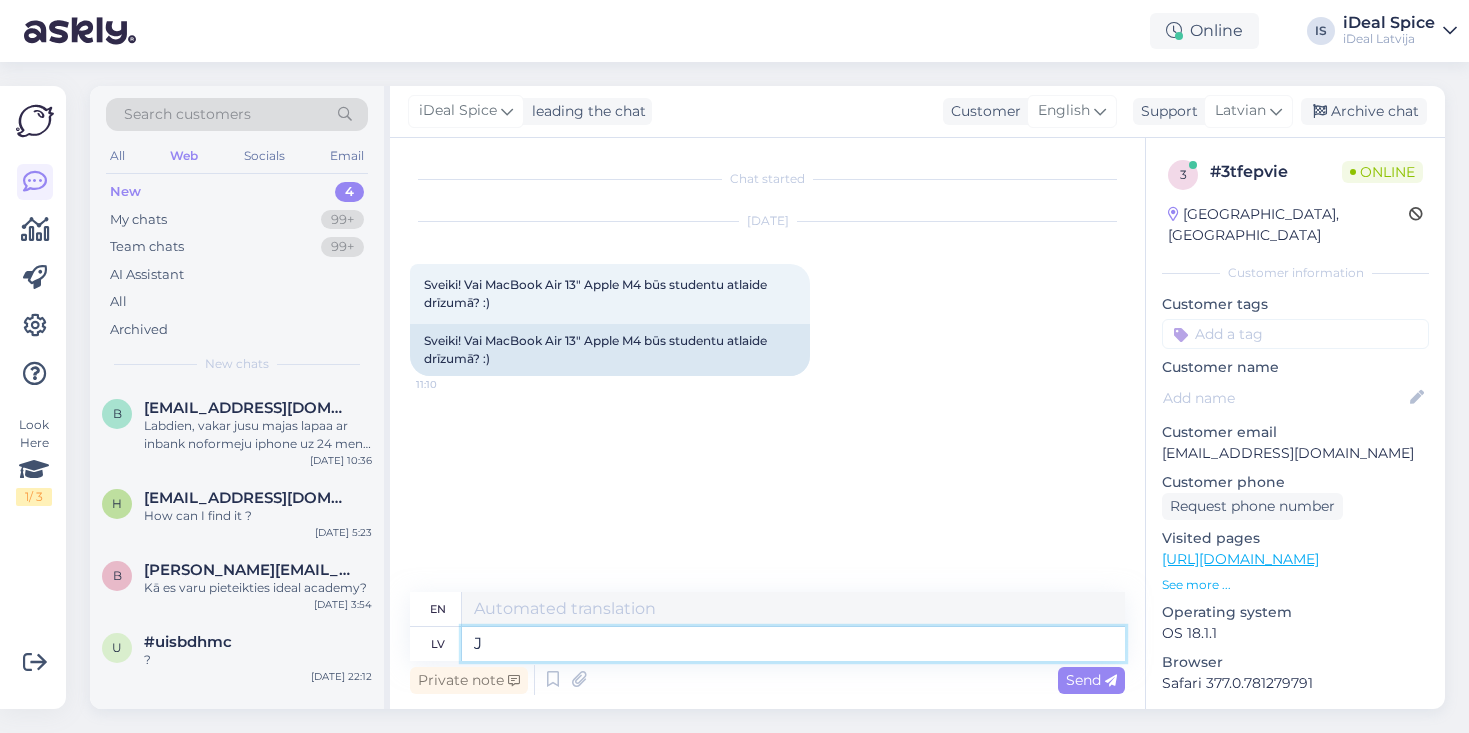 type on "J" 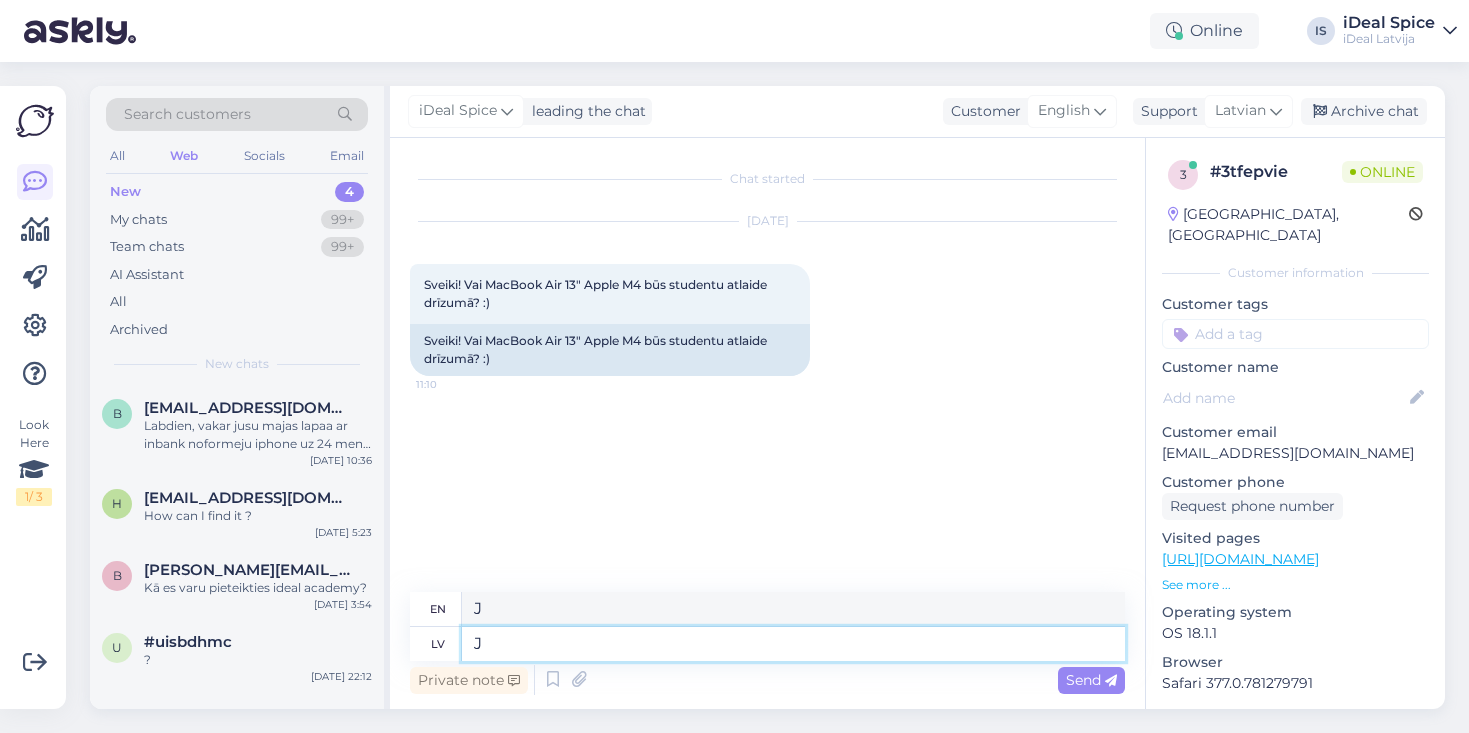 type 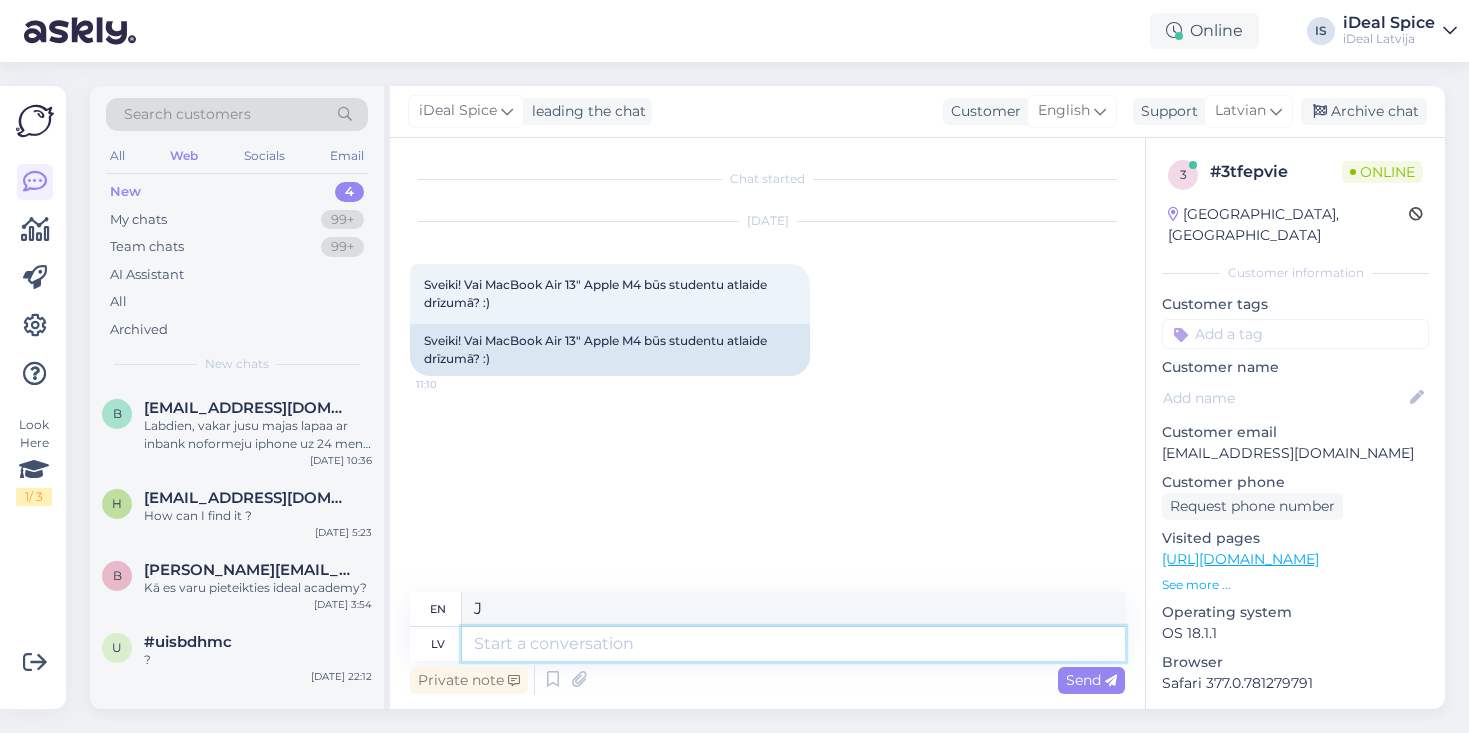 type 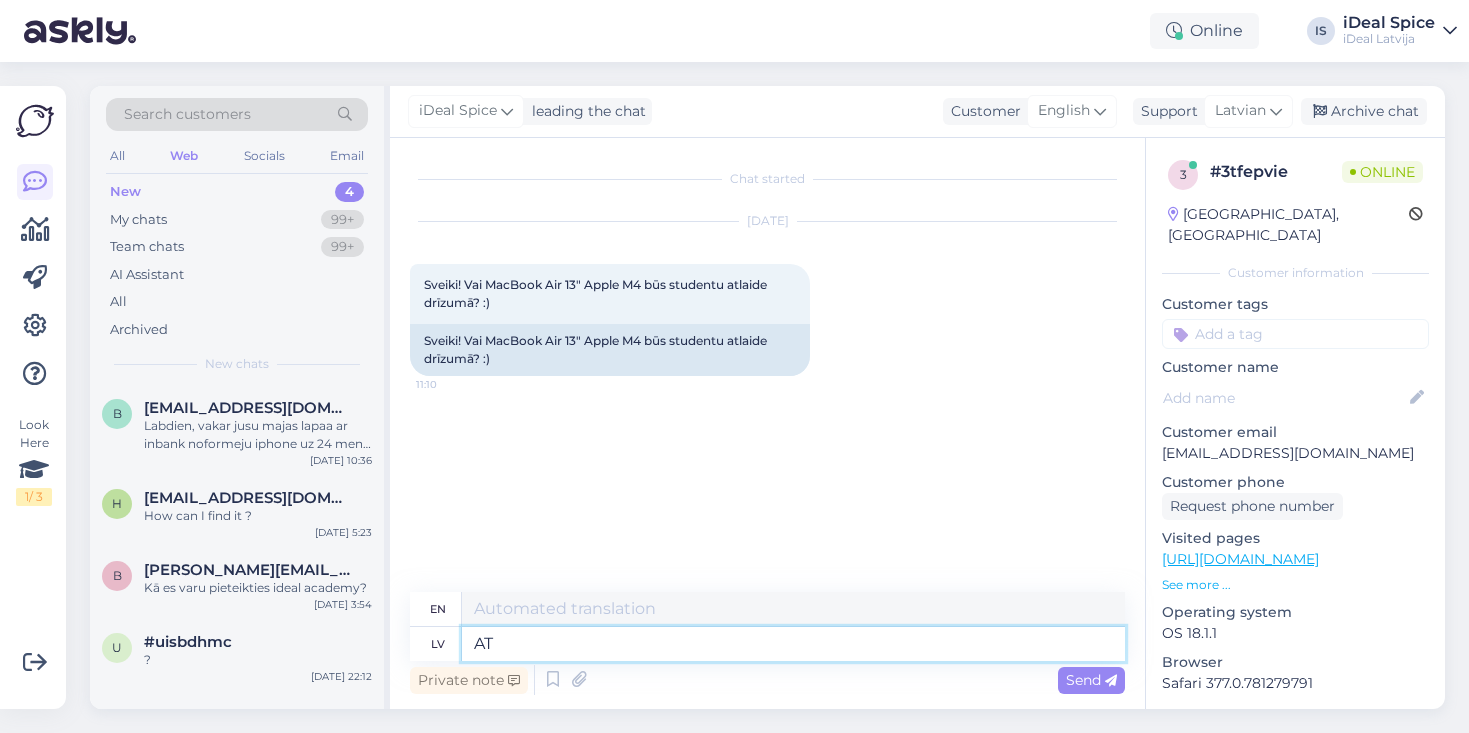 type on "A" 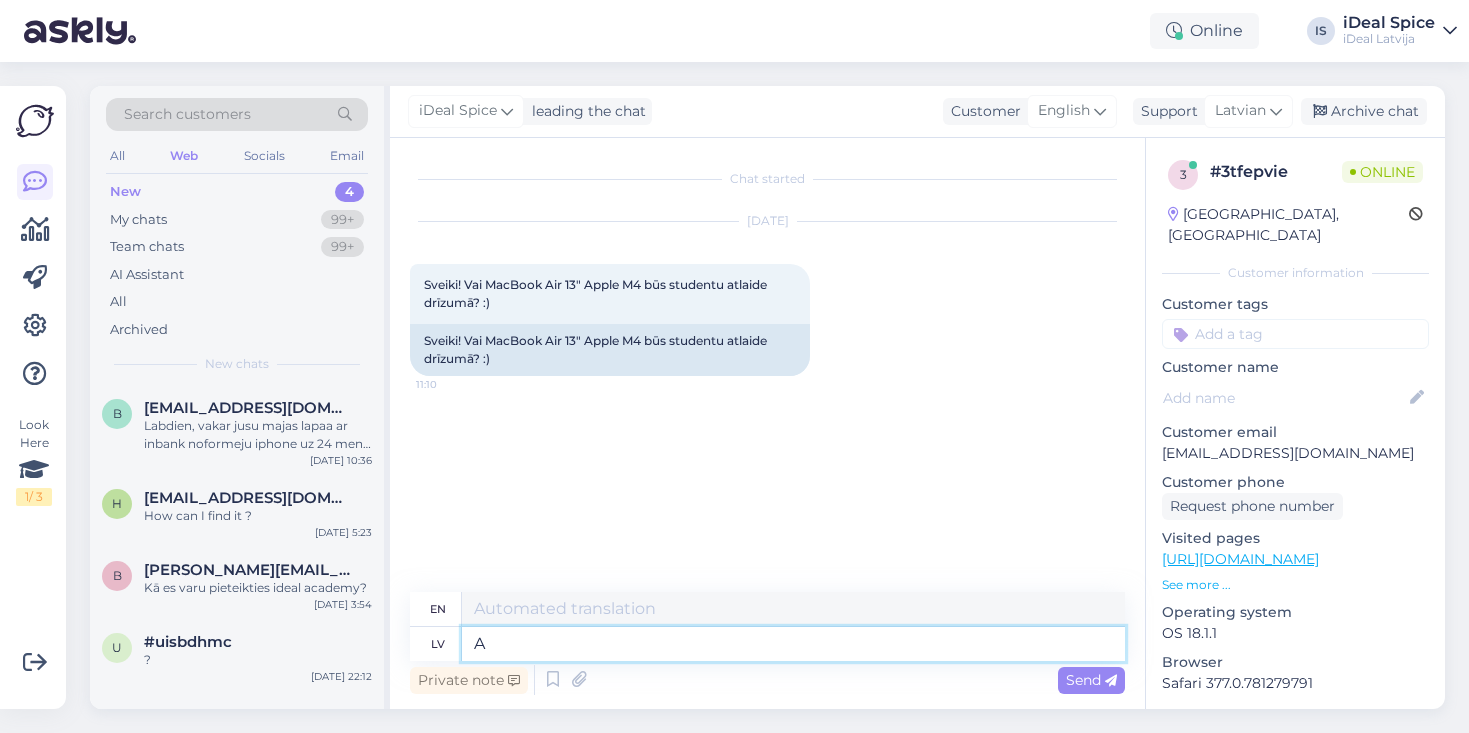 type on "AT" 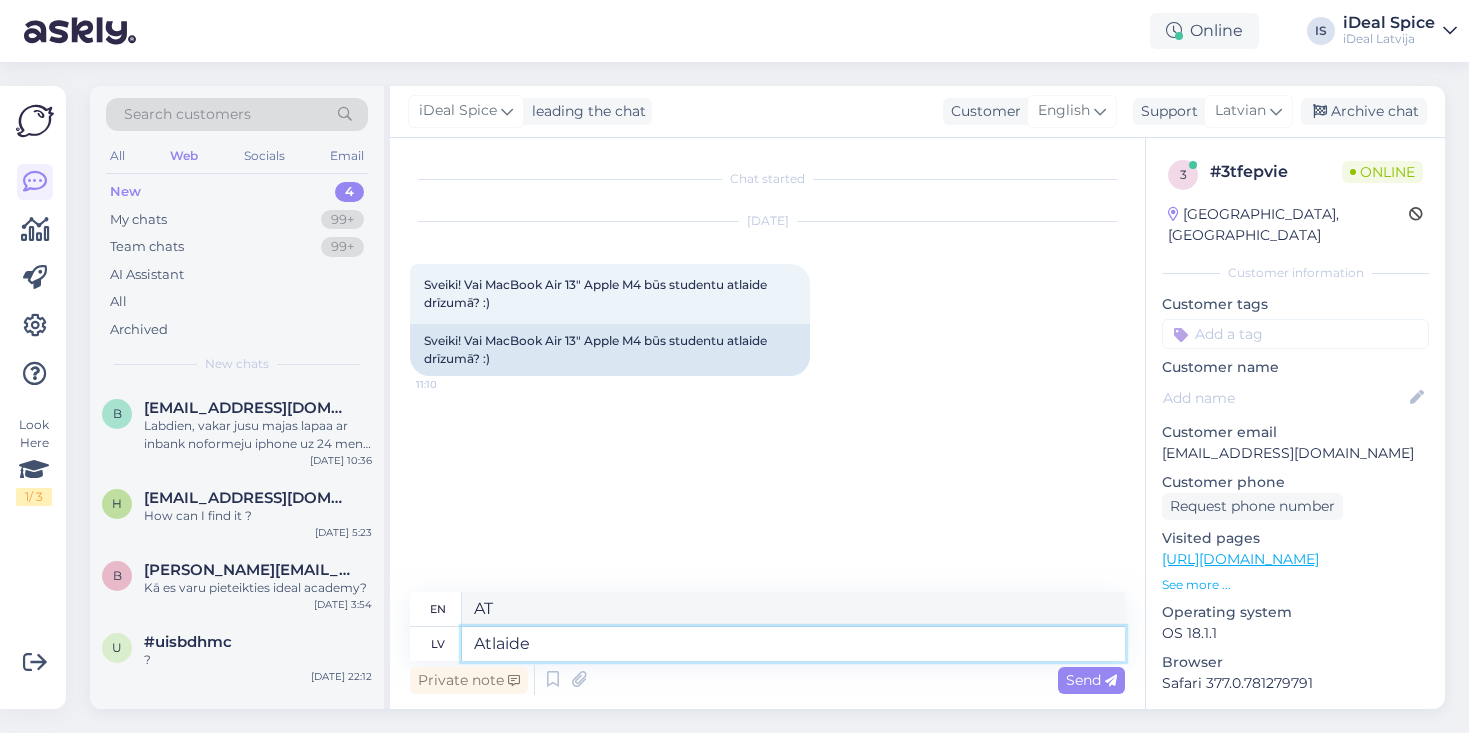 type on "Atlaide" 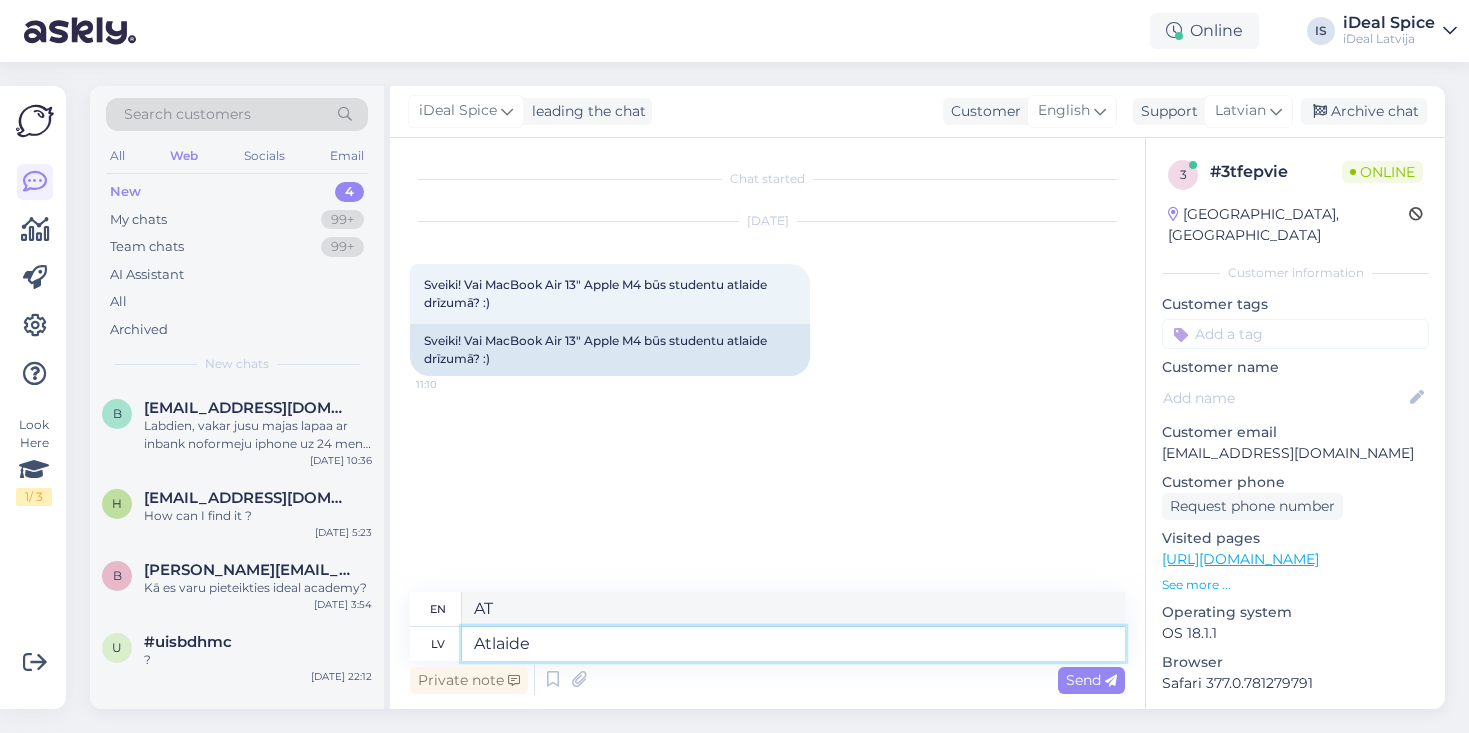 type on "Discount" 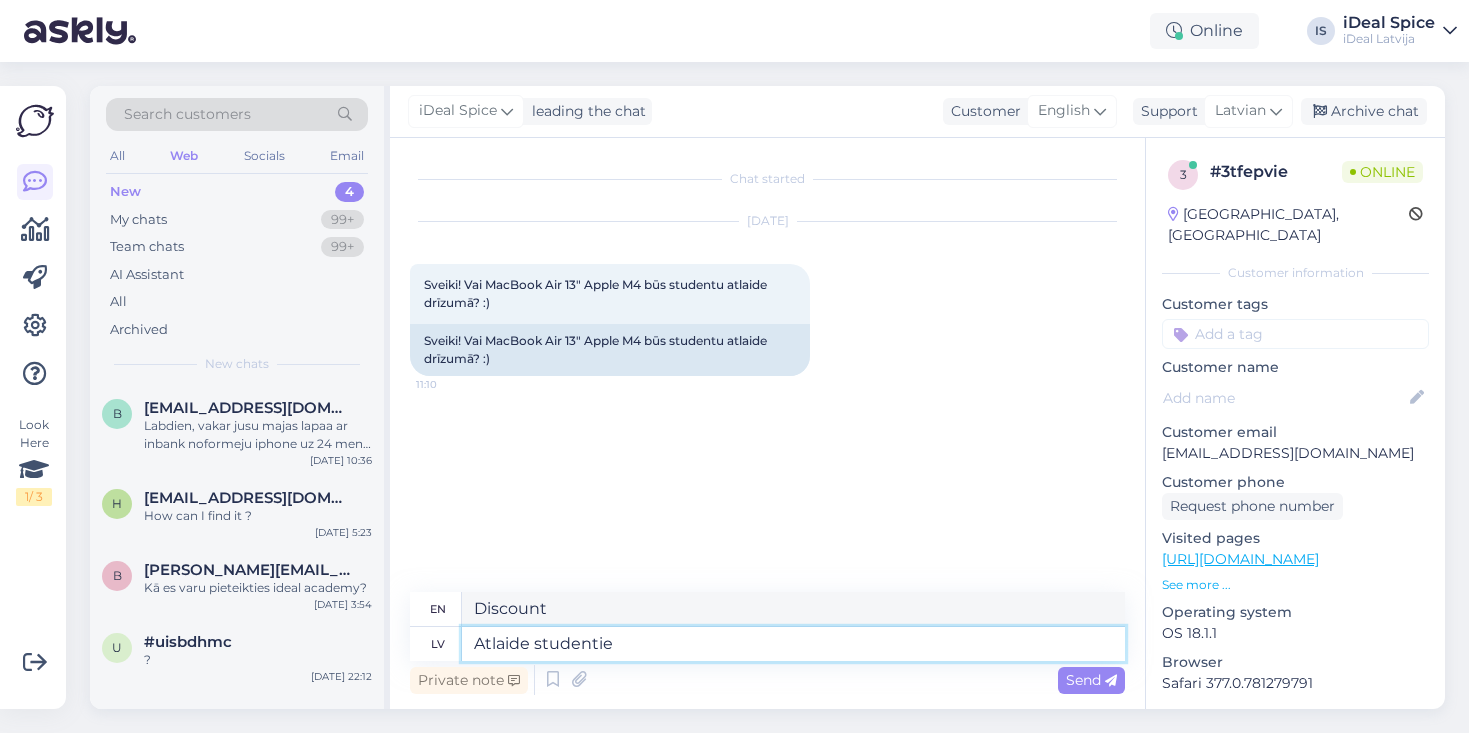 type on "Atlaide studentiem" 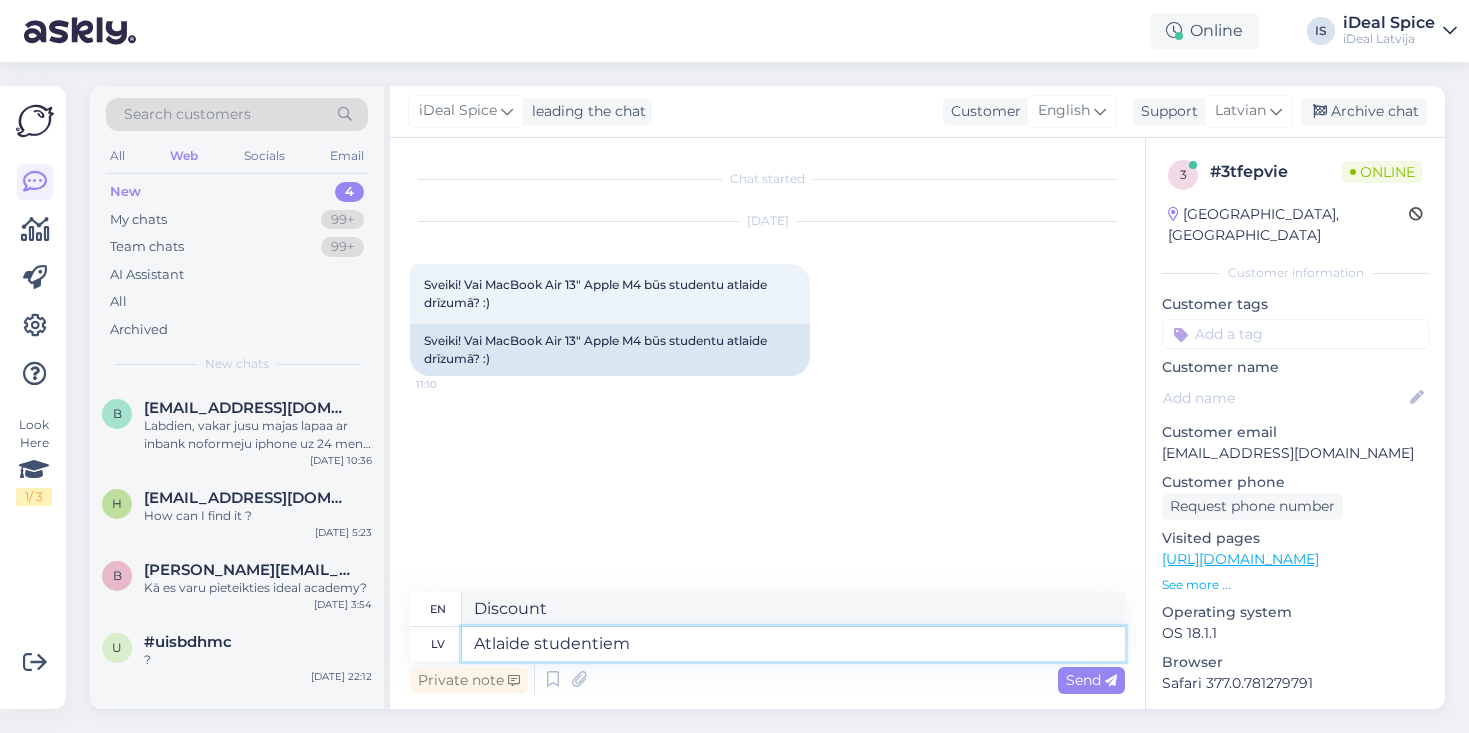 type on "Discount for students" 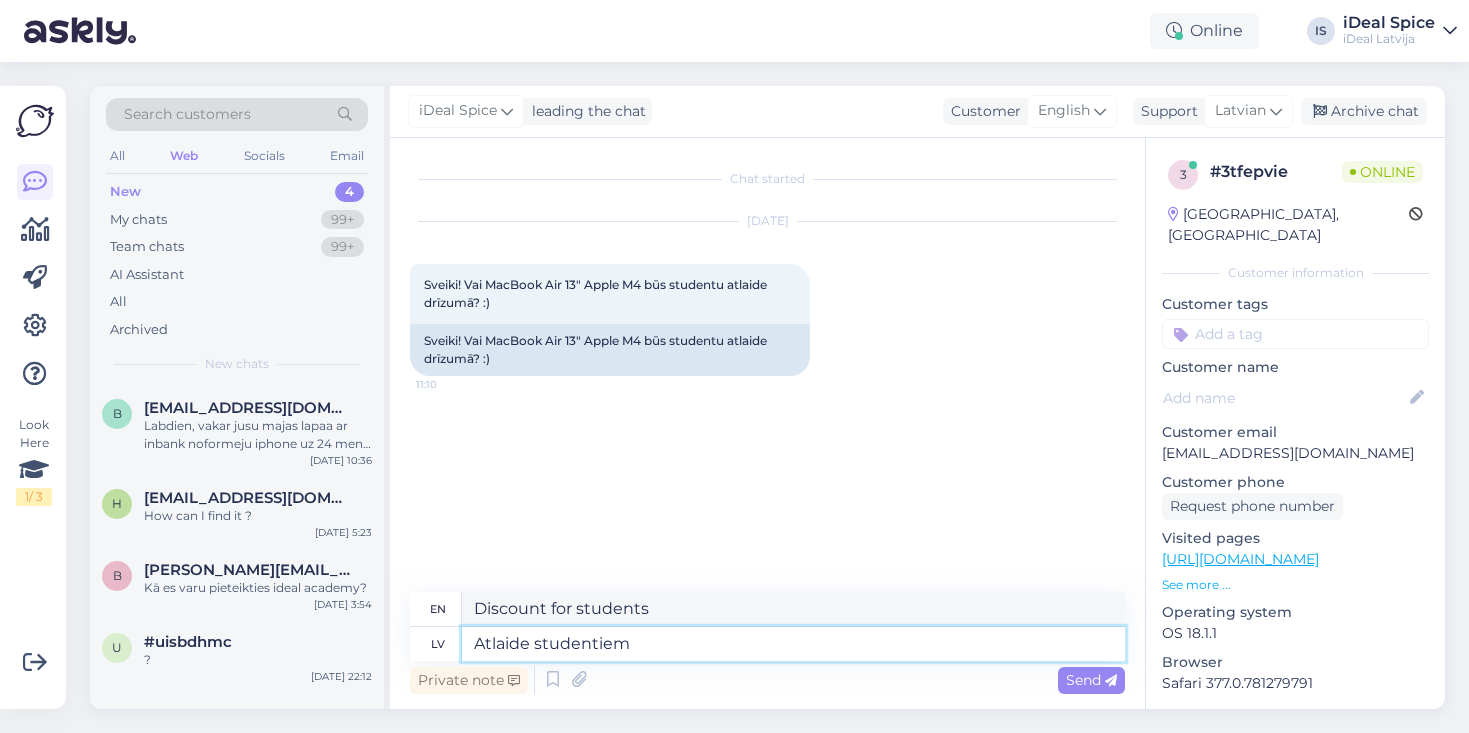 type on "Atlaide studentiem" 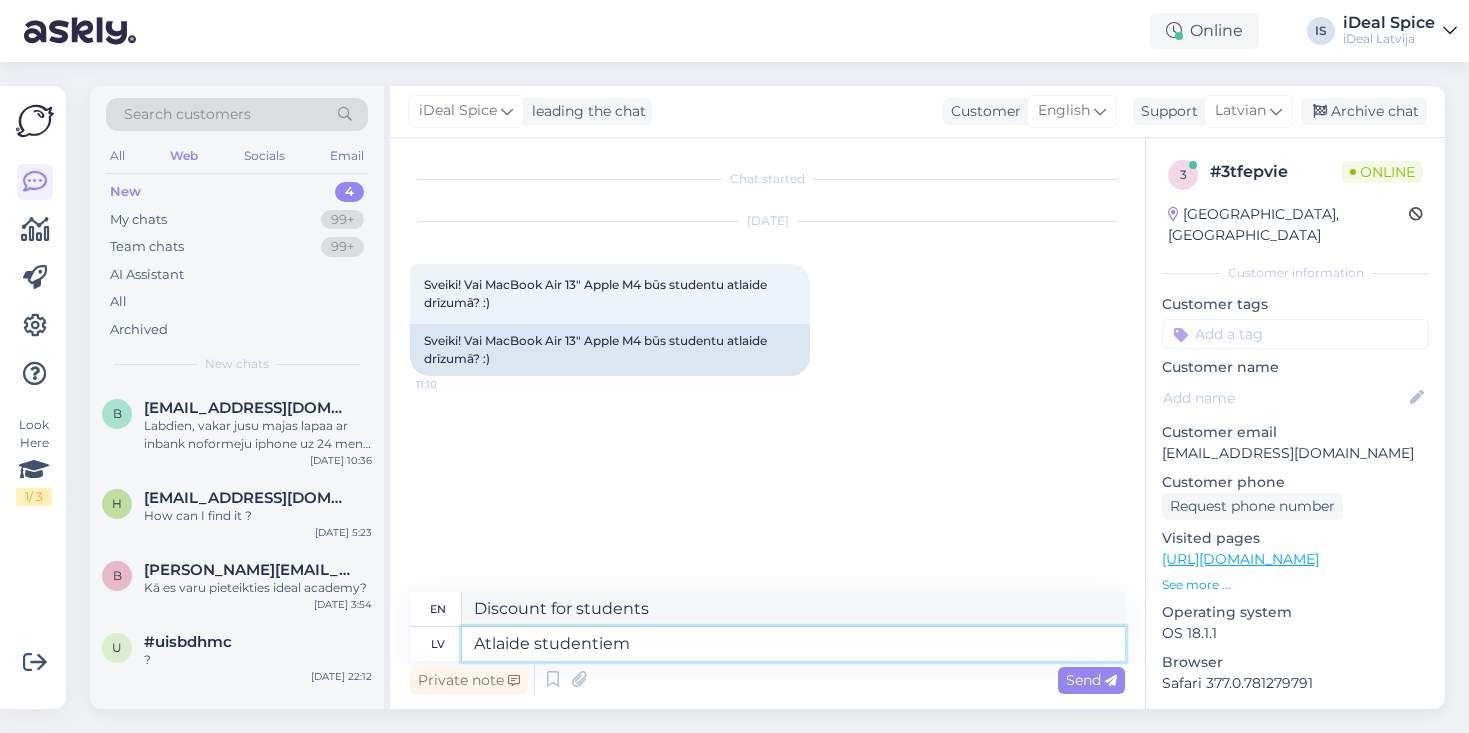 type on "Student discount" 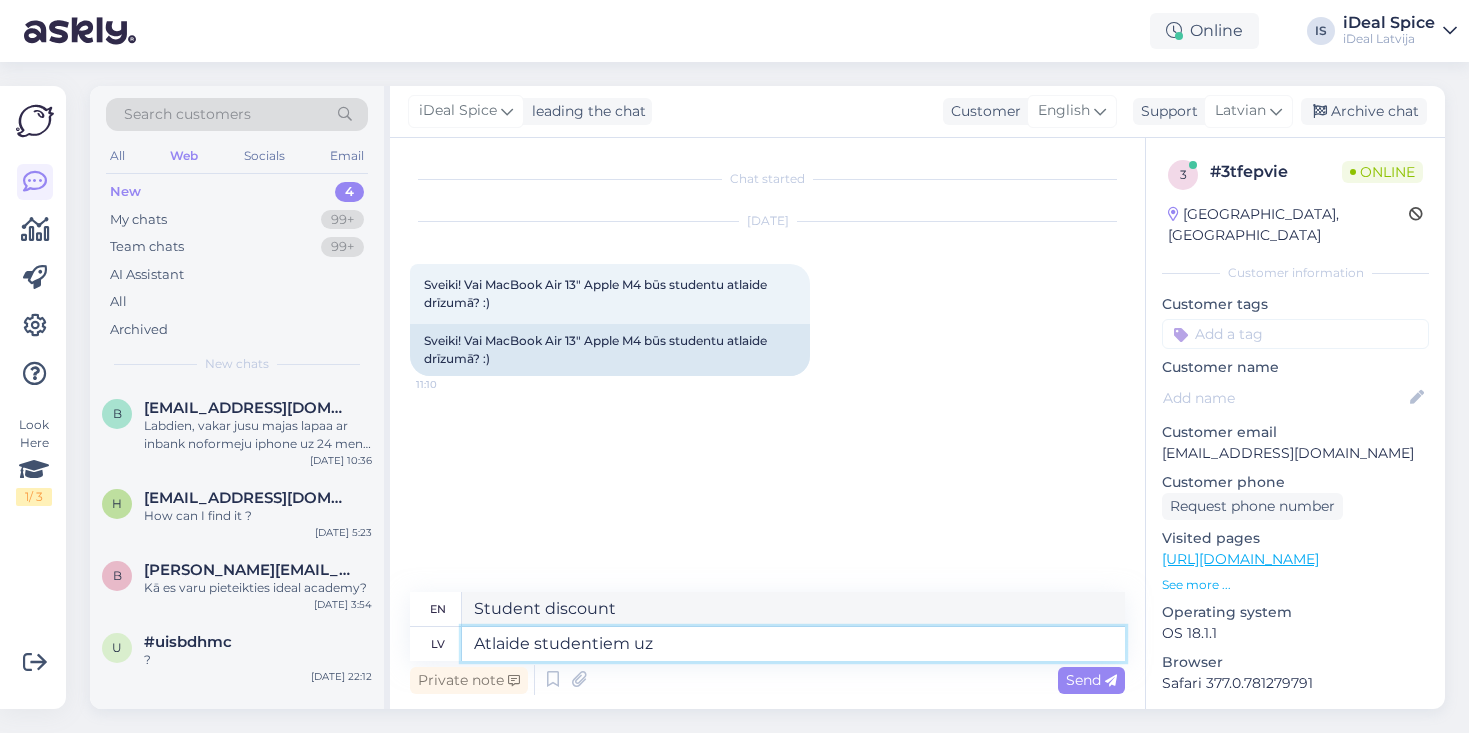 type on "Atlaide studentiem uz" 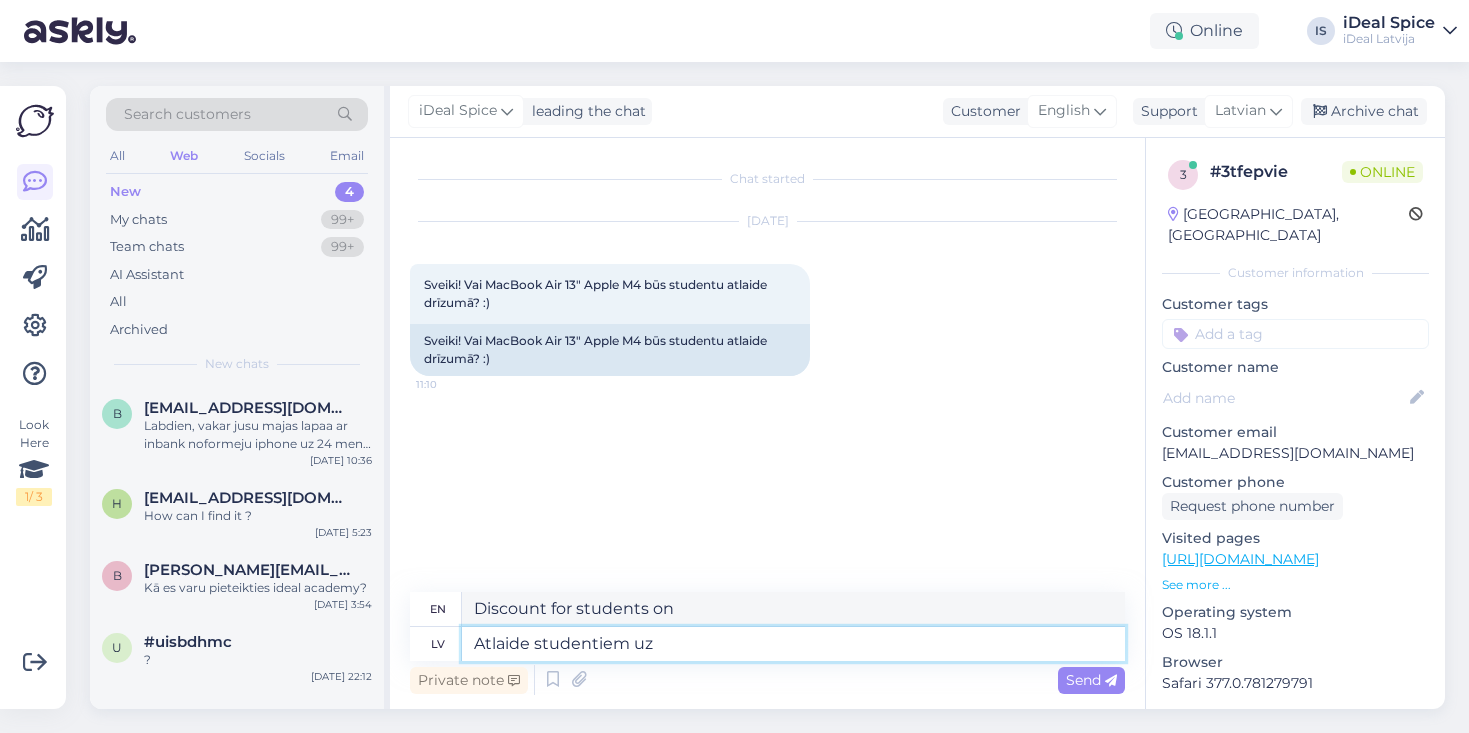 type on "Atlaide studentiem uz M" 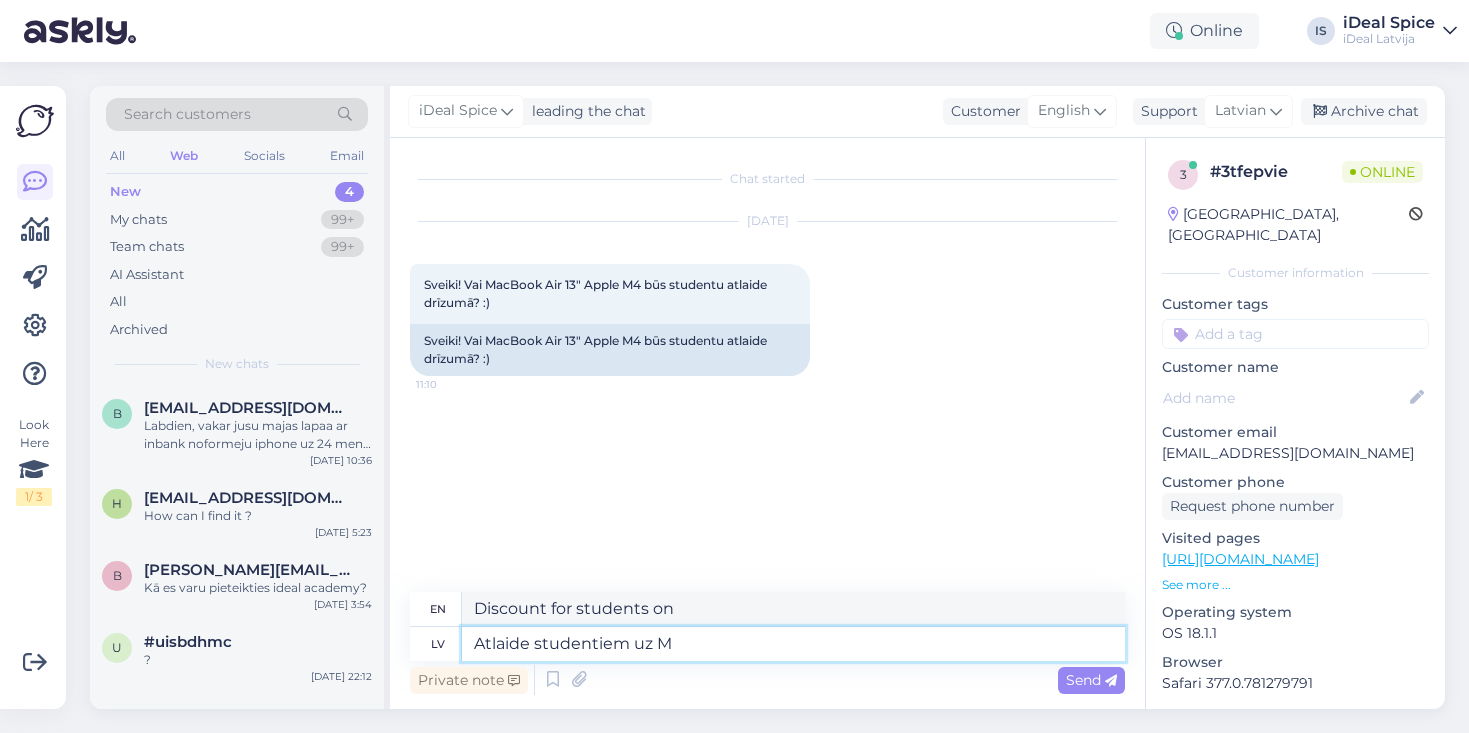 type on "Discount for students on M" 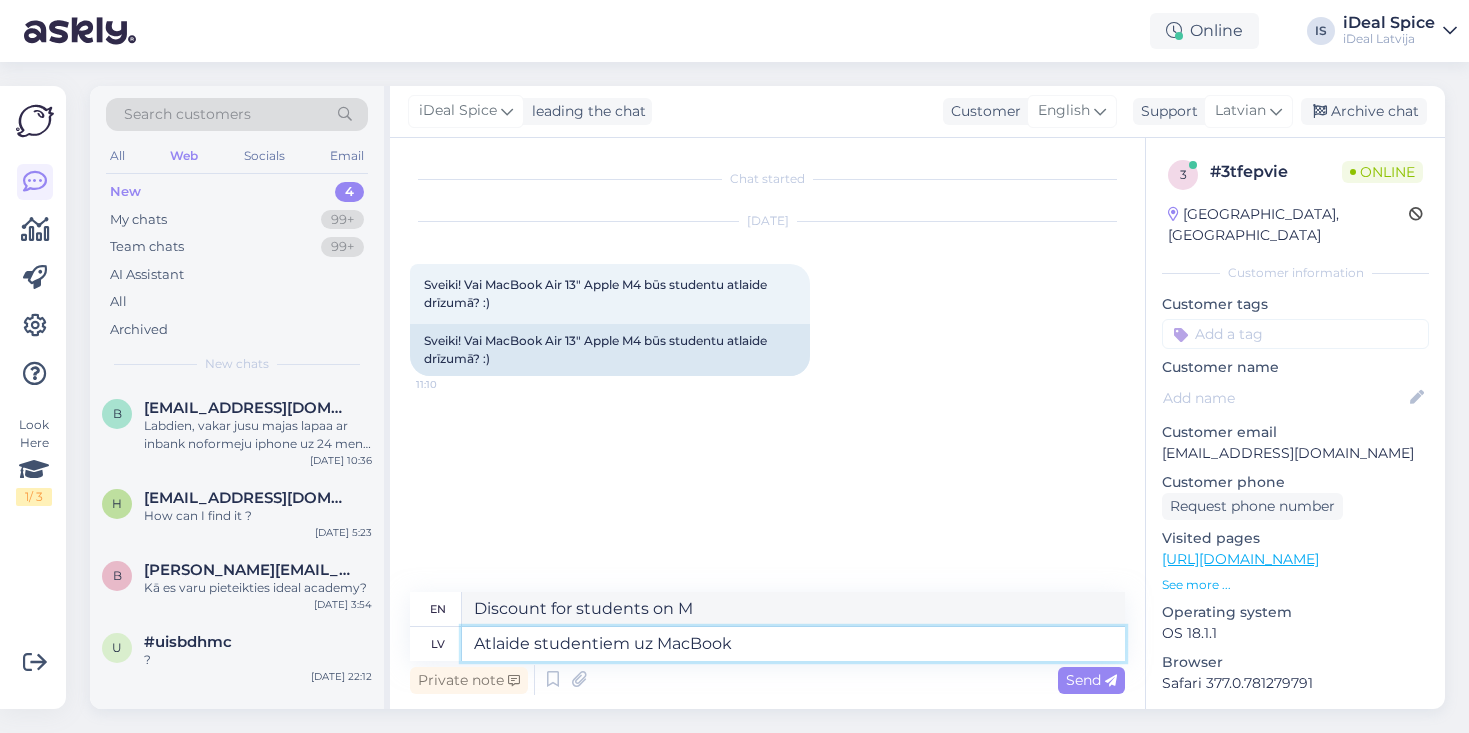 type on "Atlaide studentiem uz MacBook" 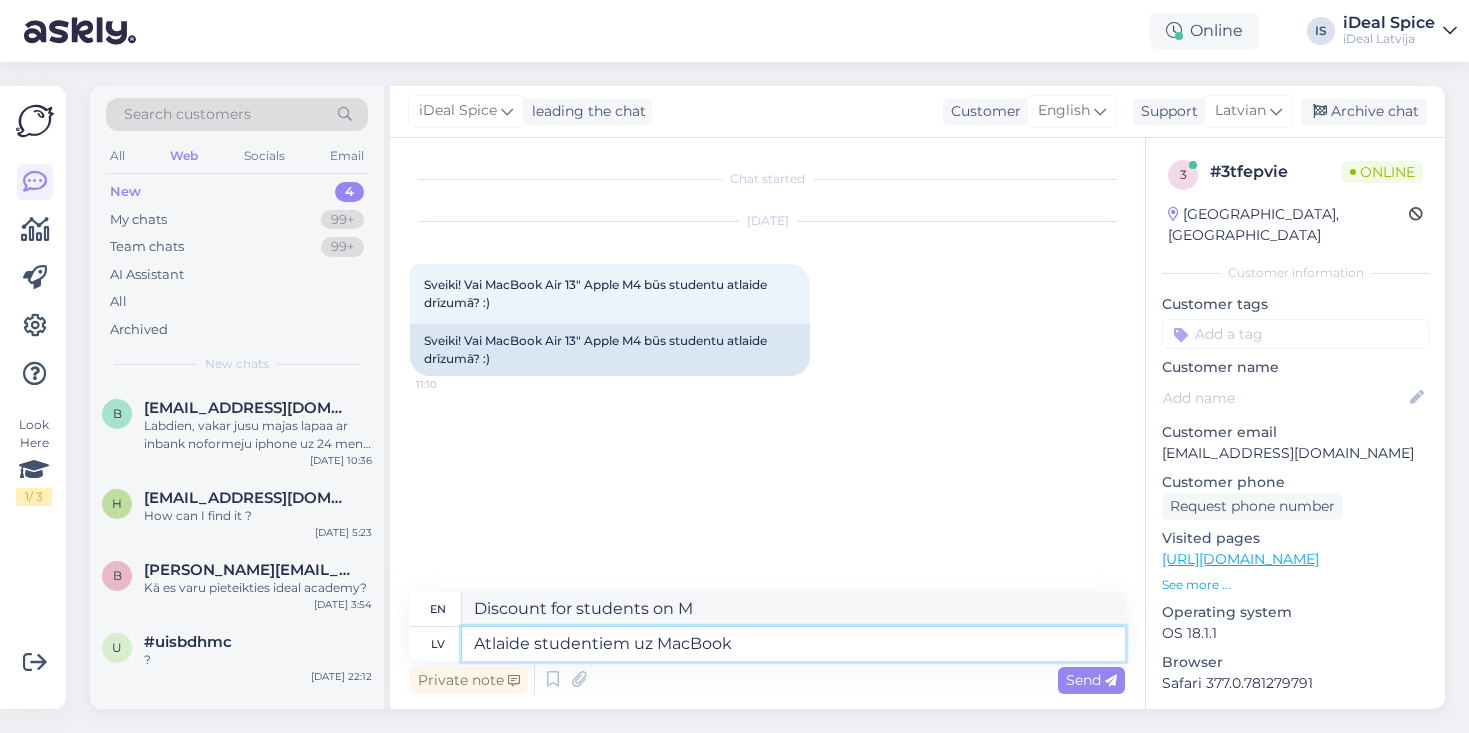 type on "Student discount on MacBook" 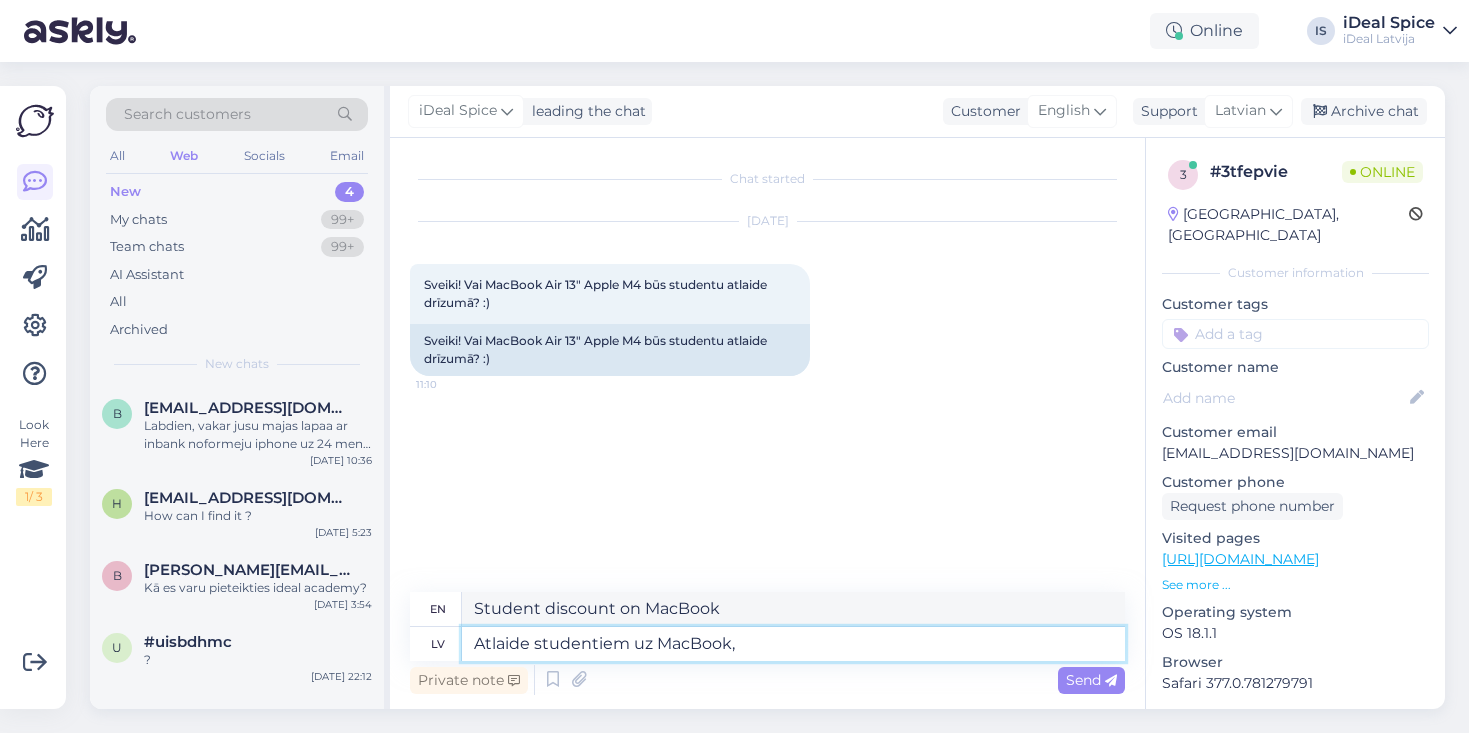 type on "Atlaide studentiem uz MacBook," 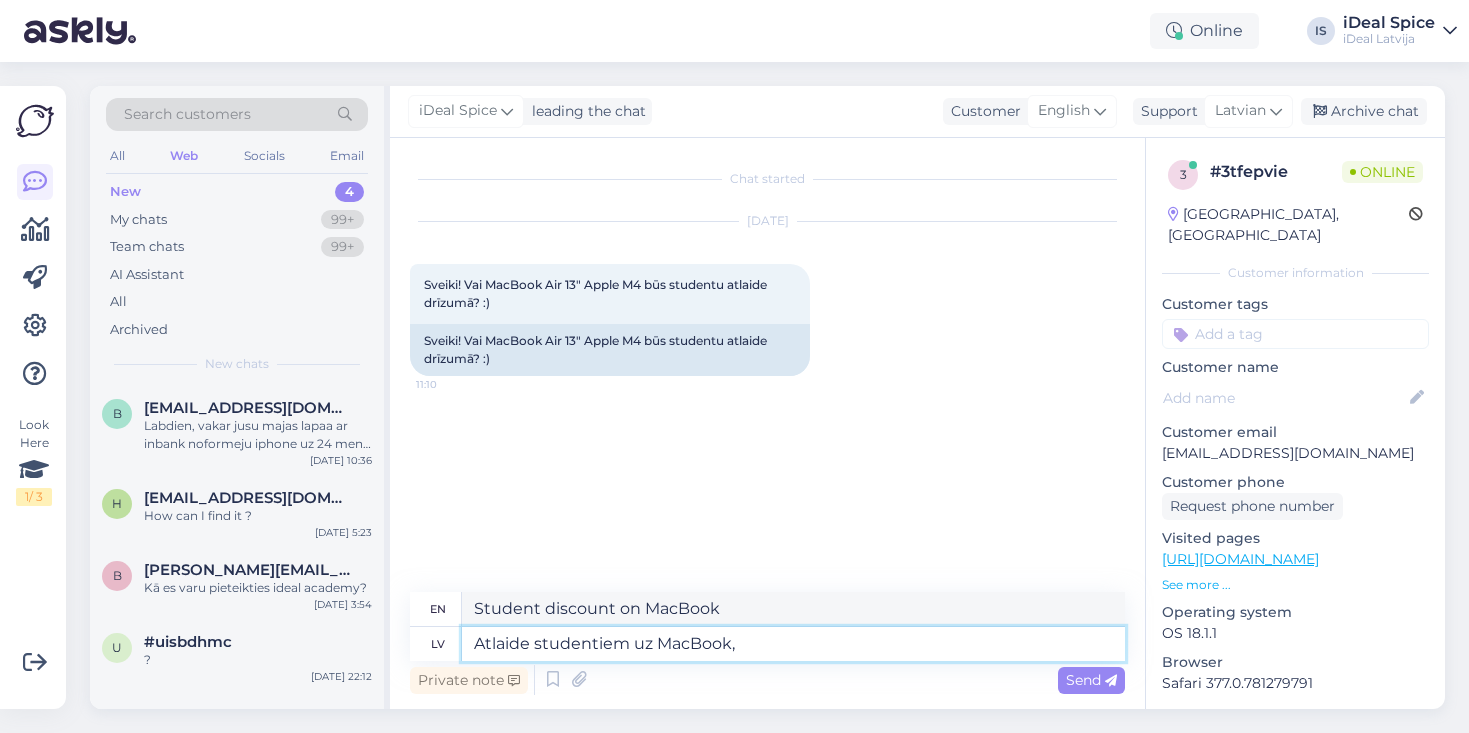 type on "Student discount on MacBook," 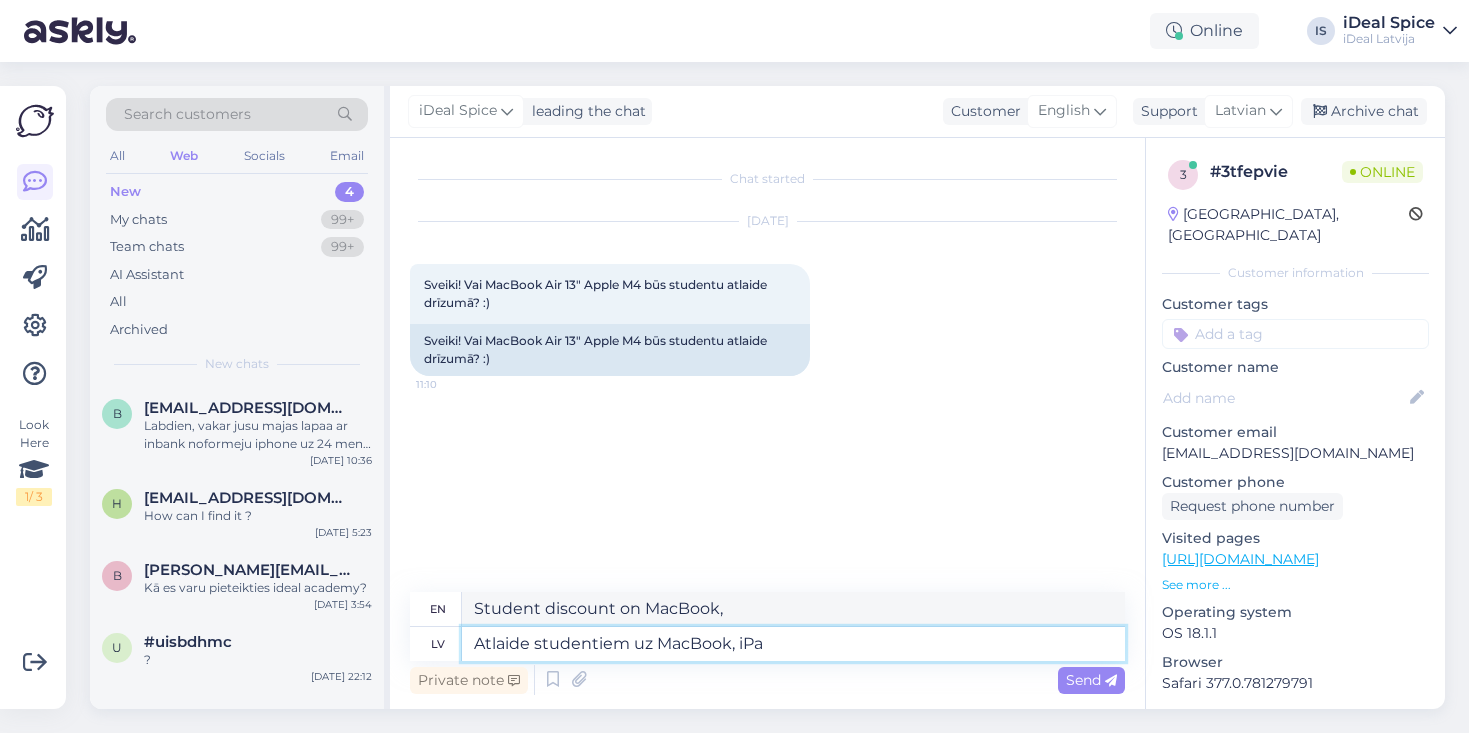 type on "Atlaide studentiem uz MacBook, iPad" 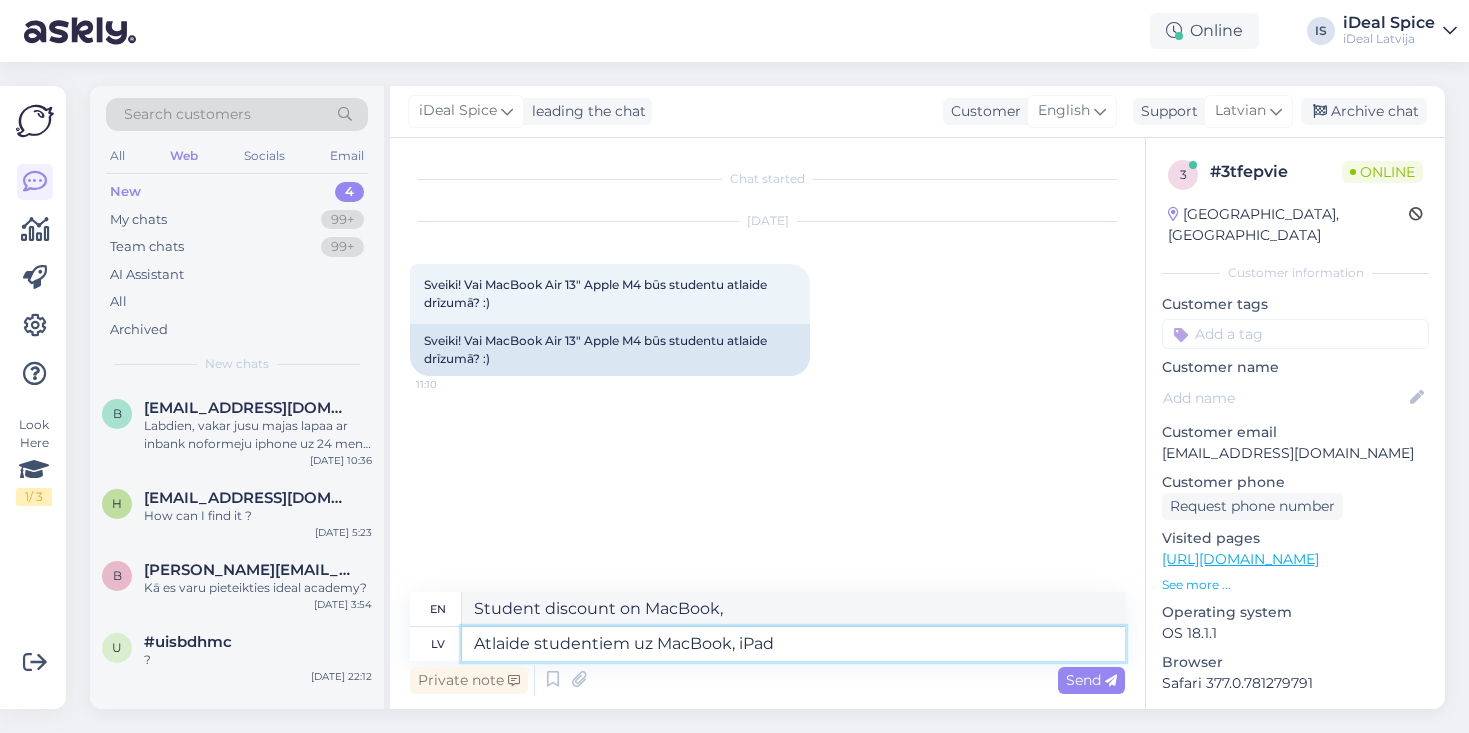 type on "Student discount on MacBook, iPad" 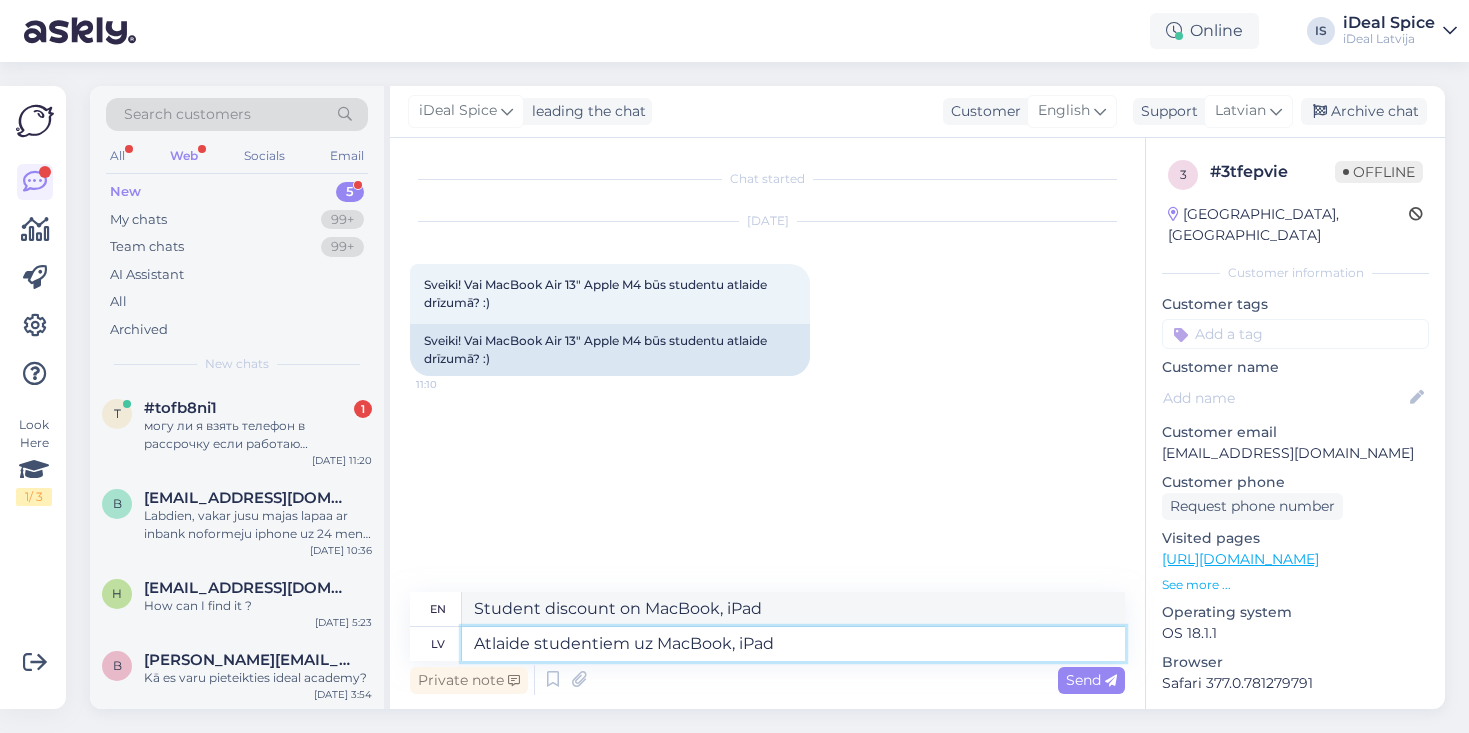 click on "Atlaide studentiem uz MacBook, iPad" at bounding box center (793, 644) 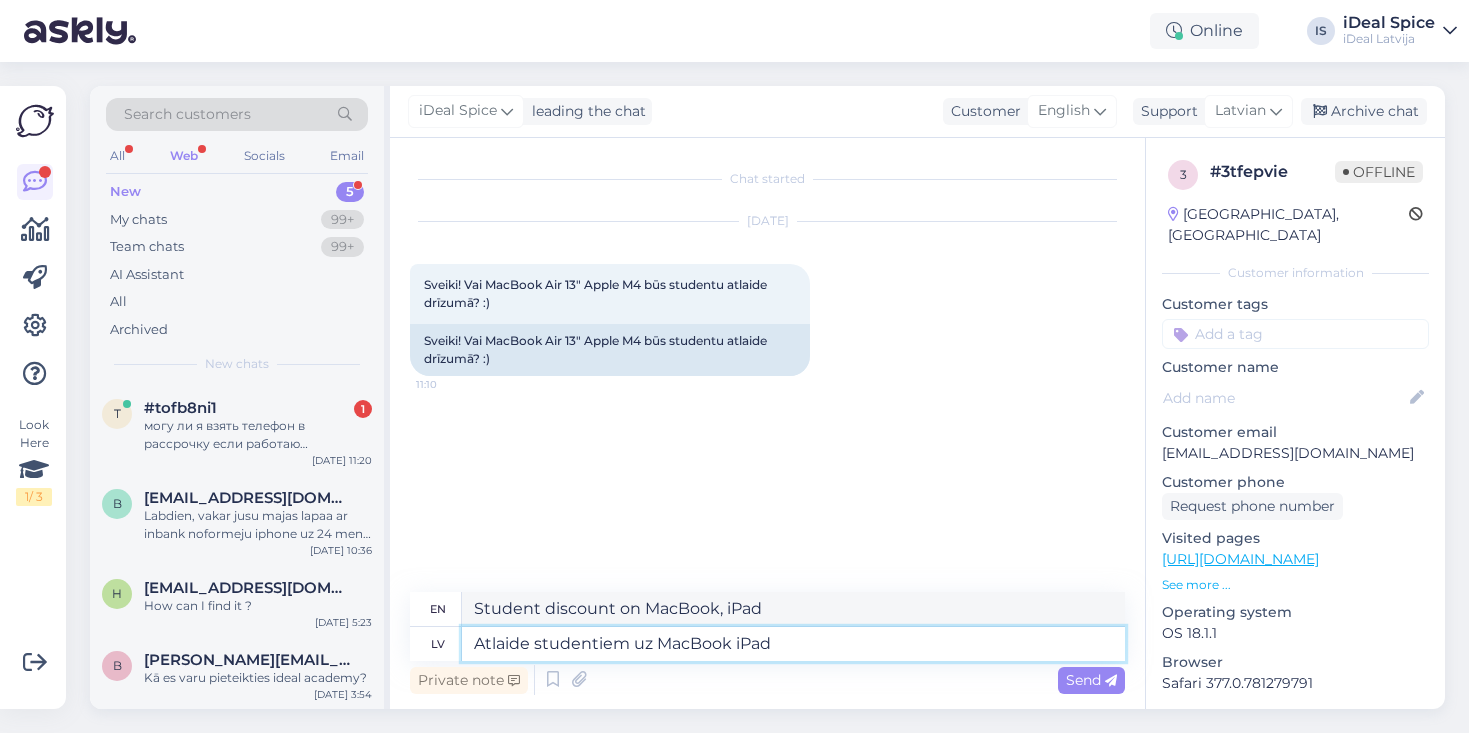 type on "Atlaide studentiem uz MacBook uiPad" 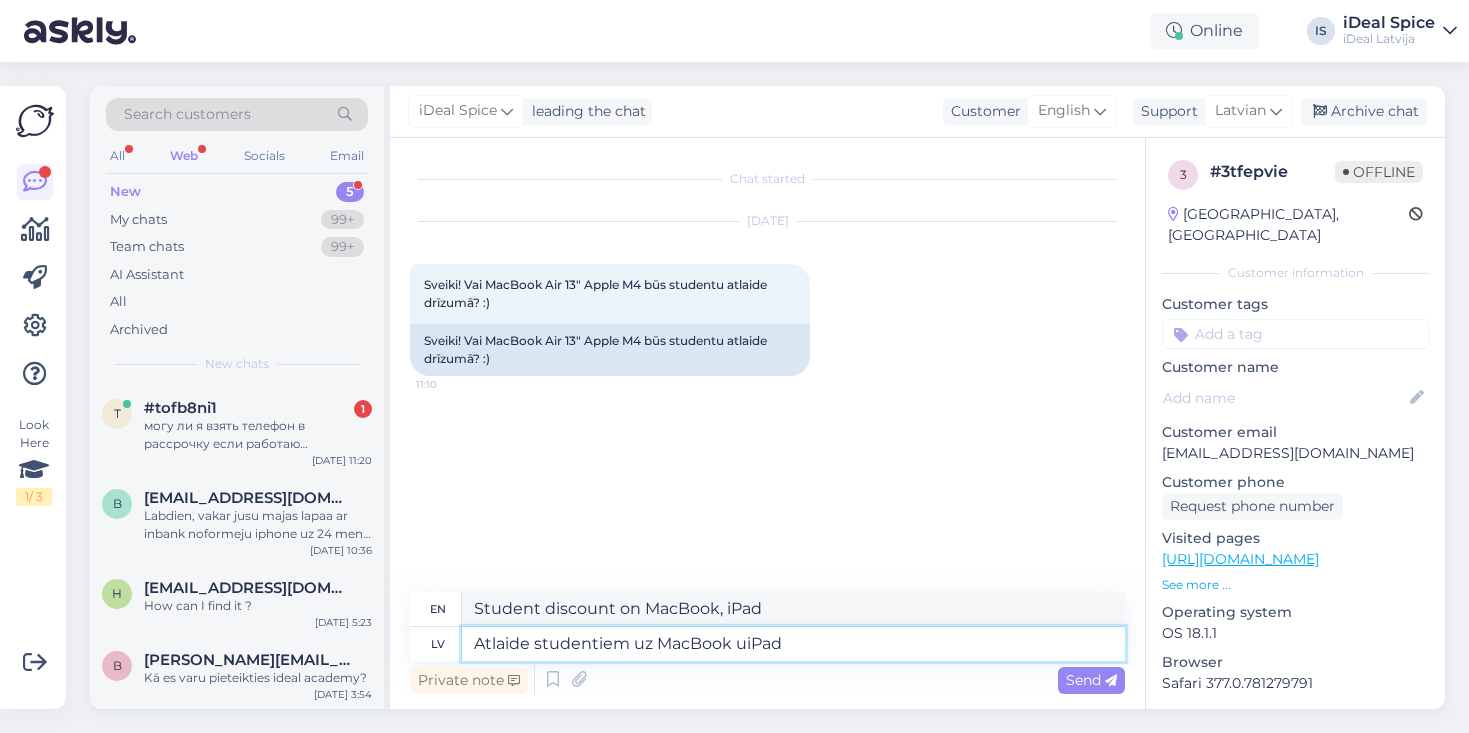 type on "Student discount on MacBookiPad" 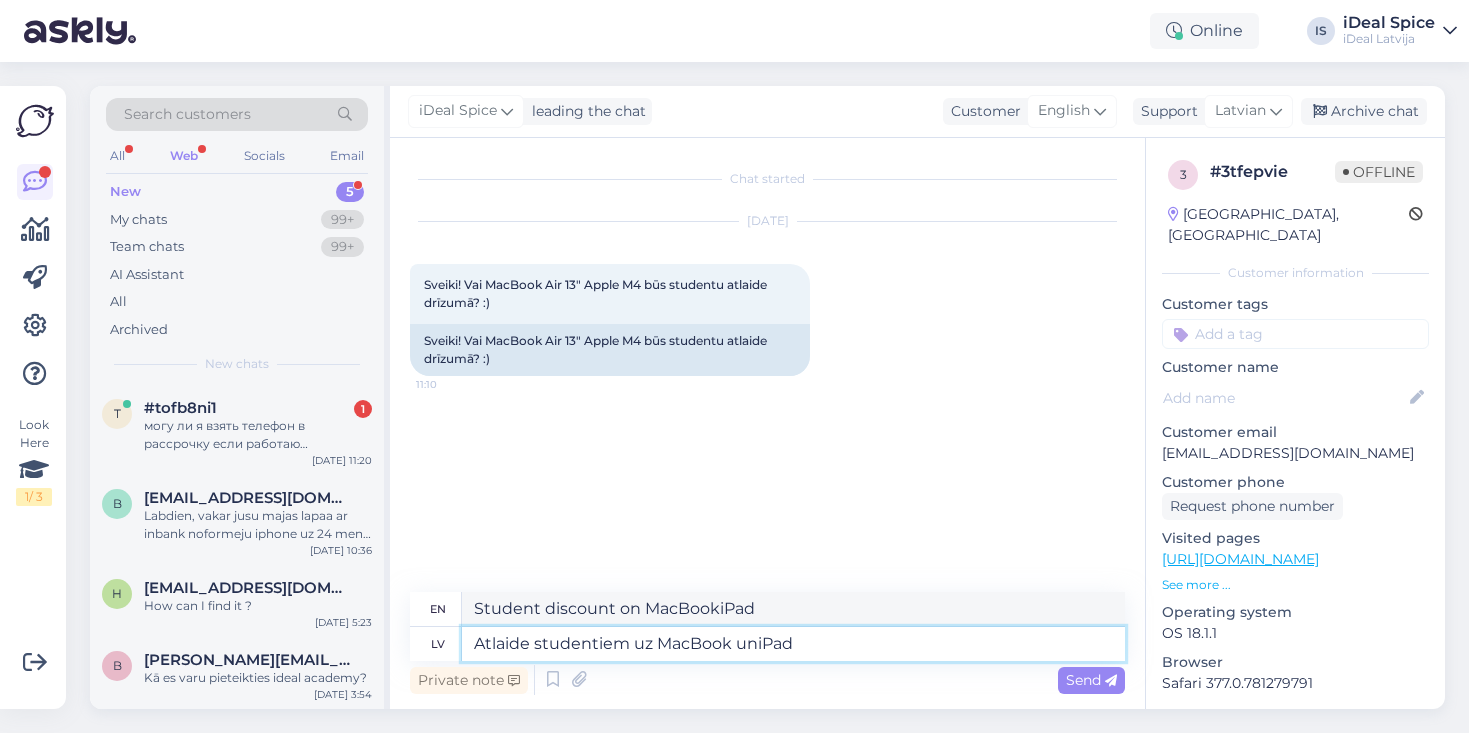 type on "Atlaide studentiem uz MacBook un iPad" 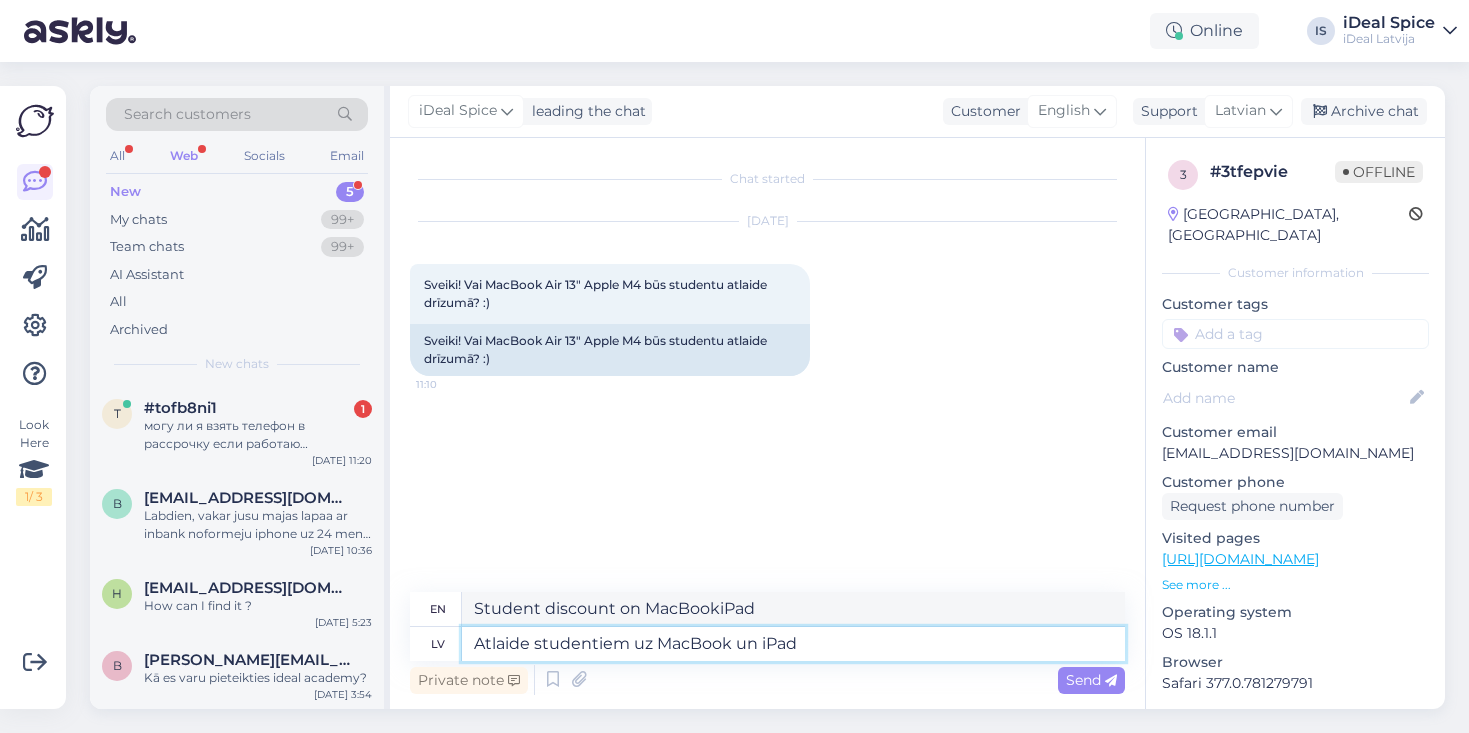 type on "Student discount on MacBook and iPad" 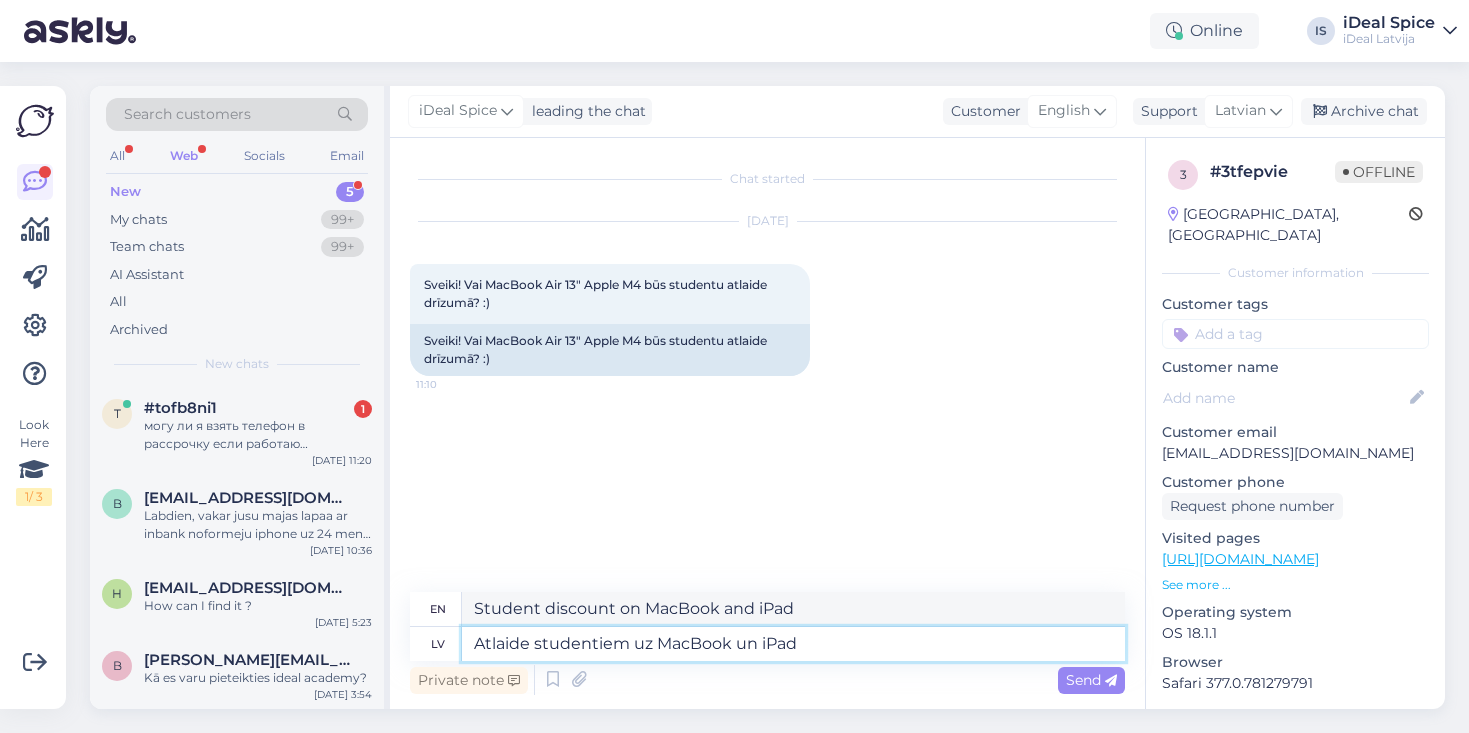 click on "Atlaide studentiem uz MacBook un iPad" at bounding box center [793, 644] 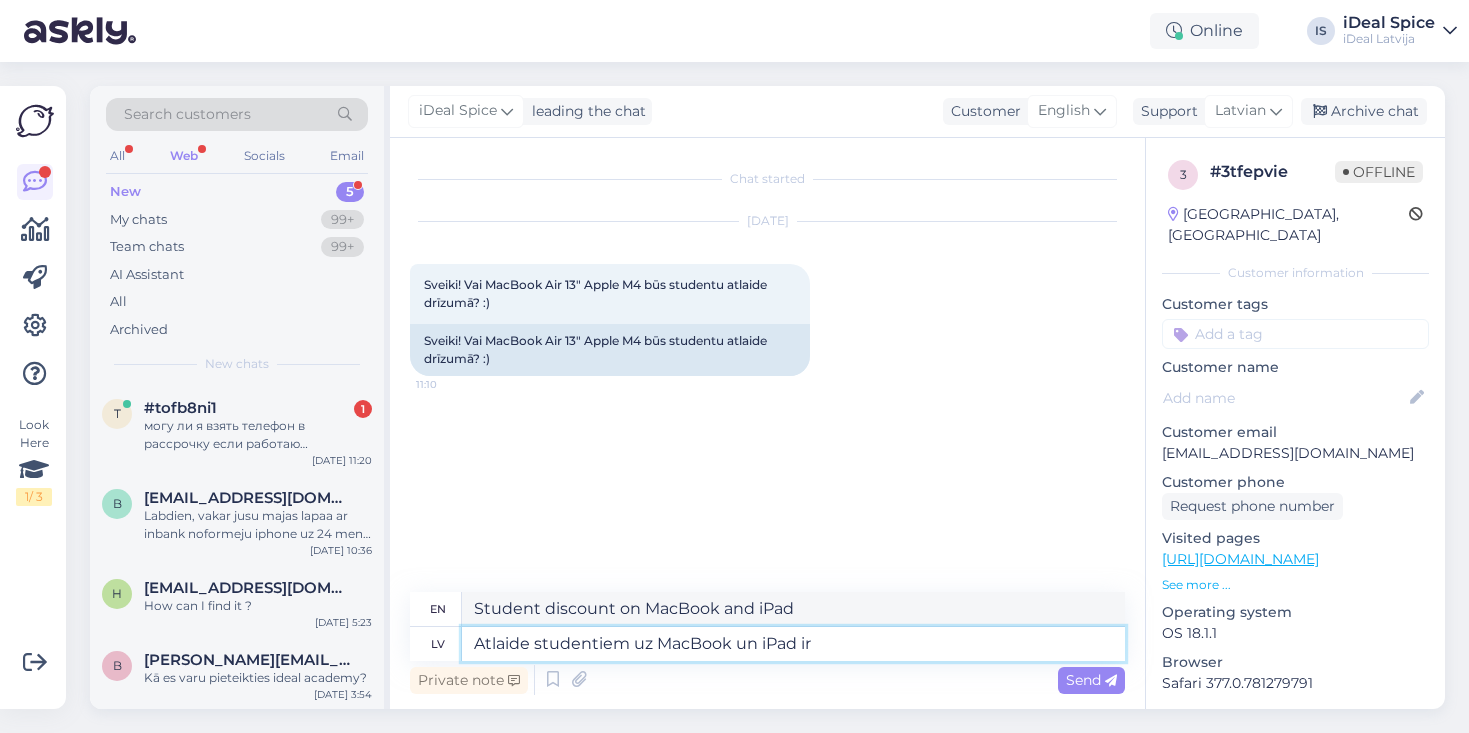 type on "Atlaide studentiem uz MacBook un iPad ir c" 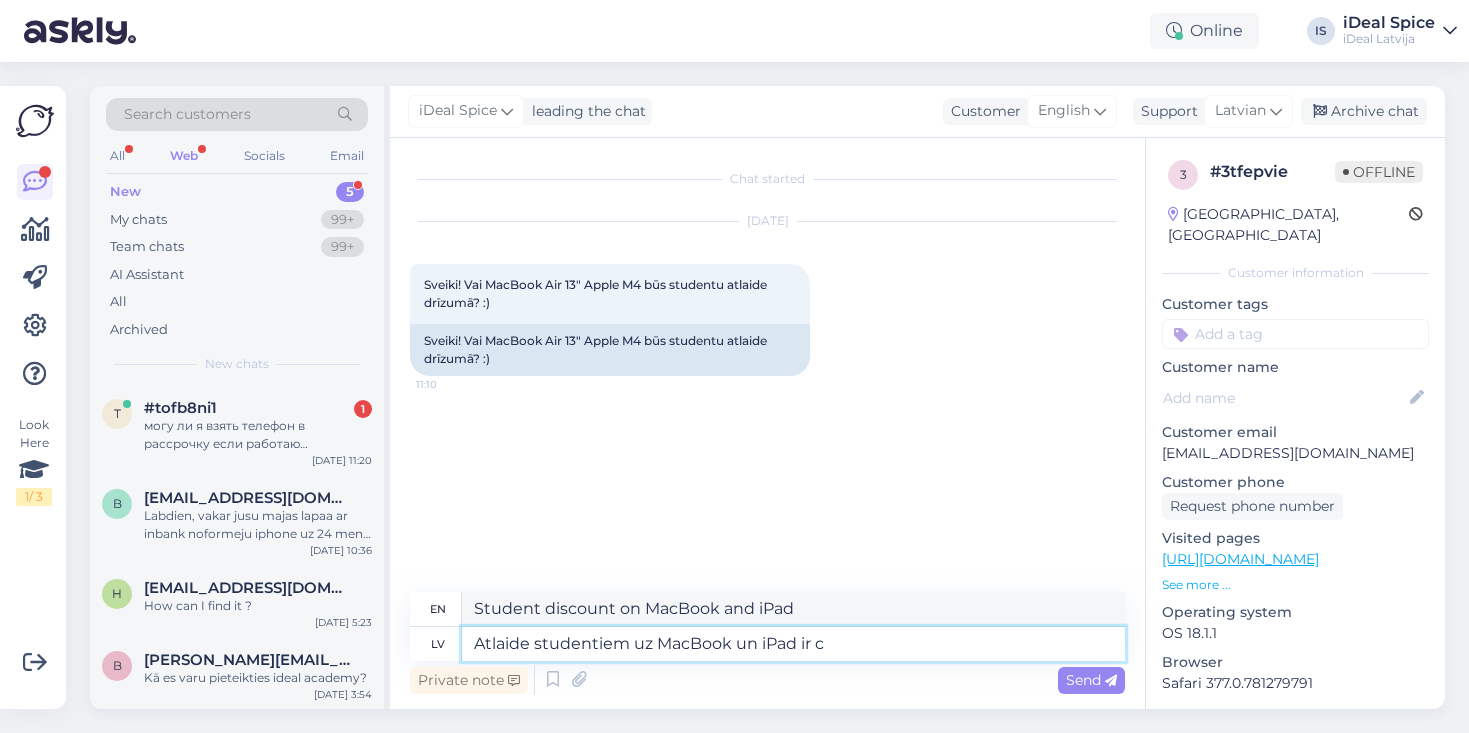 type on "Student discount on MacBook and iPad is" 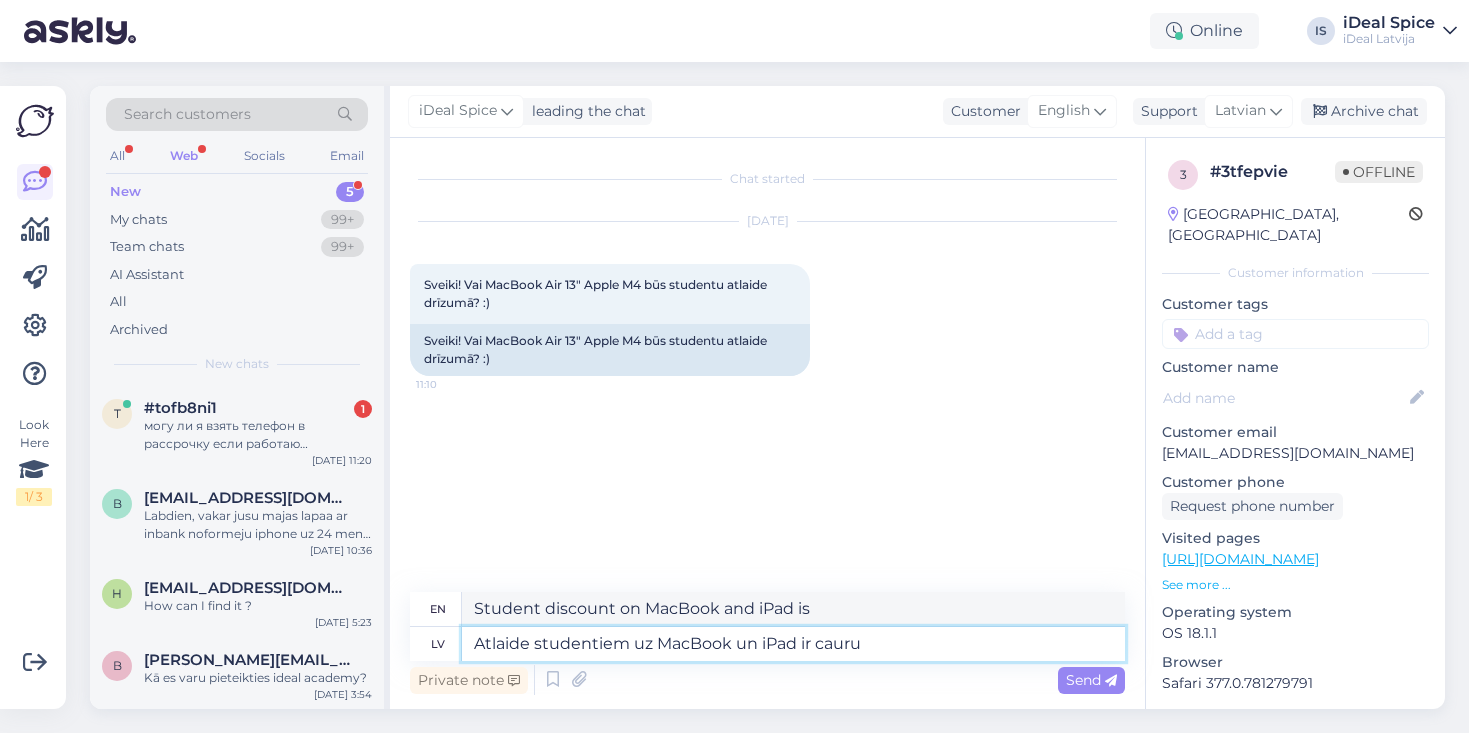type on "Atlaide studentiem uz MacBook un iPad ir cauru" 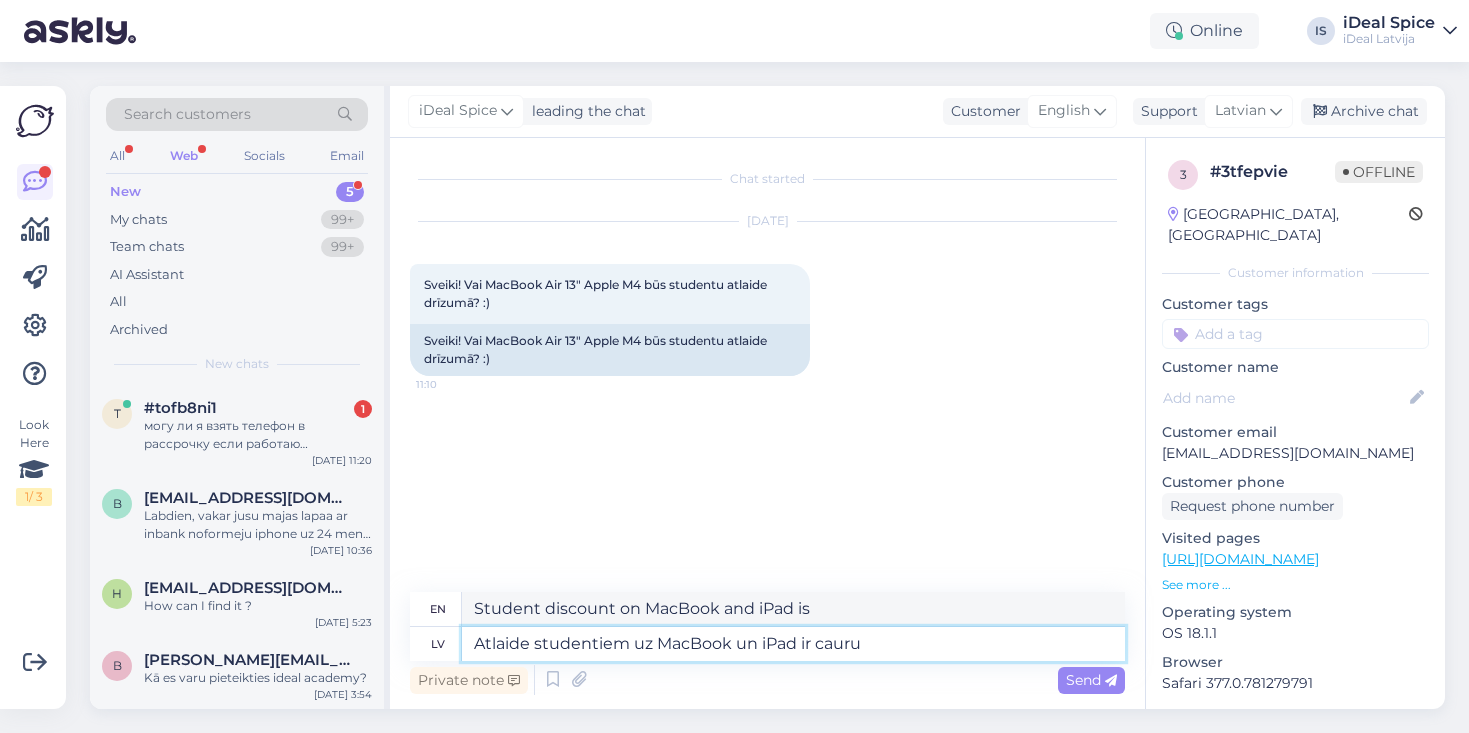 type on "Student discount on MacBook and iPad is over" 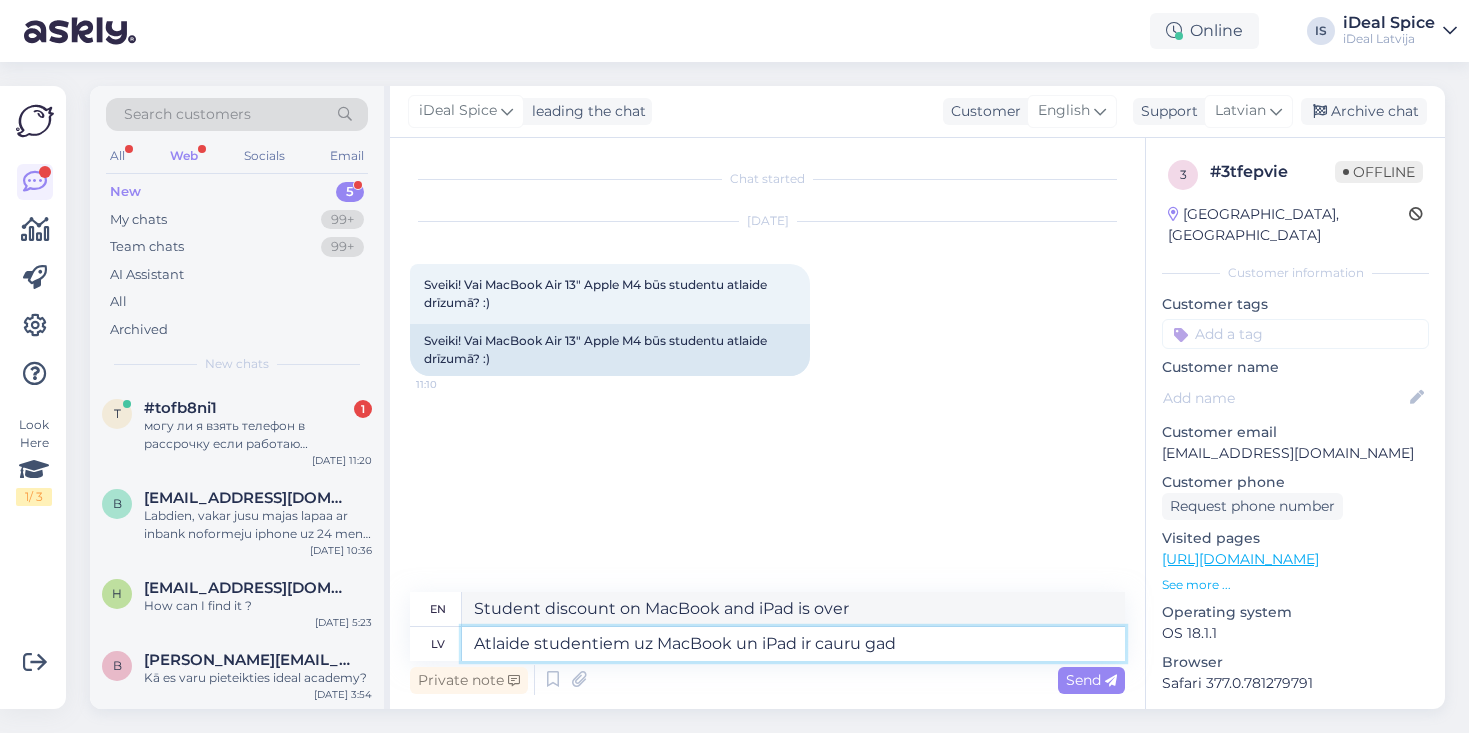 type on "Atlaide studentiem uz MacBook un iPad ir cauru gadu" 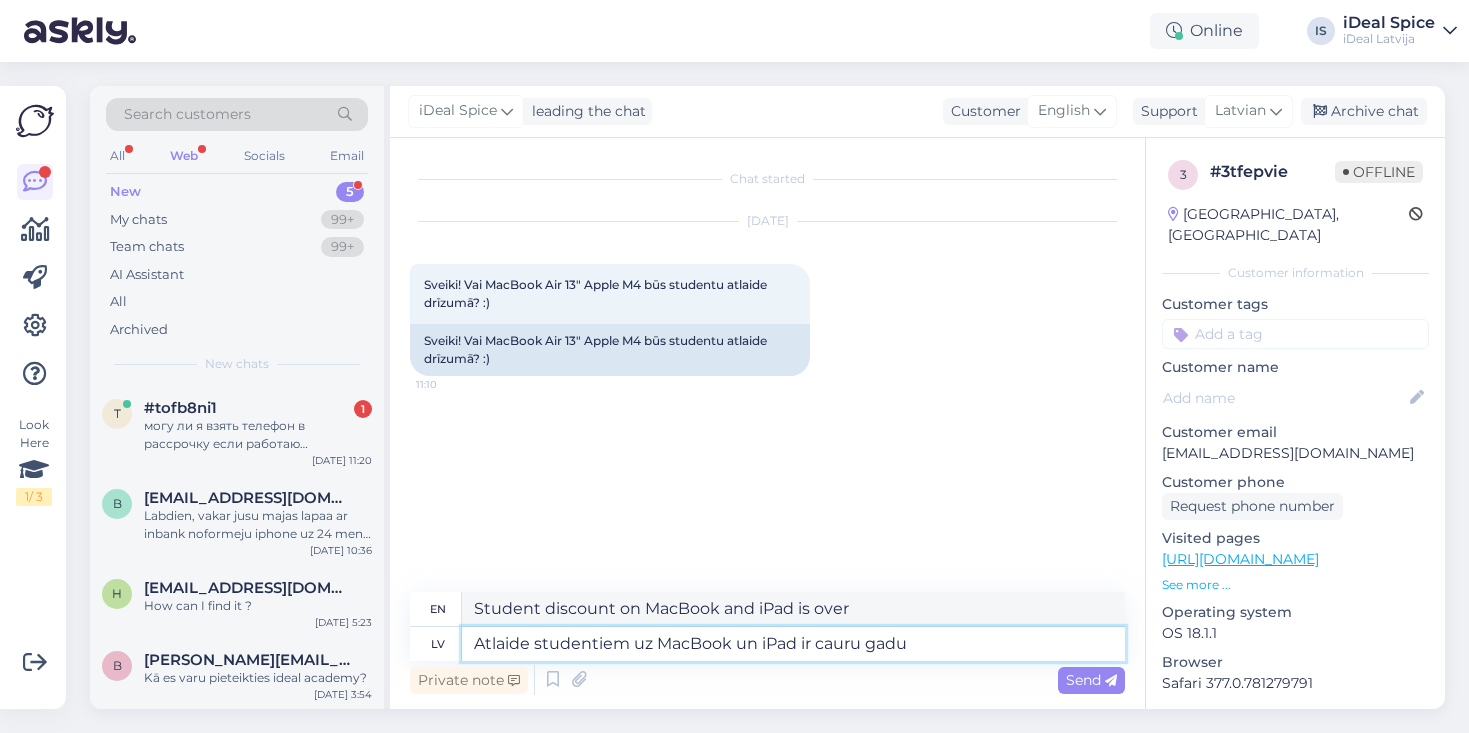 type on "Student discount on MacBook and iPad is available all year round" 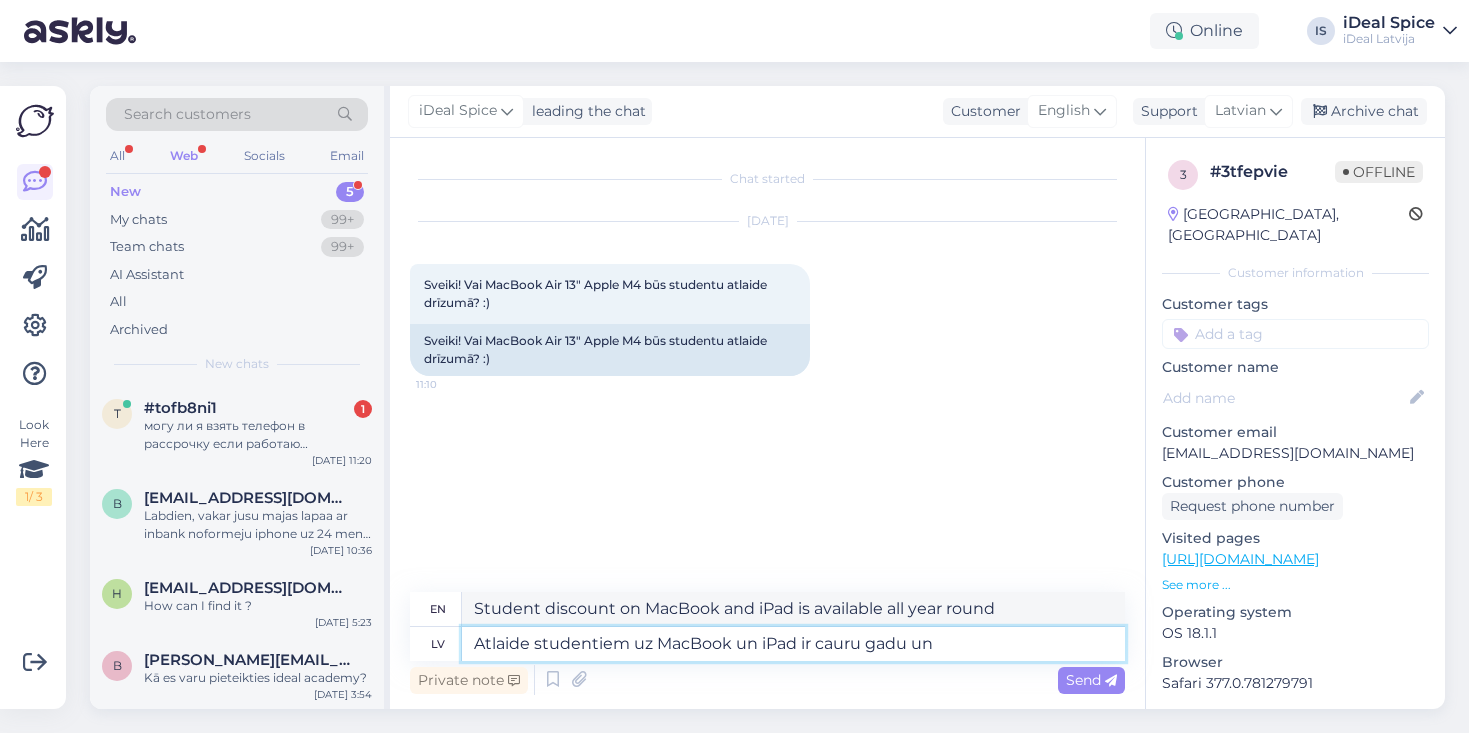 type on "Atlaide studentiem uz MacBook un iPad ir cauru gadu un" 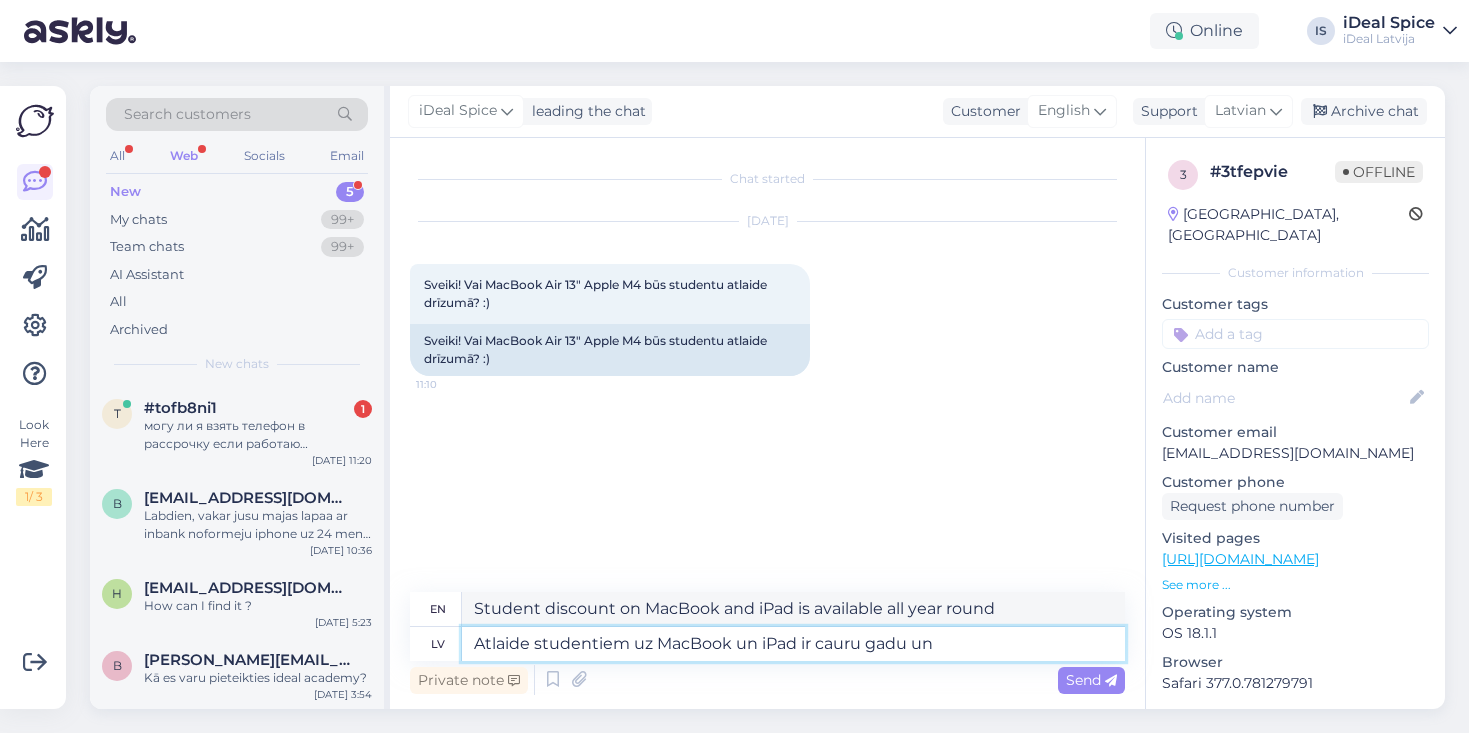 type on "Student discounts on MacBooks and iPads are available year-round and" 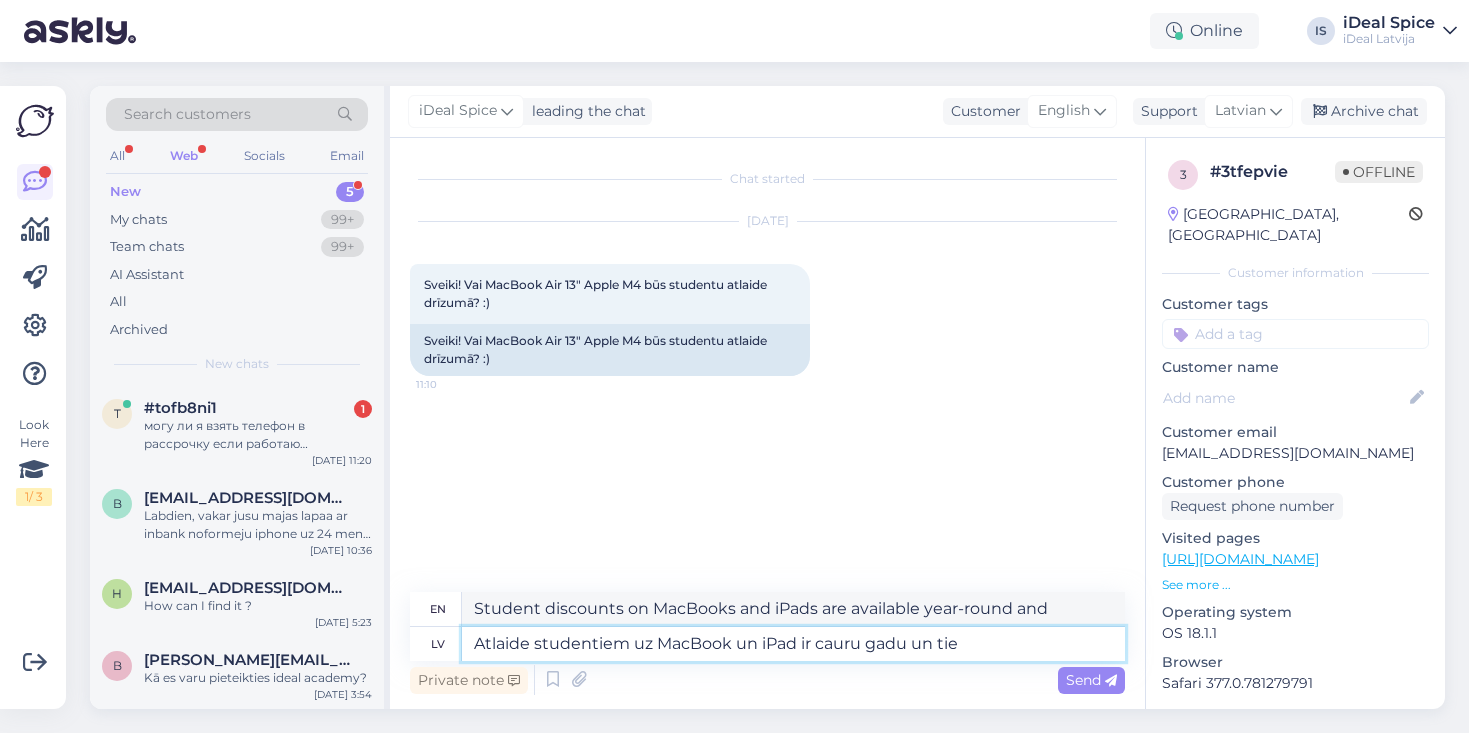 type on "Atlaide studentiem uz MacBook un iPad ir cauru gadu un tie" 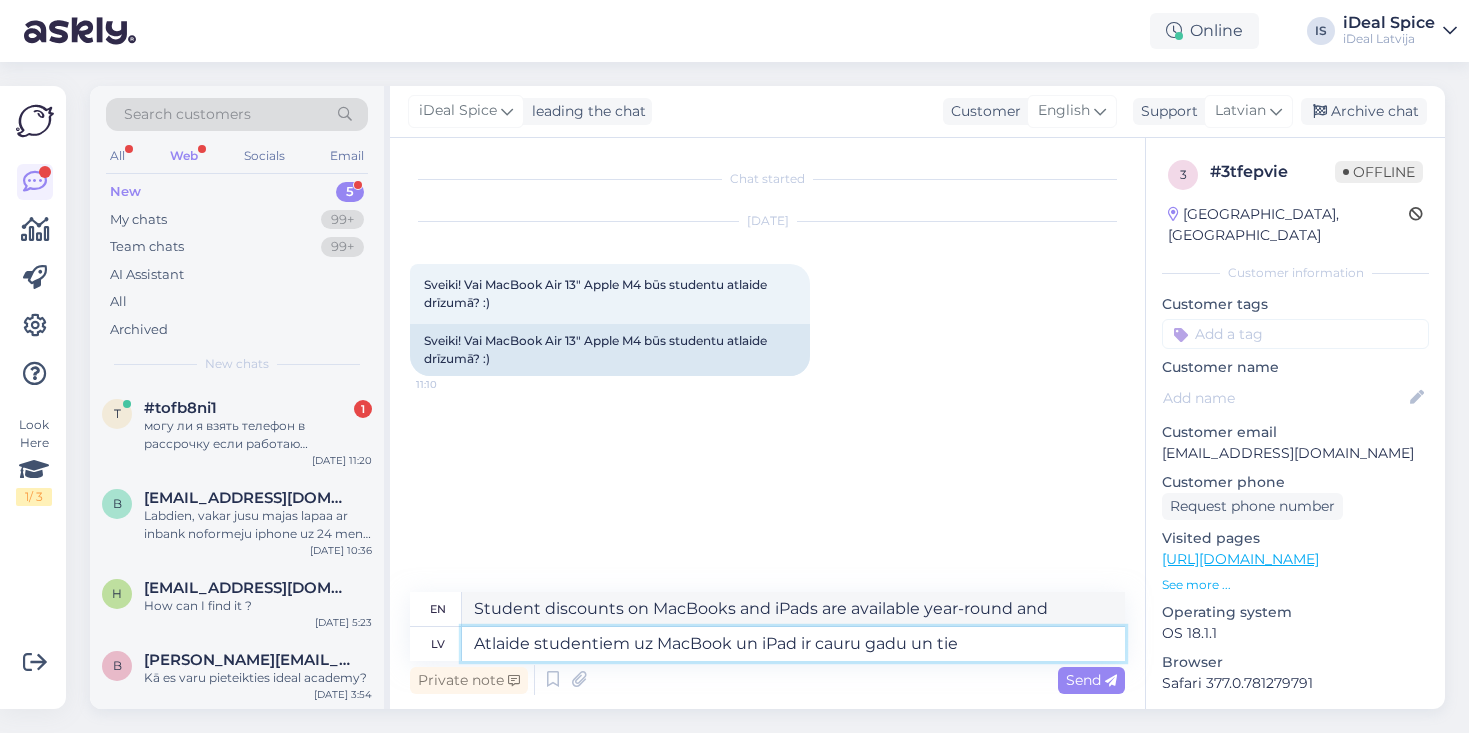 type on "Student discounts on MacBooks and iPads are available all year round and they" 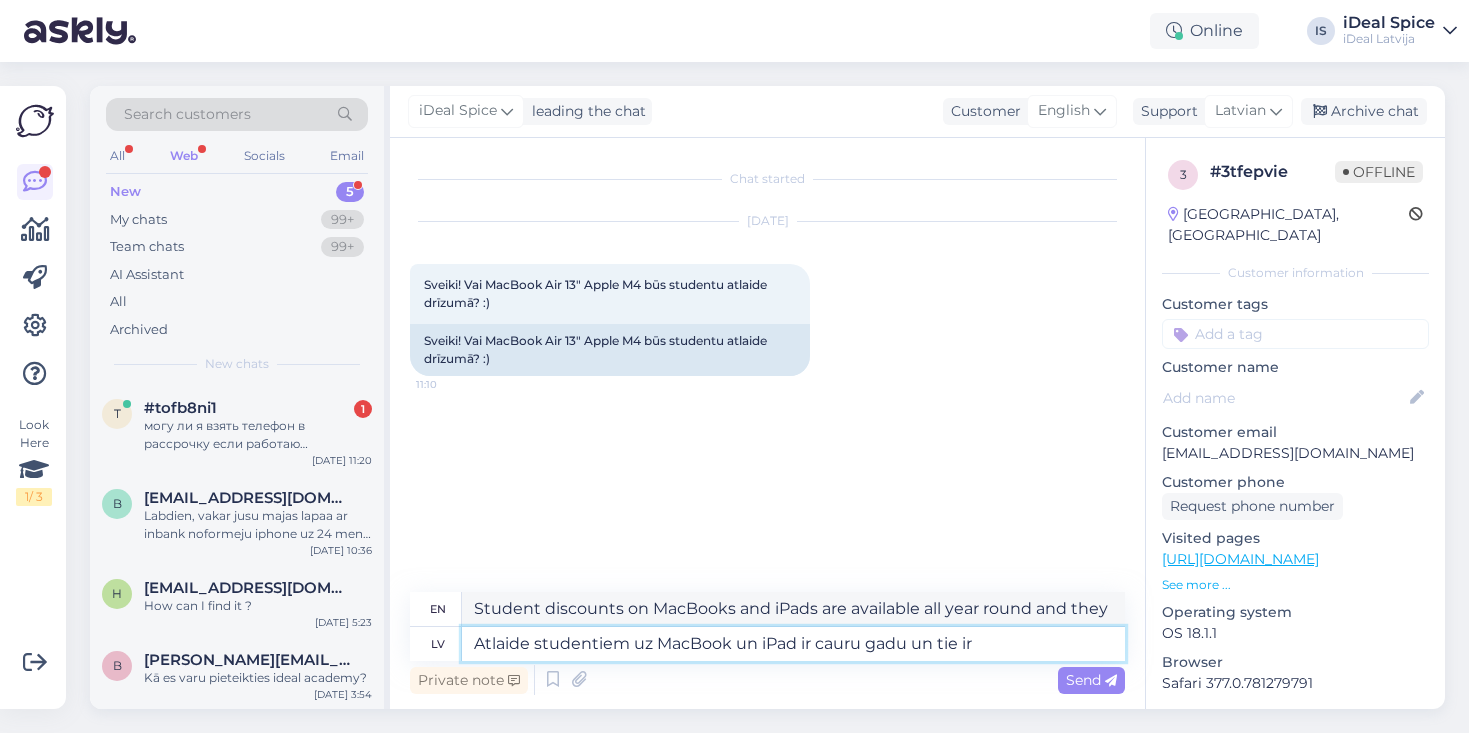 type on "Atlaide studentiem uz MacBook un iPad ir cauru gadu un tie ir" 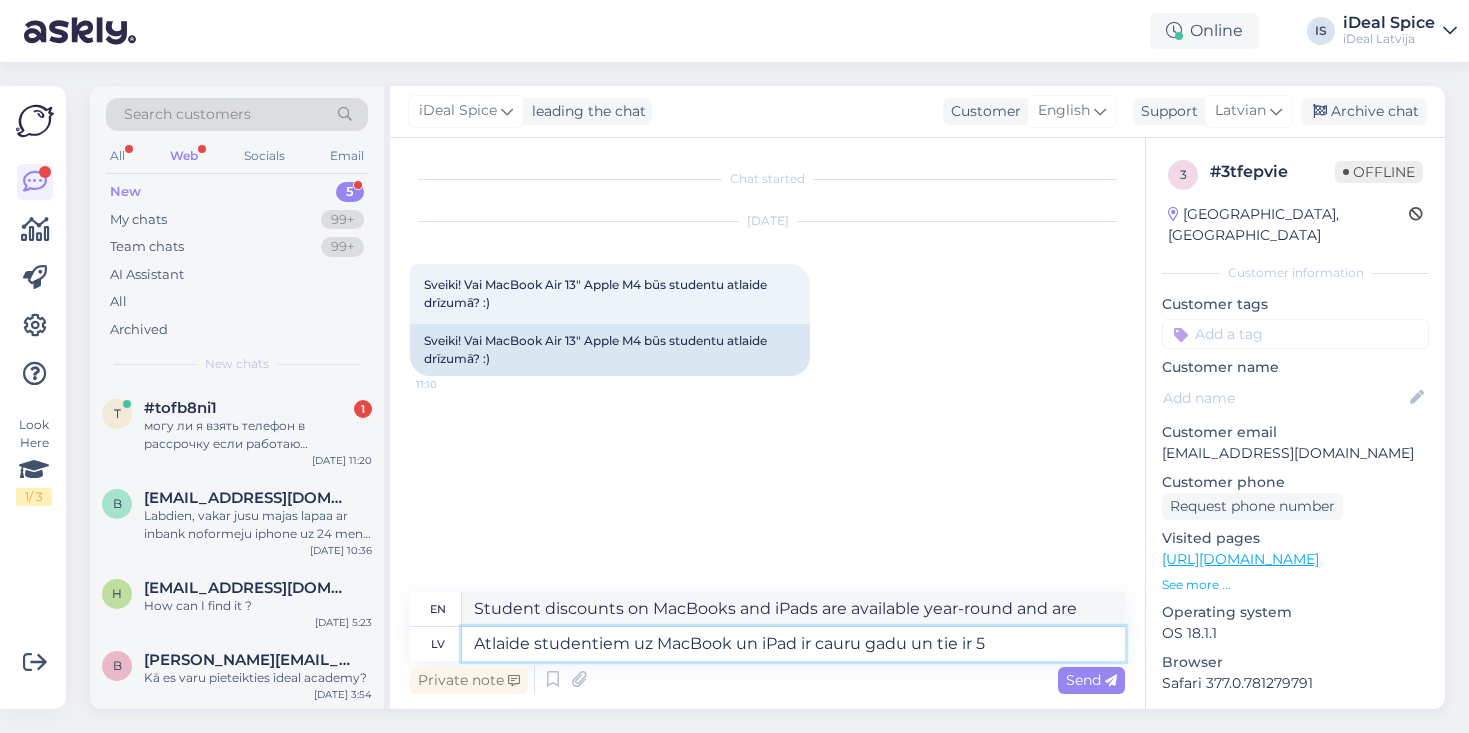 type on "Atlaide studentiem uz MacBook un iPad ir cauru gadu un tie ir 5%" 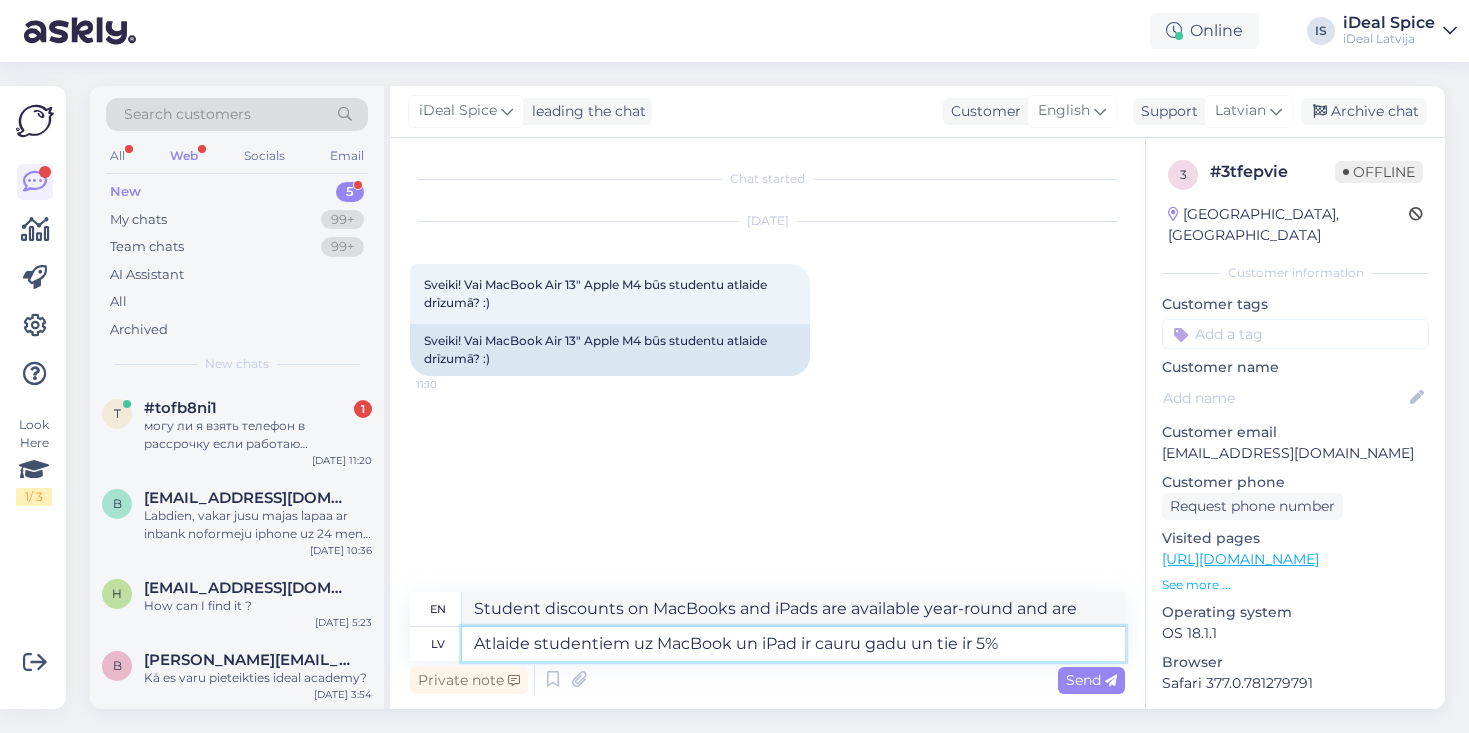 type on "The student discount on MacBooks and iPads is available all year round and is 5%." 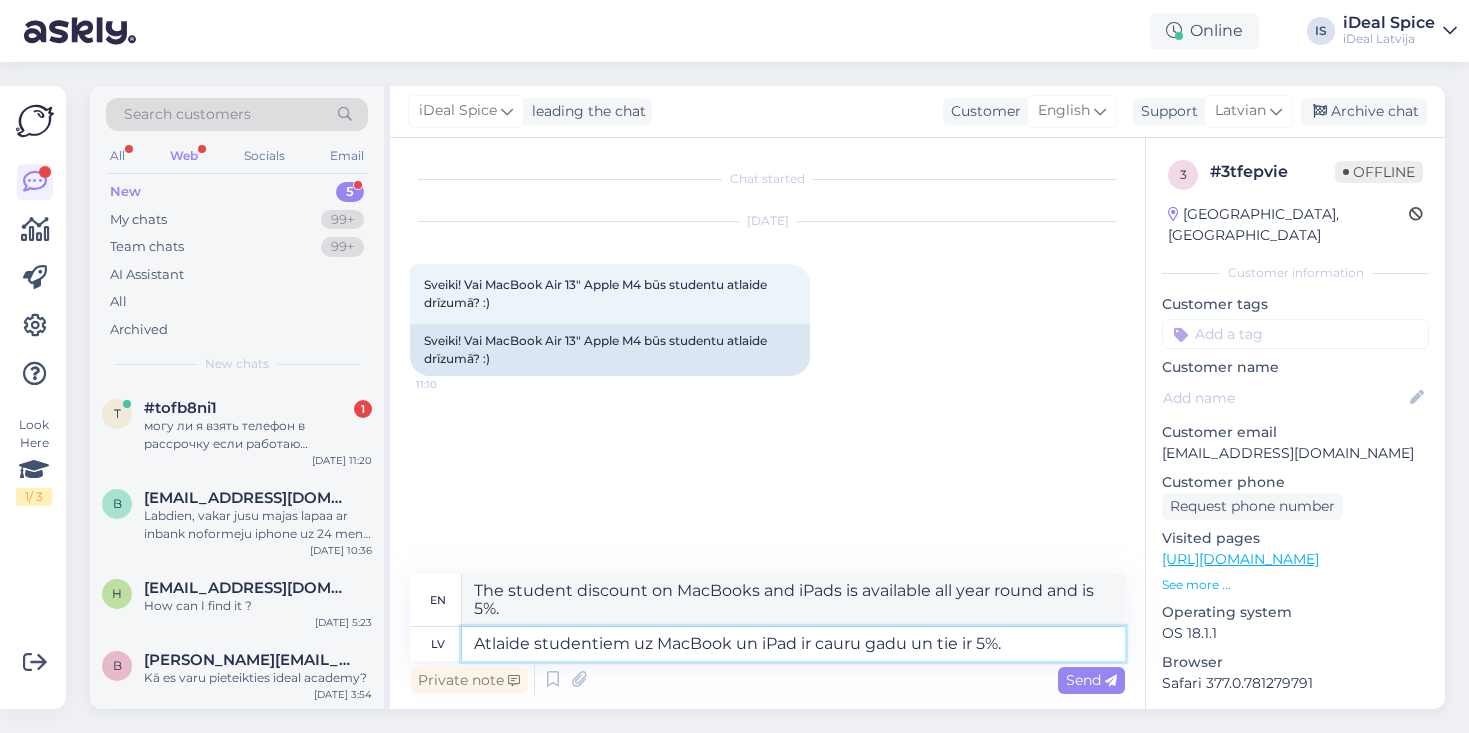 type on "Atlaide studentiem uz MacBook un iPad ir cauru gadu un tie ir 5%. J" 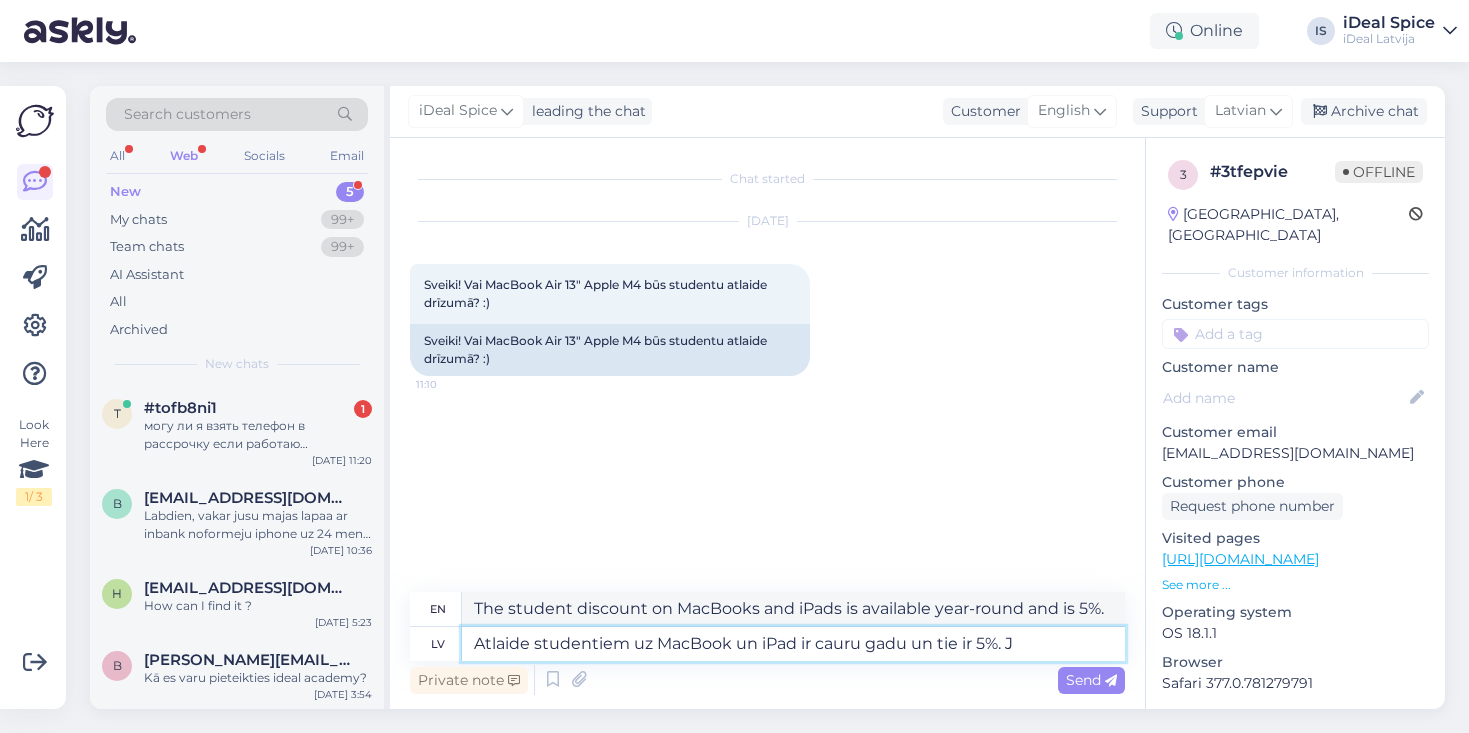 type on "The student discount on MacBooks and iPads is available year-round and is 5%. J" 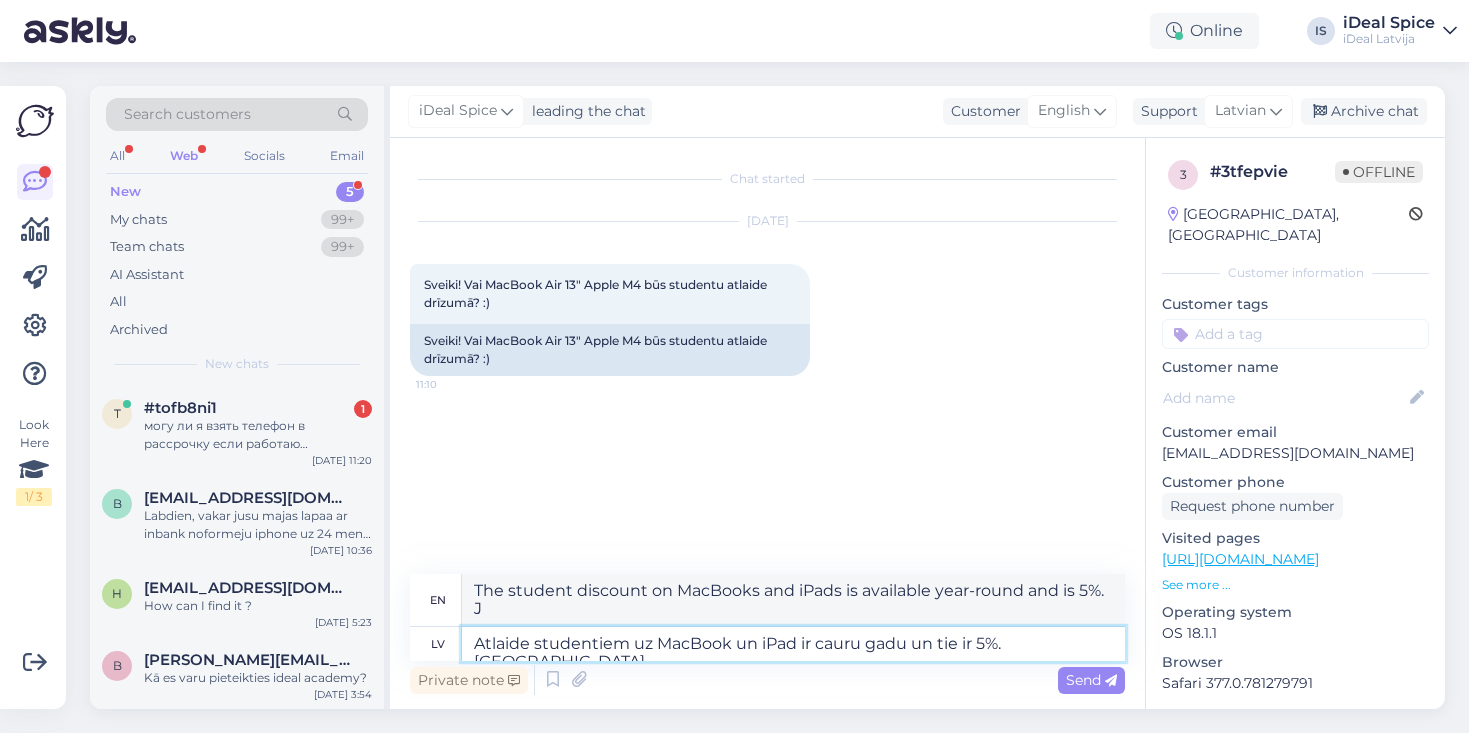 type on "Atlaide studentiem uz MacBook un iPad ir cauru gadu un tie ir 5%. Jāuzrada" 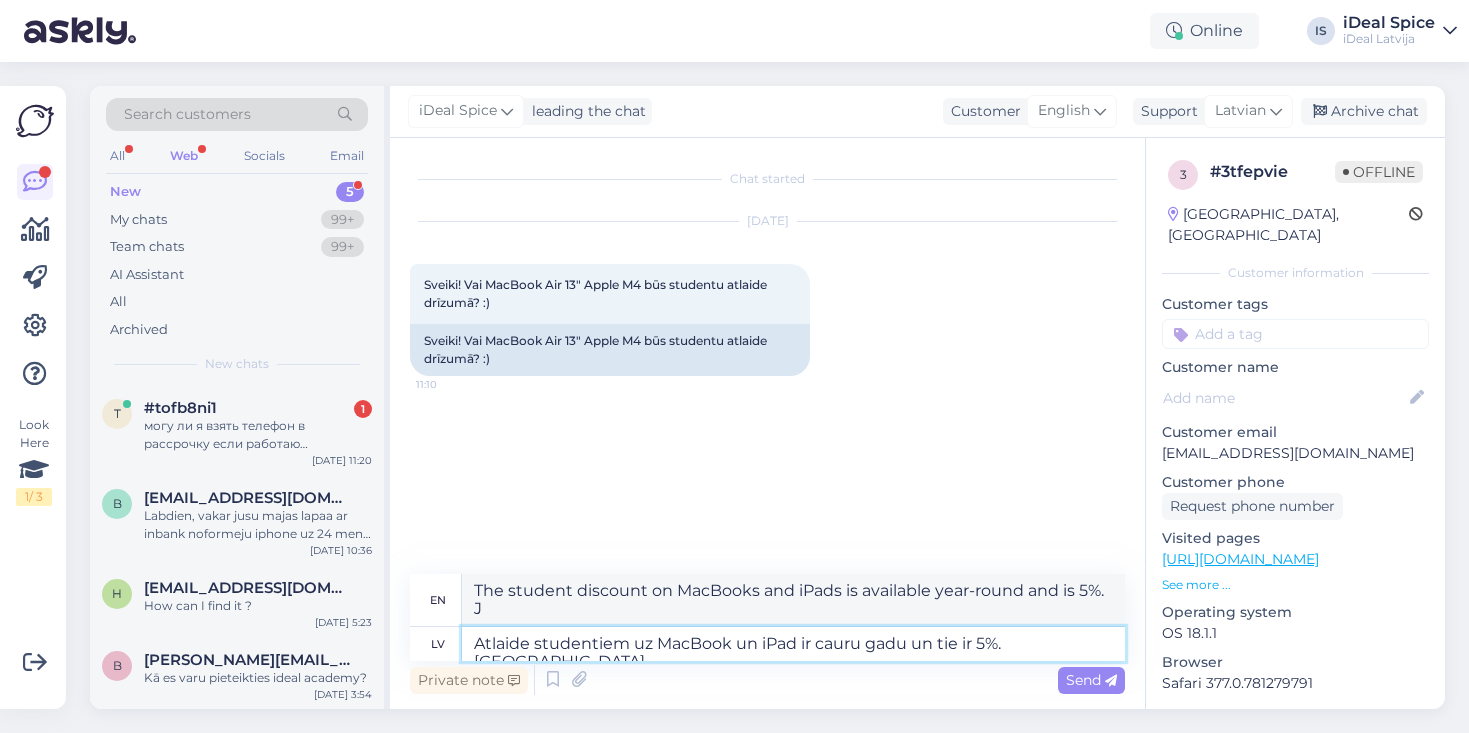 type on "The student discount on MacBooks and iPads is available year-round and is 5%. Must be presented" 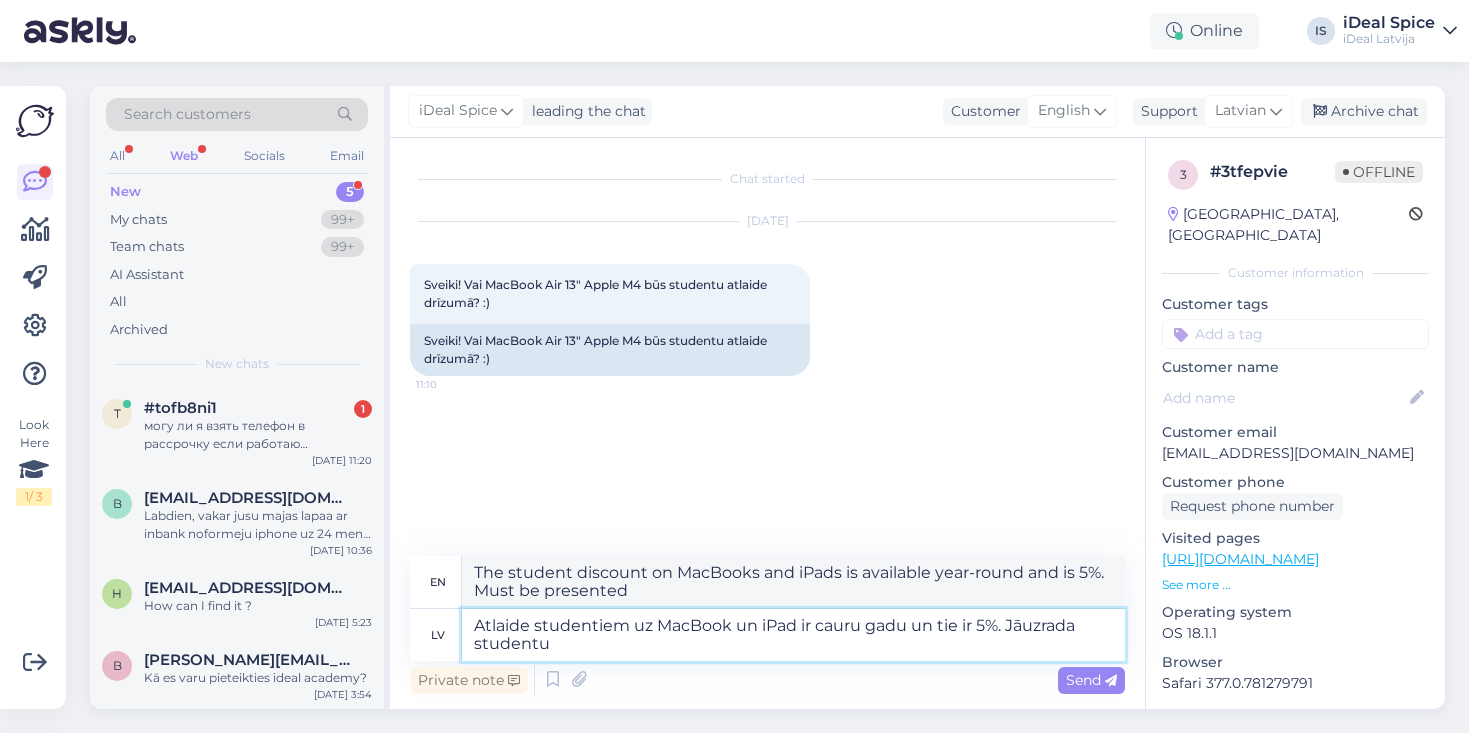 type on "Atlaide studentiem uz MacBook un iPad ir cauru gadu un tie ir 5%. Jāuzrada studentu" 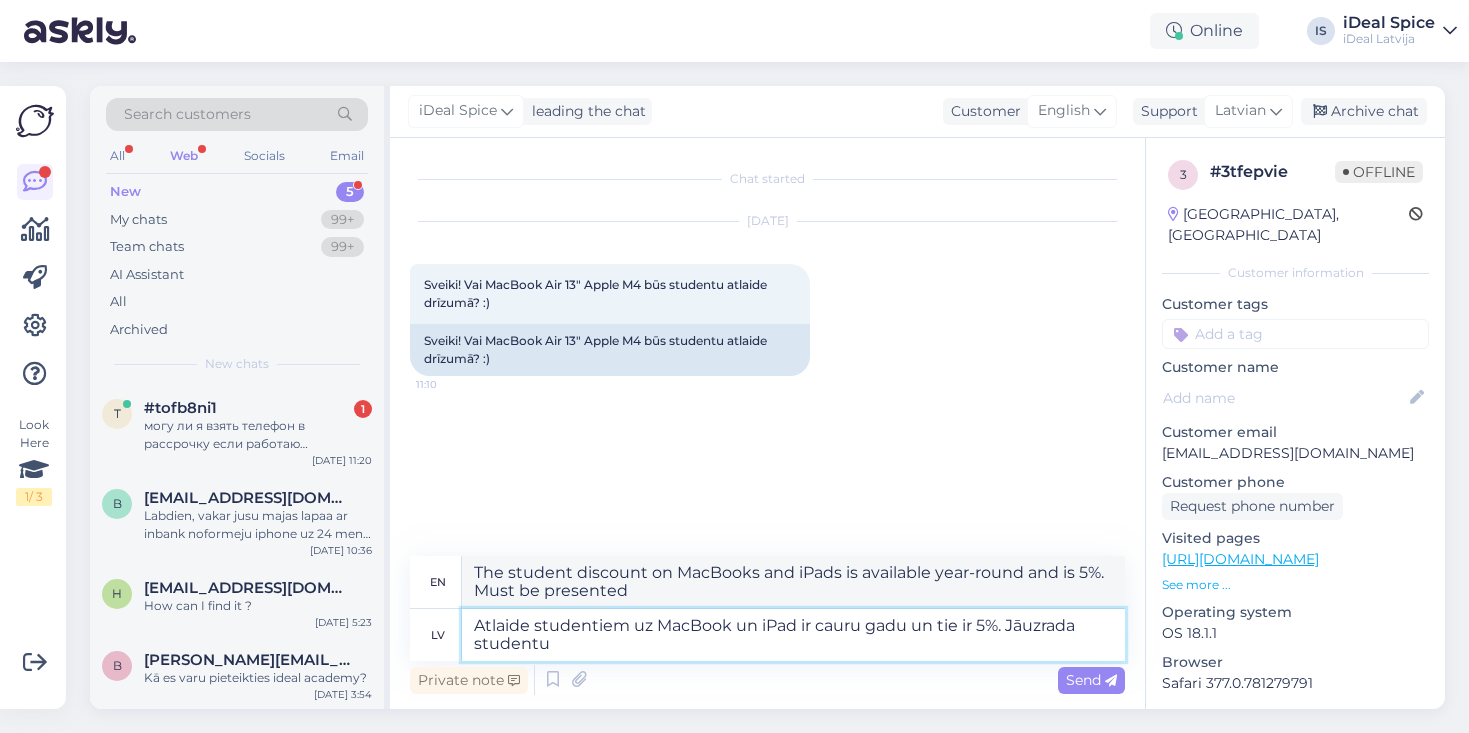 type on "Student discounts on MacBooks and iPads are available year-round and are 5%. Student ID required" 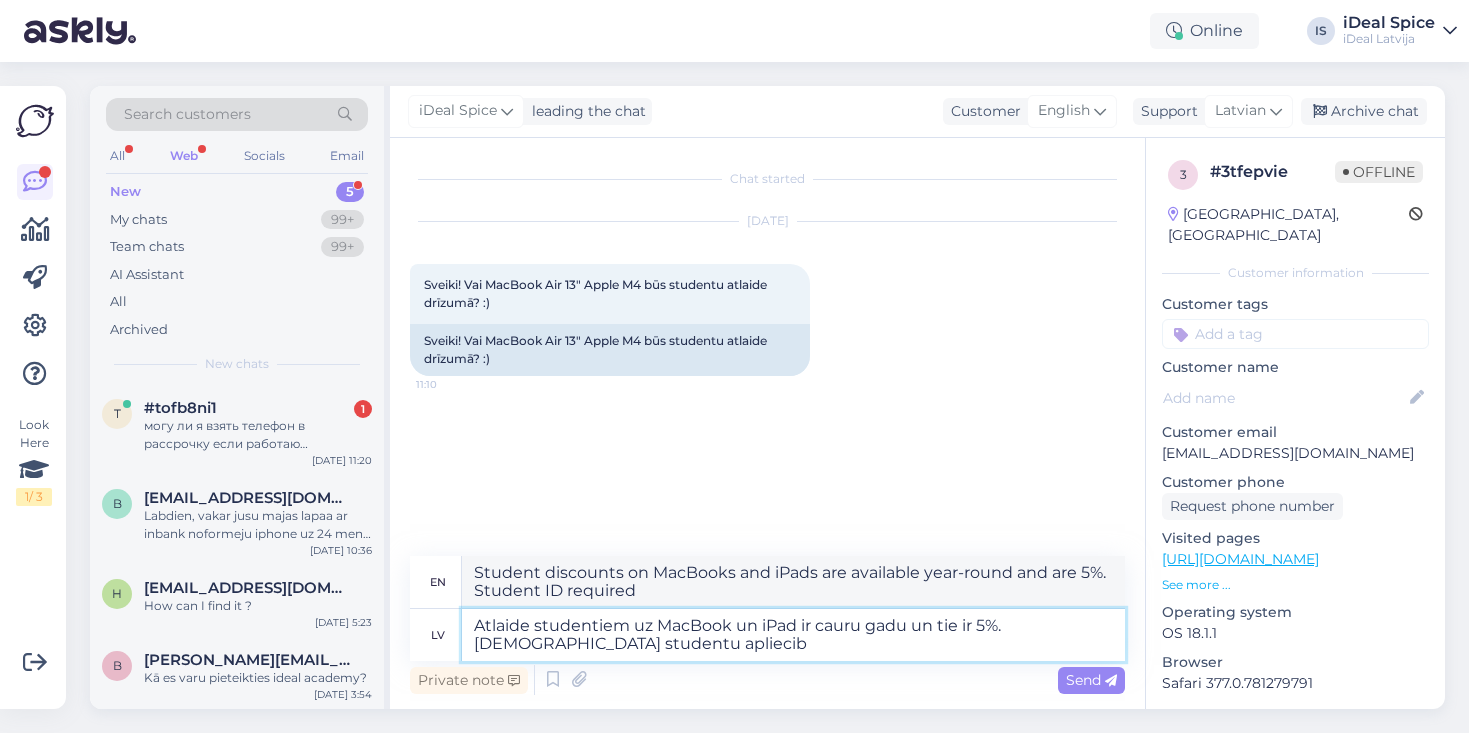 type on "Atlaide studentiem uz MacBook un iPad ir cauru gadu un tie ir 5%. Jāuzrada studentu aplieciba" 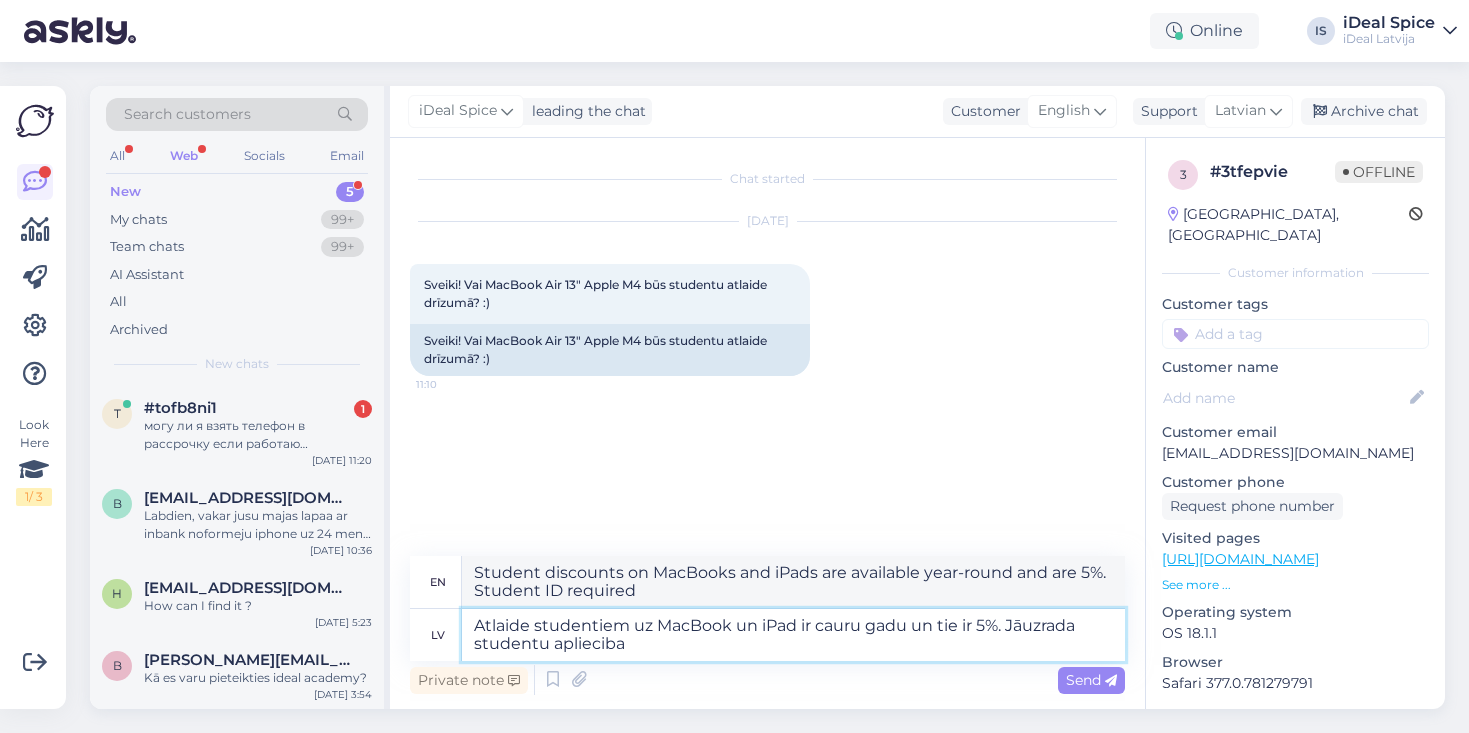 type on "Student discounts on MacBooks and iPads are available year-round and are 5%. Student ID required." 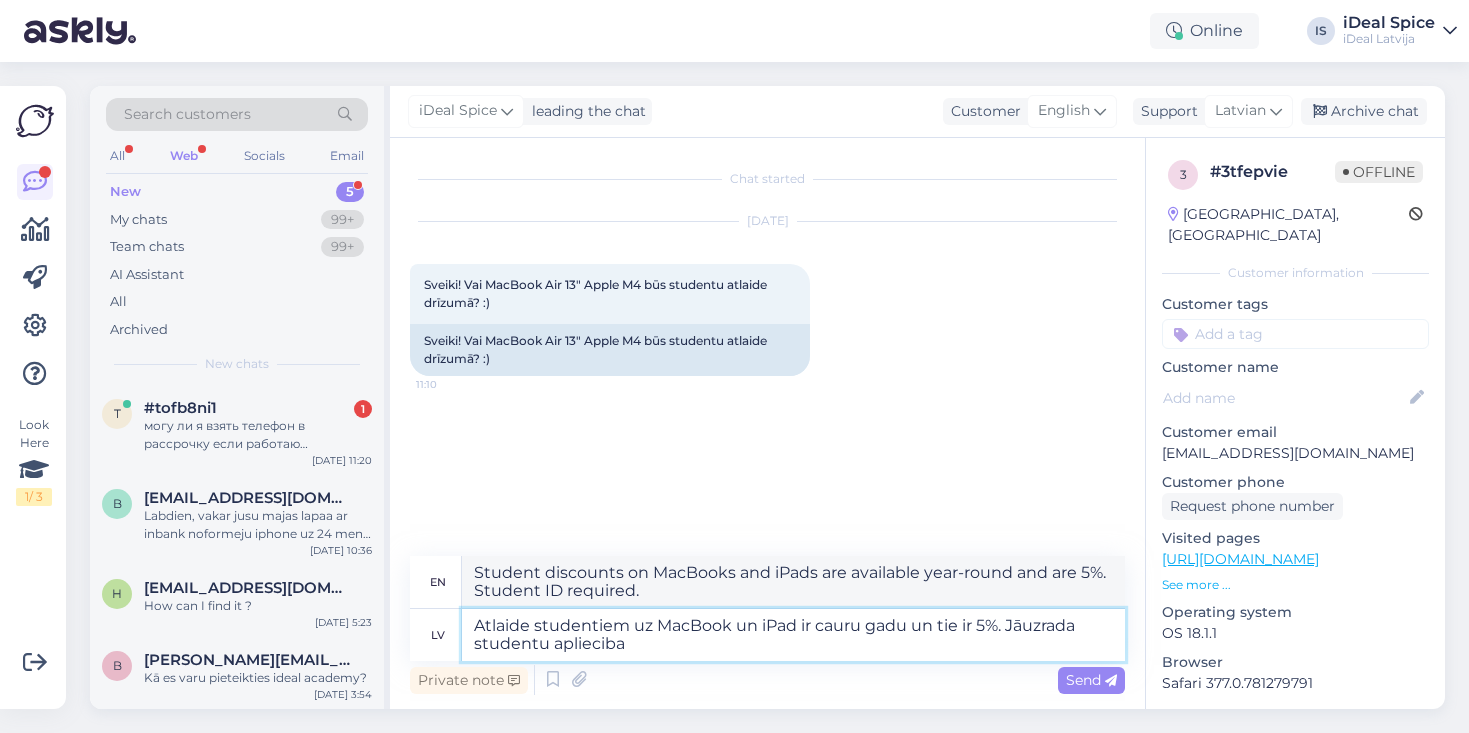 click on "Atlaide studentiem uz MacBook un iPad ir cauru gadu un tie ir 5%. Jāuzrada studentu aplieciba" at bounding box center [793, 635] 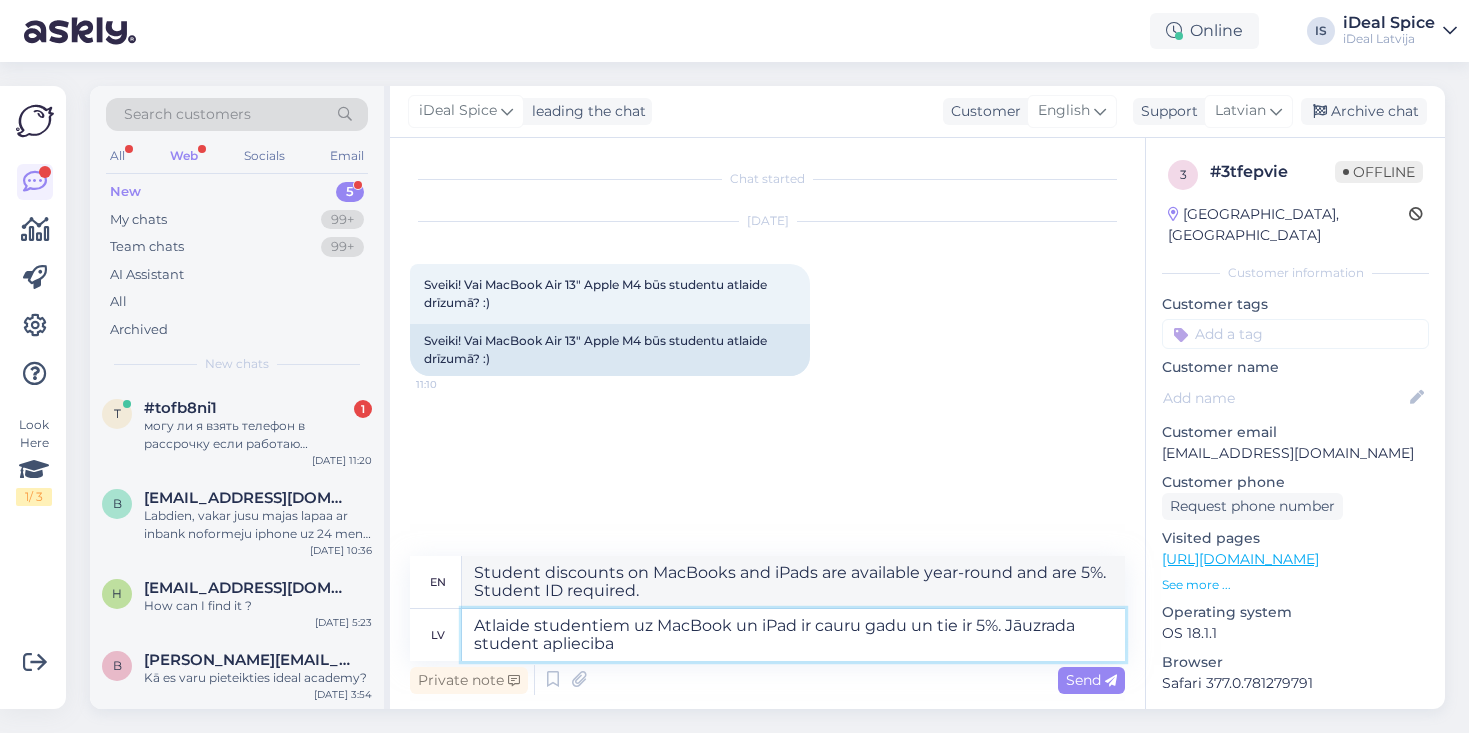 type on "Atlaide studentiem uz MacBook un iPad ir cauru gadu un tie ir 5%. Jāuzrada studenta aplieciba" 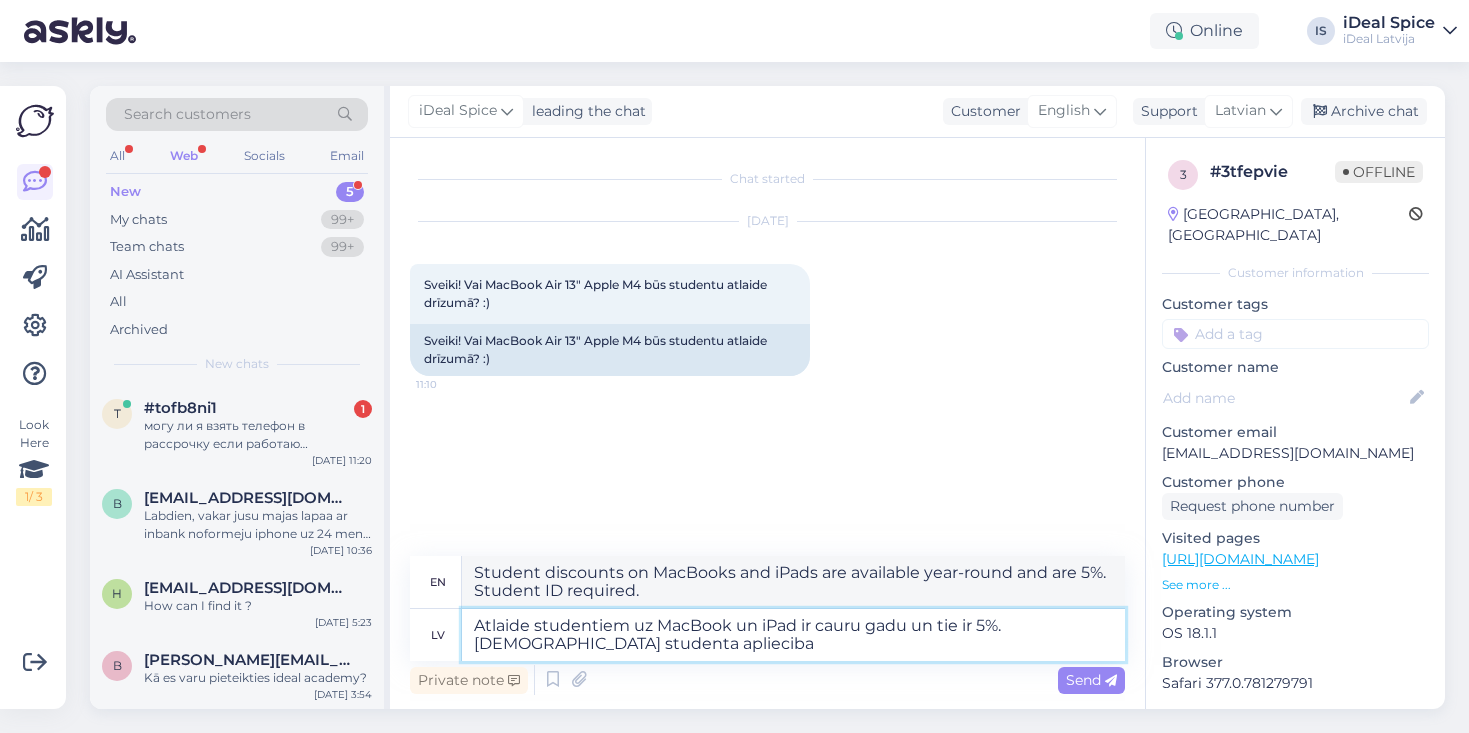 type on "Student discount on MacBook and iPad is available all year round and is 5%. Student ID required." 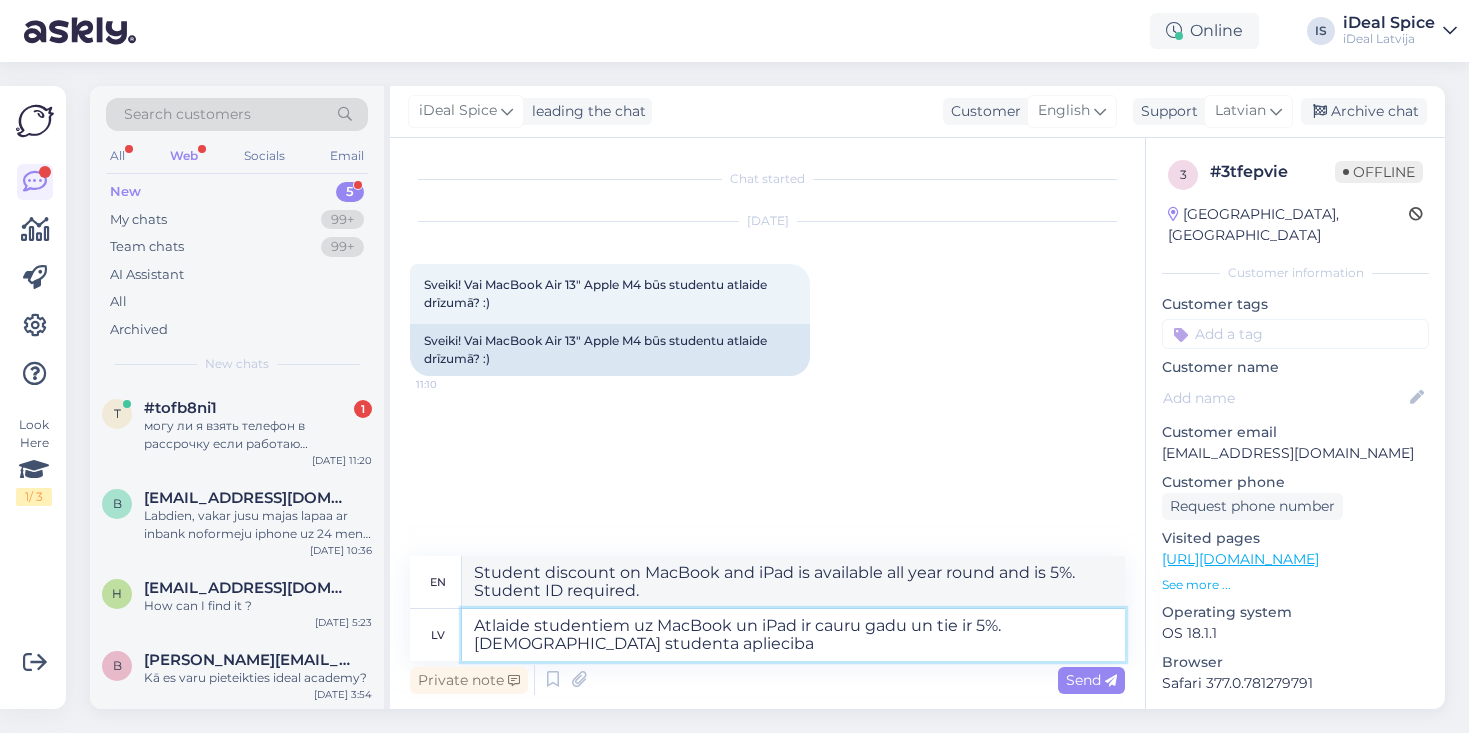 click on "Atlaide studentiem uz MacBook un iPad ir cauru gadu un tie ir 5%. Jāuzrada studenta aplieciba" at bounding box center [793, 635] 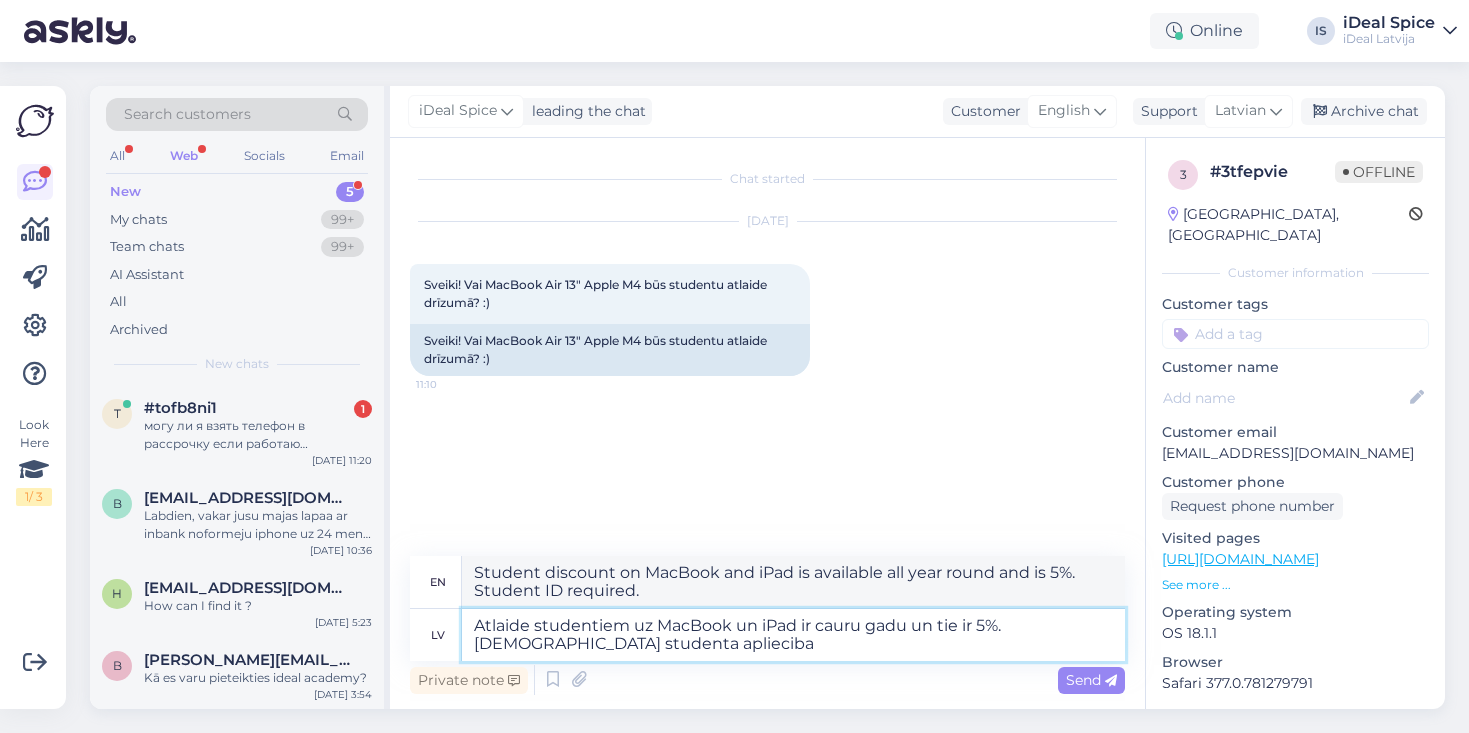 type on "Atlaide studentiem uz MacBook un iPad ir cauru gadu un tie ir 5%. Jāuzrada studenta aplieciba." 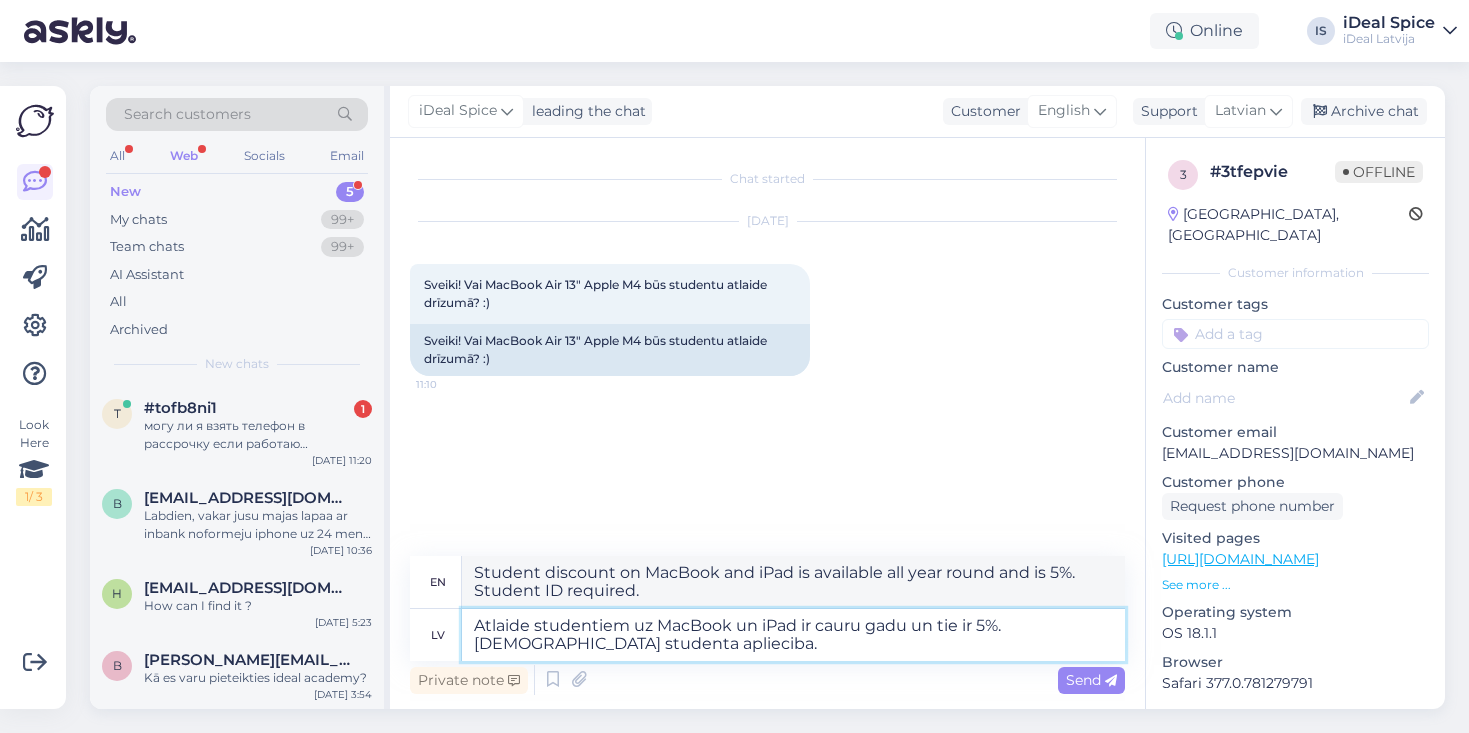 type on "Student discounts on MacBooks and iPads are available year-round and are 5%. Student ID required." 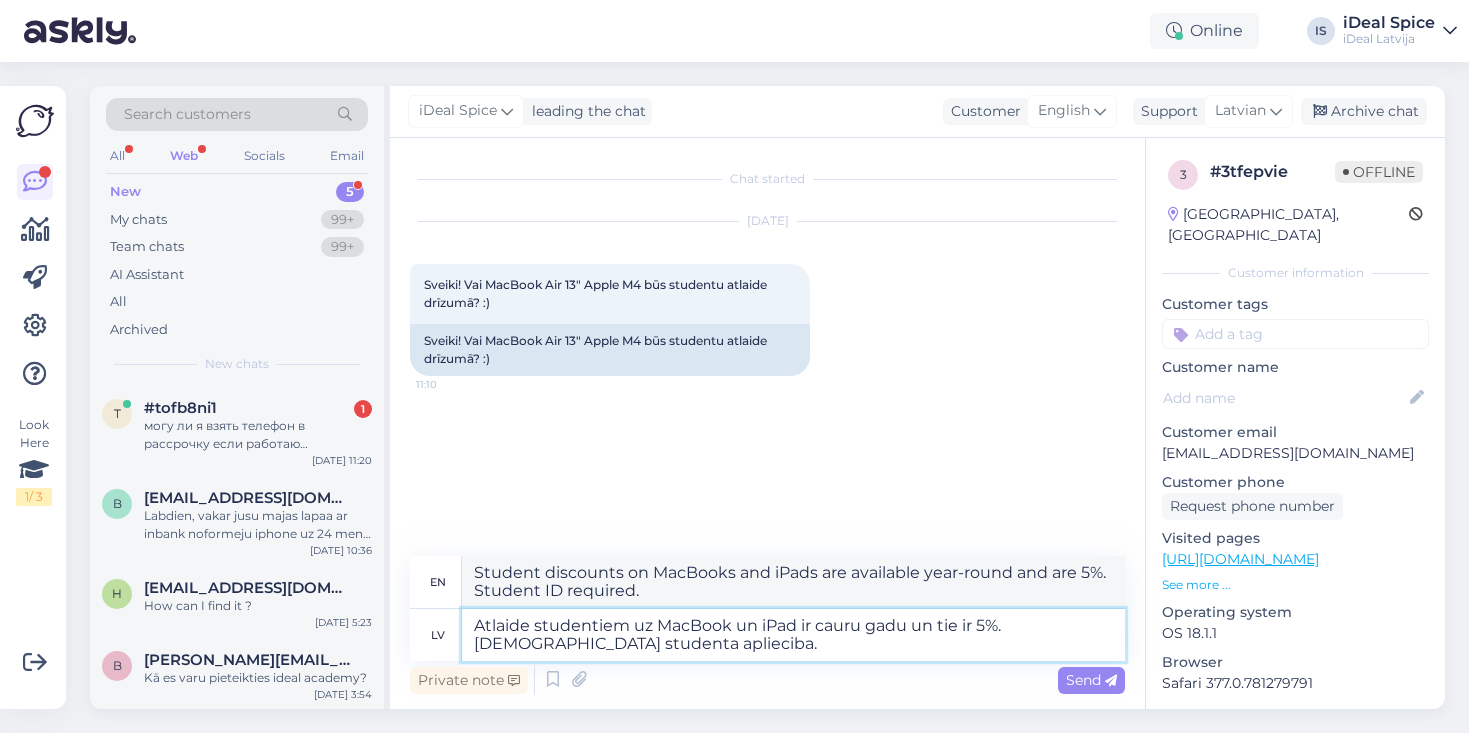 click on "Atlaide studentiem uz MacBook un iPad ir cauru gadu un tie ir 5%. Jāuzrada studenta aplieciba." at bounding box center (793, 635) 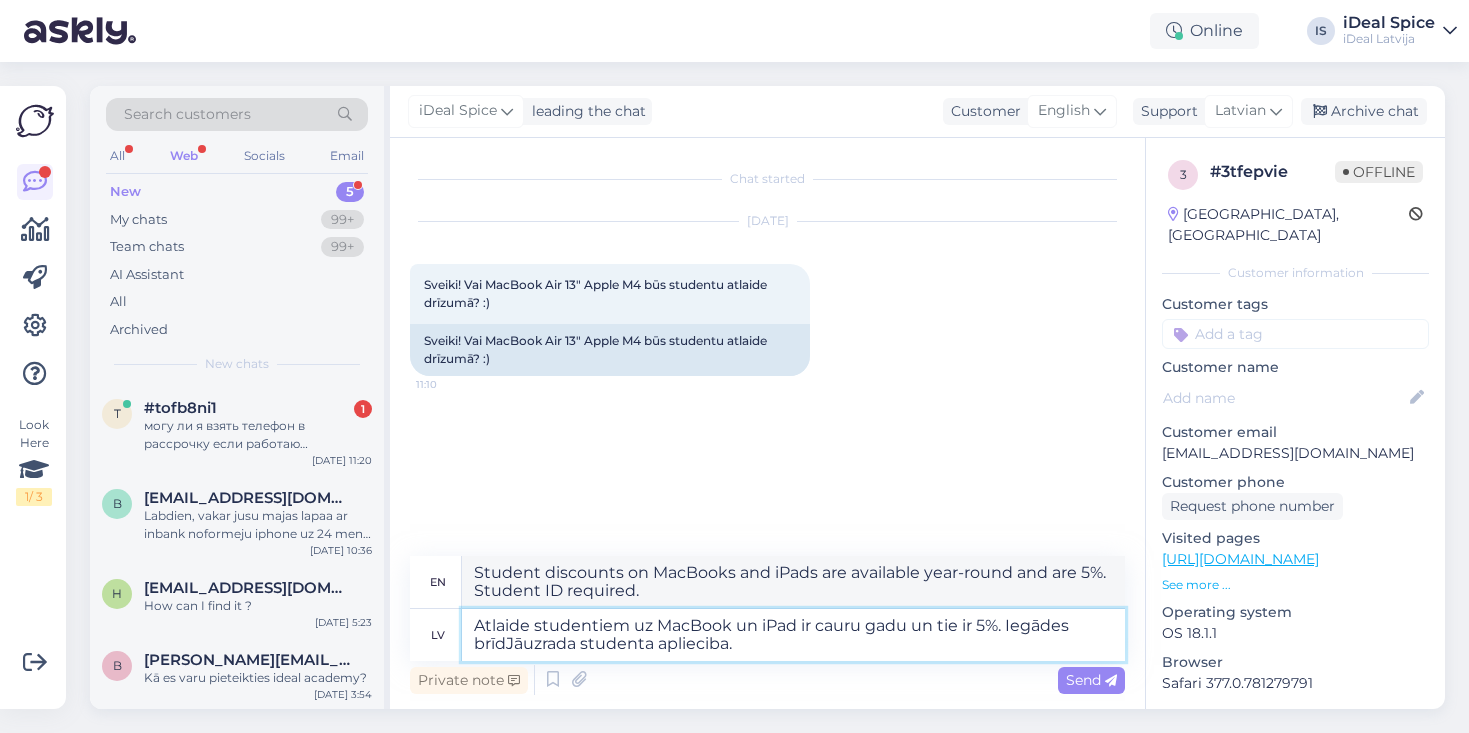type on "Atlaide studentiem uz MacBook un iPad ir cauru gadu un tie ir 5%. Iegādes brīdīJāuzrada studenta aplieciba." 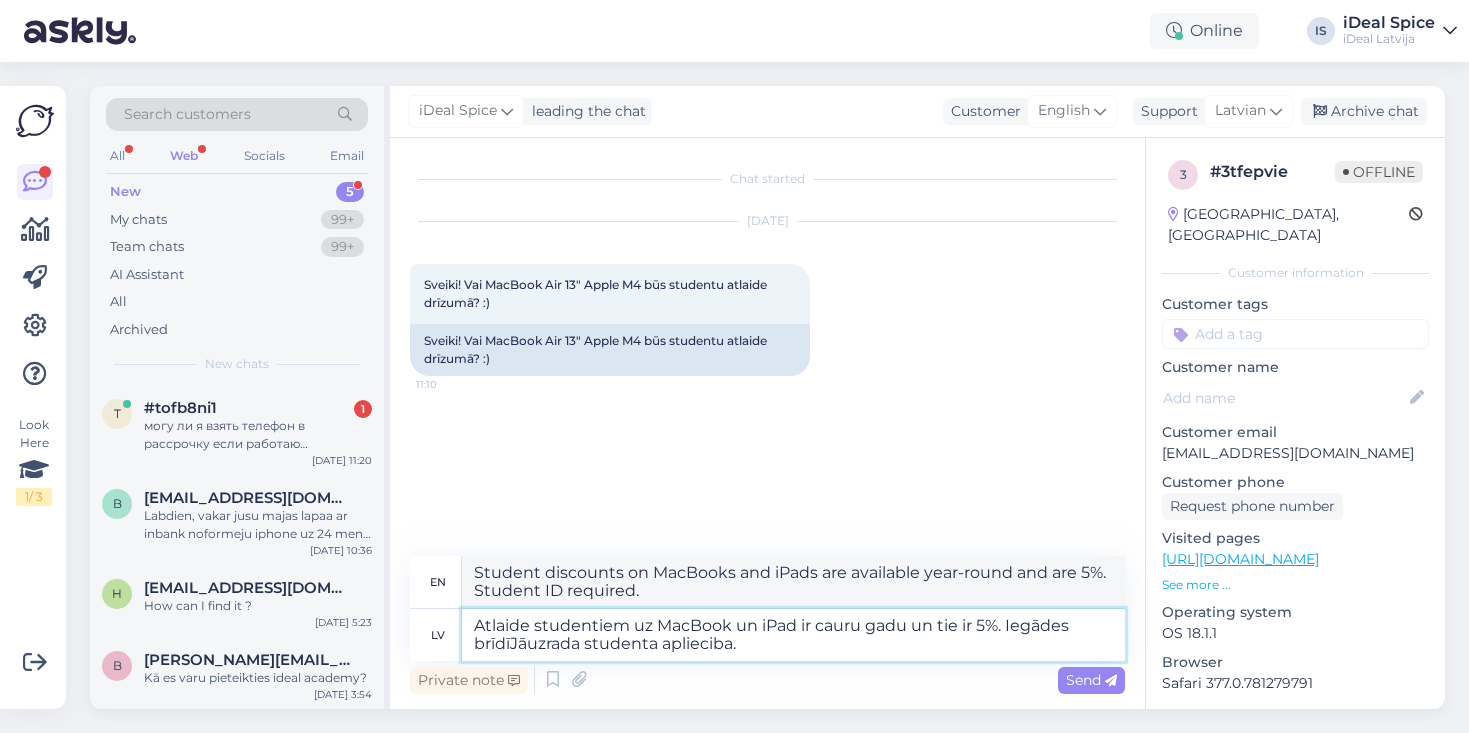 type on "Student discounts on MacBooks and iPads are available year-round and are 5%. Student ID must be presented at the time of purchase." 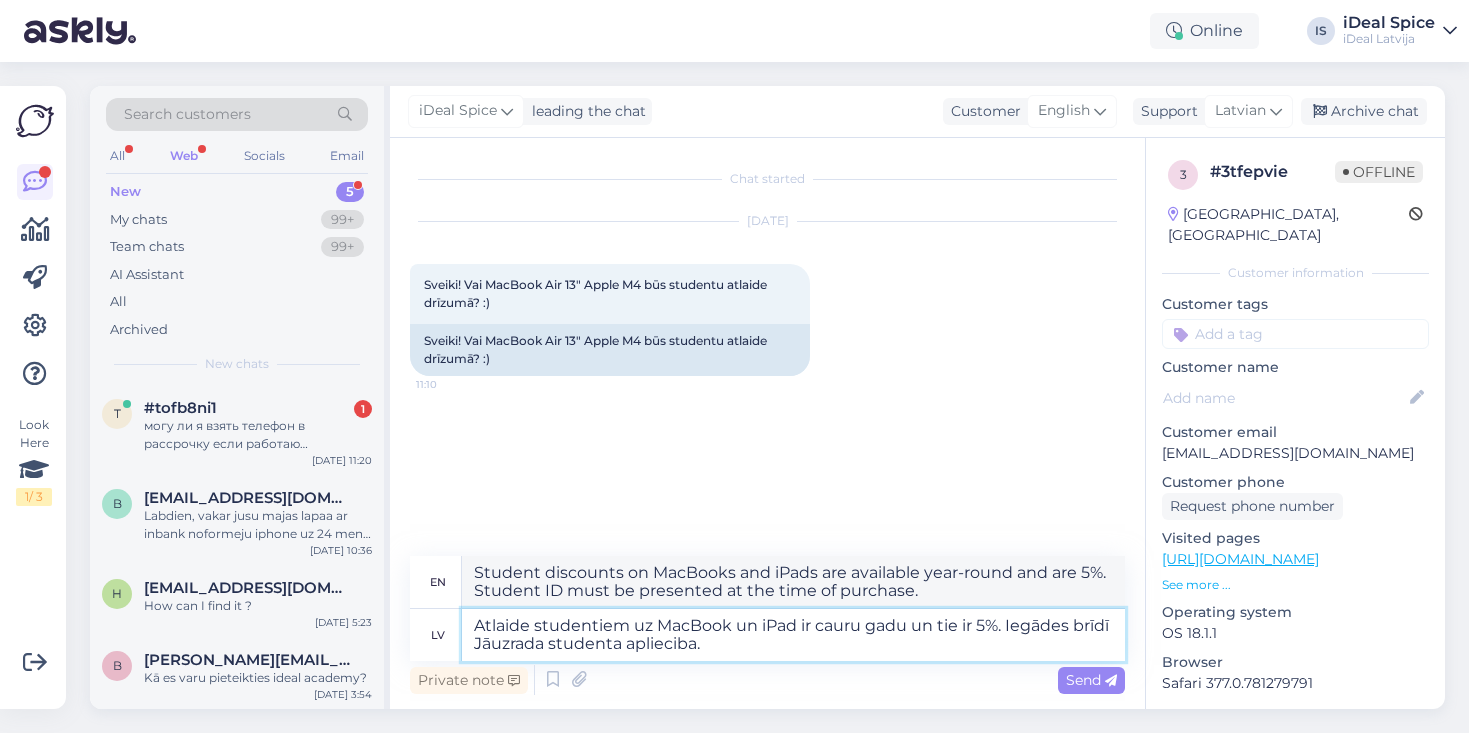 click on "Atlaide studentiem uz MacBook un iPad ir cauru gadu un tie ir 5%. Iegādes brīdī Jāuzrada studenta aplieciba." at bounding box center (793, 635) 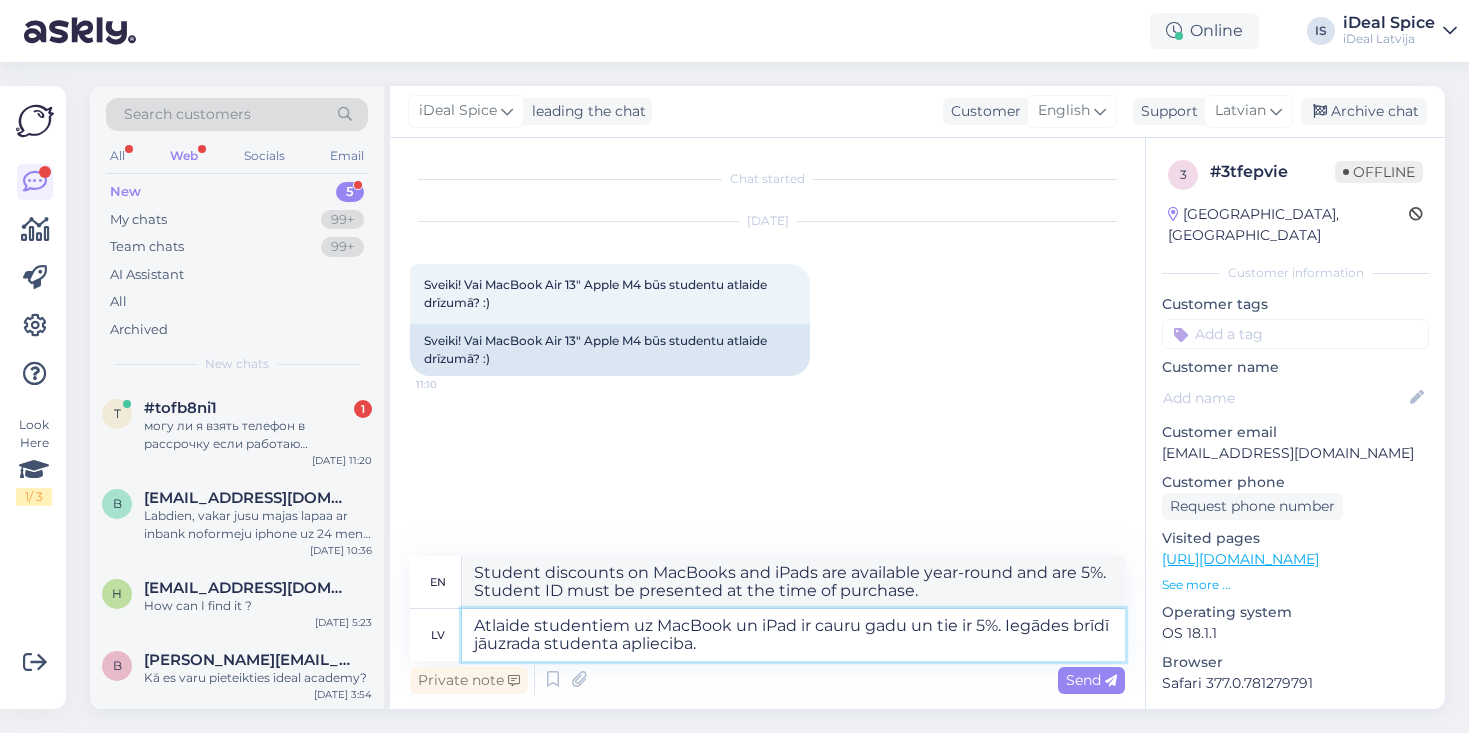 click on "Atlaide studentiem uz MacBook un iPad ir cauru gadu un tie ir 5%. Iegādes brīdī jāuzrada studenta aplieciba." at bounding box center [793, 635] 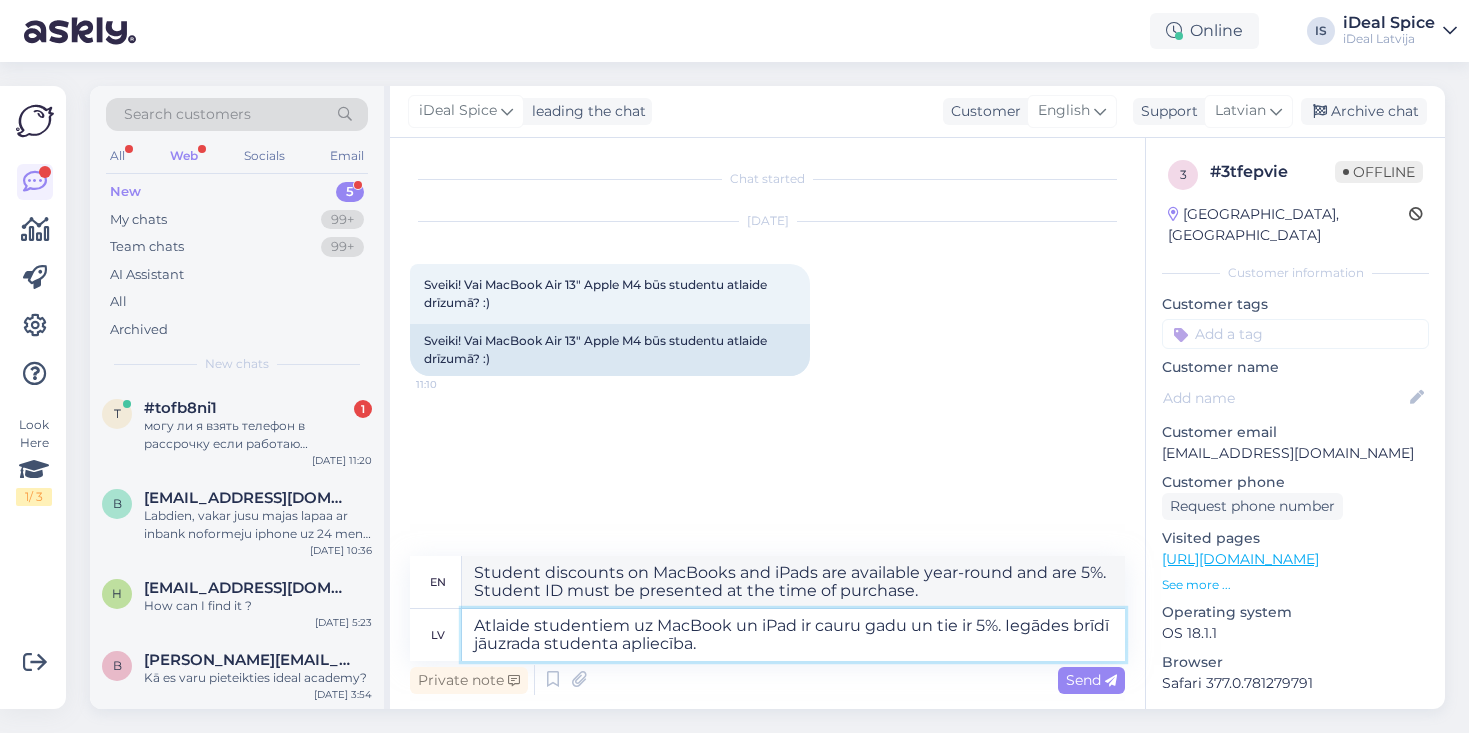 click on "Atlaide studentiem uz MacBook un iPad ir cauru gadu un tie ir 5%. Iegādes brīdī jāuzrada studenta apliecība." at bounding box center (793, 635) 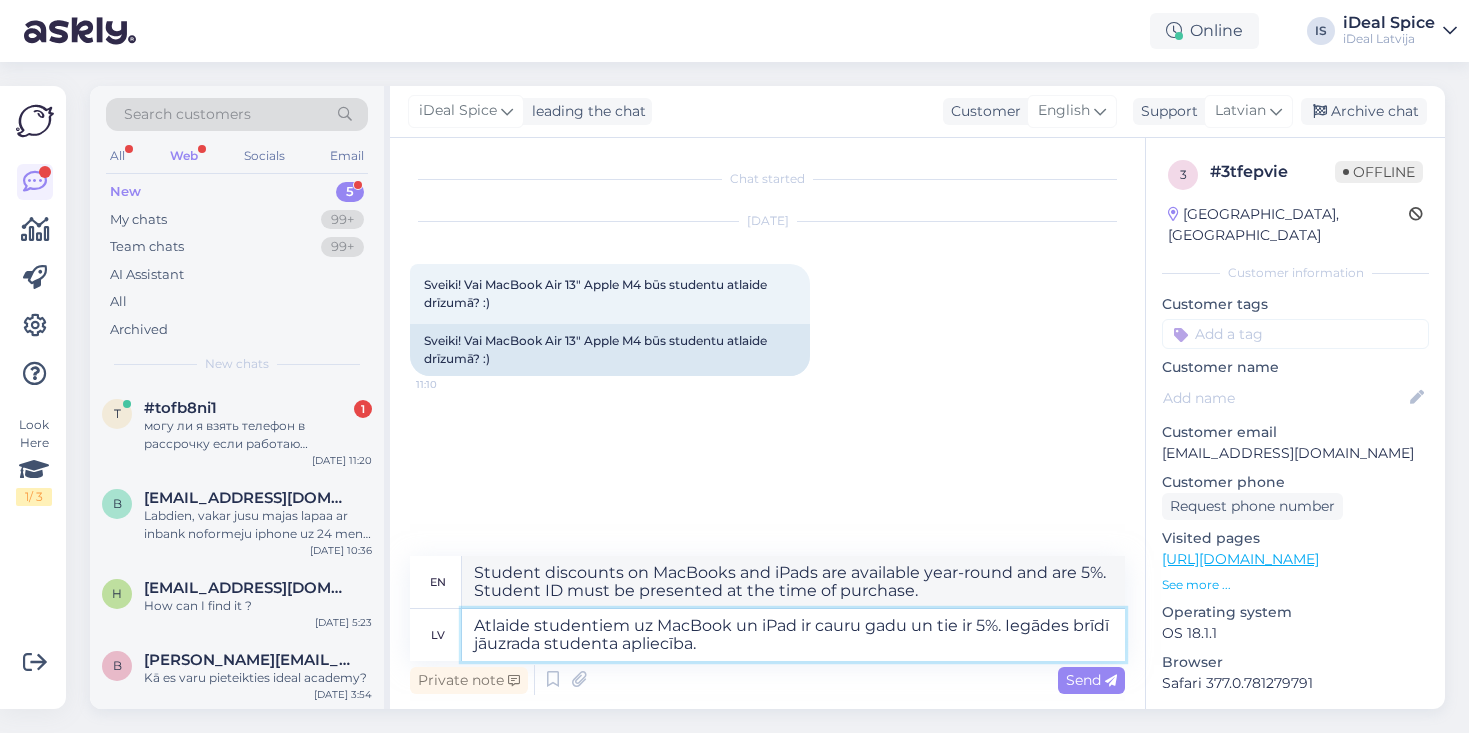 type on "Atlaide studentiem uz MacBook un iPad ir cauru gadu un tie ir 5% Iegādes brīdī jāuzrada studenta apliecība." 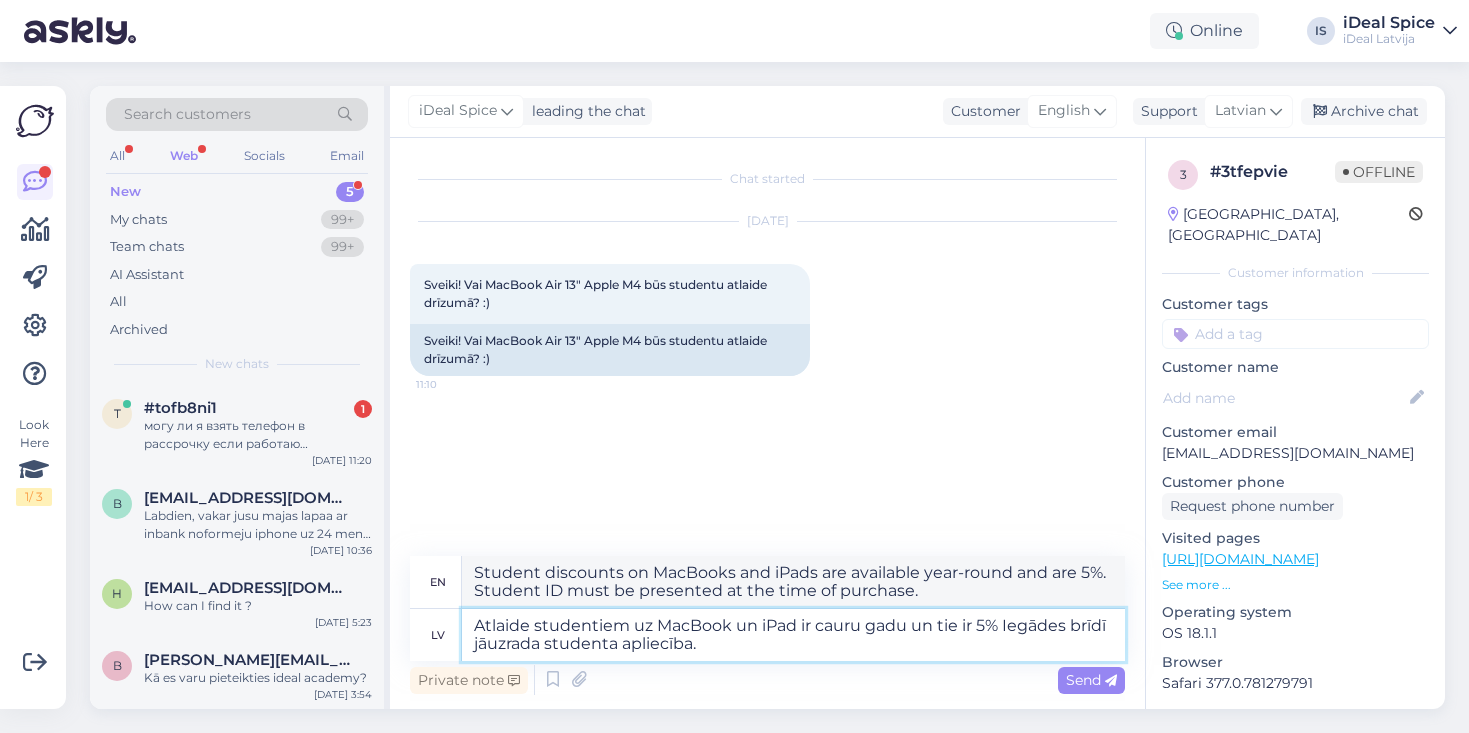 type on "The student discount on MacBooks and iPads is available year-round and is 5%. A student ID must be presented at the time of purchase." 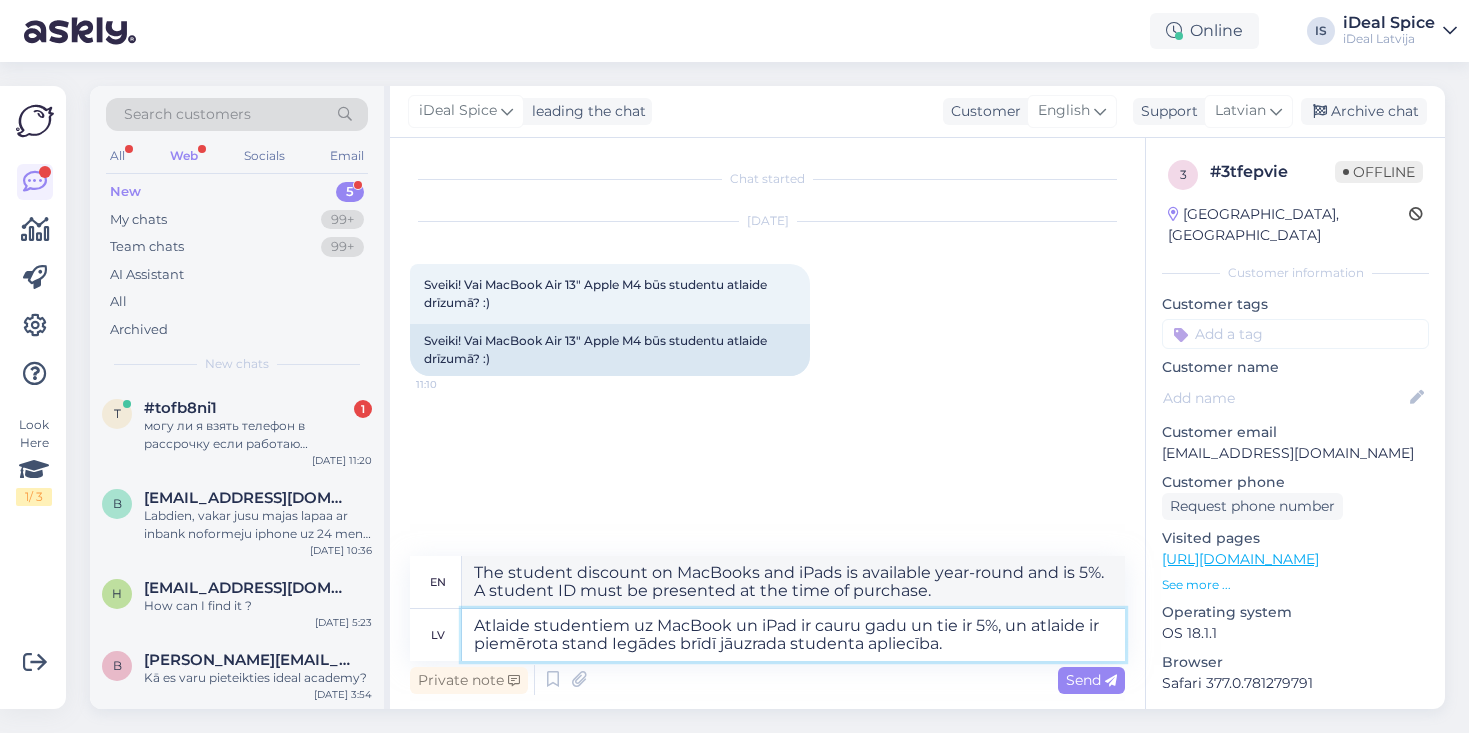 type on "Atlaide studentiem uz MacBook un iPad ir cauru gadu un tie ir 5%, un atlaide ir piemērota standr Iegādes brīdī jāuzrada studenta apliecība." 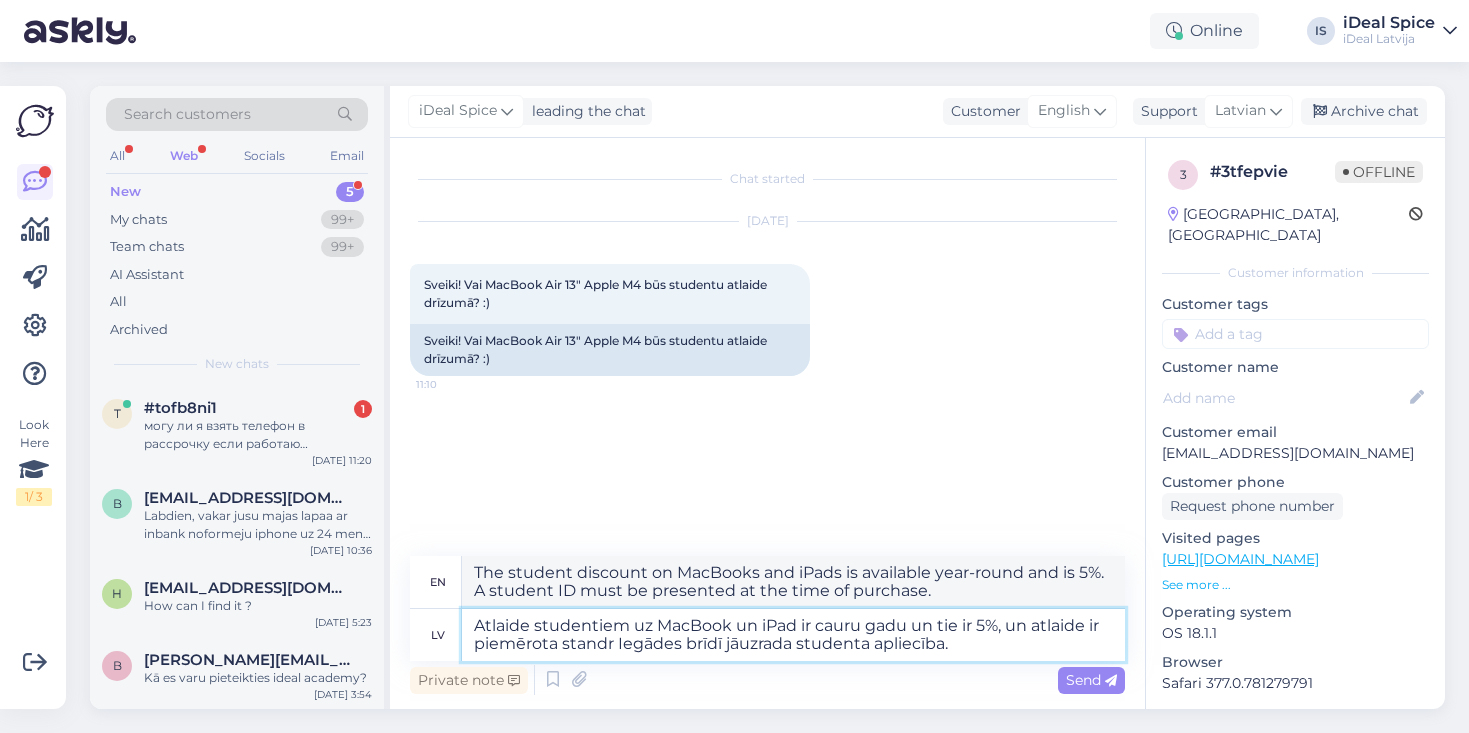 type on "The student discount on MacBooks and iPads is available year-round and is 5%, and the discount applies to standard items. A student ID must be presented at the time of purchase." 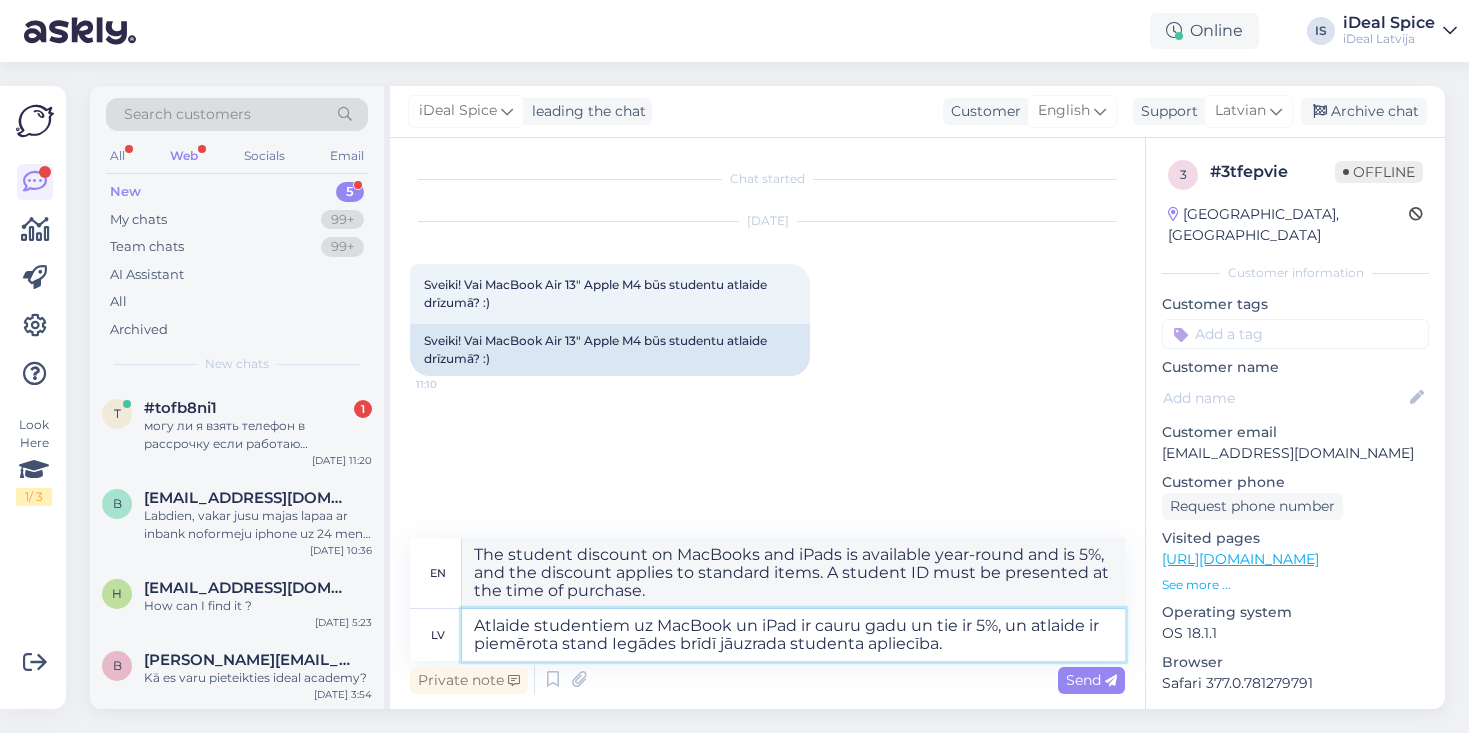 type on "Atlaide studentiem uz MacBook un iPad ir cauru gadu un tie ir 5%, un atlaide ir piemērota standa Iegādes brīdī jāuzrada studenta apliecība." 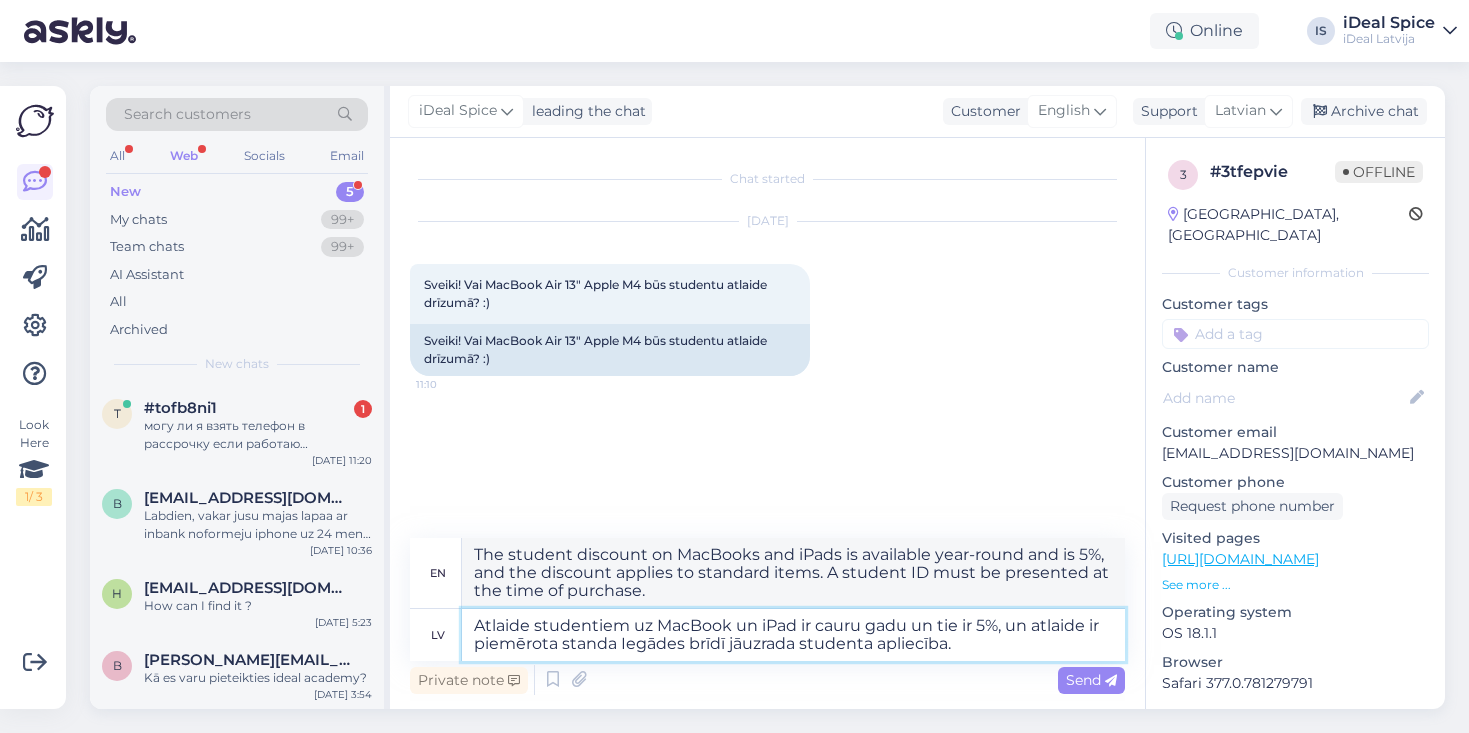 type on "The student discount on MacBooks and iPads is available year-round and is 5%, and the discount is applicable to students. A student ID must be presented at the time of purchase." 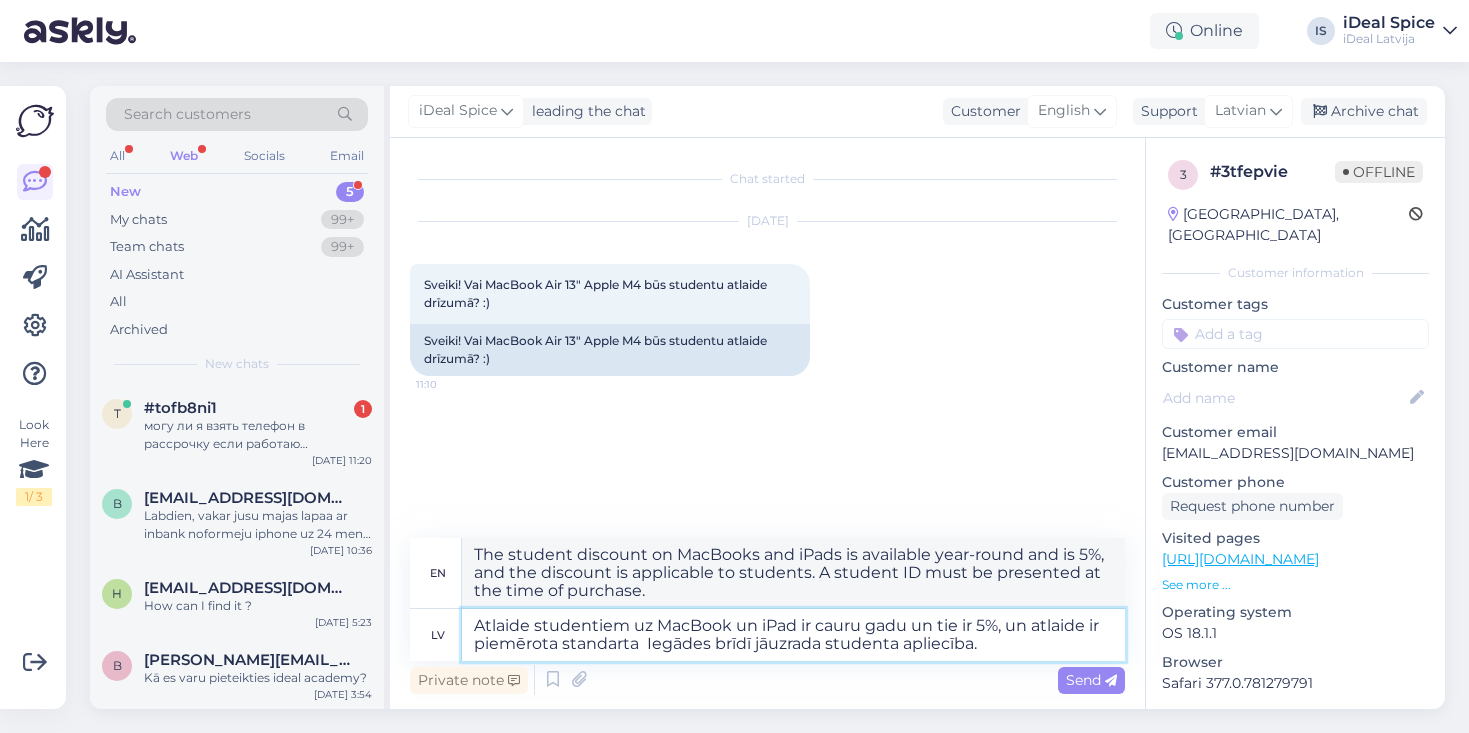 type on "Atlaide studentiem uz MacBook un iPad ir cauru gadu un tie ir 5%, un atlaide ir piemērota standarta c Iegādes brīdī jāuzrada studenta apliecība." 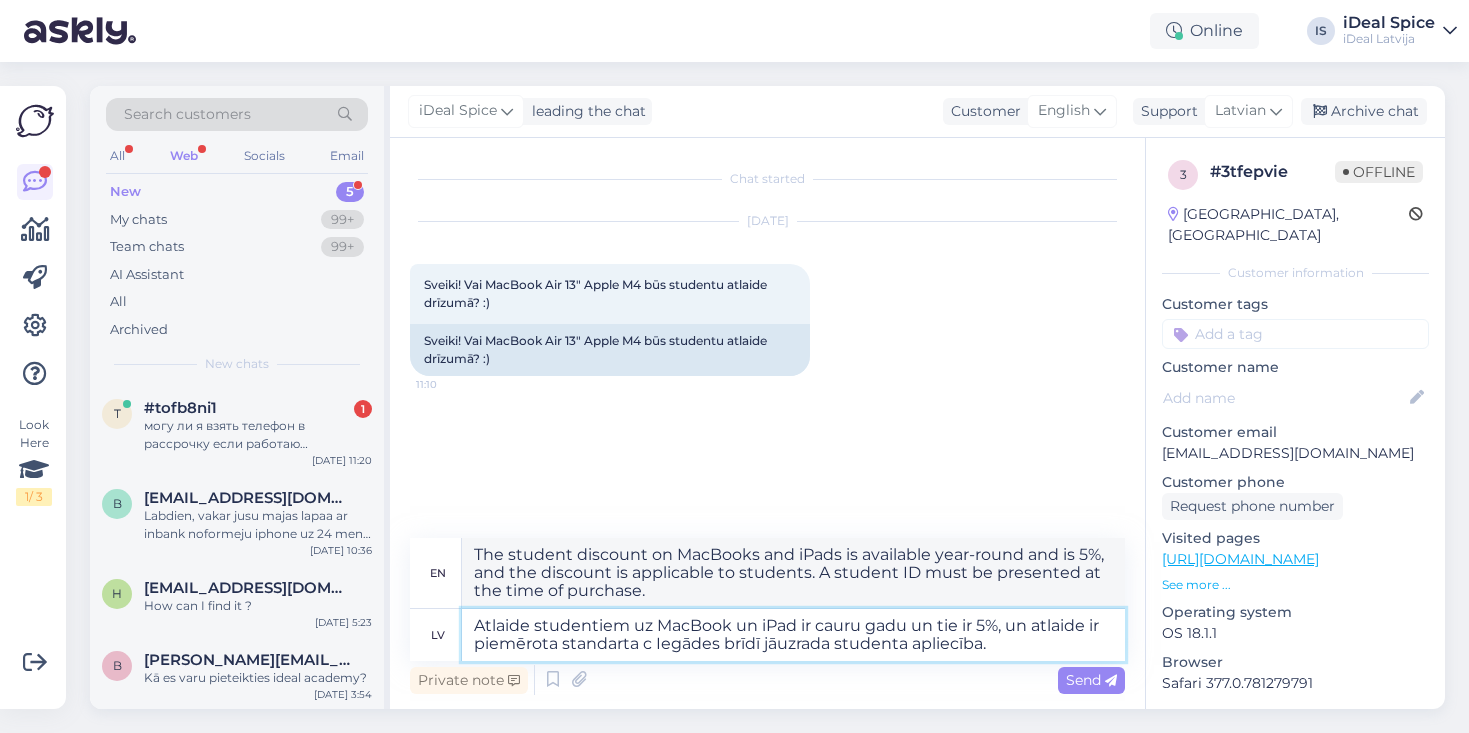 type on "The student discount on MacBooks and iPads is available year-round and is 5%, and the discount applies to standard c. A student ID must be presented at the time of purchase." 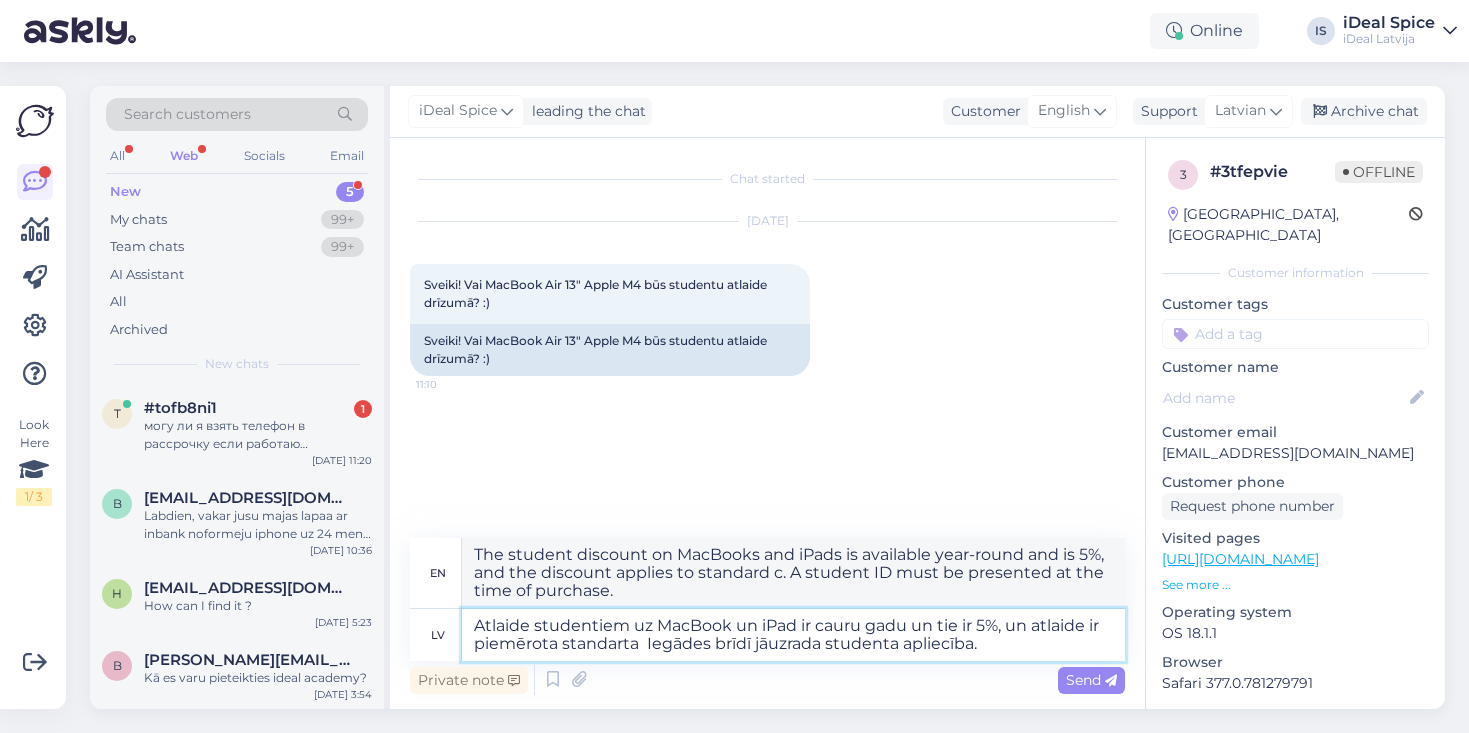 type on "Atlaide studentiem uz MacBook un iPad ir cauru gadu un tie ir 5%, un atlaide ir piemērota standarta p Iegādes brīdī jāuzrada studenta apliecība." 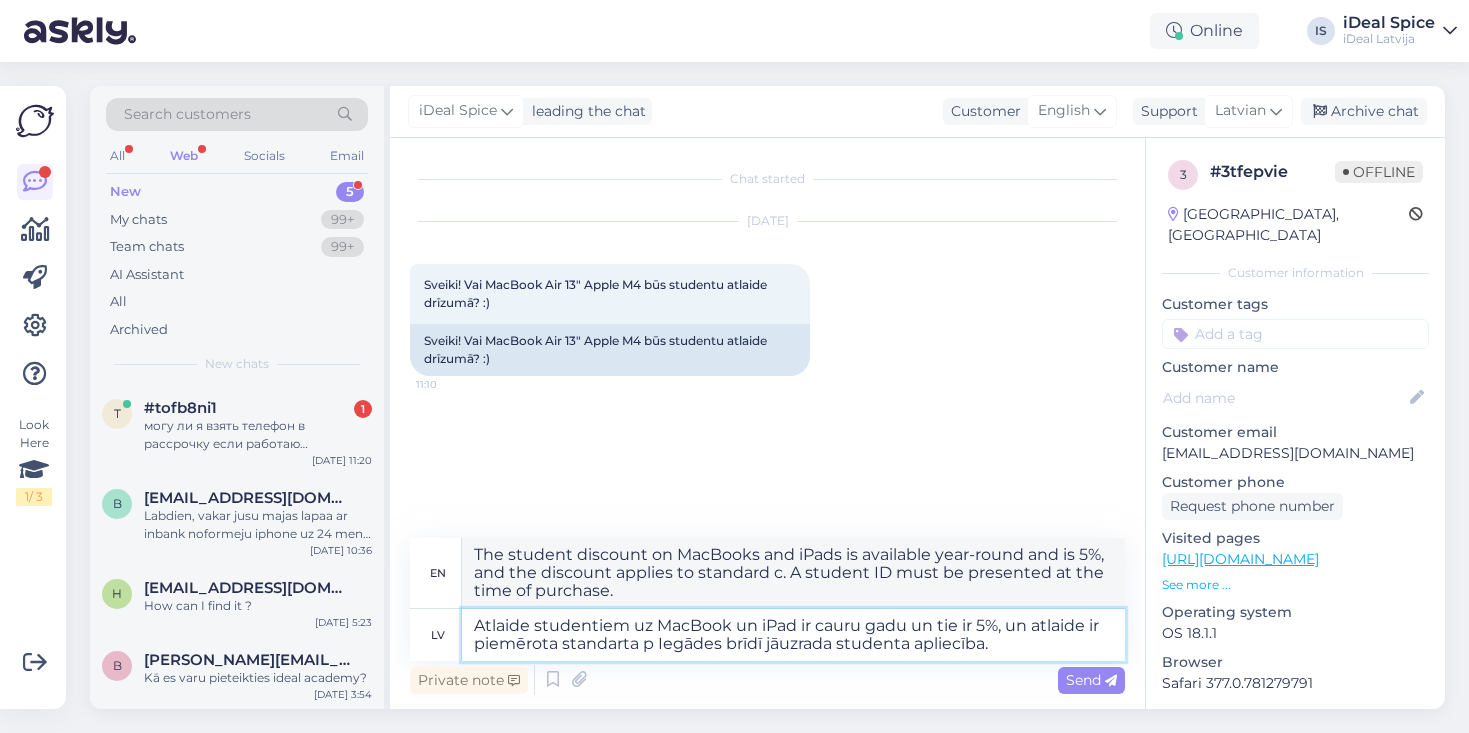 type on "The student discount on MacBooks and iPads is available year-round and is 5%, and the discount applies to standard student IDs. A student ID must be presented at the time of purchase." 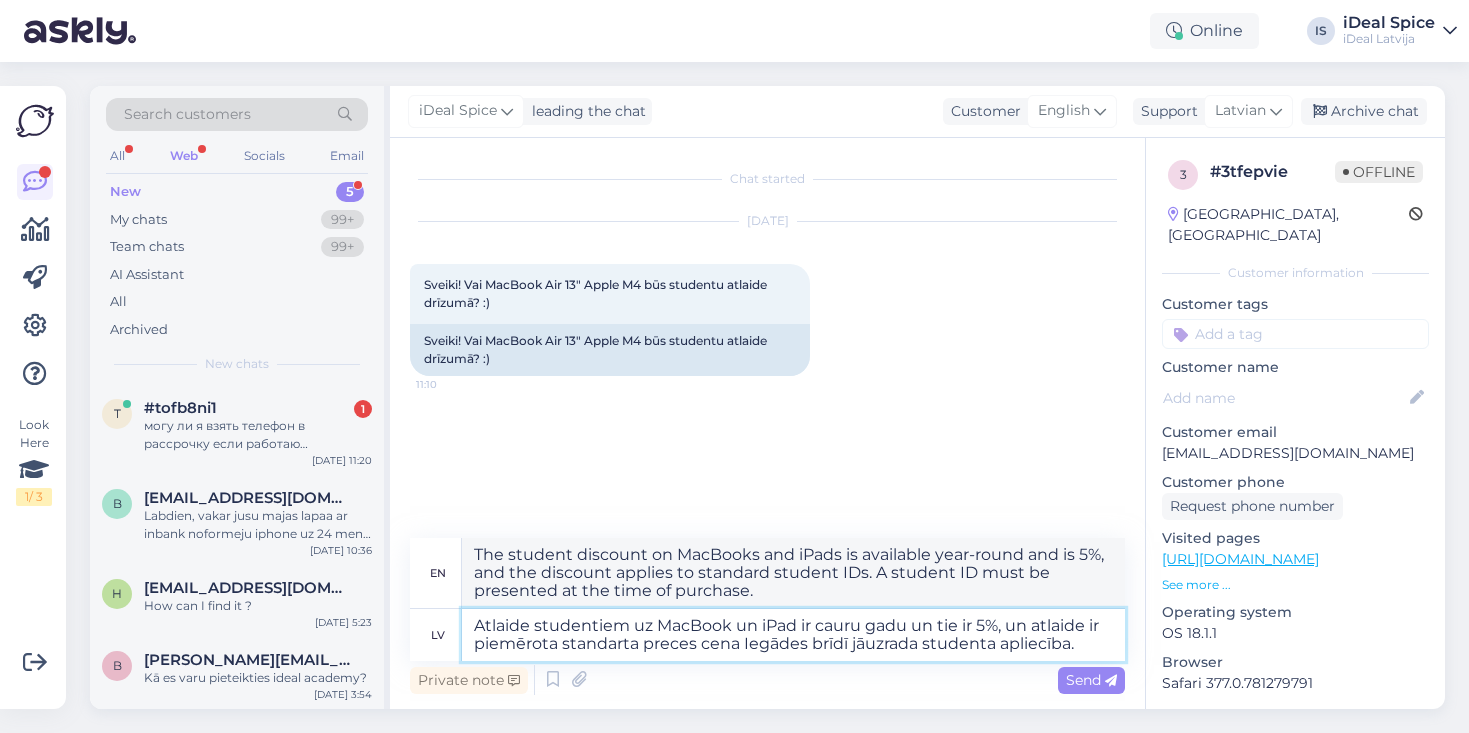 type on "Atlaide studentiem uz MacBook un iPad ir cauru gadu un tie ir 5%, un atlaide ir piemērota standarta preces cenai Iegādes brīdī jāuzrada studenta apliecība." 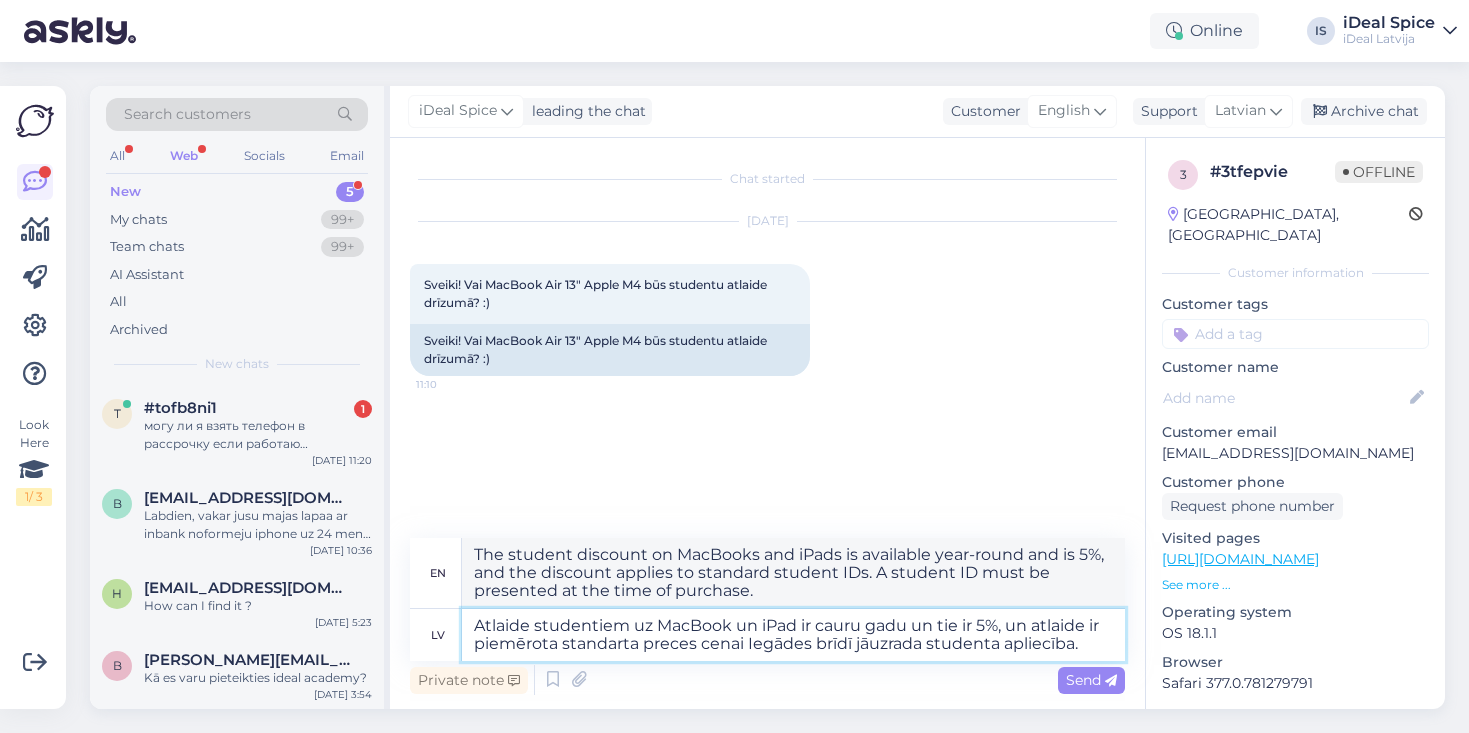 type on "The student discount on MacBooks and iPads is available year-round and is 5%, and the discount is applied to the standard price of the item. A student ID must be presented at the time of purchase." 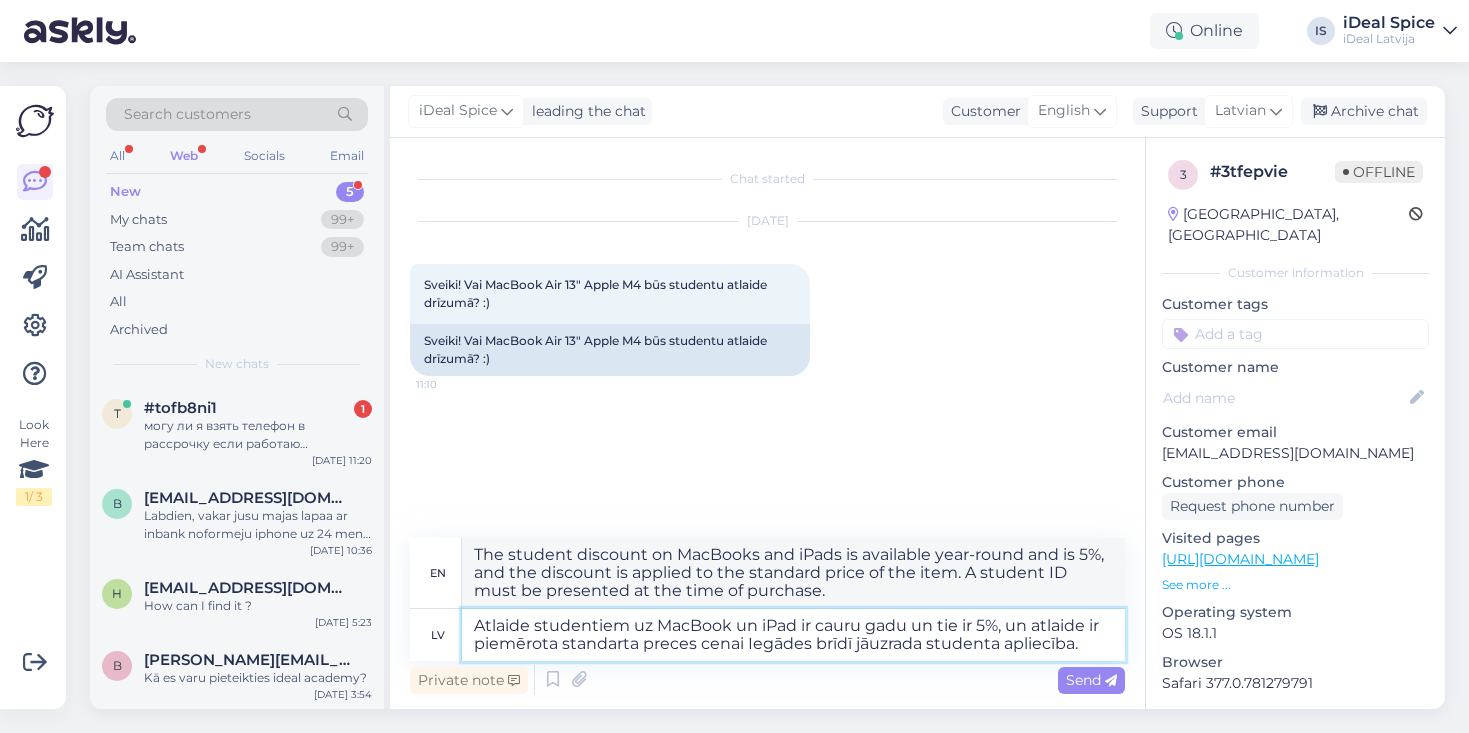 type on "Atlaide studentiem uz MacBook un iPad ir cauru gadu un tie ir 5%, un atlaide ir piemērota standarta preces cenai. Iegādes brīdī jāuzrada studenta apliecība." 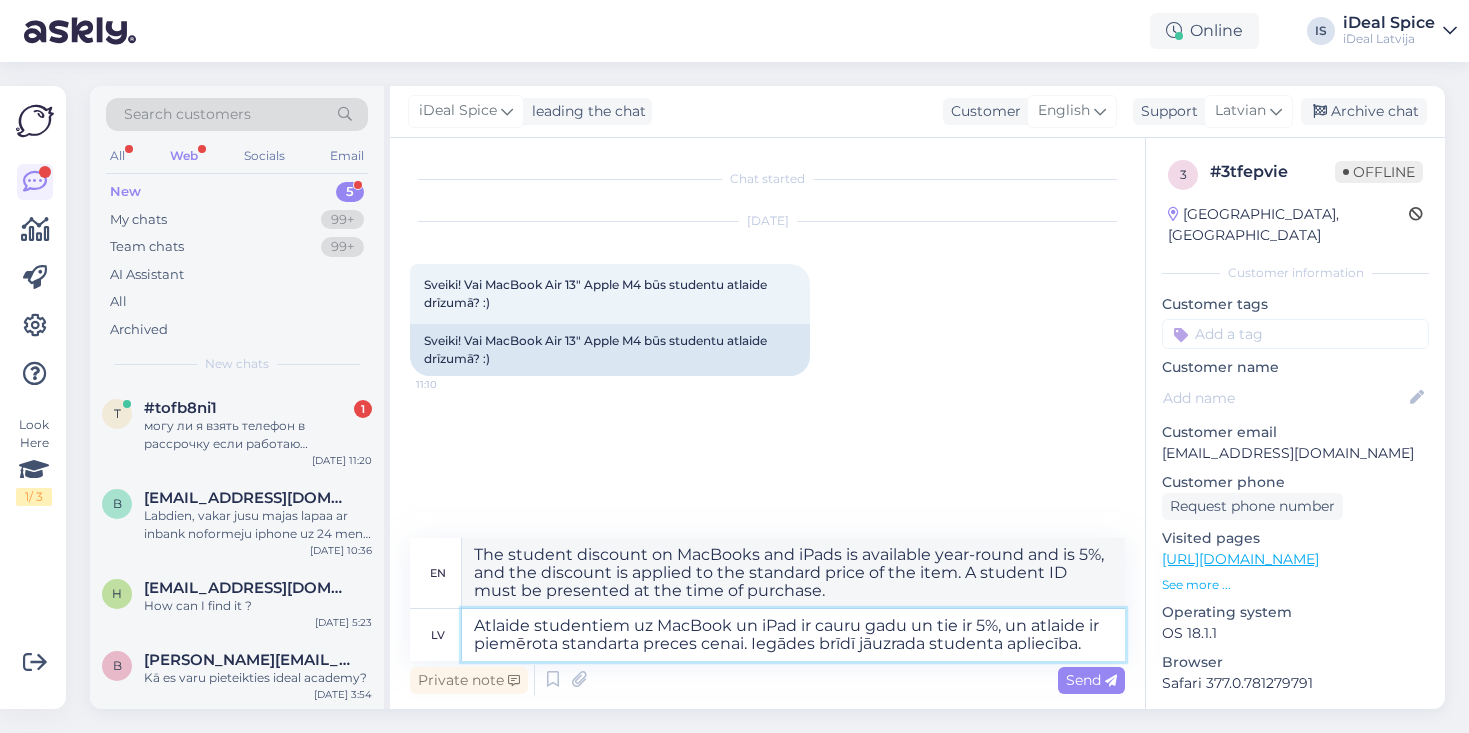type on "The student discount on MacBooks and iPads is available year-round and is 5% off the standard price of the item. Student ID must be presented at the time of purchase." 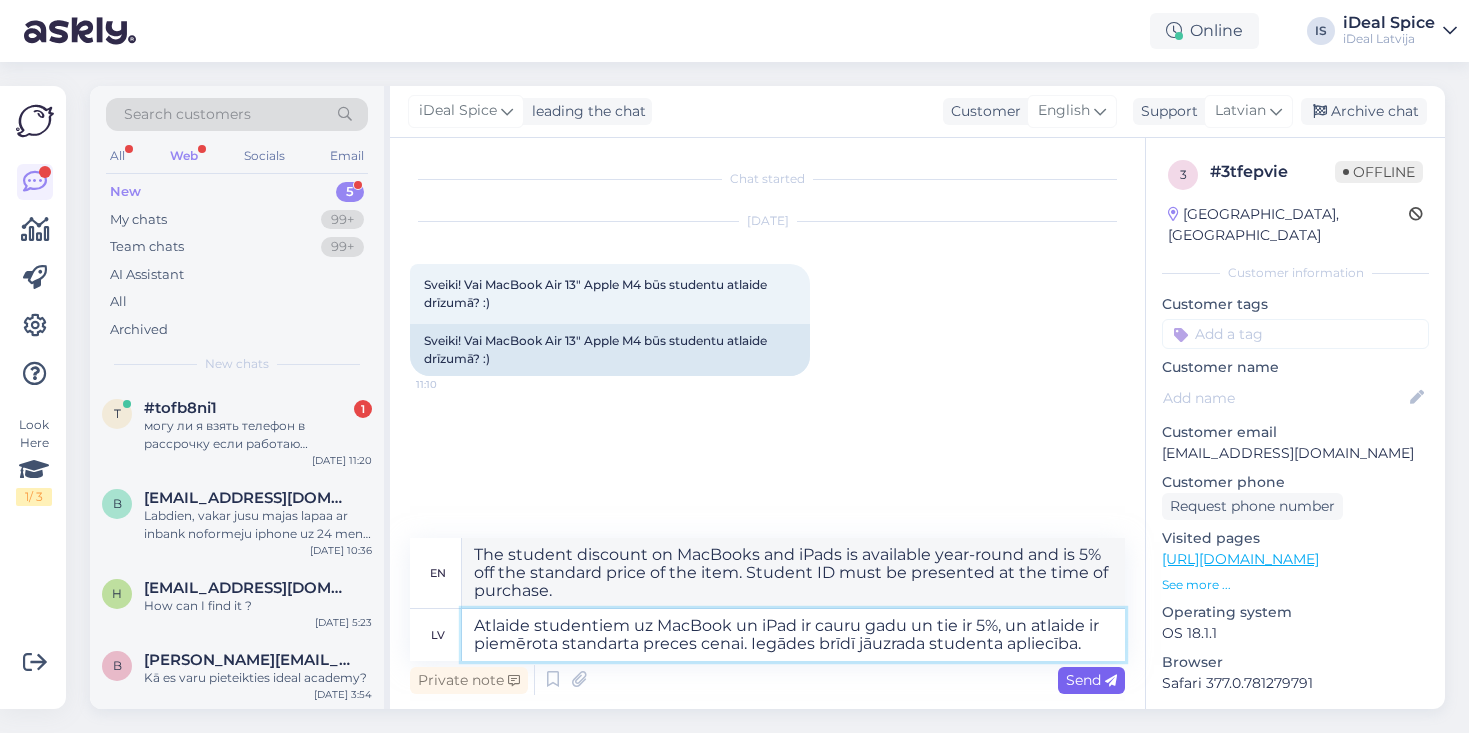 type on "Atlaide studentiem uz MacBook un iPad ir cauru gadu un tie ir 5%, un atlaide ir piemērota standarta preces cenai. Iegādes brīdī jāuzrada studenta apliecība." 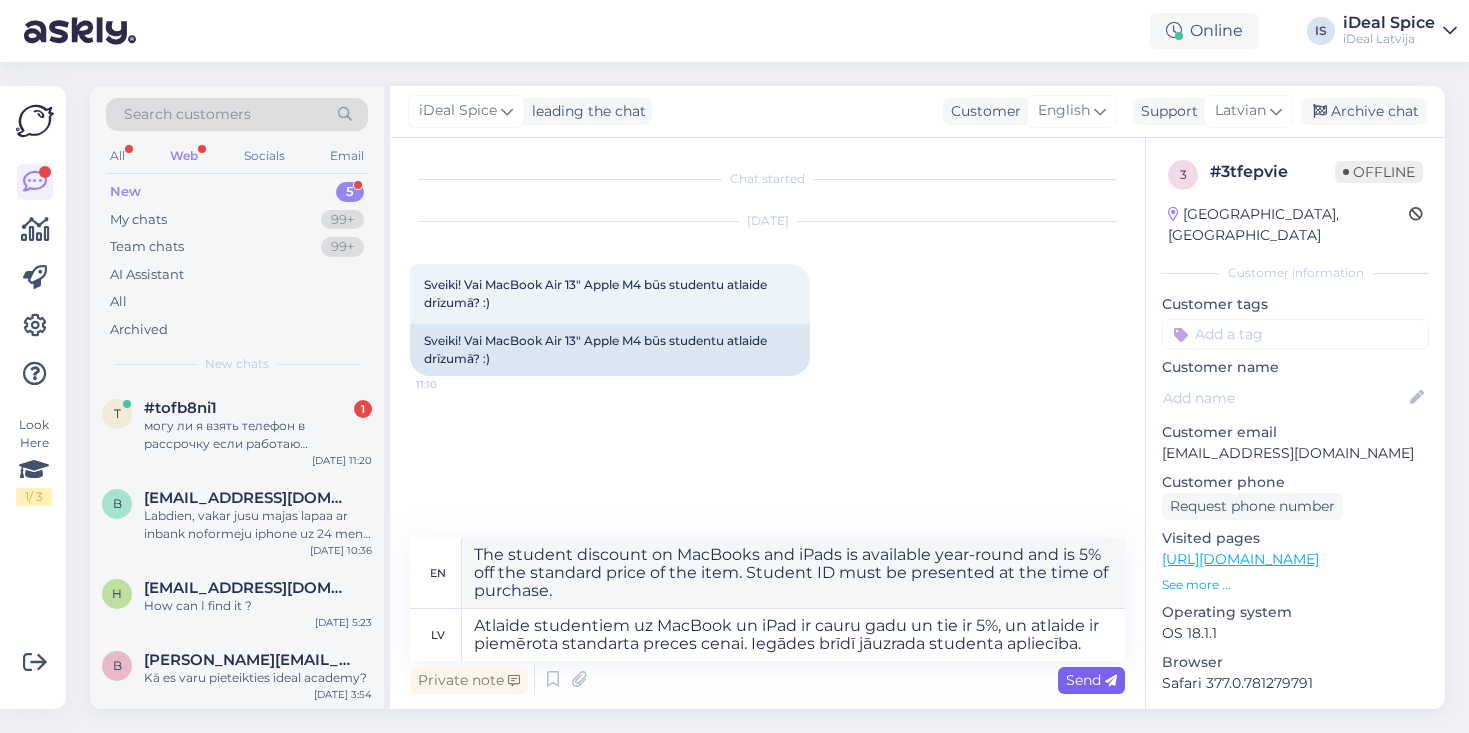 click on "Send" at bounding box center [1091, 680] 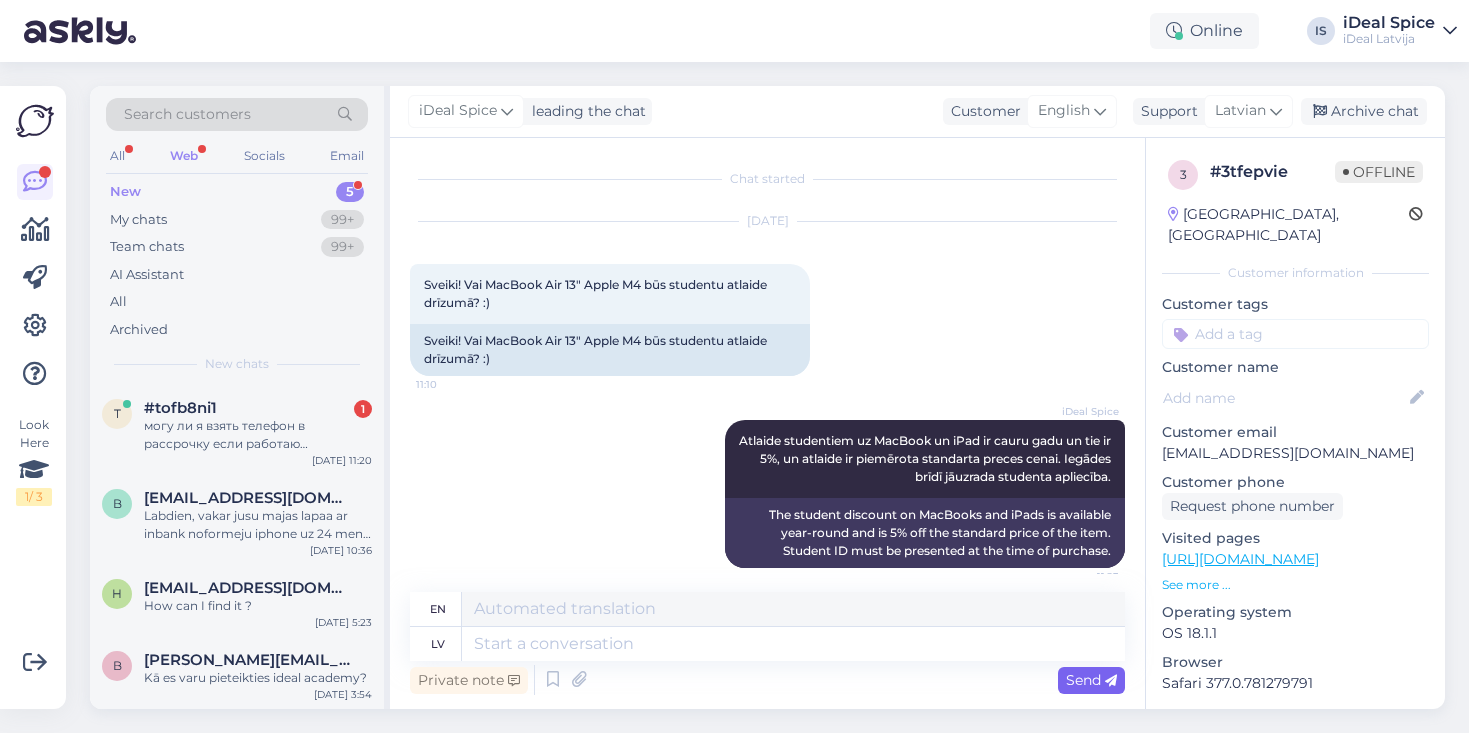 scroll, scrollTop: 16, scrollLeft: 0, axis: vertical 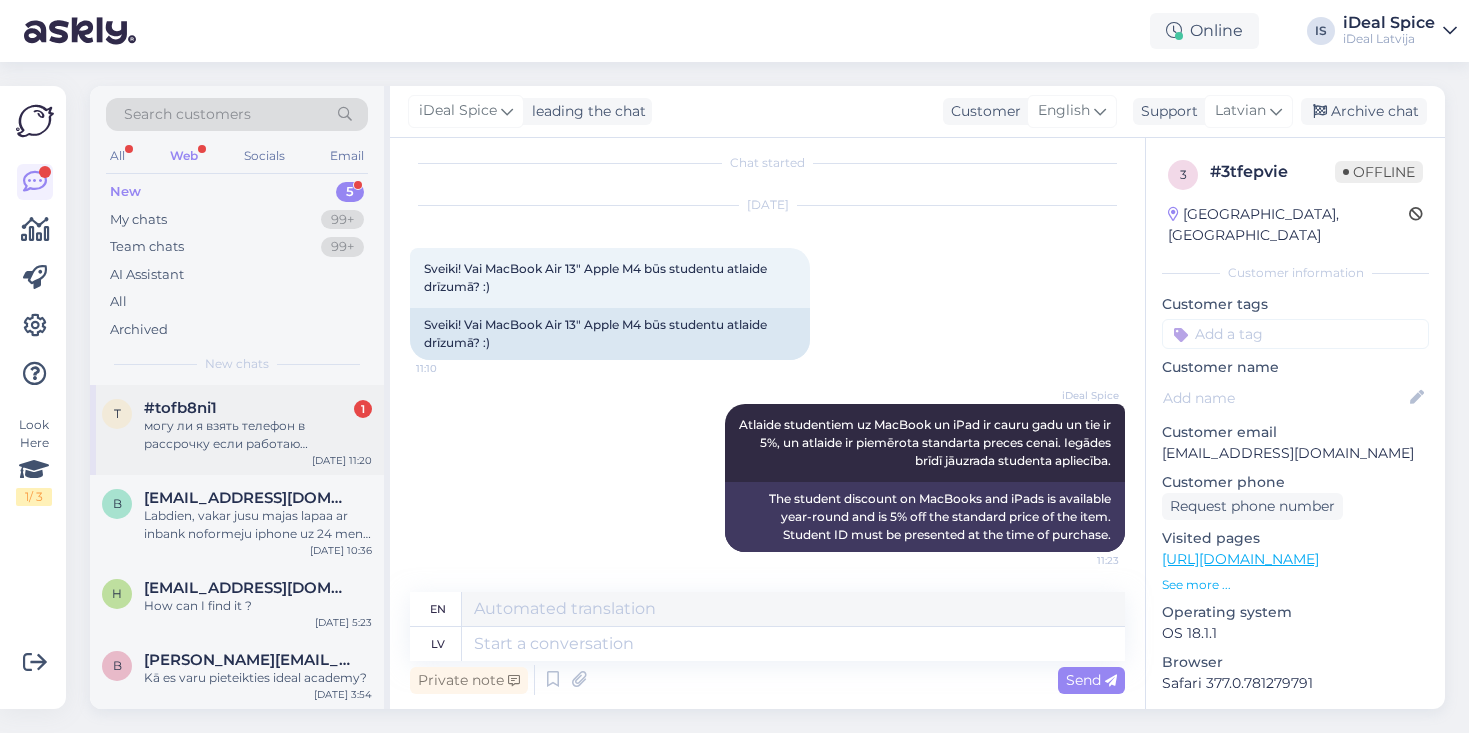 click on "могу ли я взять телефон в рассрочку если работаю заграницей?" at bounding box center [258, 435] 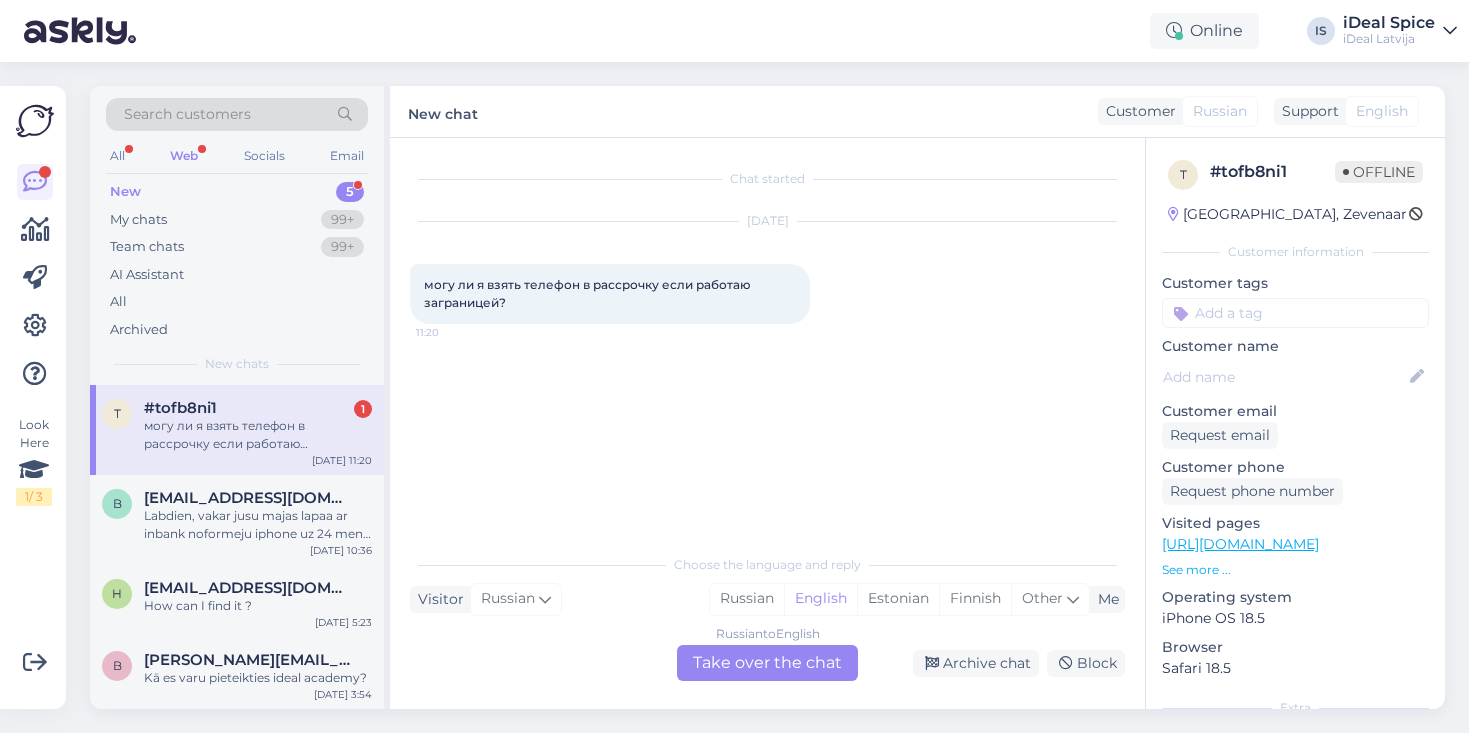 click on "Russian  to  English Take over the chat" at bounding box center [767, 663] 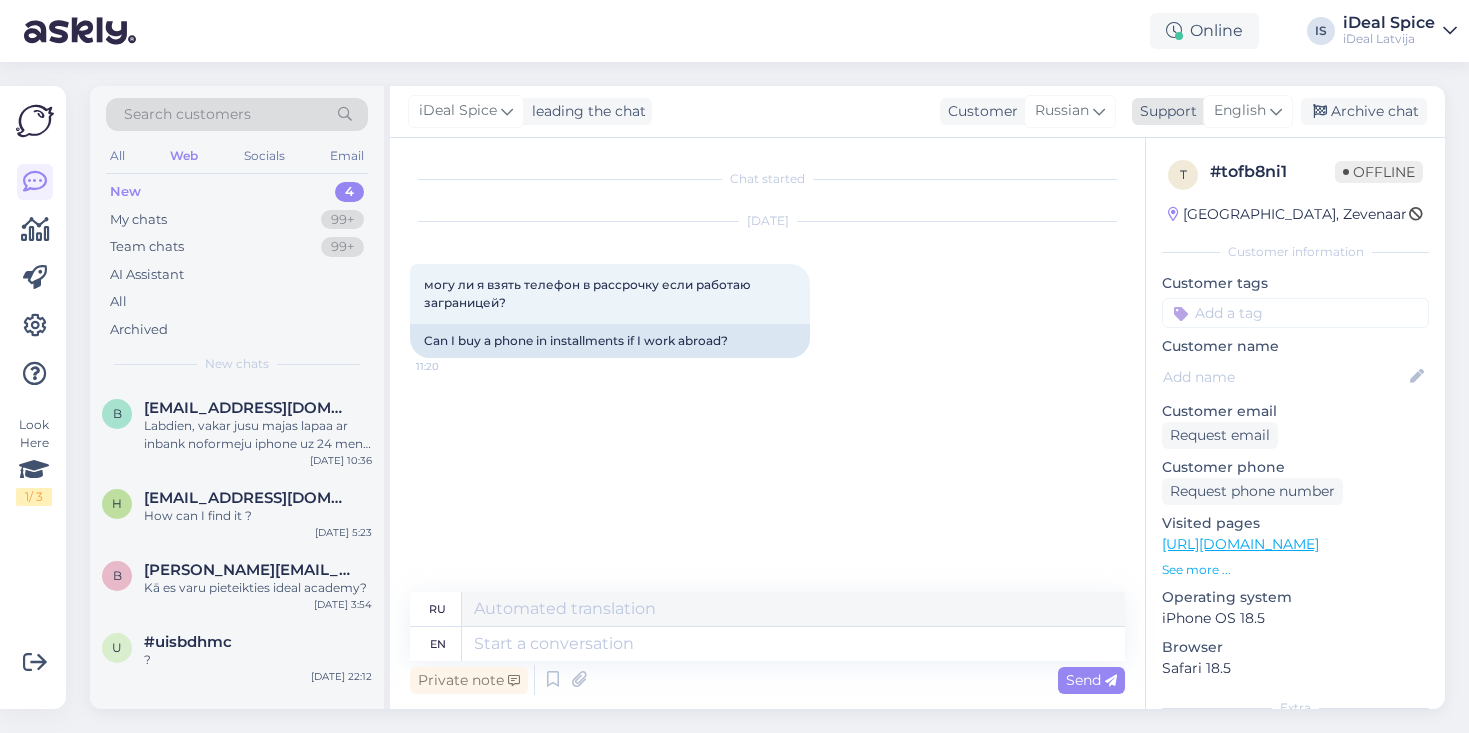 click on "English" at bounding box center [1240, 111] 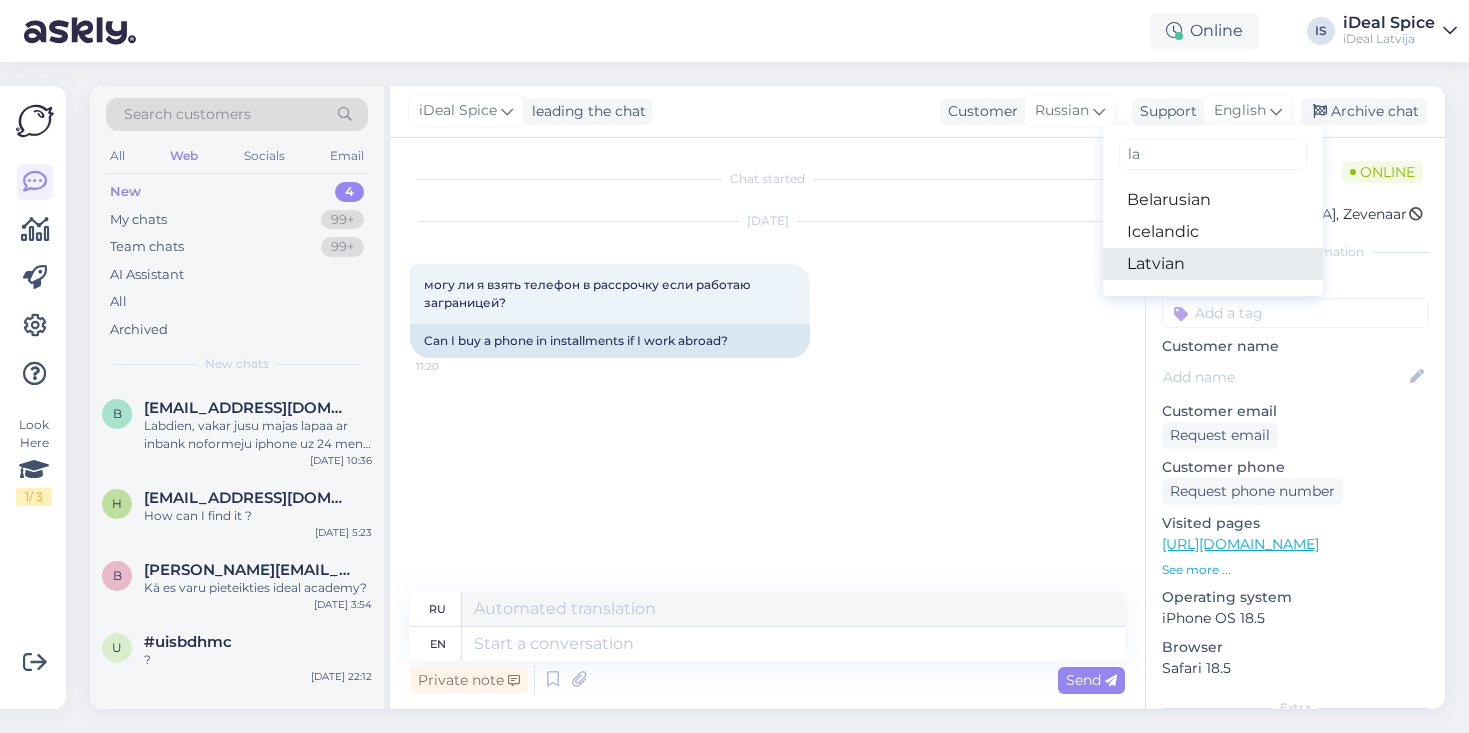 click on "Latvian" at bounding box center [1213, 264] 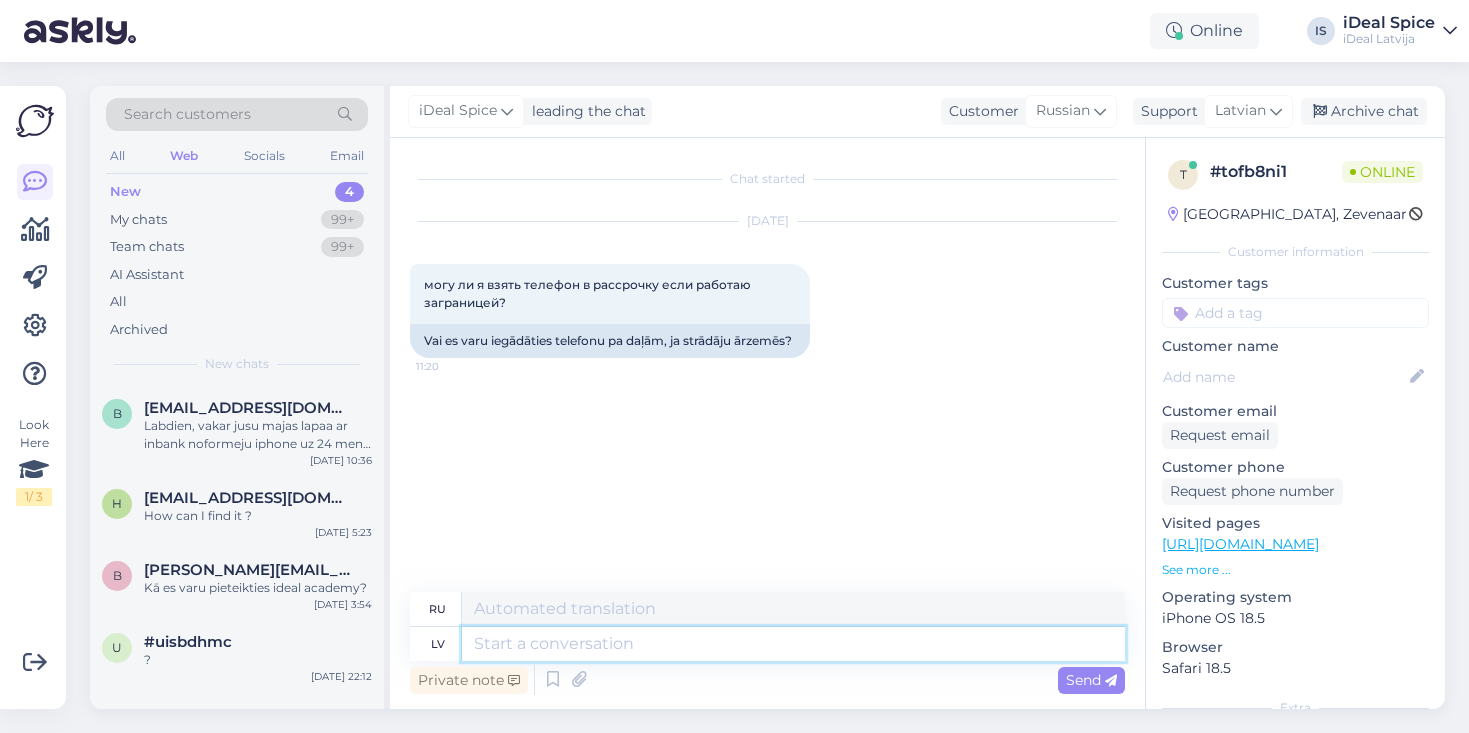 click at bounding box center [793, 644] 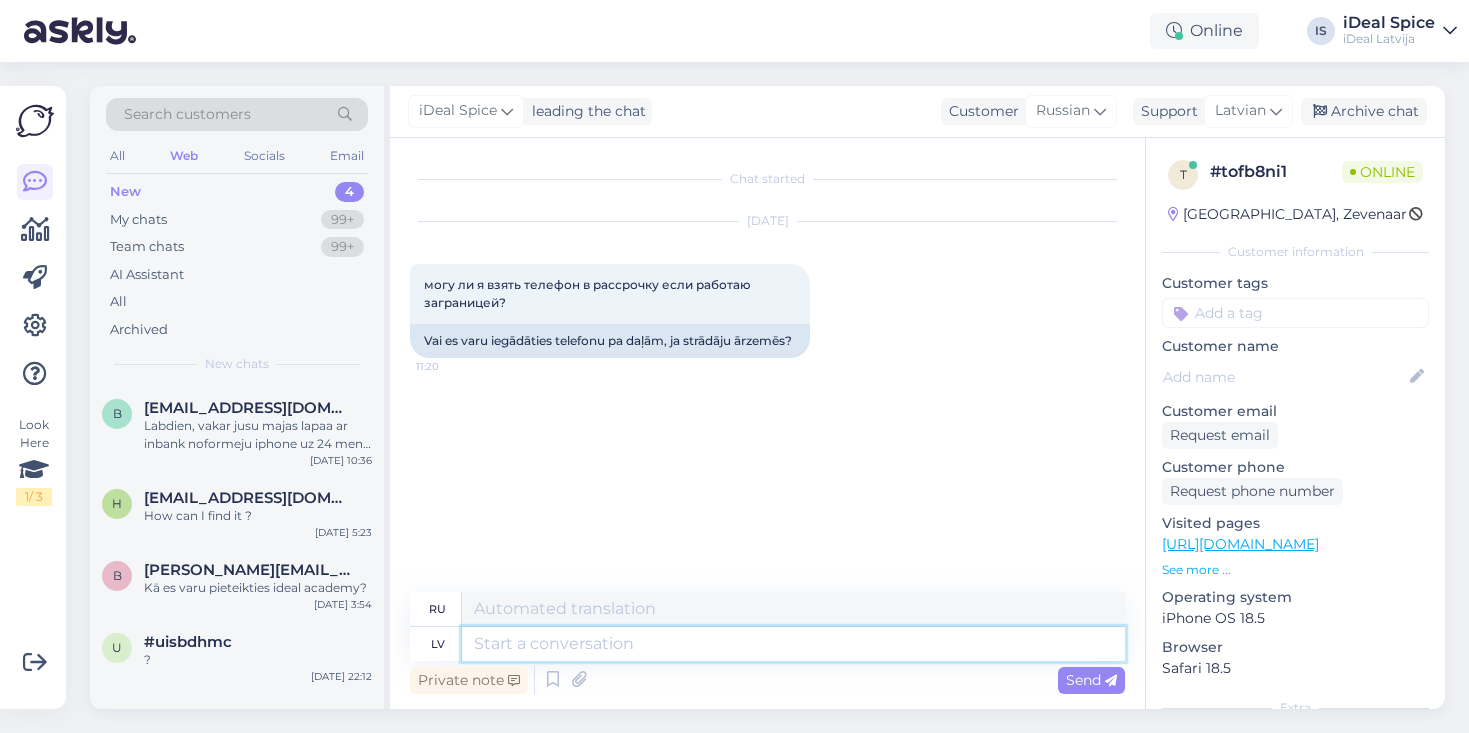 type on "J" 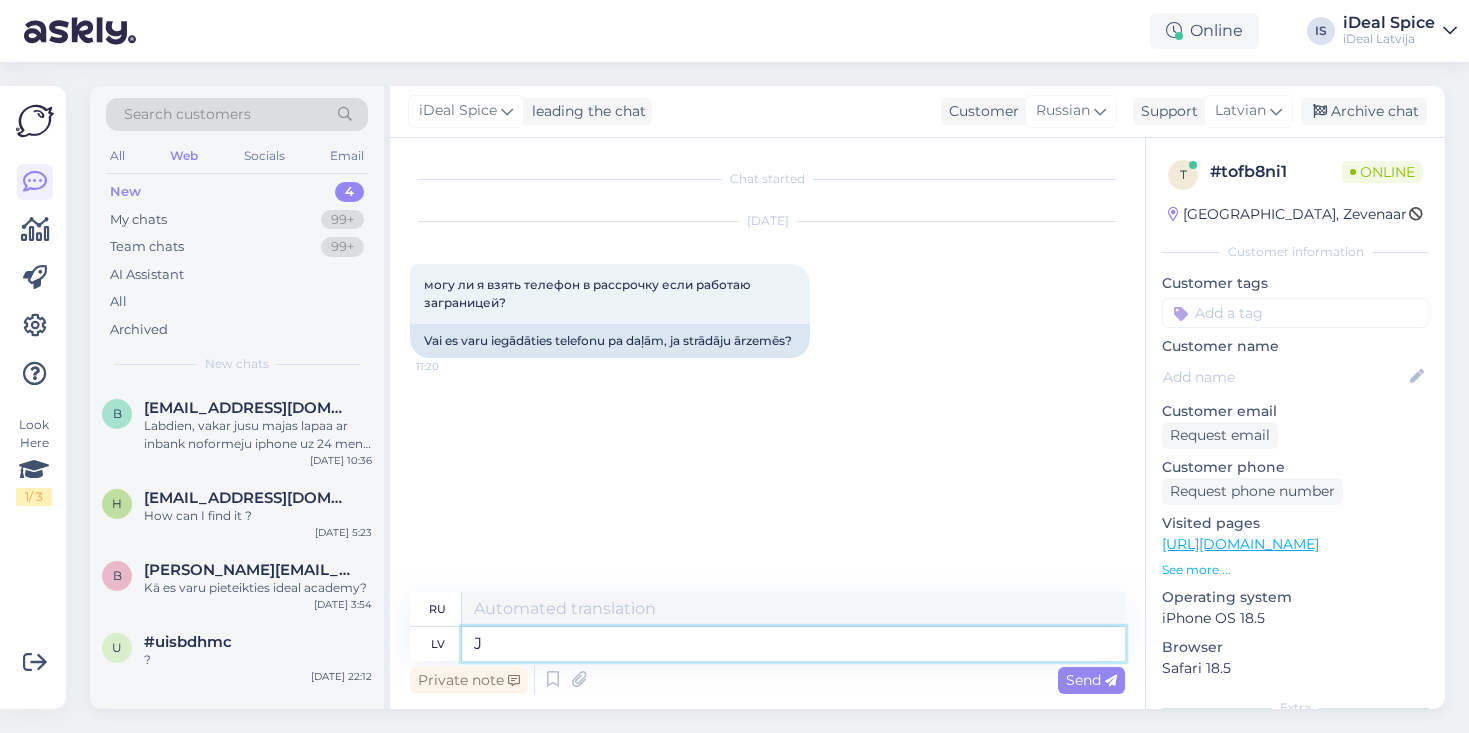 type on "Дж." 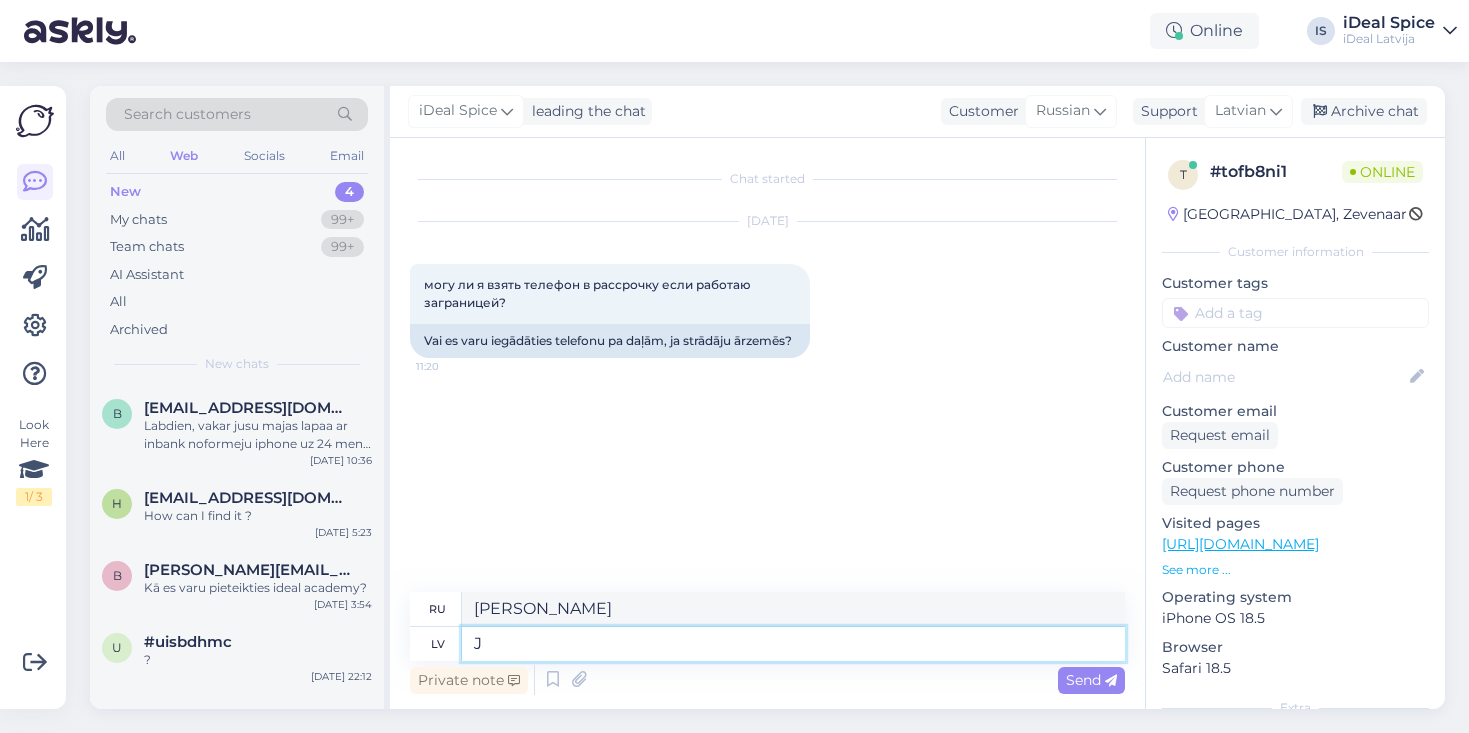 type on "Ju" 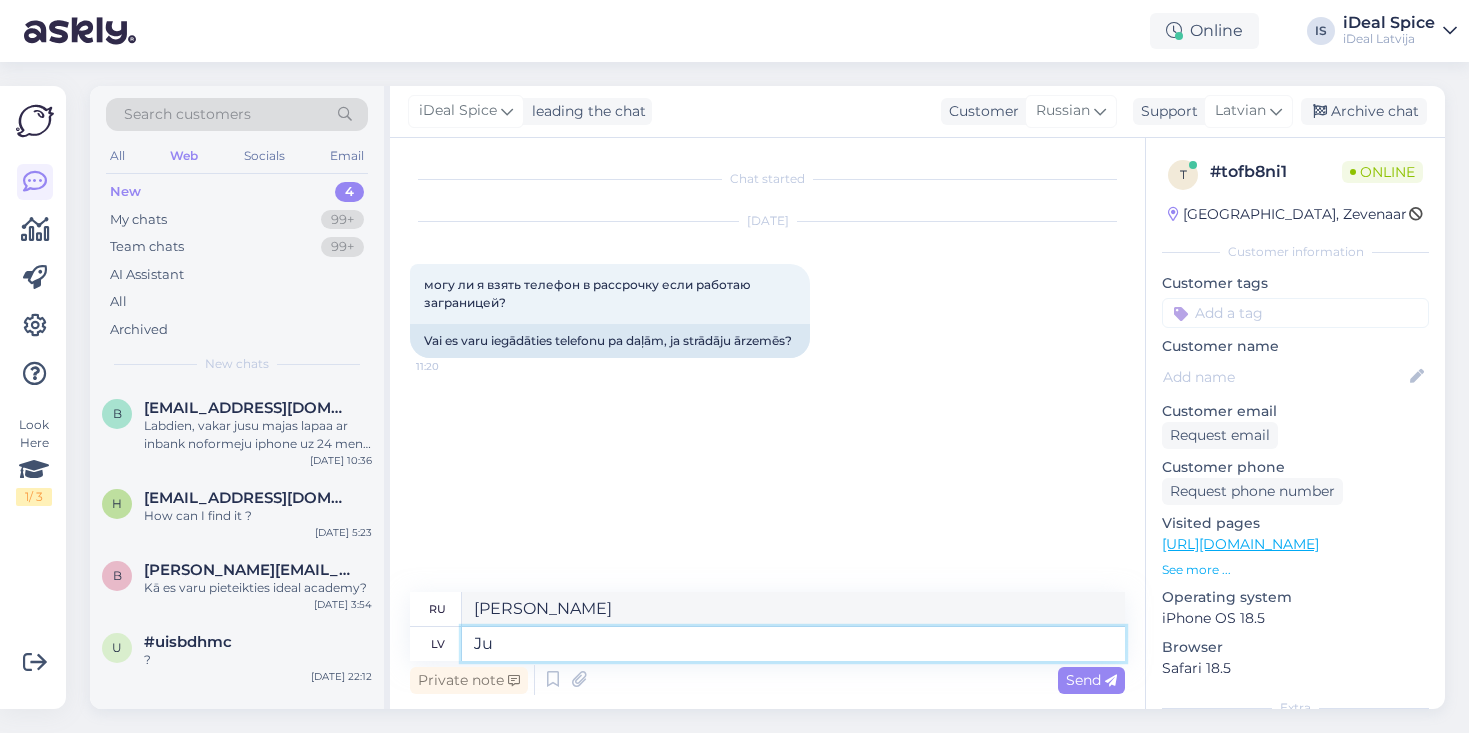 type on "Ты" 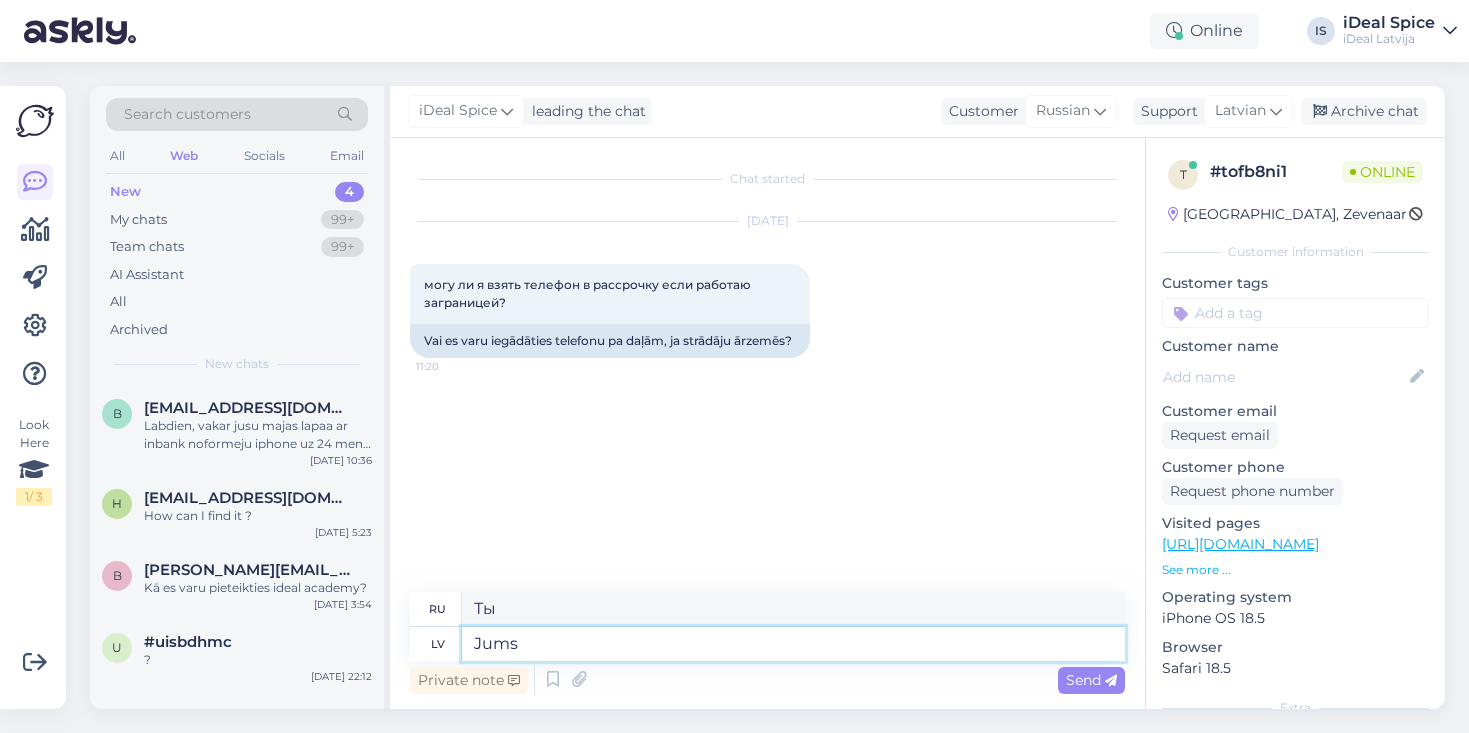 type on "Jums i" 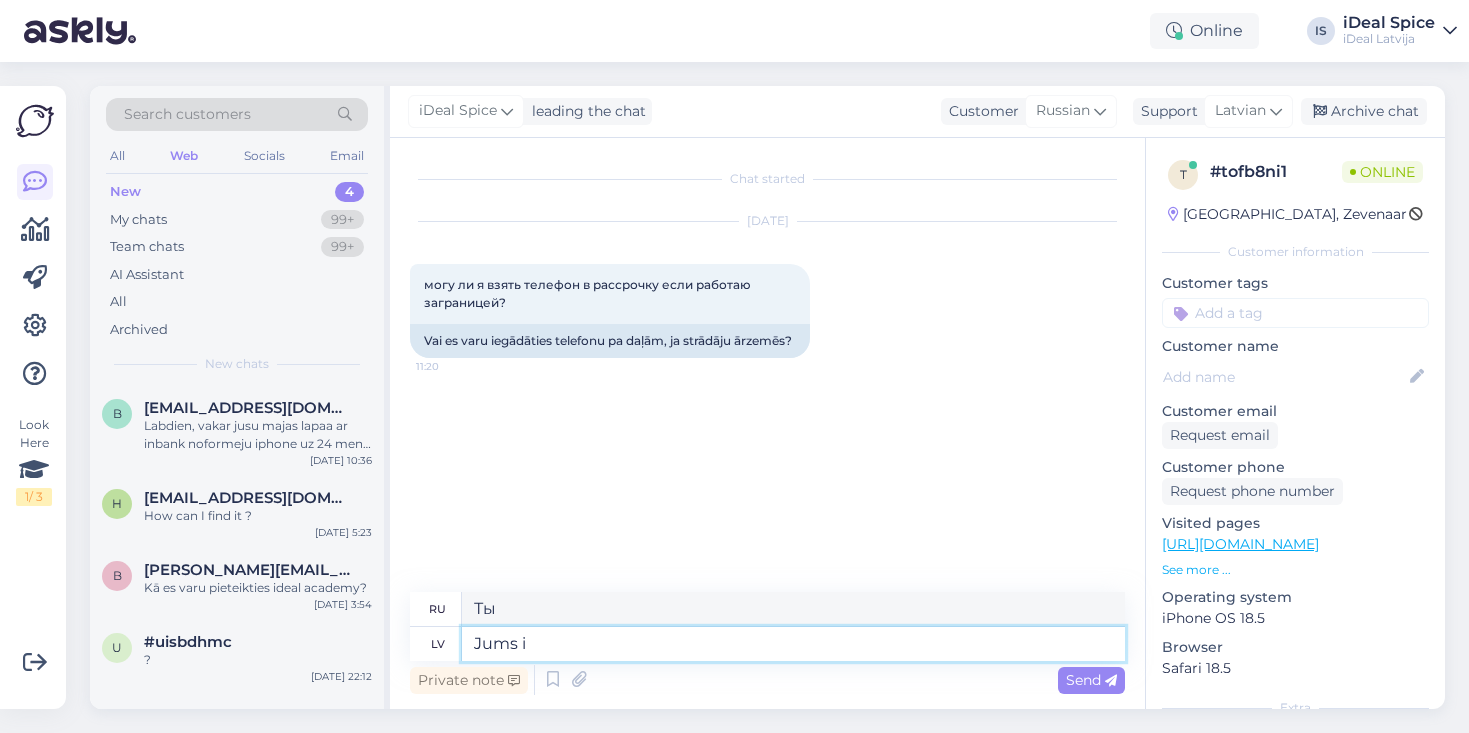 type on "Для тебя" 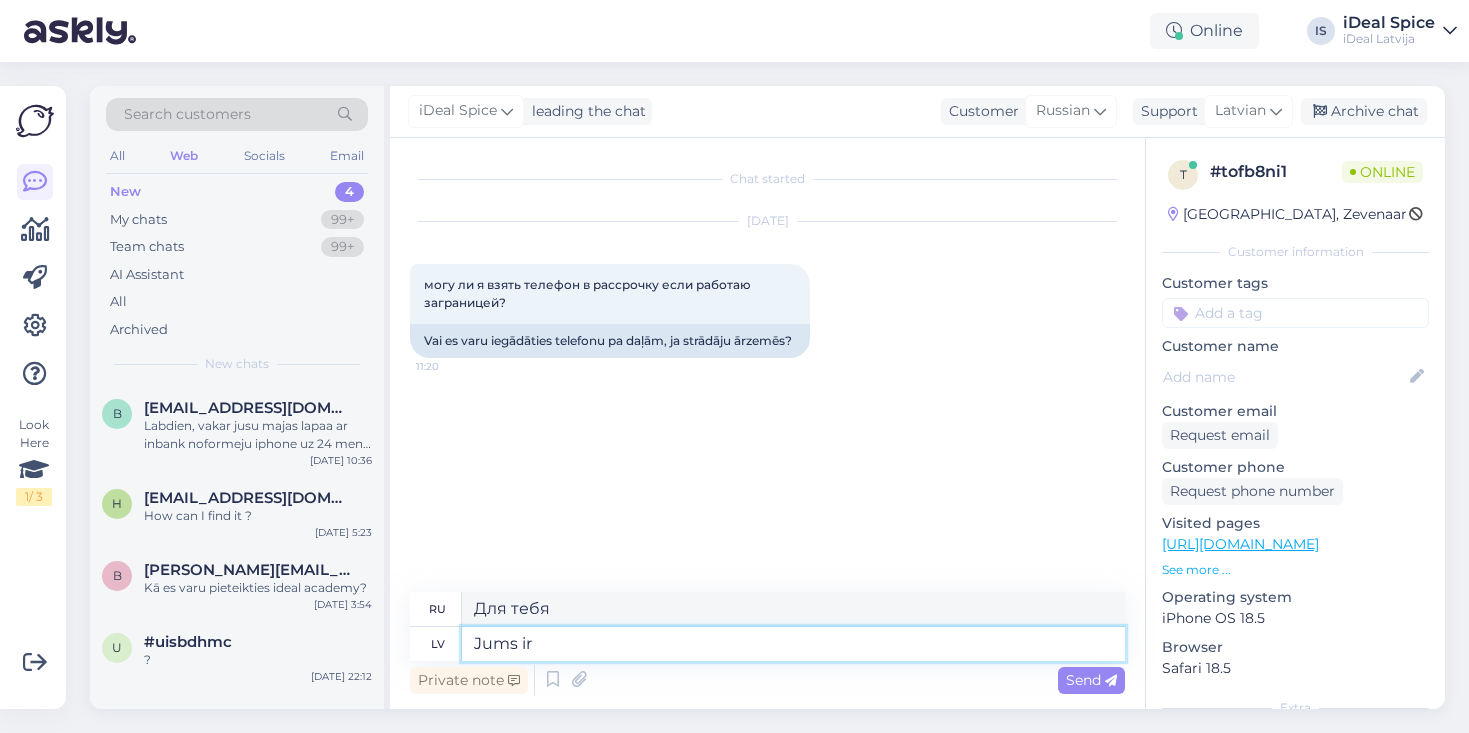 type on "Jums ir j" 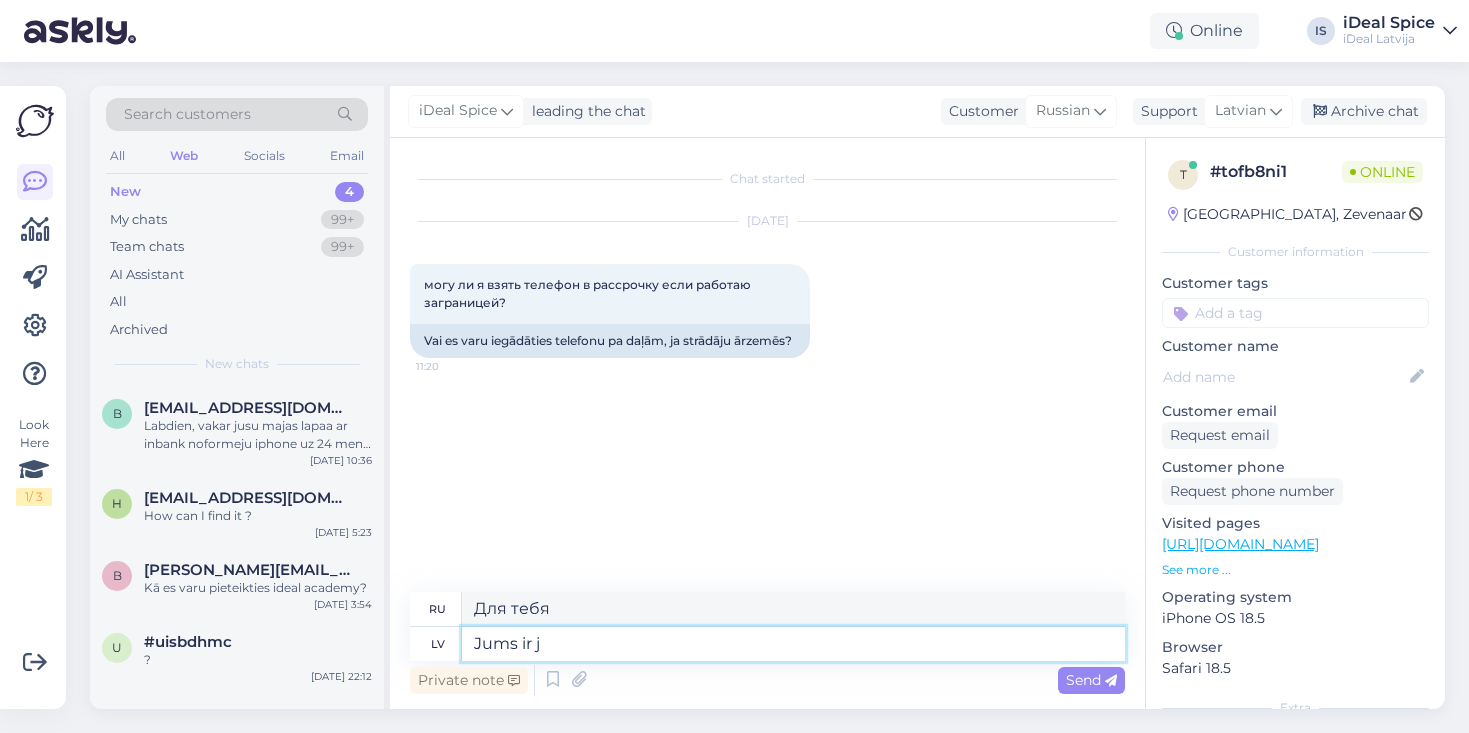 type on "У вас есть" 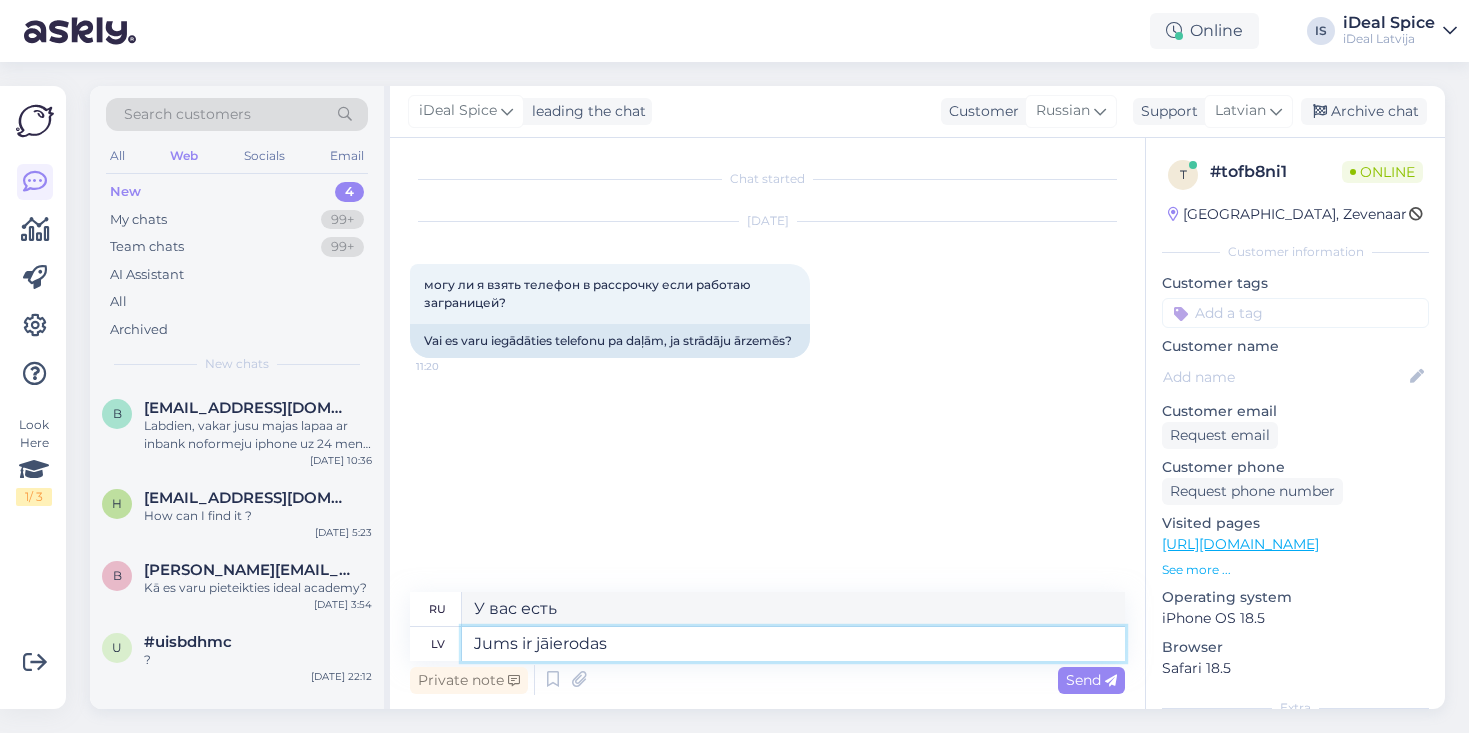 type on "Jums ir jāierodas" 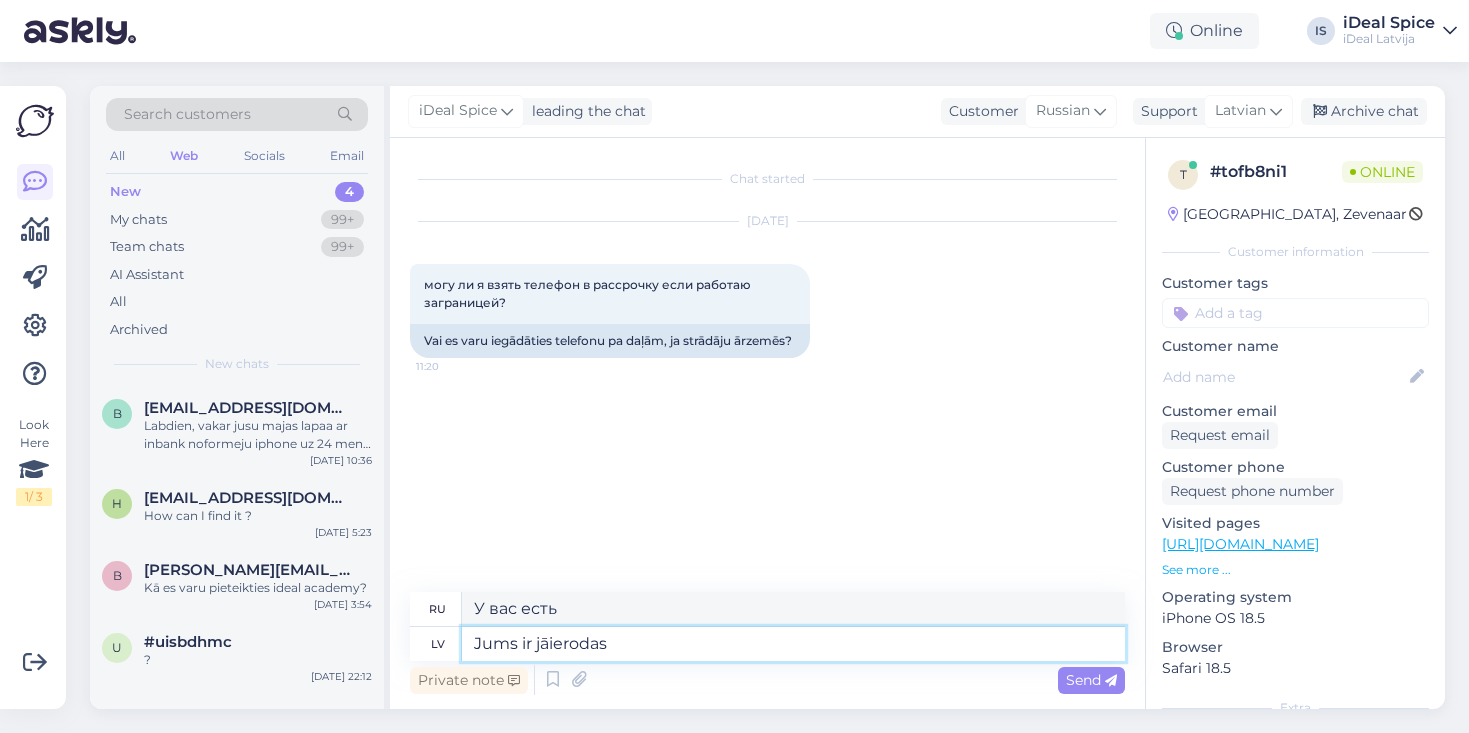 type on "Вы должны приехать." 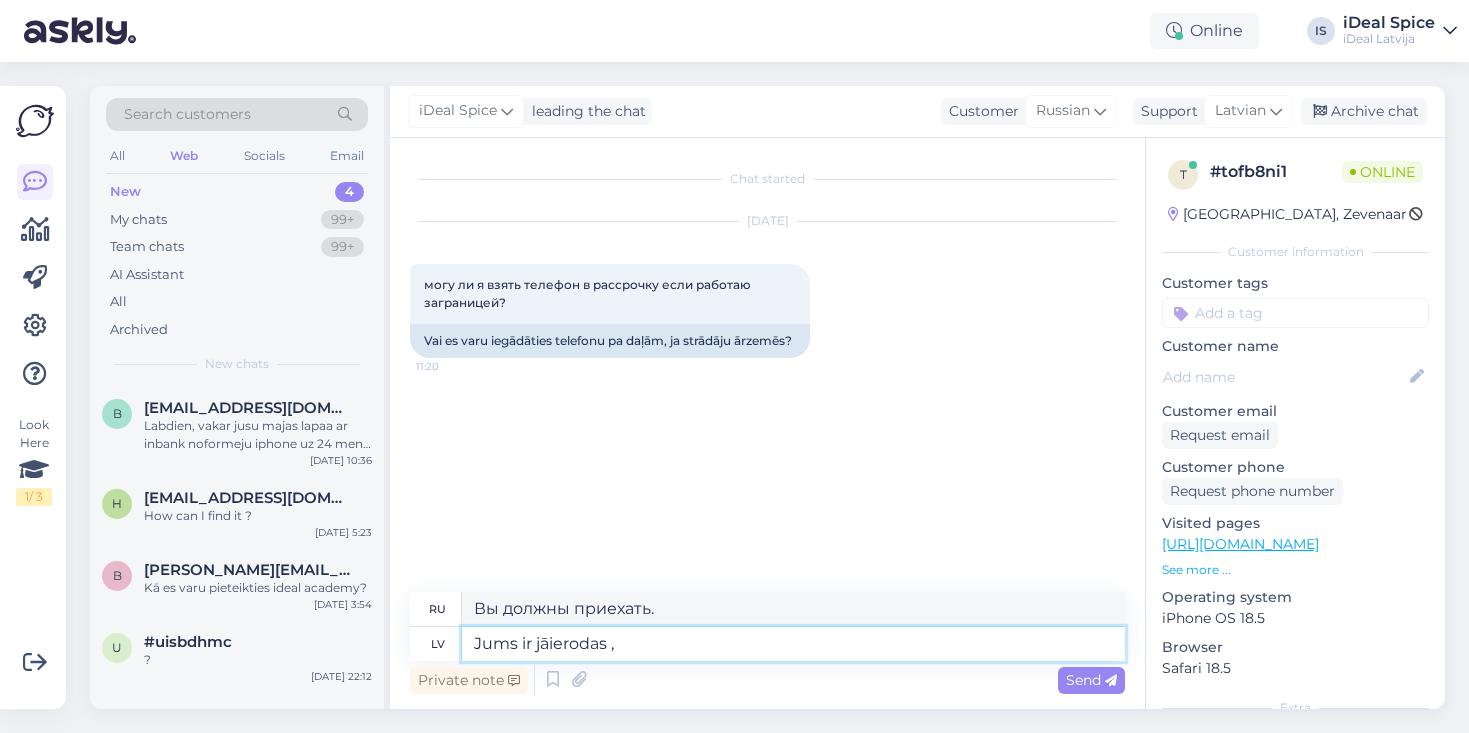 type on "Jums ir jāierodas , k" 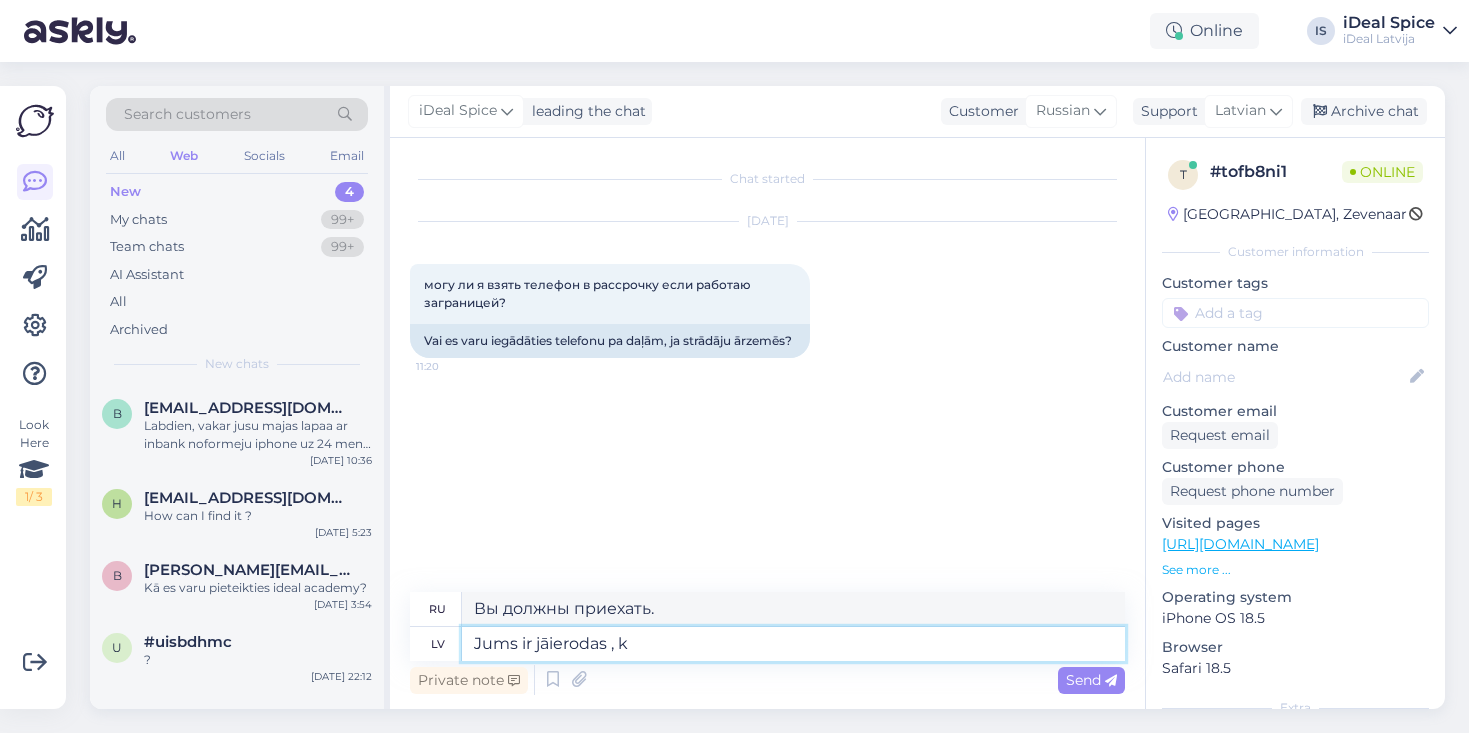 type on "Ты должен прийти," 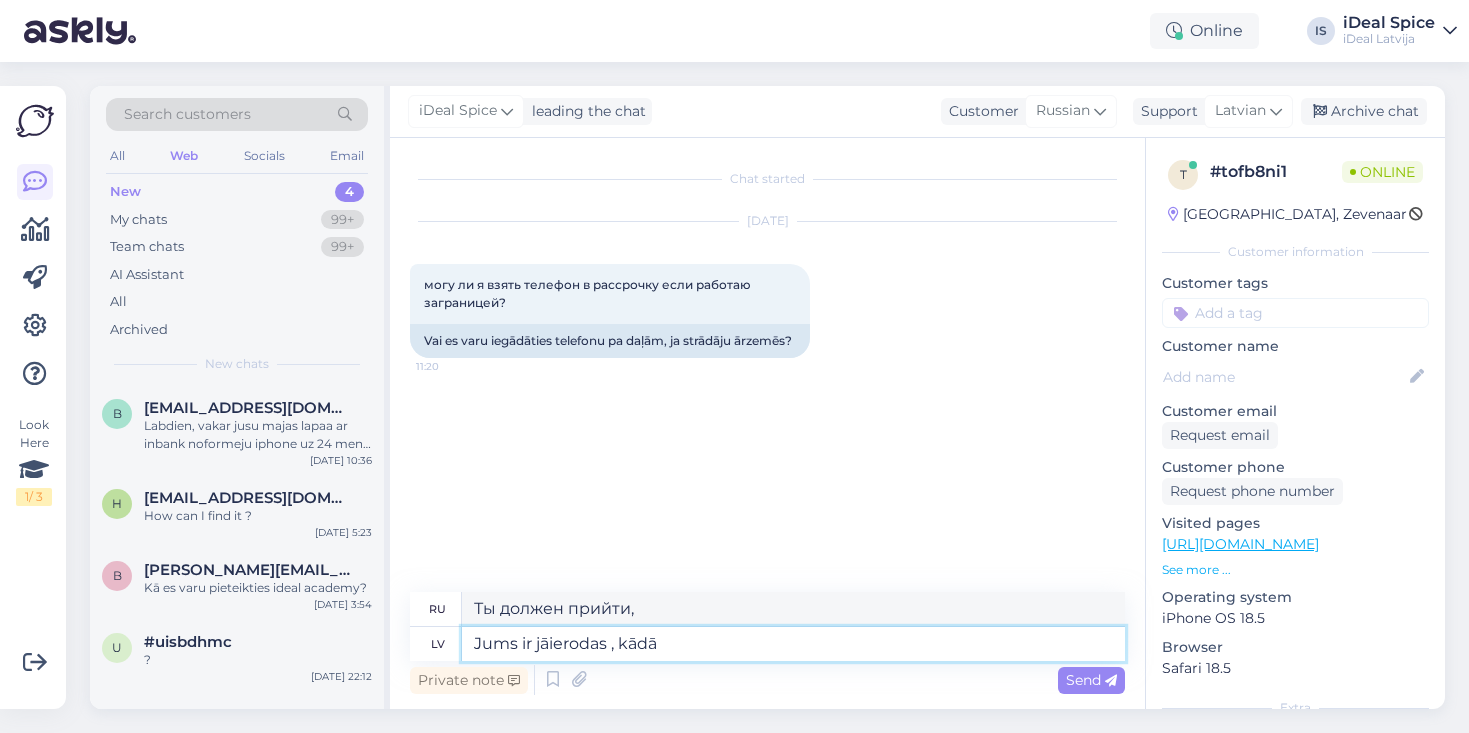 type on "Jums ir jāierodas , kādā" 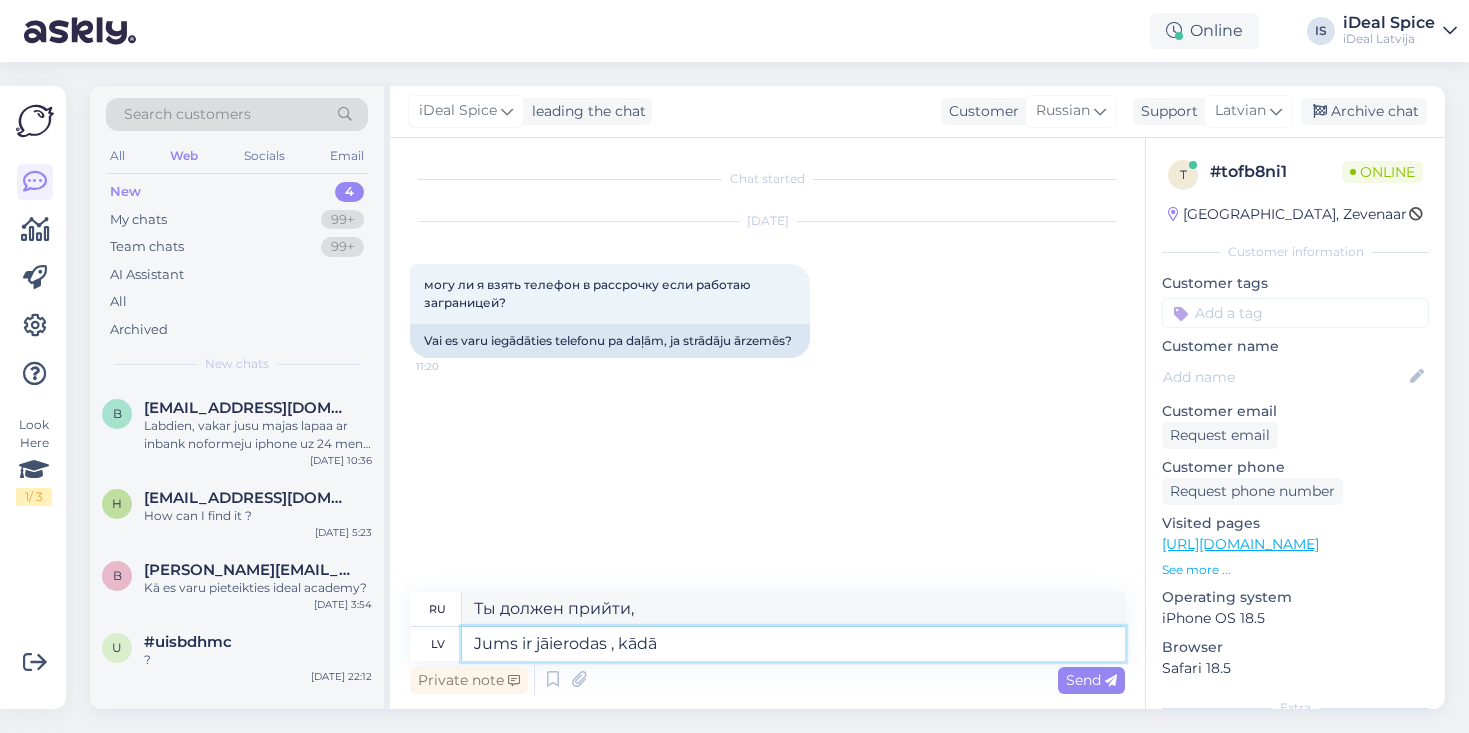 type on "Вы должны прибыть в" 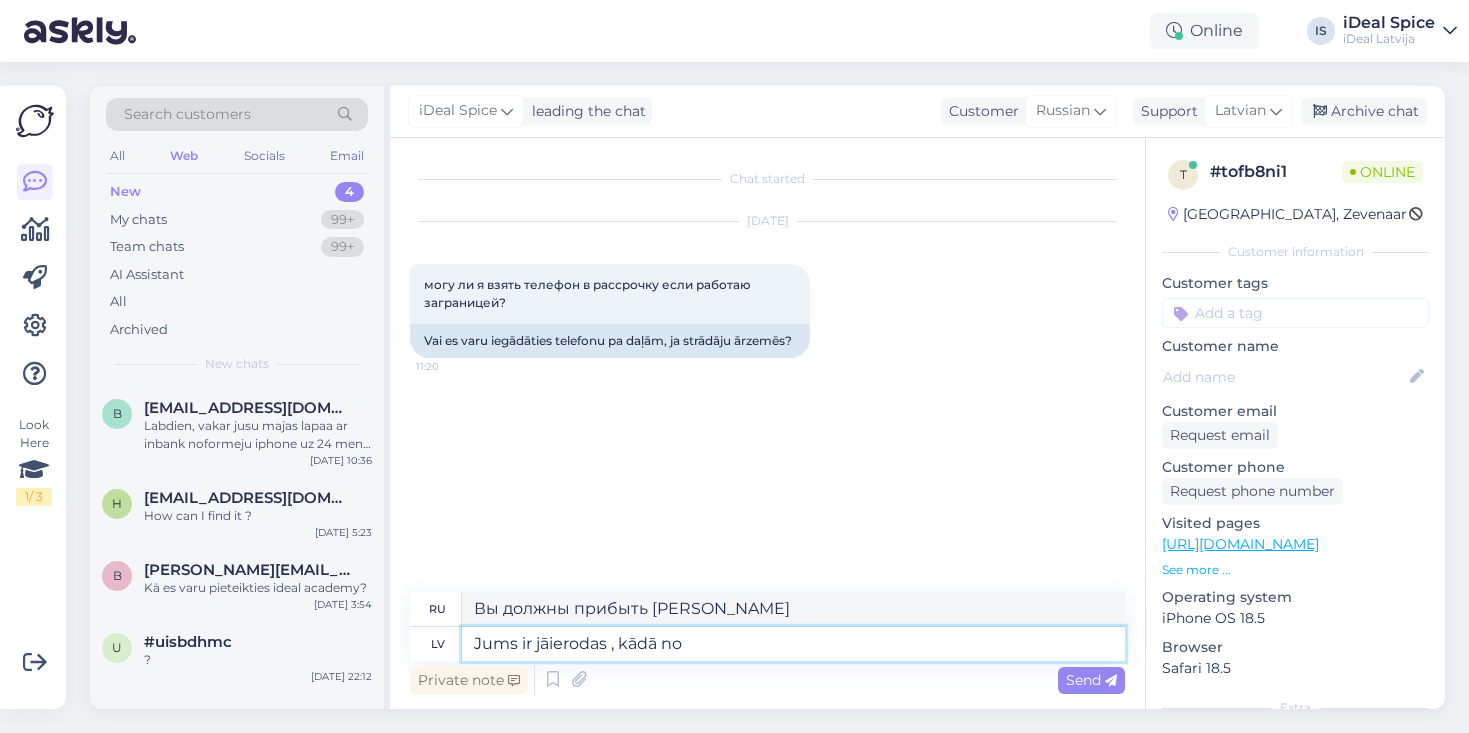type on "Jums ir jāierodas , kādā no" 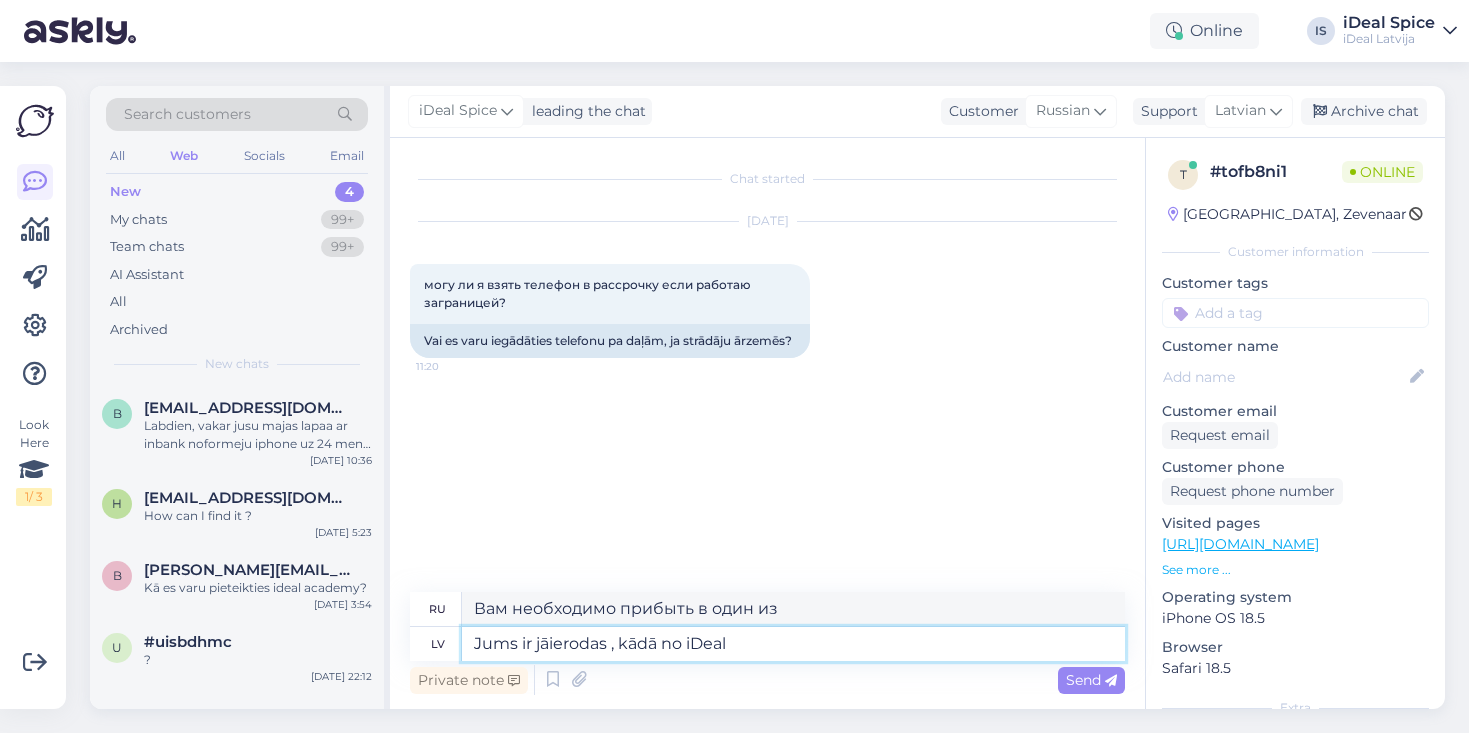 type on "Jums ir jāierodas , kādā no iDeal" 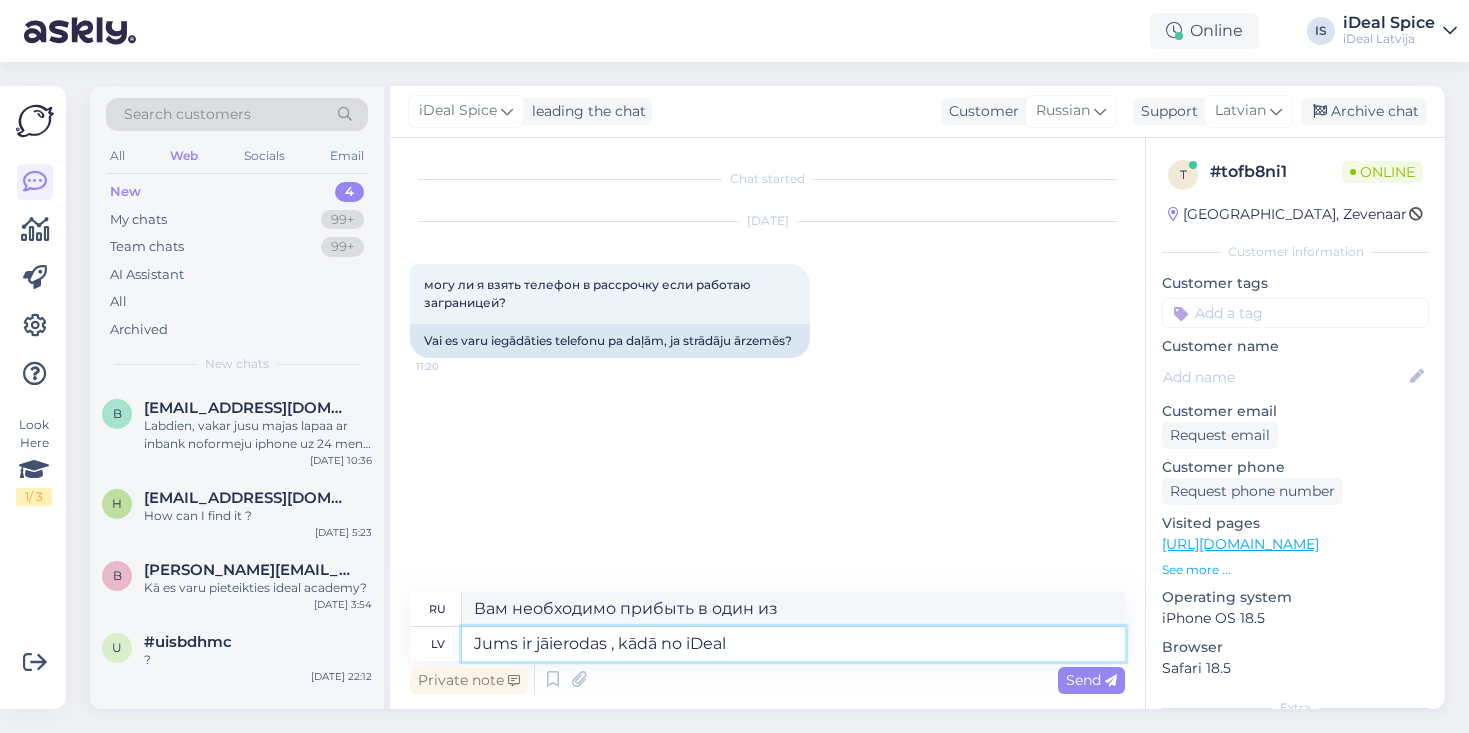 type on "Вам необходимо прийти в один из iDeal" 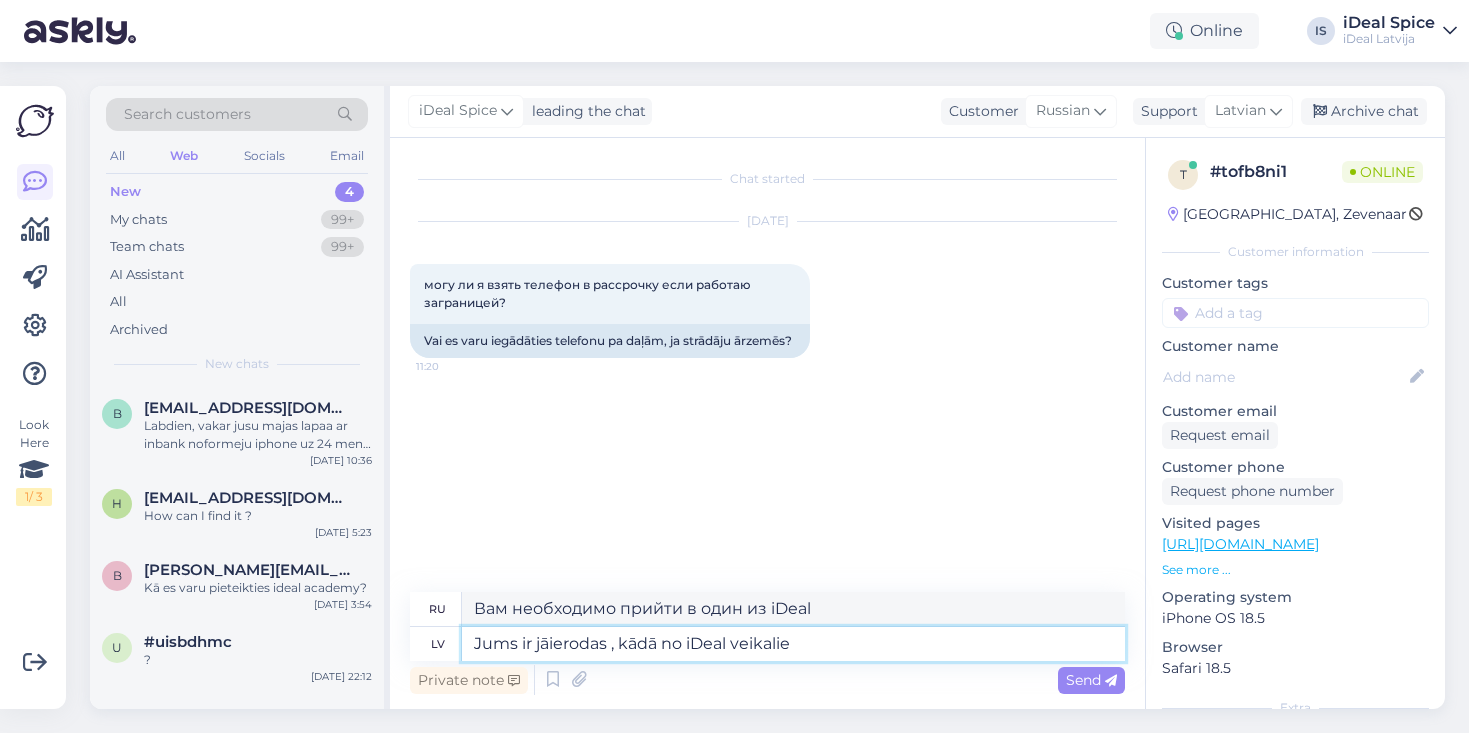type on "Jums ir jāierodas , kādā no iDeal veikaliem" 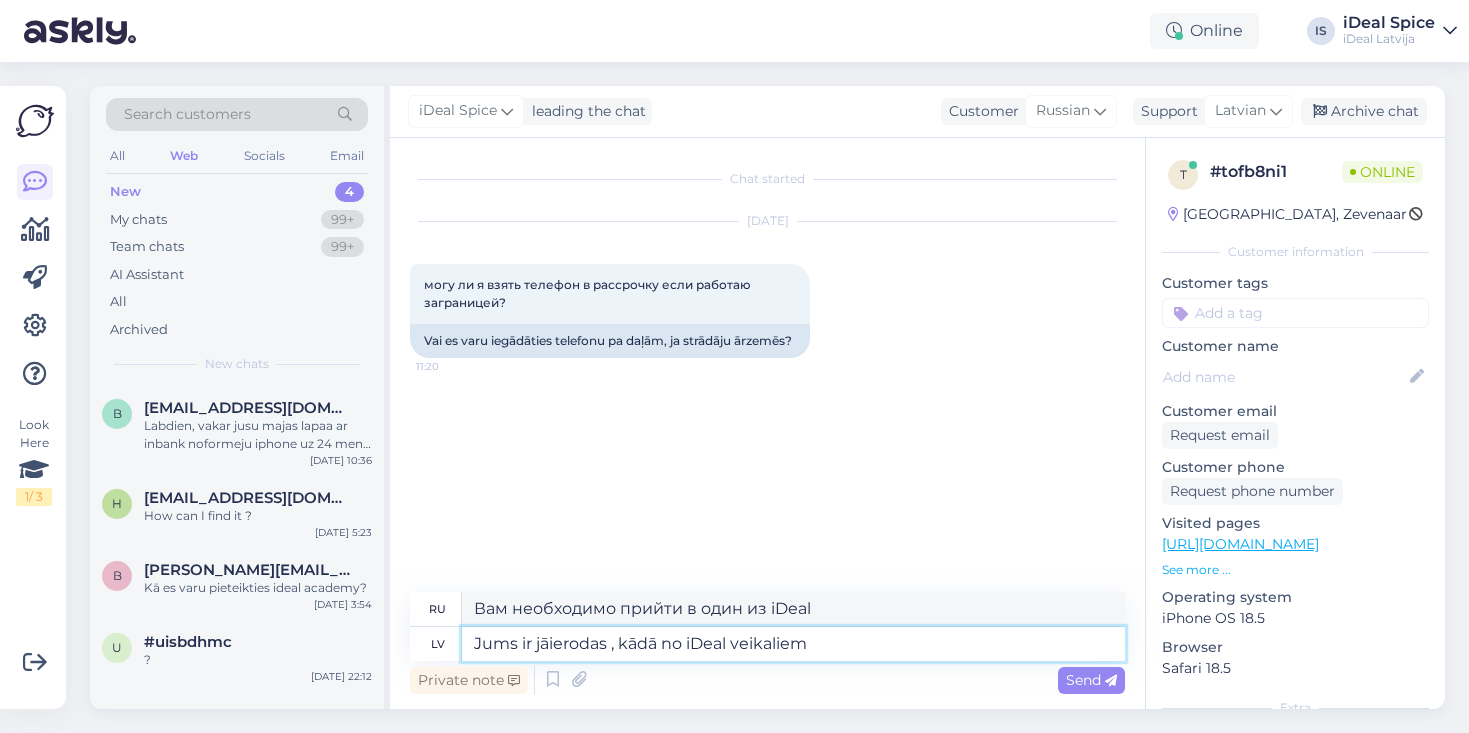 type on "Вам необходимо прийти в один из магазинов iDeal." 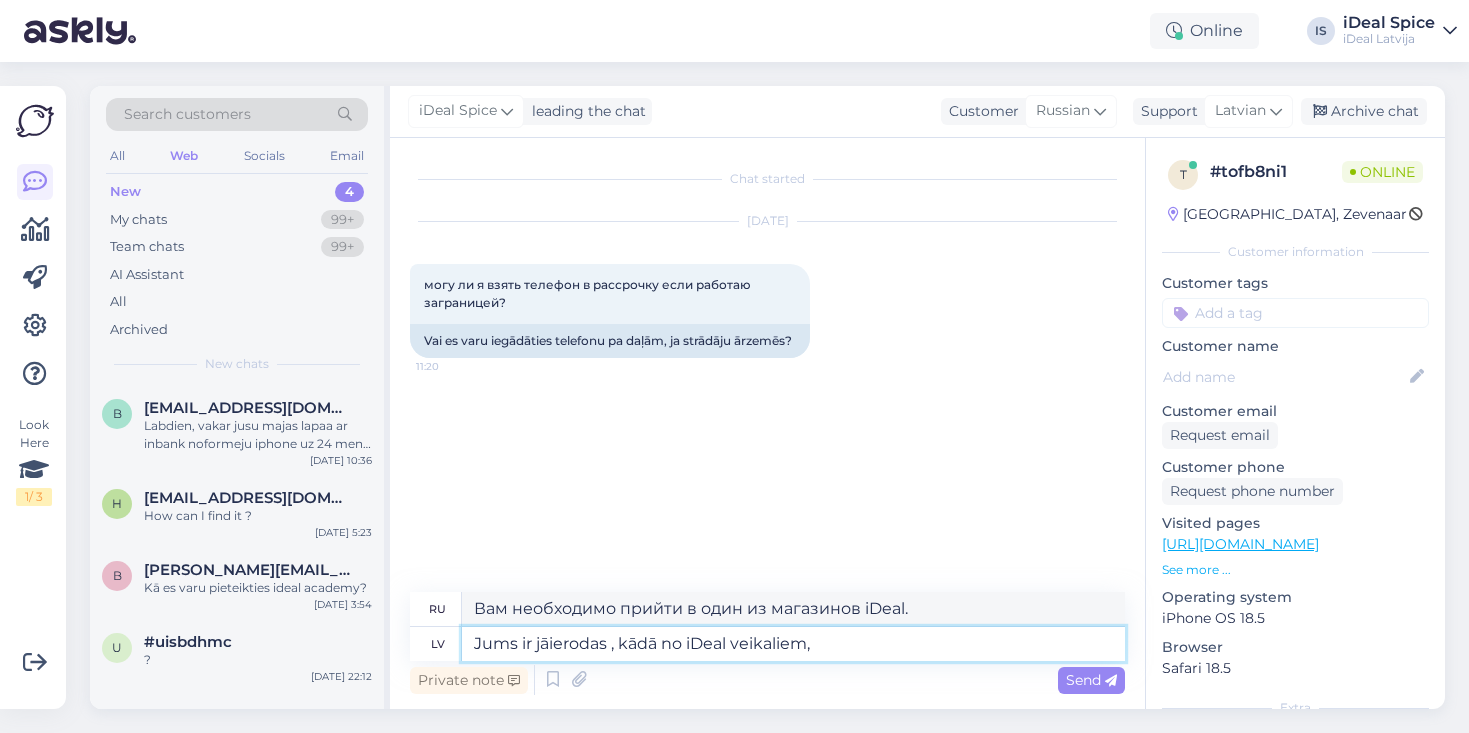type on "Jums ir jāierodas , kādā no iDeal veikaliem," 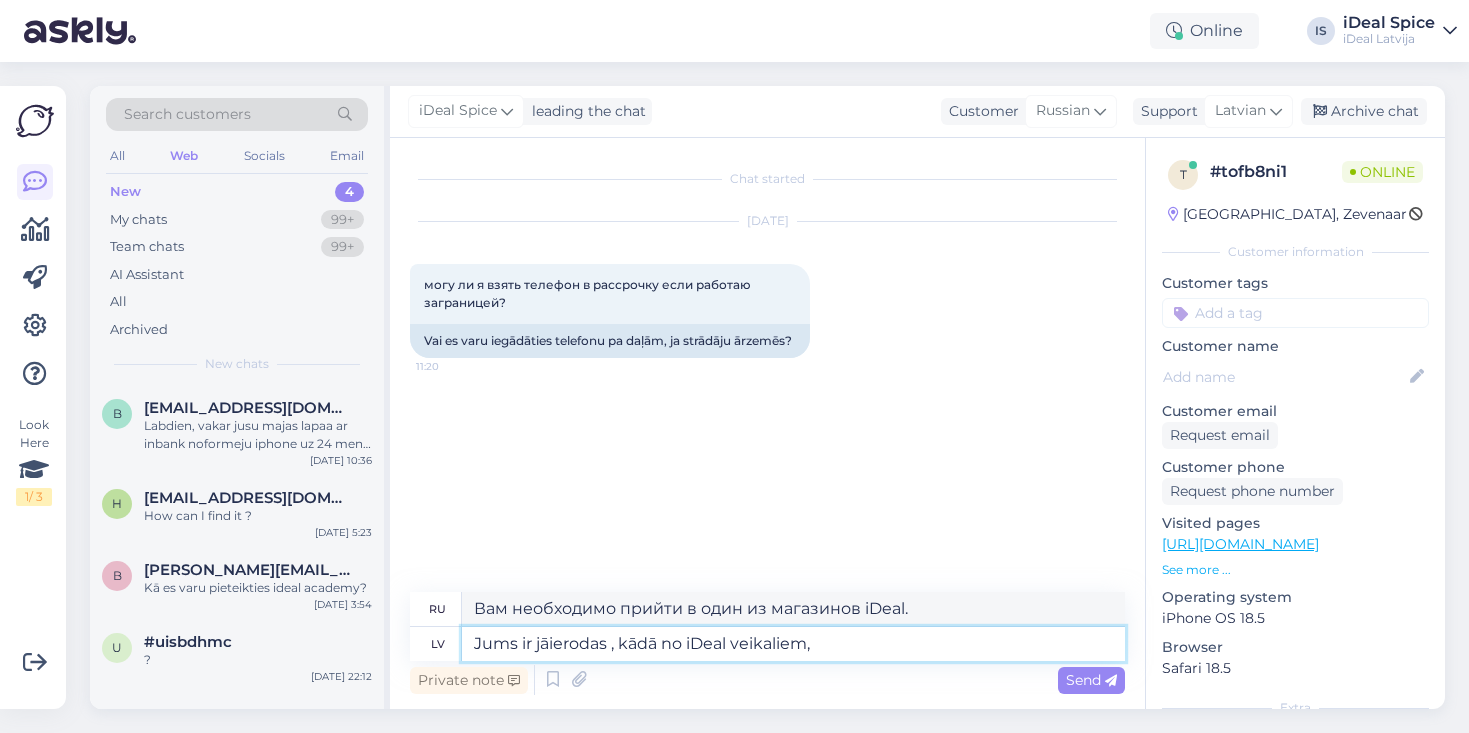type on "Вам нужно прийти в один из магазинов iDeal," 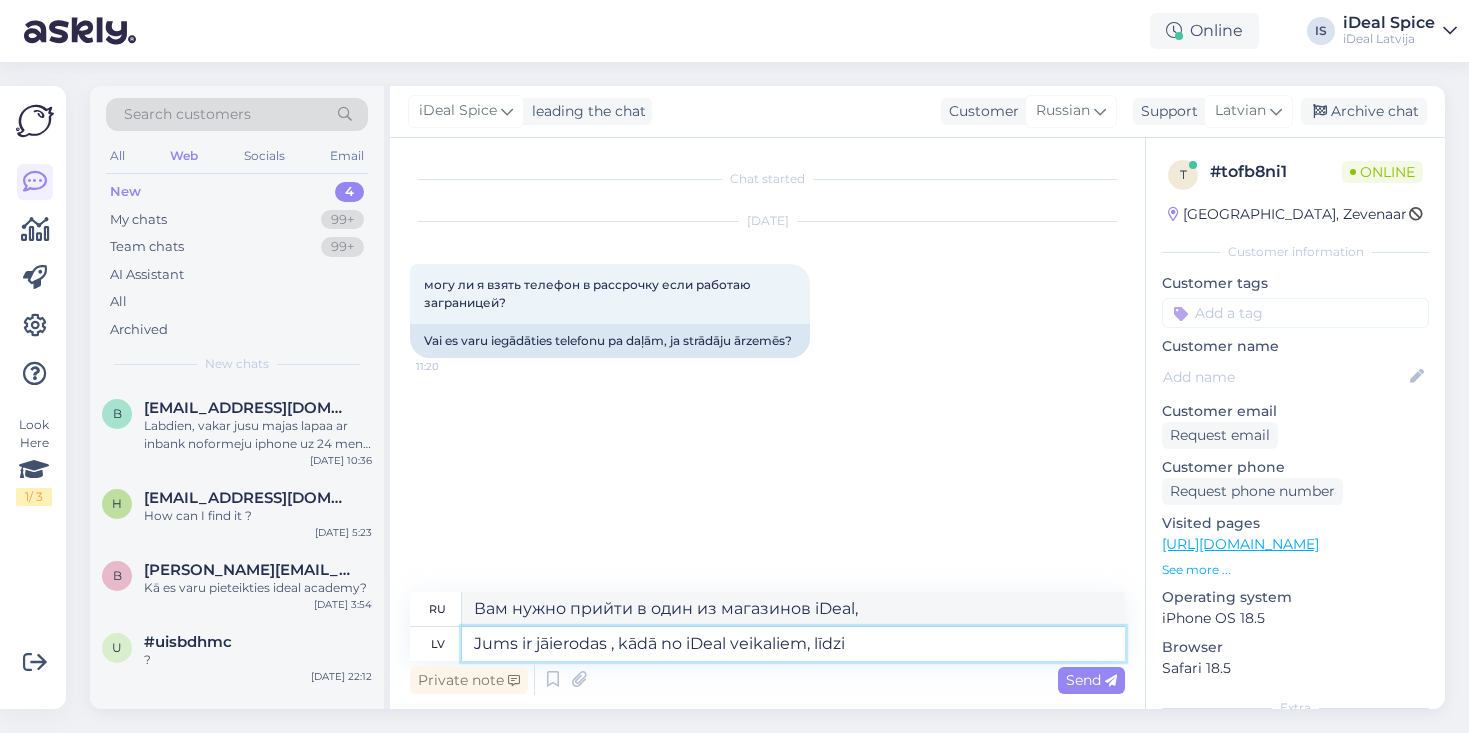 type on "Jums ir jāierodas , kādā no iDeal veikaliem, līdzi" 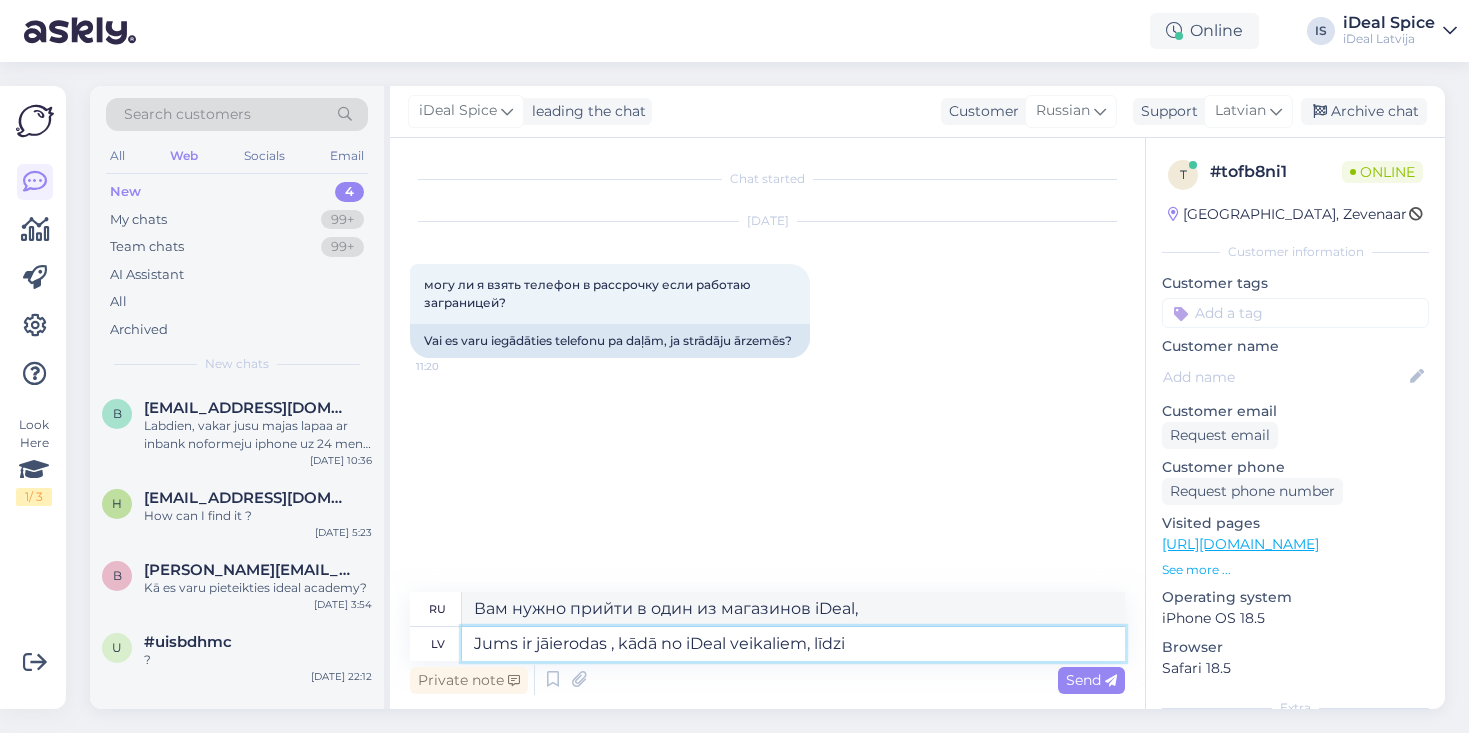 type on "Вам необходимо прийти в один из магазинов iDeal с" 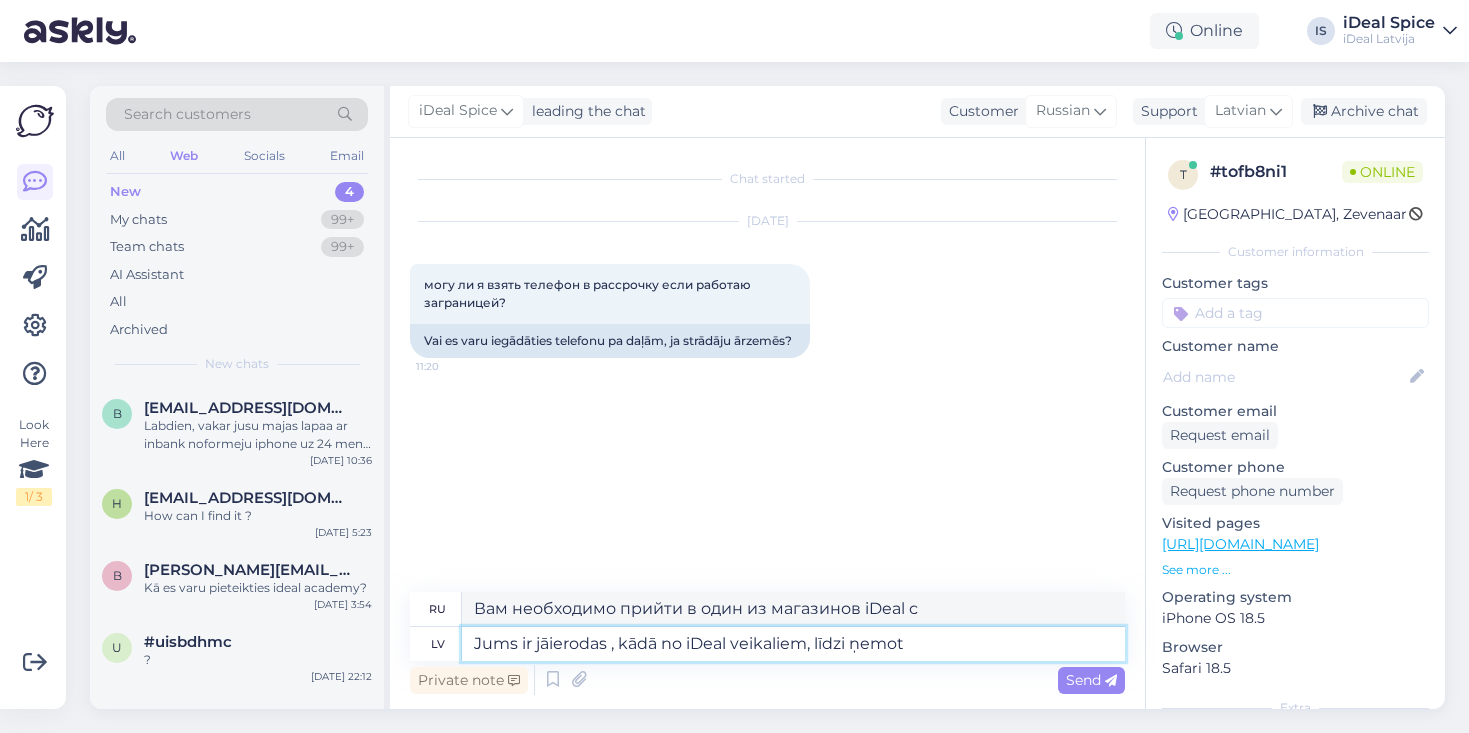 type on "Jums ir jāierodas , kādā no iDeal veikaliem, līdzi ņemot" 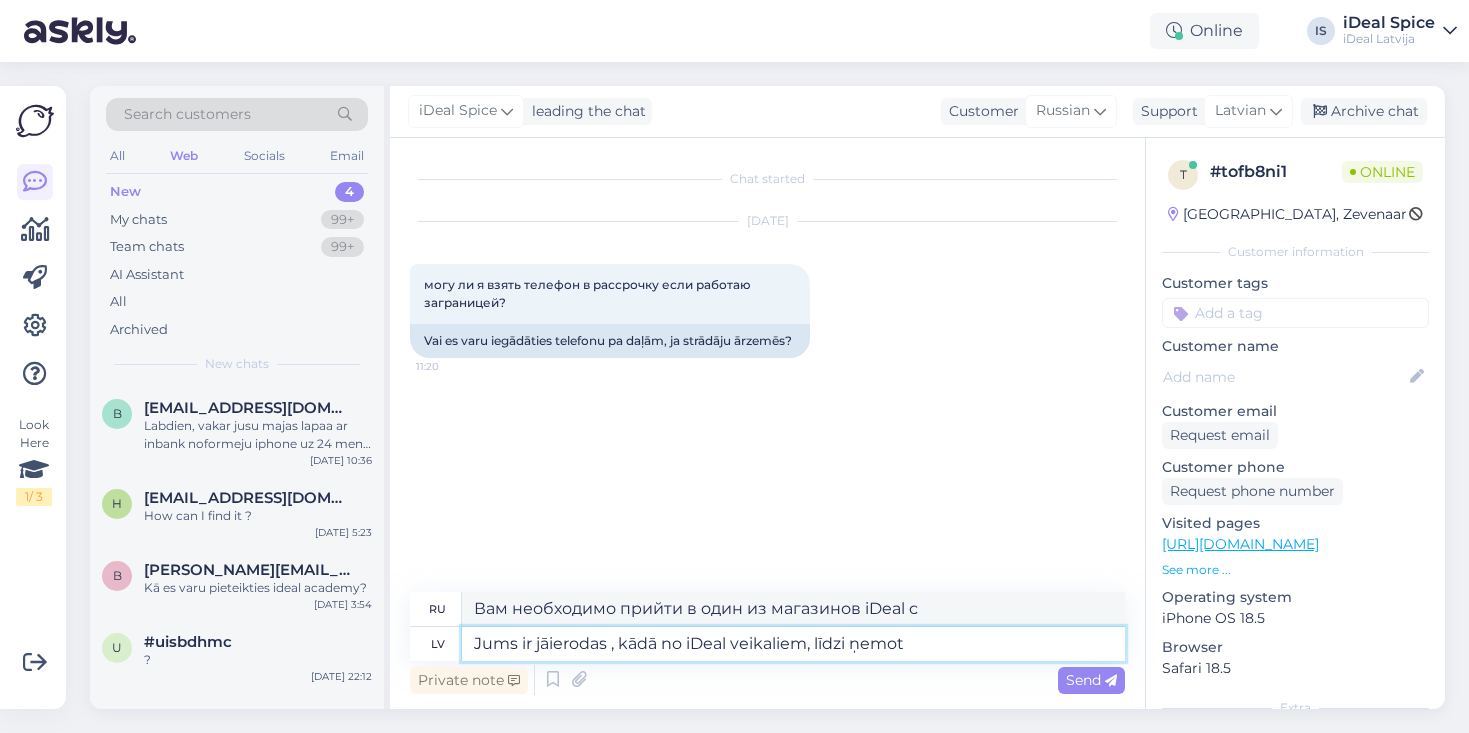 type on "Вам необходимо прийти в один из магазинов iDeal, взяв с собой" 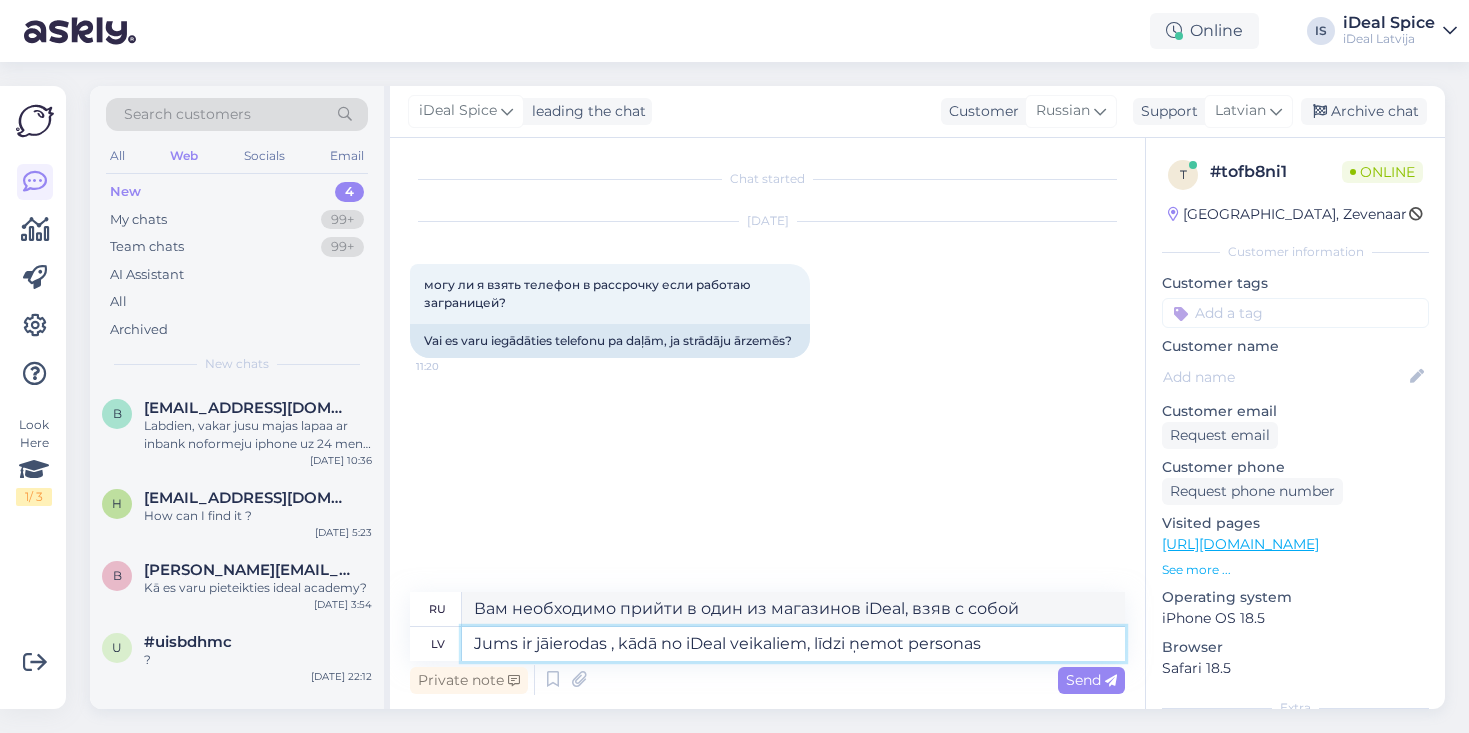 type on "Jums ir jāierodas , kādā no iDeal veikaliem, līdzi ņemot personas" 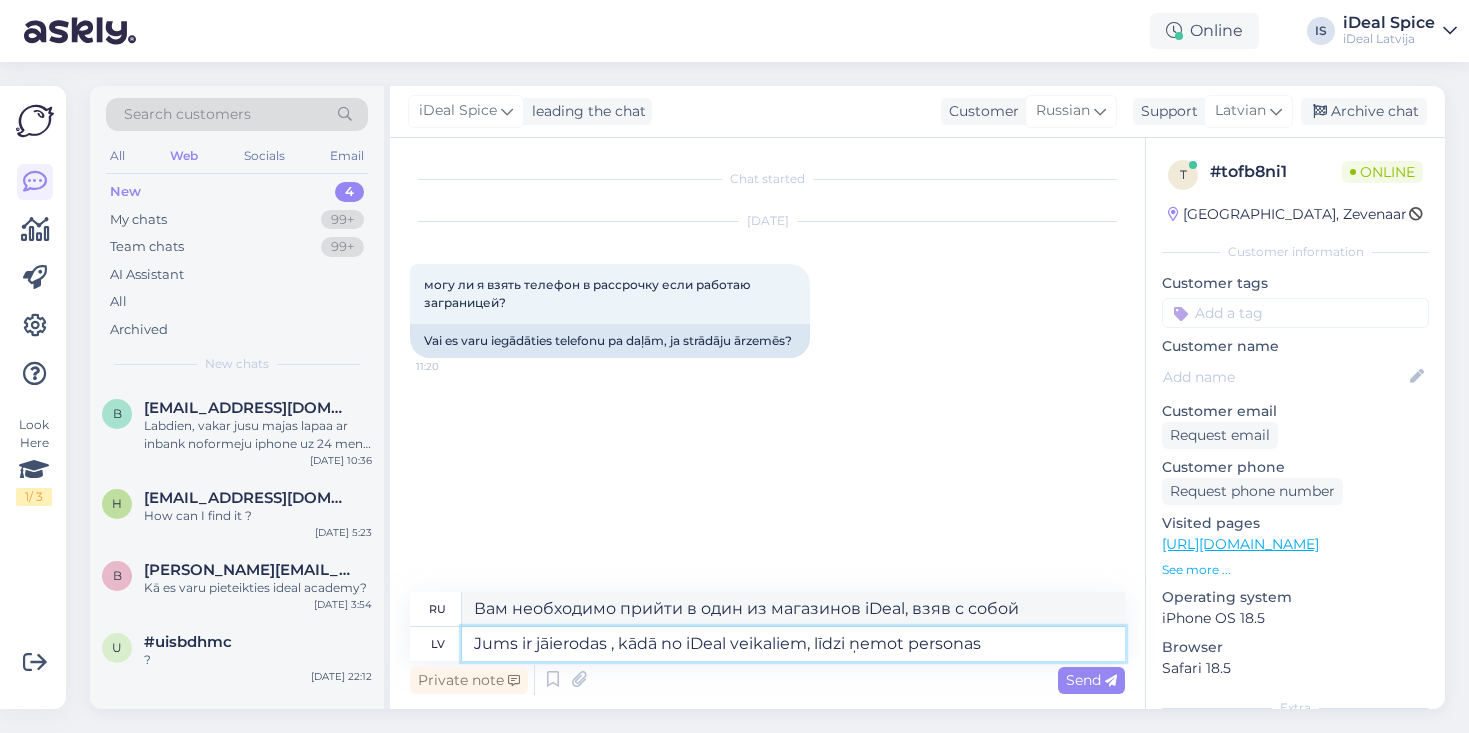 type on "Вам необходимо прийти в один из магазинов iDeal в сопровождении человека." 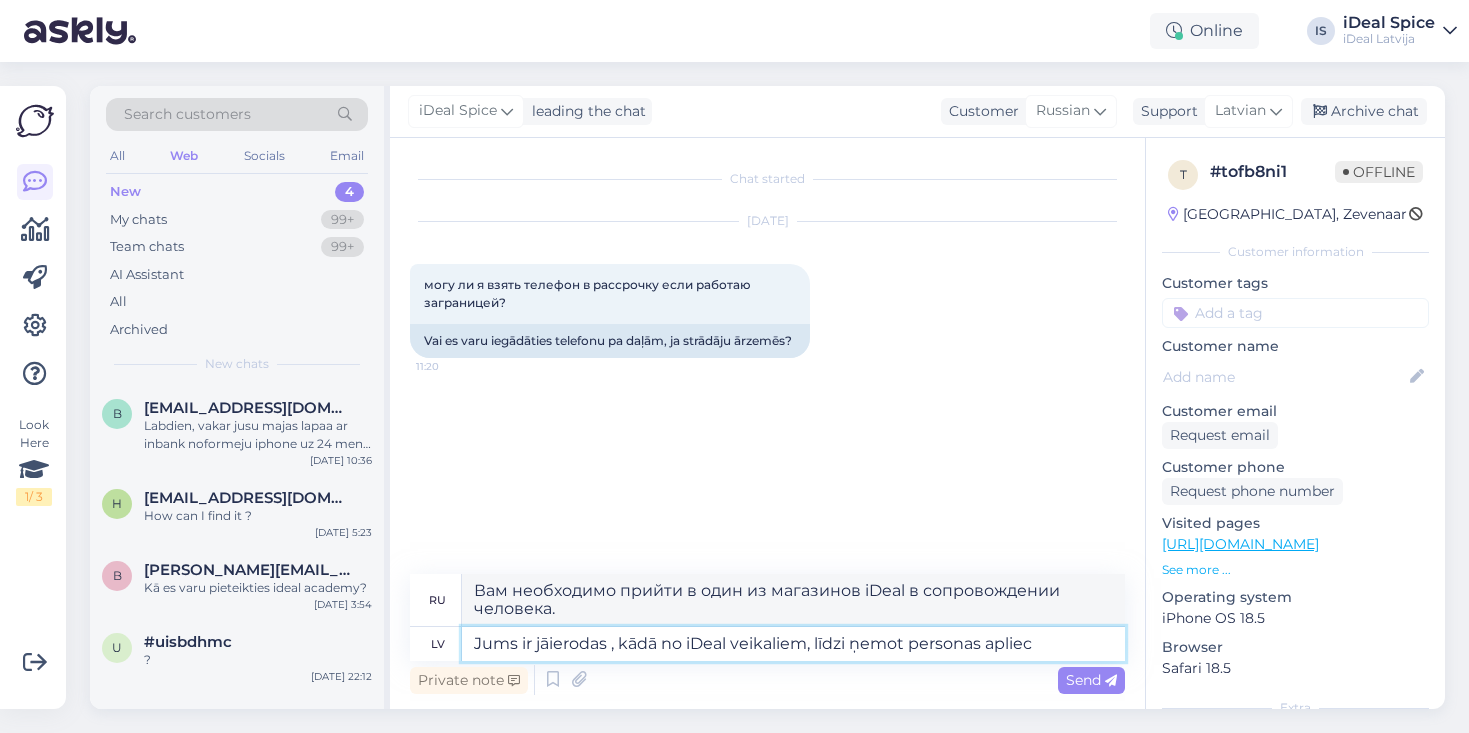type on "Jums ir jāierodas , kādā no iDeal veikaliem, līdzi ņemot personas aplieci" 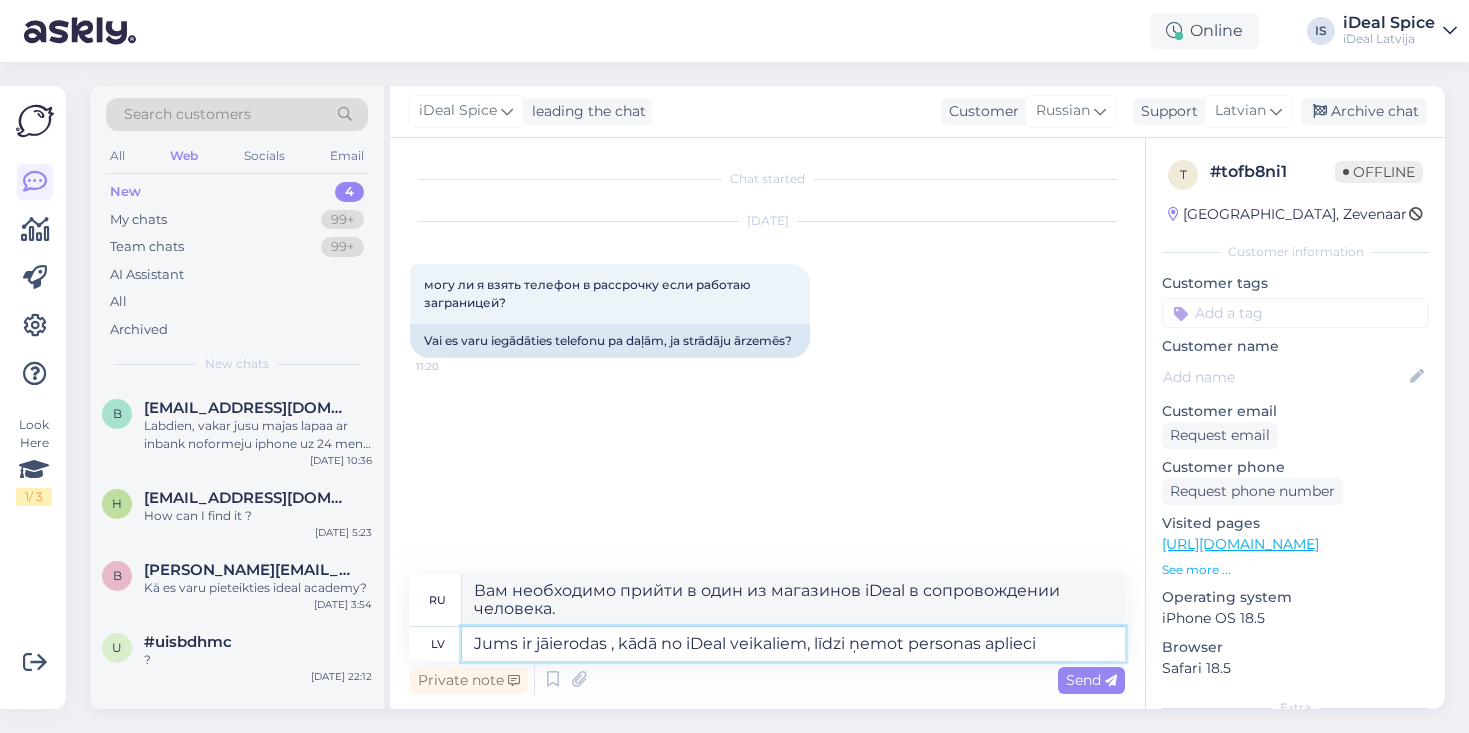 type on "Вам необходимо прийти в один из магазинов iDeal с удостоверением личности." 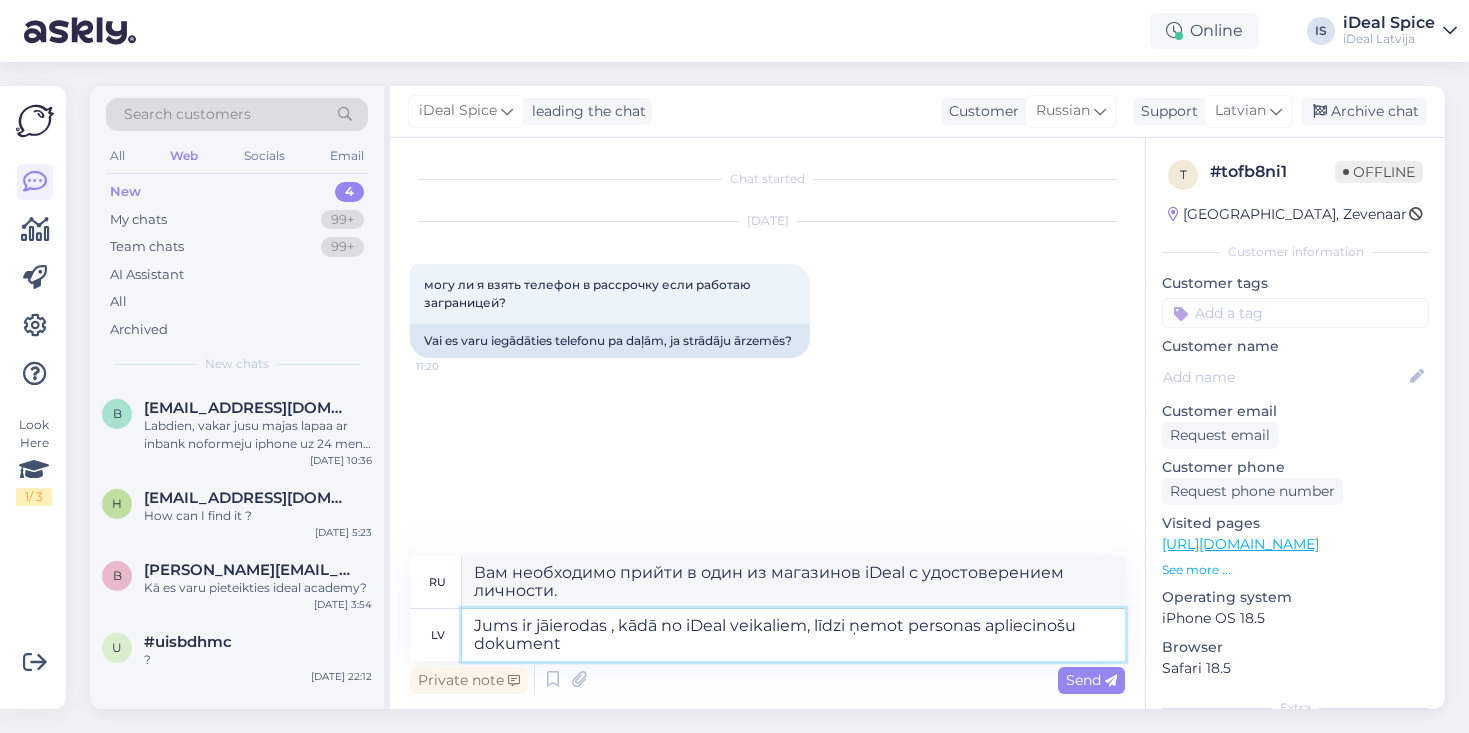 type on "Jums ir jāierodas , kādā no iDeal veikaliem, līdzi ņemot personas apliecinošu dokumentu" 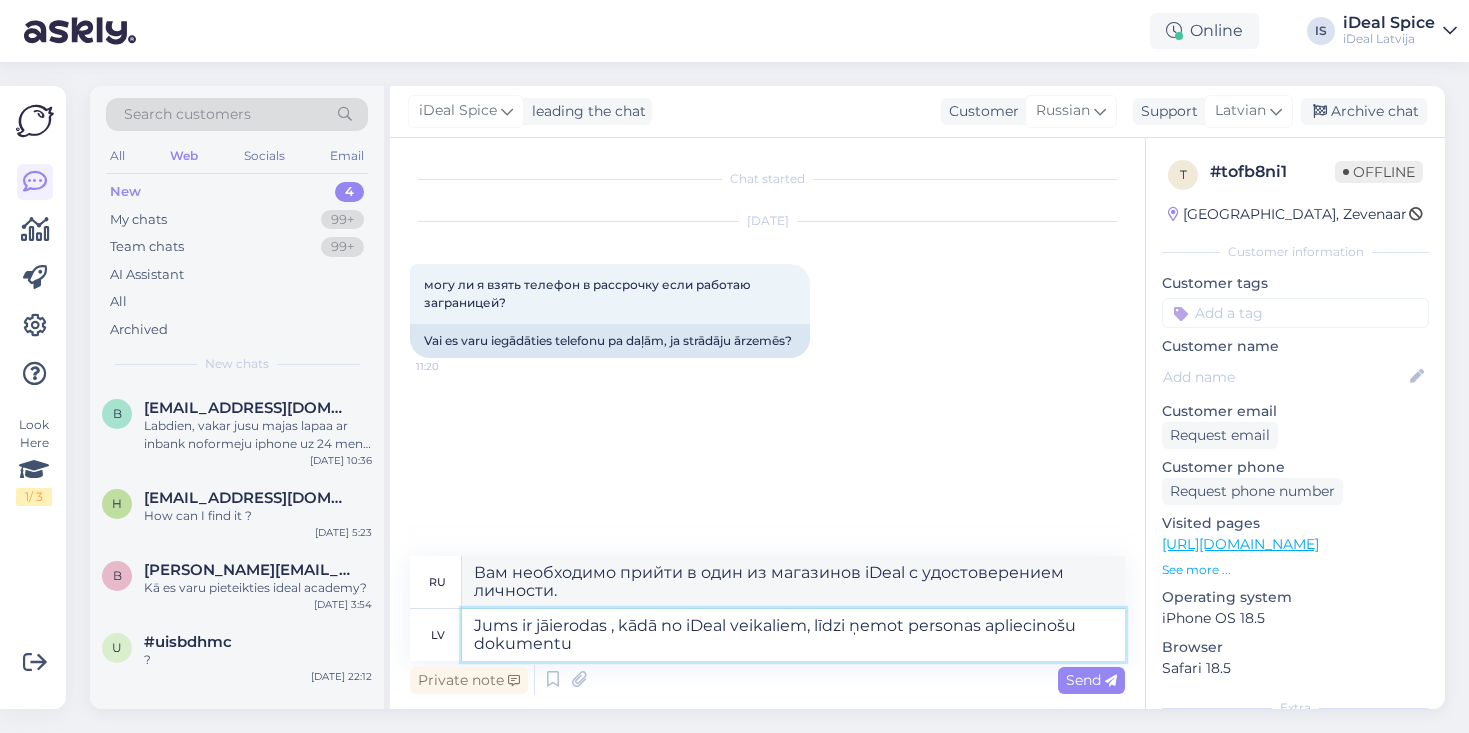 type on "Вам необходимо прийти в один из магазинов iDeal с документом, удостоверяющим личность." 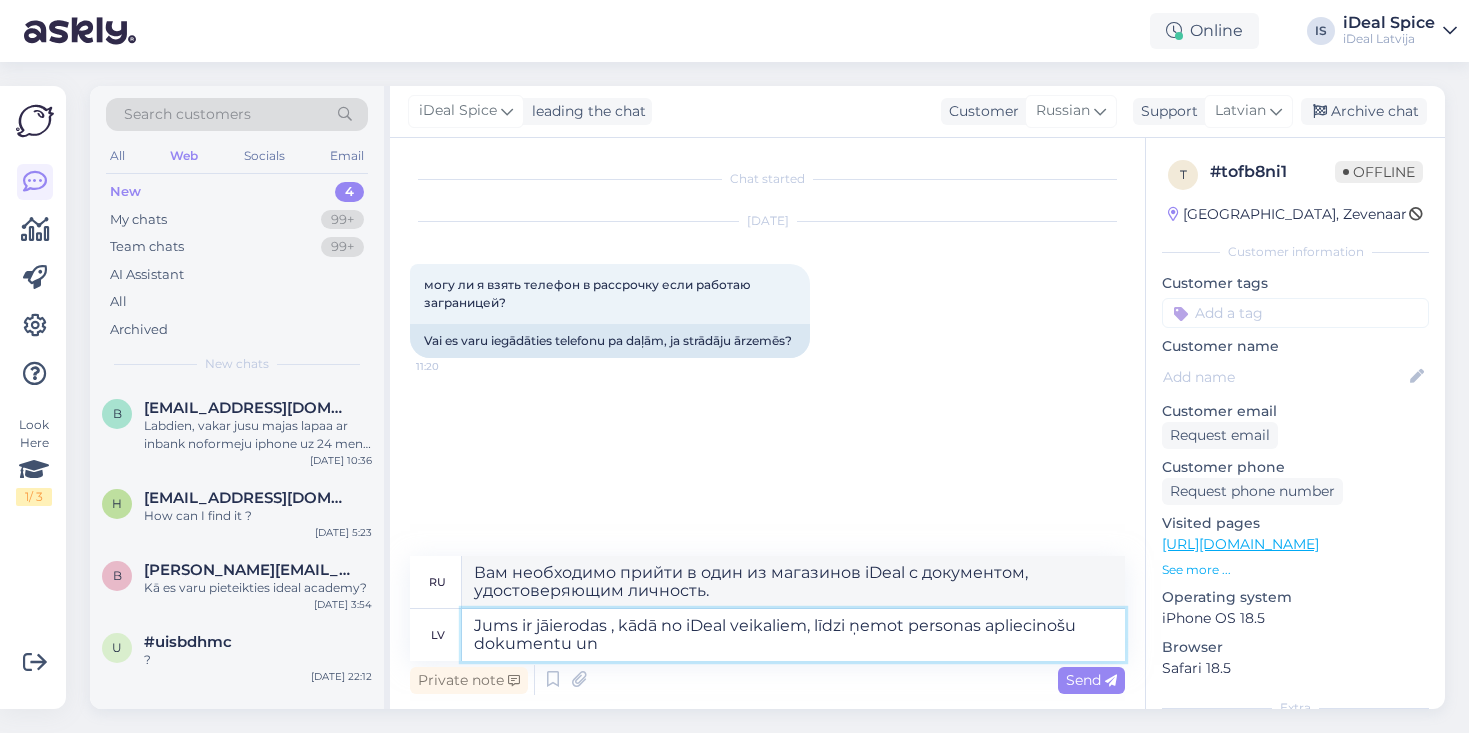 type on "Jums ir jāierodas , kādā no iDeal veikaliem, līdzi ņemot personas apliecinošu dokumentu un" 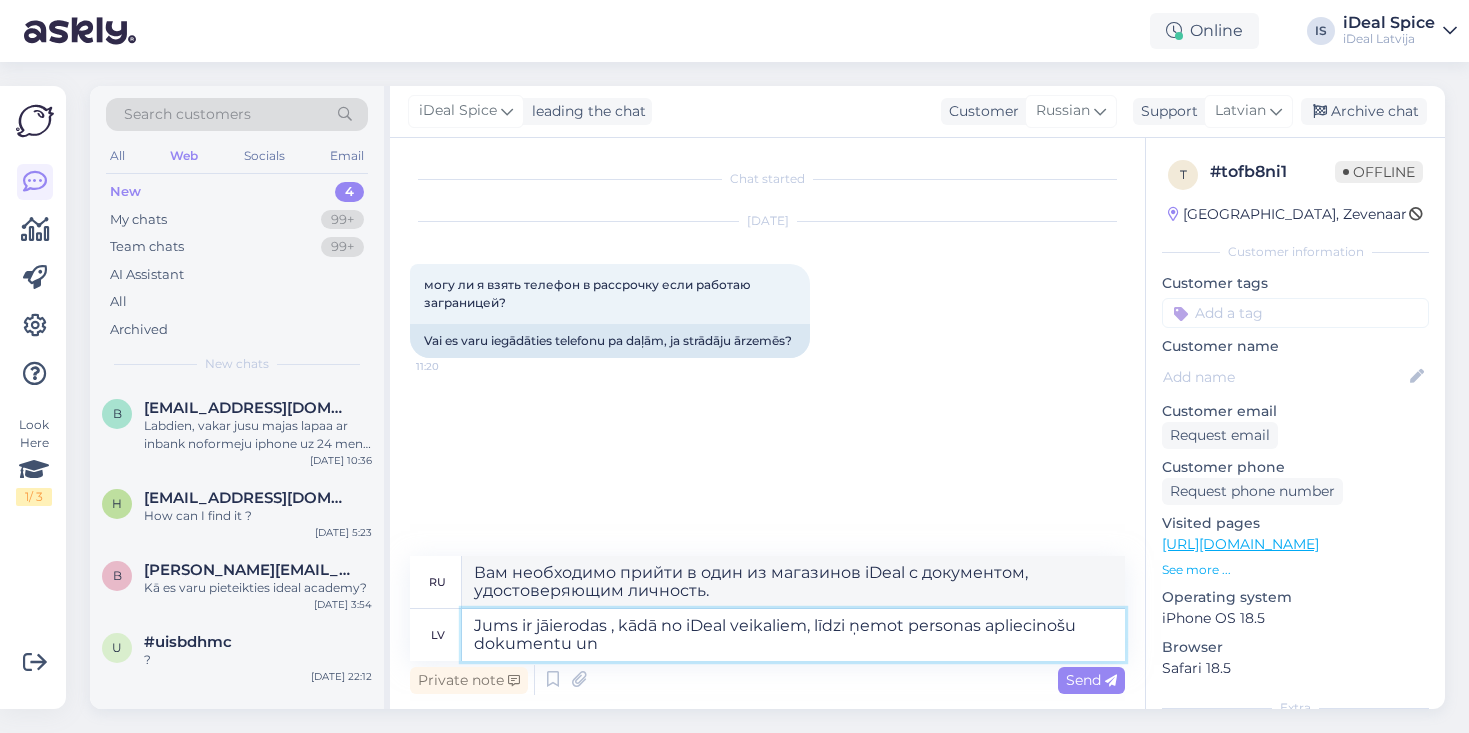 type on "Вам необходимо прийти в один из магазинов iDeal, имея при себе документ, удостоверяющий личность, и" 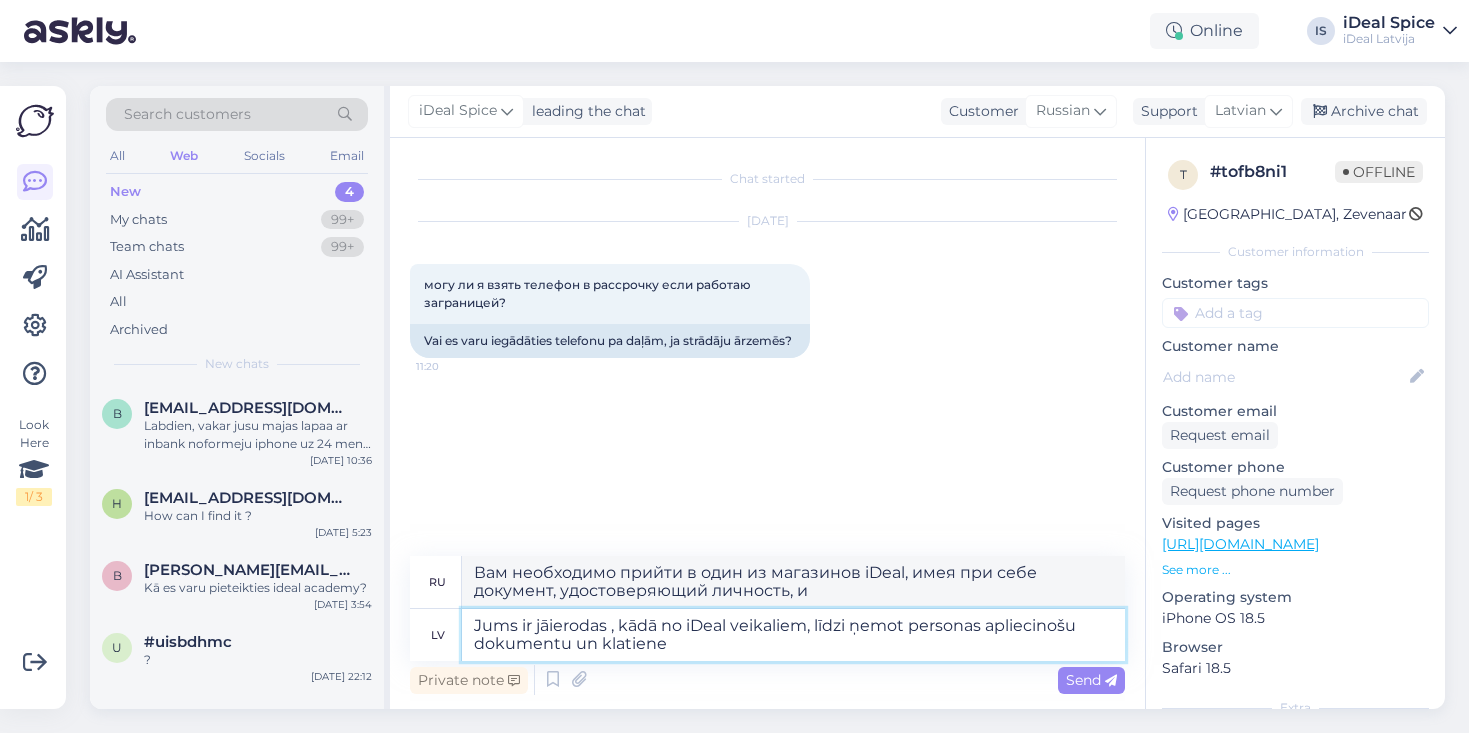 type on "Jums ir jāierodas , kādā no iDeal veikaliem, līdzi ņemot personas apliecinošu dokumentu un klatiene" 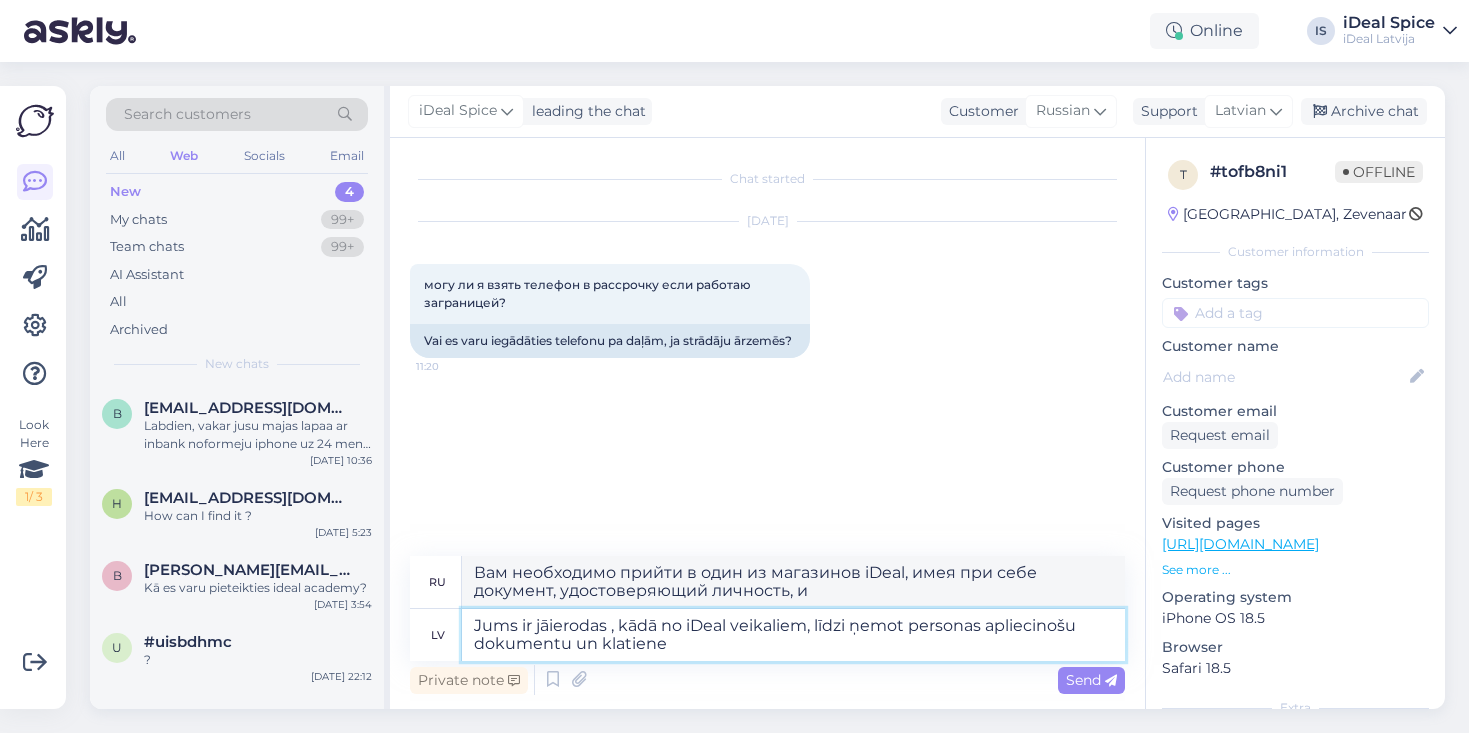 type on "Вам необходимо прийти в один из магазинов iDeal, имея при себе удостоверение личности и ваучер." 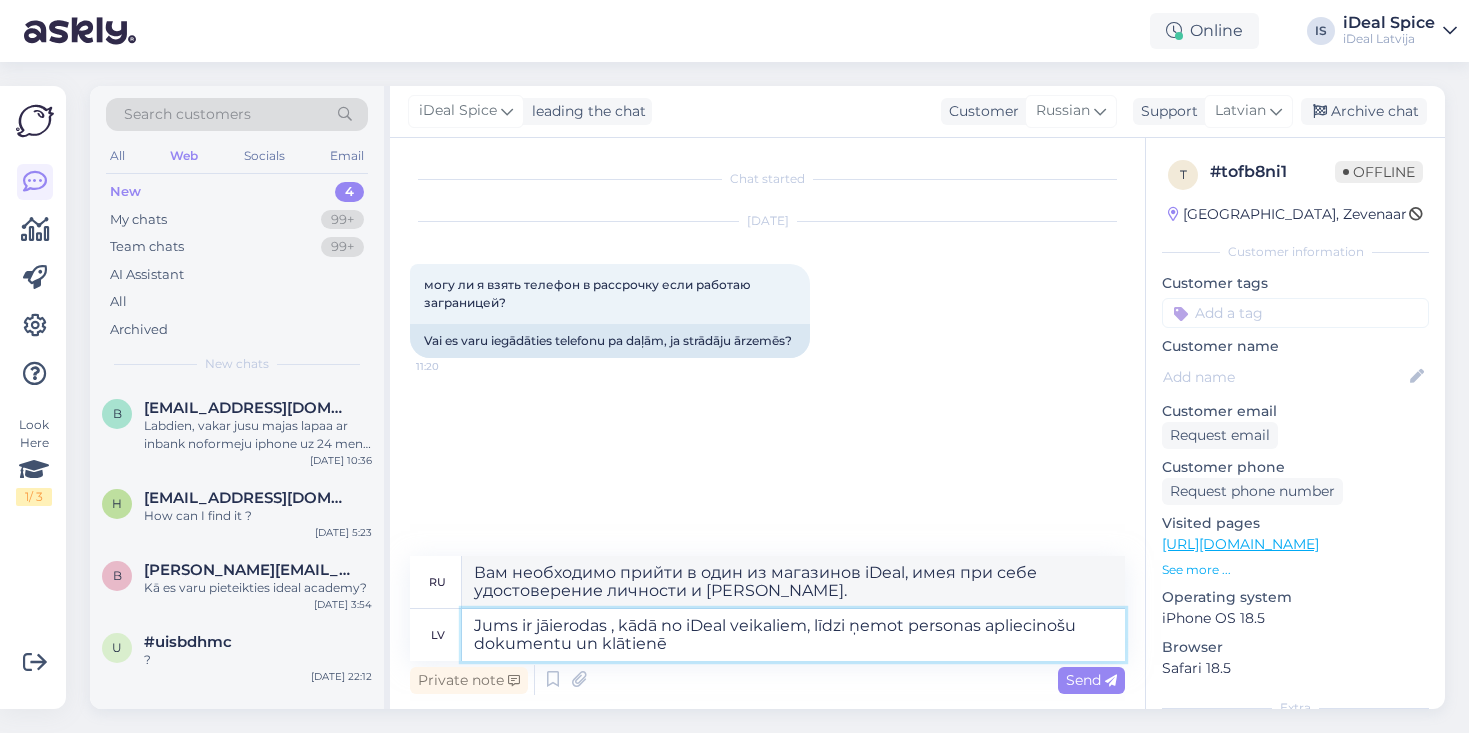 type on "Jums ir jāierodas , kādā no iDeal veikaliem, līdzi ņemot personas apliecinošu dokumentu un klātienē a" 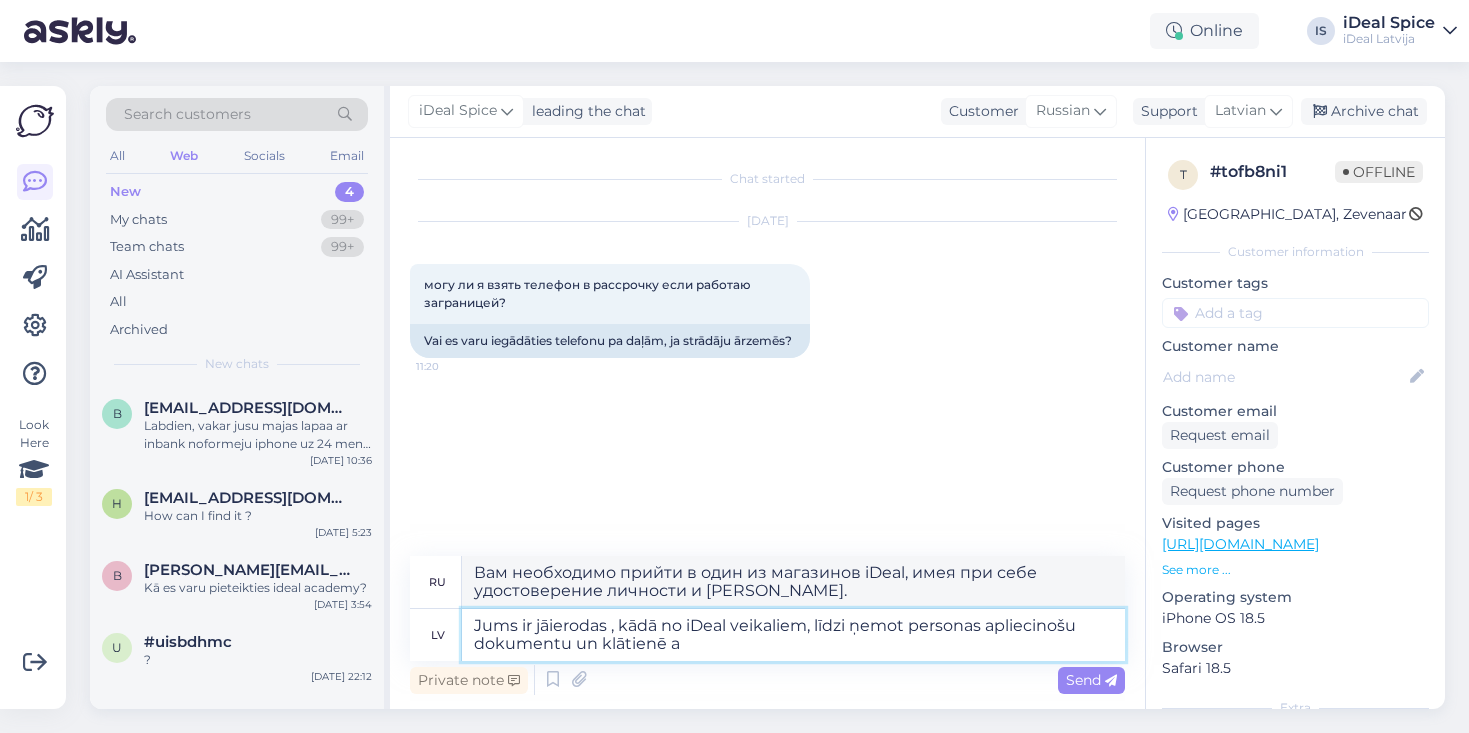type on "Вам необходимо прийти в один из магазинов iDeal, предъявить удостоверение личности и произвести оплату лично." 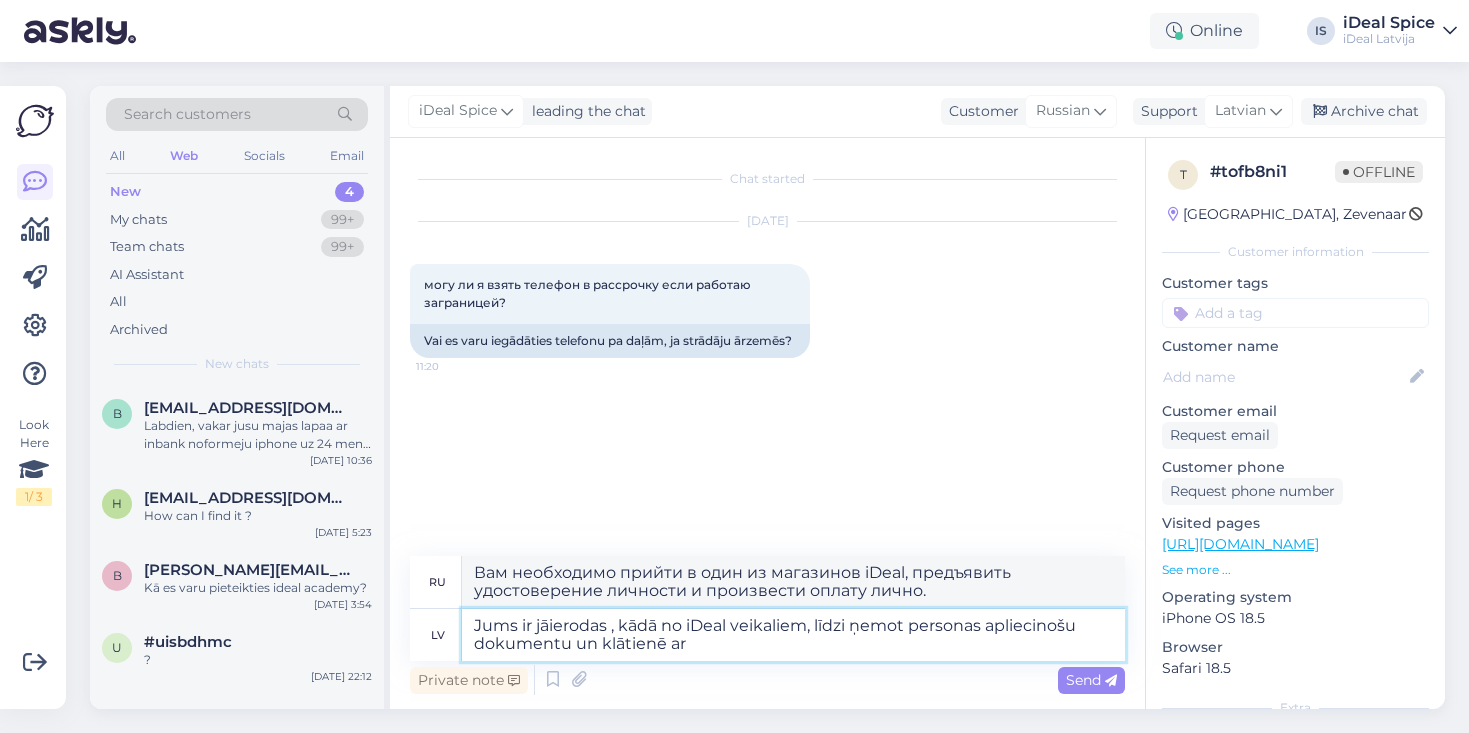 type on "Jums ir jāierodas , kādā no iDeal veikaliem, līdzi ņemot personas apliecinošu dokumentu un klātienē ar" 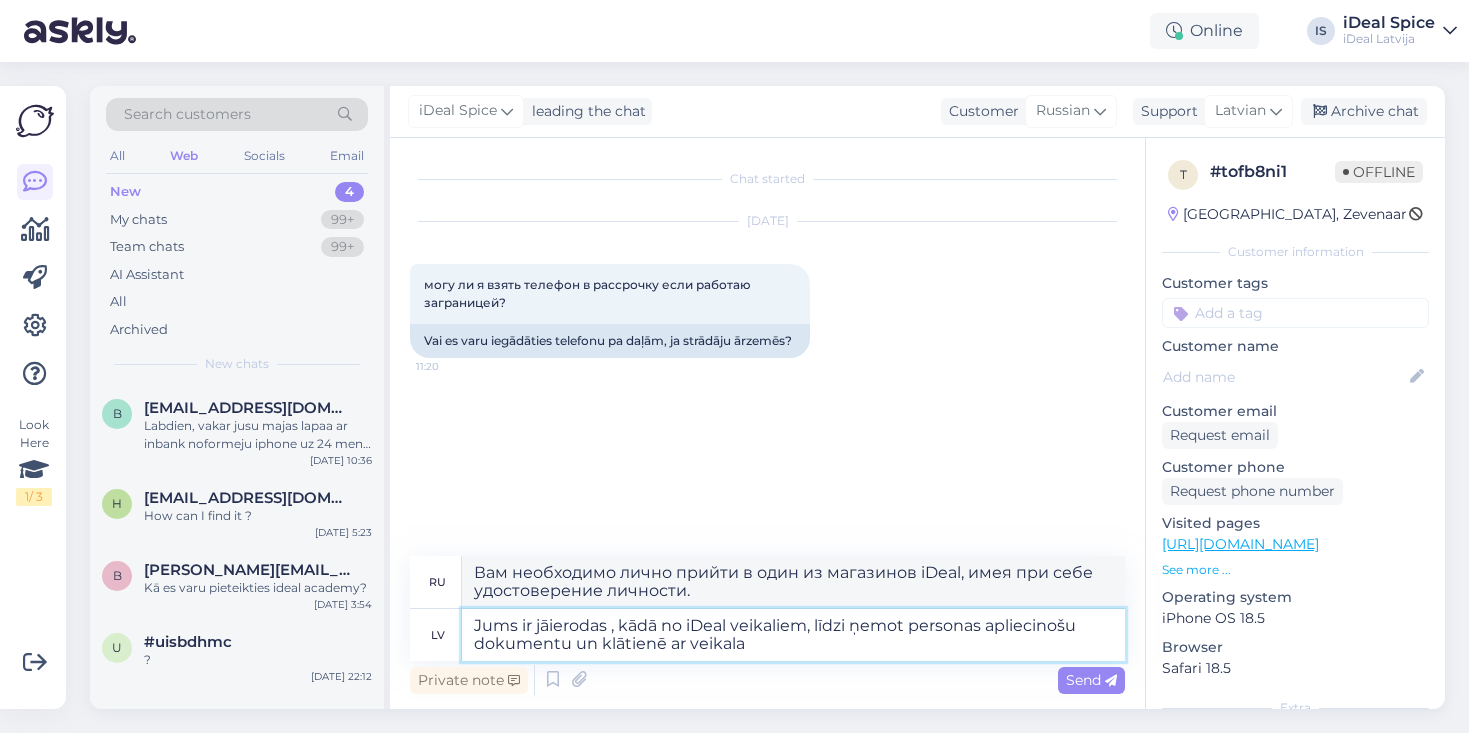 type on "Jums ir jāierodas , kādā no iDeal veikaliem, līdzi ņemot personas apliecinošu dokumentu un klātienē ar veikala" 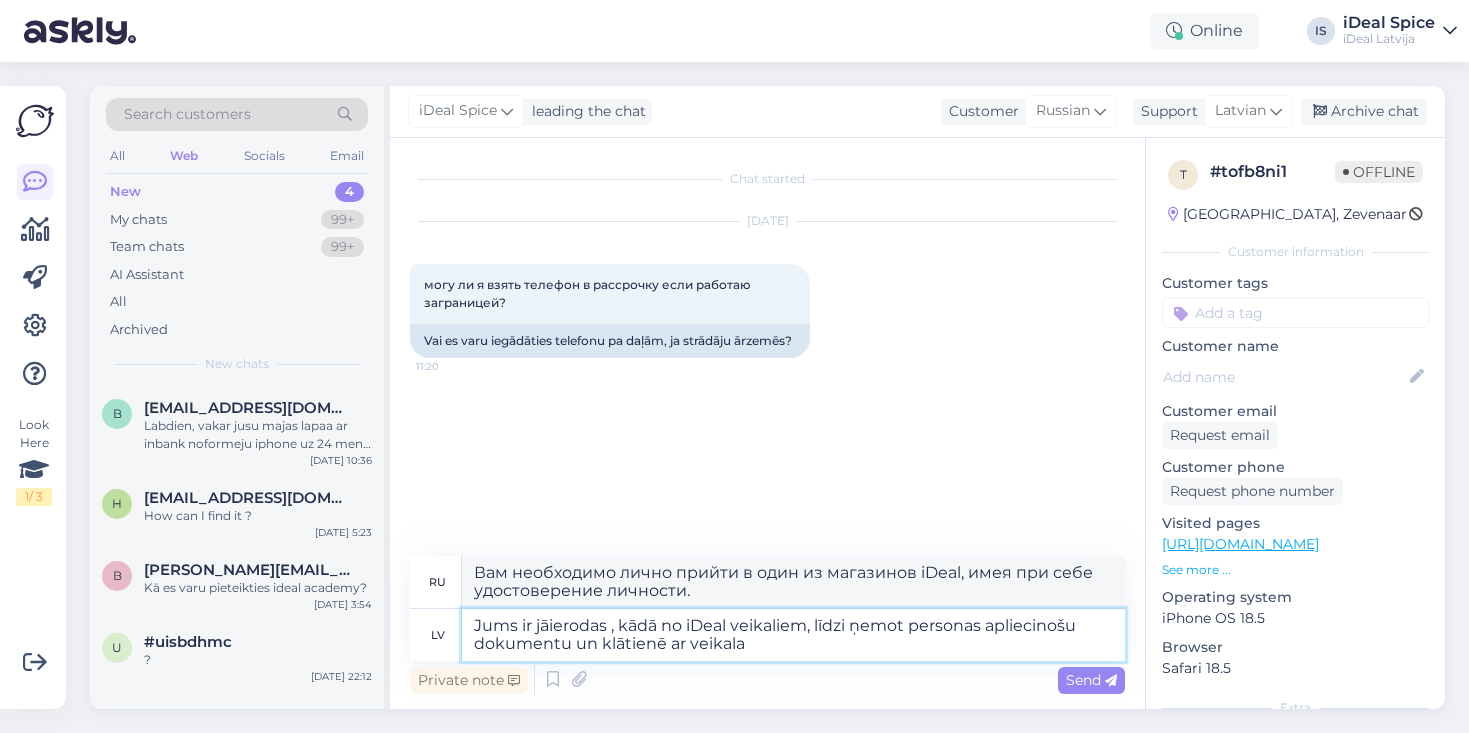 type on "Вам необходимо прийти в один из магазинов iDeal, взять с собой удостоверение личности и лично встретиться с менеджером магазина." 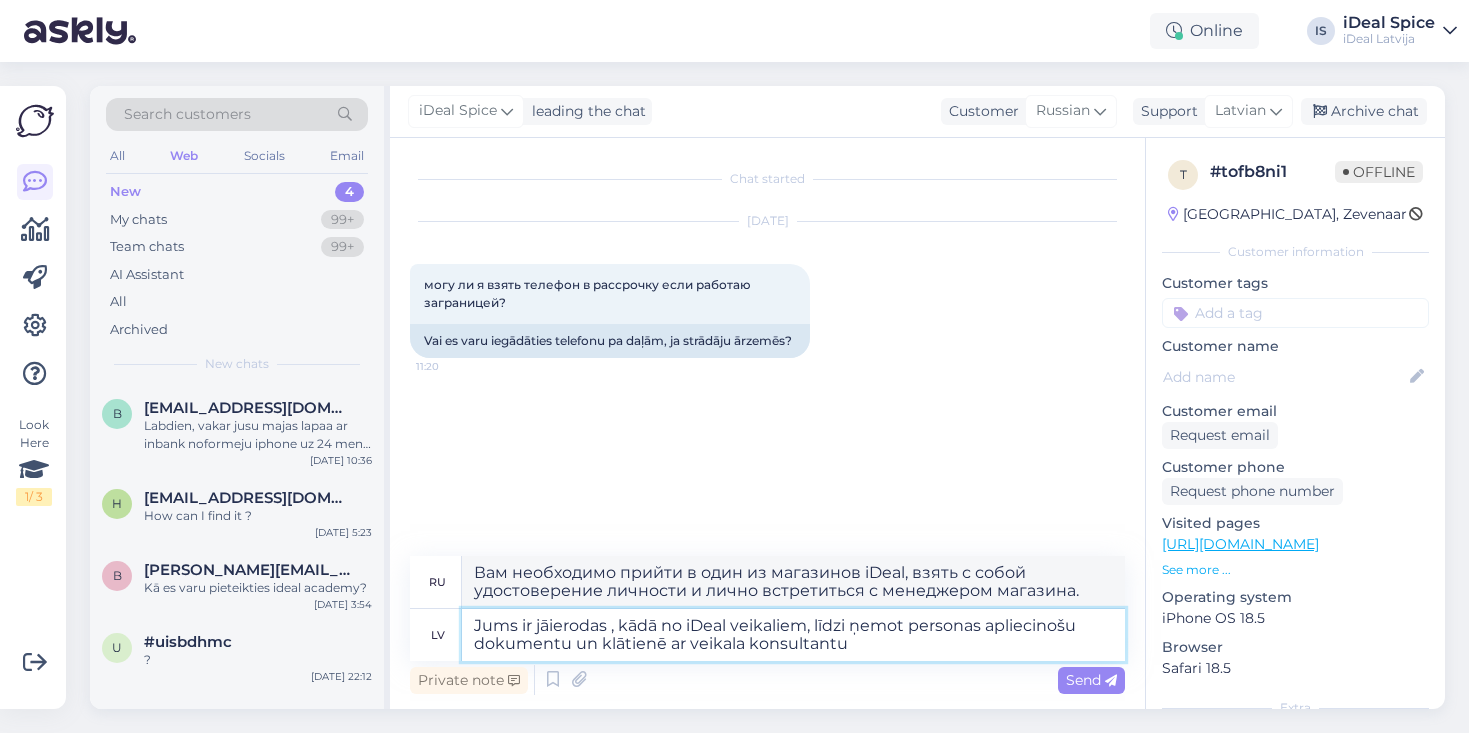 type on "Jums ir jāierodas , kādā no iDeal veikaliem, līdzi ņemot personas apliecinošu dokumentu un klātienē ar veikala konsultantu" 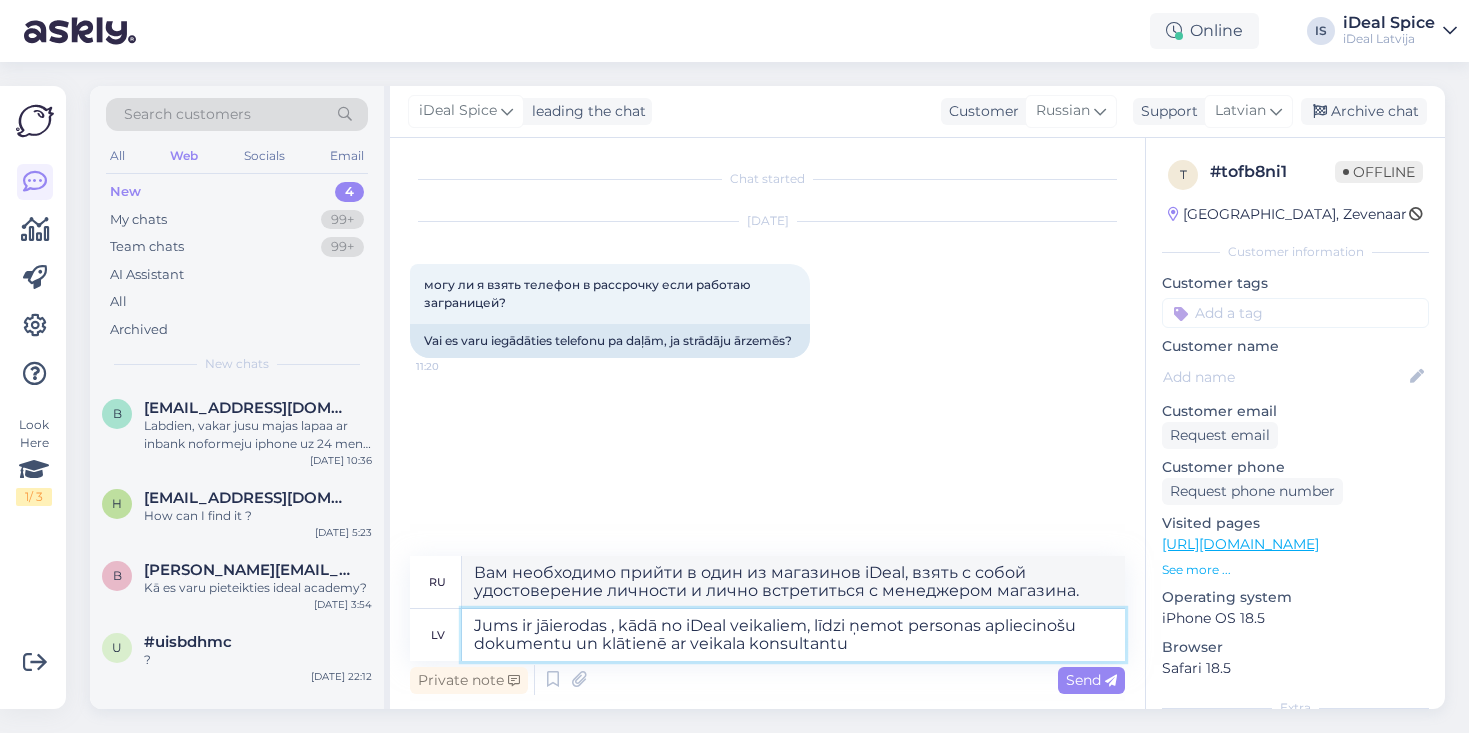 type on "Вам необходимо прийти в один из магазинов iDeal, взять с собой удостоверение личности и лично встретиться с консультантом магазина." 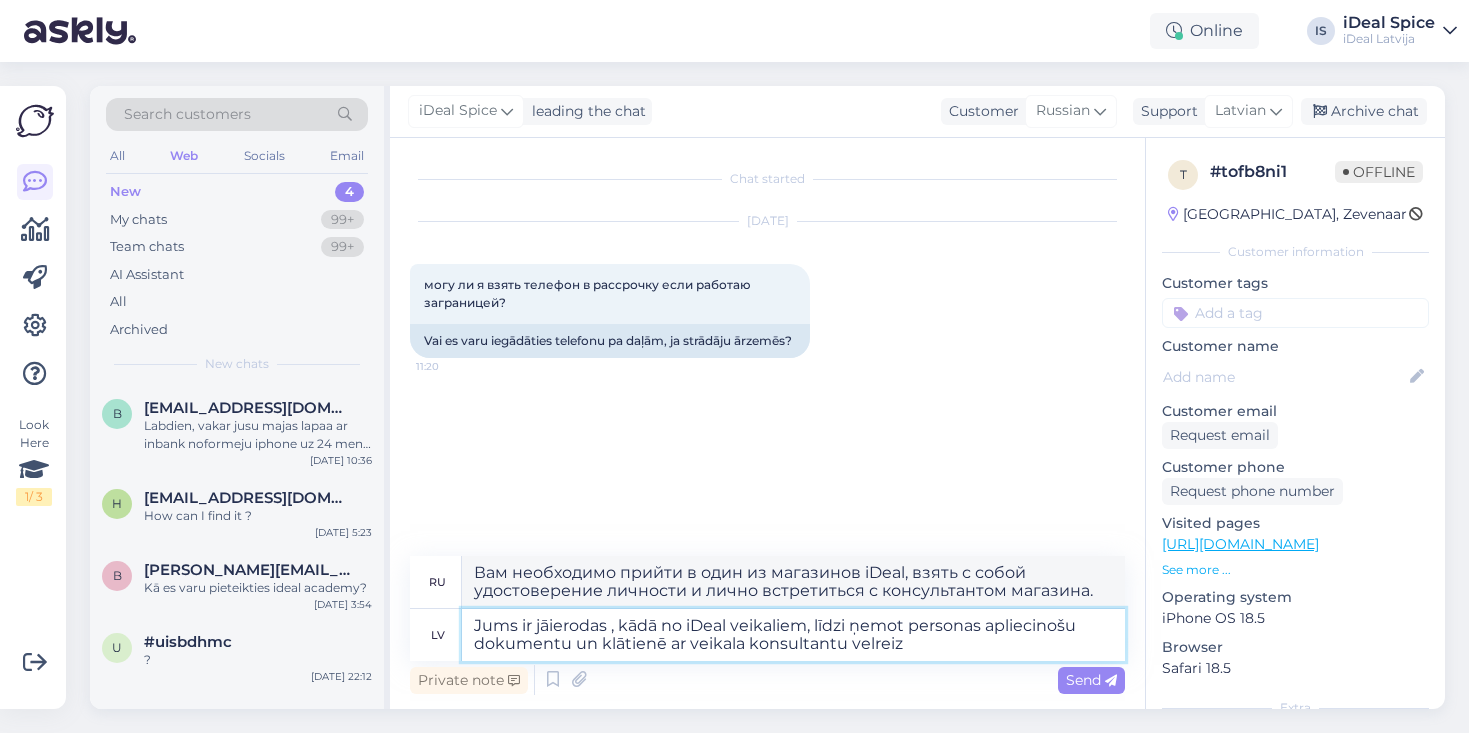 type on "Jums ir jāierodas , kādā no iDeal veikaliem, līdzi ņemot personas apliecinošu dokumentu un klātienē ar veikala konsultantu velreiz u" 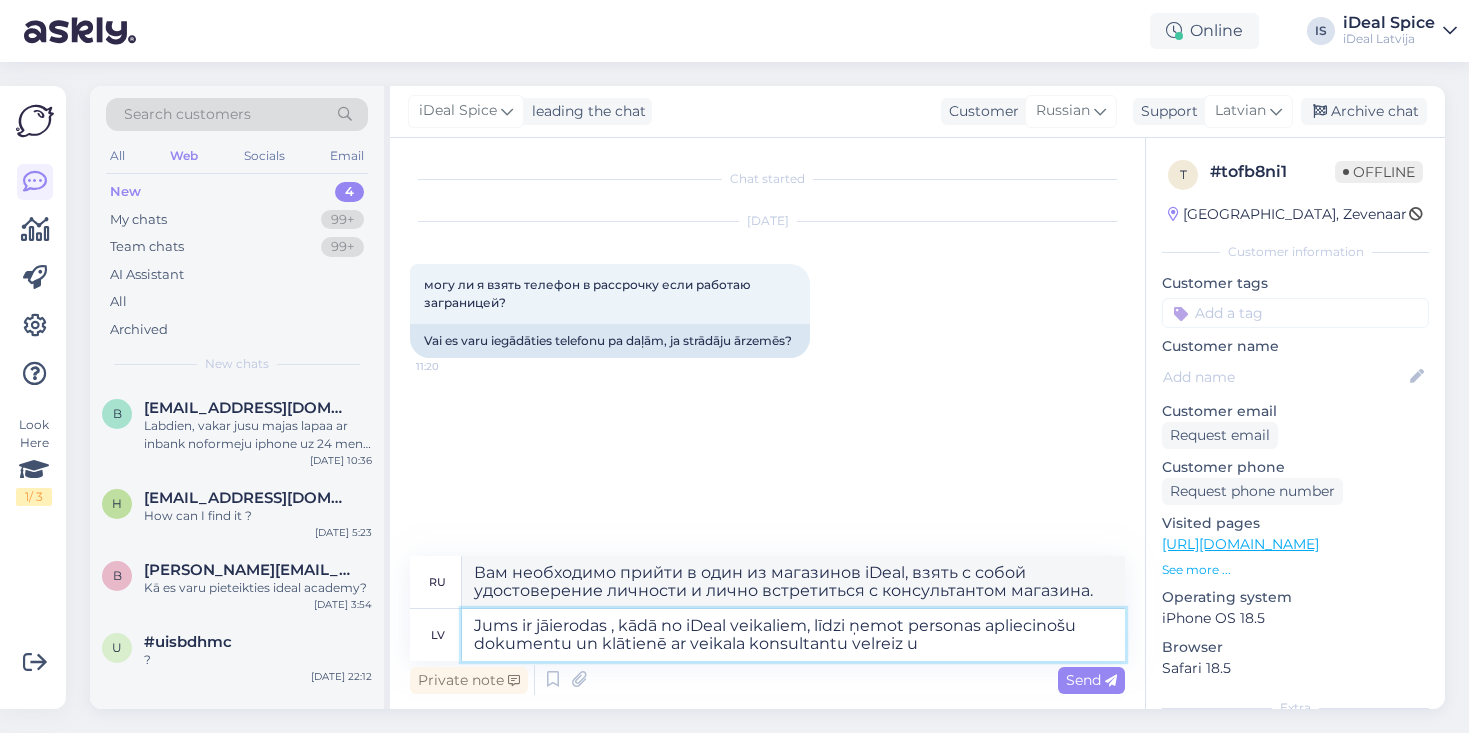 type on "Вам необходимо прийти в один из магазинов iDeal, взять с собой удостоверение личности и еще раз лично встретиться с консультантом магазина." 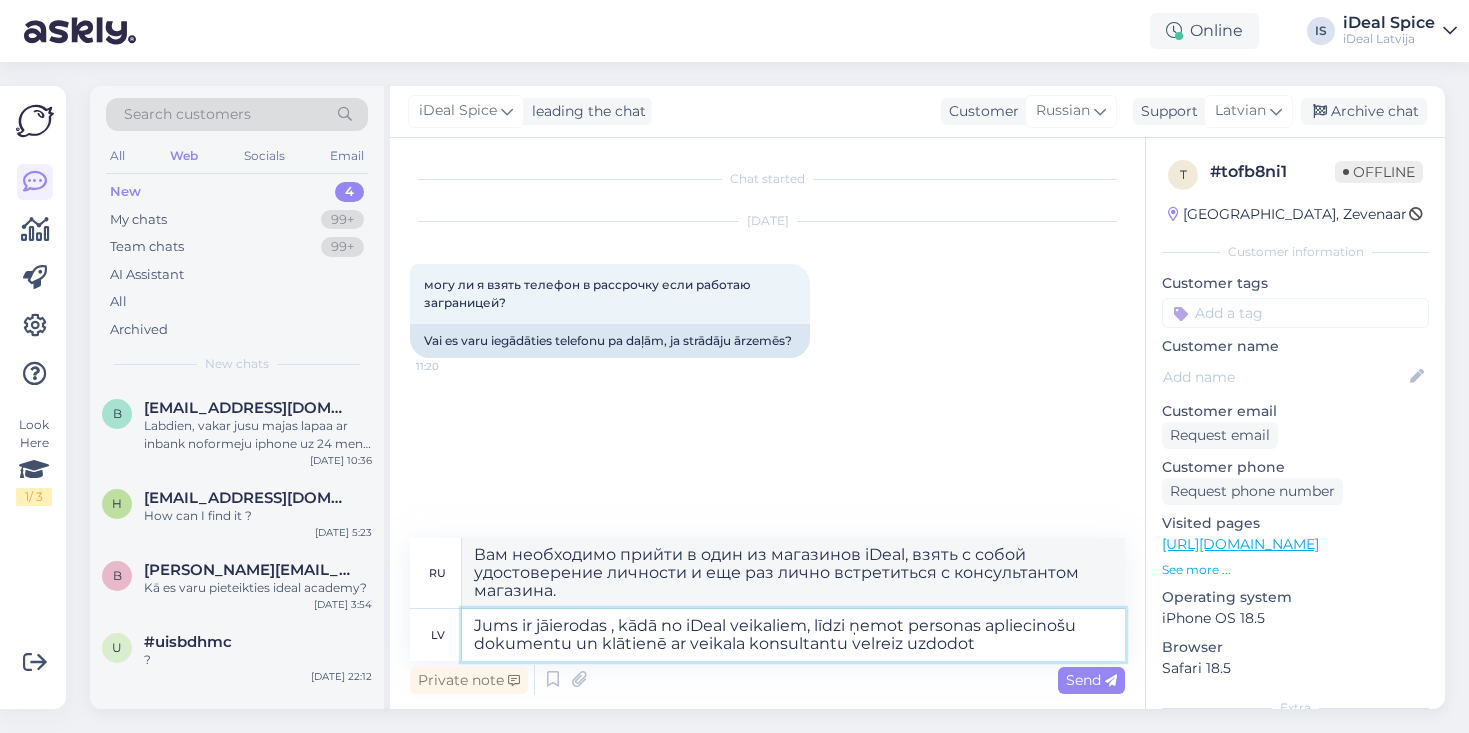 type on "Jums ir jāierodas , kādā no iDeal veikaliem, līdzi ņemot personas apliecinošu dokumentu un klātienē ar veikala konsultantu velreiz uzdodot" 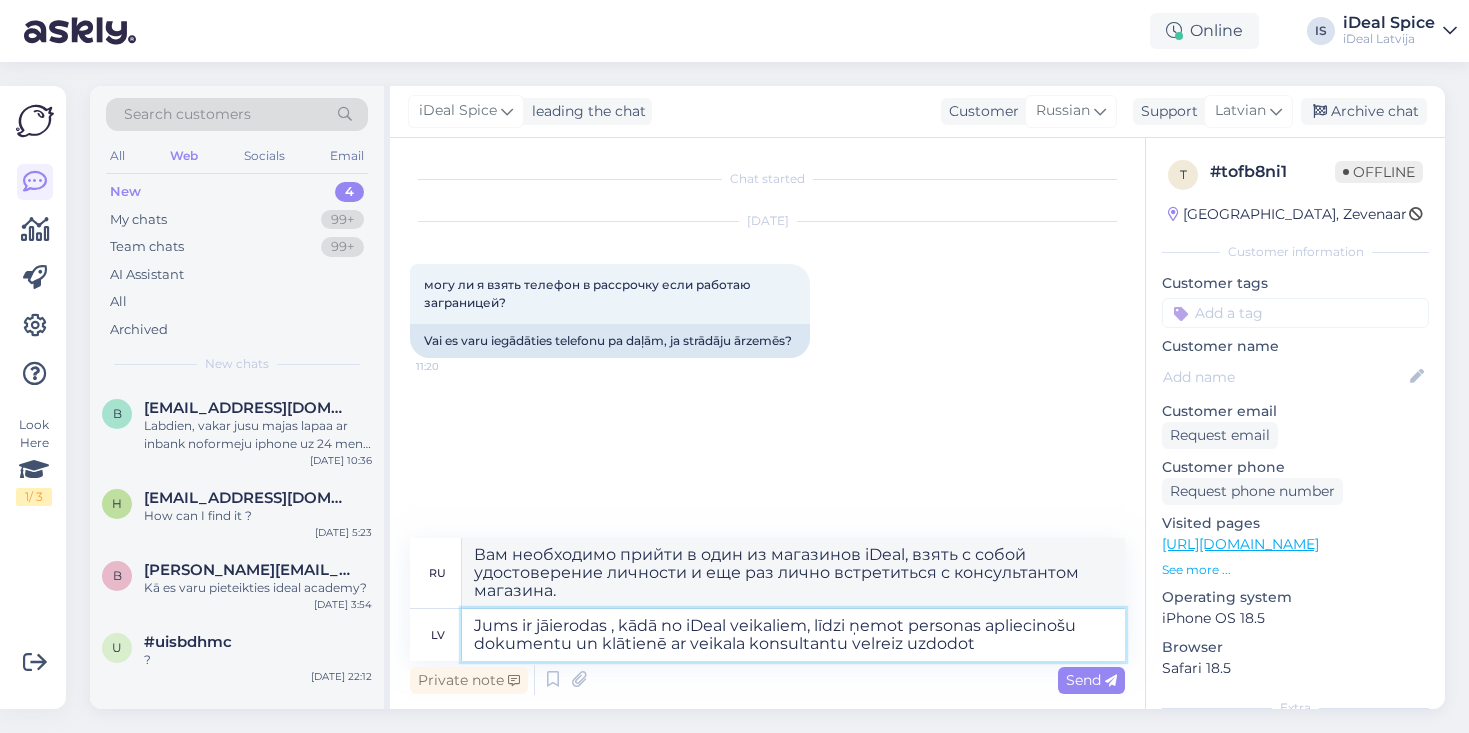 type on "Вам необходимо прийти в один из магазинов iDeal, взять с собой документ, удостоверяющий личность, и еще раз лично обратиться к консультанту магазина." 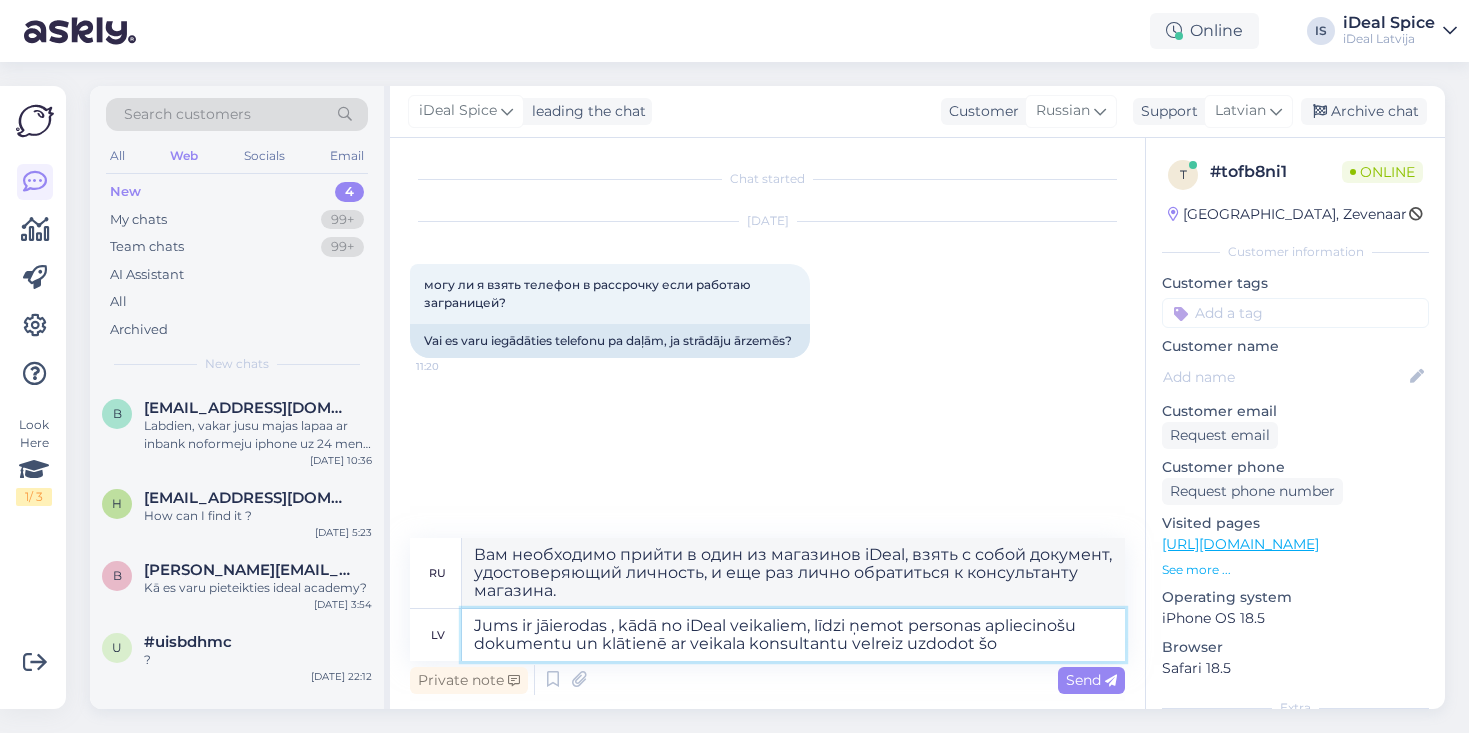 type on "Jums ir jāierodas , kādā no iDeal veikaliem, līdzi ņemot personas apliecinošu dokumentu un klātienē ar veikala konsultantu velreiz uzdodot šo" 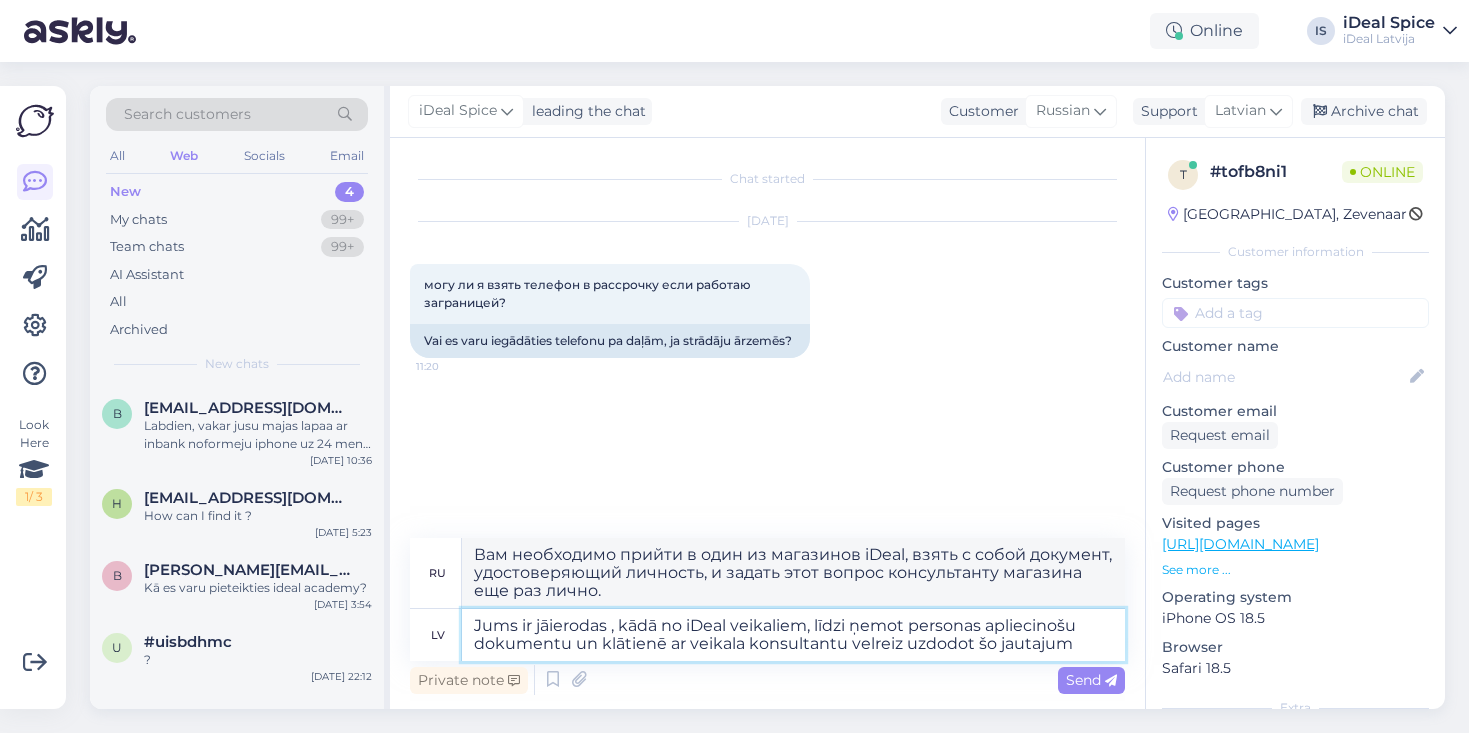 type on "Jums ir jāierodas , kādā no iDeal veikaliem, līdzi ņemot personas apliecinošu dokumentu un klātienē ar veikala konsultantu velreiz uzdodot šo jautajumu" 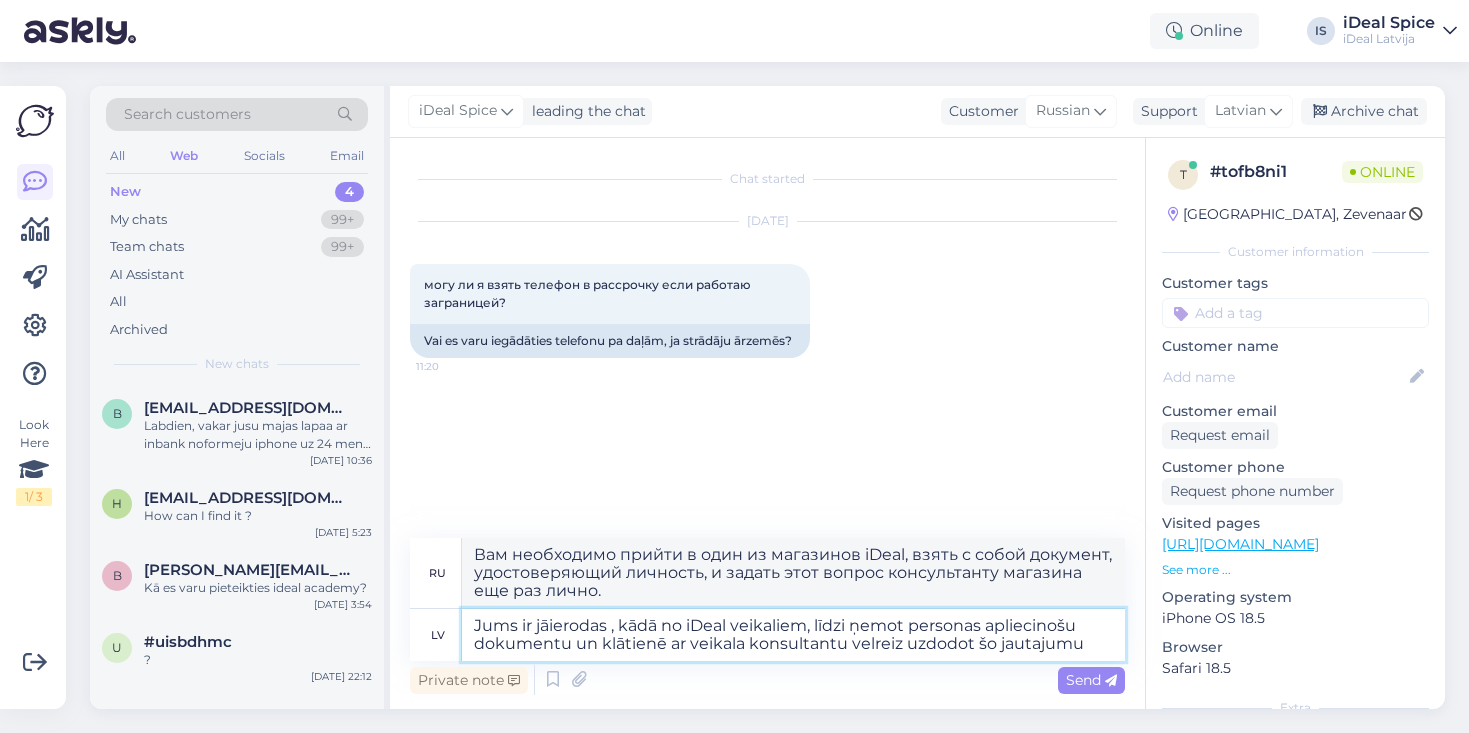 type on "Вам необходимо прийти в один из магазинов iDeal, взять с собой удостоверение личности и задать этот вопрос еще раз лично консультанту магазина." 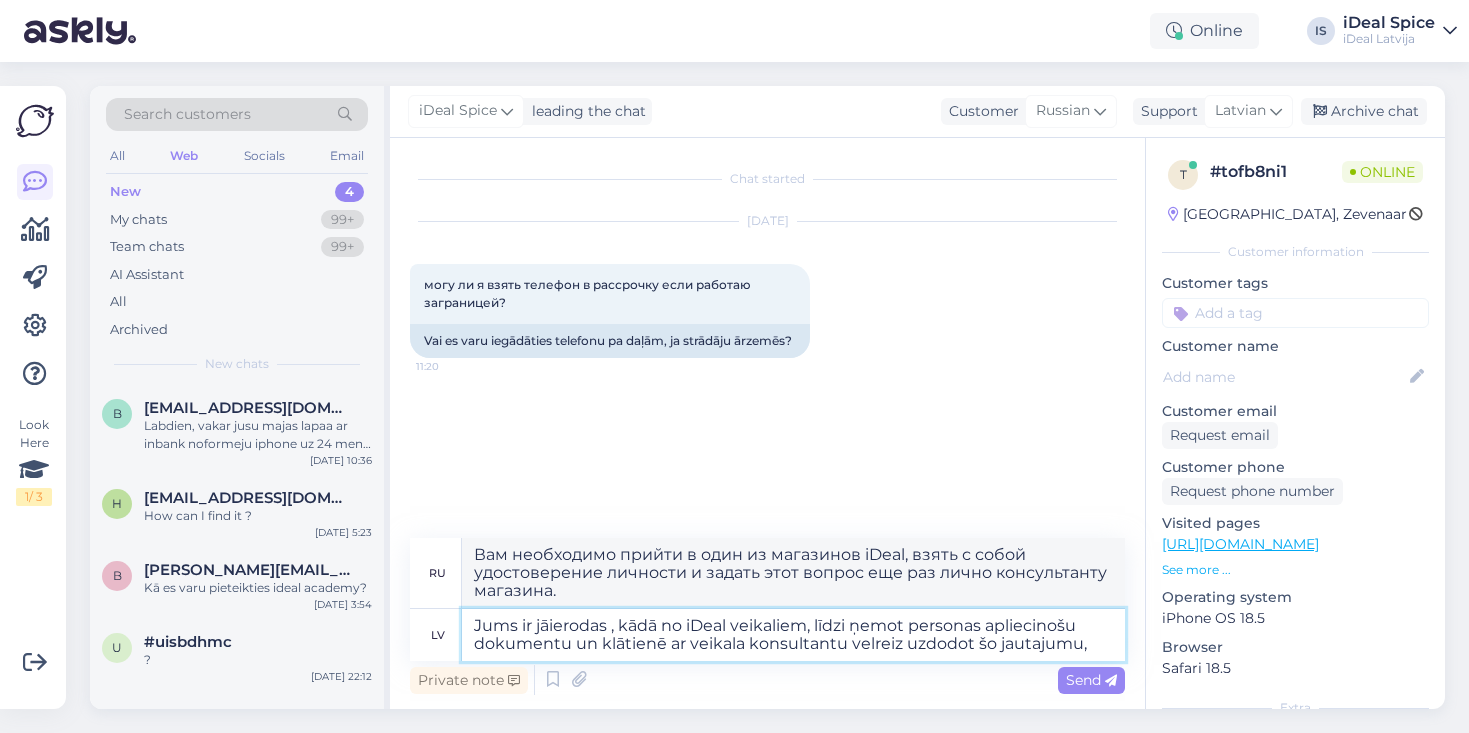 type on "Jums ir jāierodas , kādā no iDeal veikaliem, līdzi ņemot personas apliecinošu dokumentu un klātienē ar veikala konsultantu velreiz uzdodot šo jautajumu," 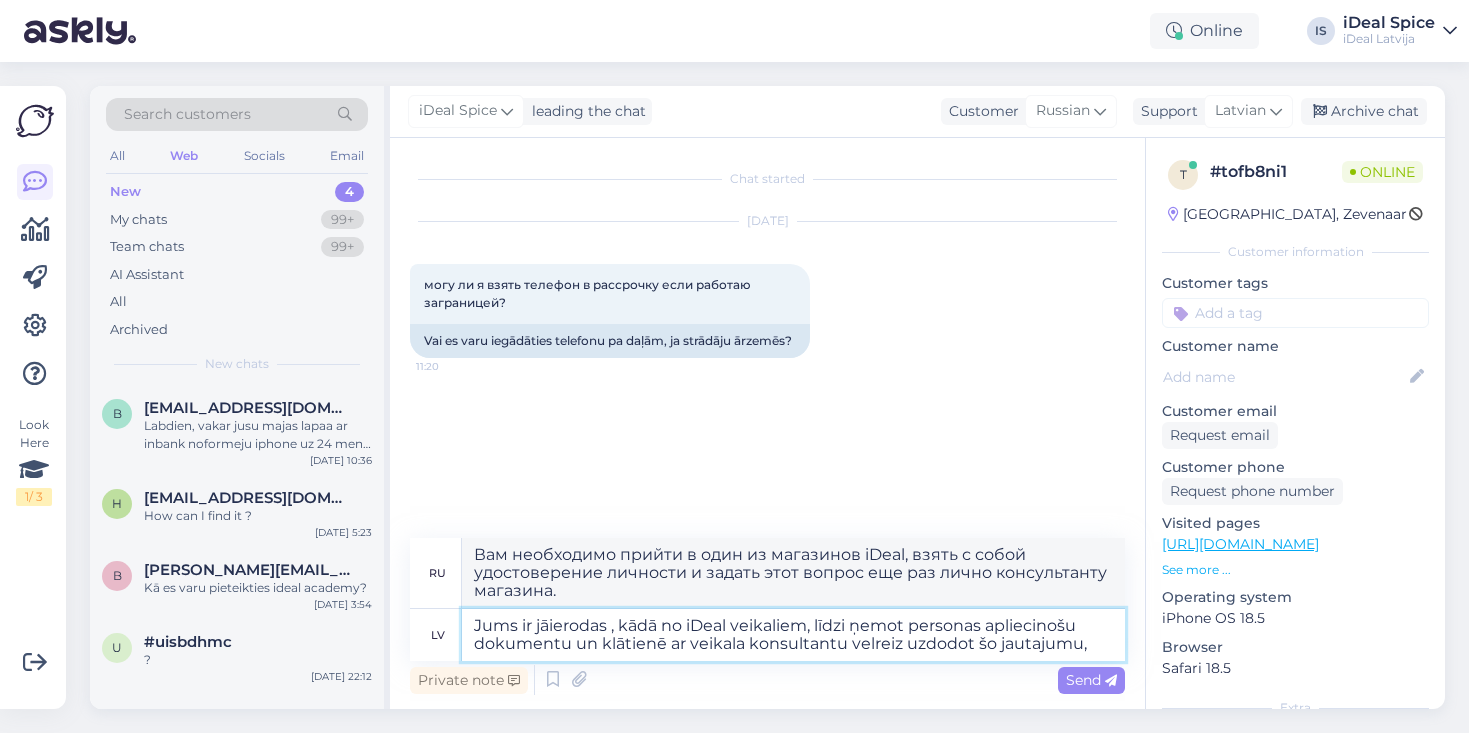 type on "Вам необходимо прийти в один из магазинов iDeal, взять с собой удостоверение личности и задать этот вопрос консультанту магазина еще раз лично." 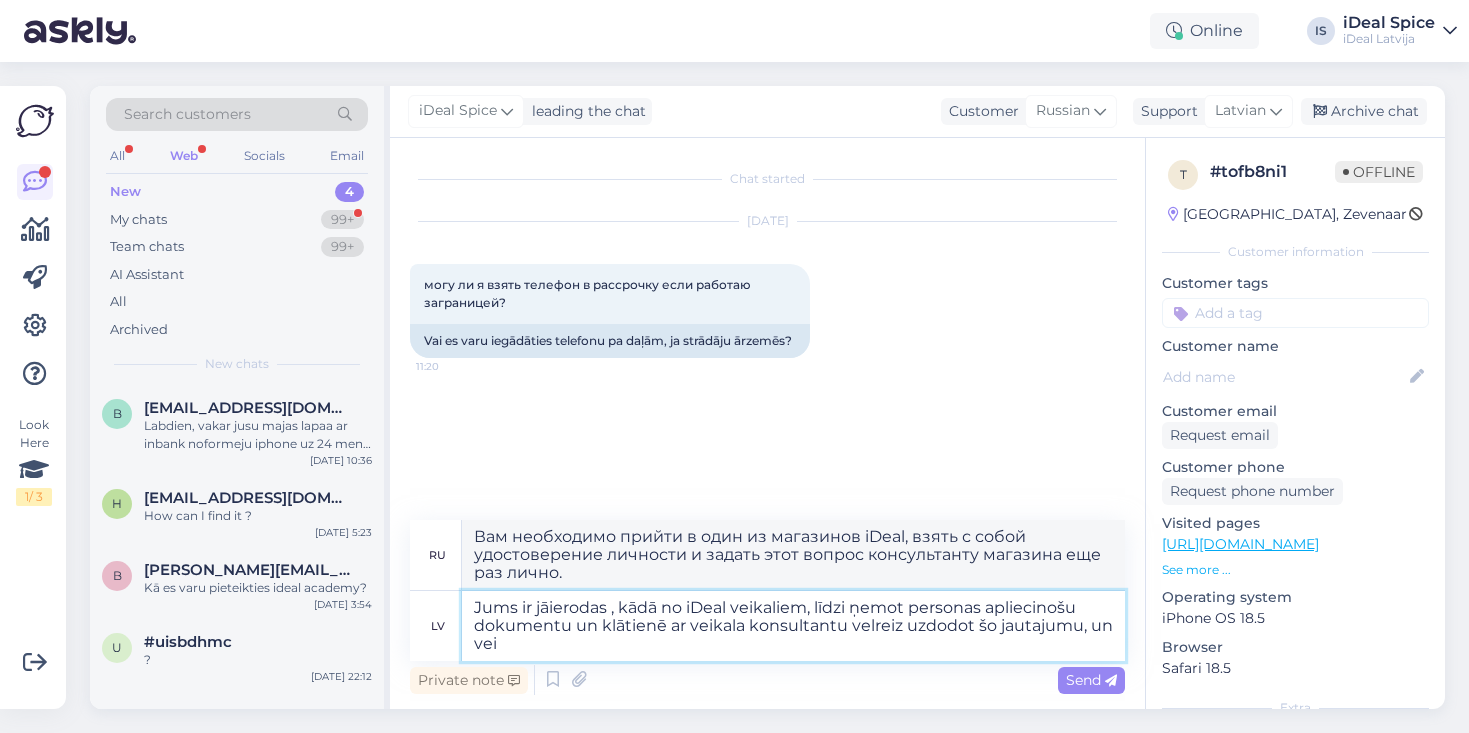 type on "Jums ir jāierodas , kādā no iDeal veikaliem, līdzi ņemot personas apliecinošu dokumentu un klātienē ar veikala konsultantu velreiz uzdodot šo jautajumu, un veik" 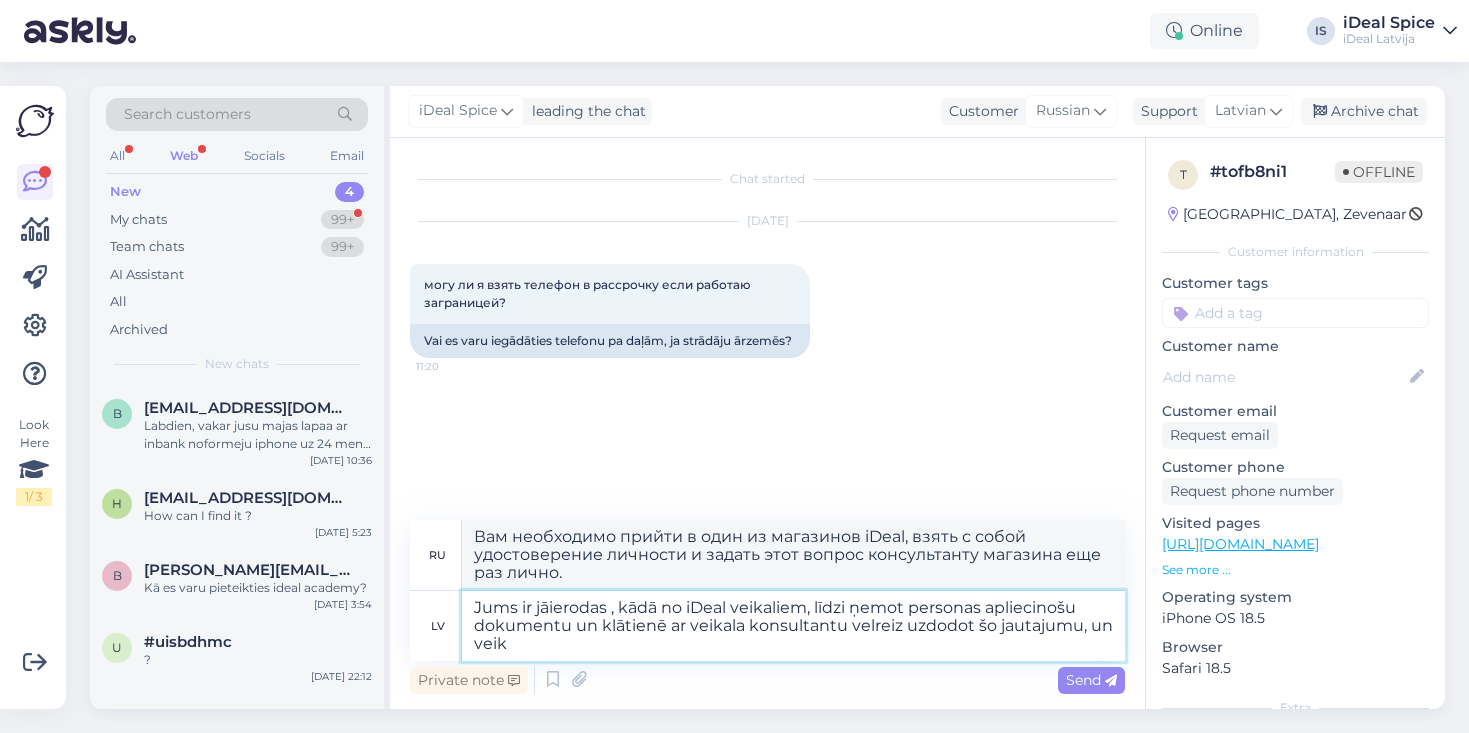 type on "Вам необходимо прийти в один из магазинов iDeal, принести с собой удостоверение личности и задать этот вопрос консультанту магазина еще раз лично, и" 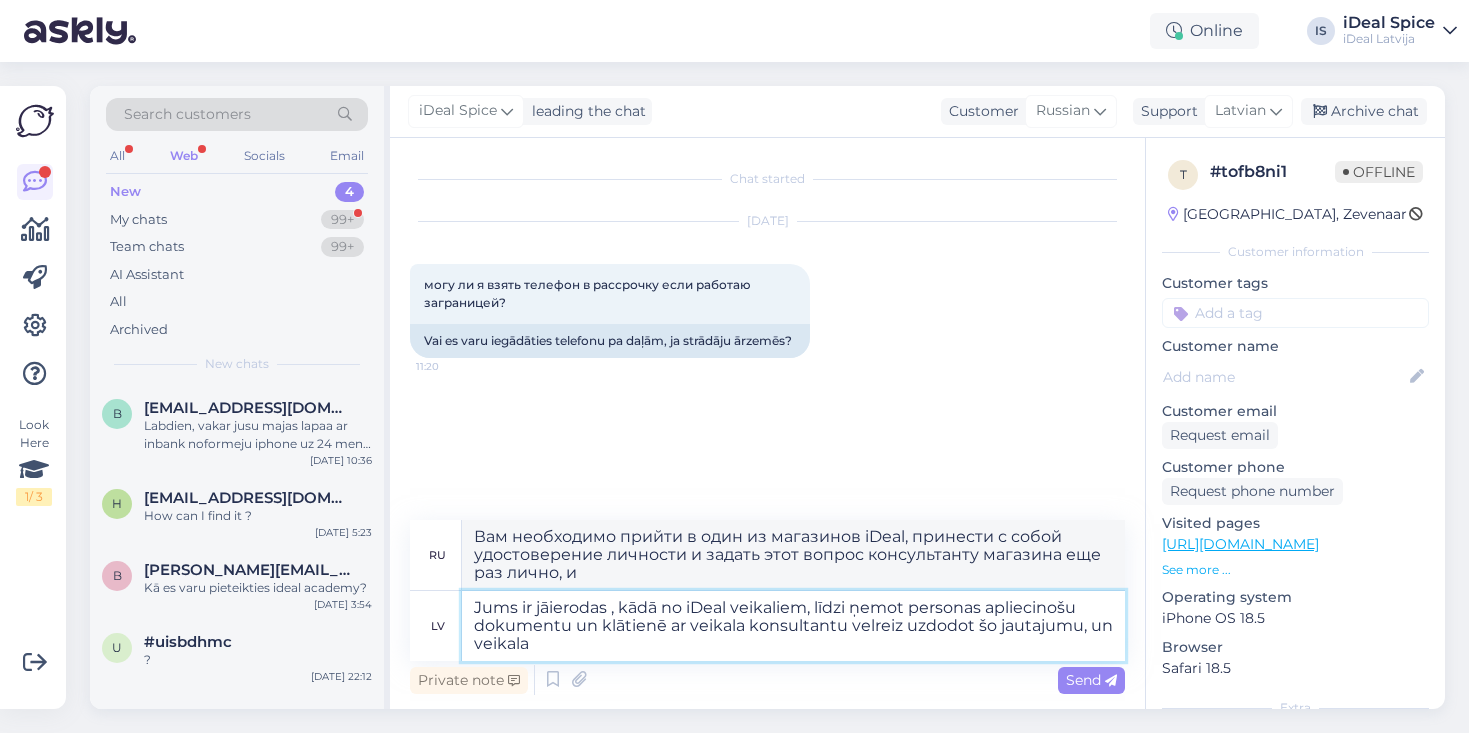 type on "Jums ir jāierodas , kādā no iDeal veikaliem, līdzi ņemot personas apliecinošu dokumentu un klātienē ar veikala konsultantu velreiz uzdodot šo jautajumu, un veikala k" 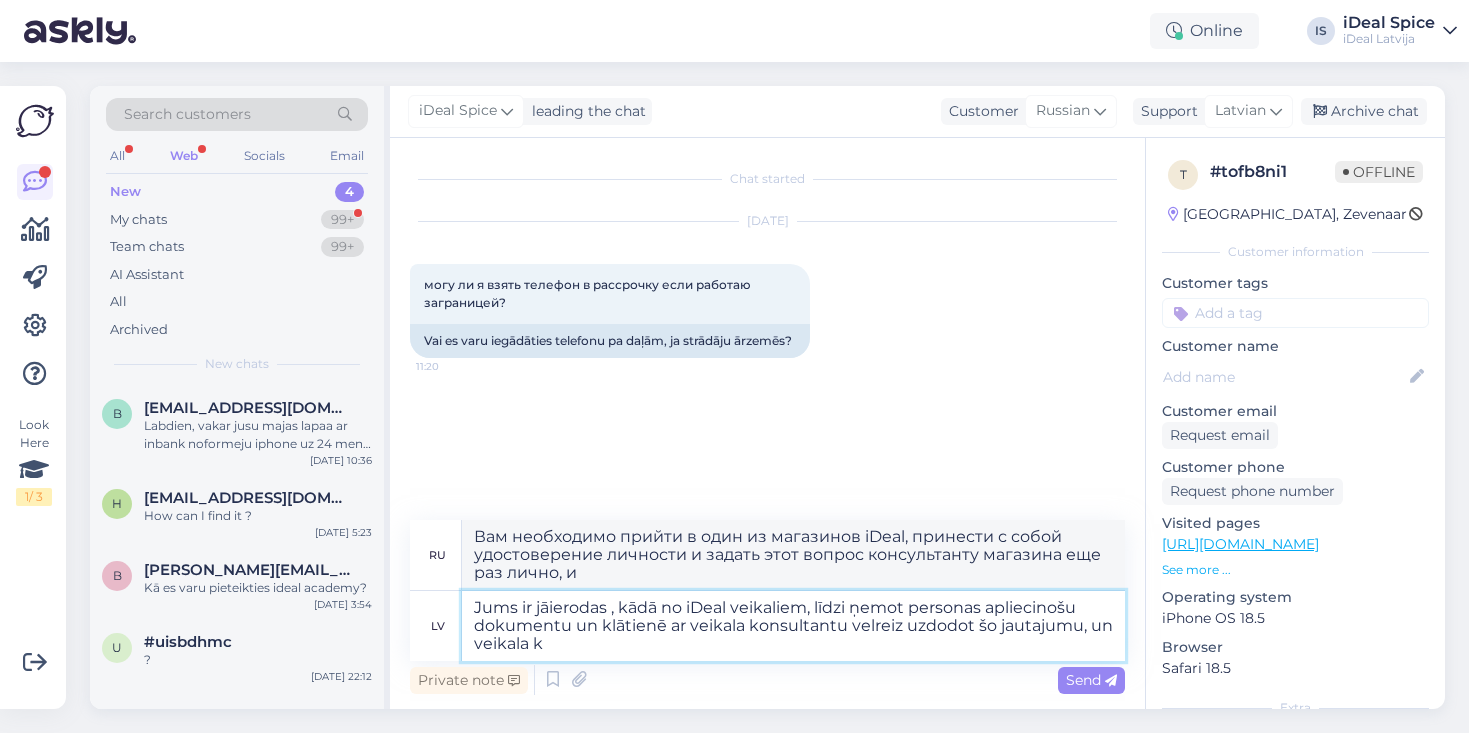 type on "Вам необходимо прийти в один из магазинов iDeal, принести с собой удостоверение личности и задать этот вопрос консультанту магазина еще раз лично, и магазин" 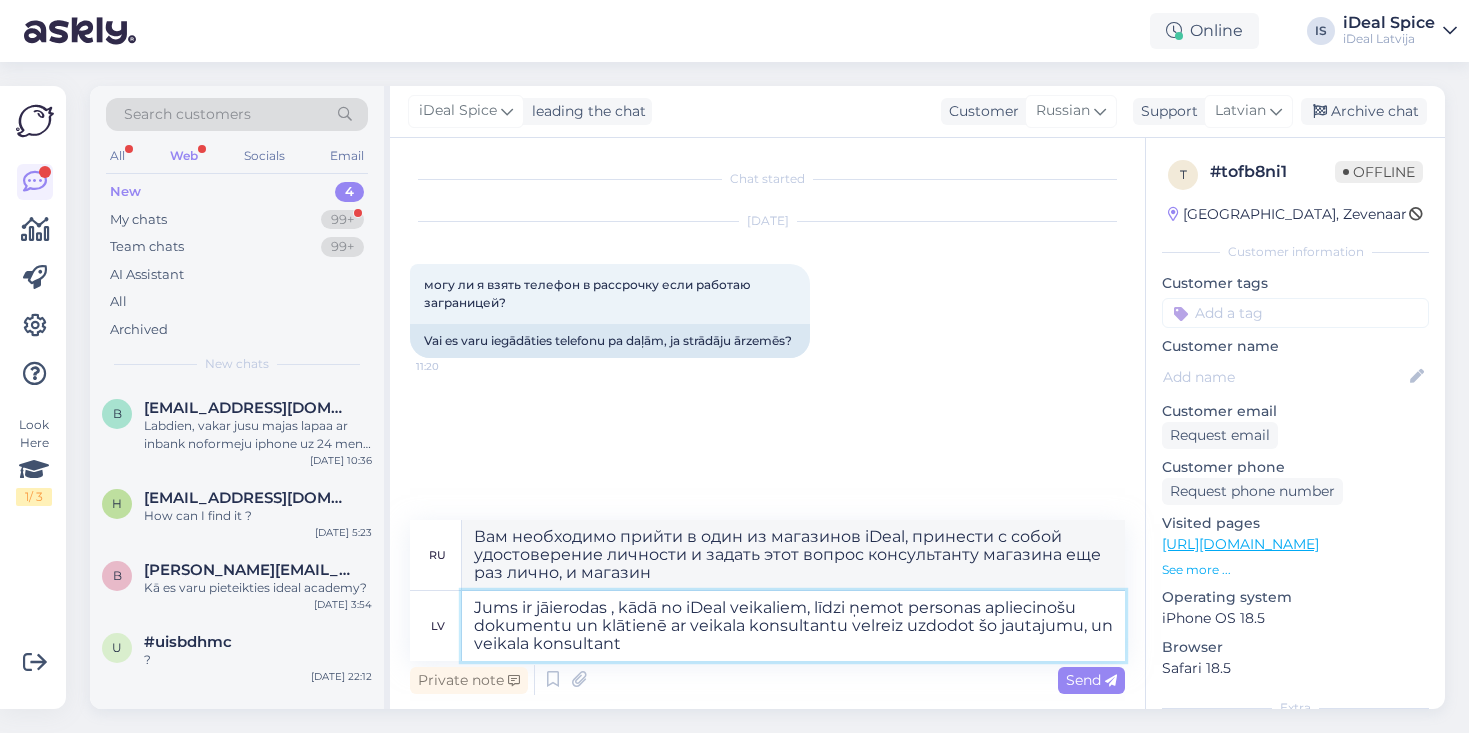 type on "Jums ir jāierodas , kādā no iDeal veikaliem, līdzi ņemot personas apliecinošu dokumentu un klātienē ar veikala konsultantu velreiz uzdodot šo jautajumu, un veikala konsultants" 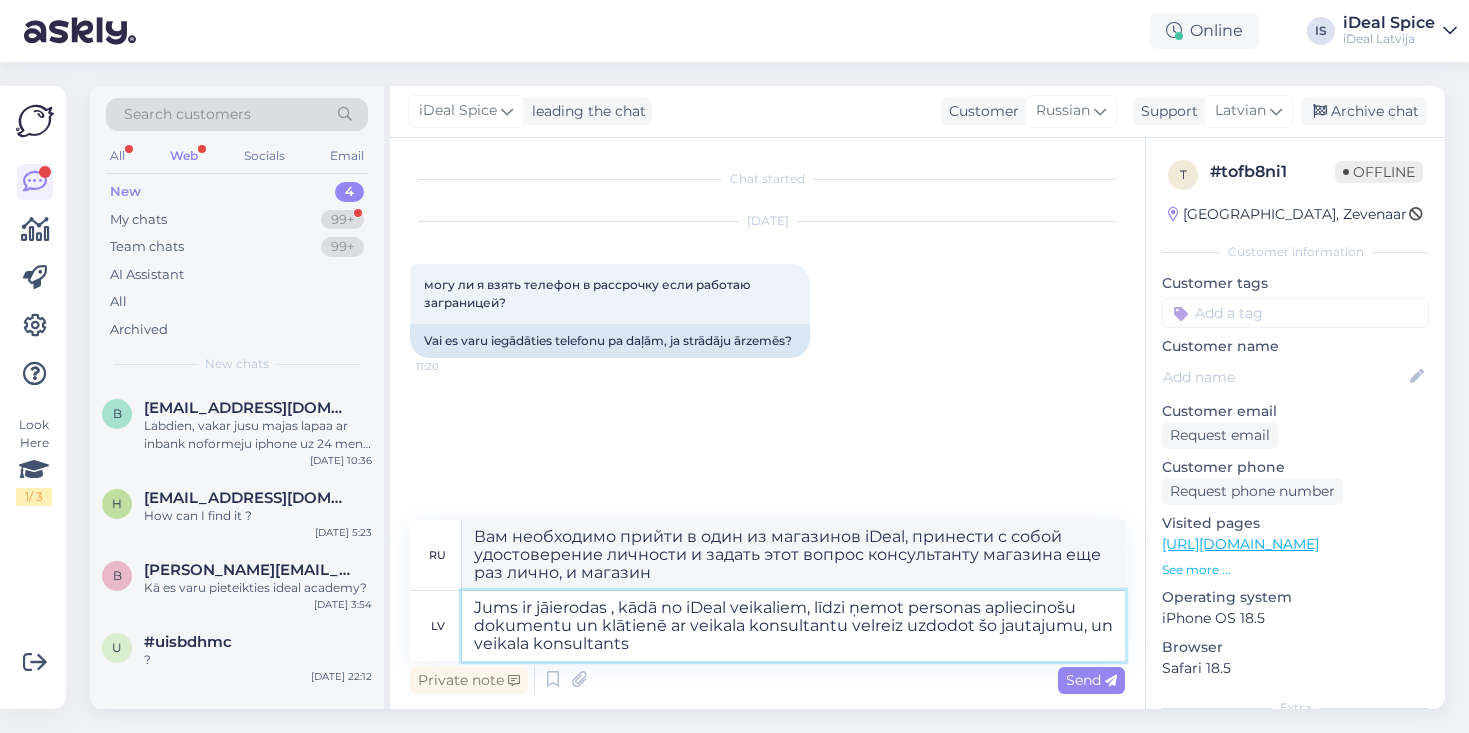 type on "Вам необходимо прийти в один из магазинов iDeal, принести с собой удостоверение личности и задать этот вопрос консультанту магазина еще раз лично, и консультант магазина ответит" 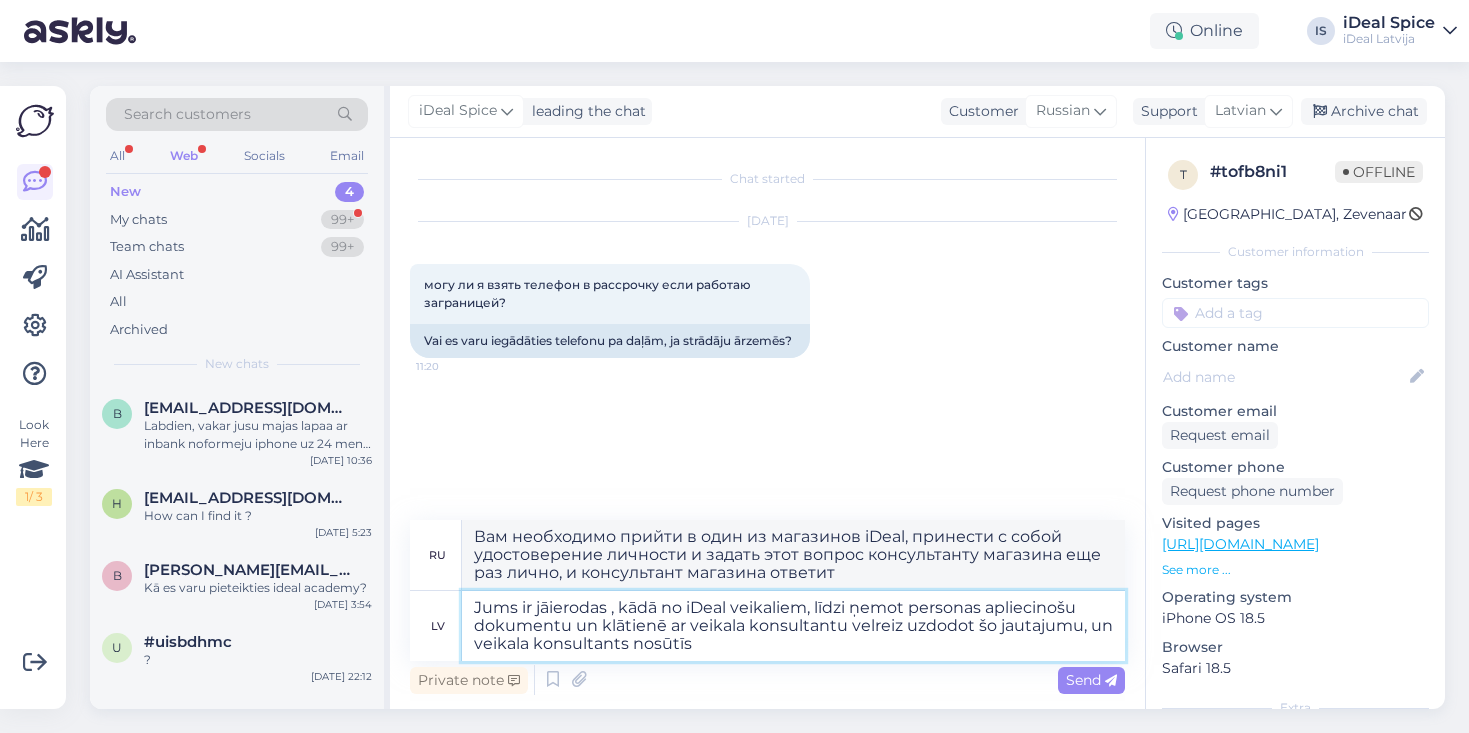type on "Jums ir jāierodas , kādā no iDeal veikaliem, līdzi ņemot personas apliecinošu dokumentu un klātienē ar veikala konsultantu velreiz uzdodot šo jautajumu, un veikala konsultants nosūtīs" 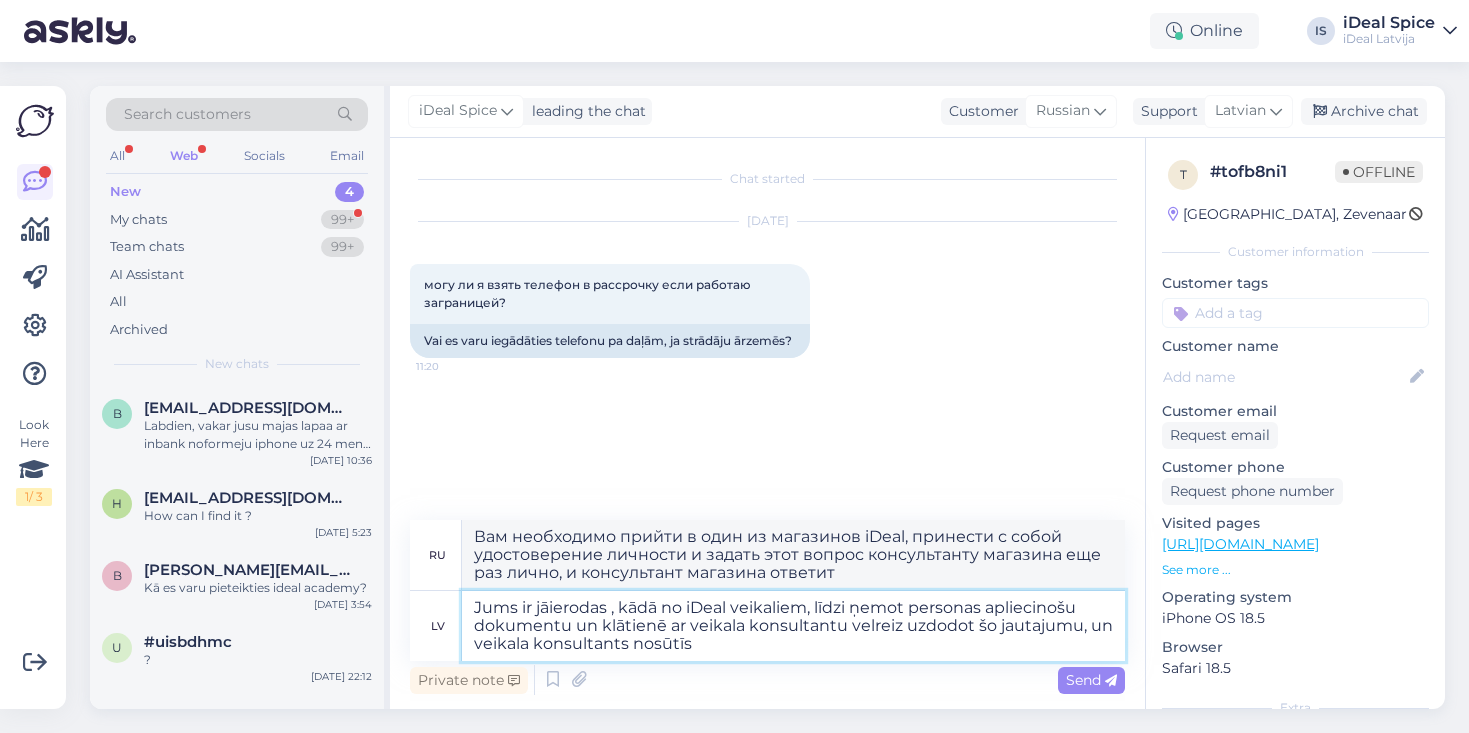 type on "Вам необходимо прийти в один из магазинов iDeal, принести с собой удостоверение личности и задать этот вопрос консультанту магазина еще раз лично, и консультант магазина вышлет" 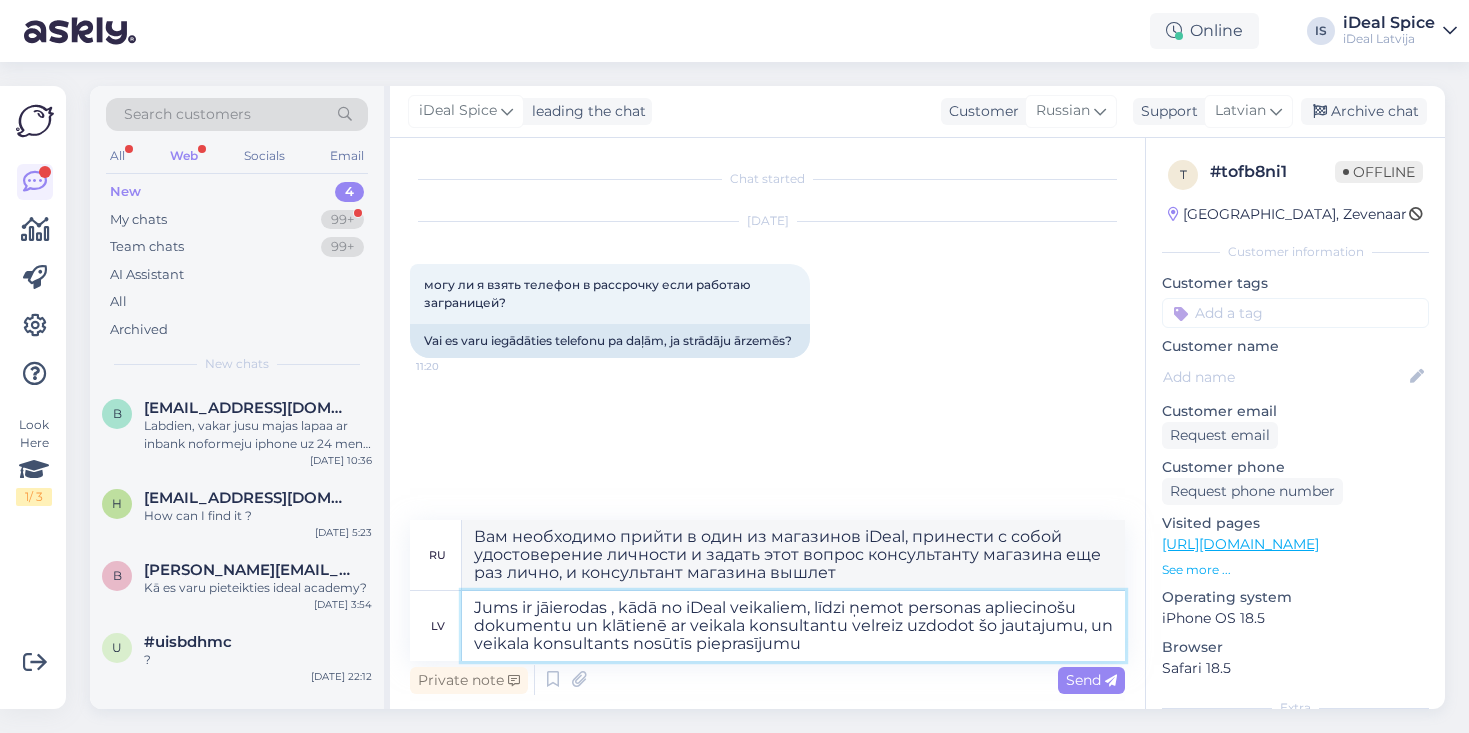type on "Jums ir jāierodas , kādā no iDeal veikaliem, līdzi ņemot personas apliecinošu dokumentu un klātienē ar veikala konsultantu velreiz uzdodot šo jautajumu, un veikala konsultants nosūtīs pieprasījumu" 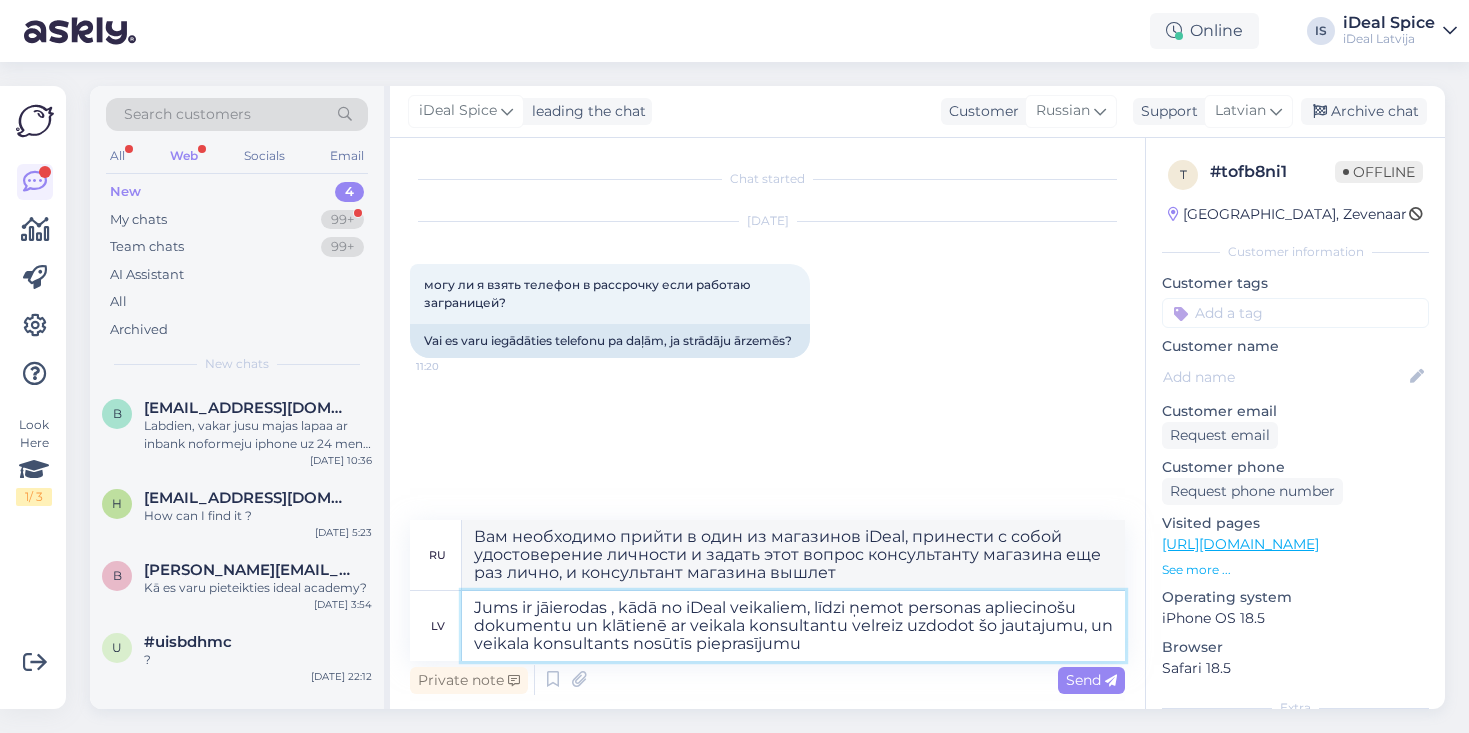 type on "Вам необходимо прийти в один из магазинов iDeal, принести с собой удостоверение личности и задать этот вопрос консультанту магазина еще раз лично, и консультант магазина отправит запрос." 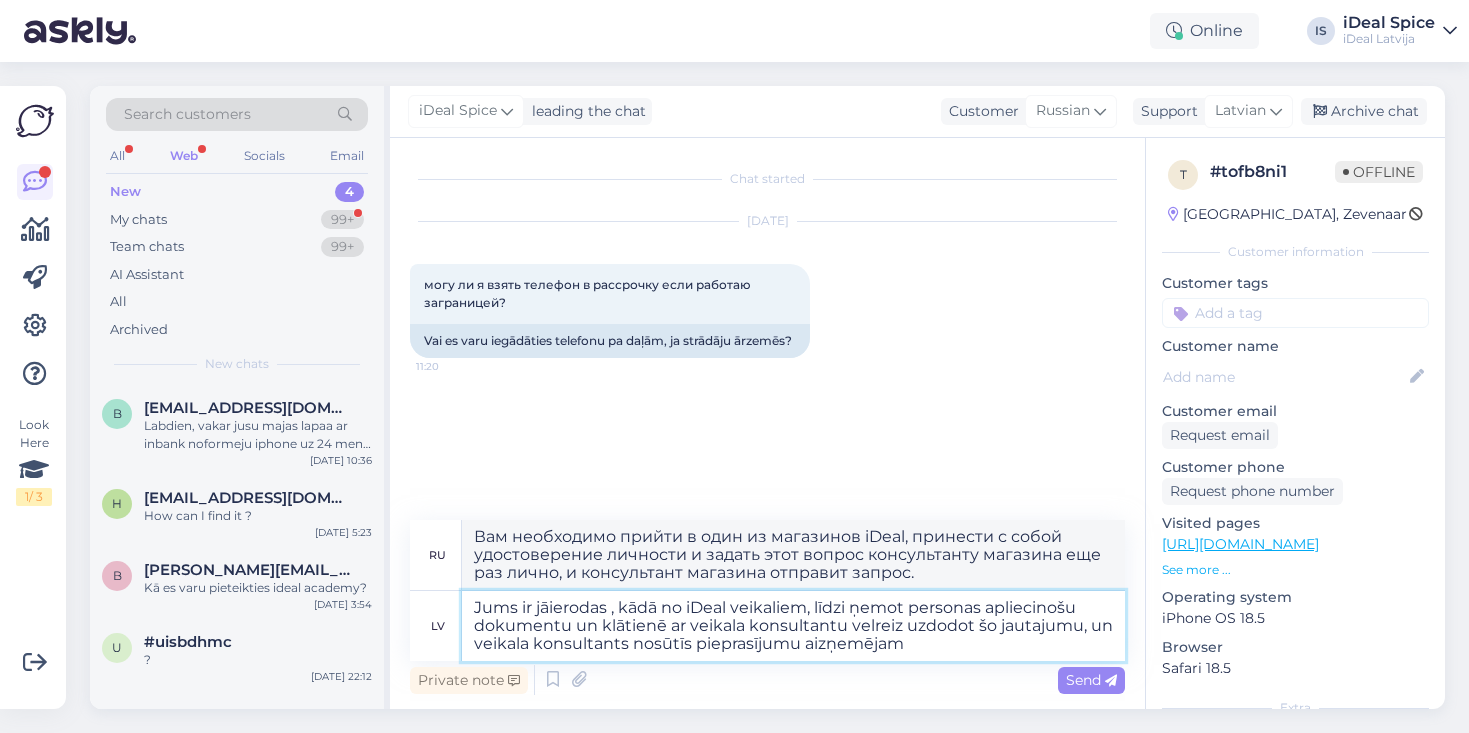 type on "Jums ir jāierodas , kādā no iDeal veikaliem, līdzi ņemot personas apliecinošu dokumentu un klātienē ar veikala konsultantu velreiz uzdodot šo jautajumu, un veikala konsultants nosūtīs pieprasījumu aizņemējam" 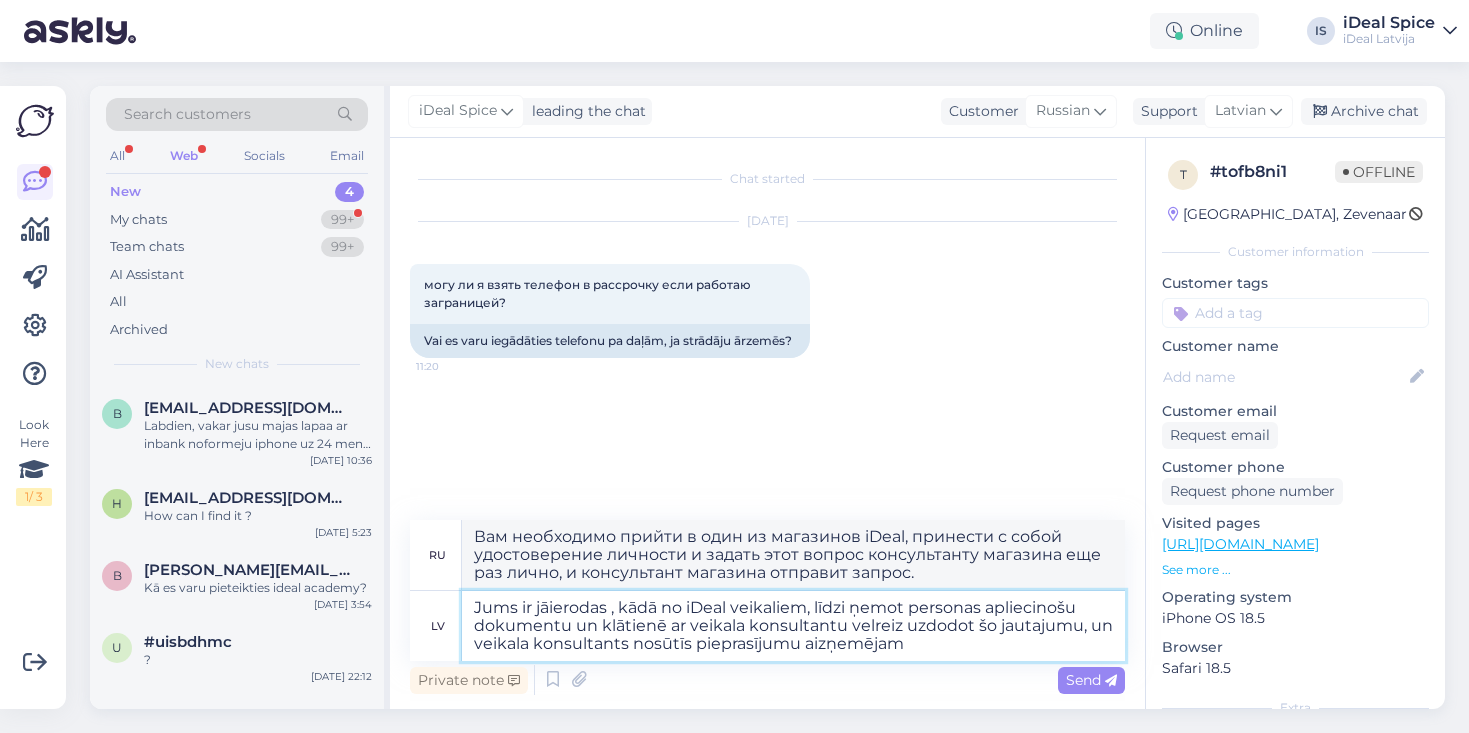 type on "Вам необходимо прийти в один из магазинов iDeal, принести с собой удостоверение личности и лично задать этот вопрос консультанту магазина, который перешлет запрос заемщику." 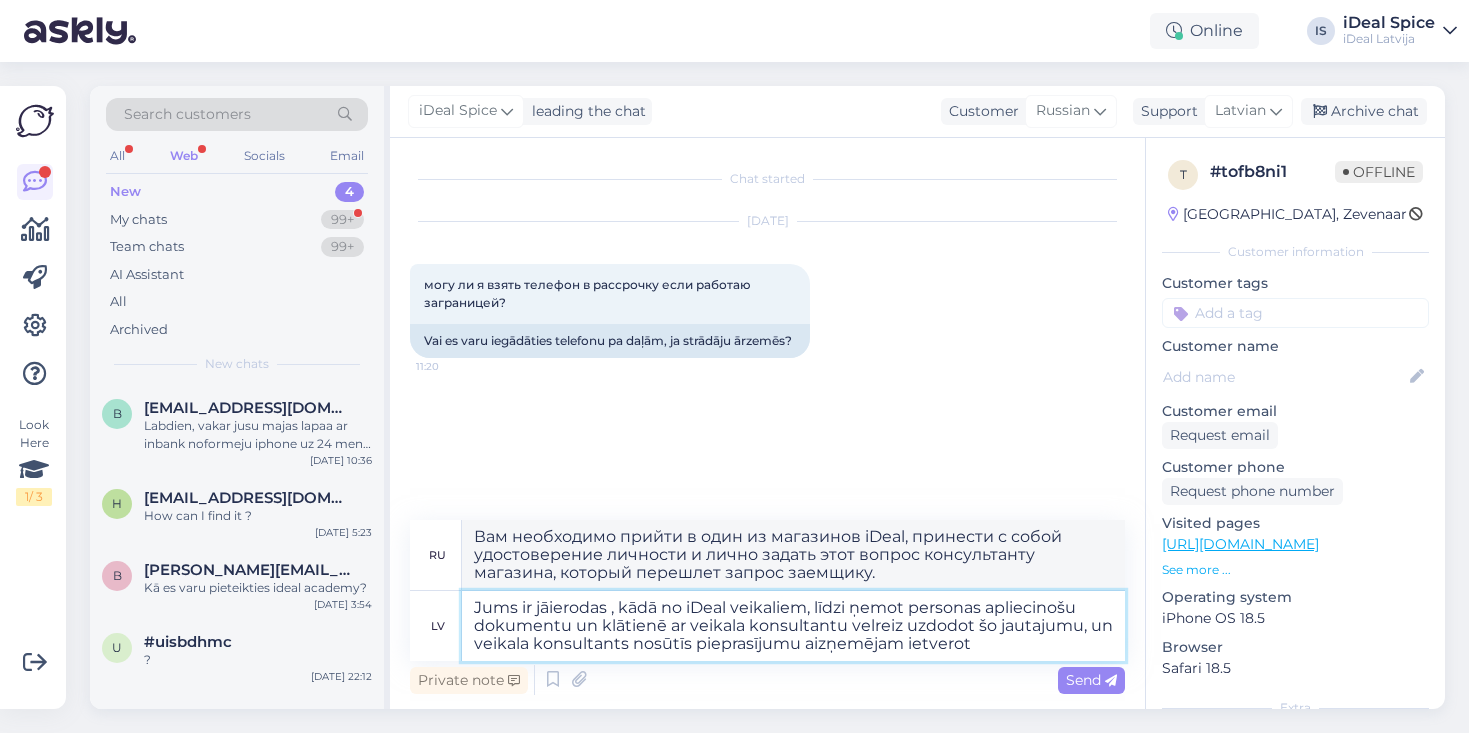 type on "Jums ir jāierodas , kādā no iDeal veikaliem, līdzi ņemot personas apliecinošu dokumentu un klātienē ar veikala konsultantu velreiz uzdodot šo jautajumu, un veikala konsultants nosūtīs pieprasījumu aizņemējam ietverot" 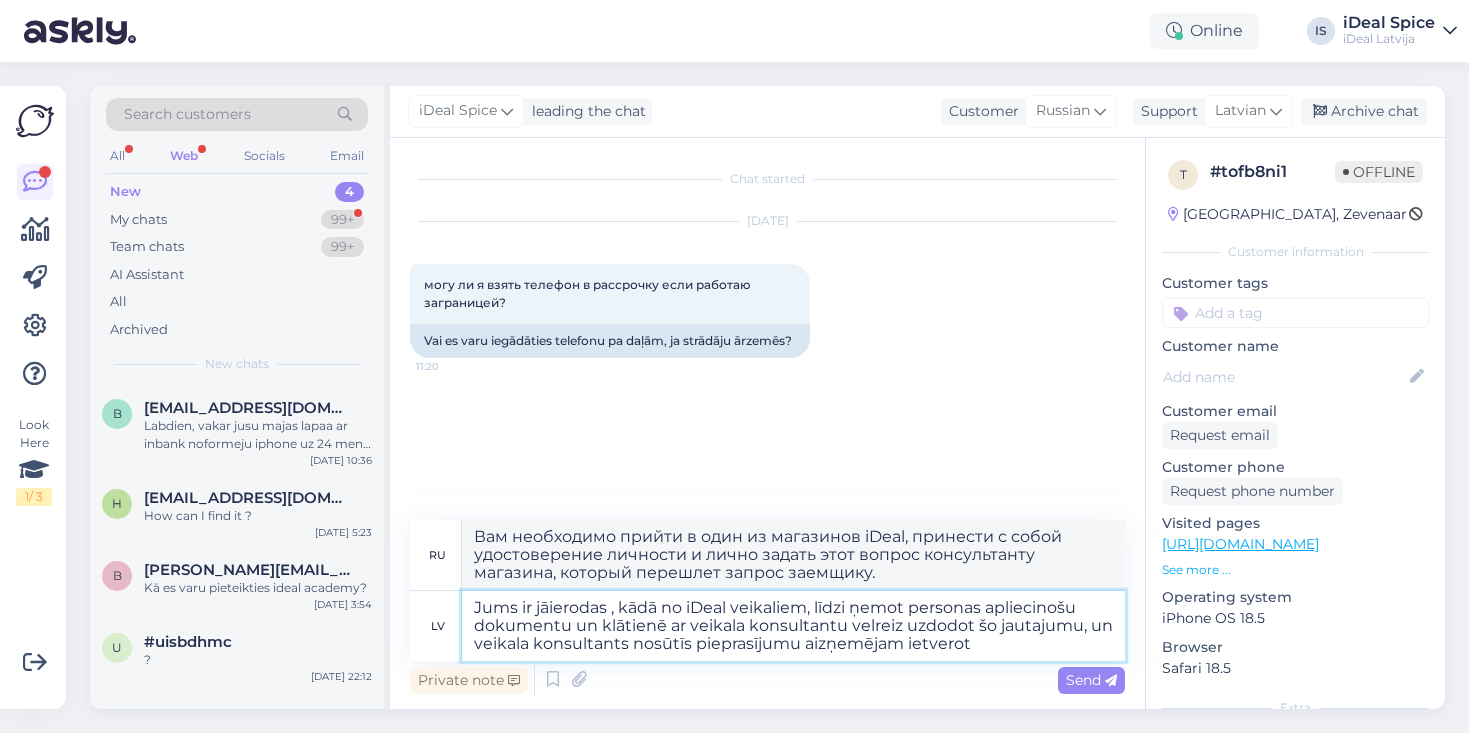 type on "Вам необходимо прийти в один из магазинов iDeal, взять с собой удостоверение личности и задать этот вопрос консультанту магазина еще раз лично, после чего консультант магазина отправит заемщику запрос, включающий:" 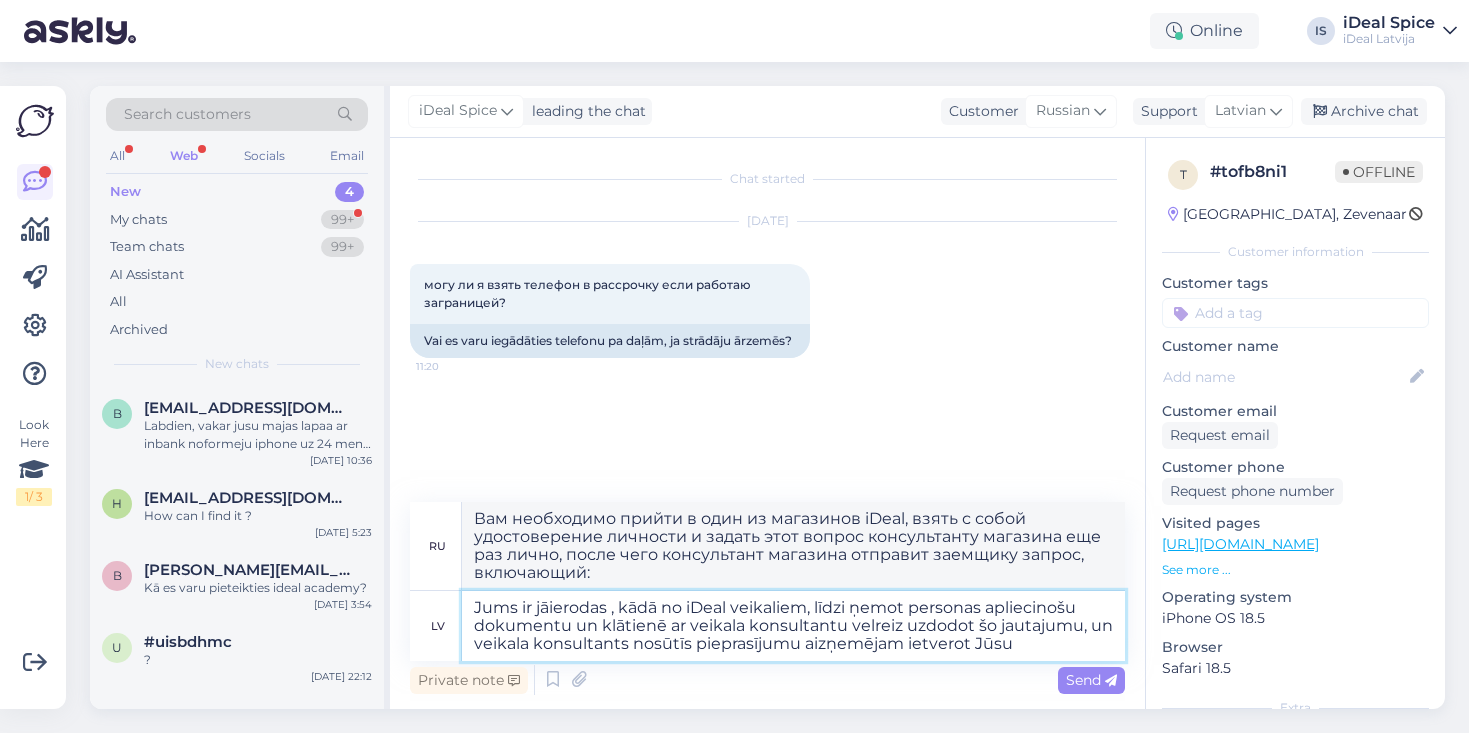 type on "Jums ir jāierodas , kādā no iDeal veikaliem, līdzi ņemot personas apliecinošu dokumentu un klātienē ar veikala konsultantu velreiz uzdodot šo jautajumu, un veikala konsultants nosūtīs pieprasījumu aizņemējam ietverot Jūsu d" 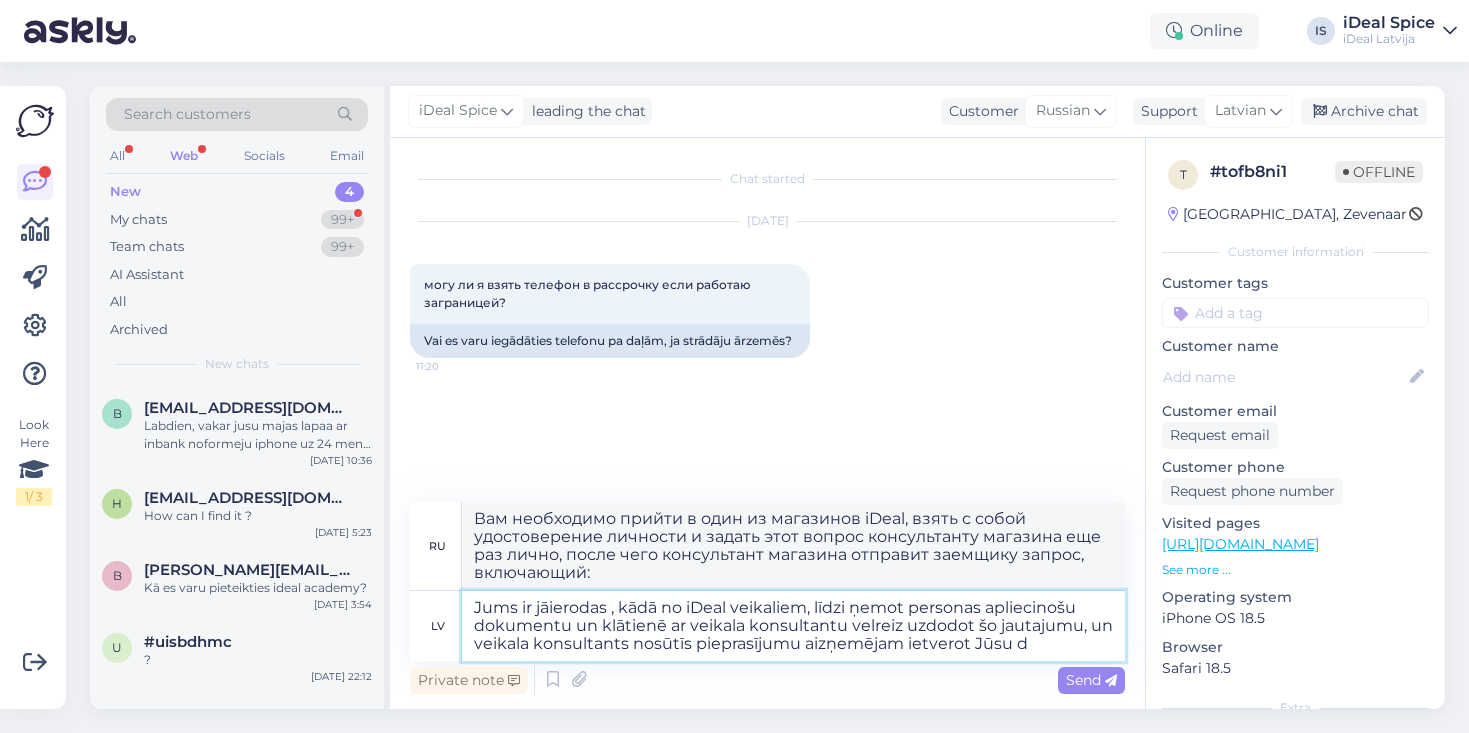 type on "Вам необходимо прийти в один из магазинов iDeal, принести с собой удостоверение личности и задать этот вопрос консультанту магазина еще раз лично, и консультант магазина отправит заемщику запрос, включающий ваши данные." 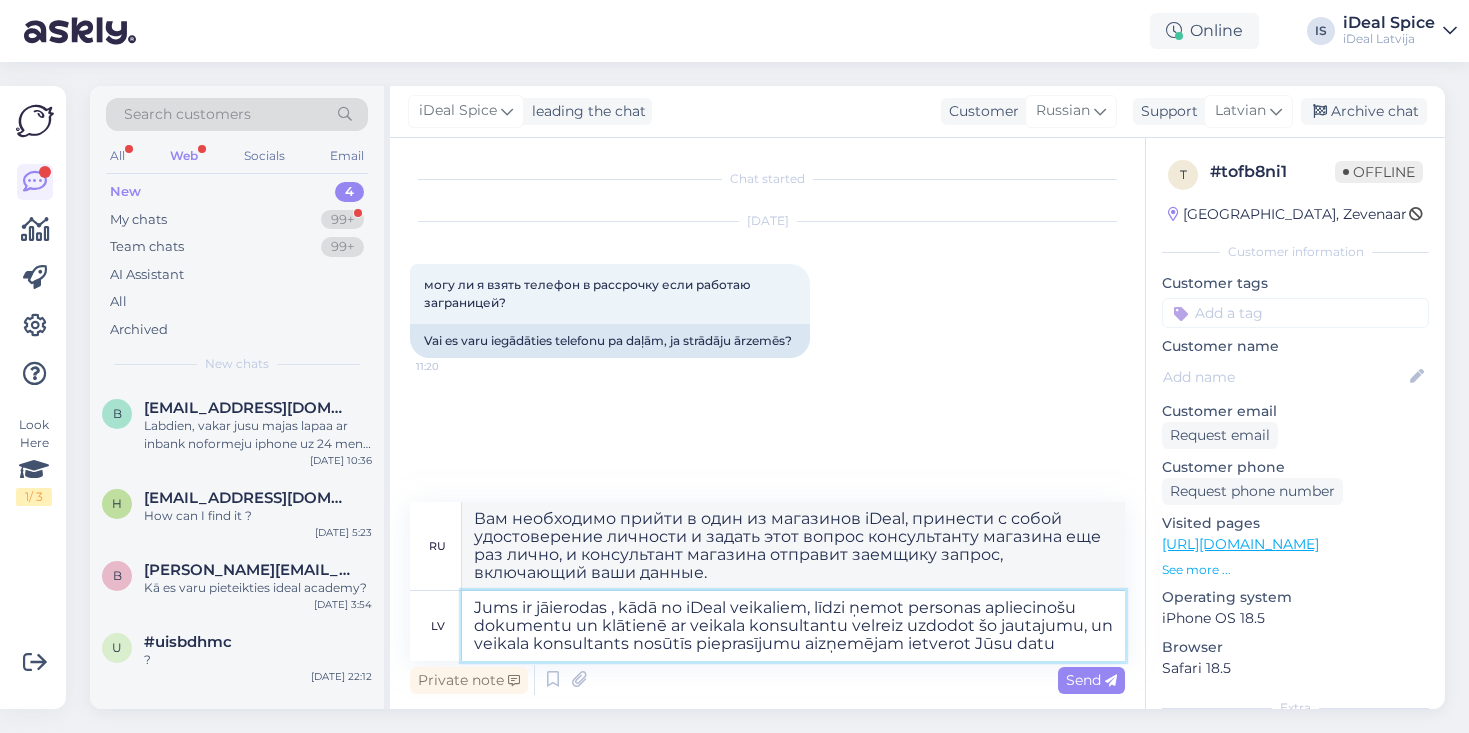 type on "Jums ir jāierodas , kādā no iDeal veikaliem, līdzi ņemot personas apliecinošu dokumentu un klātienē ar veikala konsultantu velreiz uzdodot šo jautajumu, un veikala konsultants nosūtīs pieprasījumu aizņemējam ietverot Jūsu datus" 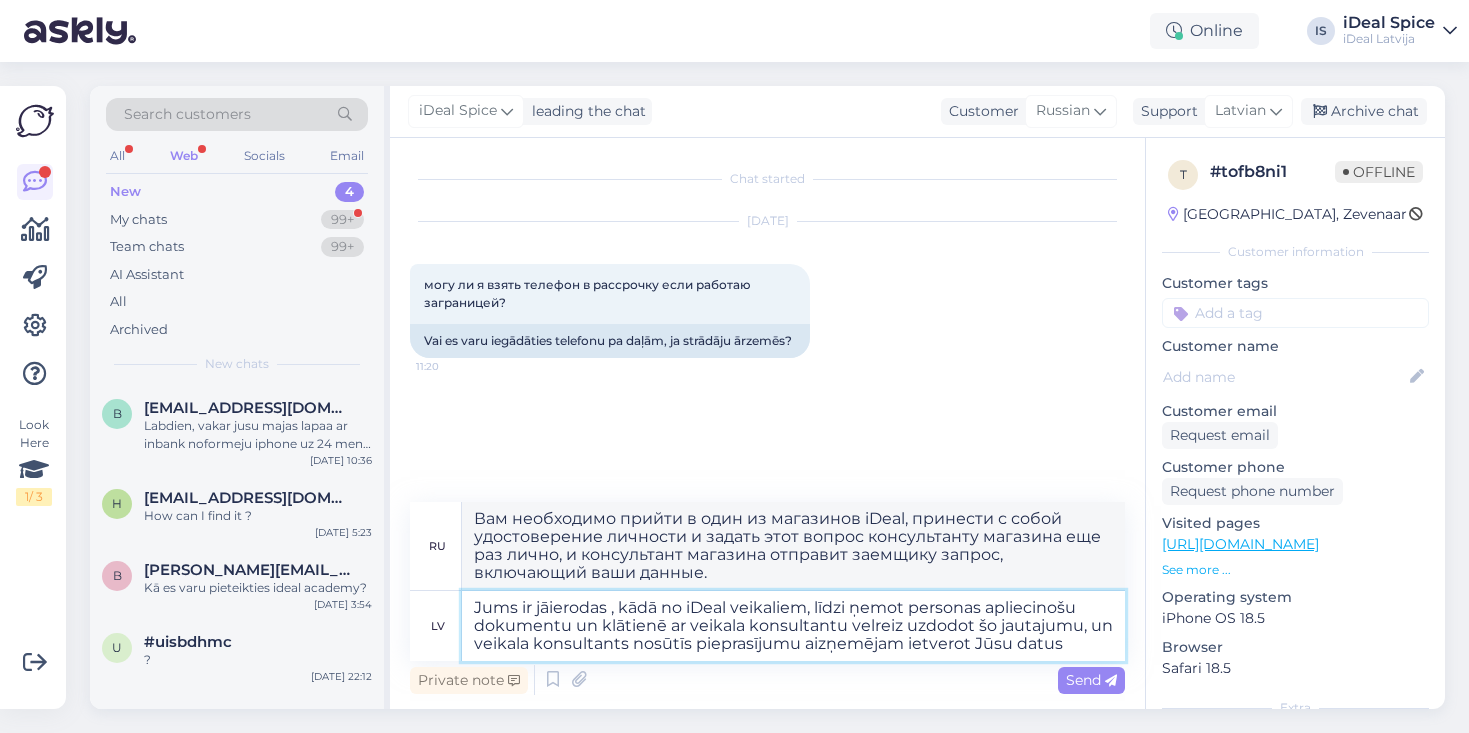 type on "Вам необходимо прийти в один из магазинов iDeal, принести с собой удостоверение личности и лично задать этот вопрос консультанту магазина, после чего консультант магазина отправит заемщику запрос, включающий ваши данные." 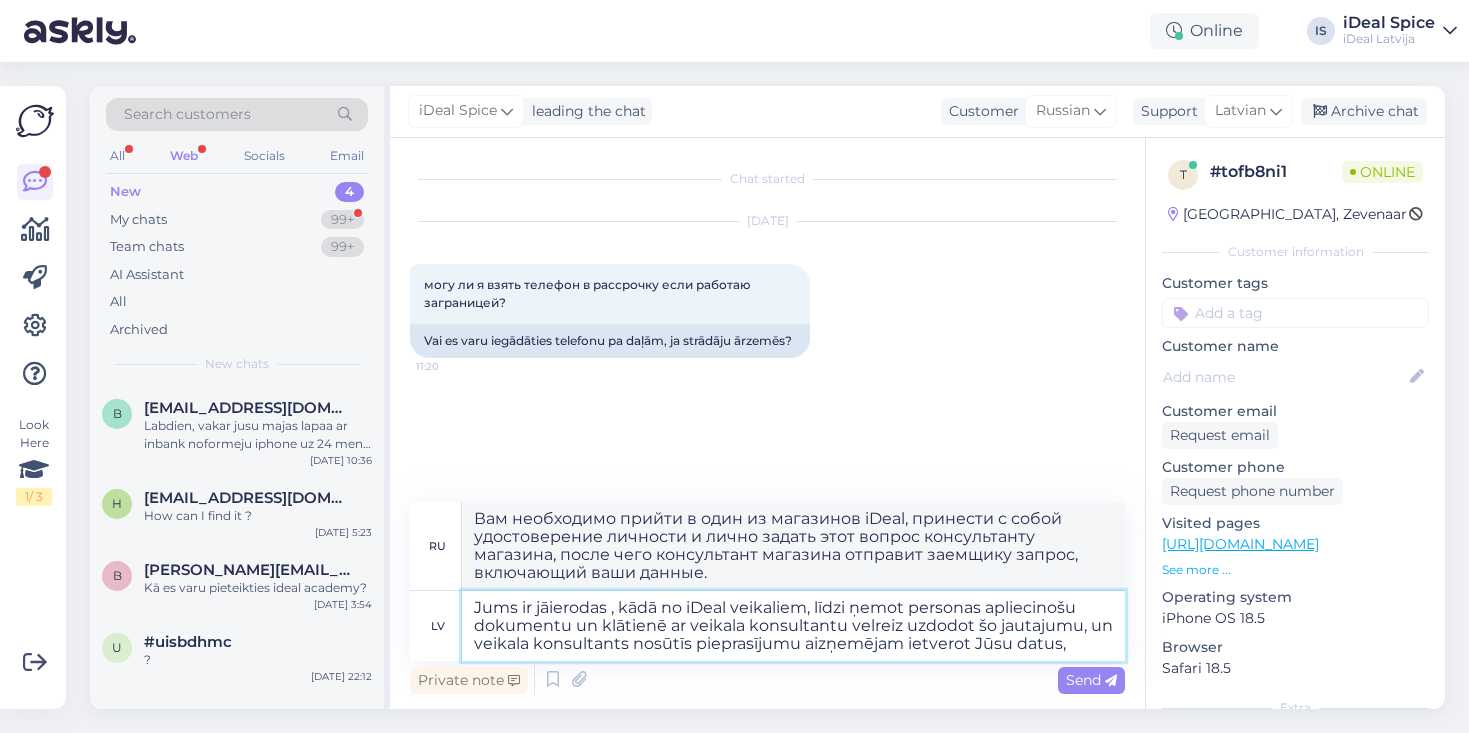 type on "Jums ir jāierodas , kādā no iDeal veikaliem, līdzi ņemot personas apliecinošu dokumentu un klātienē ar veikala konsultantu velreiz uzdodot šo jautajumu, un veikala konsultants nosūtīs pieprasījumu aizņemējam ietverot Jūsu datus, u" 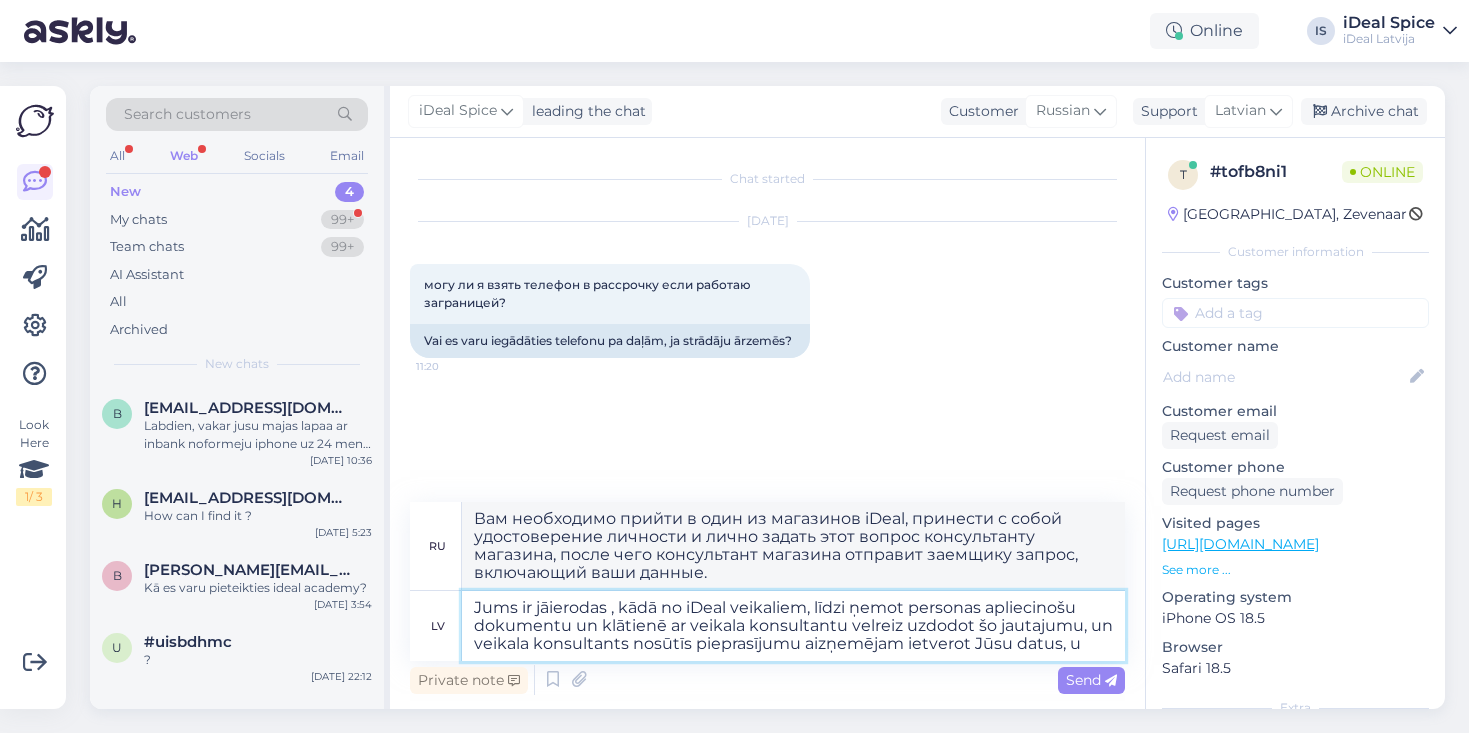 type on "Вам необходимо прийти в один из магазинов iDeal, принести с собой удостоверение личности и задать этот вопрос консультанту магазина еще раз лично, после чего консультант магазина отправит заемщику запрос, включающий ваши данные." 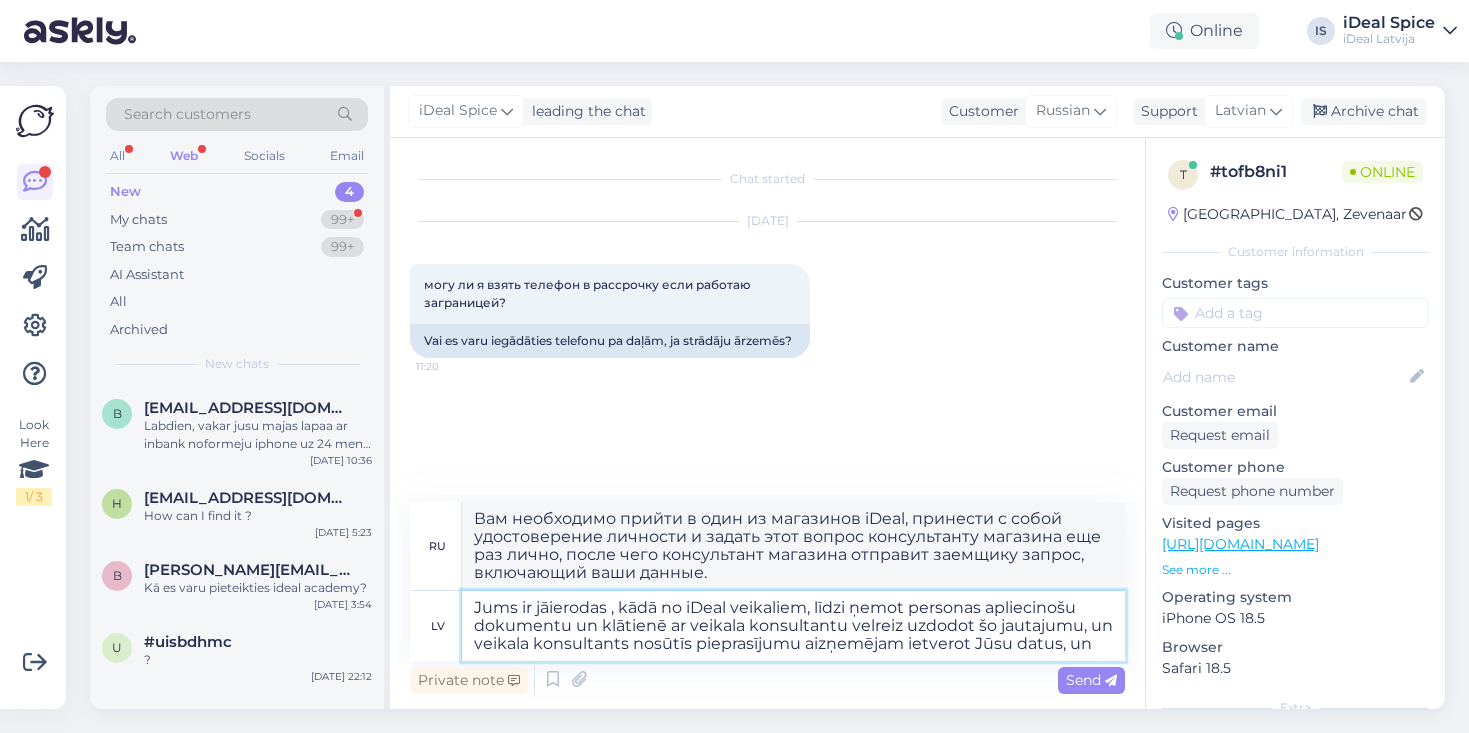 type on "Jums ir jāierodas , kādā no iDeal veikaliem, līdzi ņemot personas apliecinošu dokumentu un klātienē ar veikala konsultantu velreiz uzdodot šo jautajumu, un veikala konsultants nosūtīs pieprasījumu aizņemējam ietverot Jūsu datus, un" 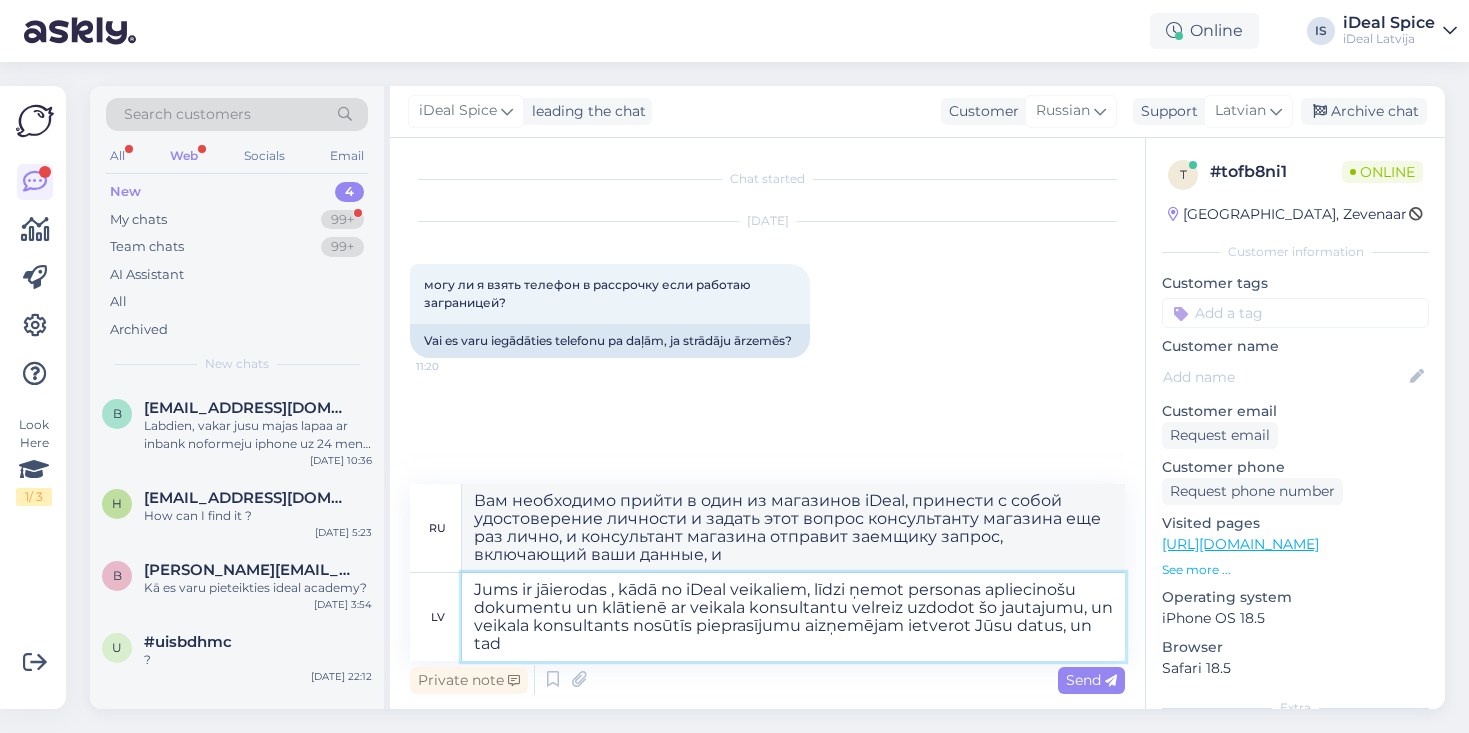 type on "Jums ir jāierodas , kādā no iDeal veikaliem, līdzi ņemot personas apliecinošu dokumentu un klātienē ar veikala konsultantu velreiz uzdodot šo jautajumu, un veikala konsultants nosūtīs pieprasījumu aizņemējam ietverot Jūsu datus, un tad" 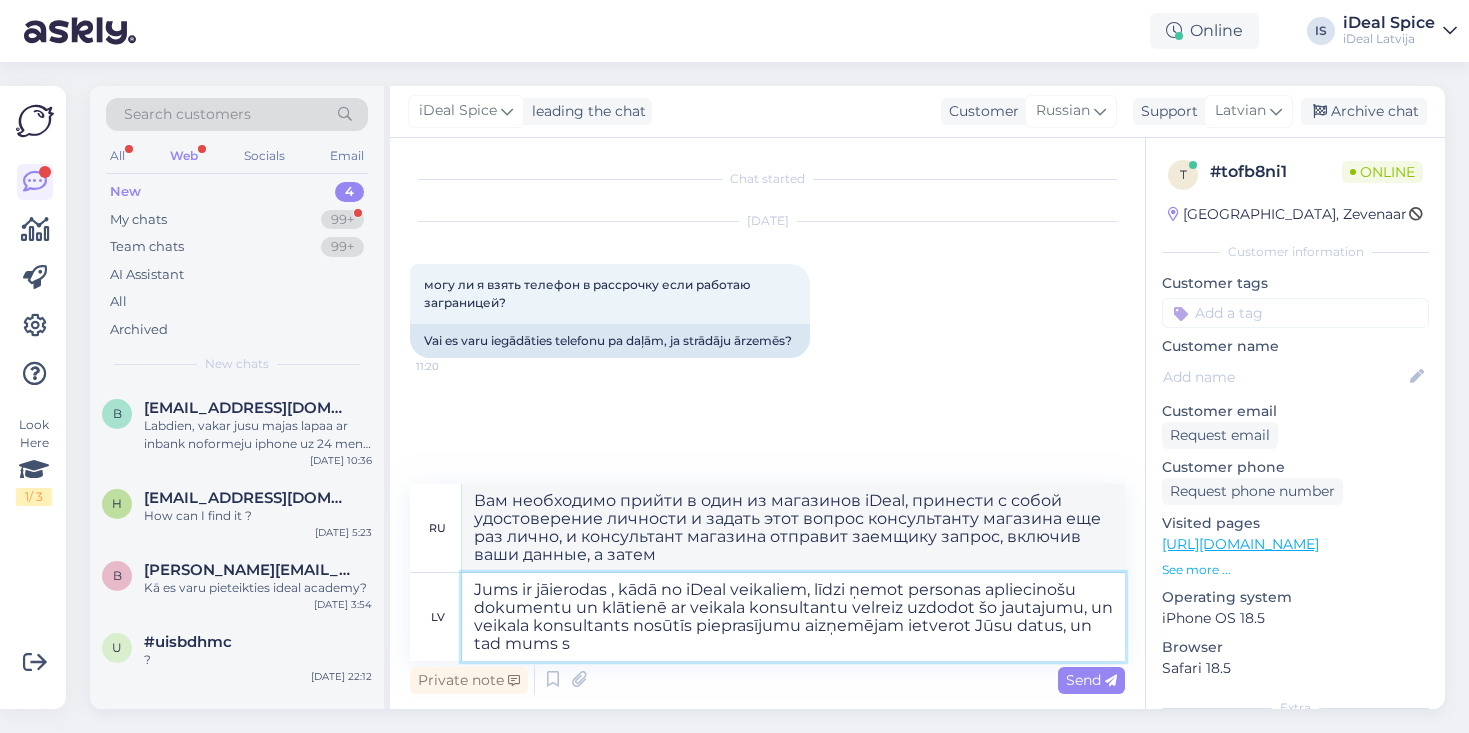 type on "Jums ir jāierodas , kādā no iDeal veikaliem, līdzi ņemot personas apliecinošu dokumentu un klātienē ar veikala konsultantu velreiz uzdodot šo jautajumu, un veikala konsultants nosūtīs pieprasījumu aizņemējam ietverot Jūsu datus, un tad mums sn" 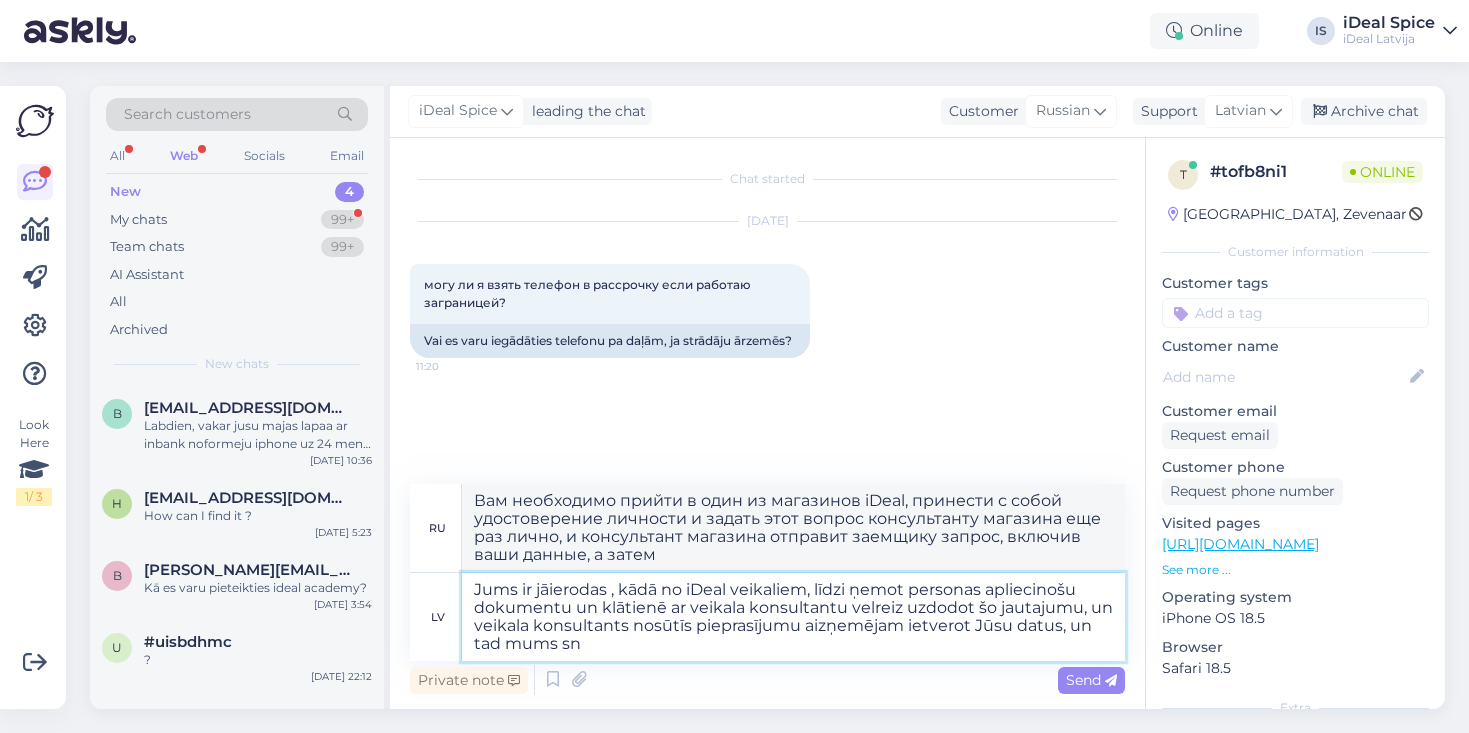 type on "Вам необходимо прийти в один из магазинов iDeal, принести с собой удостоверение личности и задать этот вопрос консультанту магазина еще раз лично, и консультант магазина отправит заемщику запрос, включив ваши данные, после чего мы" 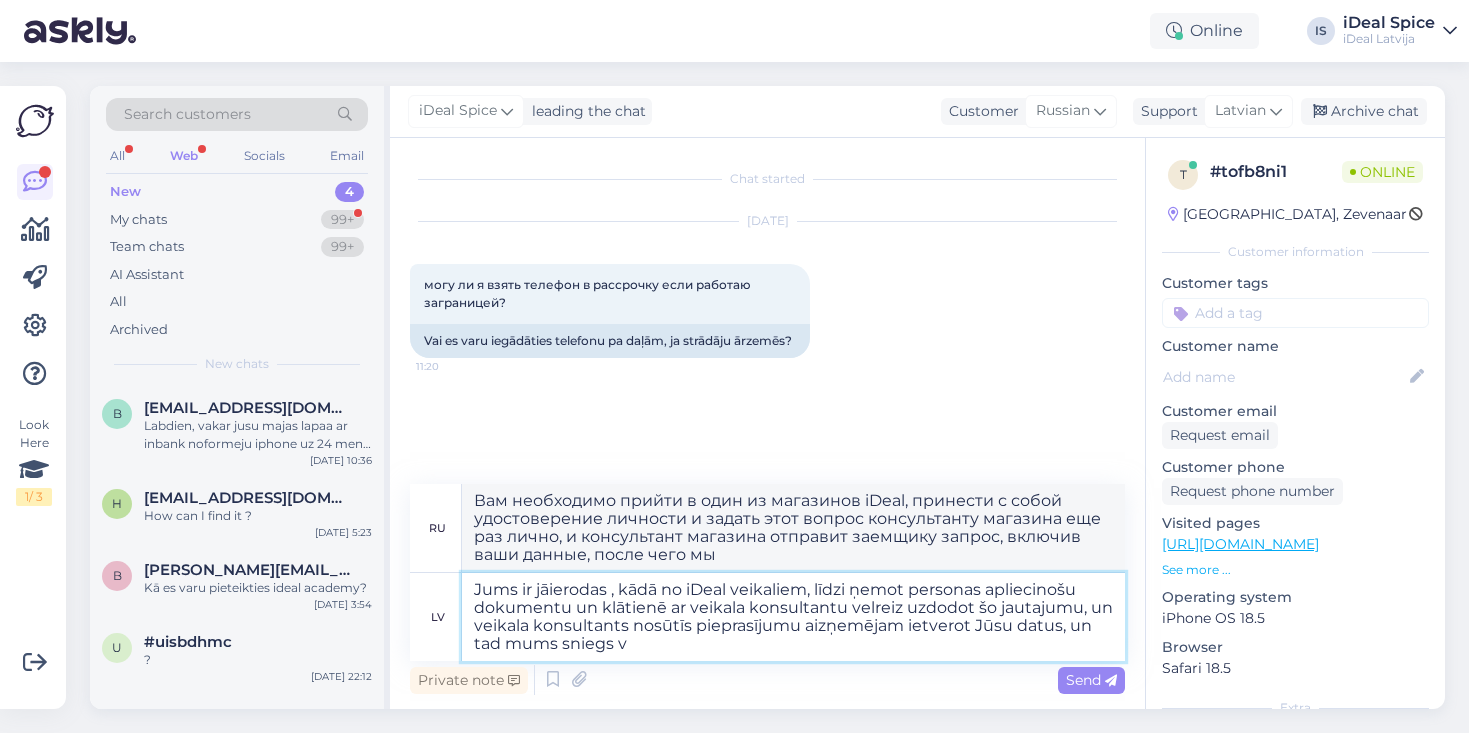 type on "Jums ir jāierodas , kādā no iDeal veikaliem, līdzi ņemot personas apliecinošu dokumentu un klātienē ar veikala konsultantu velreiz uzdodot šo jautajumu, un veikala konsultants nosūtīs pieprasījumu aizņemējam ietverot Jūsu datus, un tad mums sniegs va" 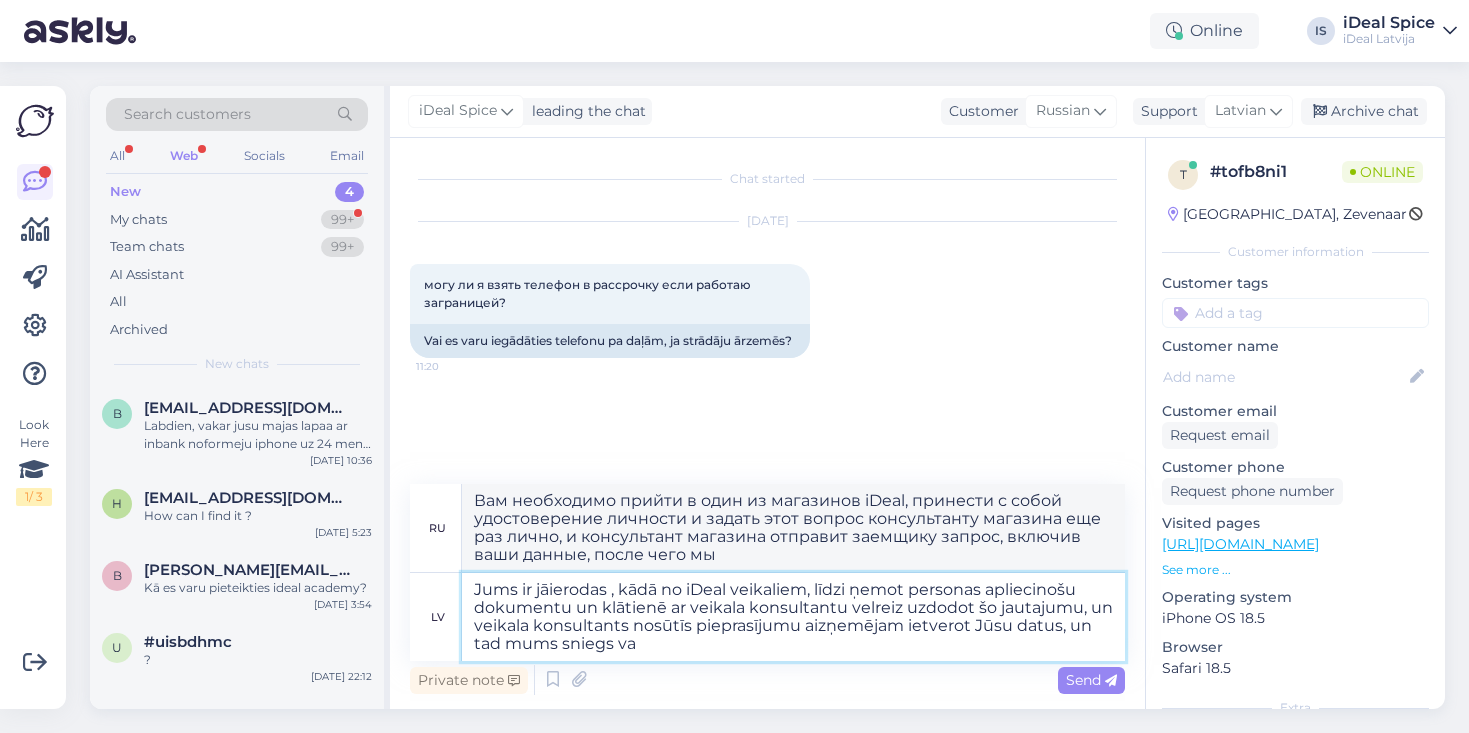 type on "Вам необходимо прийти в один из магазинов iDeal, принести с собой удостоверение личности и задать этот вопрос консультанту магазина еще раз лично, и консультант магазина отправит запрос заемщику, включив ваши данные, а затем предоставит нам" 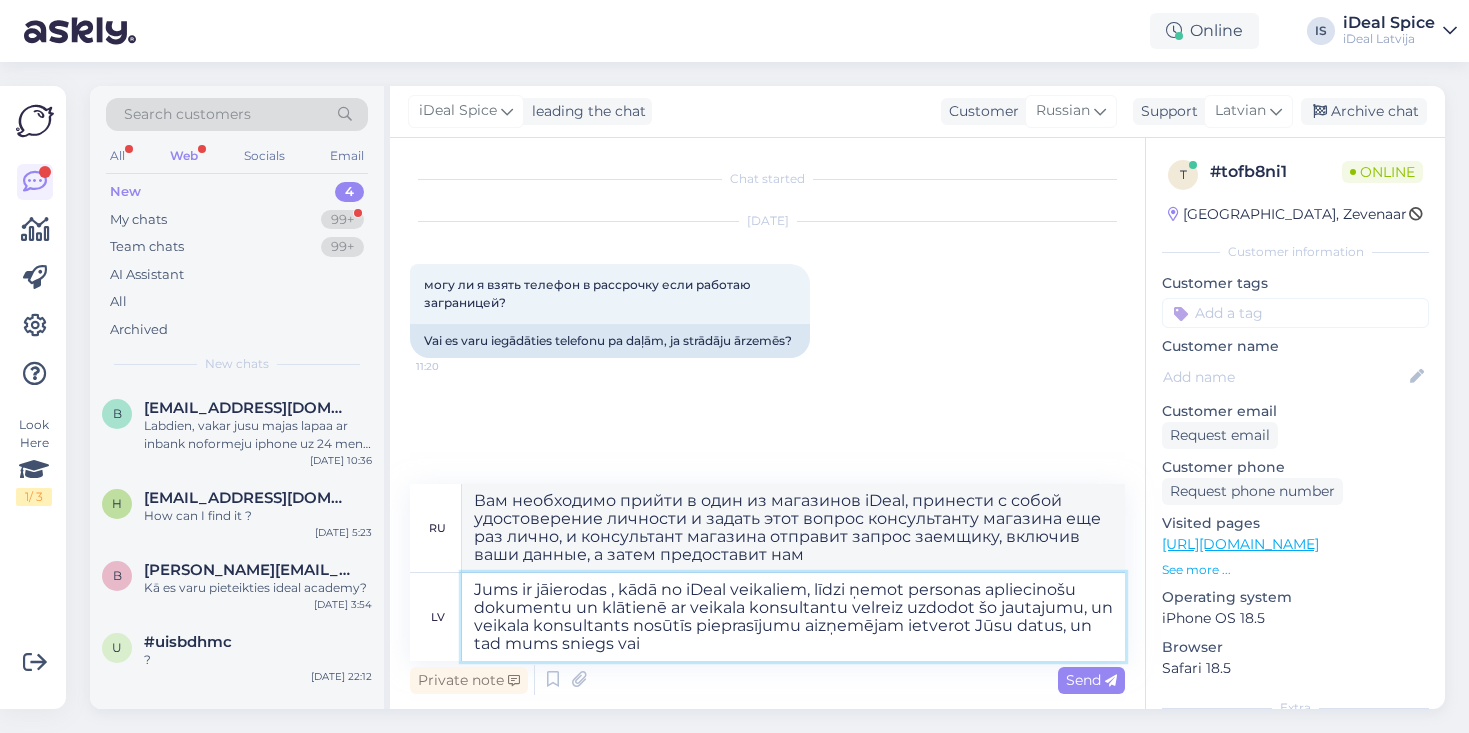 type on "Jums ir jāierodas , kādā no iDeal veikaliem, līdzi ņemot personas apliecinošu dokumentu un klātienē ar veikala konsultantu velreiz uzdodot šo jautajumu, un veikala konsultants nosūtīs pieprasījumu aizņemējam ietverot Jūsu datus, un tad mums sniegs vai n" 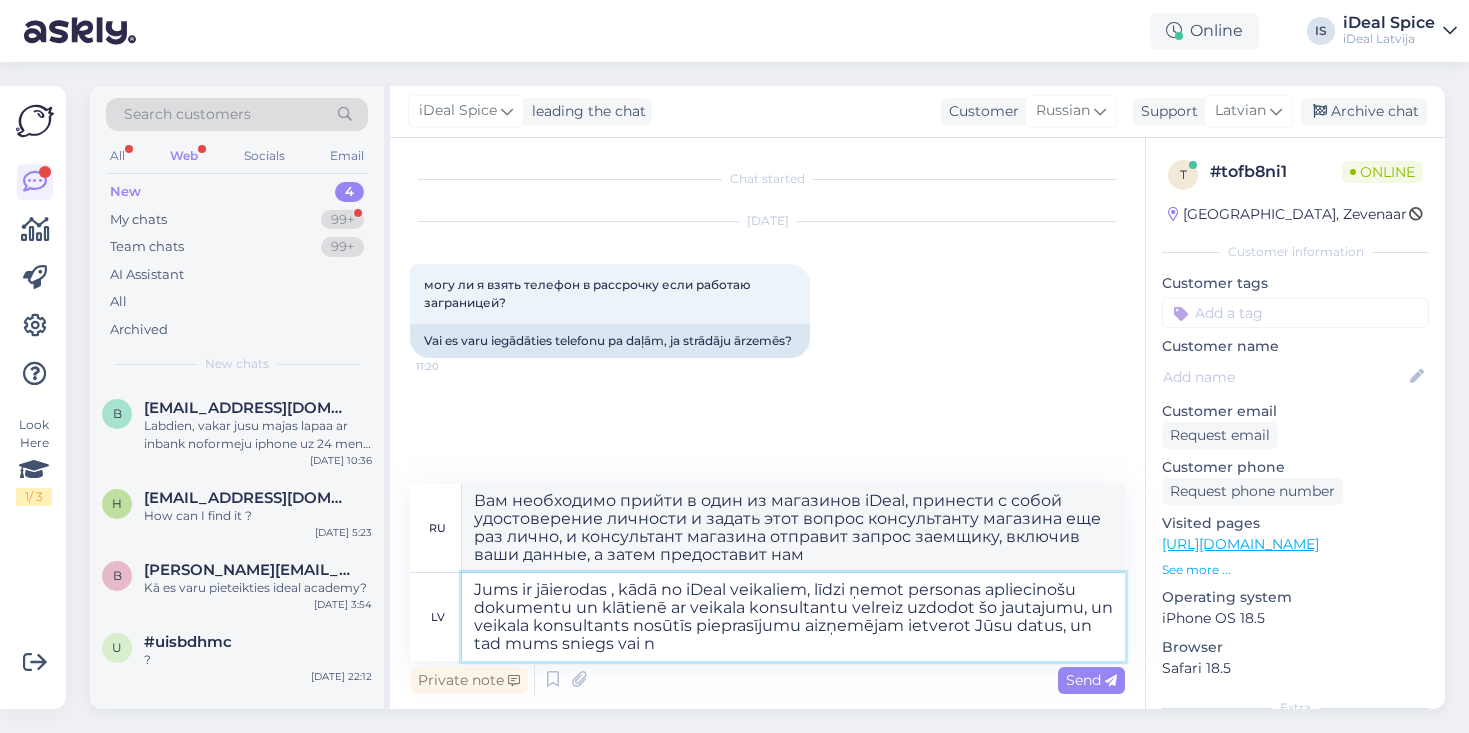 type on "Вам необходимо прийти в один из магазинов iDeal, принести с собой документ, удостоверяющий личность, и задать этот вопрос еще раз лично консультанту магазина, после чего консультант магазина отправит заемщику запрос, включив ваши данные, а затем предоставит нам или" 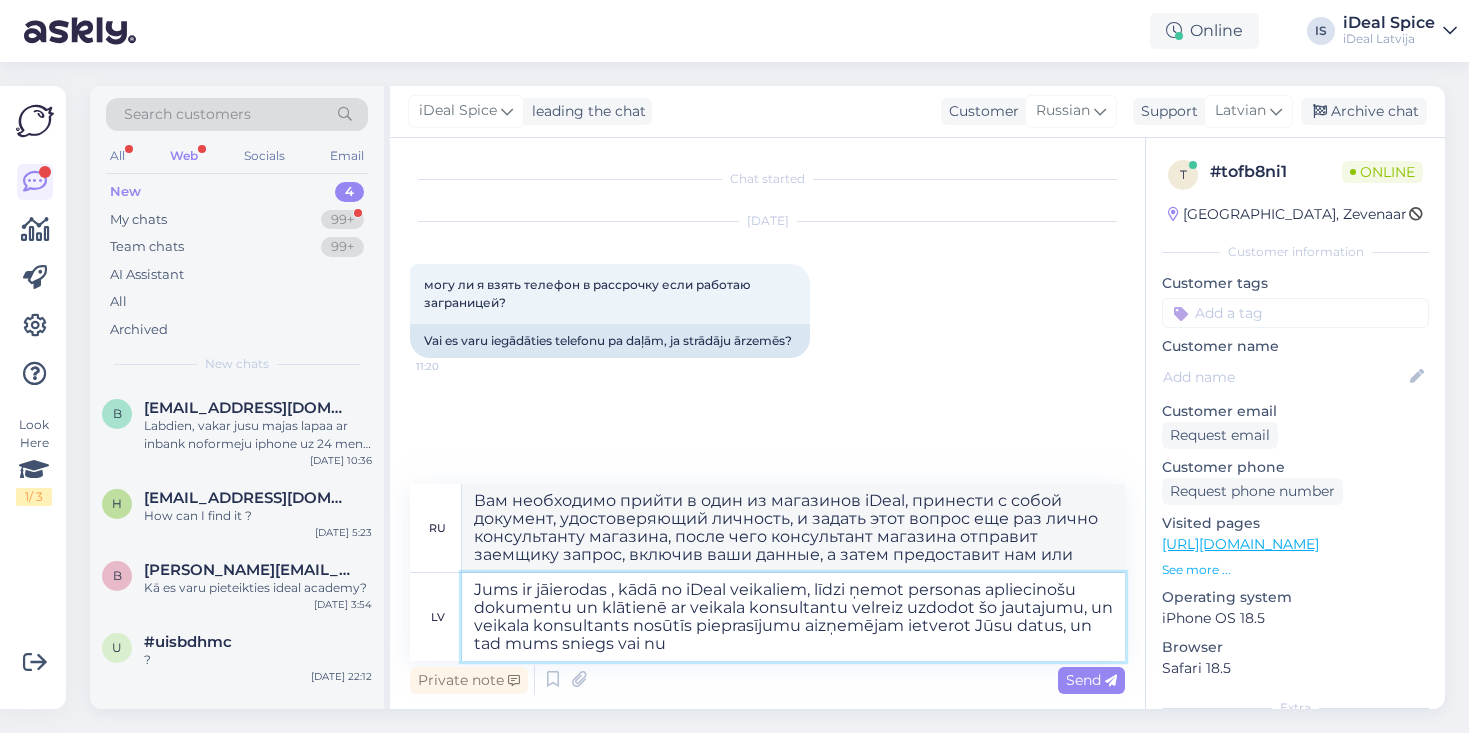 type on "Jums ir jāierodas , kādā no iDeal veikaliem, līdzi ņemot personas apliecinošu dokumentu un klātienē ar veikala konsultantu velreiz uzdodot šo jautajumu, un veikala konsultants nosūtīs pieprasījumu aizņemējam ietverot Jūsu datus, un tad mums sniegs vai nu p" 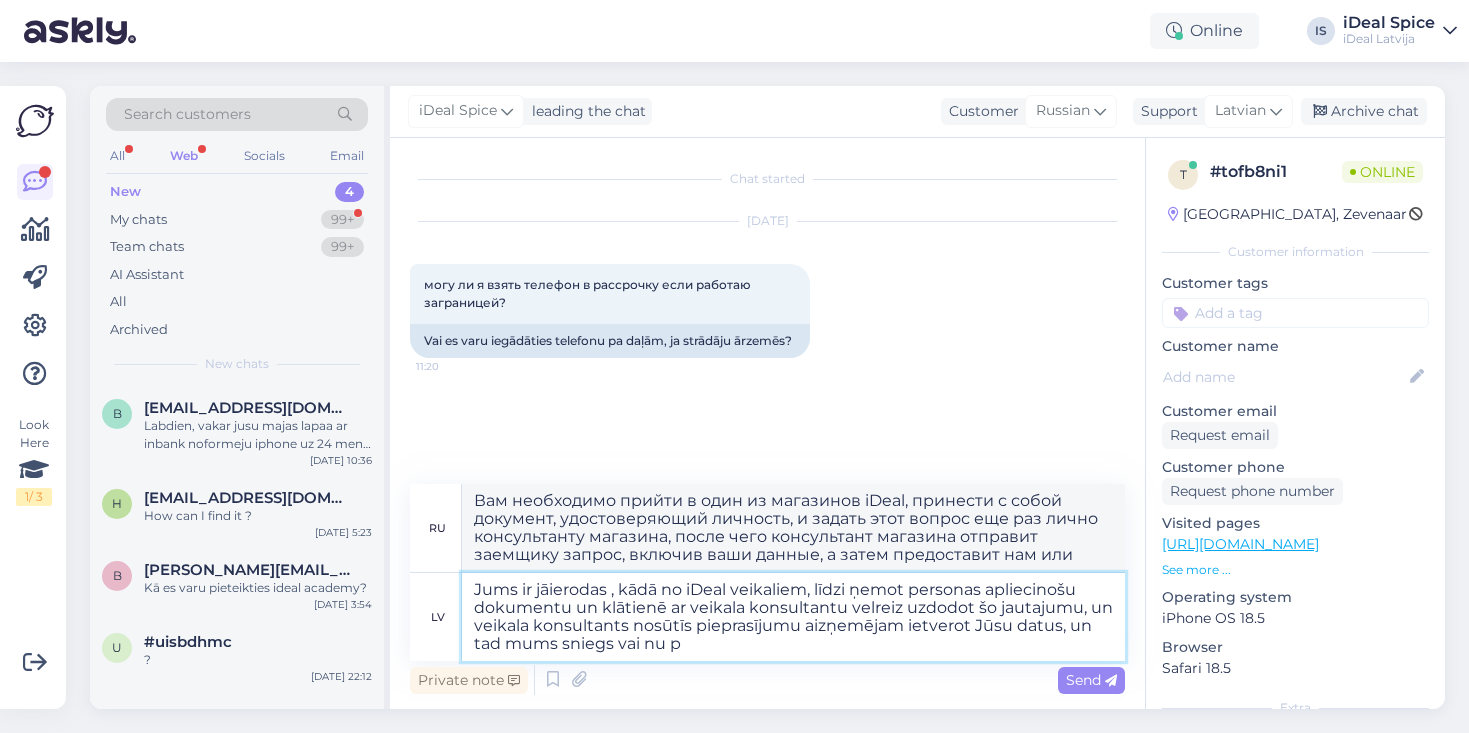 type on "Вам необходимо прийти в один из магазинов iDeal, принести с собой удостоверение личности и задать этот вопрос консультанту магазина еще раз лично, и консультант магазина отправит запрос заемщику, включив ваши данные, а затем предоставит нам либо" 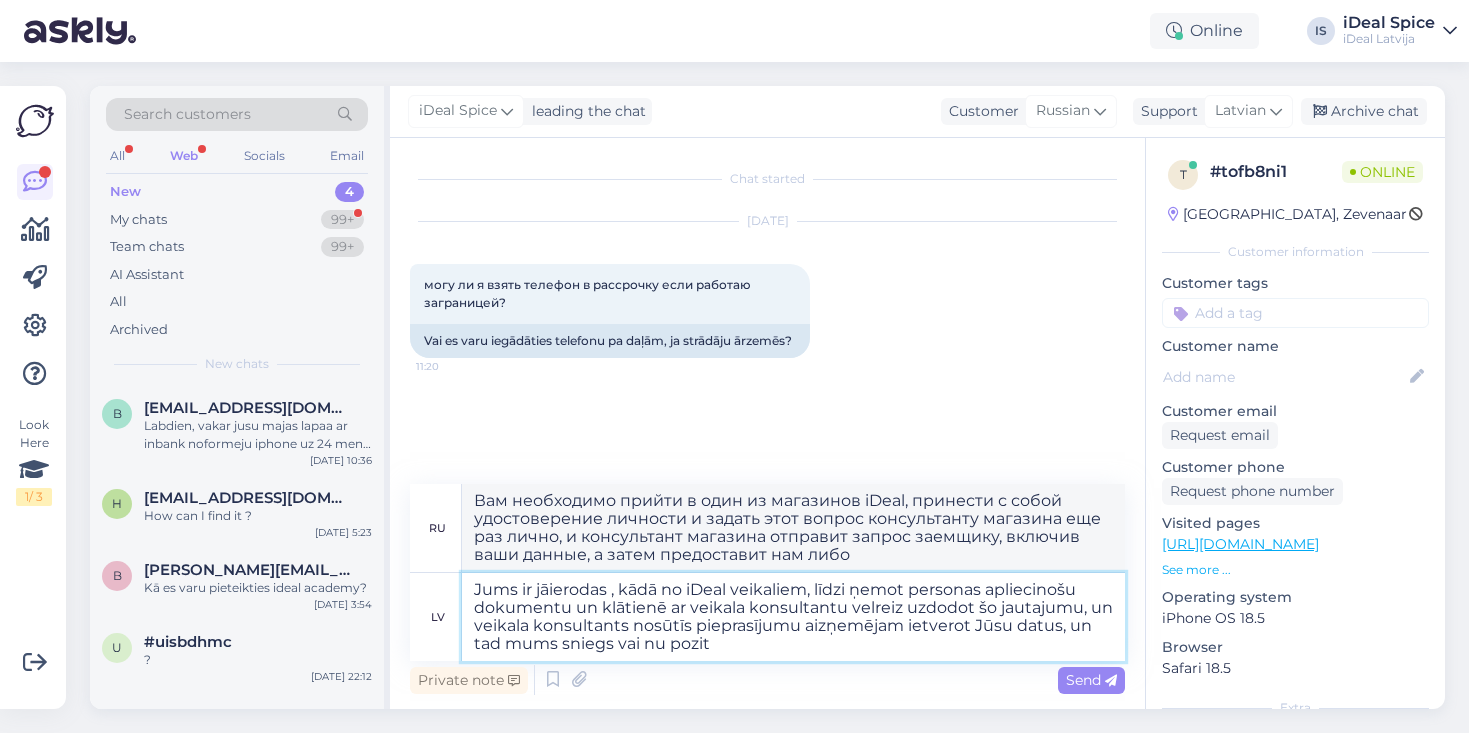 type on "Jums ir jāierodas , kādā no iDeal veikaliem, līdzi ņemot personas apliecinošu dokumentu un klātienē ar veikala konsultantu velreiz uzdodot šo jautajumu, un veikala konsultants nosūtīs pieprasījumu aizņemējam ietverot Jūsu datus, un tad mums sniegs vai nu pozitī" 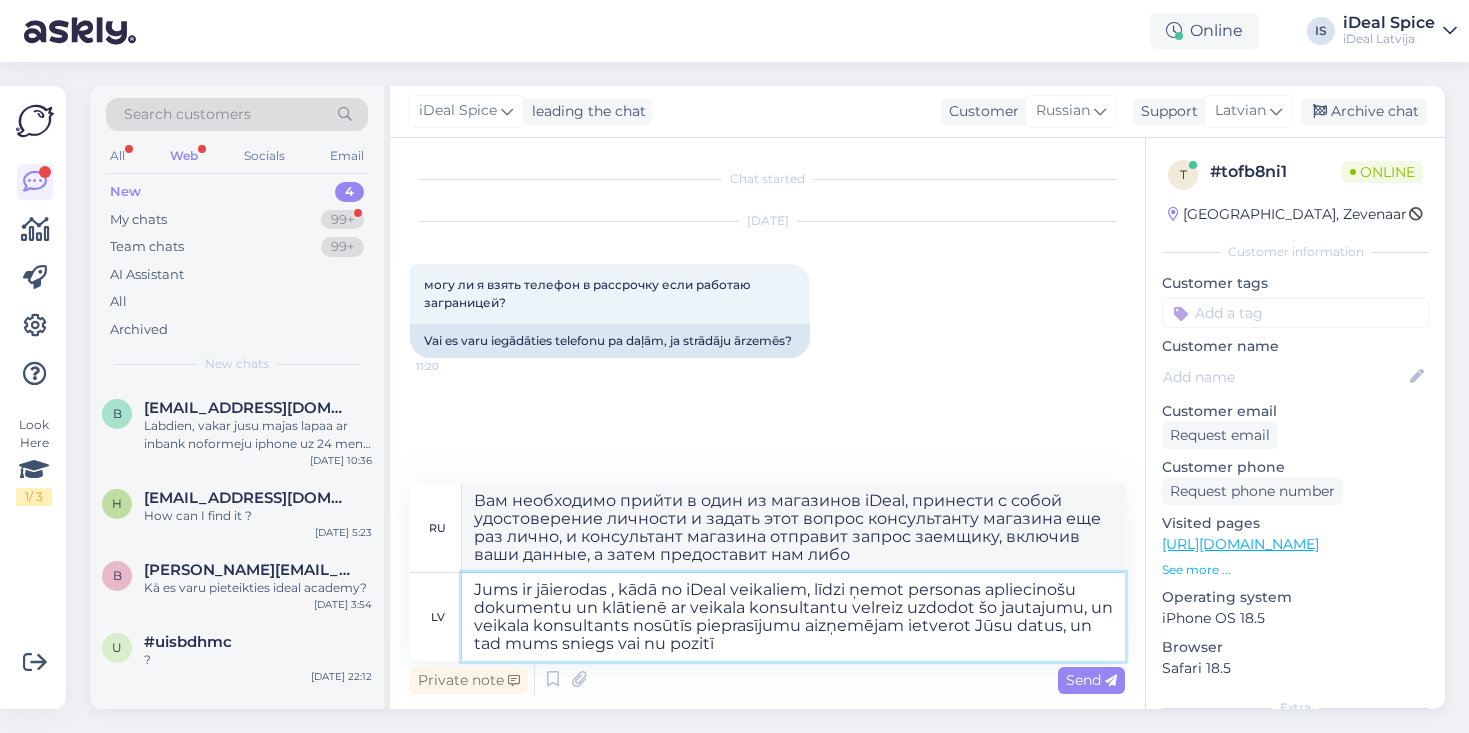 type on "Вам необходимо прийти в один из магазинов iDeal, принести с собой документ, удостоверяющий личность, и задать этот вопрос еще раз лично консультанту магазина, после чего консультант магазина отправит заемщику запрос, указав ваши данные, а затем даст нам либо положительный ответ" 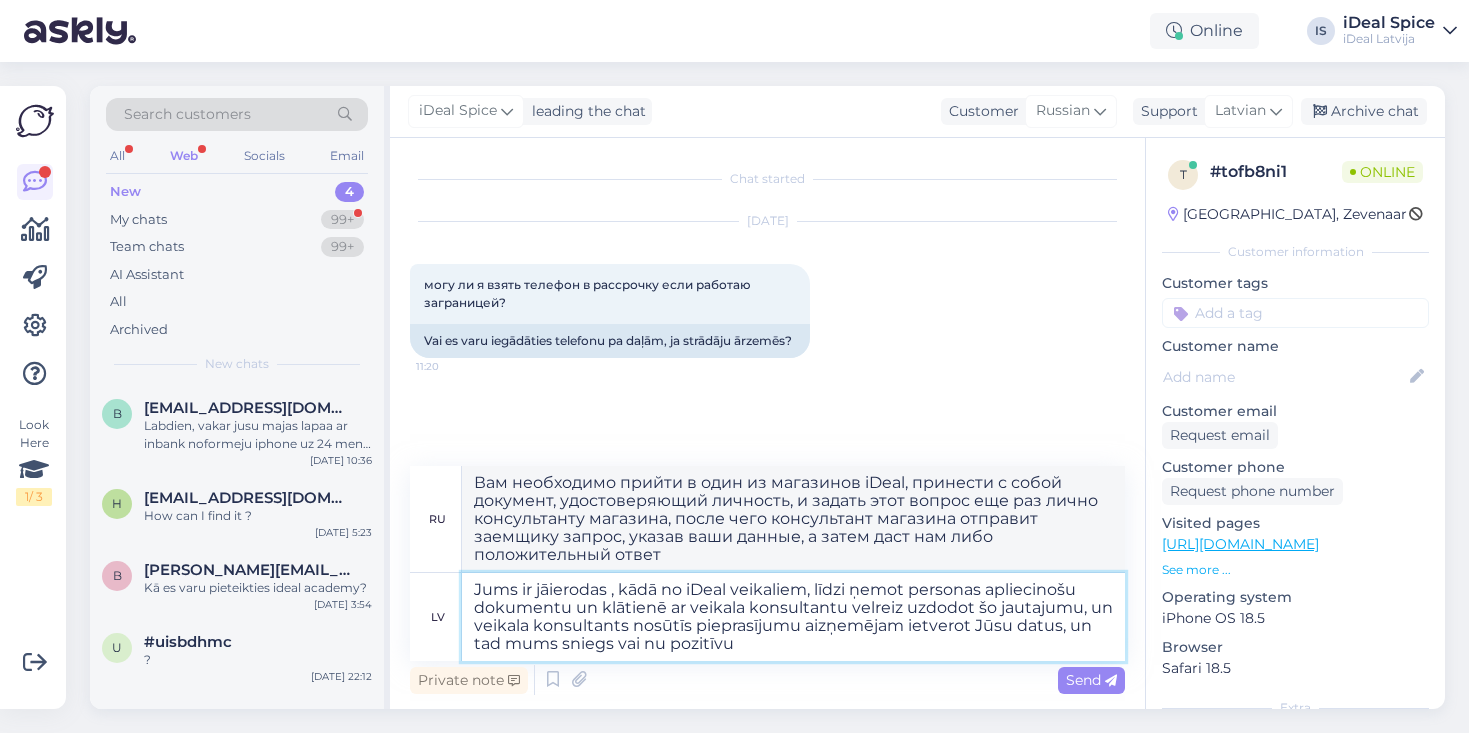 type on "Jums ir jāierodas , kādā no iDeal veikaliem, līdzi ņemot personas apliecinošu dokumentu un klātienē ar veikala konsultantu velreiz uzdodot šo jautajumu, un veikala konsultants nosūtīs pieprasījumu aizņemējam ietverot Jūsu datus, un tad mums sniegs vai nu pozitīvu l" 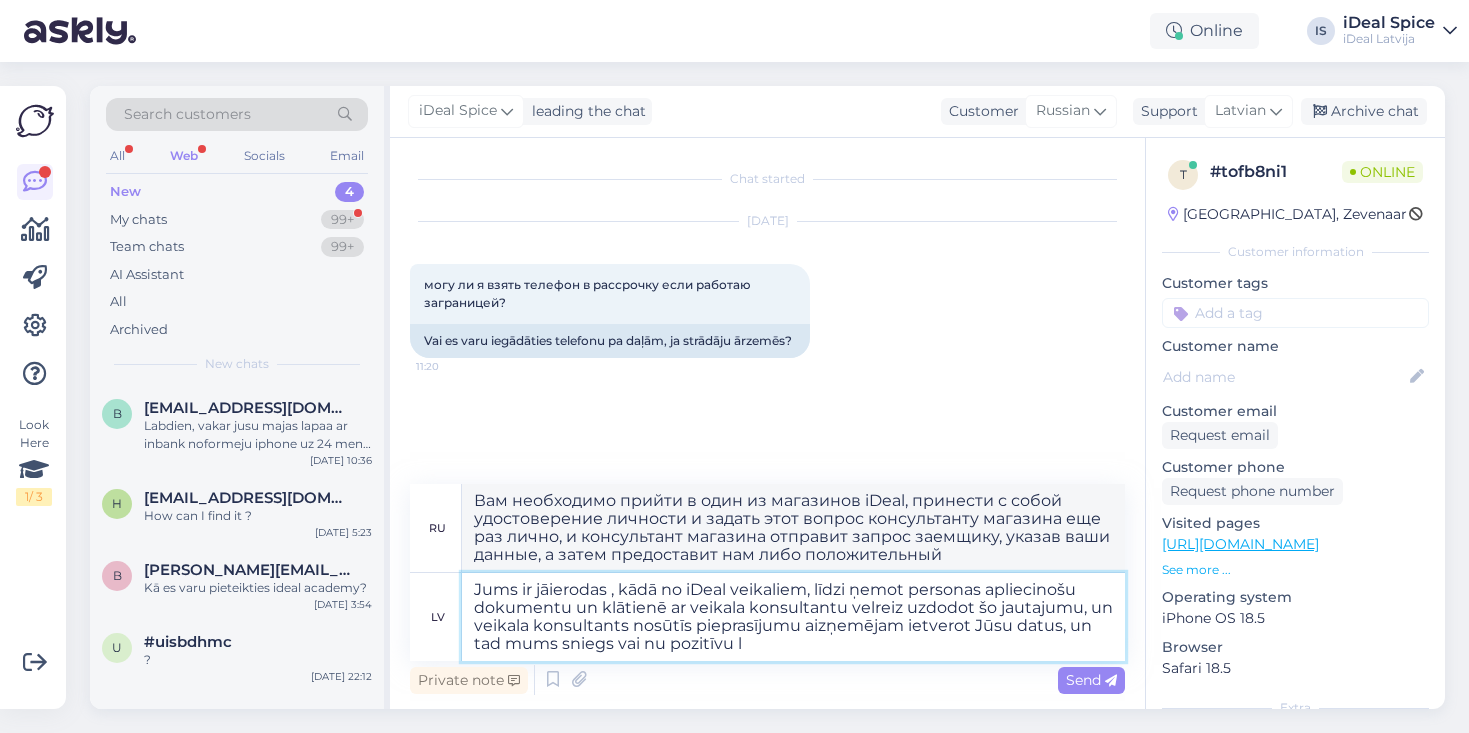 type on "Вам необходимо прийти в один из магазинов iDeal, принести с собой документ, удостоверяющий личность, и задать этот вопрос еще раз лично консультанту магазина, после чего консультант магазина отправит заемщику запрос с вашими данными, а затем даст нам либо положительный, либо отрицательный ответ." 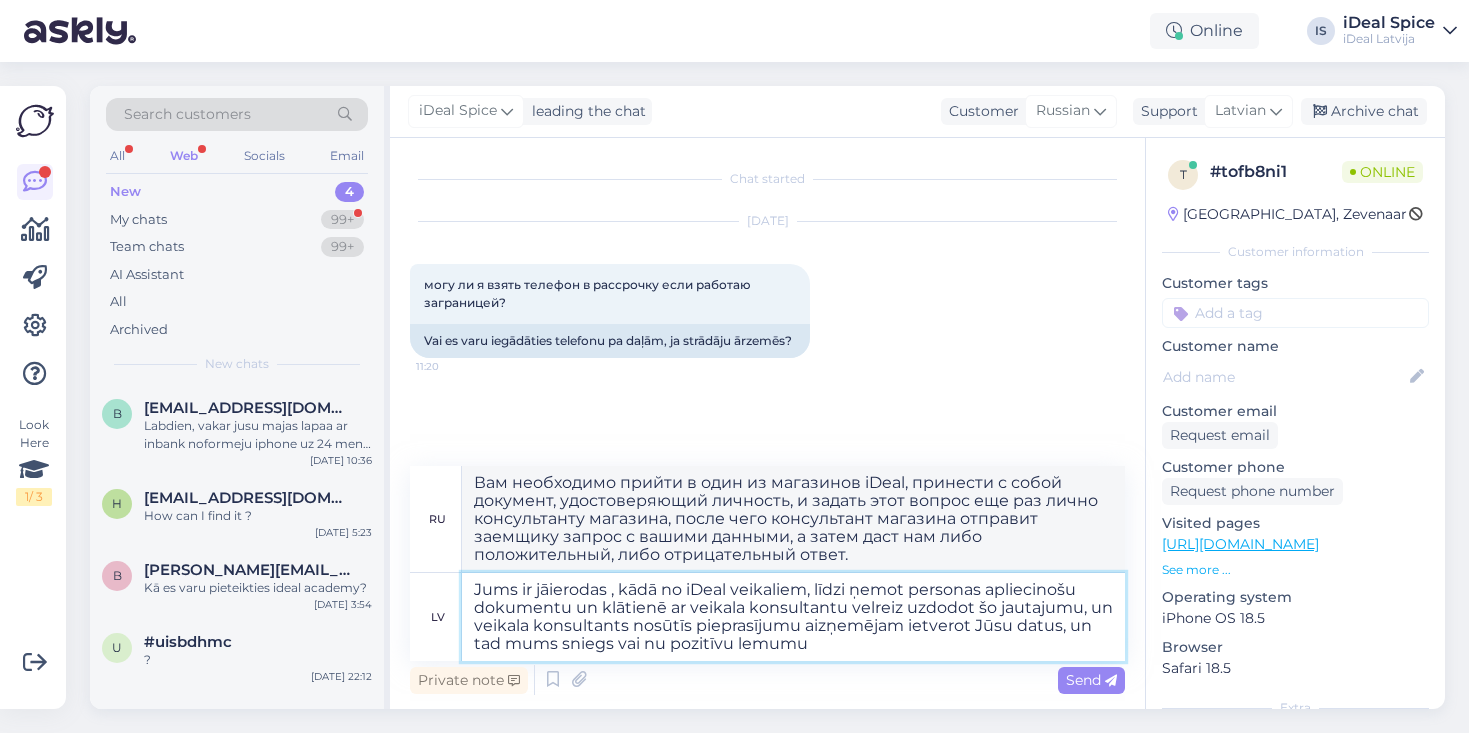 type on "Jums ir jāierodas , kādā no iDeal veikaliem, līdzi ņemot personas apliecinošu dokumentu un klātienē ar veikala konsultantu velreiz uzdodot šo jautajumu, un veikala konsultants nosūtīs pieprasījumu aizņemējam ietverot Jūsu datus, un tad mums sniegs vai nu pozitīvu lemumu v" 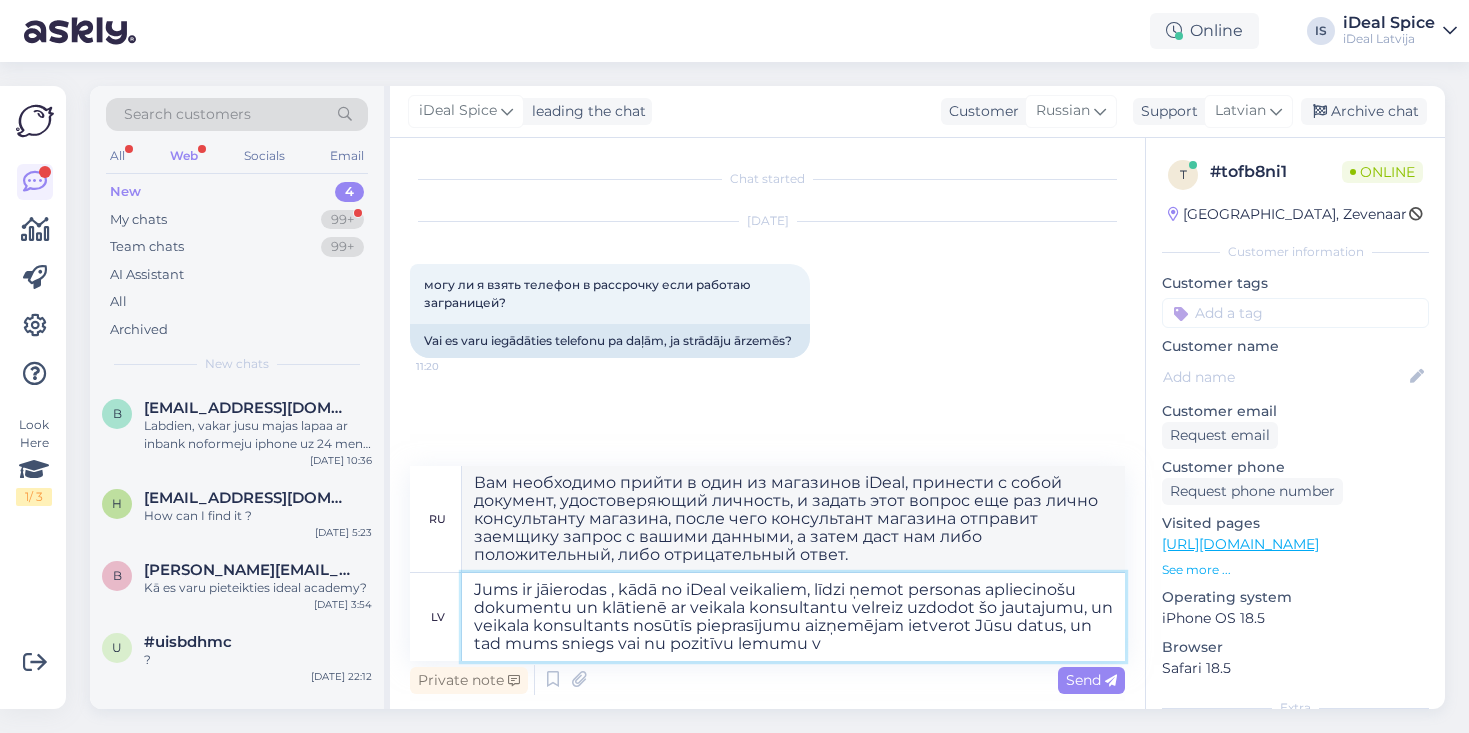 type on "Вам необходимо прийти в один из магазинов iDeal, принести с собой удостоверение личности и задать этот вопрос консультанту магазина еще раз лично, и консультант магазина отправит запрос заемщику, включив ваши данные, а затем даст нам либо положительное решение" 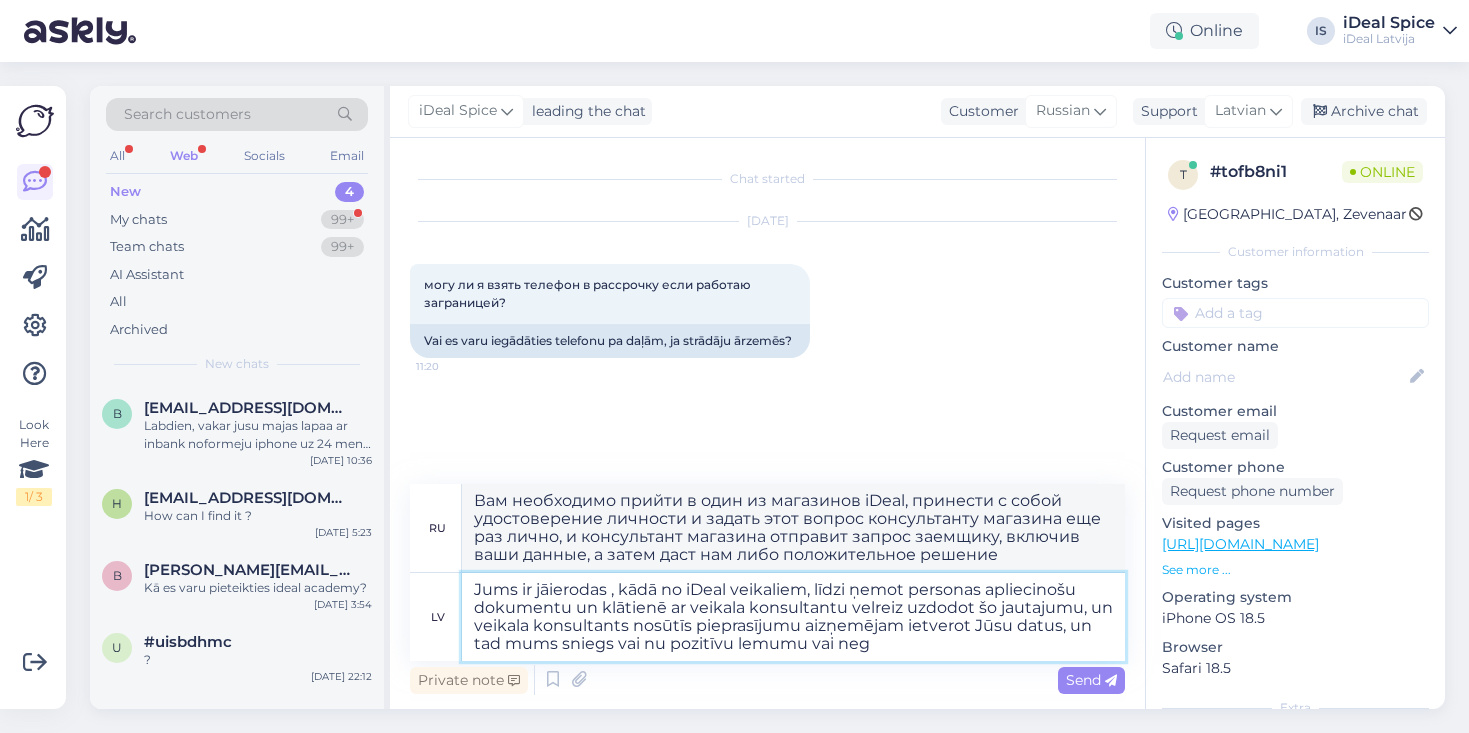 type on "Jums ir jāierodas , kādā no iDeal veikaliem, līdzi ņemot personas apliecinošu dokumentu un klātienē ar veikala konsultantu velreiz uzdodot šo jautajumu, un veikala konsultants nosūtīs pieprasījumu aizņemējam ietverot Jūsu datus, un tad mums sniegs vai nu pozitīvu lemumu vai nega" 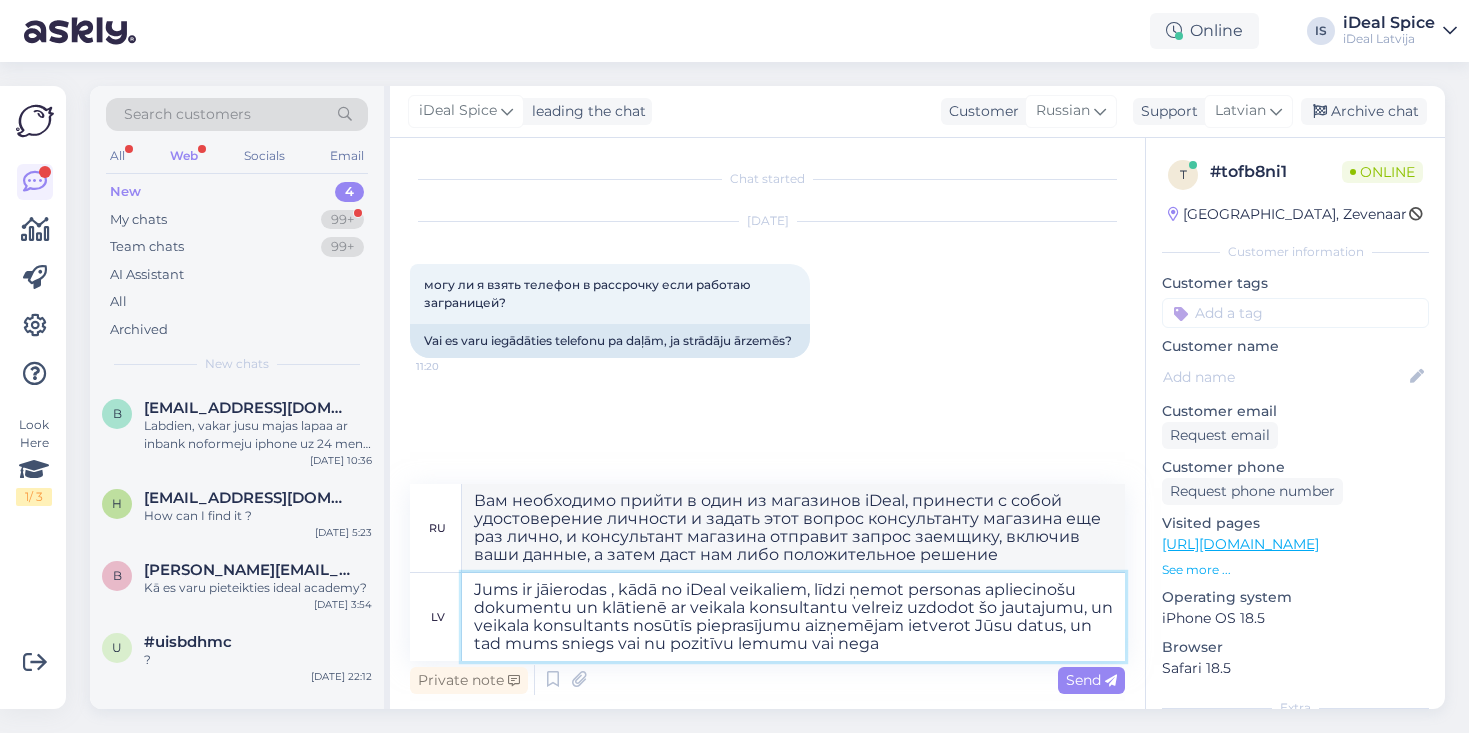 type on "Вам необходимо прийти в один из магазинов iDeal, принести с собой удостоверение личности и задать этот вопрос еще раз лично консультанту магазина, и консультант магазина отправит запрос заемщику, включая ваши данные, а затем даст нам либо положительное решение, либо" 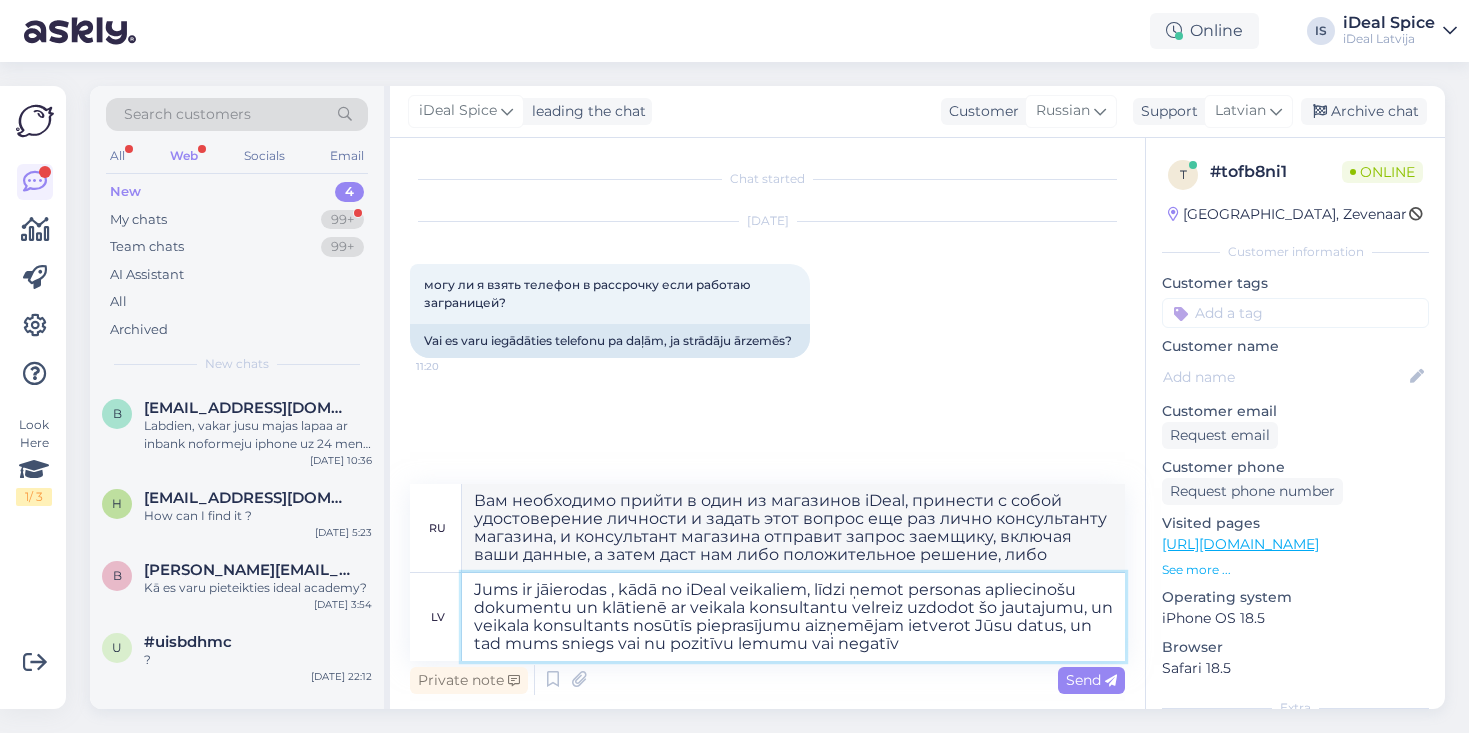 type on "Jums ir jāierodas , kādā no iDeal veikaliem, līdzi ņemot personas apliecinošu dokumentu un klātienē ar veikala konsultantu velreiz uzdodot šo jautajumu, un veikala konsultants nosūtīs pieprasījumu aizņemējam ietverot Jūsu datus, un tad mums sniegs vai nu pozitīvu lemumu vai negatīvu" 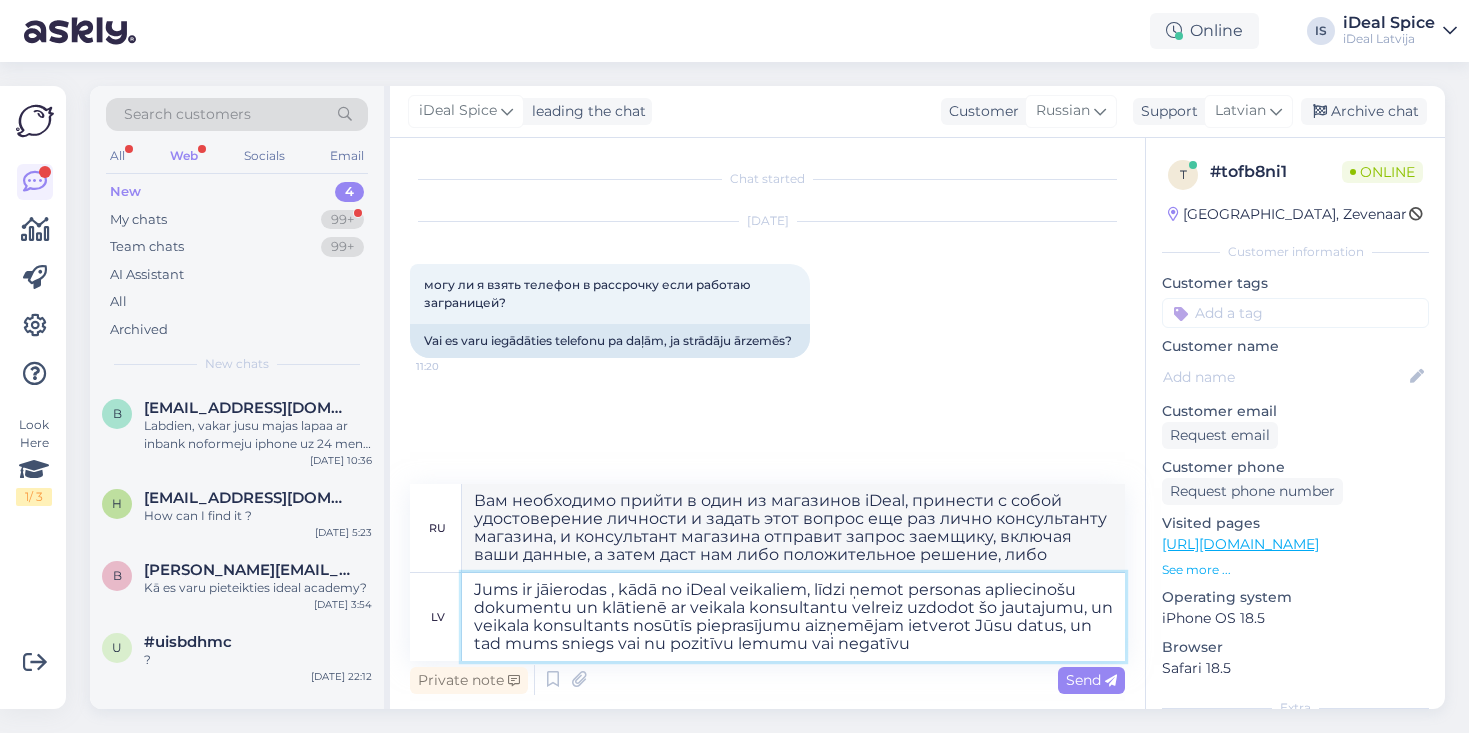 type on "Вам необходимо прийти в один из магазинов iDeal, принести с собой удостоверение личности и лично задать этот вопрос консультанту магазина еще раз, после чего консультант магазина отправит заемщику запрос с вашими данными, а затем вынесет либо положительное, либо отрицательное решение." 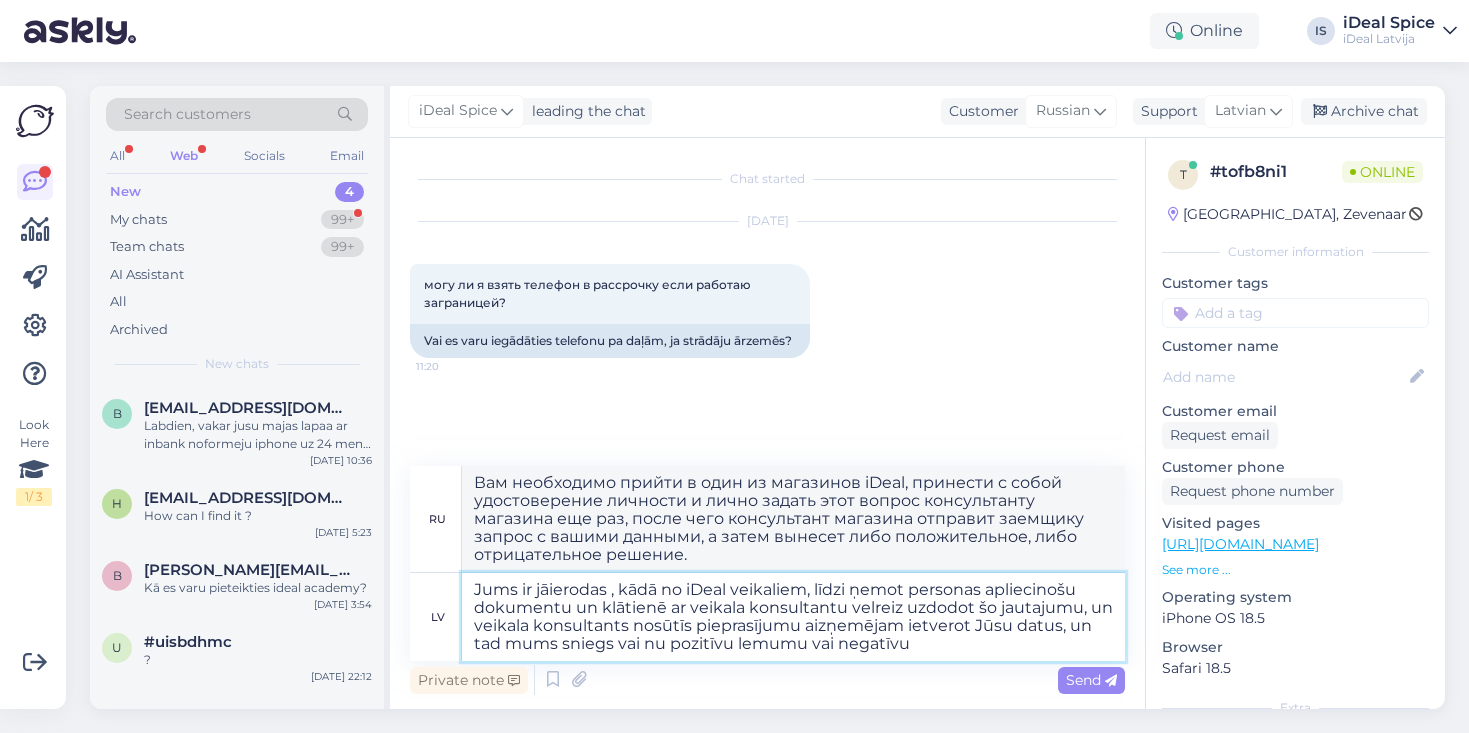 click on "Jums ir jāierodas , kādā no iDeal veikaliem, līdzi ņemot personas apliecinošu dokumentu un klātienē ar veikala konsultantu velreiz uzdodot šo jautajumu, un veikala konsultants nosūtīs pieprasījumu aizņemējam ietverot Jūsu datus, un tad mums sniegs vai nu pozitīvu lemumu vai negatīvu" at bounding box center (793, 617) 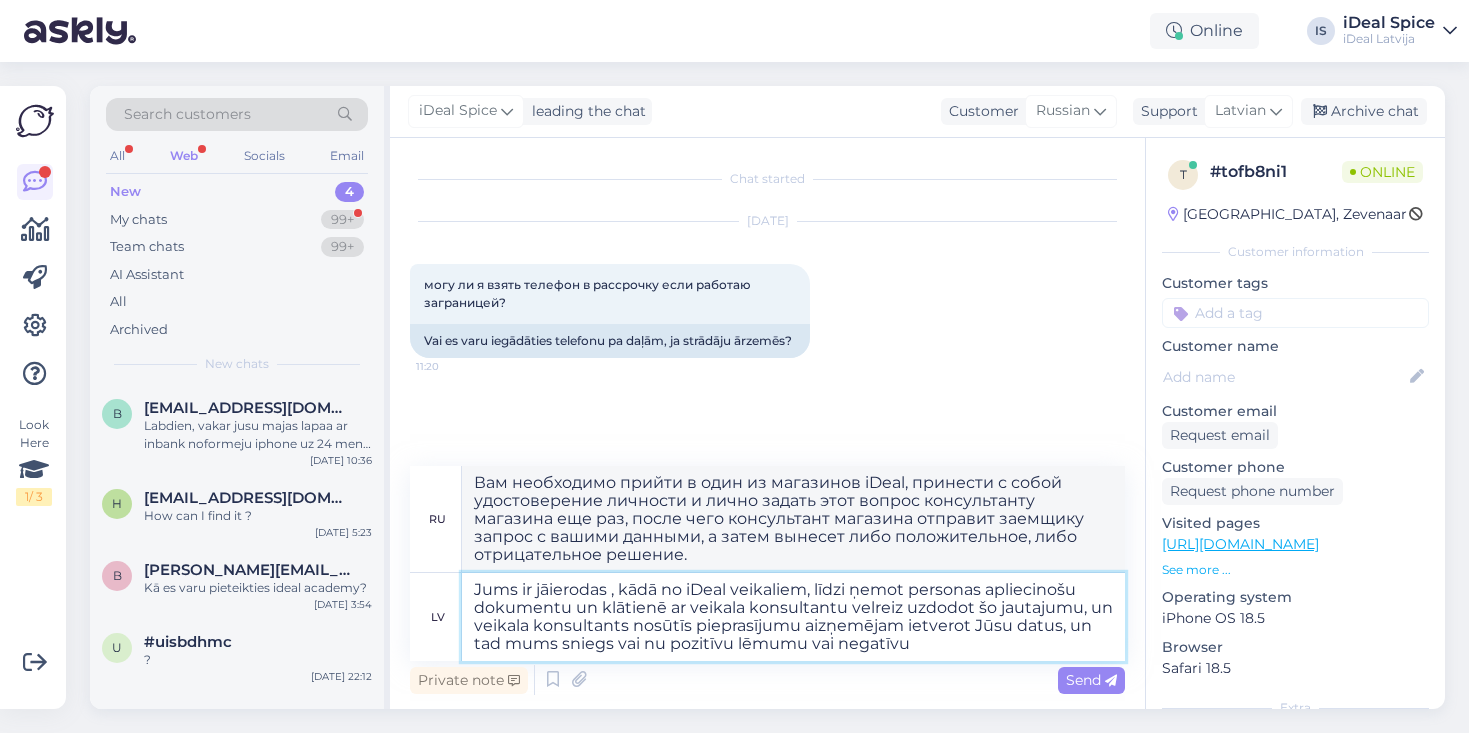 click on "Jums ir jāierodas , kādā no iDeal veikaliem, līdzi ņemot personas apliecinošu dokumentu un klātienē ar veikala konsultantu velreiz uzdodot šo jautajumu, un veikala konsultants nosūtīs pieprasījumu aizņemējam ietverot Jūsu datus, un tad mums sniegs vai nu pozitīvu lēmumu vai negatīvu" at bounding box center [793, 617] 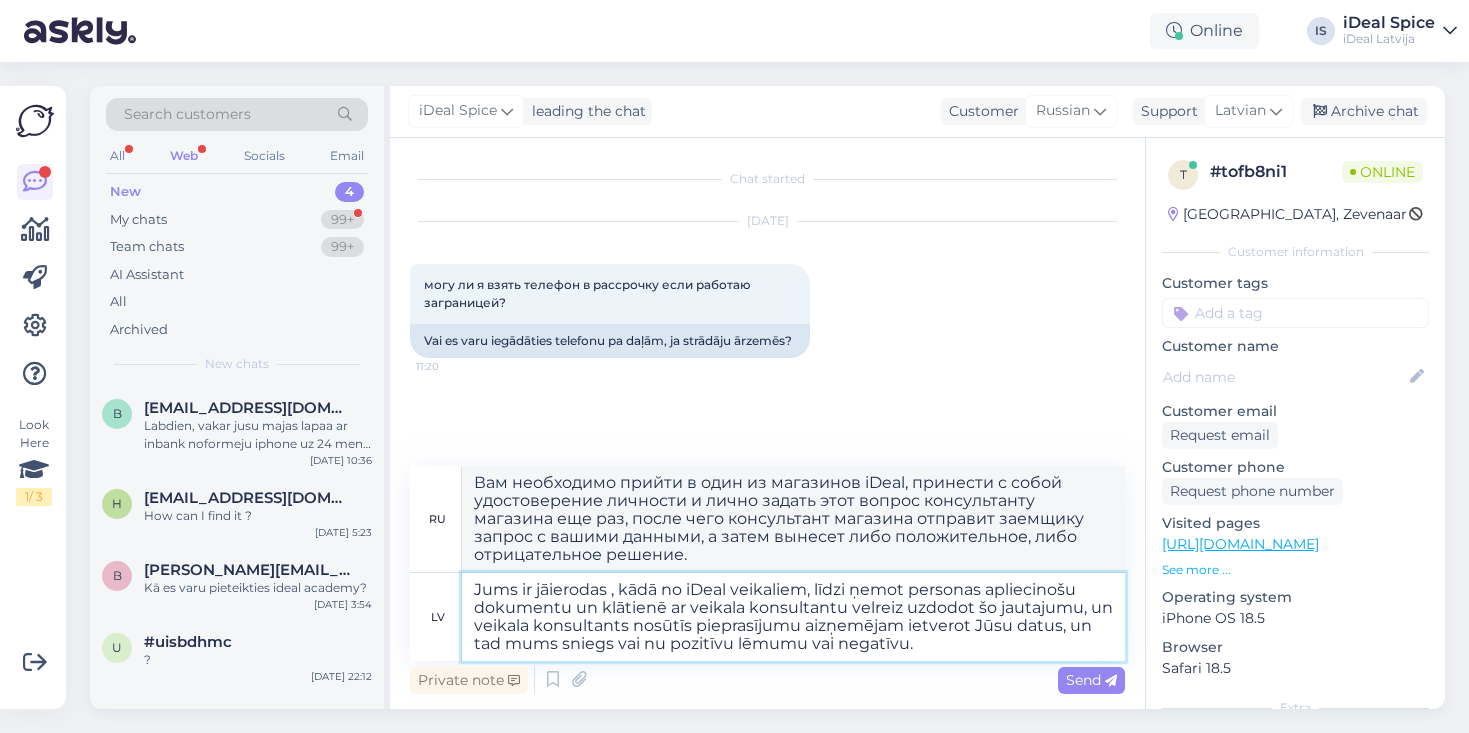 type on "Вам необходимо прийти в один из магазинов iDeal, принести с собой удостоверение личности и задать этот вопрос консультанту магазина еще раз лично, после чего консультант магазина отправит заемщику запрос с вашими данными, а затем вынесет положительное или отрицательное решение." 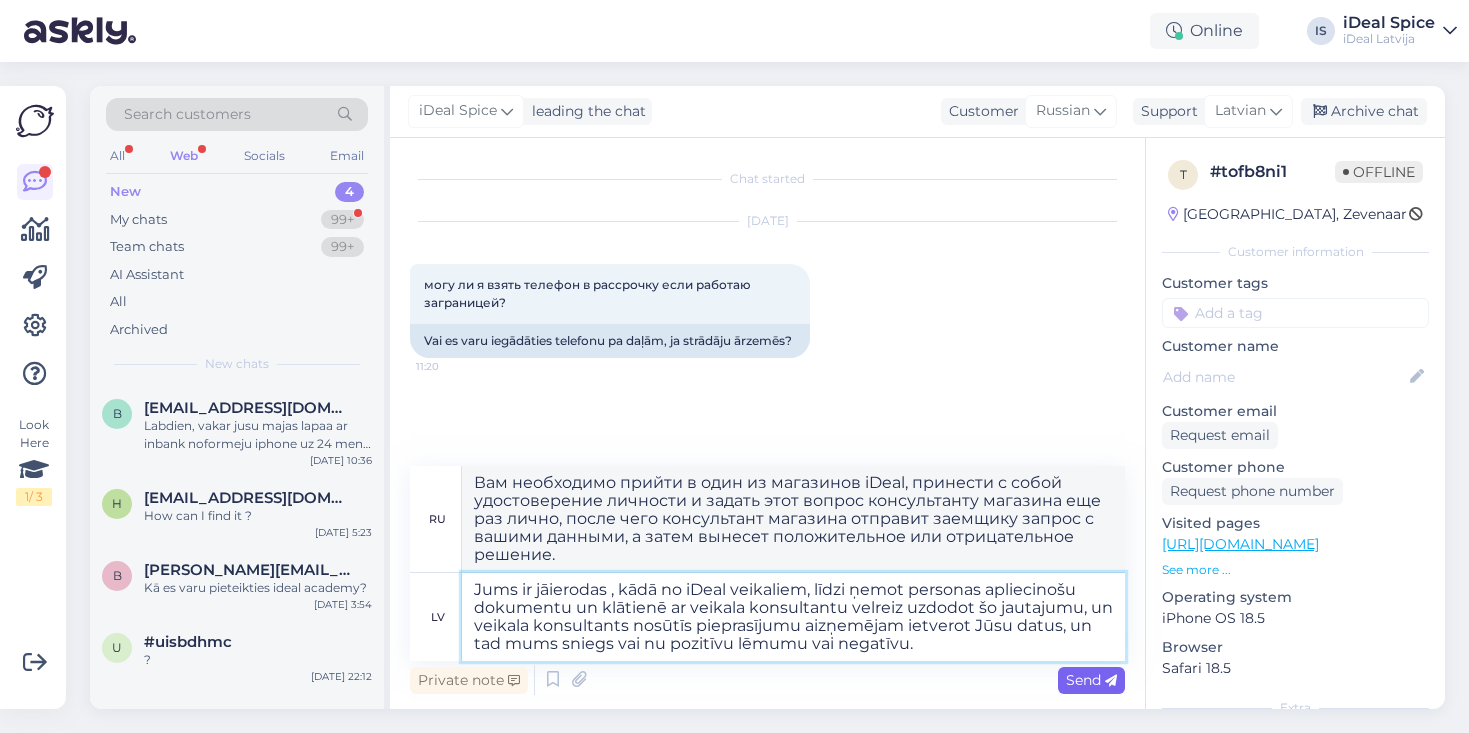 type on "Jums ir jāierodas , kādā no iDeal veikaliem, līdzi ņemot personas apliecinošu dokumentu un klātienē ar veikala konsultantu velreiz uzdodot šo jautajumu, un veikala konsultants nosūtīs pieprasījumu aizņemējam ietverot Jūsu datus, un tad mums sniegs vai nu pozitīvu lēmumu vai negatīvu." 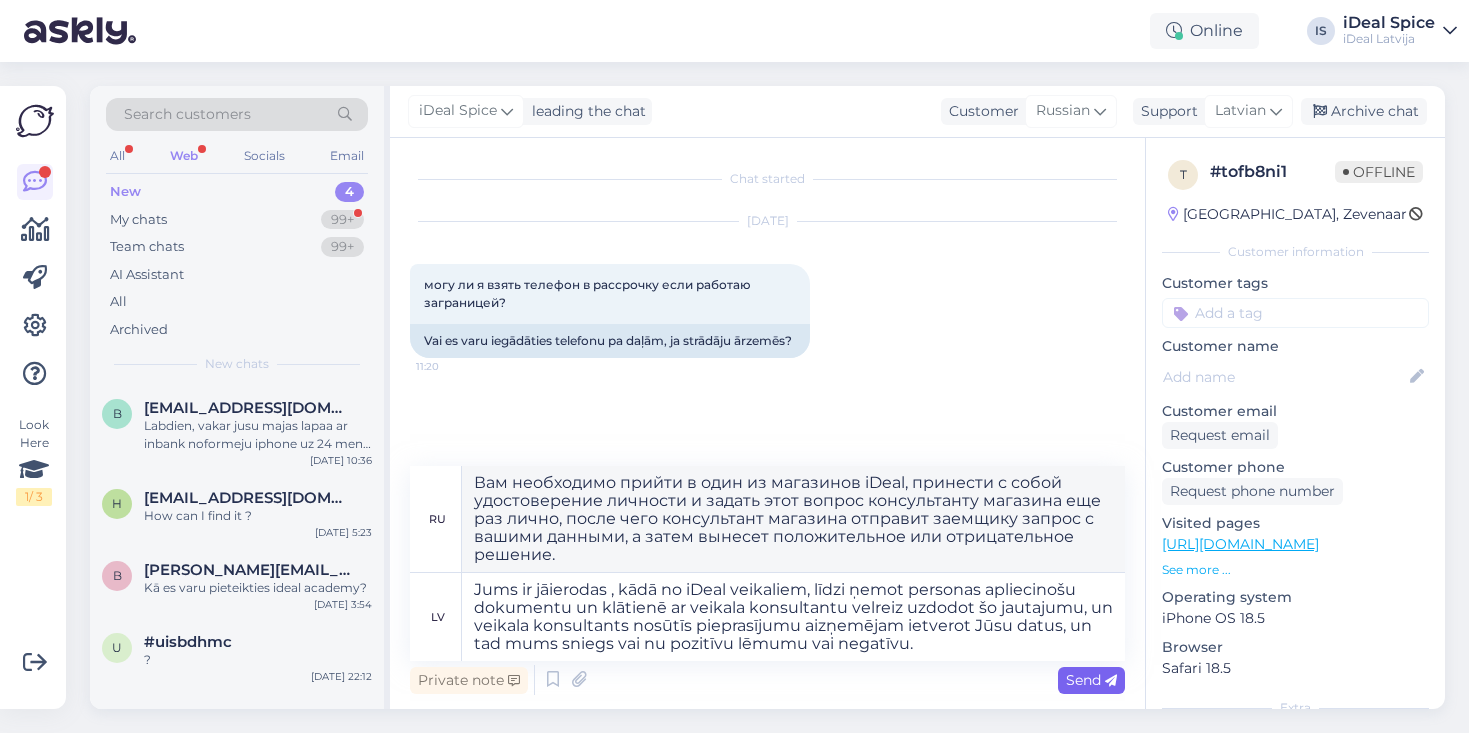 click on "Send" at bounding box center (1091, 680) 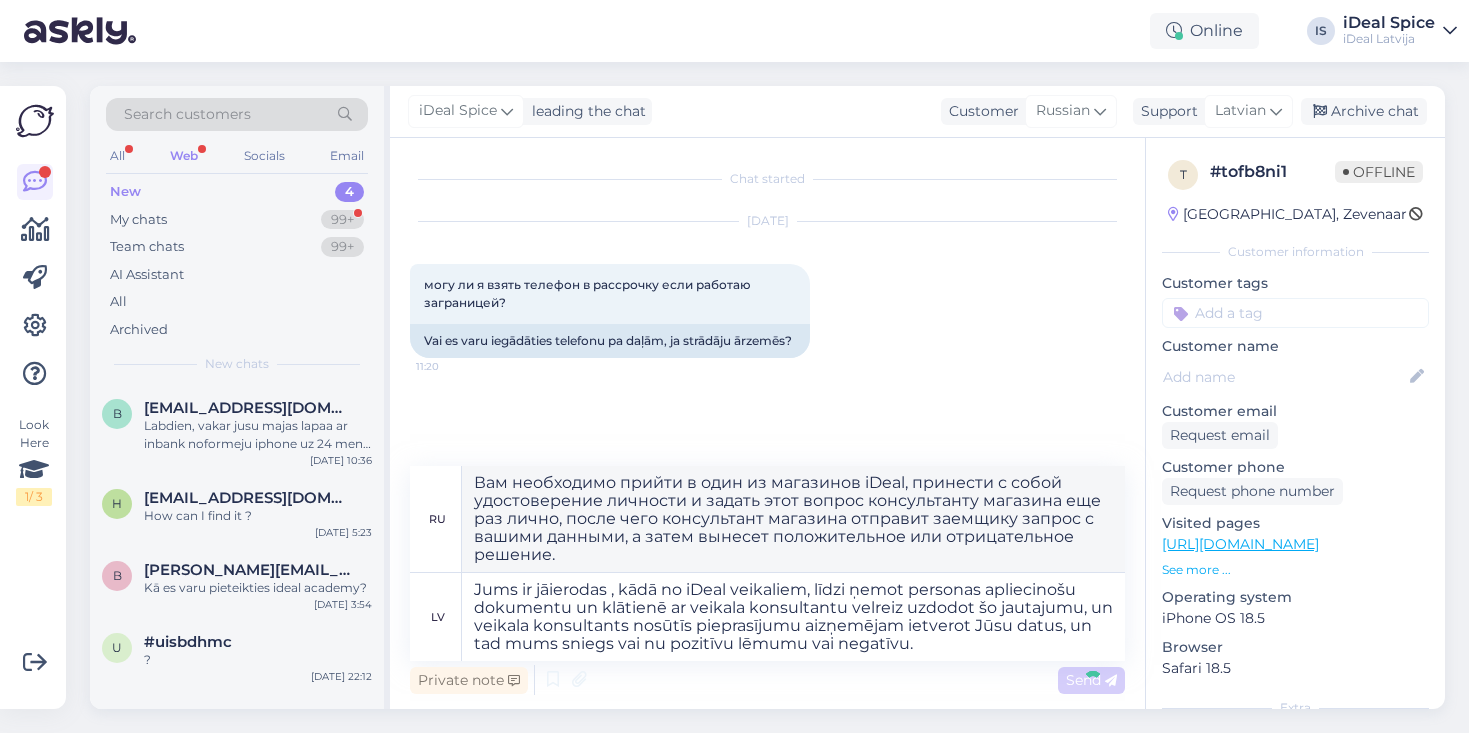 type 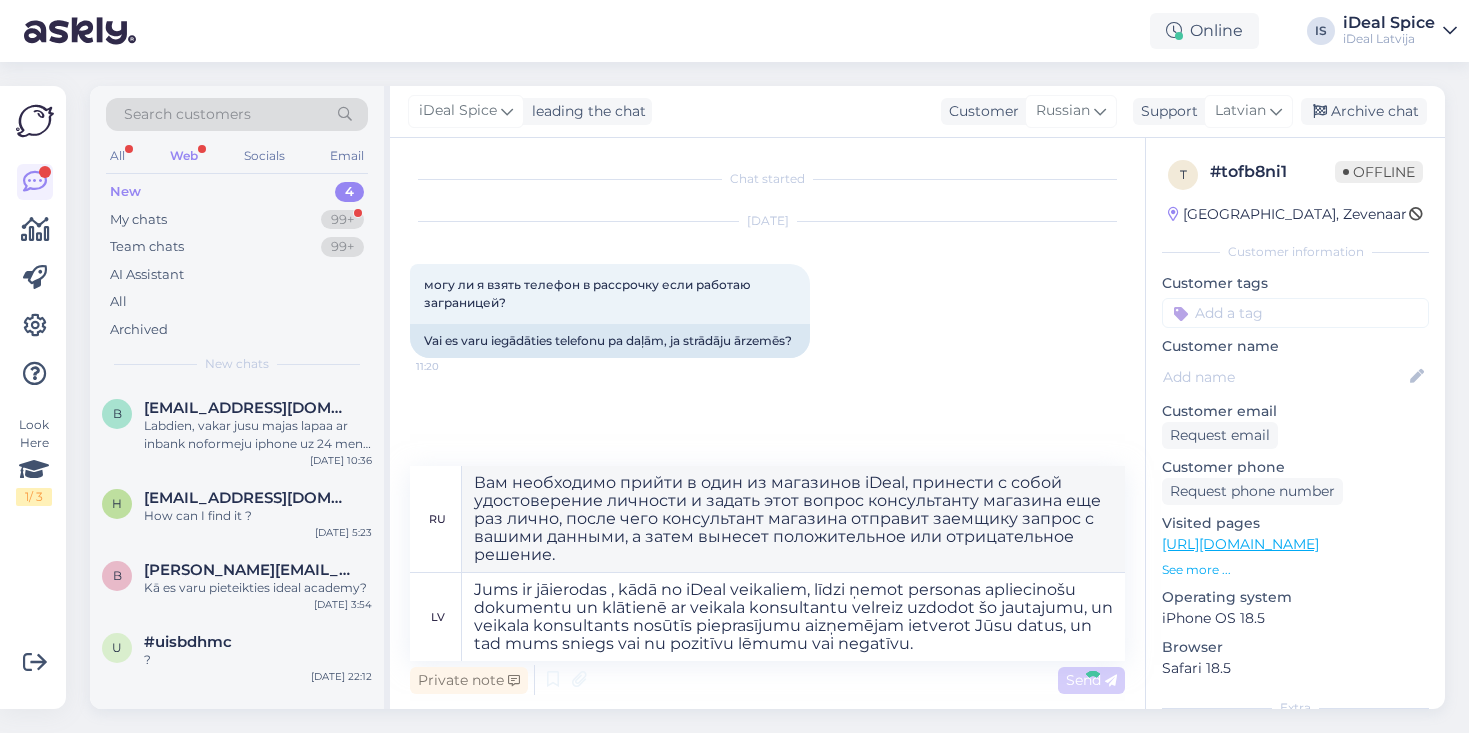 type 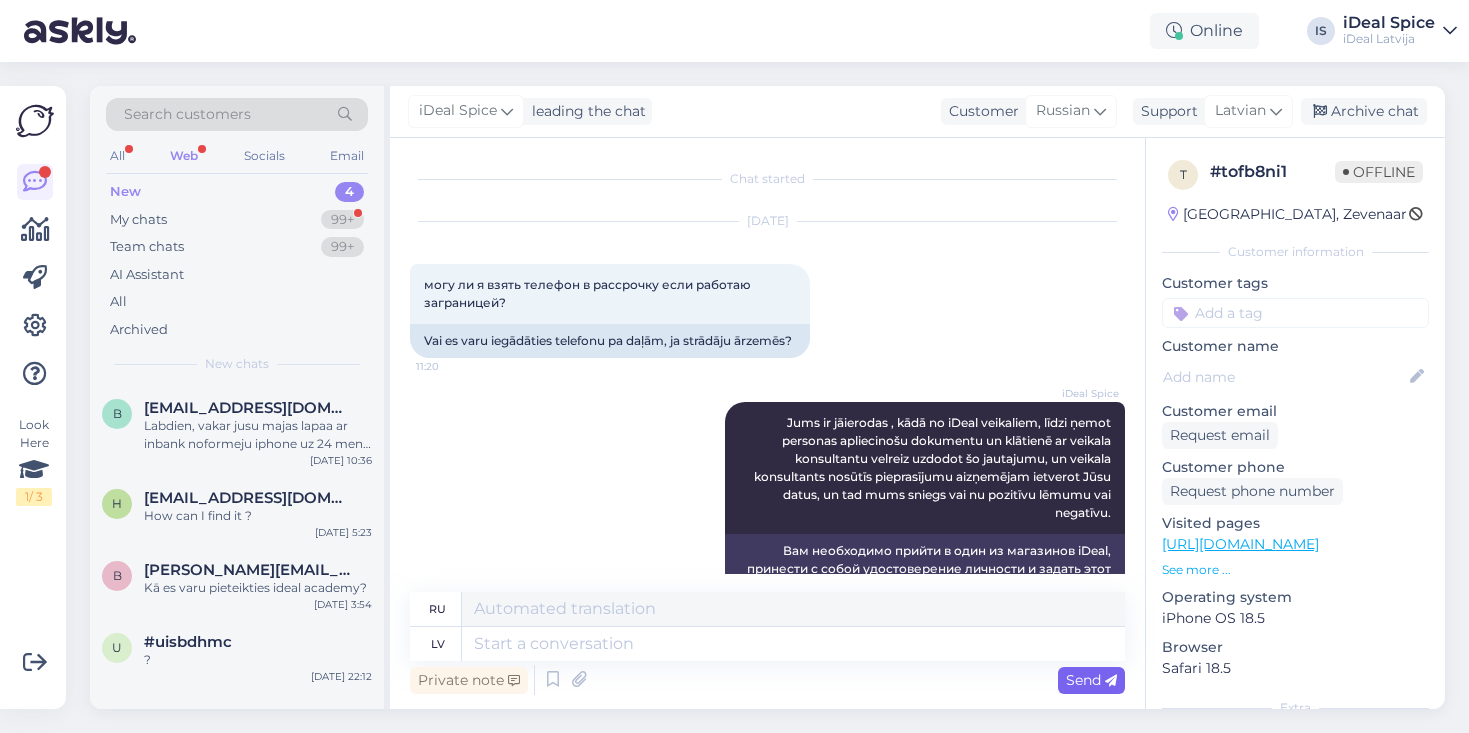 scroll, scrollTop: 124, scrollLeft: 0, axis: vertical 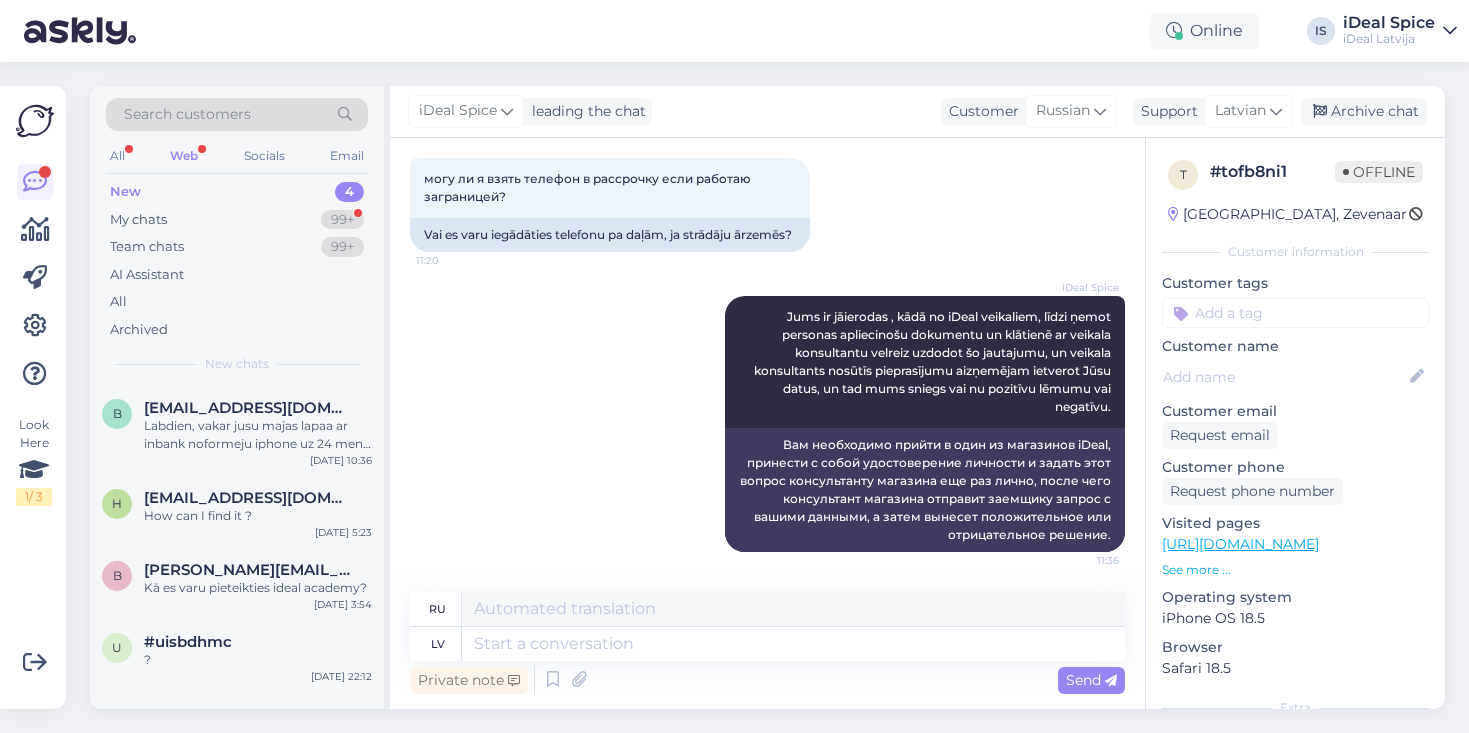 click on "New 4" at bounding box center (237, 192) 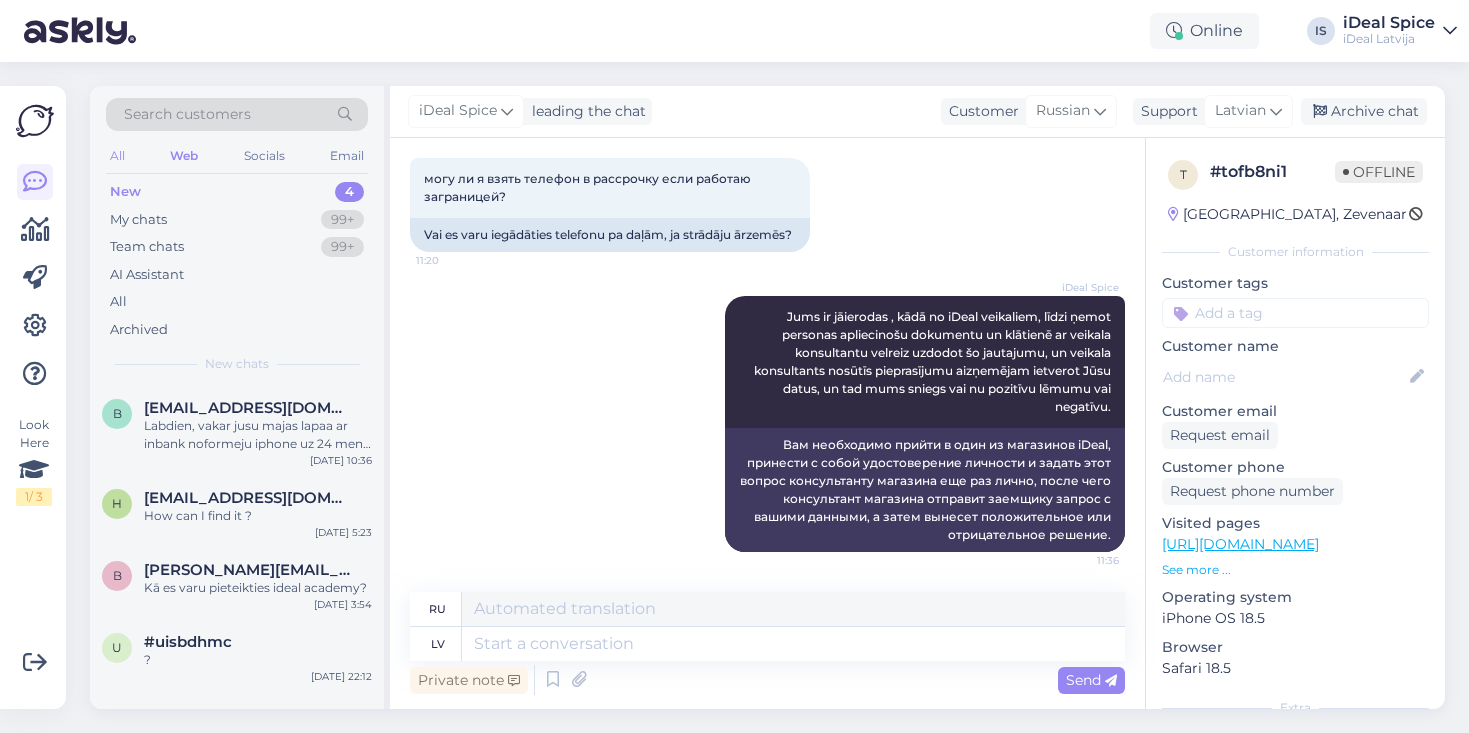 click on "All" at bounding box center [117, 156] 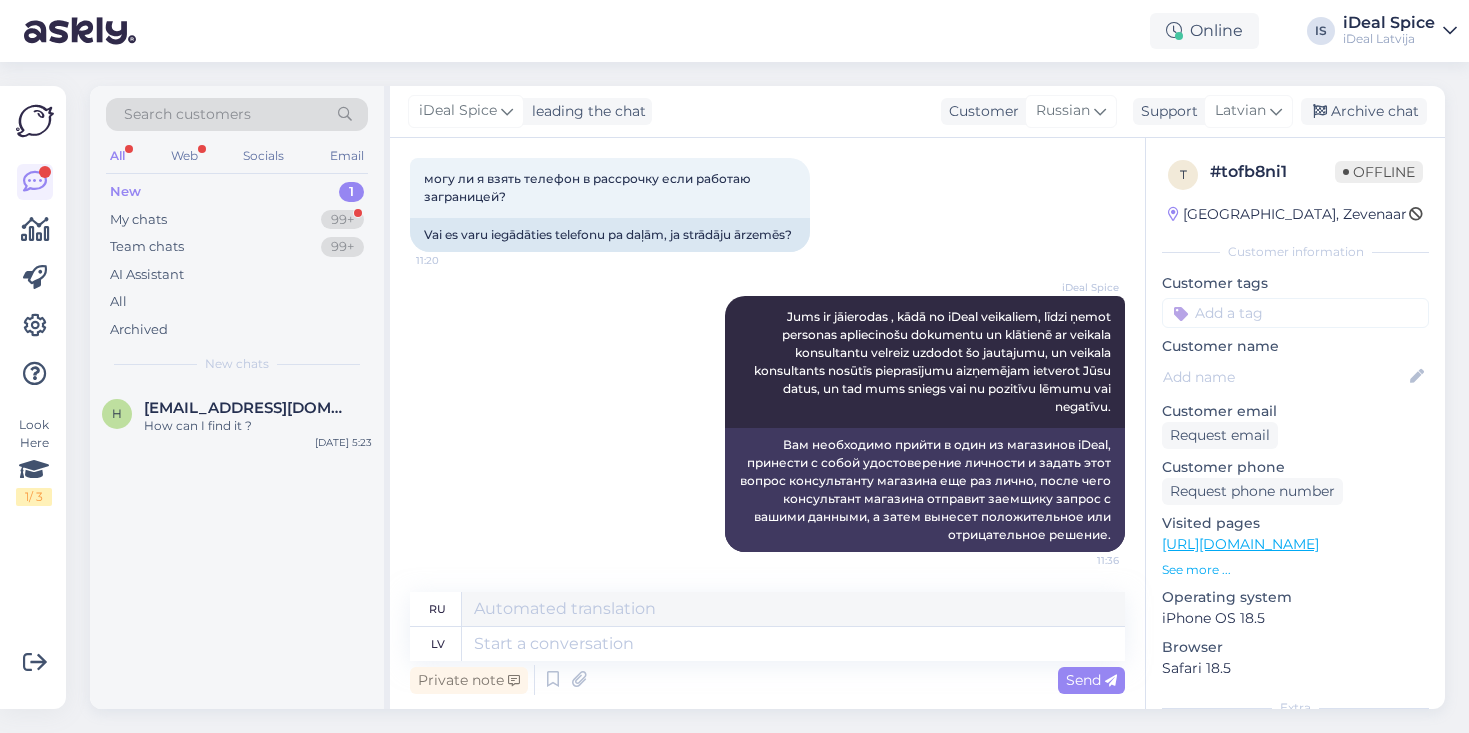 click on "New 1" at bounding box center [237, 192] 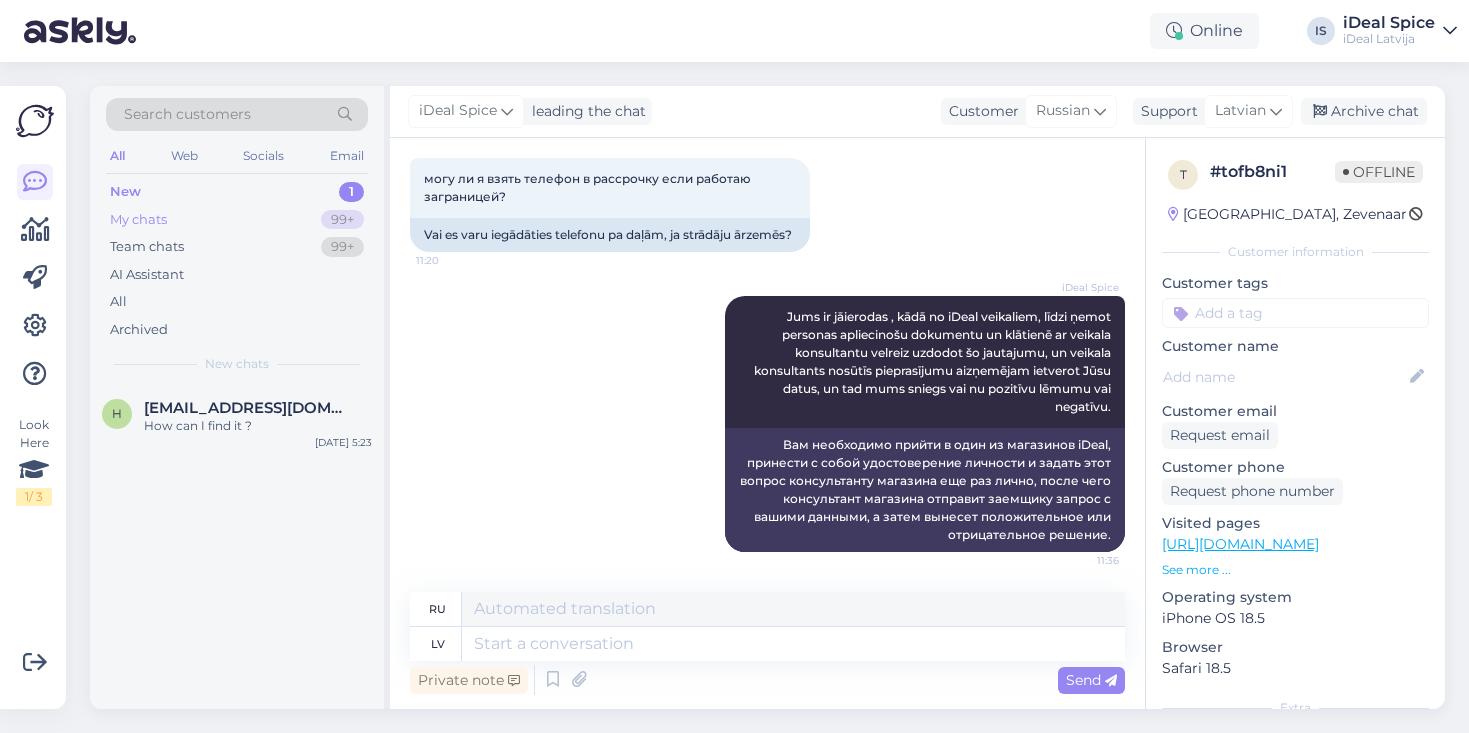 click on "My chats 99+" at bounding box center [237, 220] 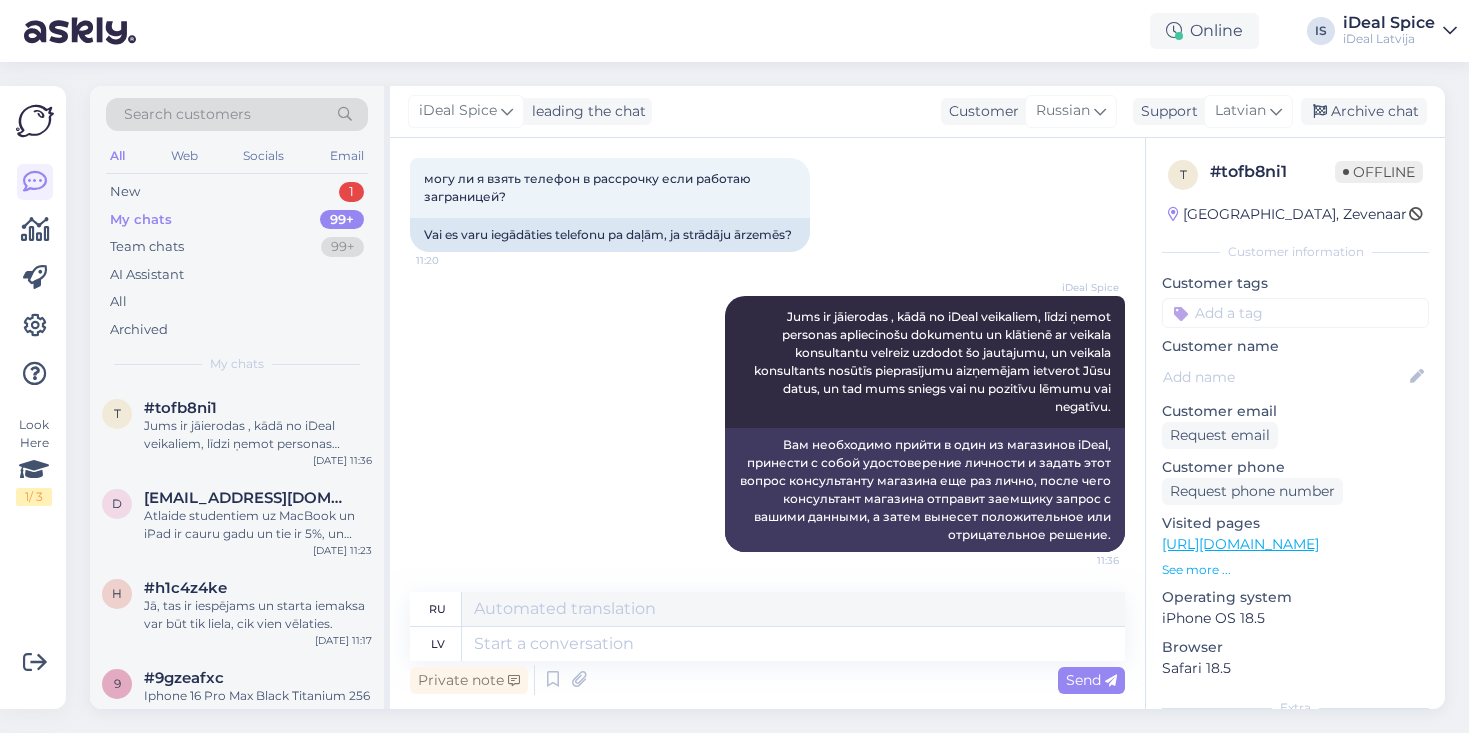 click on "Search customers All Web Socials  Email New 1 My chats 99+ Team chats 99+ AI Assistant All Archived My chats" at bounding box center (237, 235) 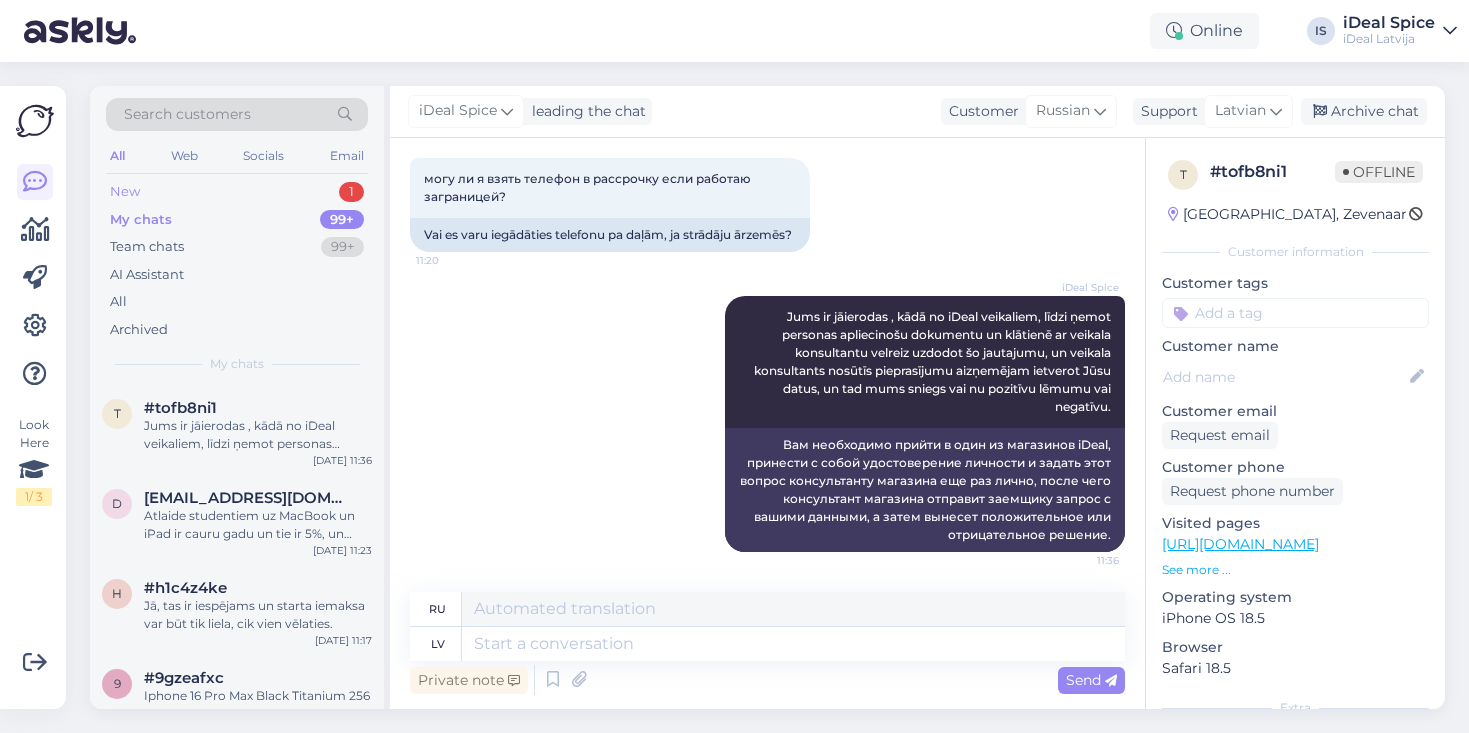click on "New 1" at bounding box center [237, 192] 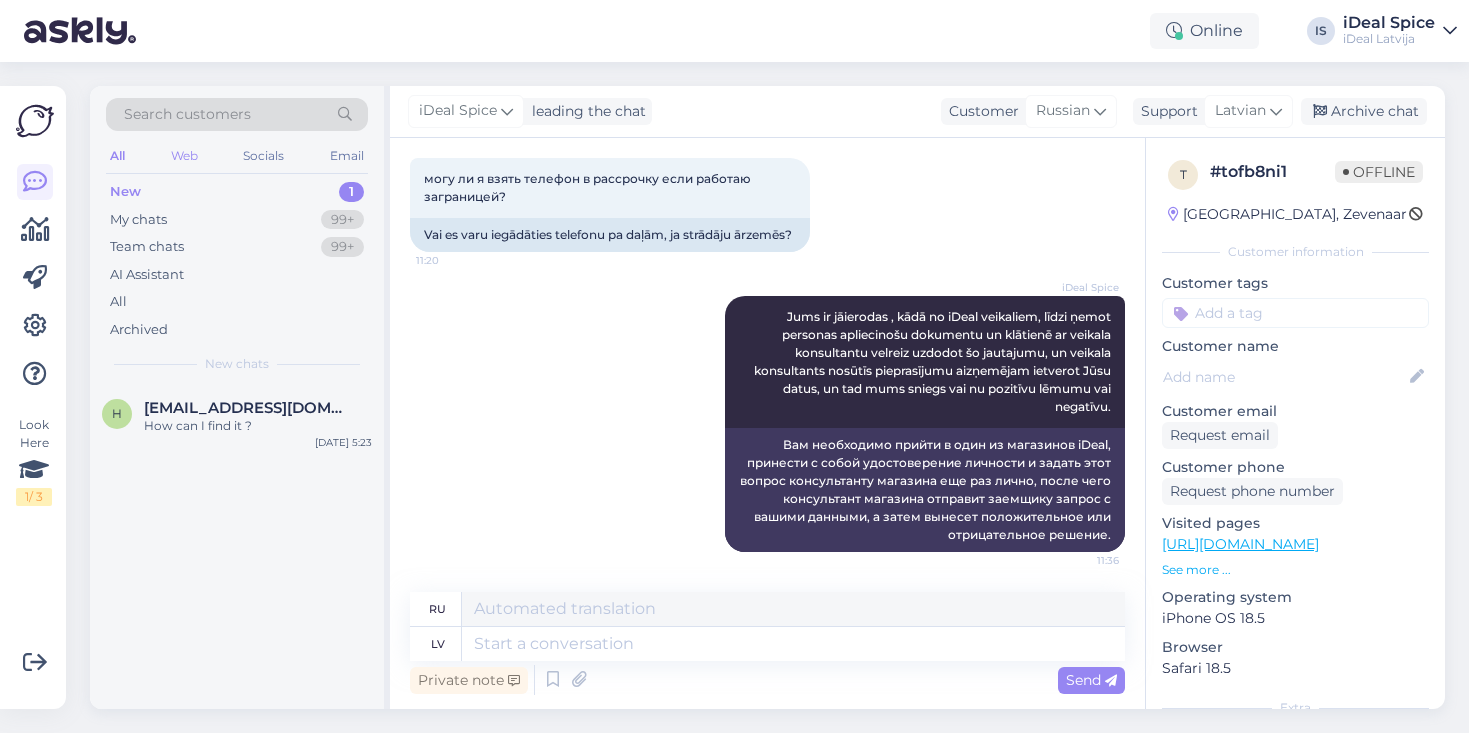 click on "Web" at bounding box center (184, 156) 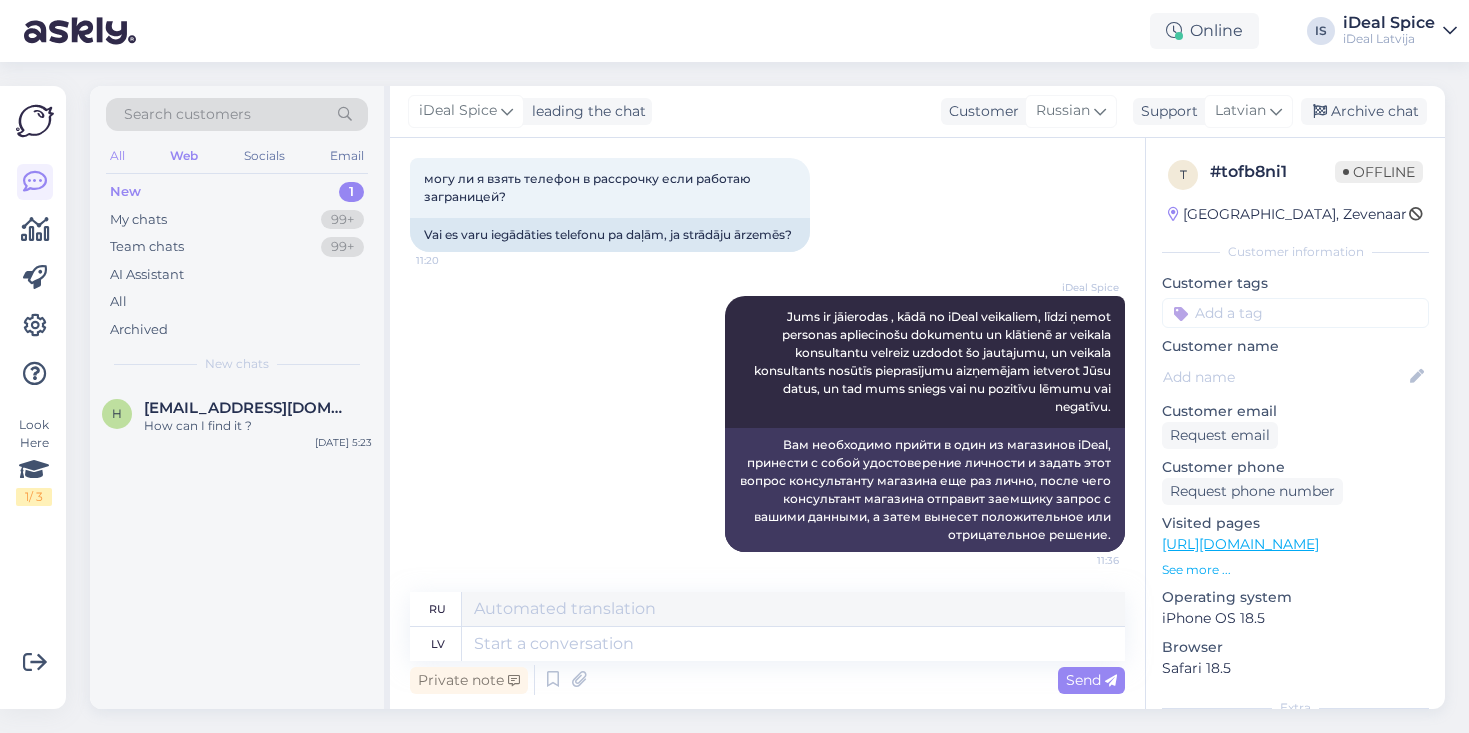 click on "All" at bounding box center (117, 156) 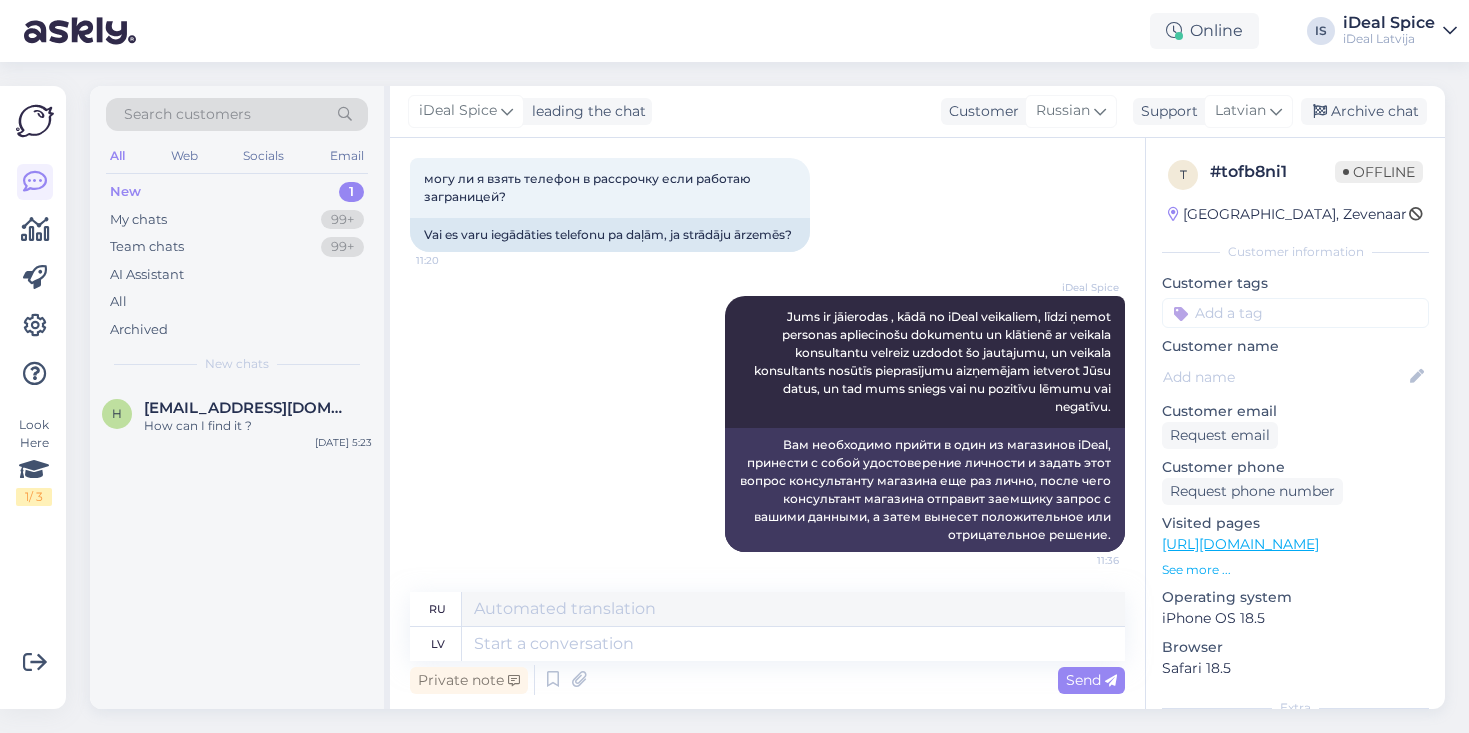 click on "New 1" at bounding box center [237, 192] 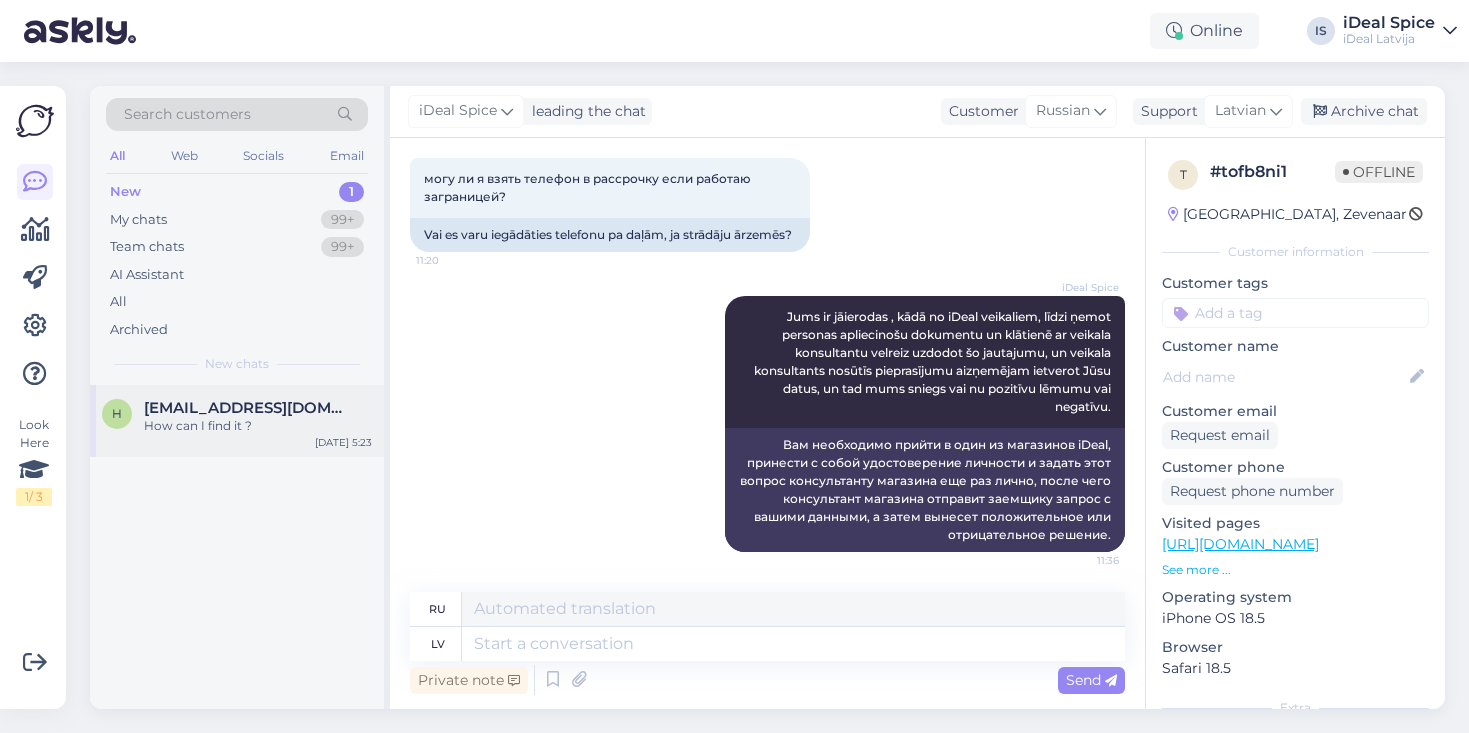 click on "How can I find it ?" at bounding box center (258, 426) 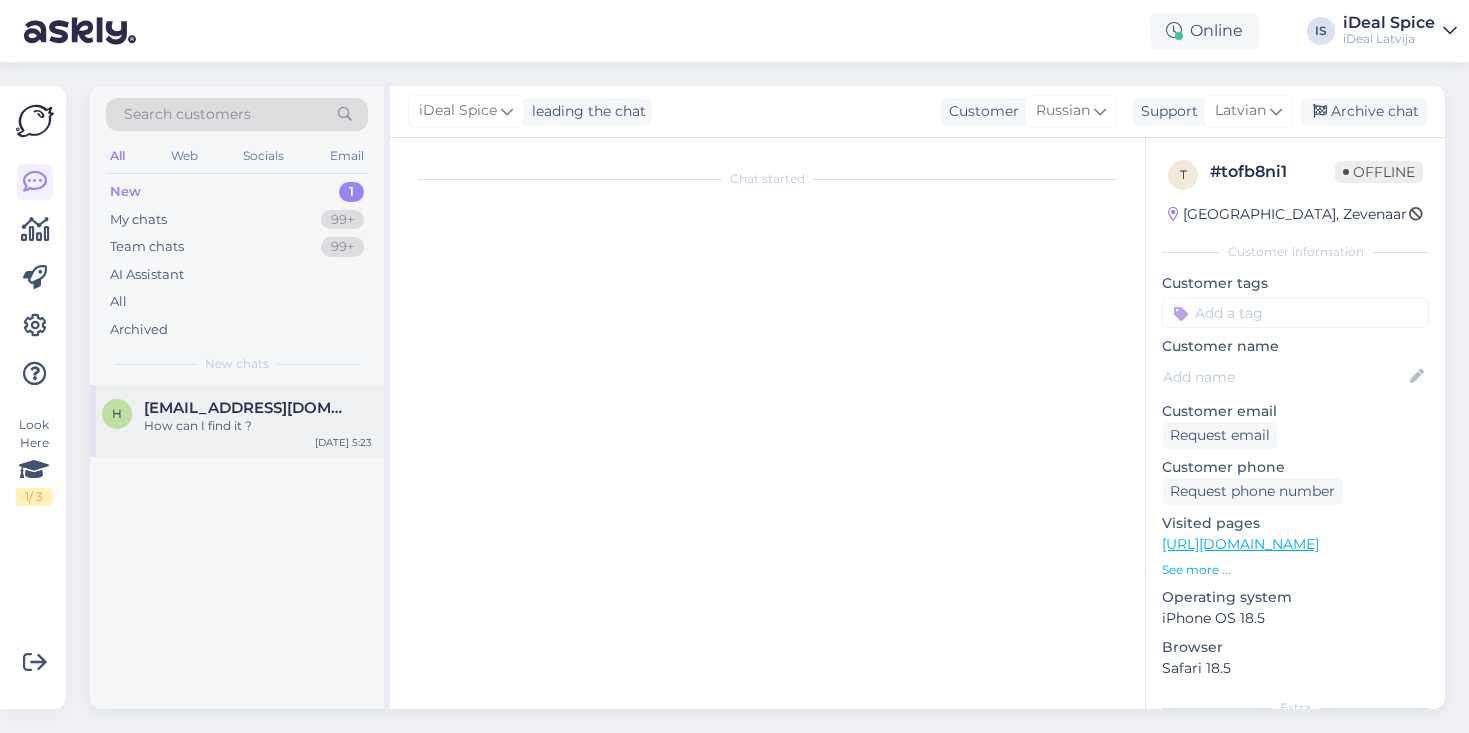 scroll, scrollTop: 0, scrollLeft: 0, axis: both 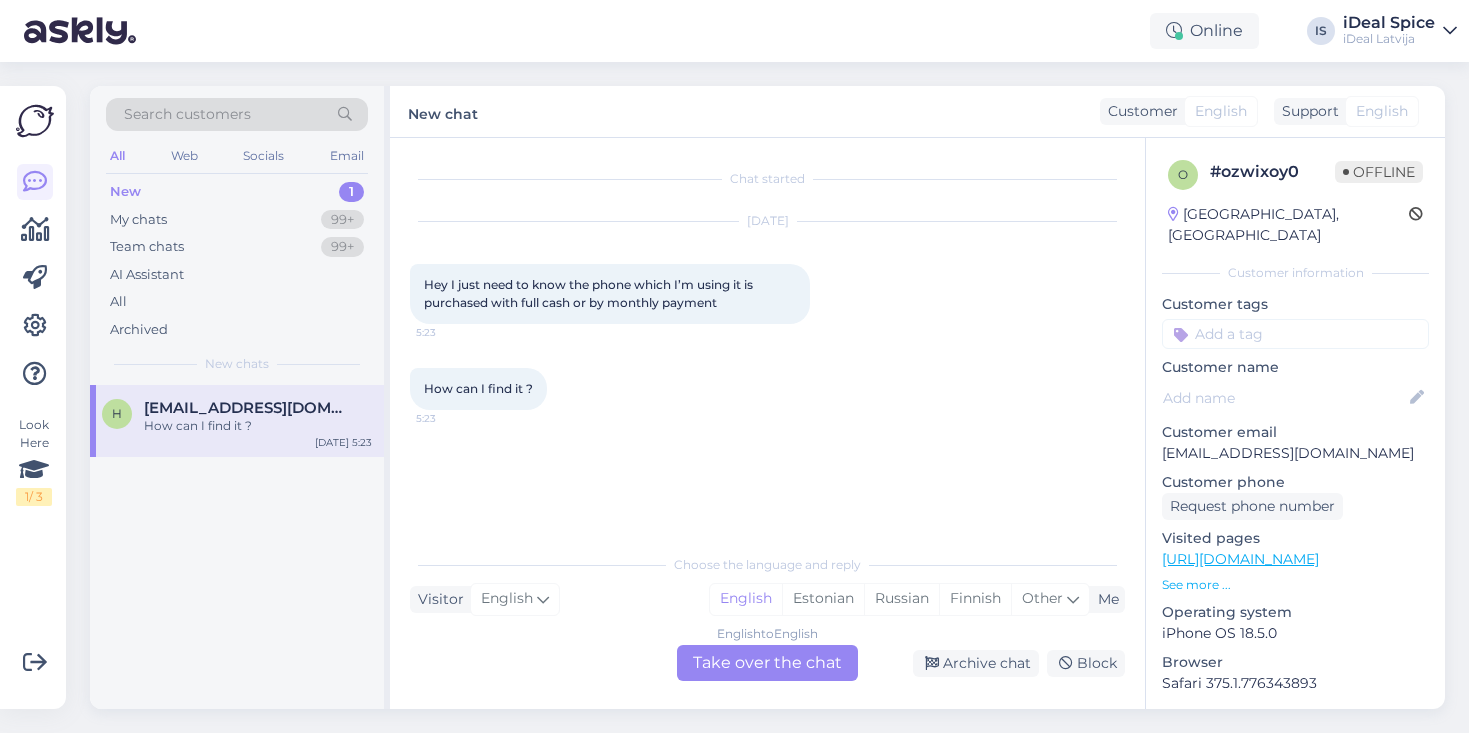 click on "English  to  English Take over the chat" at bounding box center (767, 663) 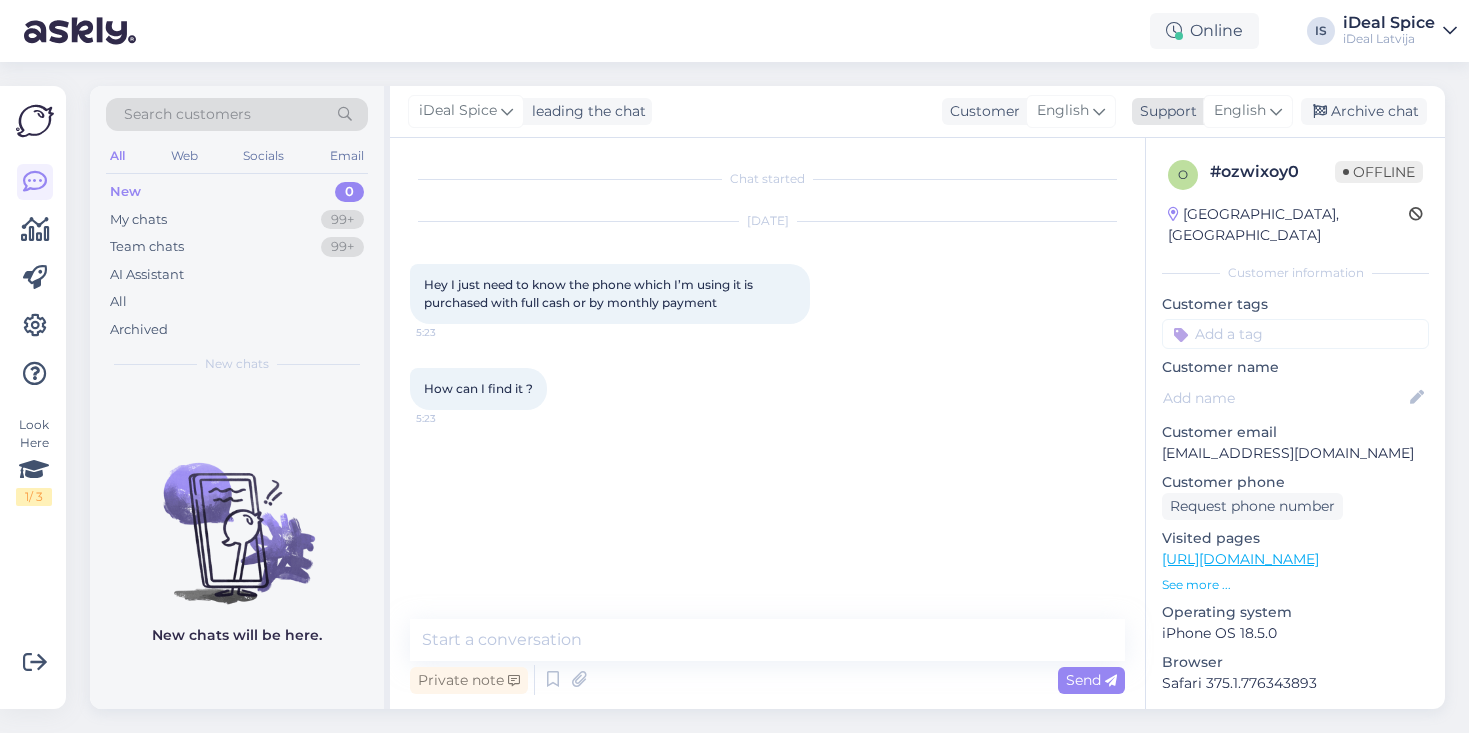click on "English" at bounding box center (1240, 111) 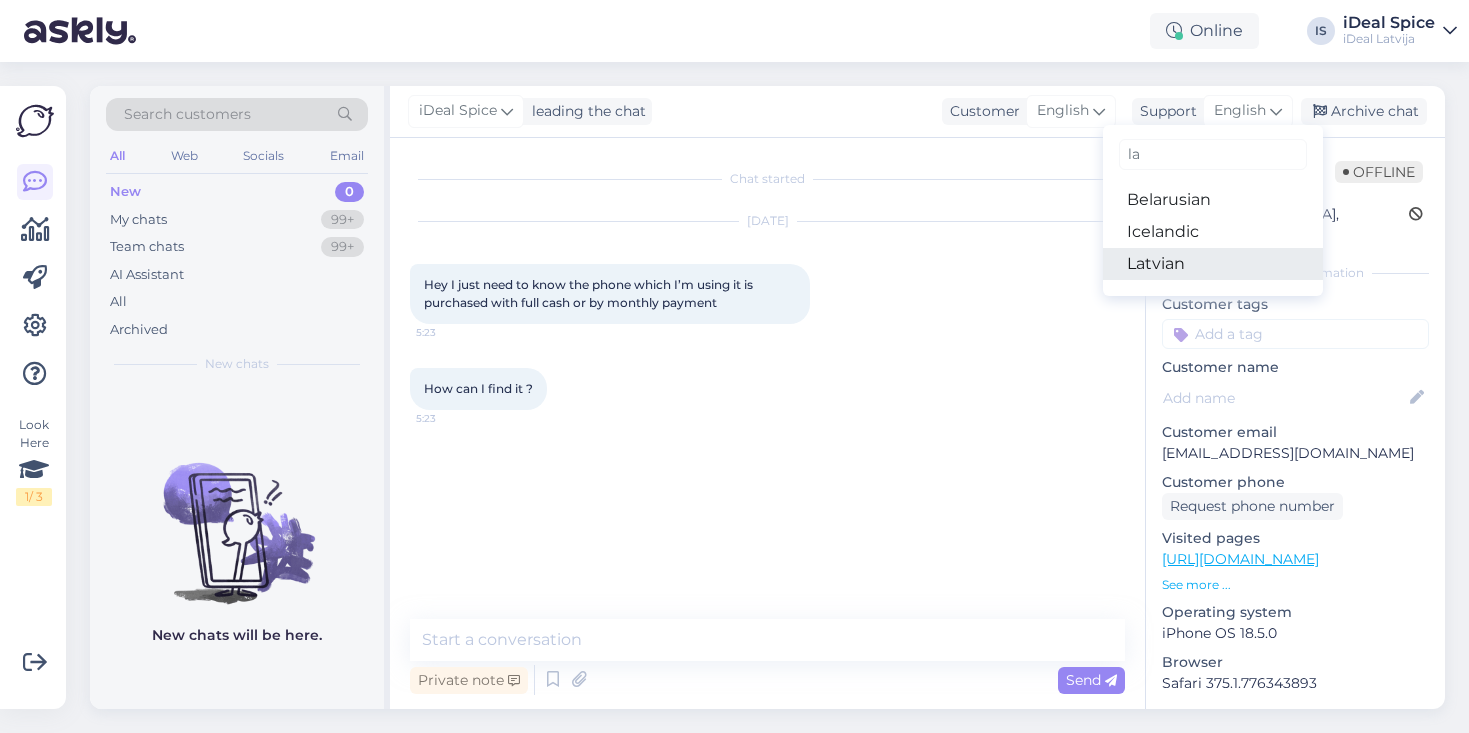 click on "Latvian" at bounding box center [1213, 264] 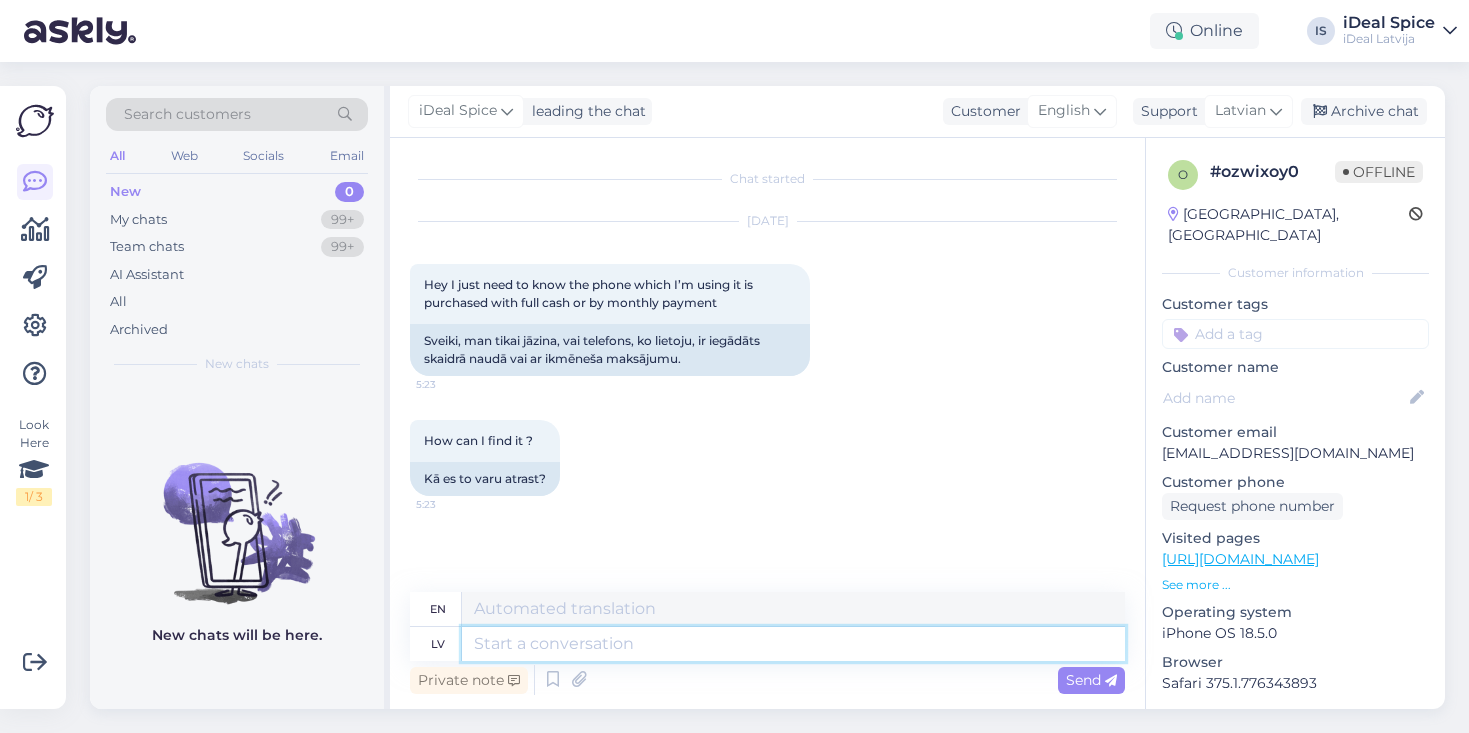click at bounding box center [793, 644] 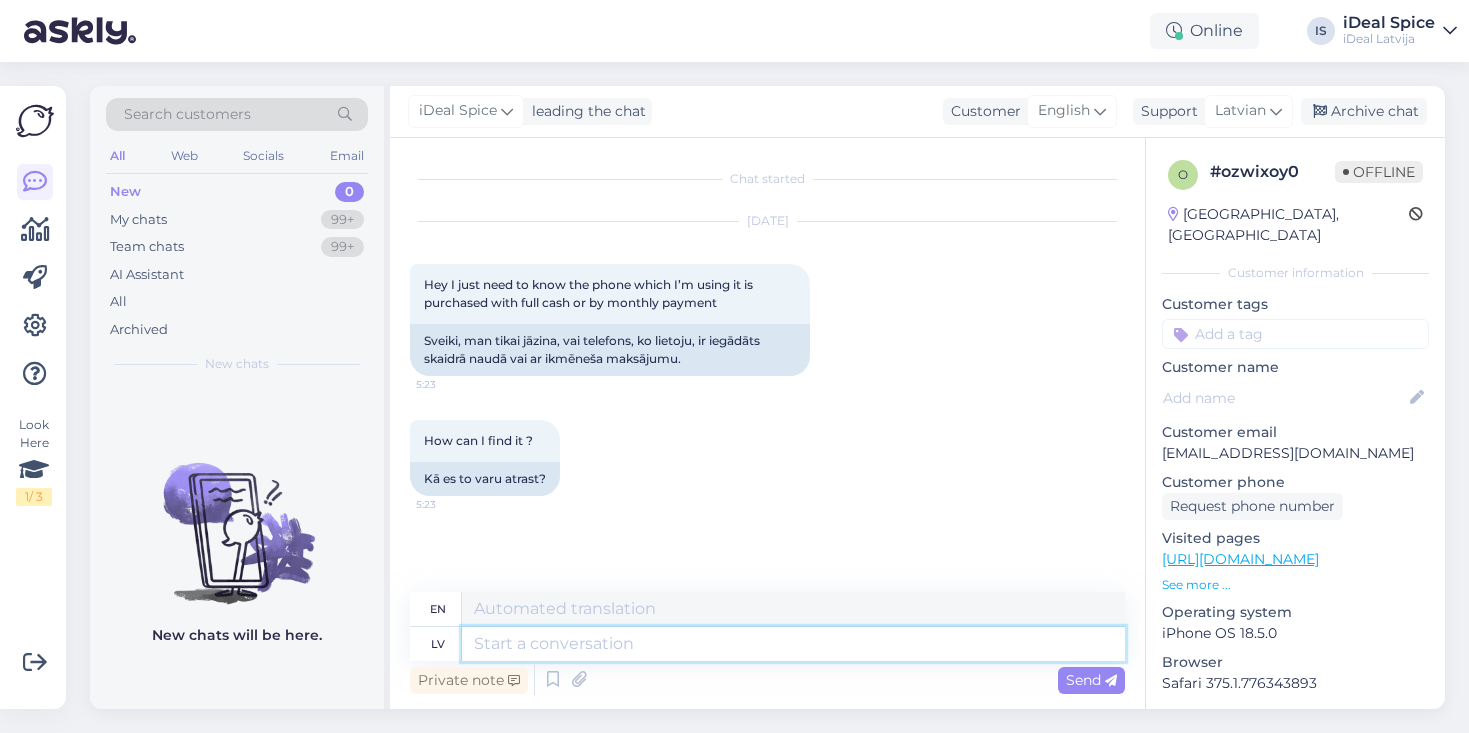 type on "J" 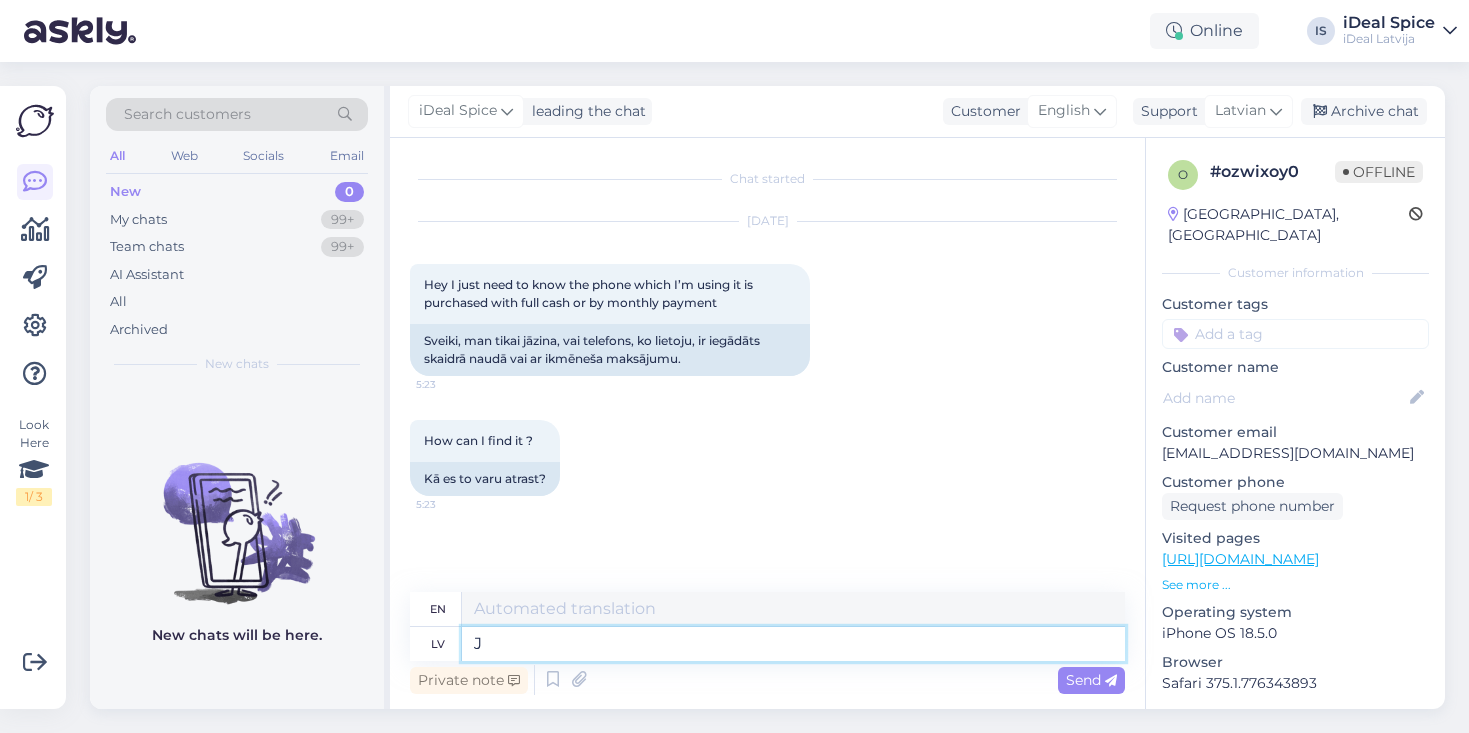 type on "J" 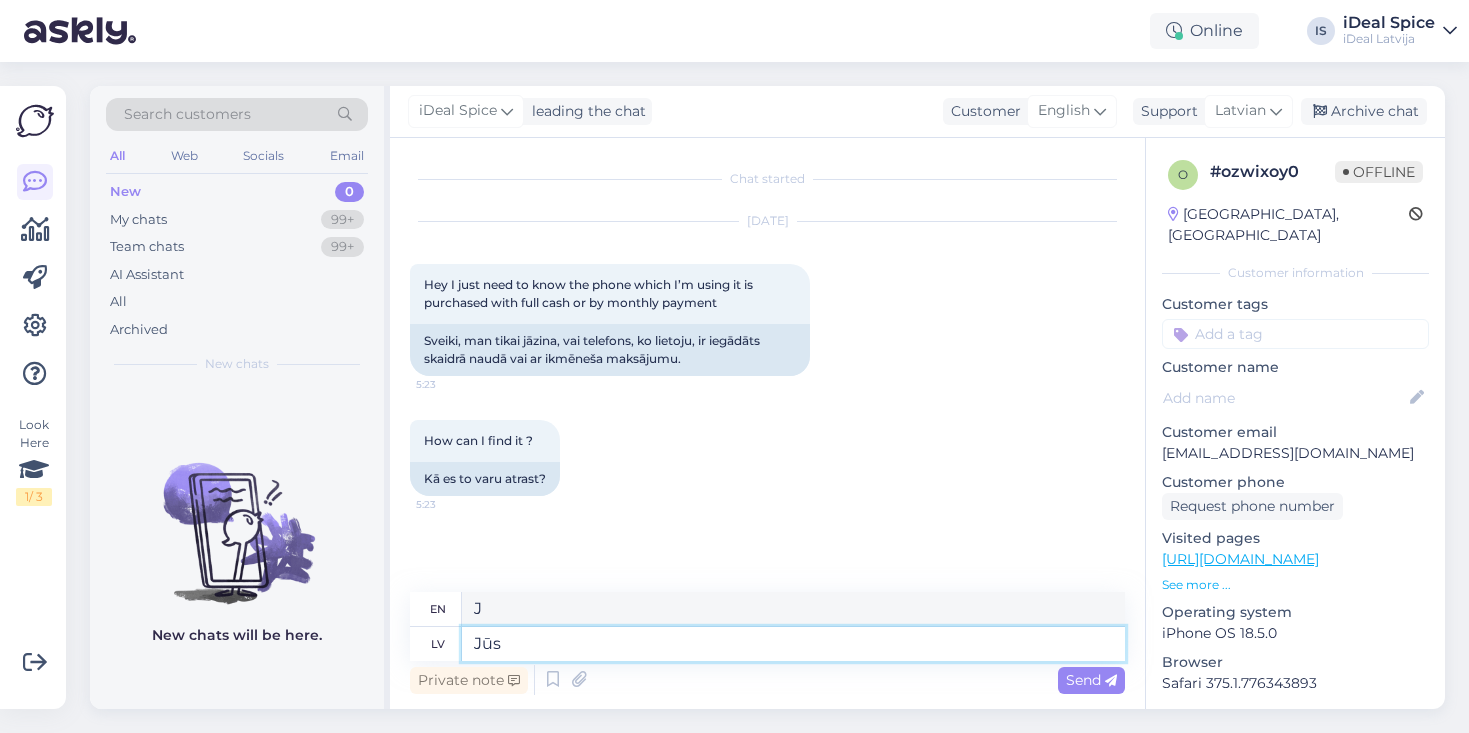 type on "Jūs" 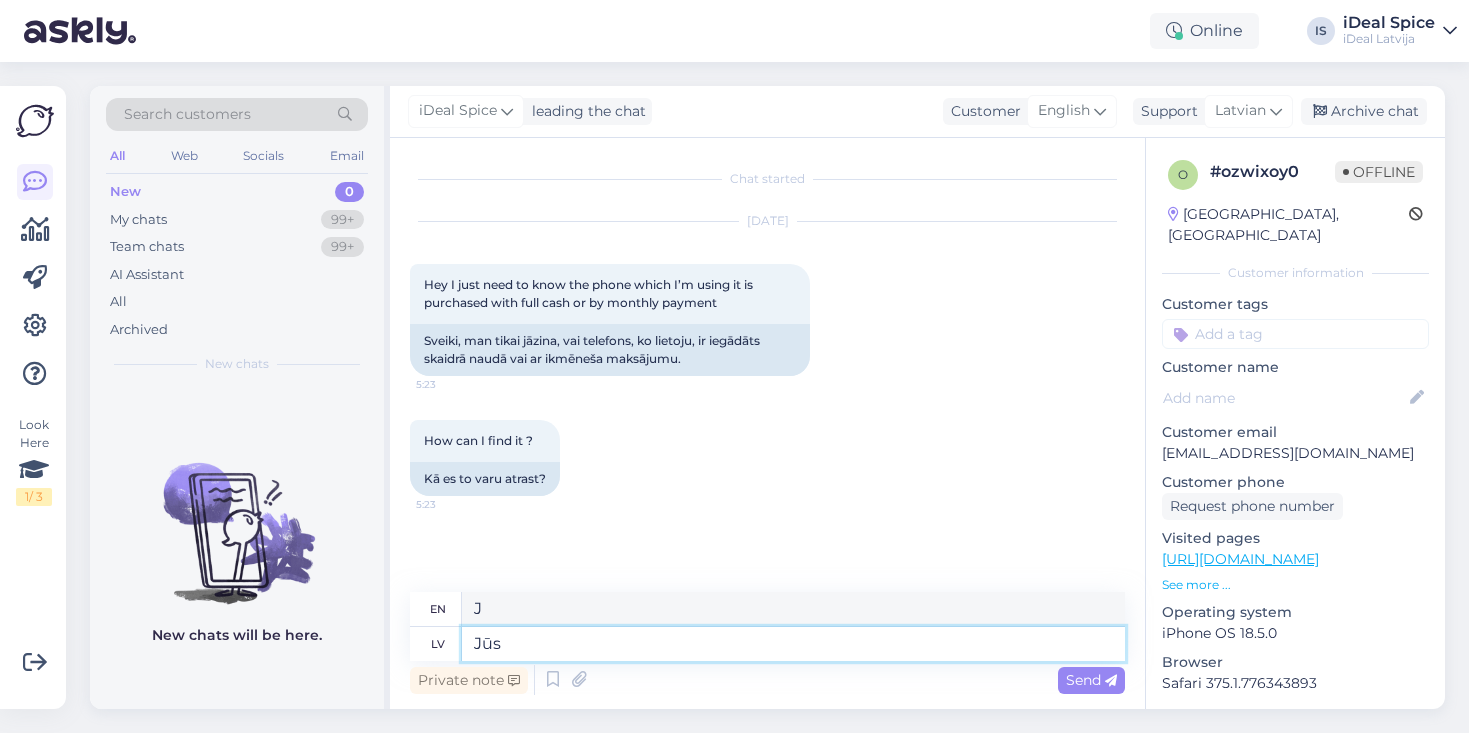type 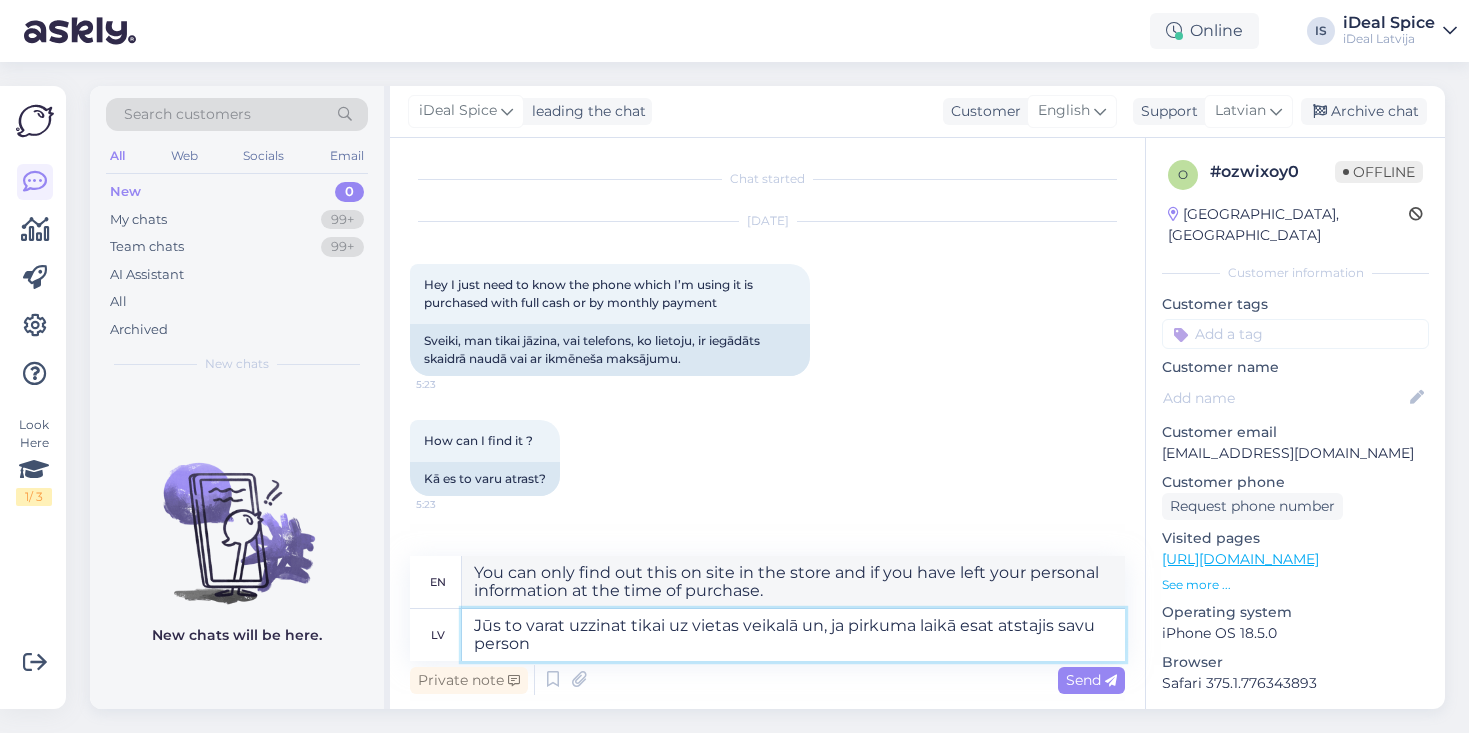 click on "Jūs to varat uzzinat tikai uz vietas veikalā un, ja pirkuma laikā esat atstajis savu person" at bounding box center [793, 635] 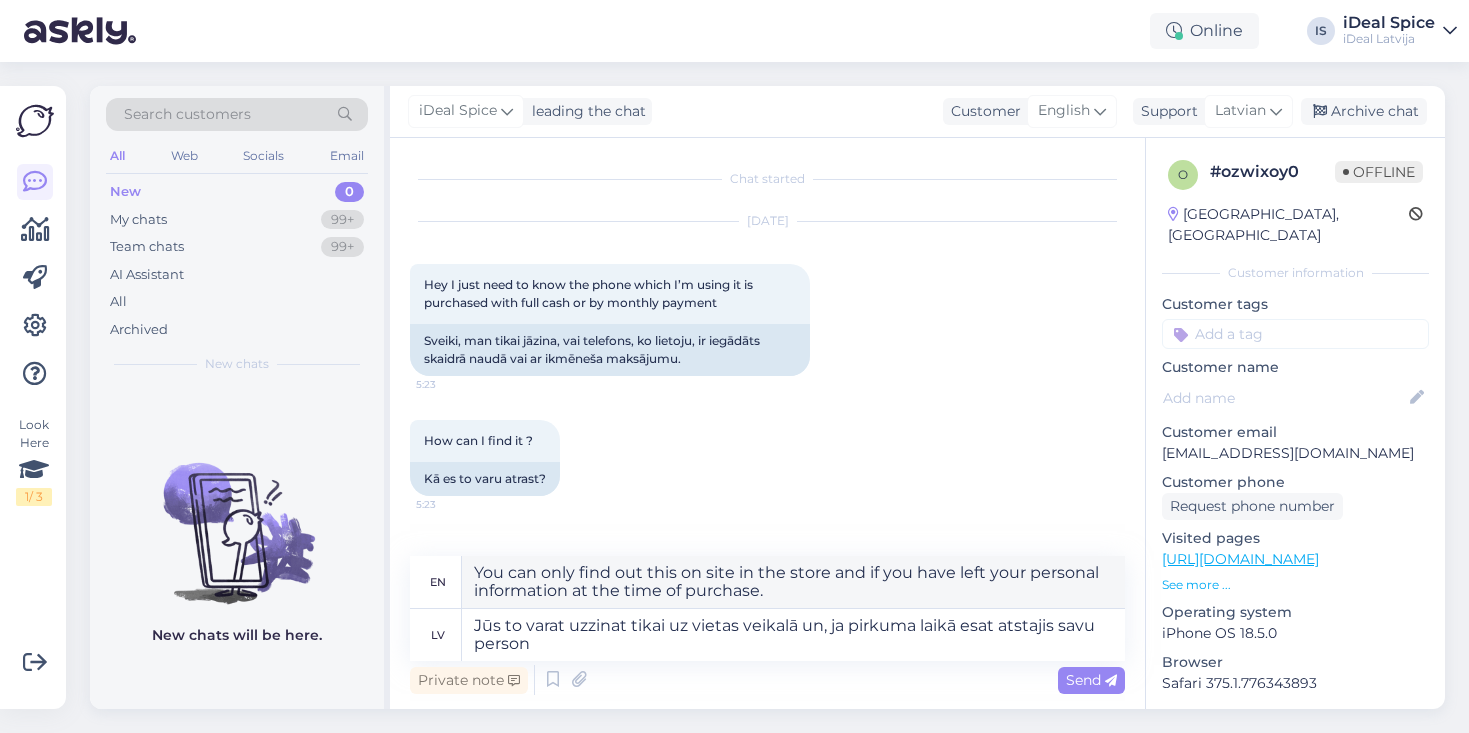 click on "Private note Send" at bounding box center (767, 680) 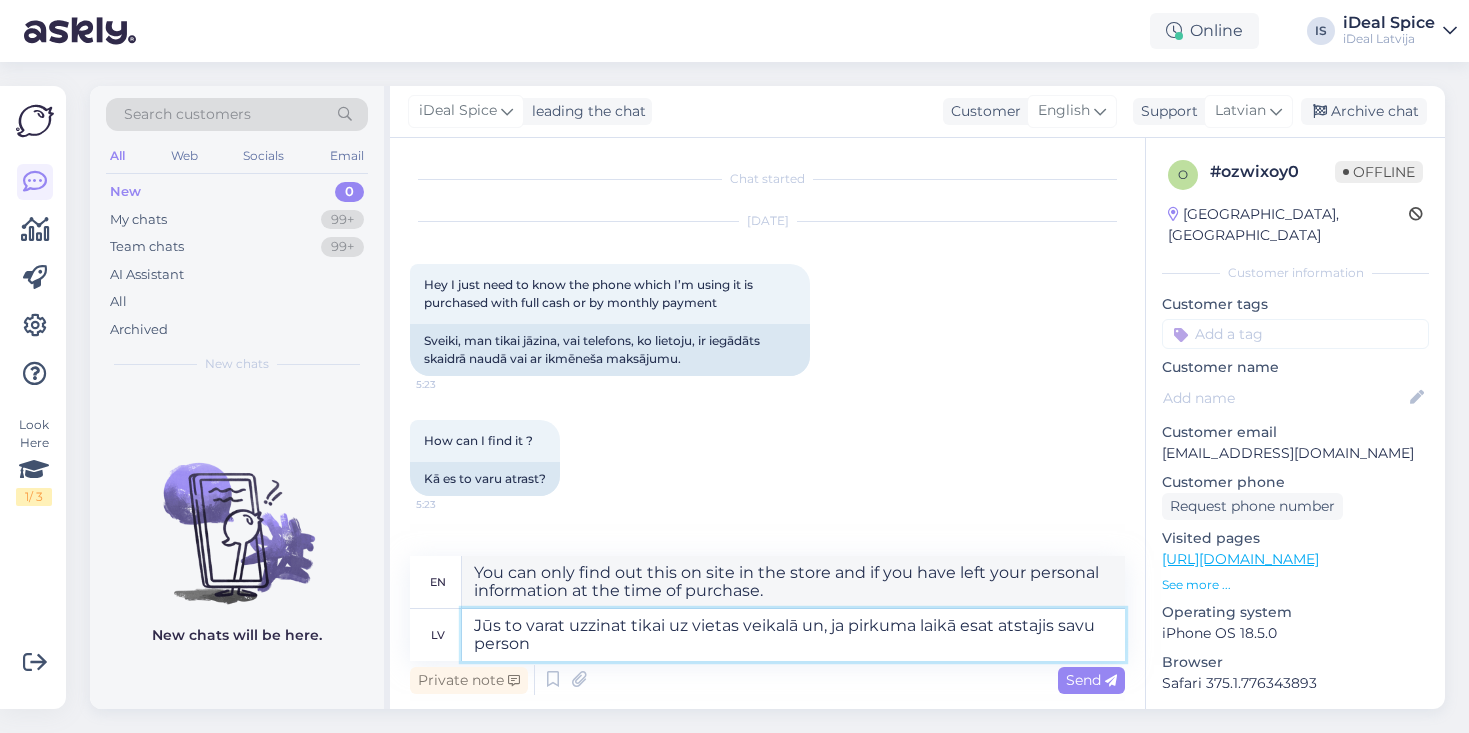 click on "Jūs to varat uzzinat tikai uz vietas veikalā un, ja pirkuma laikā esat atstajis savu person" at bounding box center (793, 635) 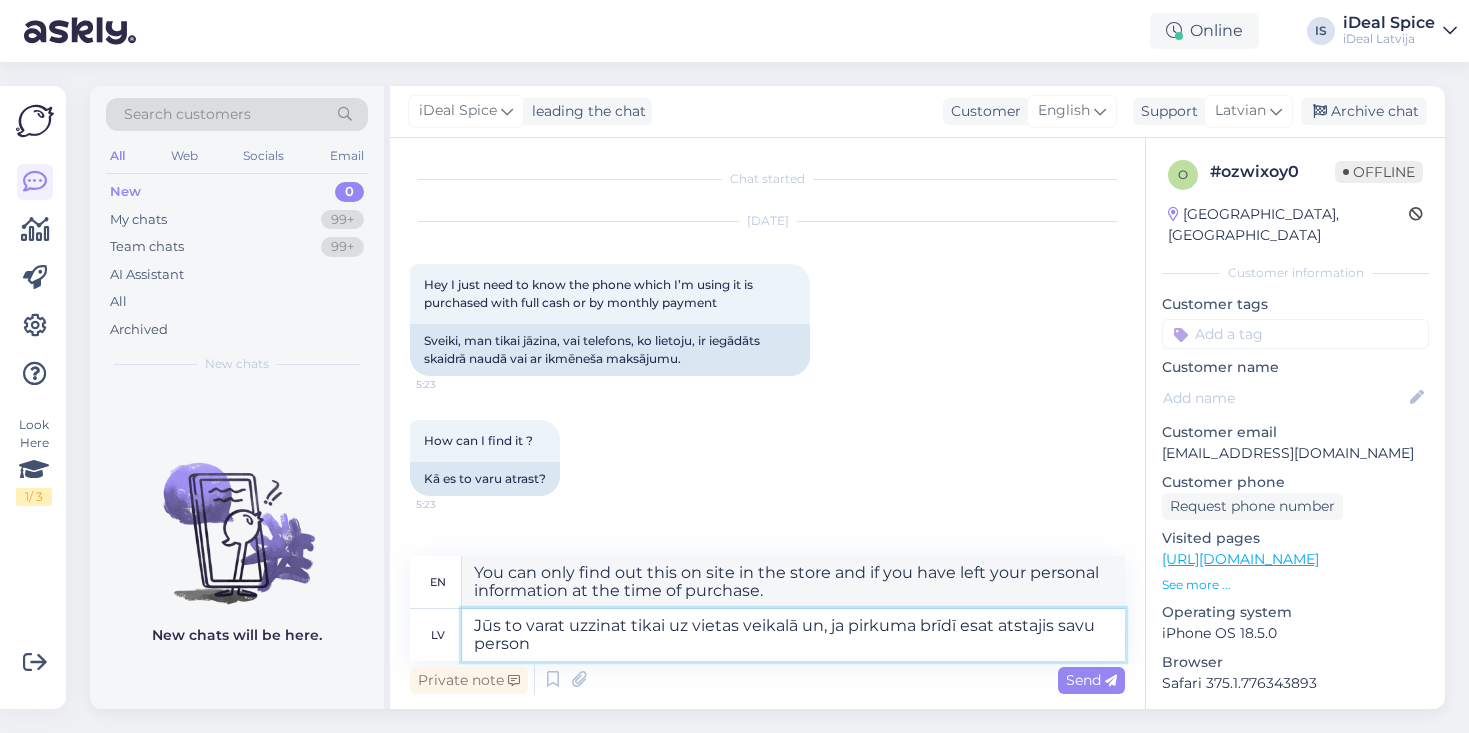 click on "Jūs to varat uzzinat tikai uz vietas veikalā un, ja pirkuma brīdī esat atstajis savu person" at bounding box center [793, 635] 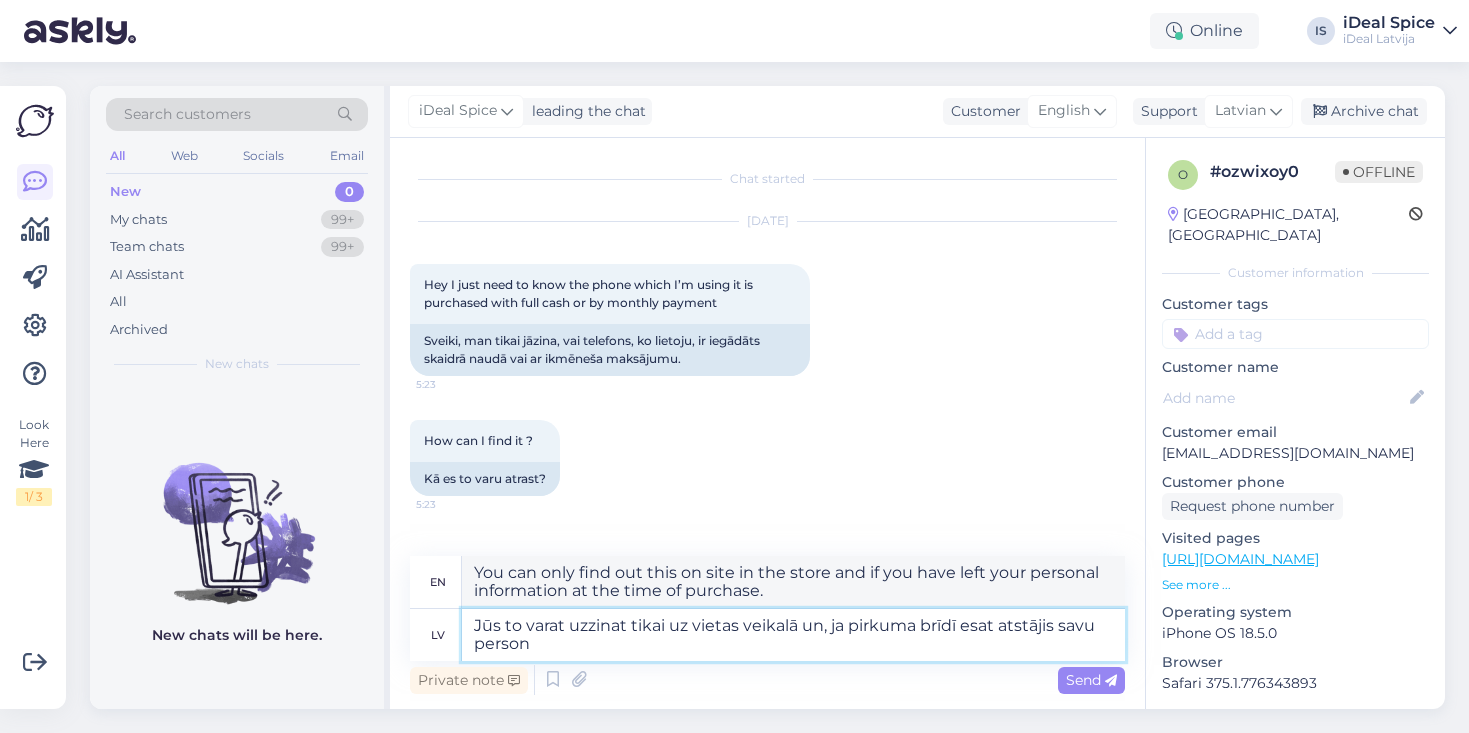 click on "Jūs to varat uzzinat tikai uz vietas veikalā un, ja pirkuma brīdī esat atstājis savu person" at bounding box center [793, 635] 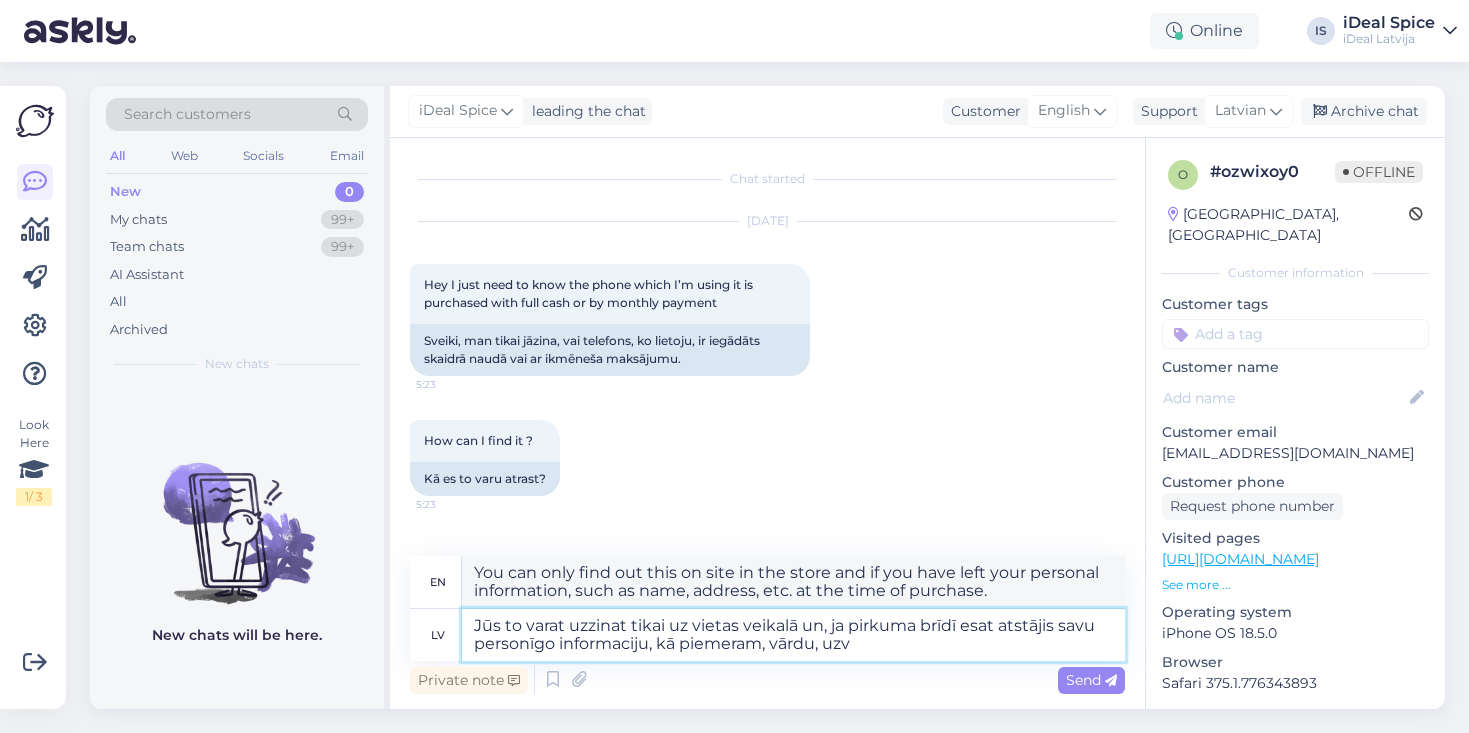 click on "Jūs to varat uzzinat tikai uz vietas veikalā un, ja pirkuma brīdī esat atstājis savu personīgo informaciju, kā piemeram, vārdu, uzv" at bounding box center [793, 635] 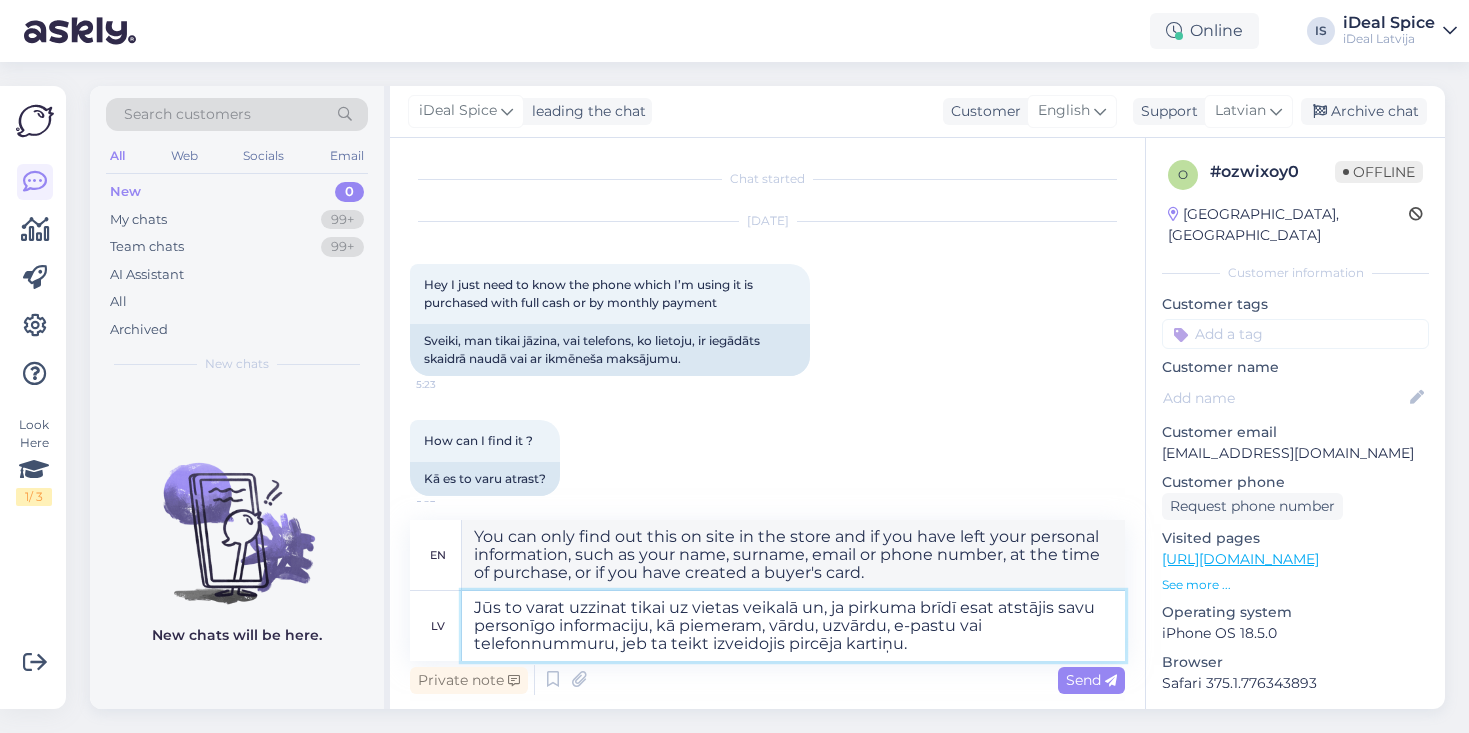 click on "Jūs to varat uzzinat tikai uz vietas veikalā un, ja pirkuma brīdī esat atstājis savu personīgo informaciju, kā piemeram, vārdu, uzvārdu, e-pastu vai telefonnummuru, jeb ta teikt izveidojis pircēja kartiņu." at bounding box center [793, 626] 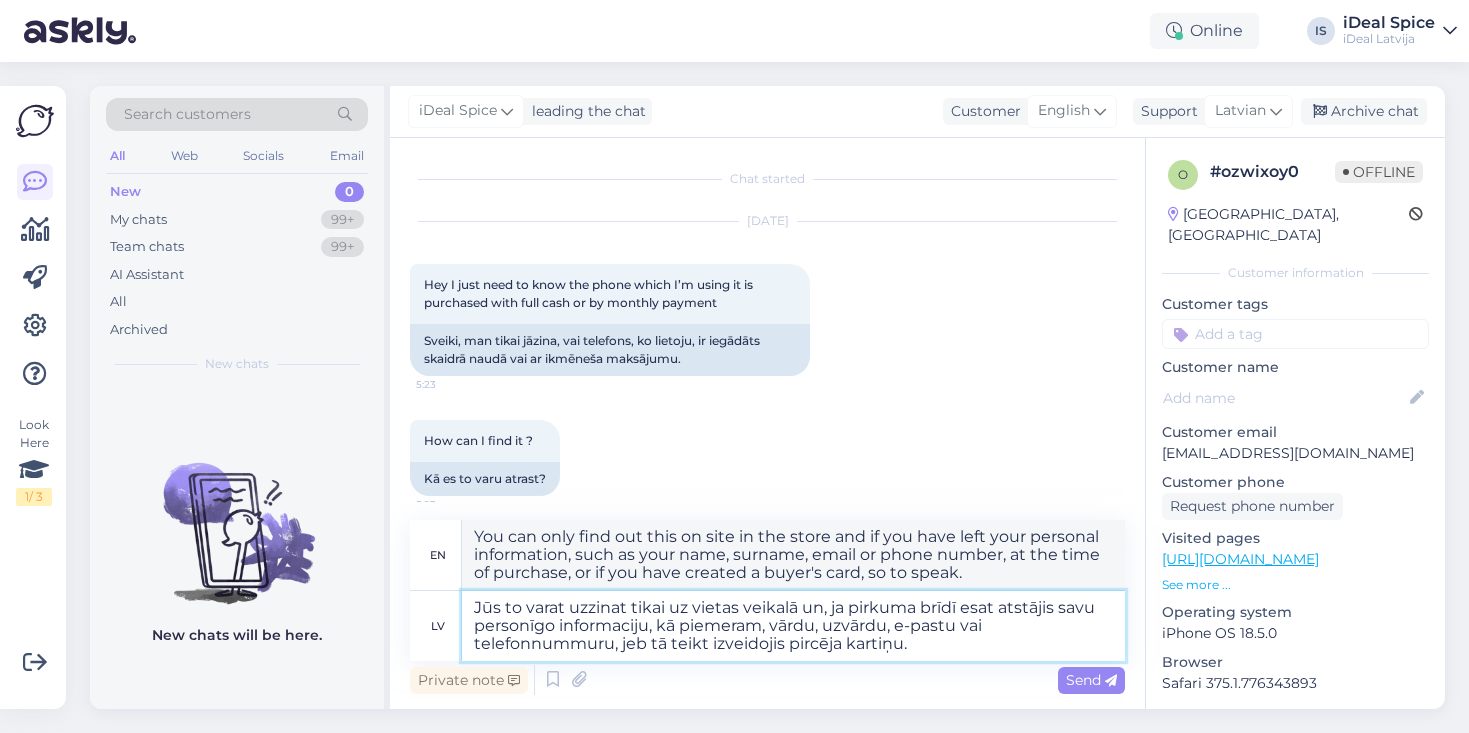 click on "Jūs to varat uzzinat tikai uz vietas veikalā un, ja pirkuma brīdī esat atstājis savu personīgo informaciju, kā piemeram, vārdu, uzvārdu, e-pastu vai telefonnummuru, jeb tā teikt izveidojis pircēja kartiņu." at bounding box center (793, 626) 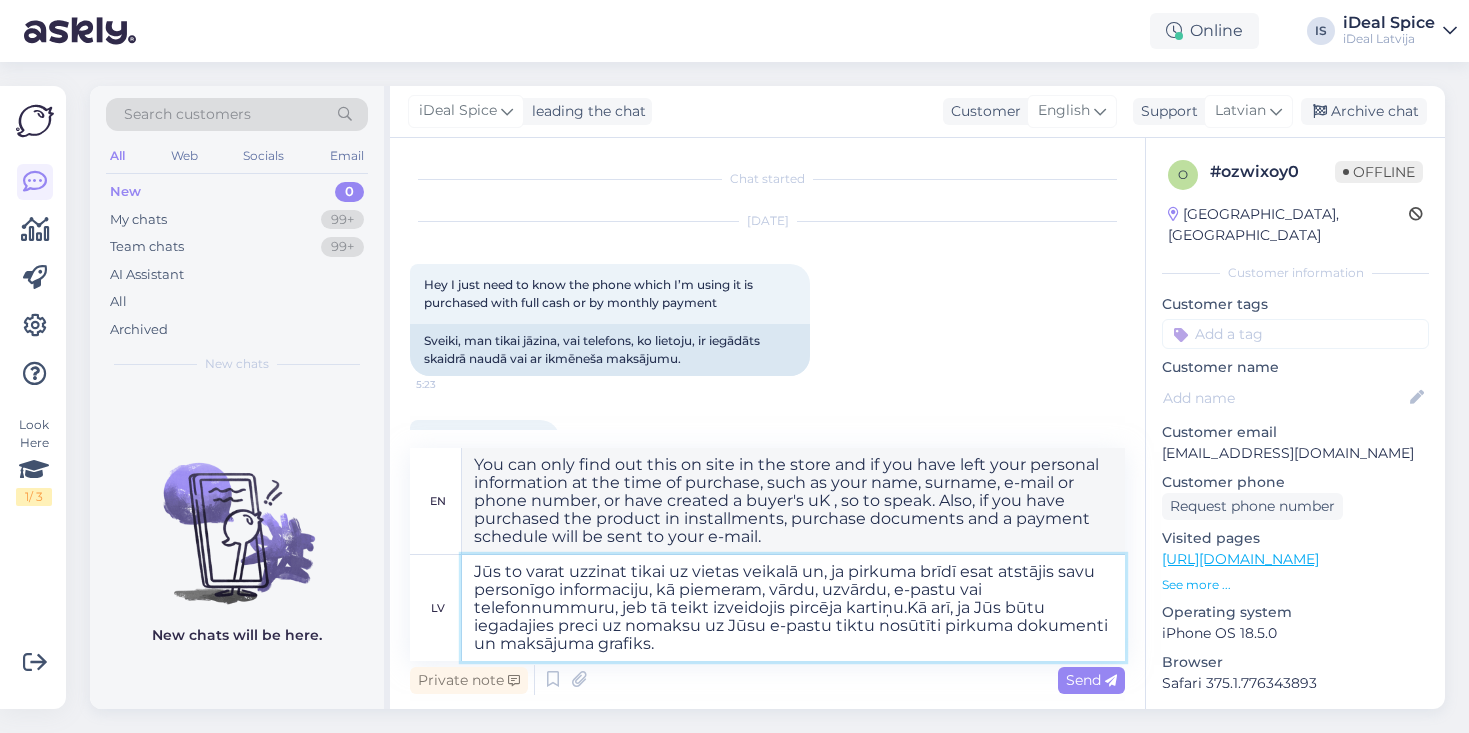 click on "Jūs to varat uzzinat tikai uz vietas veikalā un, ja pirkuma brīdī esat atstājis savu personīgo informaciju, kā piemeram, vārdu, uzvārdu, e-pastu vai telefonnummuru, jeb tā teikt izveidojis pircēja kartiņu.Kā arī, ja Jūs būtu iegadajies preci uz nomaksu uz Jūsu e-pastu tiktu nosūtīti pirkuma dokumenti un maksājuma grafiks." at bounding box center [793, 608] 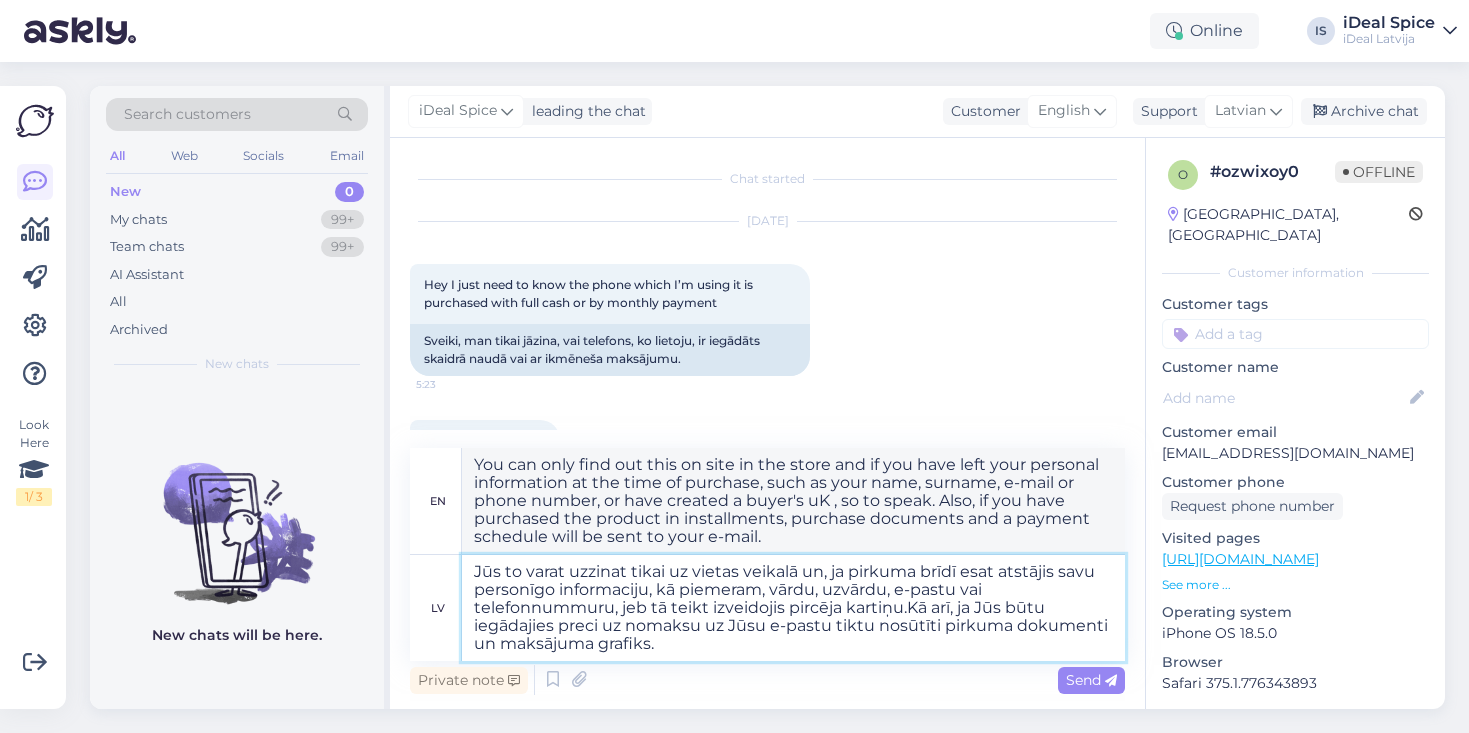 click on "Jūs to varat uzzinat tikai uz vietas veikalā un, ja pirkuma brīdī esat atstājis savu personīgo informaciju, kā piemeram, vārdu, uzvārdu, e-pastu vai telefonnummuru, jeb tā teikt izveidojis pircēja kartiņu.Kā arī, ja Jūs būtu iegādajies preci uz nomaksu uz Jūsu e-pastu tiktu nosūtīti pirkuma dokumenti un maksājuma grafiks." at bounding box center (793, 608) 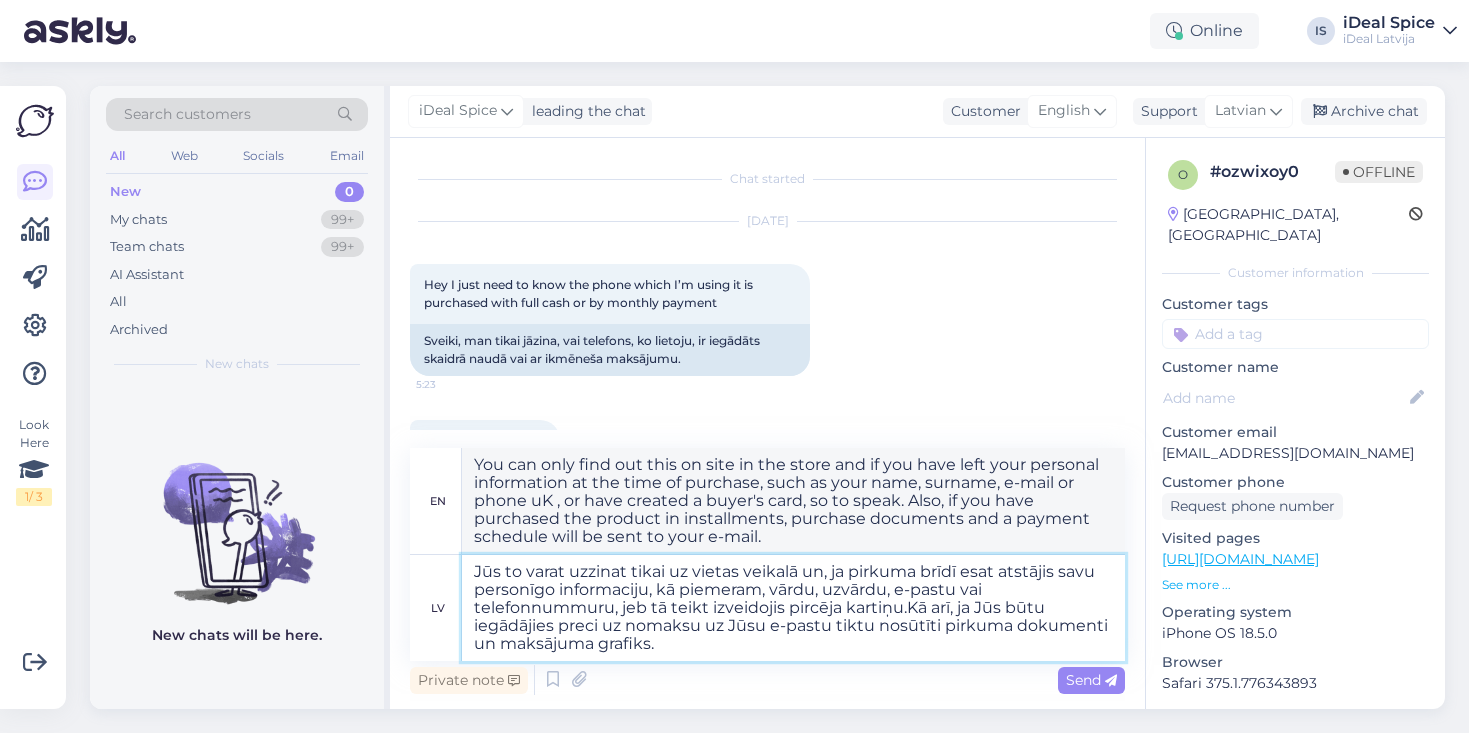 click on "Jūs to varat uzzinat tikai uz vietas veikalā un, ja pirkuma brīdī esat atstājis savu personīgo informaciju, kā piemeram, vārdu, uzvārdu, e-pastu vai telefonnummuru, jeb tā teikt izveidojis pircēja kartiņu.Kā arī, ja Jūs būtu iegādājies preci uz nomaksu uz Jūsu e-pastu tiktu nosūtīti pirkuma dokumenti un maksājuma grafiks." at bounding box center (793, 608) 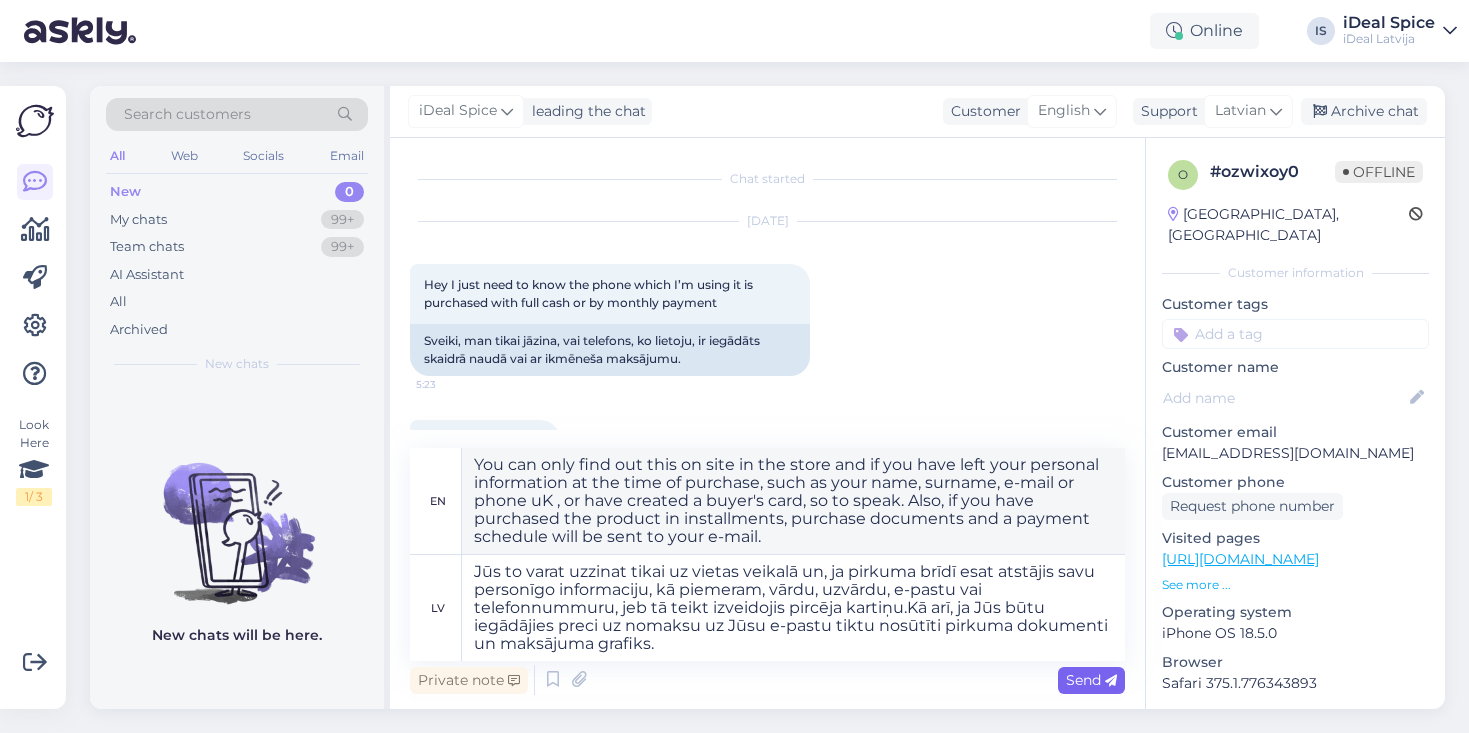 click on "Send" at bounding box center [1091, 680] 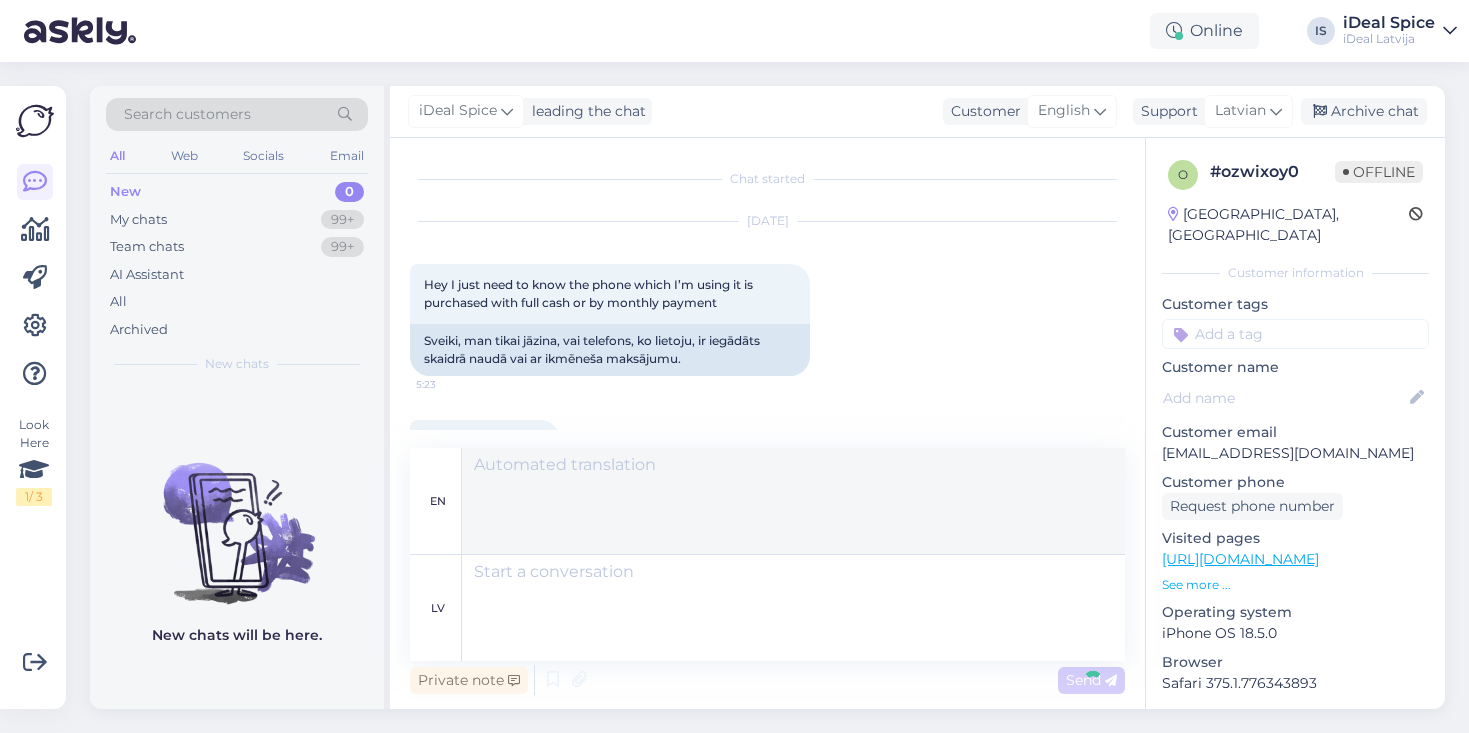 scroll, scrollTop: 244, scrollLeft: 0, axis: vertical 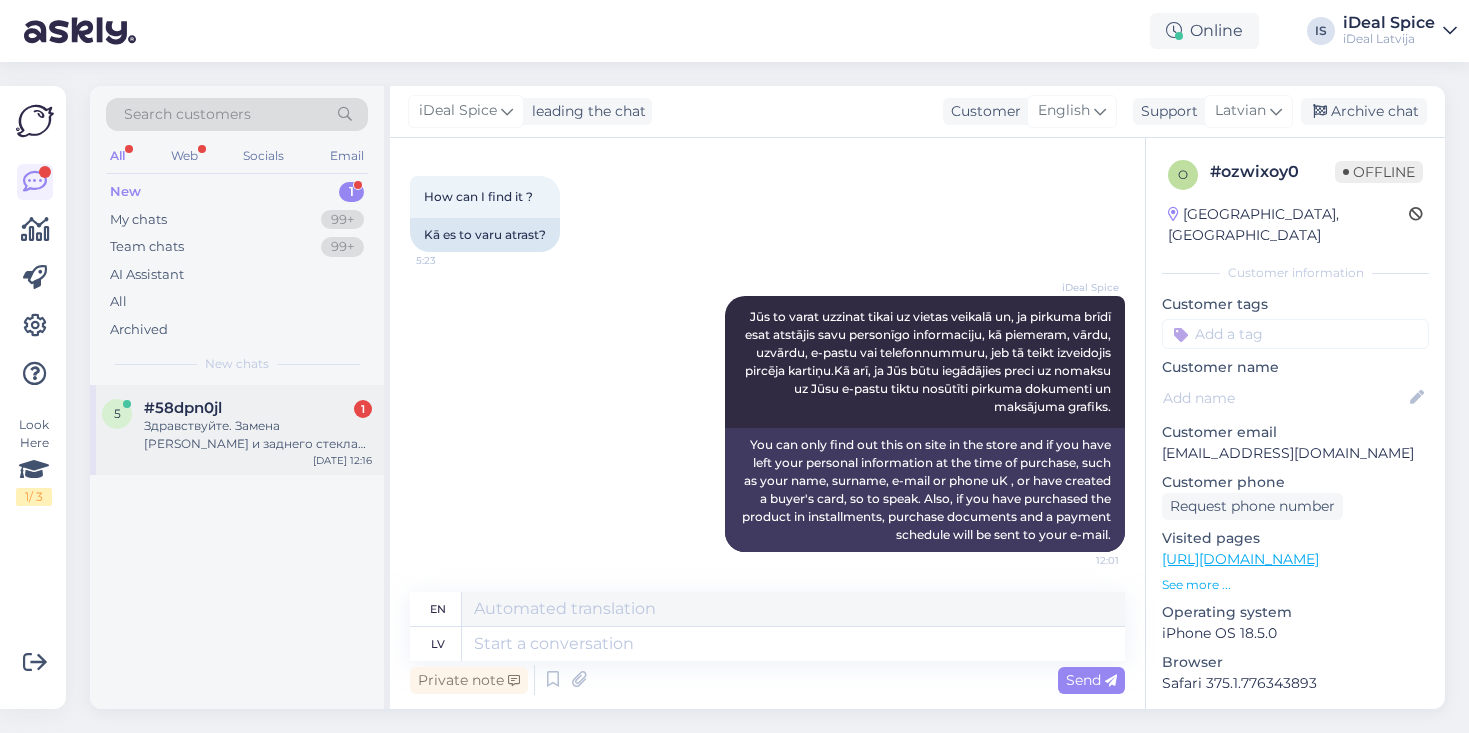 click on "#58dpn0jl 1" at bounding box center (258, 408) 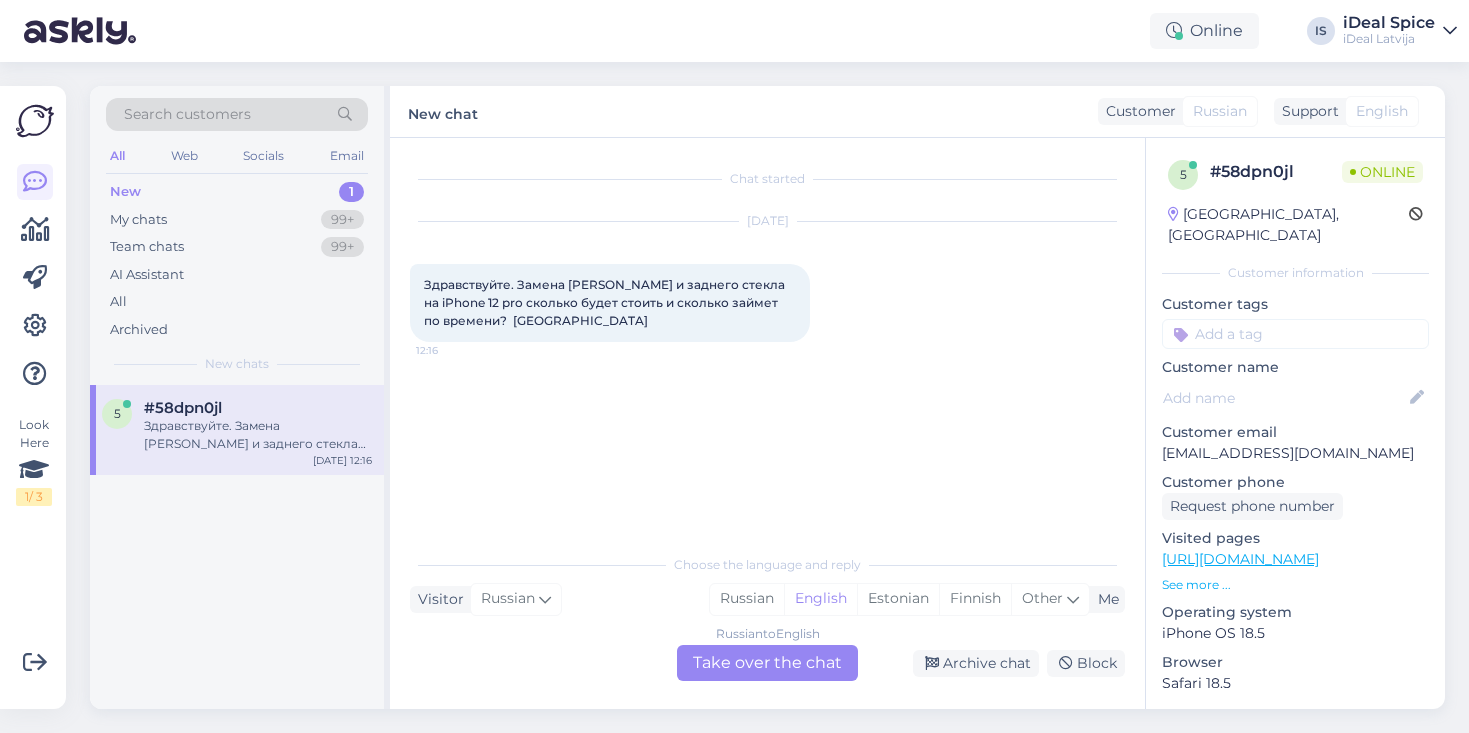 click on "Russian  to  English Take over the chat" at bounding box center [767, 663] 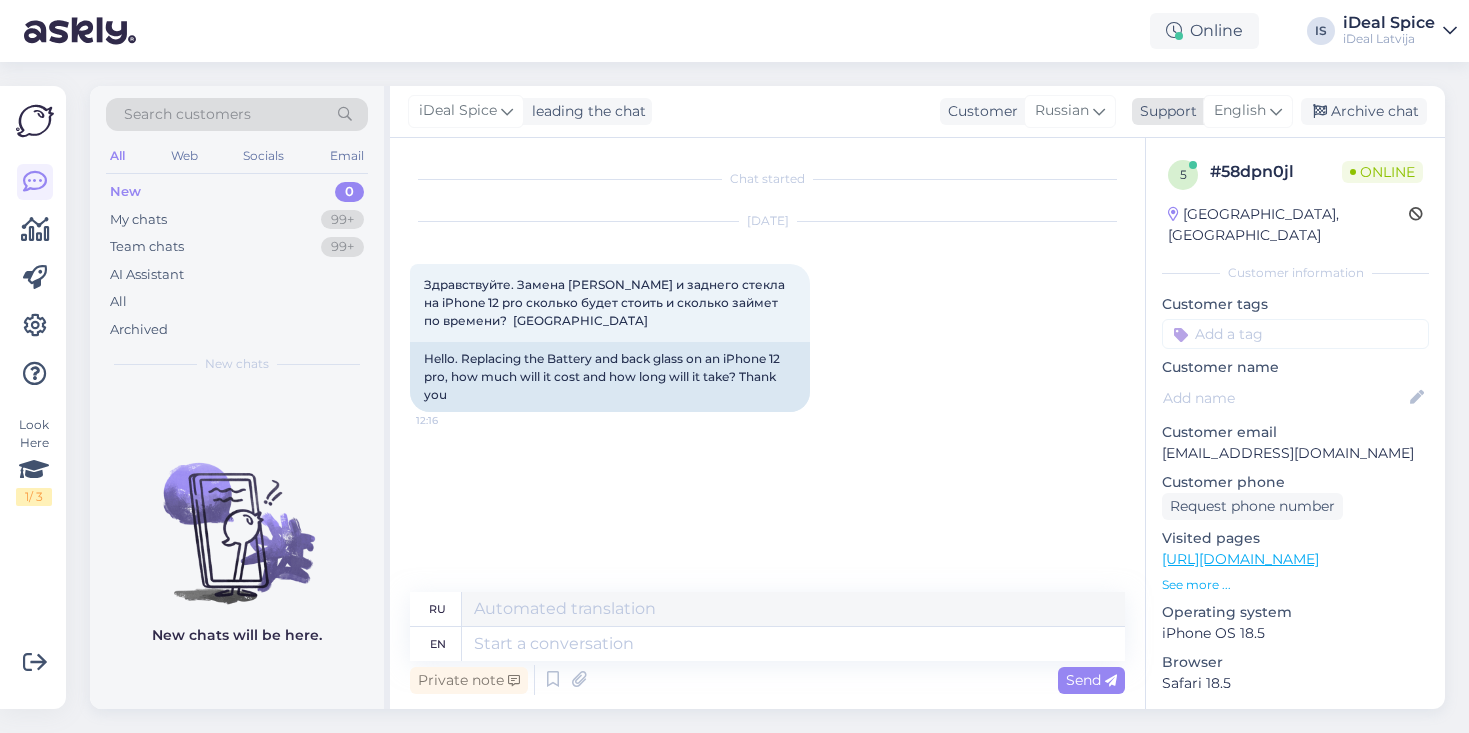 click on "English" at bounding box center (1240, 111) 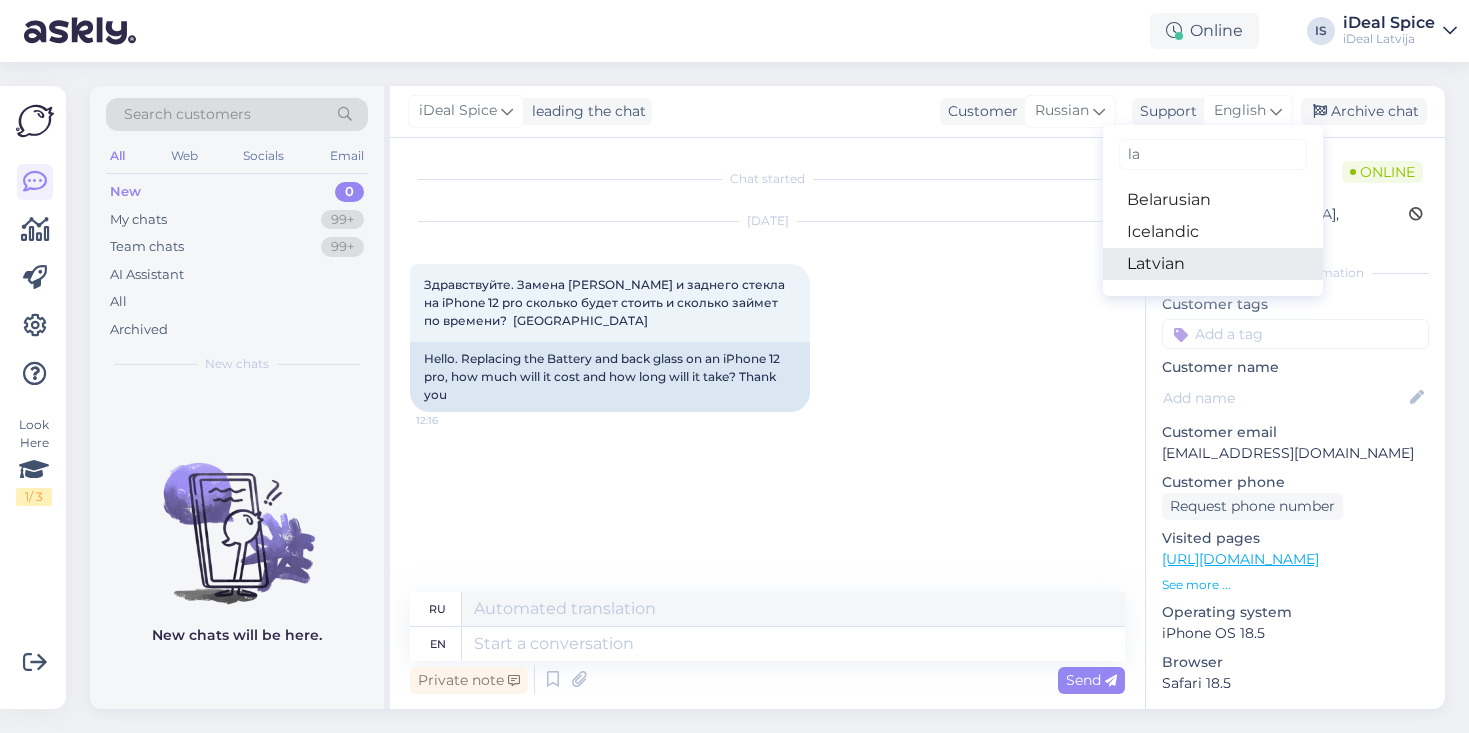 click on "Latvian" at bounding box center [1213, 264] 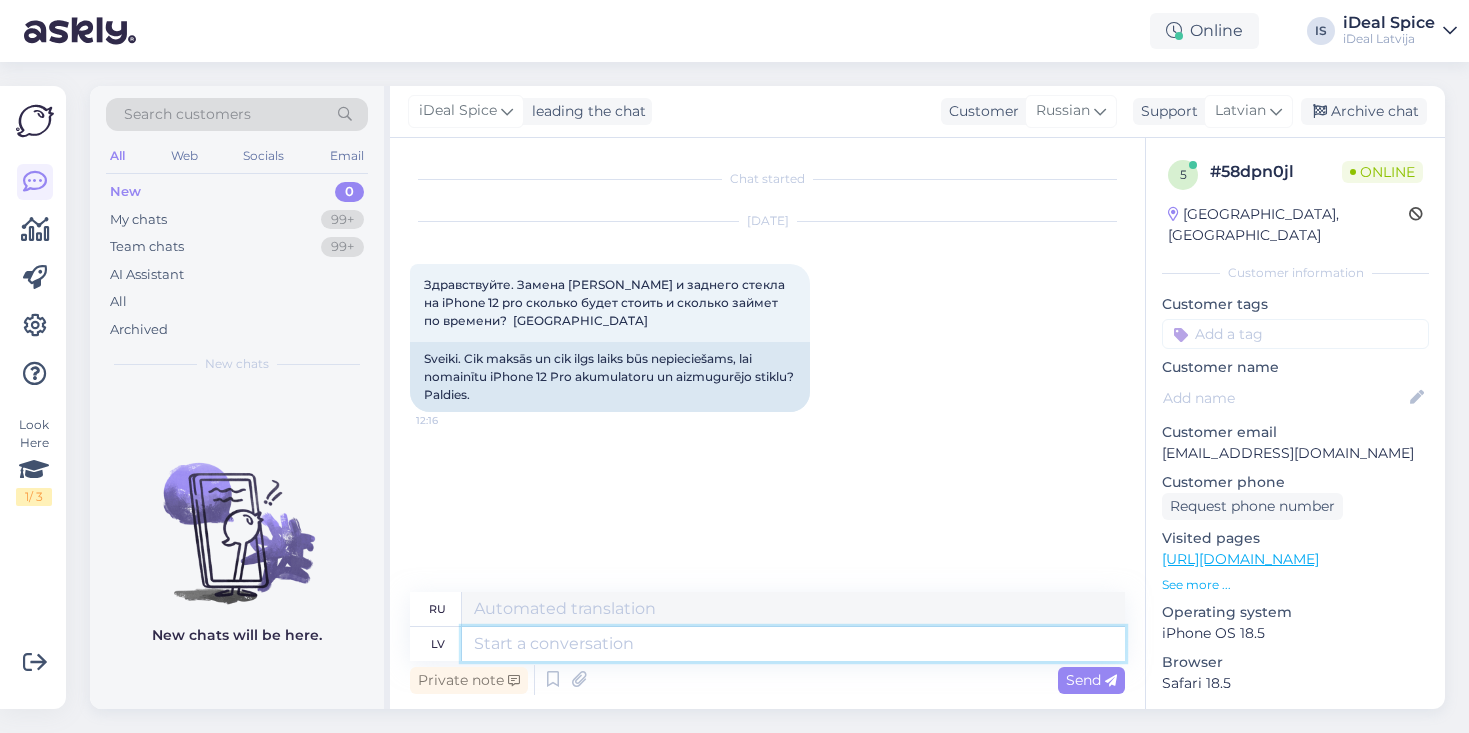 click at bounding box center (793, 644) 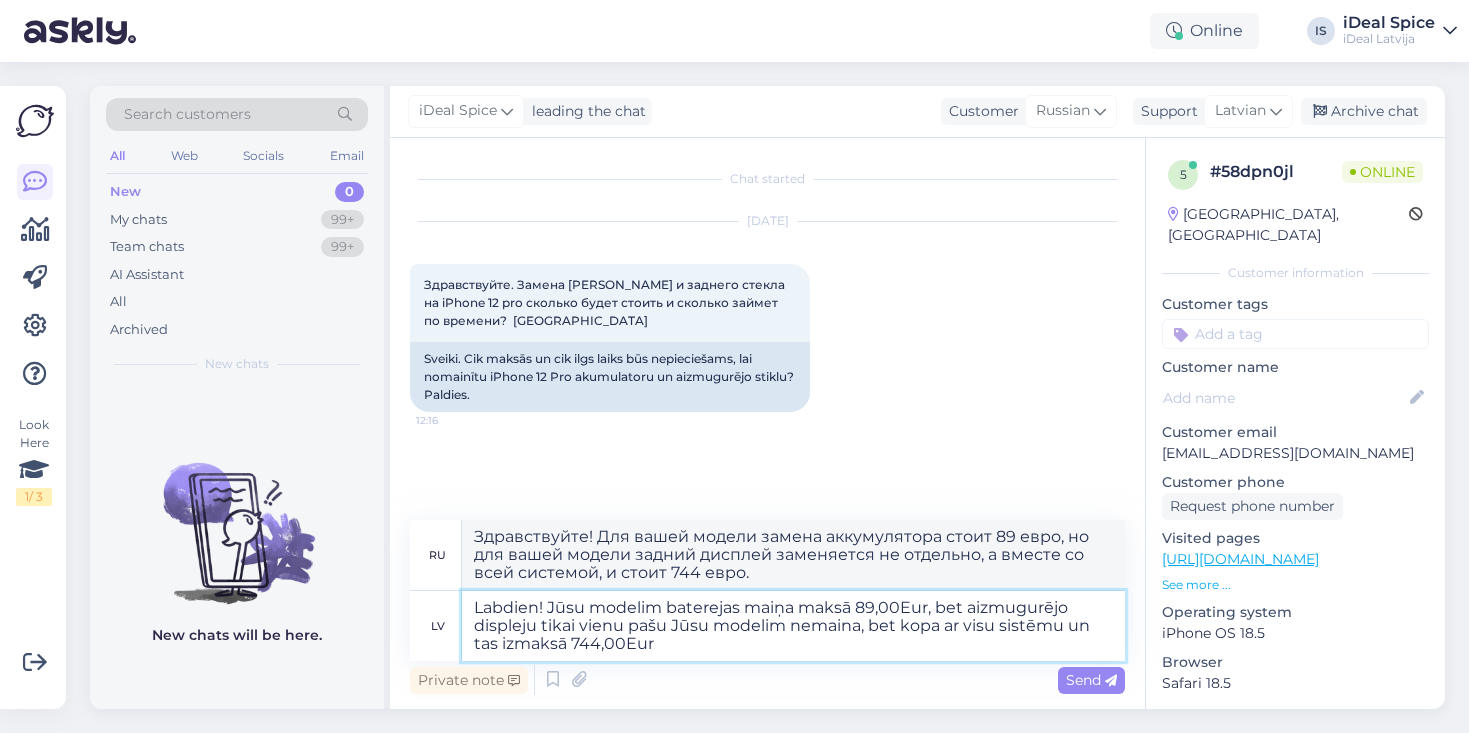 click on "Labdien! Jūsu modelim baterejas maiņa maksā 89,00Eur, bet aizmugurējo displeju tikai vienu pašu Jūsu modelim nemaina, bet kopa ar visu sistēmu un tas izmaksā 744,00Eur" at bounding box center (793, 626) 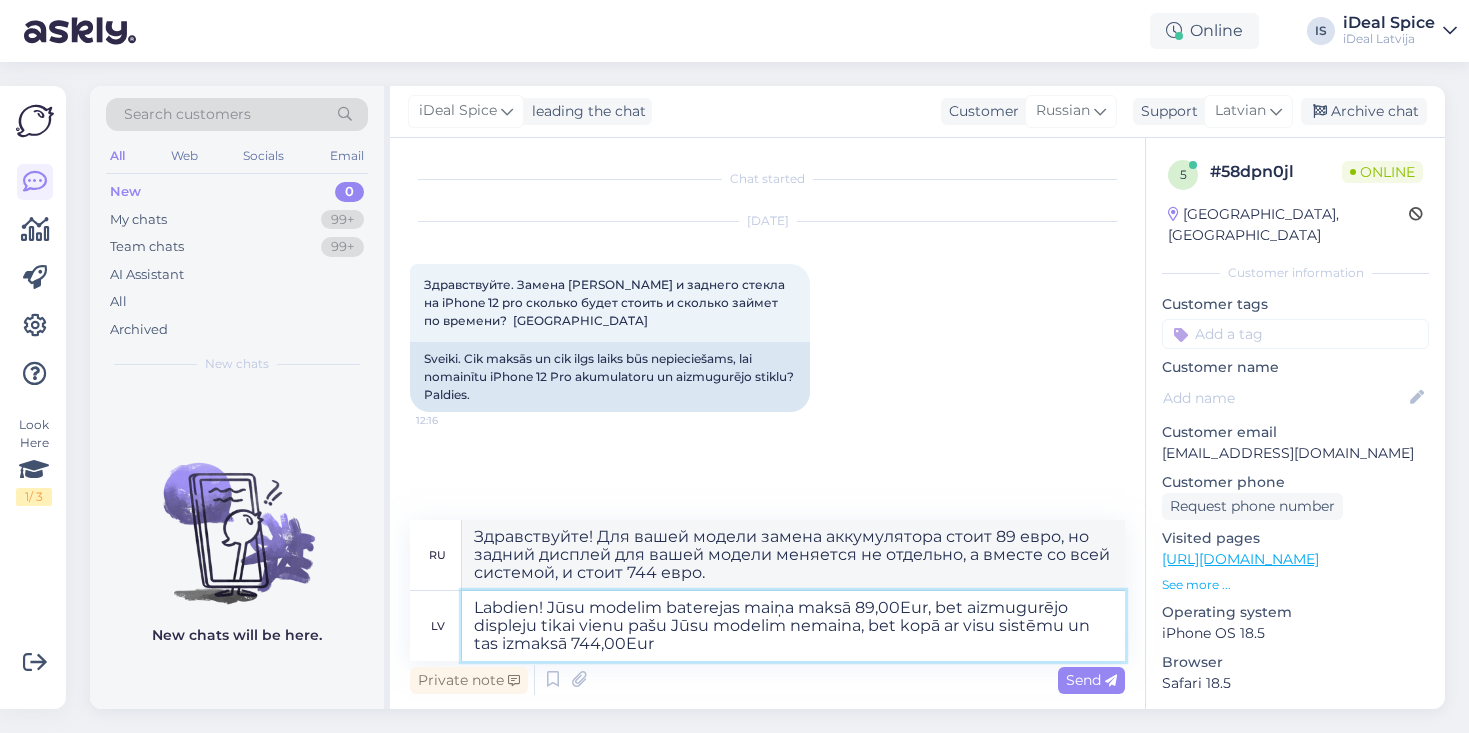 click on "Labdien! Jūsu modelim baterejas maiņa maksā 89,00Eur, bet aizmugurējo displeju tikai vienu pašu Jūsu modelim nemaina, bet kopā ar visu sistēmu un tas izmaksā 744,00Eur" at bounding box center [793, 626] 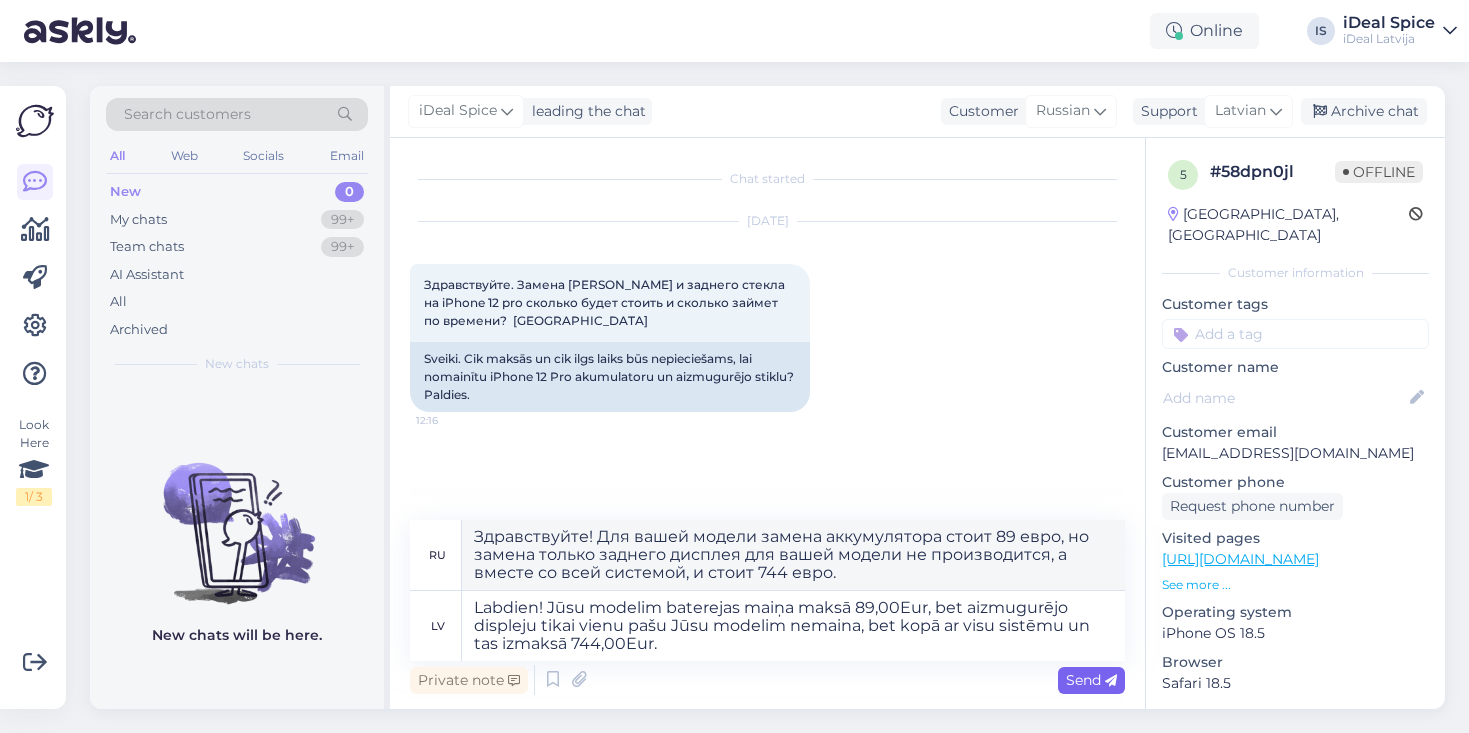 click on "Send" at bounding box center [1091, 680] 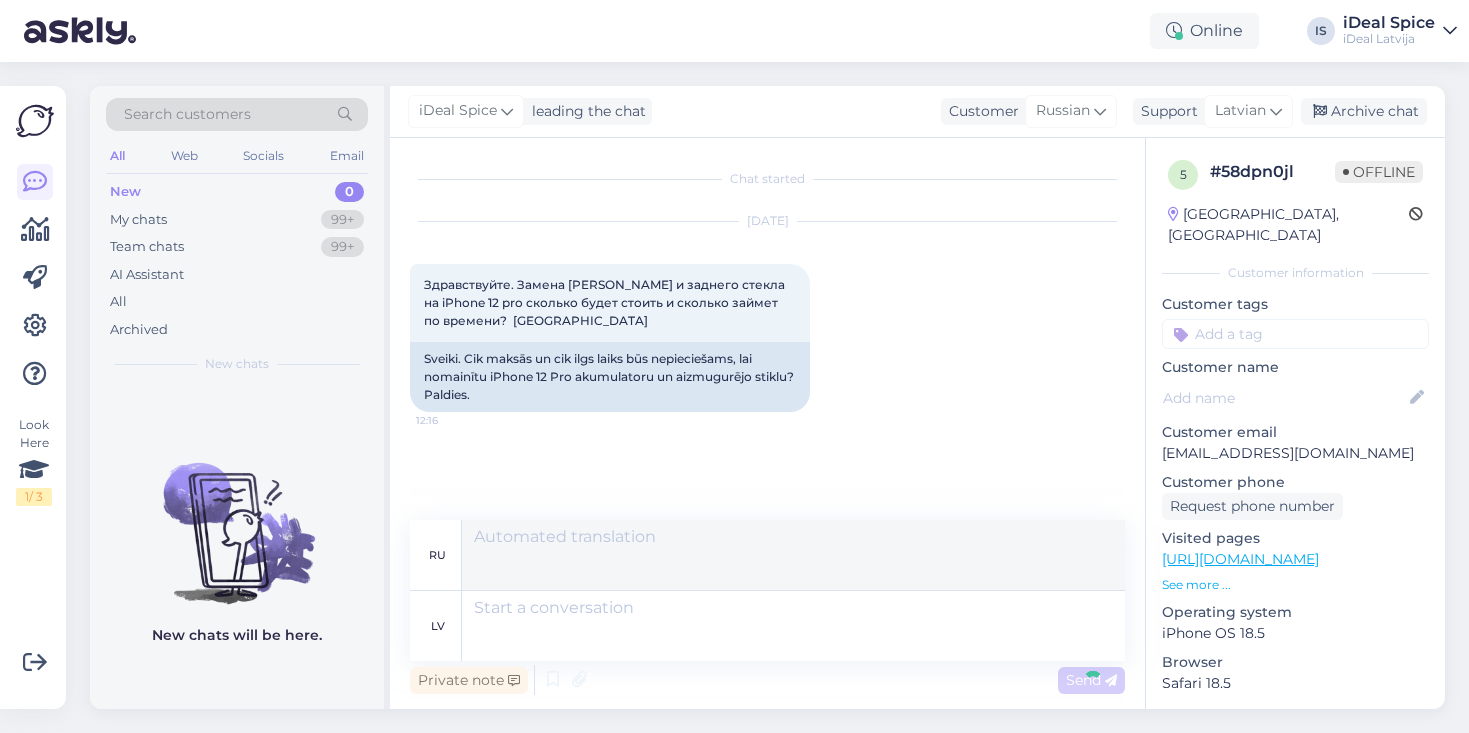 scroll, scrollTop: 70, scrollLeft: 0, axis: vertical 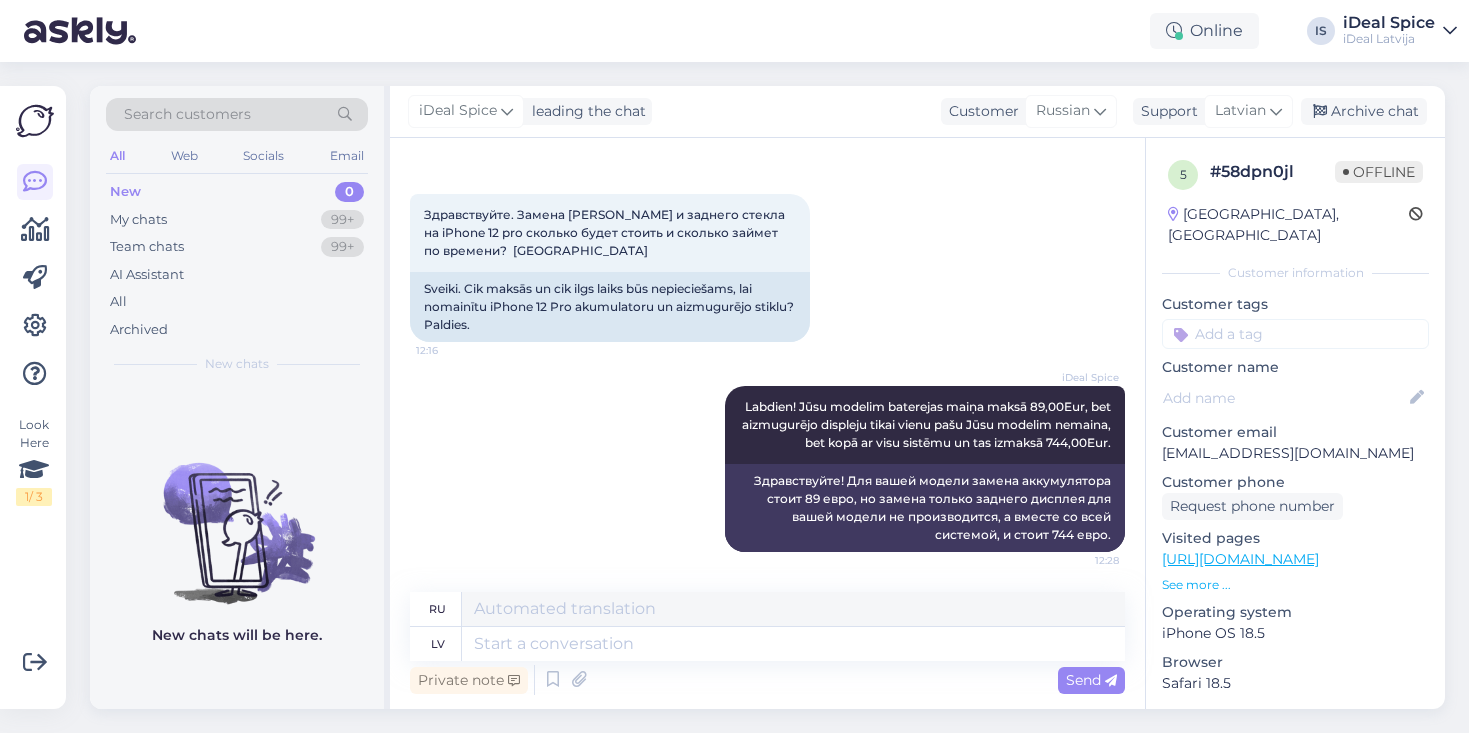click on "New 0" at bounding box center [237, 192] 